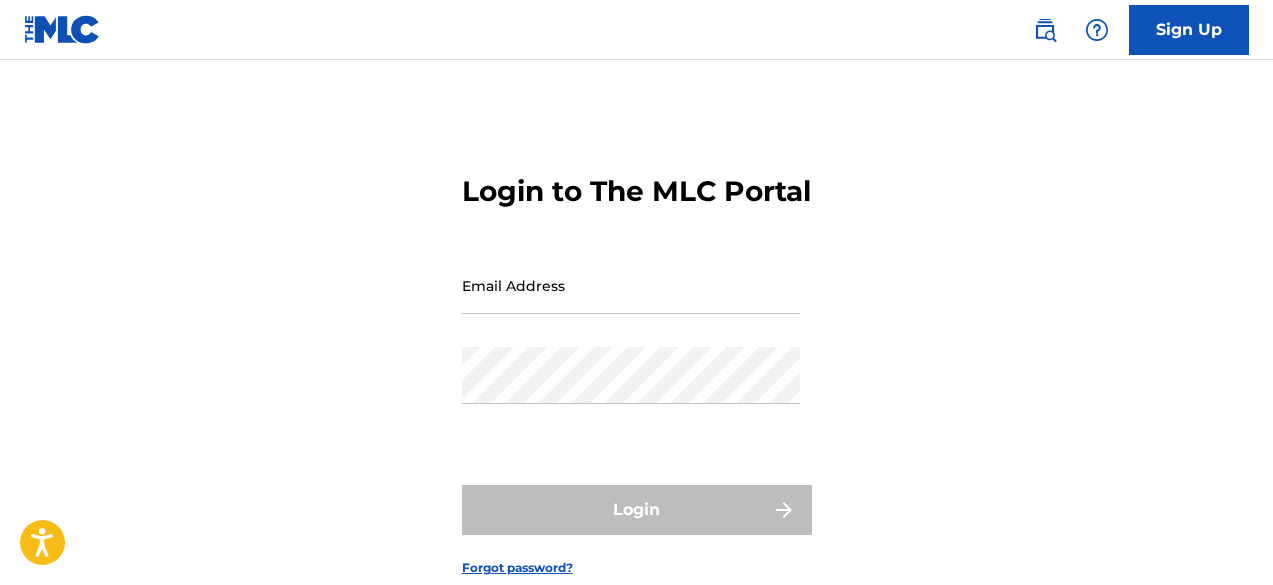 scroll, scrollTop: 0, scrollLeft: 0, axis: both 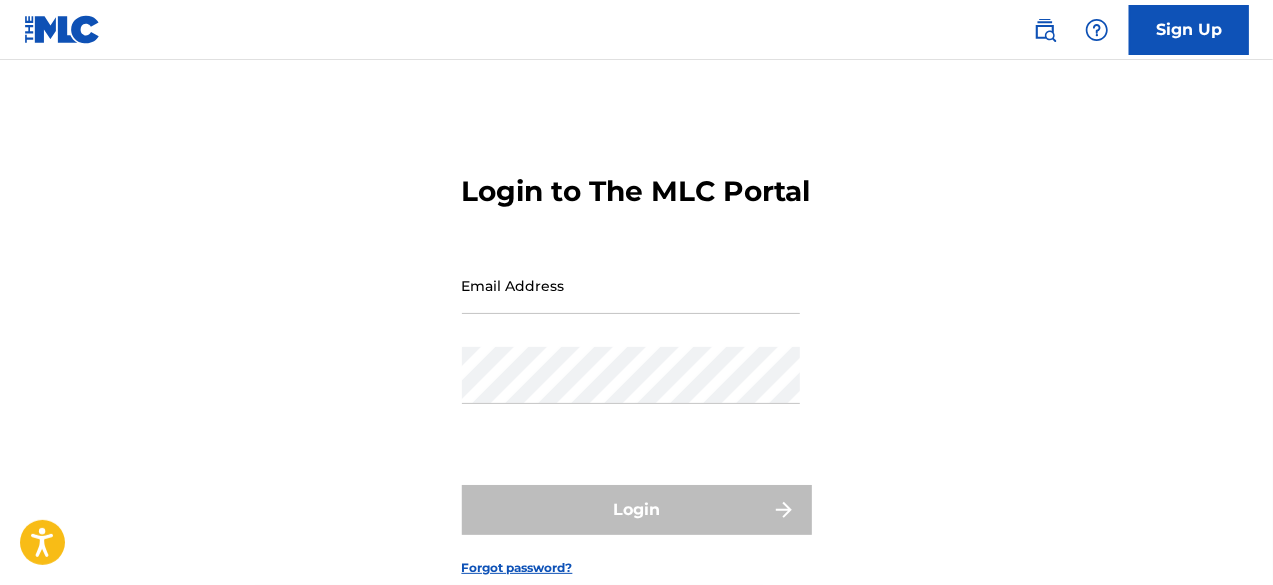 click on "Email Address" at bounding box center (631, 285) 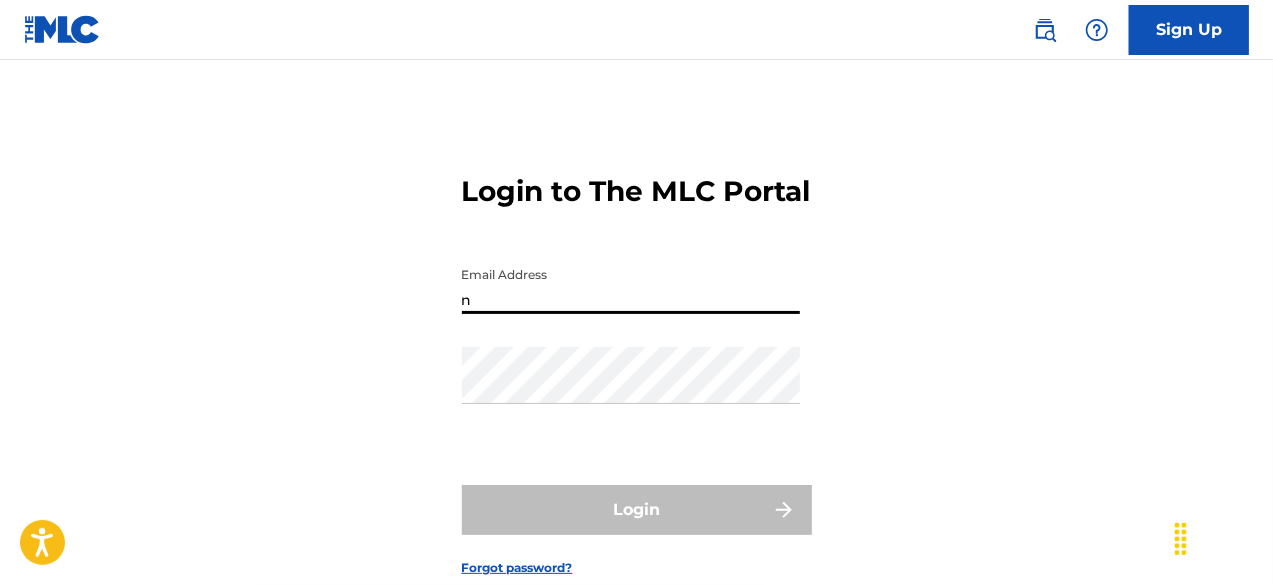 type on "[EMAIL]" 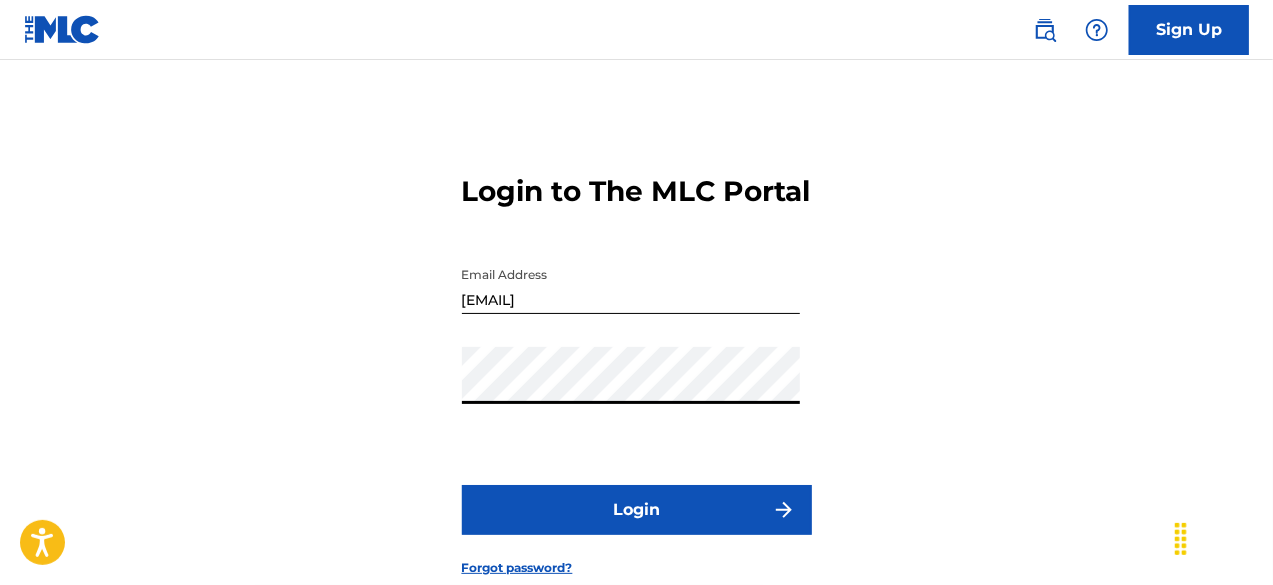 click on "Login" at bounding box center [637, 510] 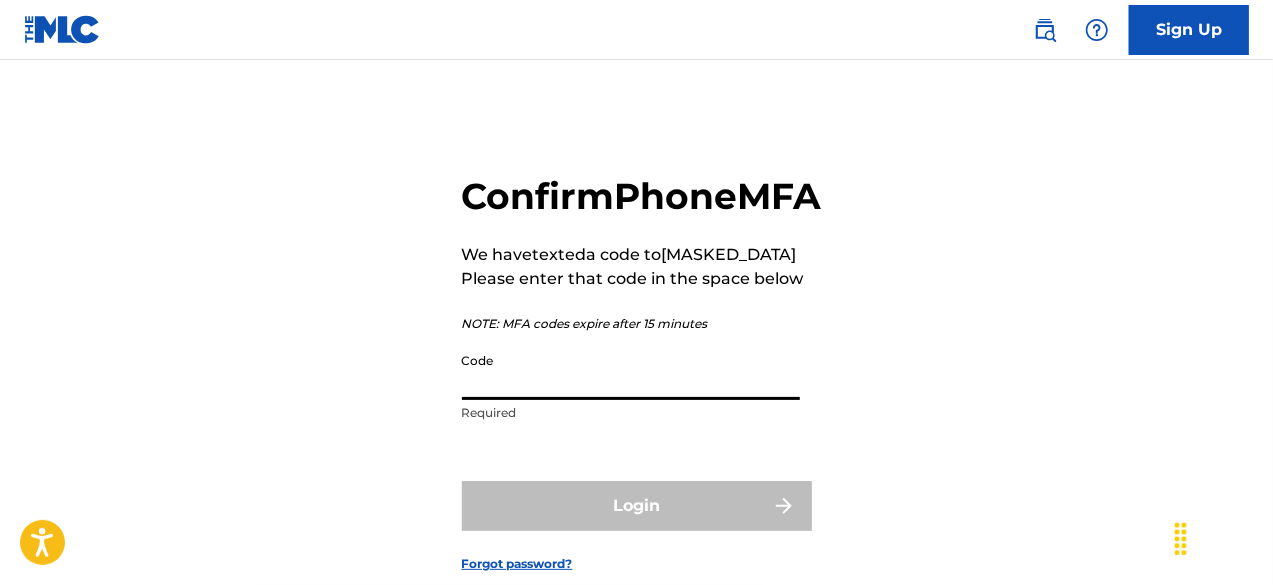 drag, startPoint x: 628, startPoint y: 448, endPoint x: 526, endPoint y: 421, distance: 105.51303 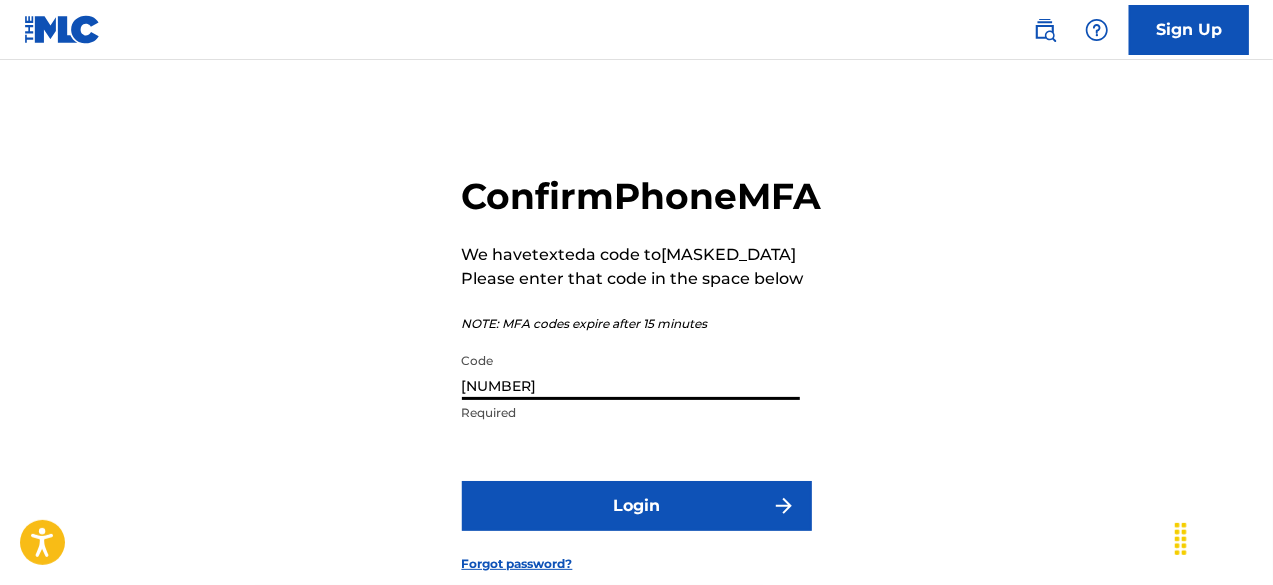 type on "[NUMBER]" 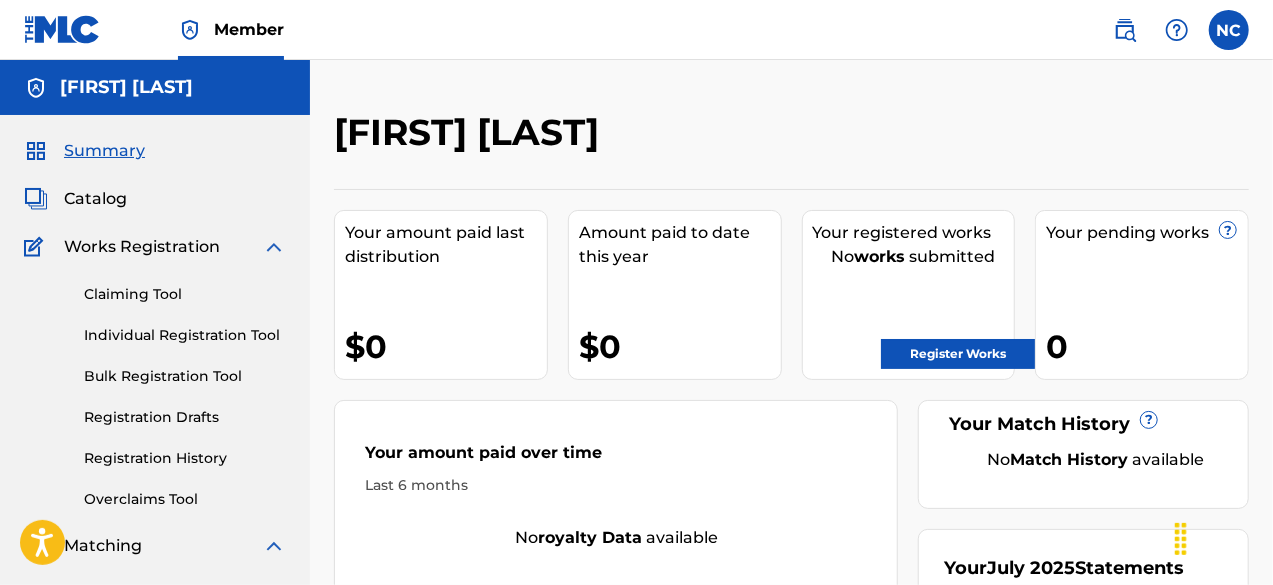 scroll, scrollTop: 0, scrollLeft: 0, axis: both 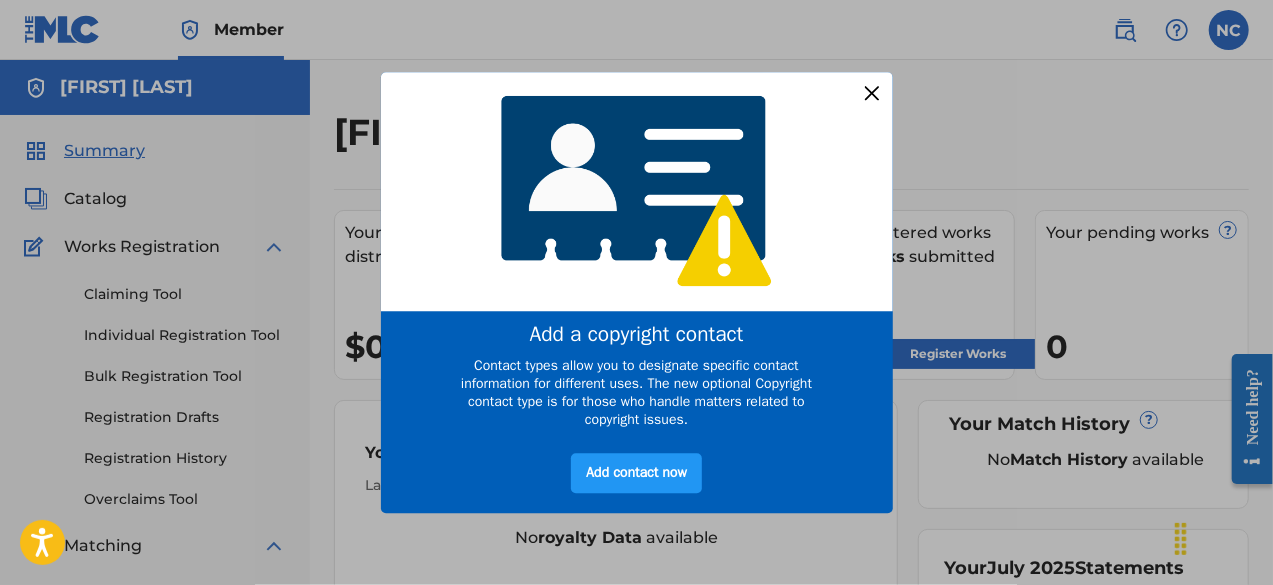 click at bounding box center [871, 93] 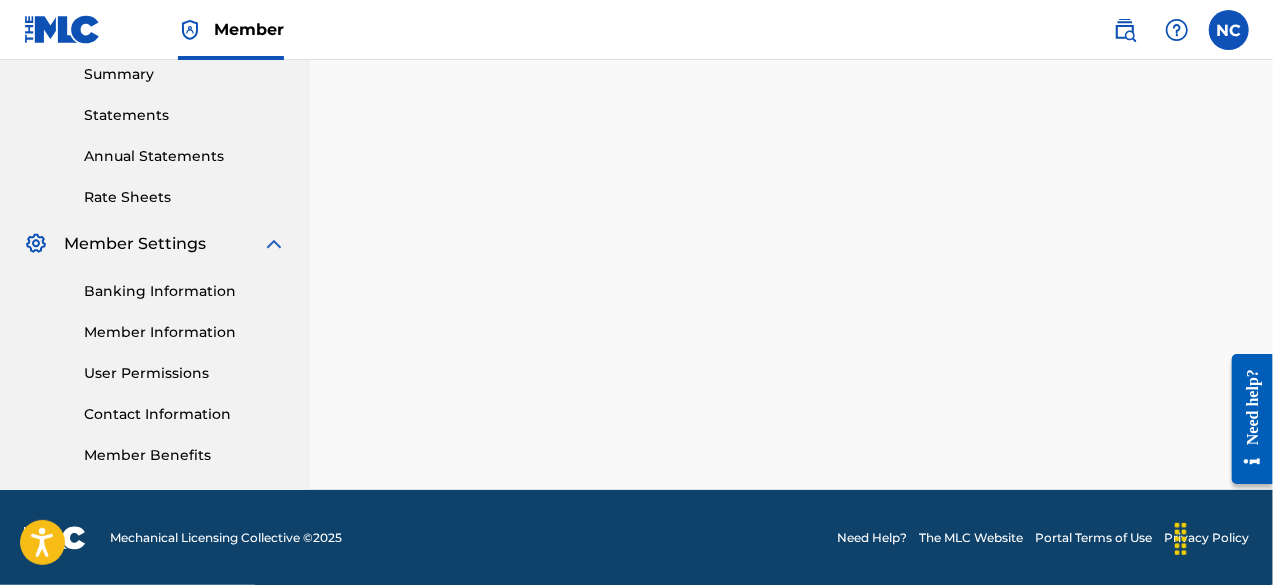 scroll, scrollTop: 0, scrollLeft: 0, axis: both 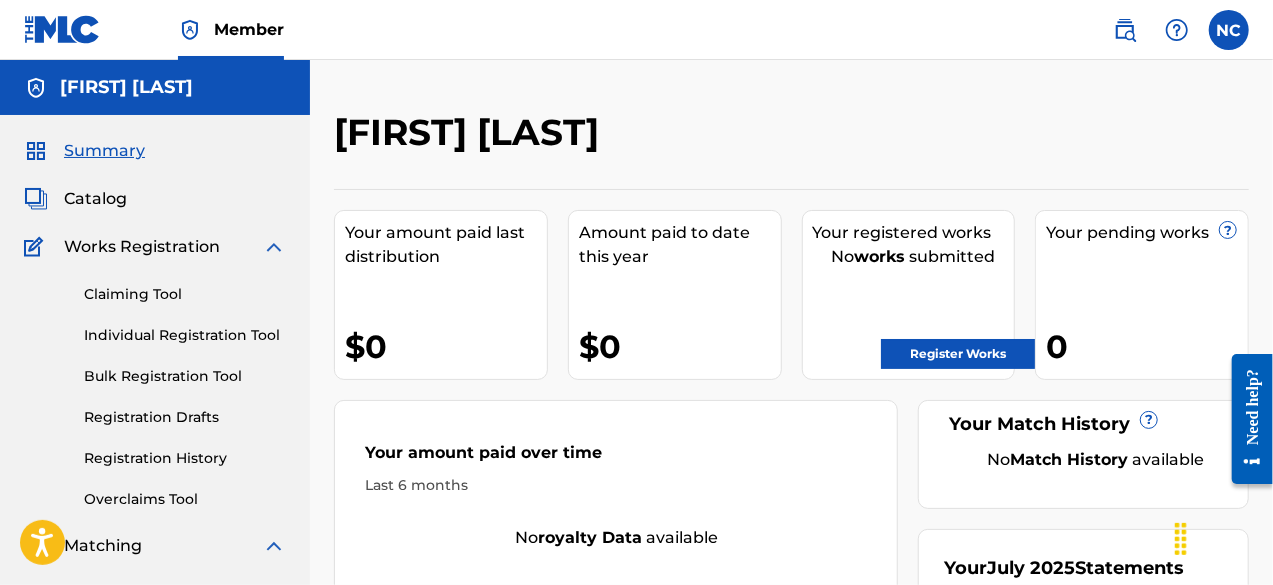 click on "Catalog" at bounding box center (95, 199) 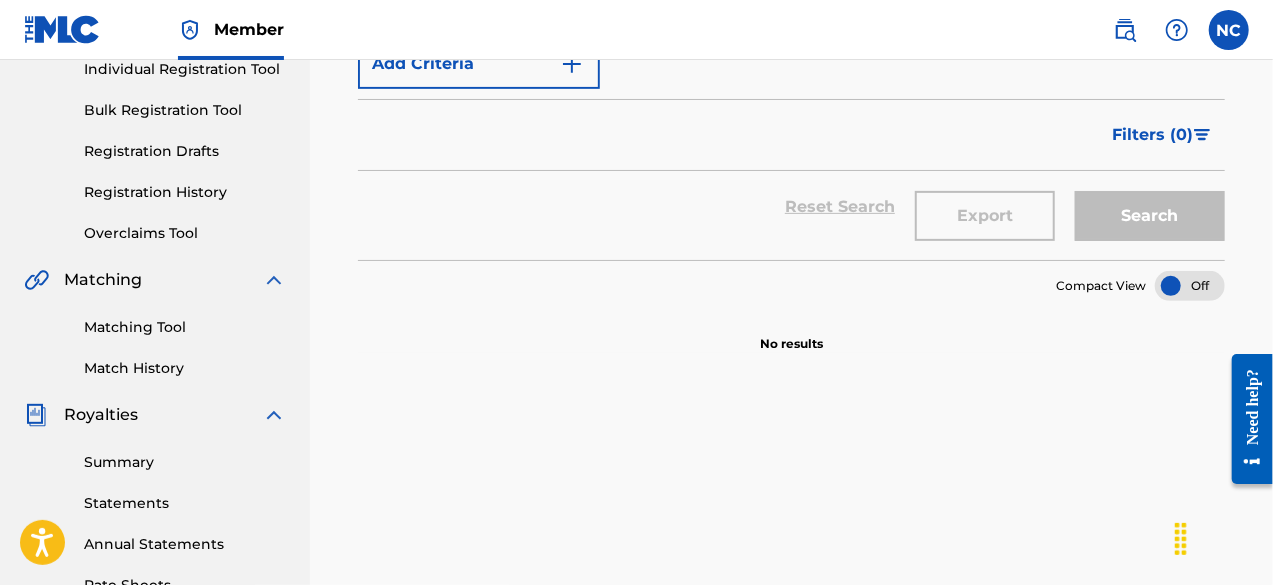 scroll, scrollTop: 0, scrollLeft: 0, axis: both 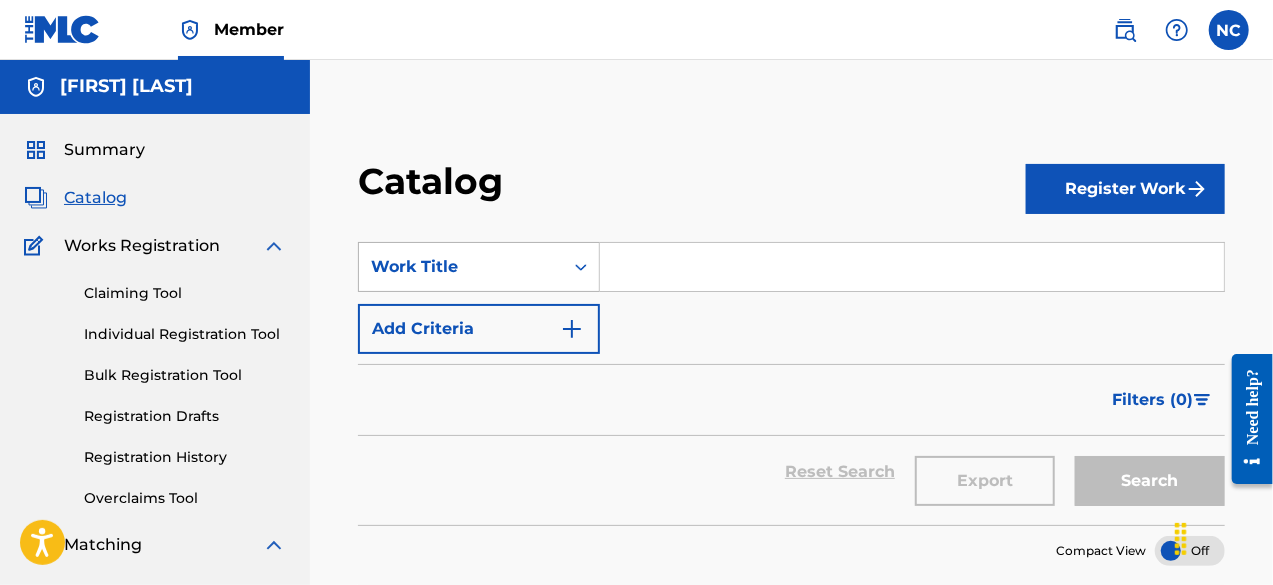 click 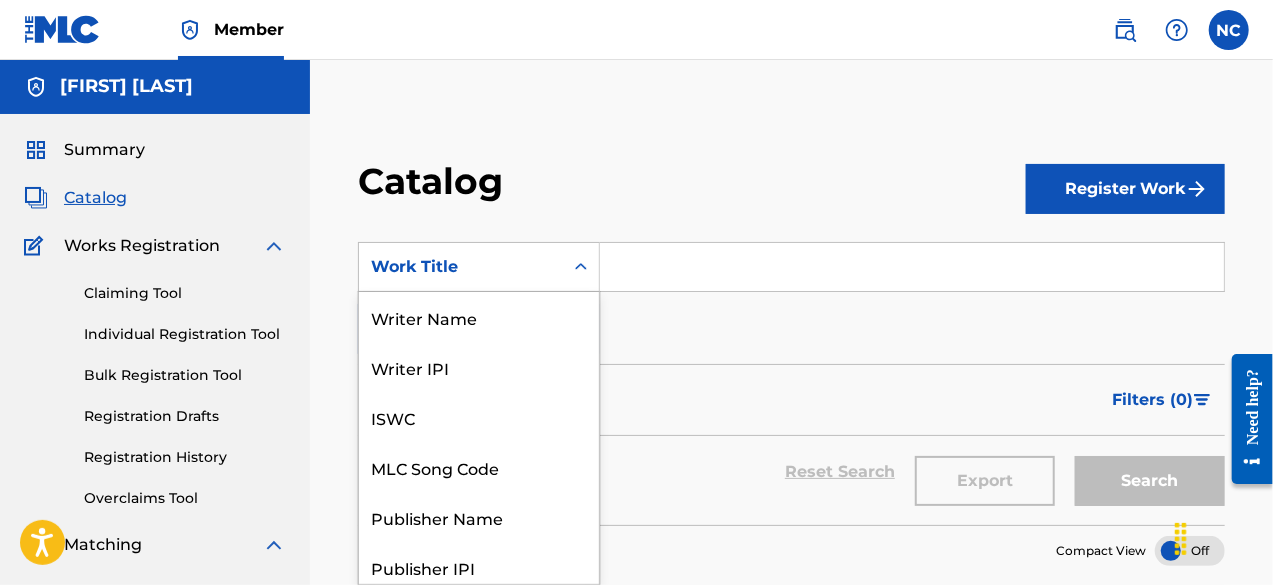 scroll, scrollTop: 8, scrollLeft: 0, axis: vertical 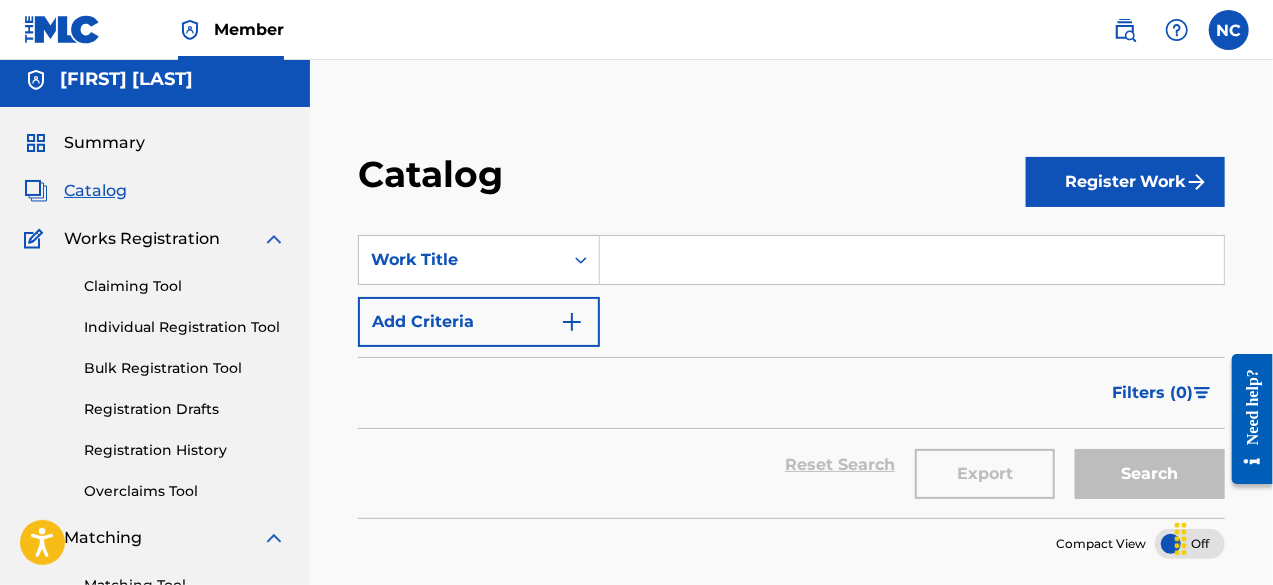 click at bounding box center (581, 260) 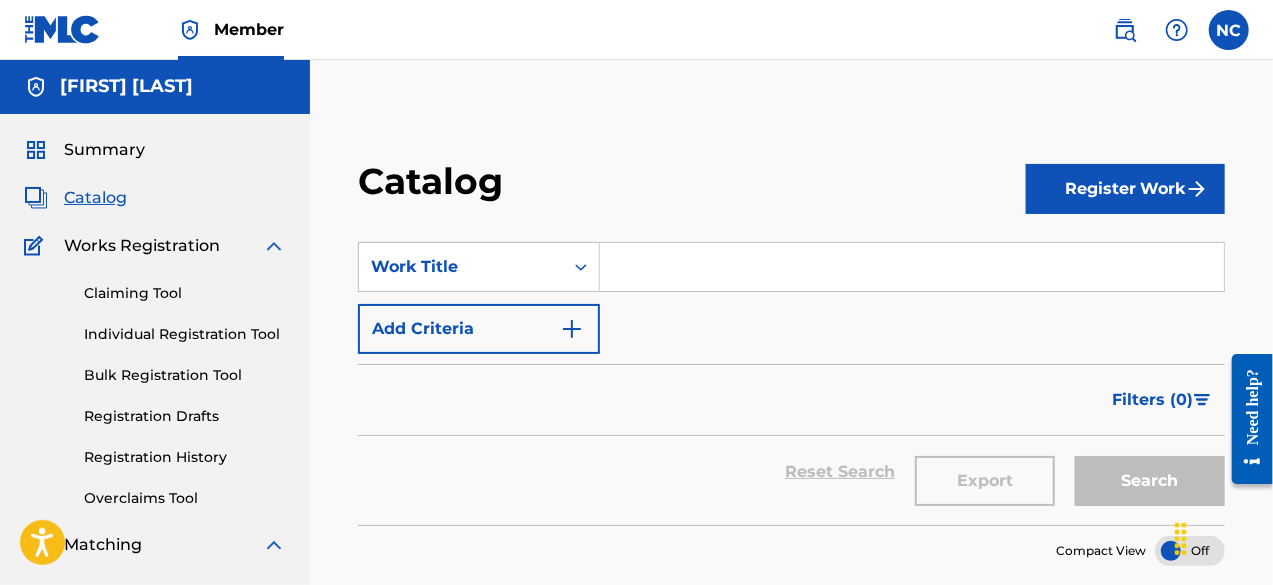 scroll, scrollTop: 0, scrollLeft: 0, axis: both 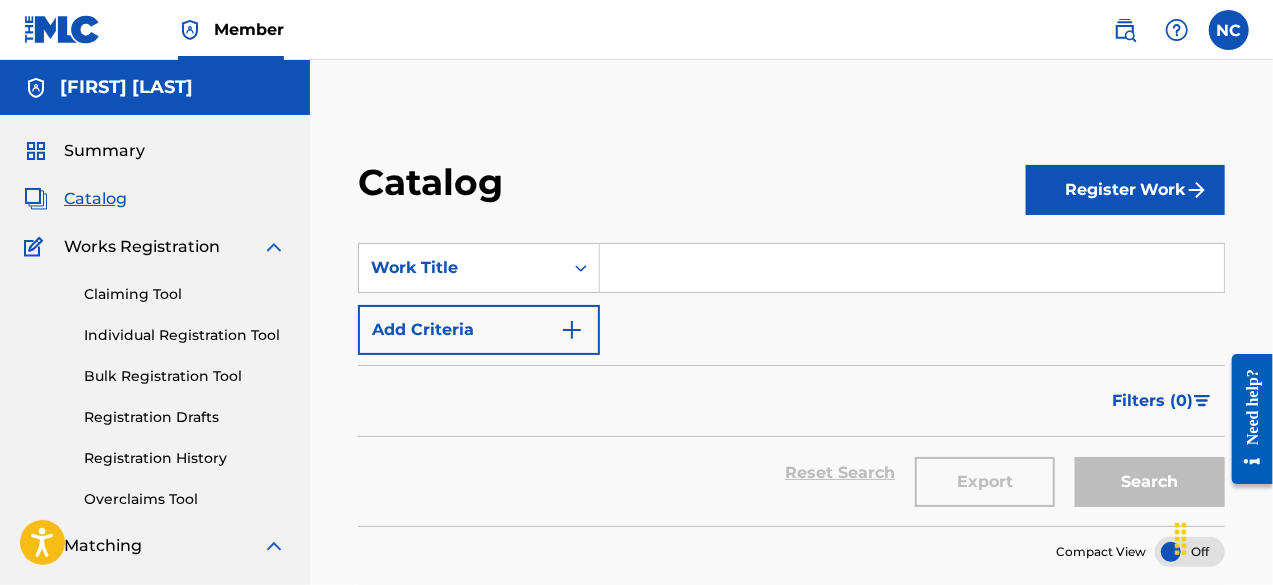 click on "Register Work" at bounding box center [1125, 190] 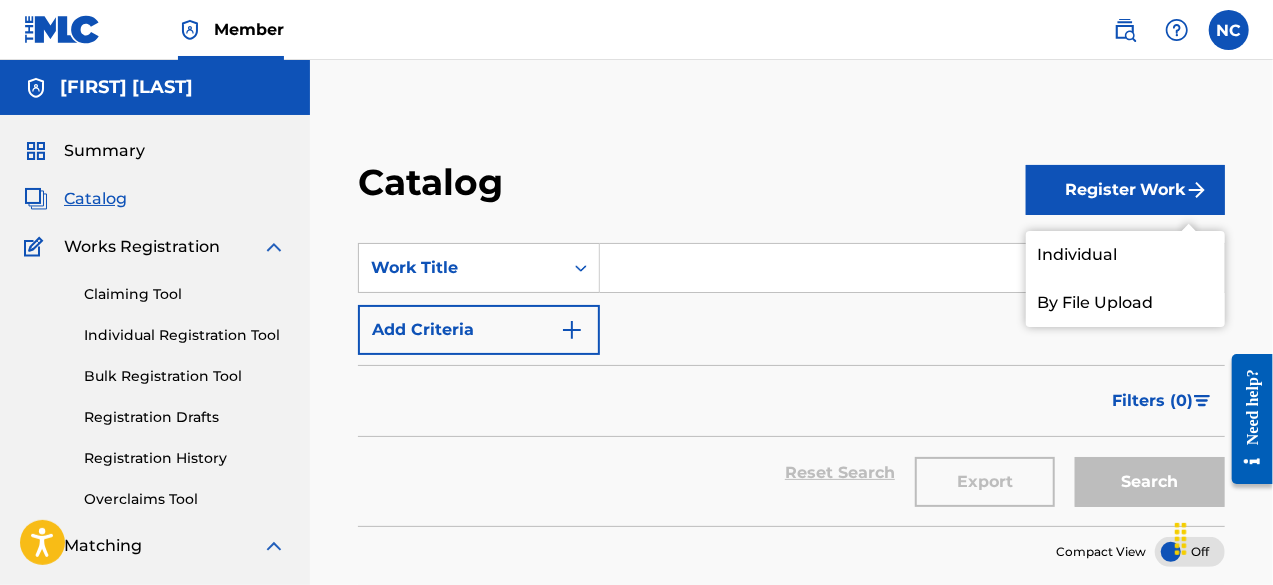 click on "By File Upload" at bounding box center (1125, 303) 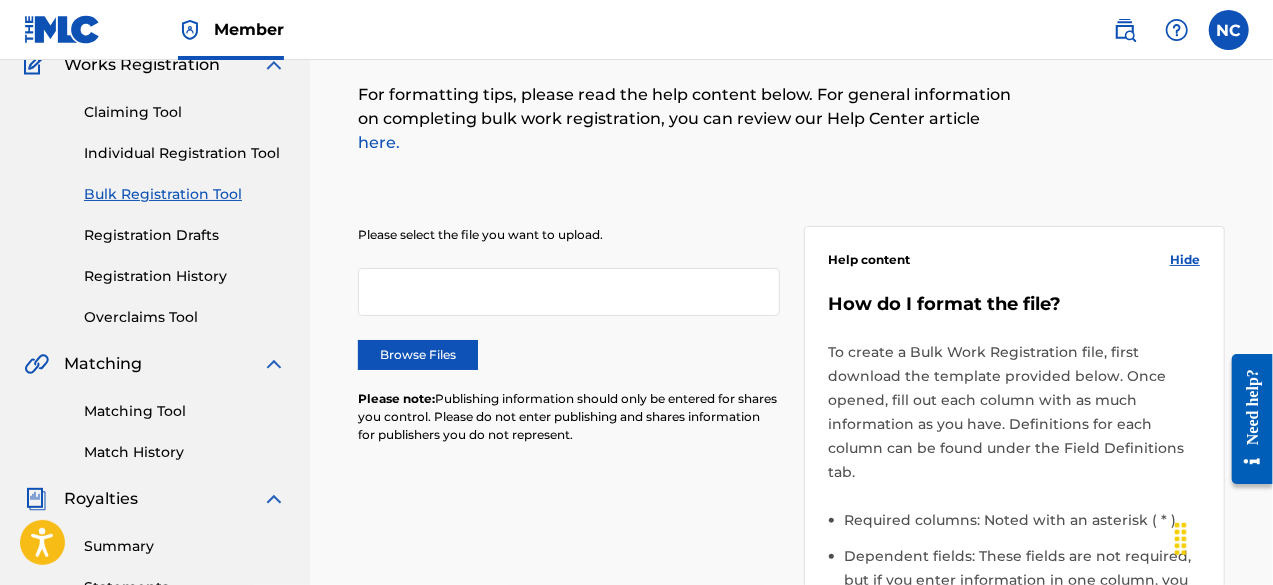 scroll, scrollTop: 183, scrollLeft: 0, axis: vertical 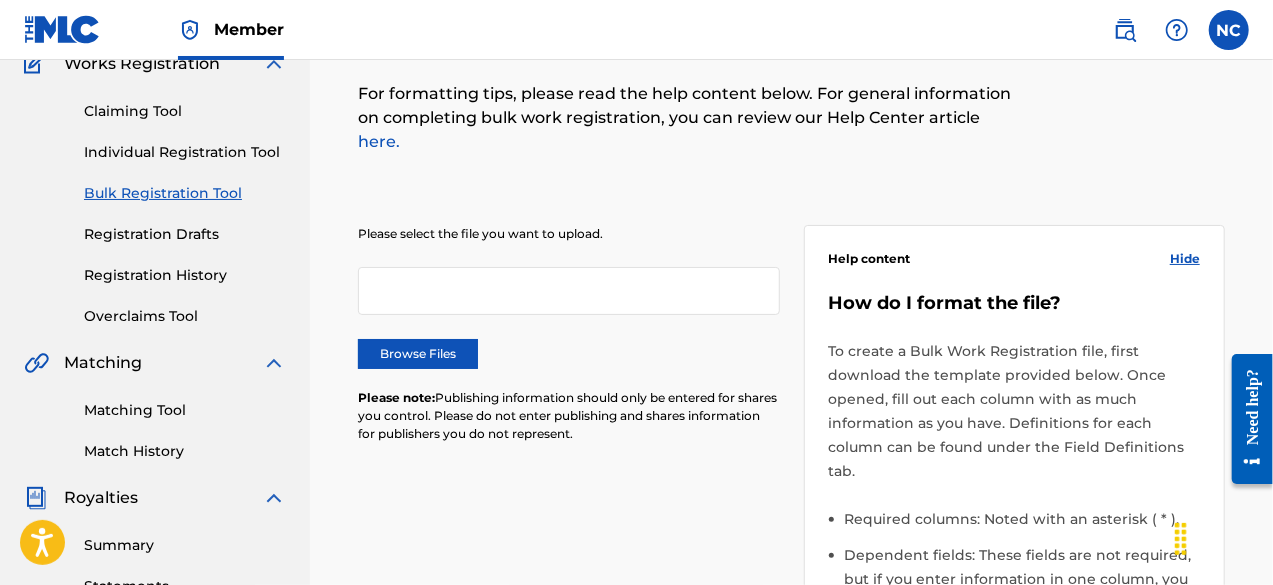 click at bounding box center [569, 291] 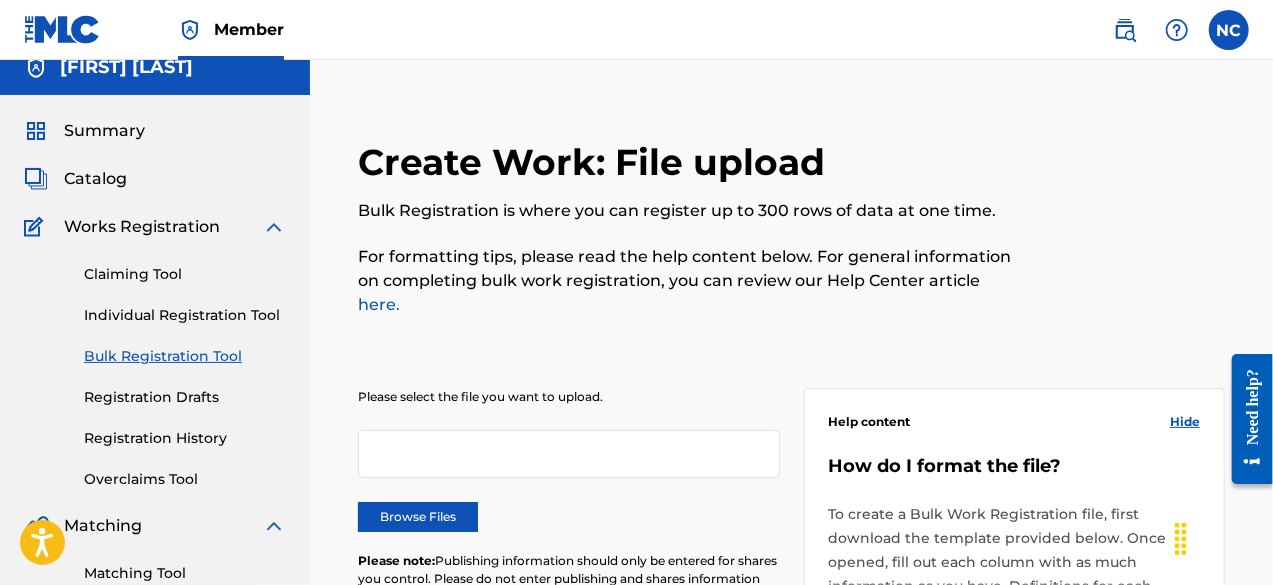 scroll, scrollTop: 0, scrollLeft: 0, axis: both 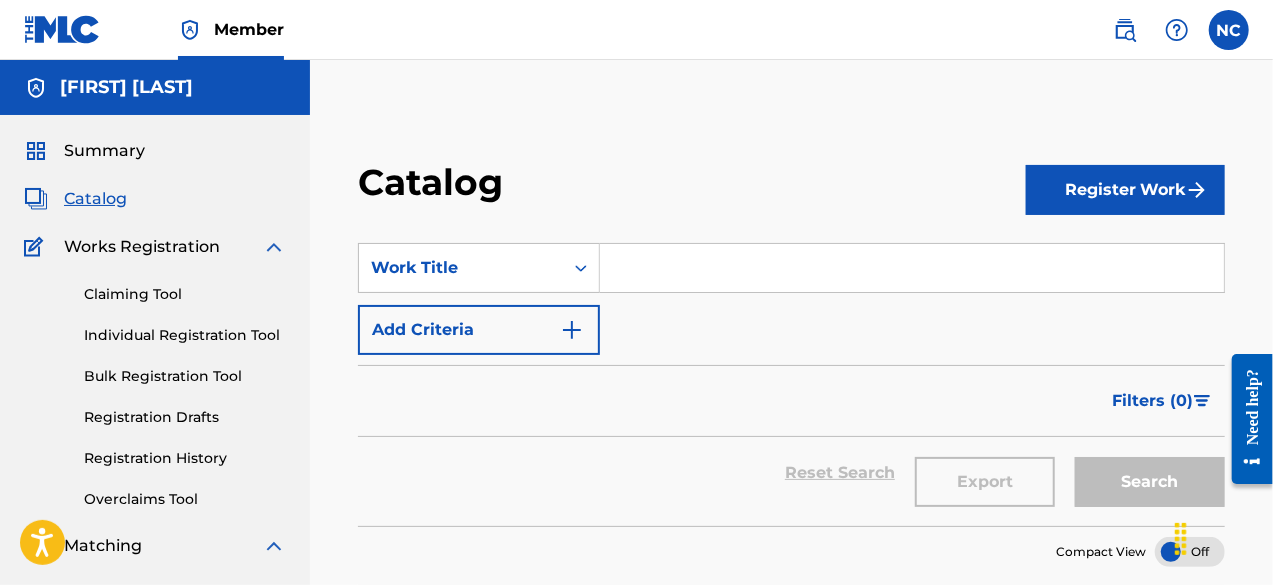 click on "Register Work" at bounding box center (1125, 190) 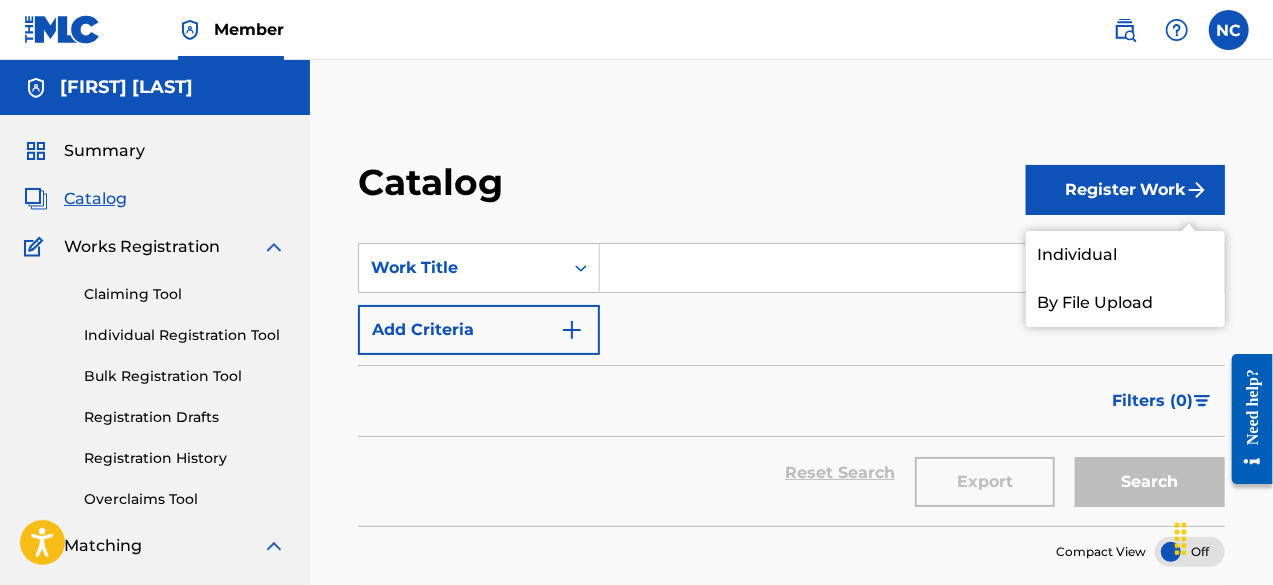 click on "Individual" at bounding box center [1125, 255] 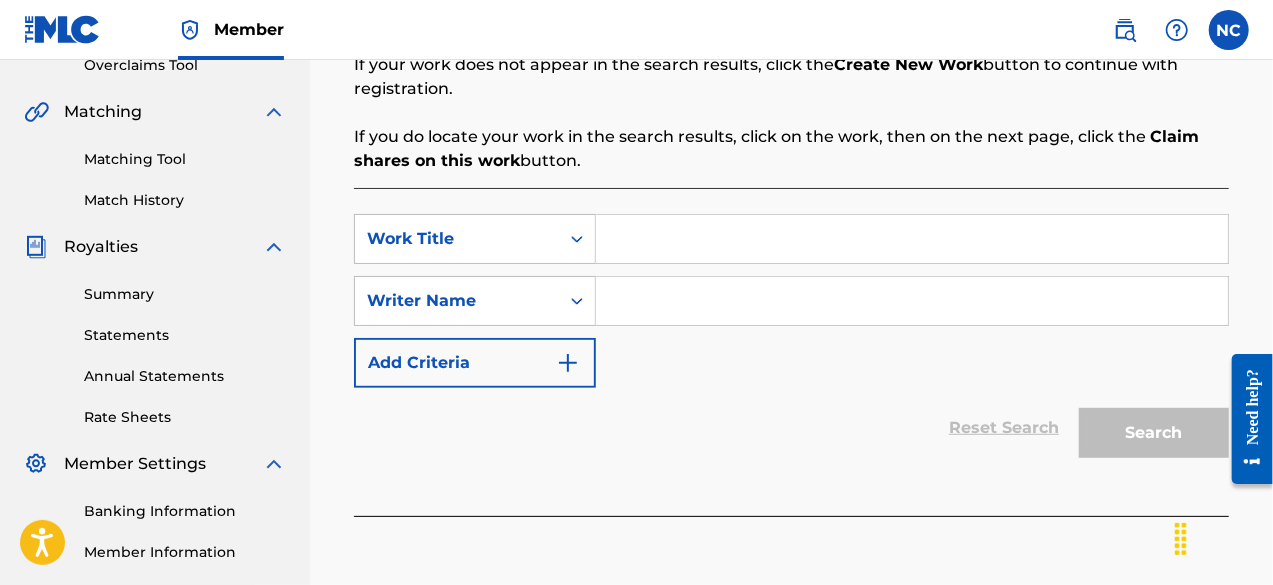 scroll, scrollTop: 440, scrollLeft: 0, axis: vertical 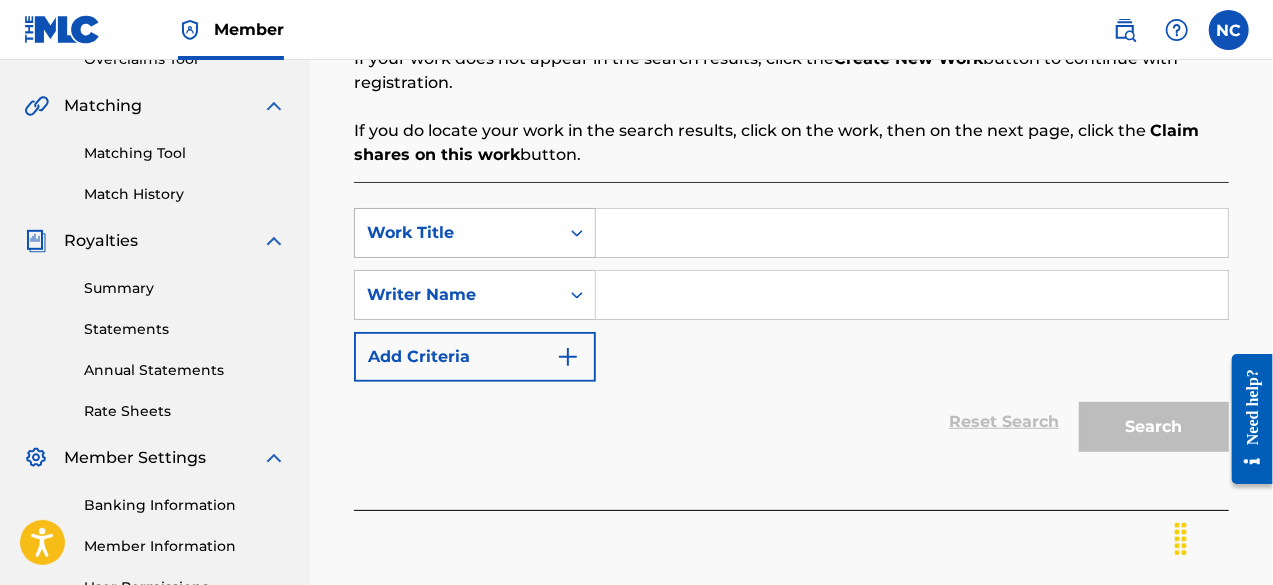 click at bounding box center [577, 233] 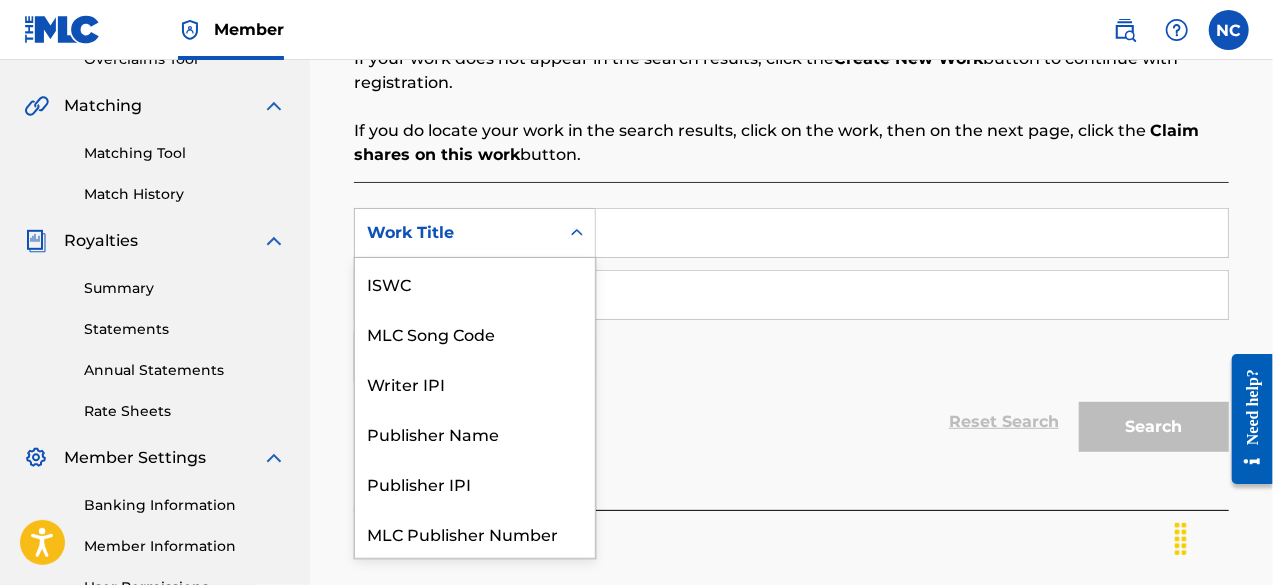 scroll, scrollTop: 50, scrollLeft: 0, axis: vertical 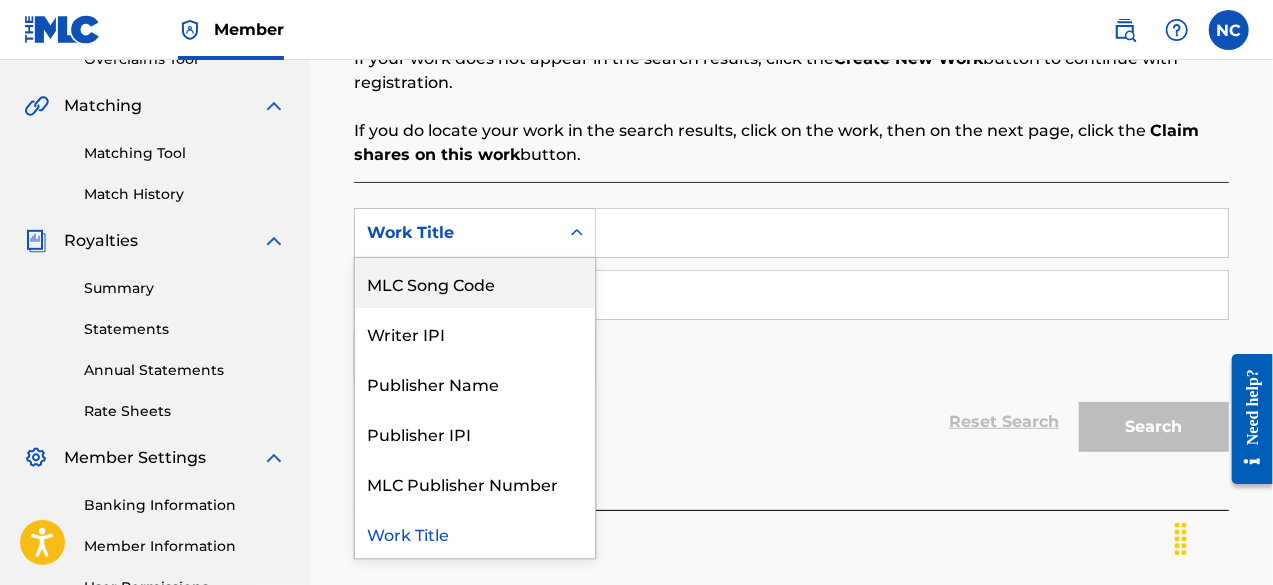 click on "MLC Song Code" at bounding box center [475, 283] 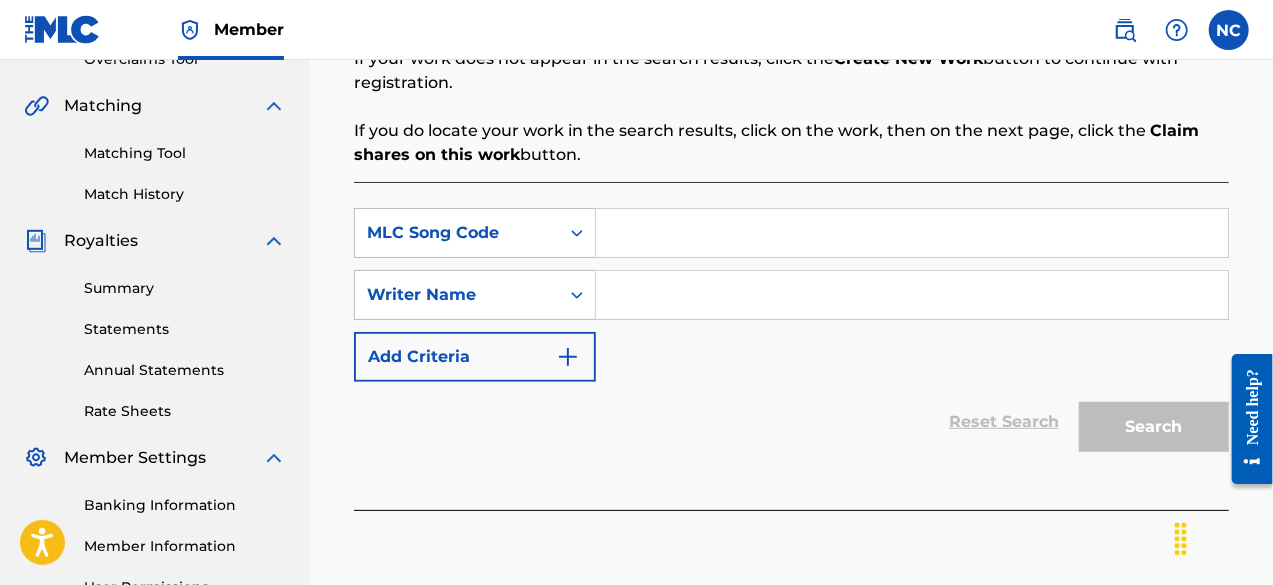 click at bounding box center [912, 233] 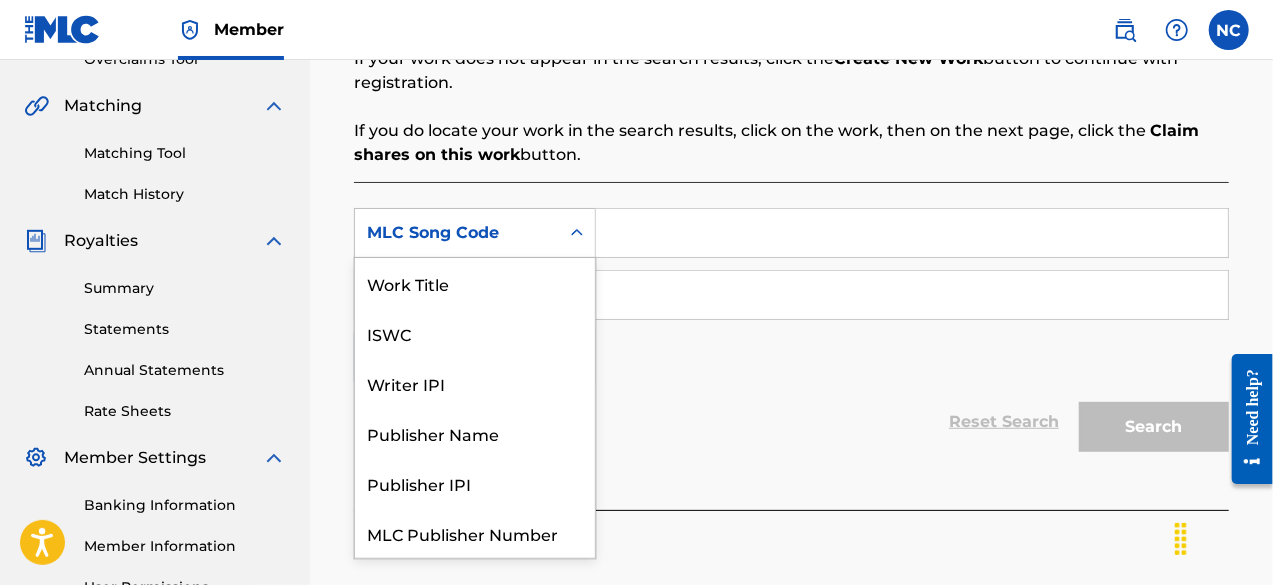 click at bounding box center [577, 233] 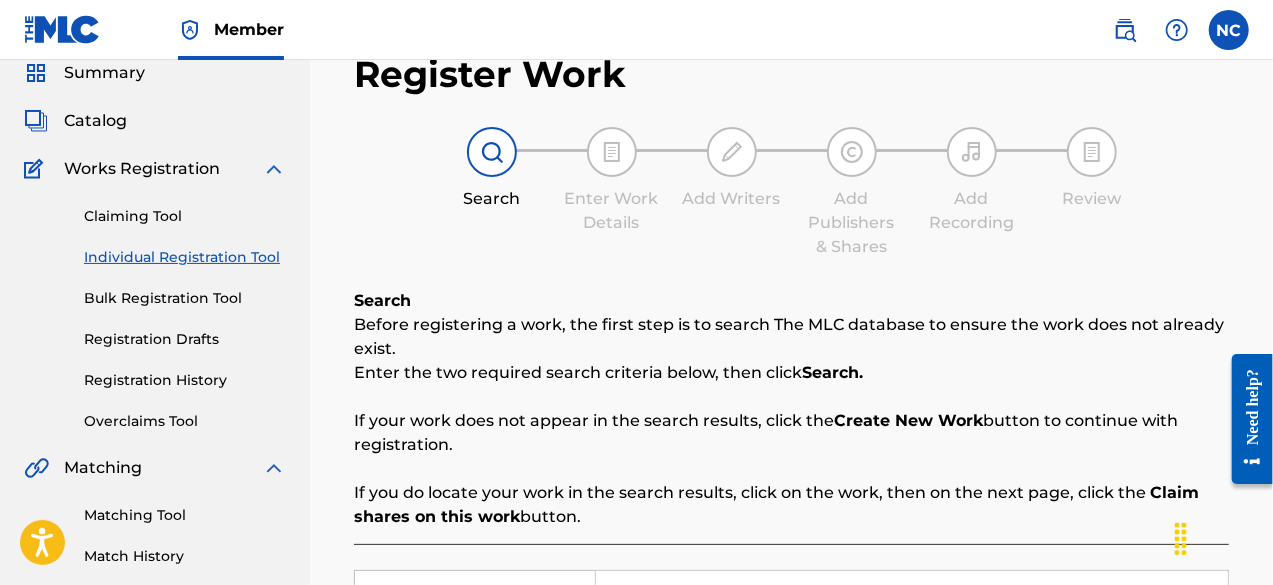scroll, scrollTop: 76, scrollLeft: 0, axis: vertical 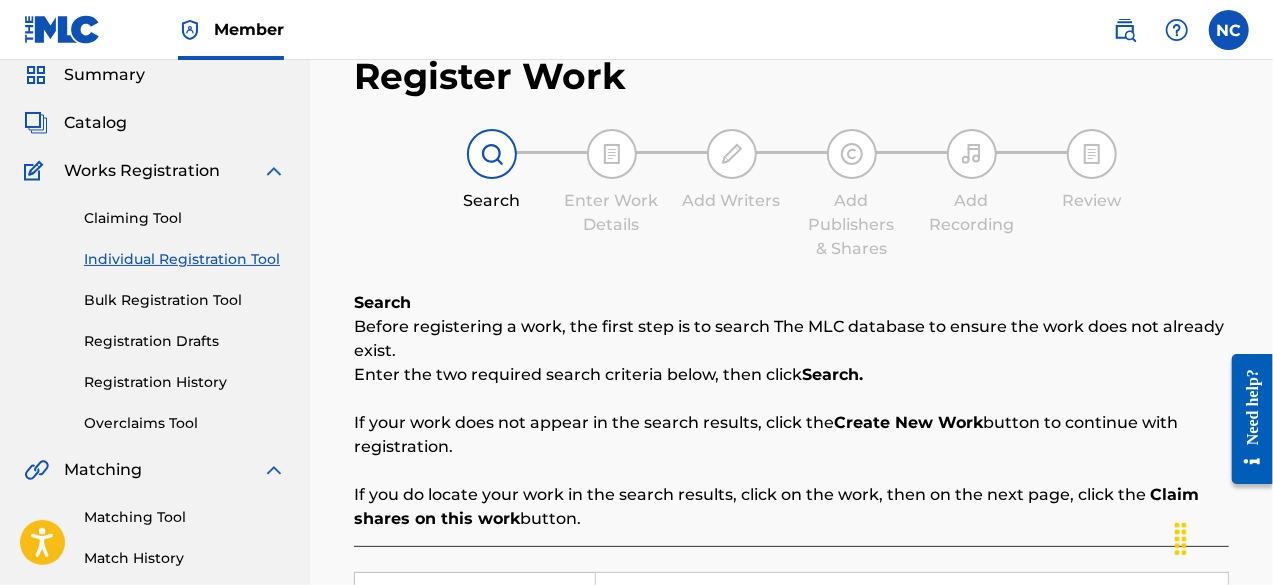 click on "Individual Registration Tool" at bounding box center [185, 259] 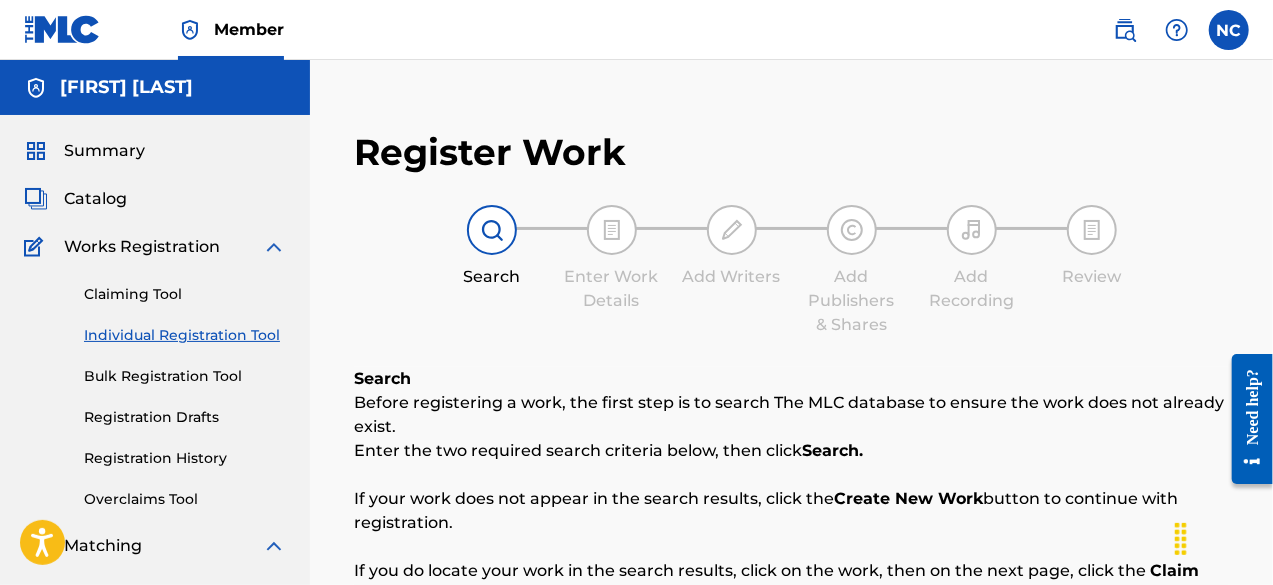 click on "Individual Registration Tool" at bounding box center [185, 335] 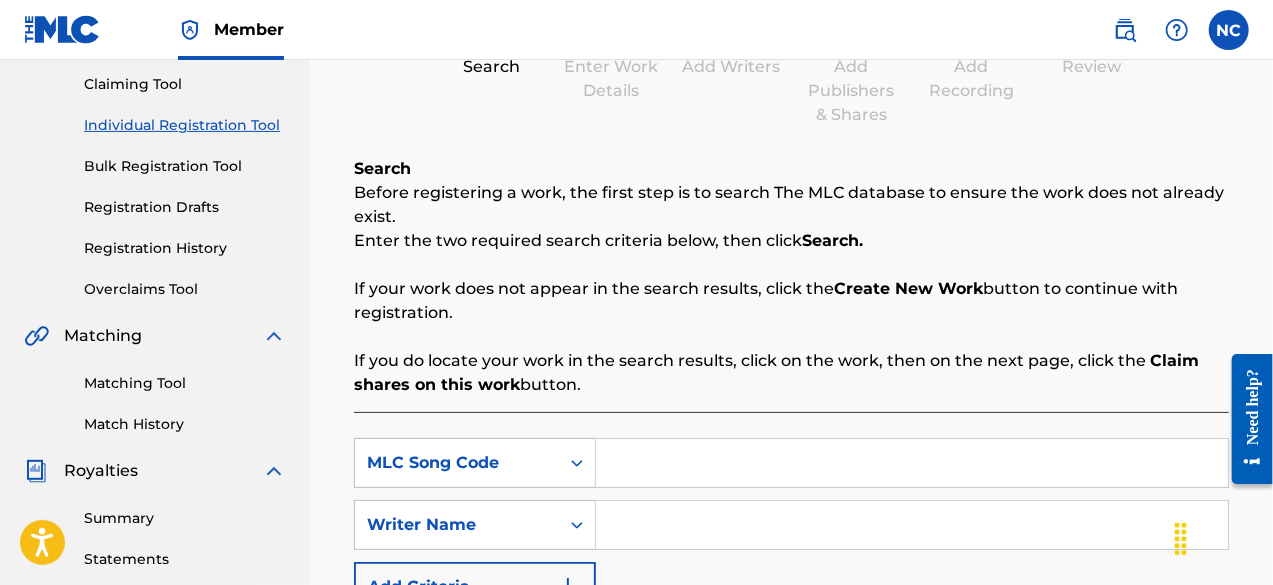 scroll, scrollTop: 208, scrollLeft: 0, axis: vertical 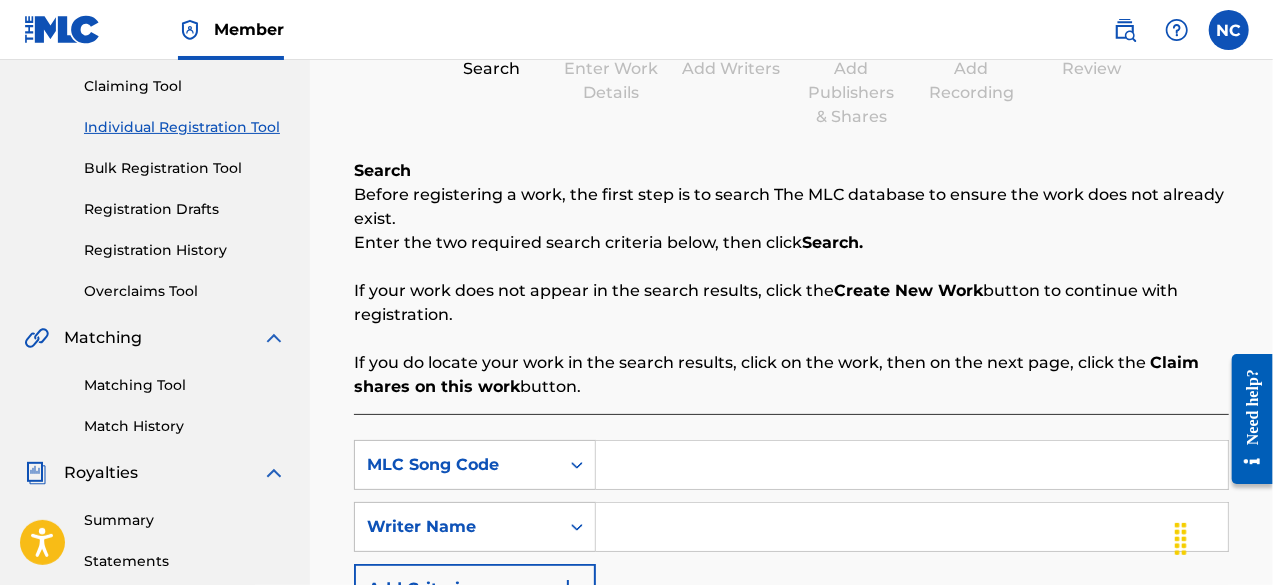 click on "Registration Drafts" at bounding box center (185, 209) 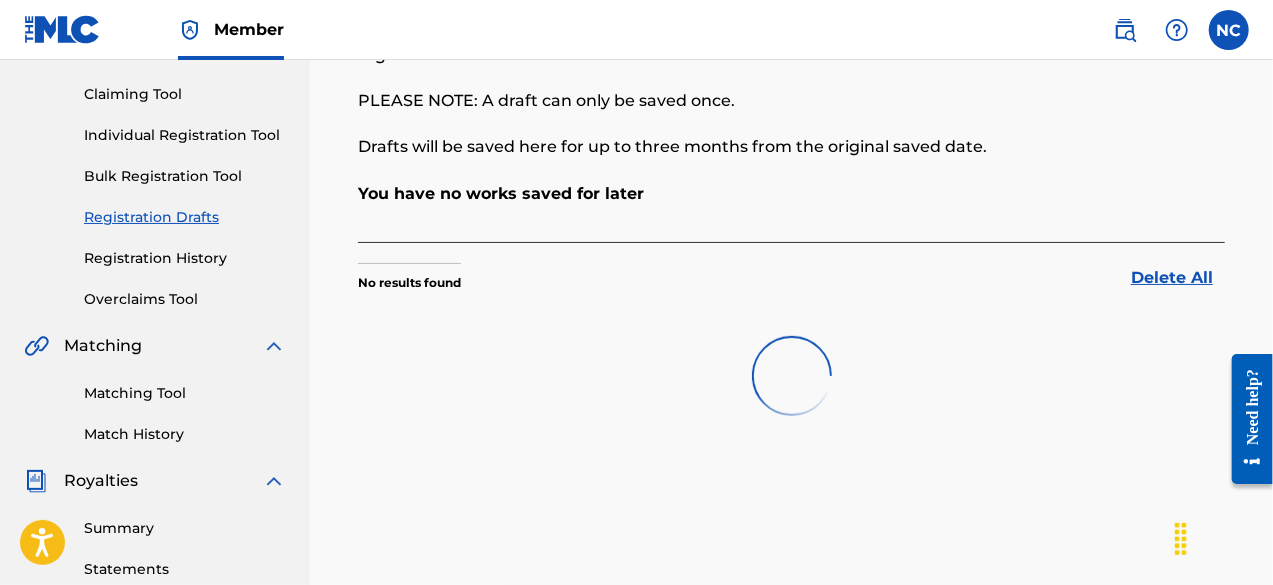 scroll, scrollTop: 201, scrollLeft: 0, axis: vertical 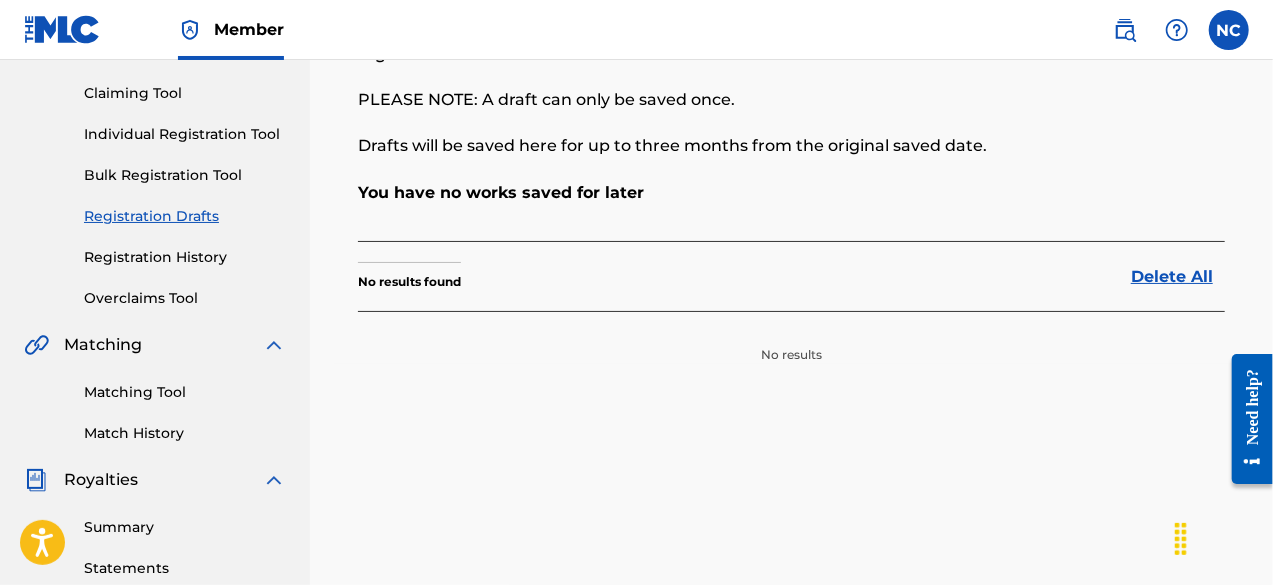 click on "Individual Registration Tool" at bounding box center (185, 134) 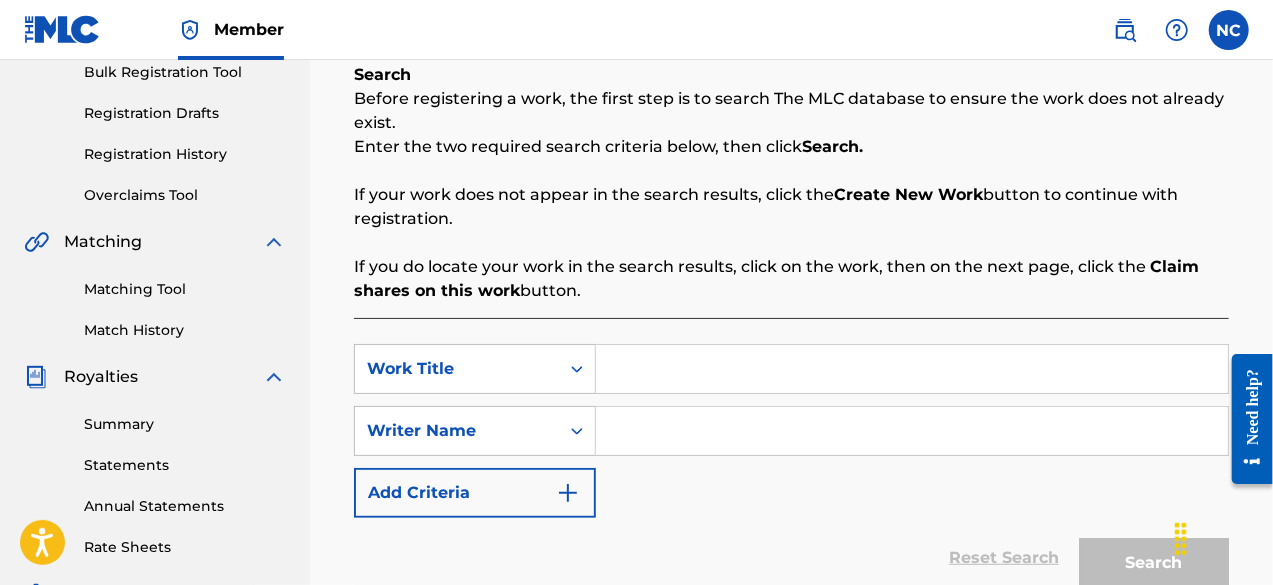 scroll, scrollTop: 428, scrollLeft: 0, axis: vertical 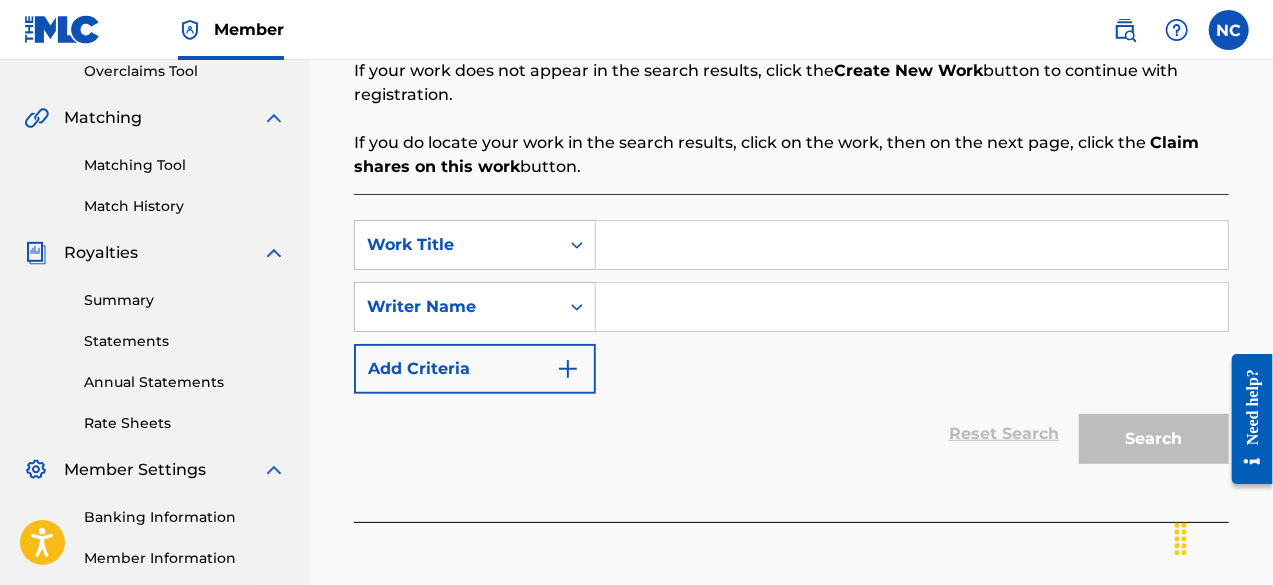 click at bounding box center [912, 245] 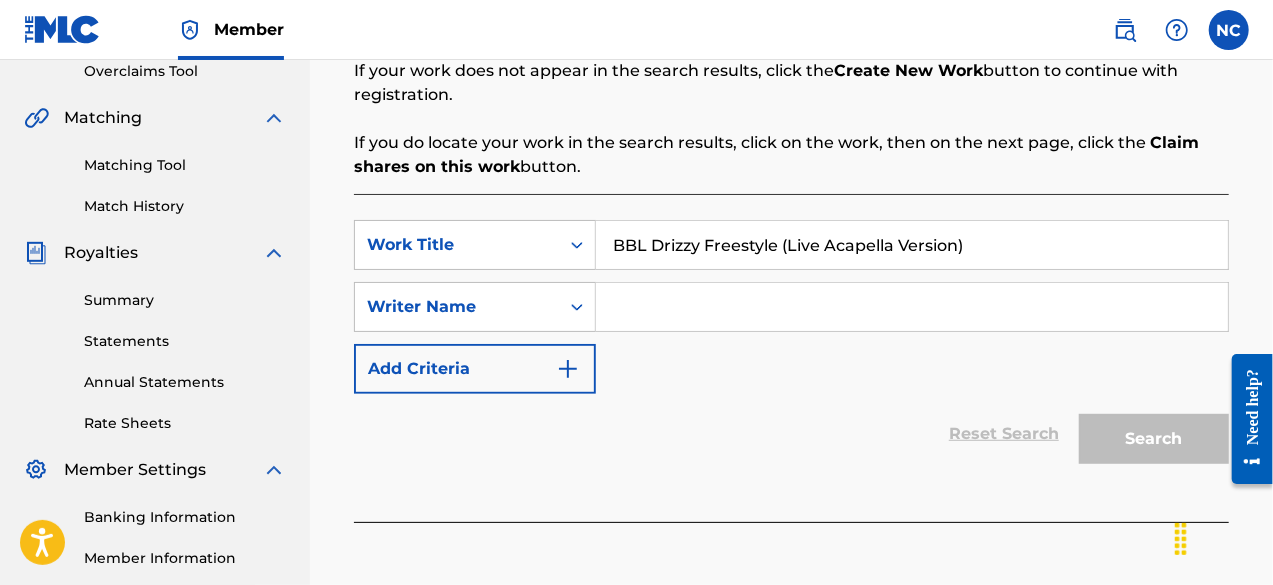 type on "BBL Drizzy Freestyle (Live Acapella Version)" 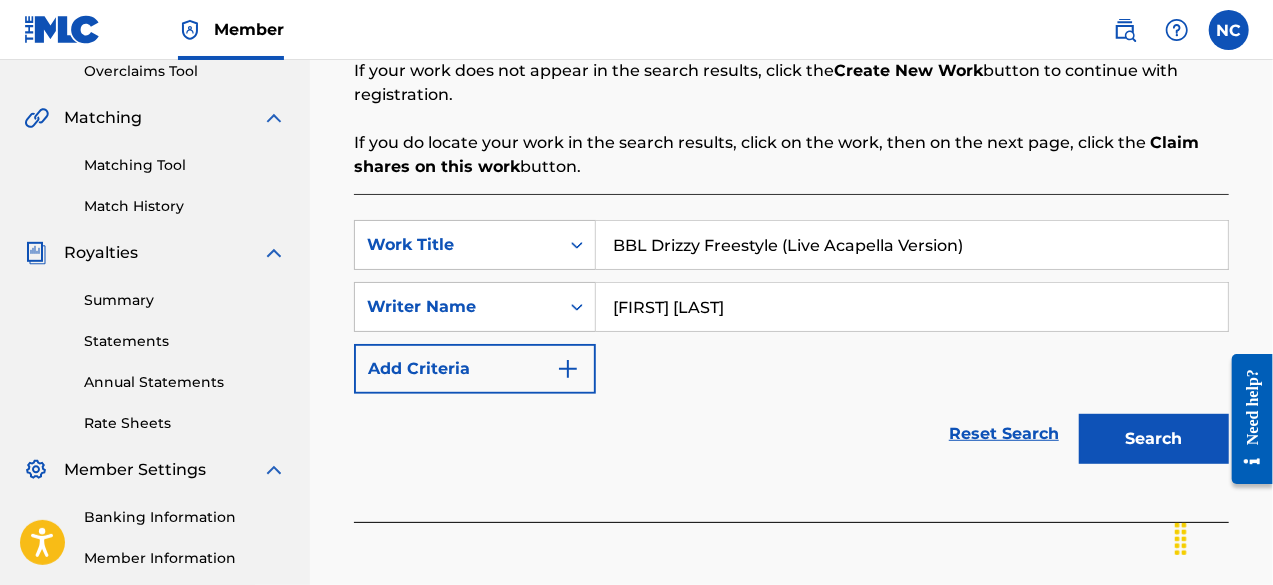 type on "[FIRST] [LAST]" 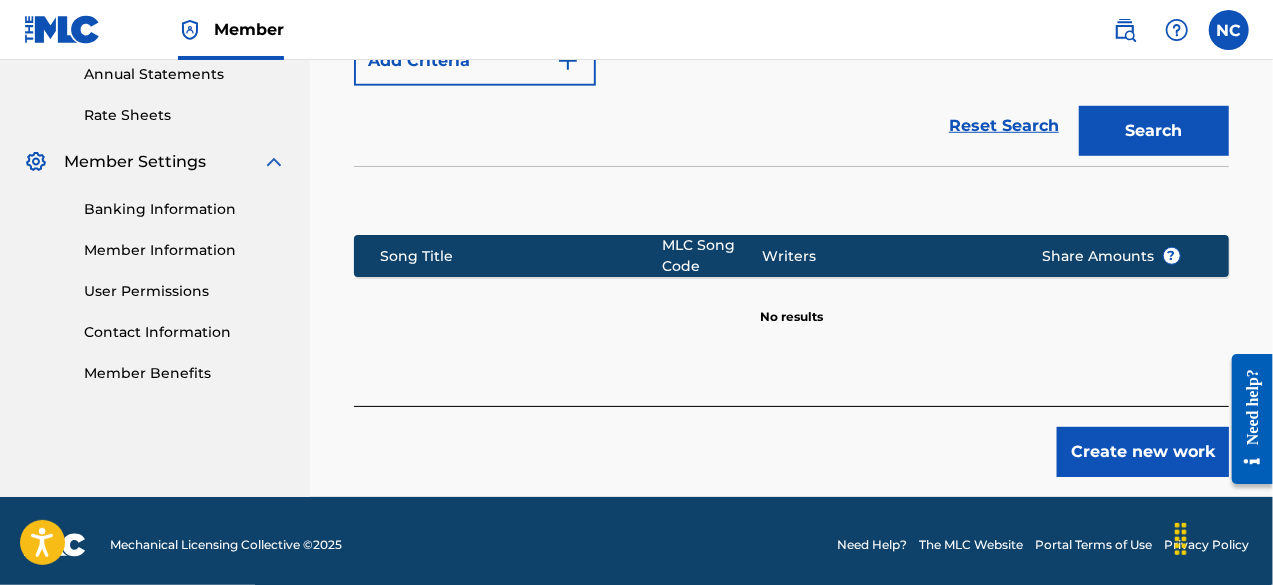 scroll, scrollTop: 737, scrollLeft: 0, axis: vertical 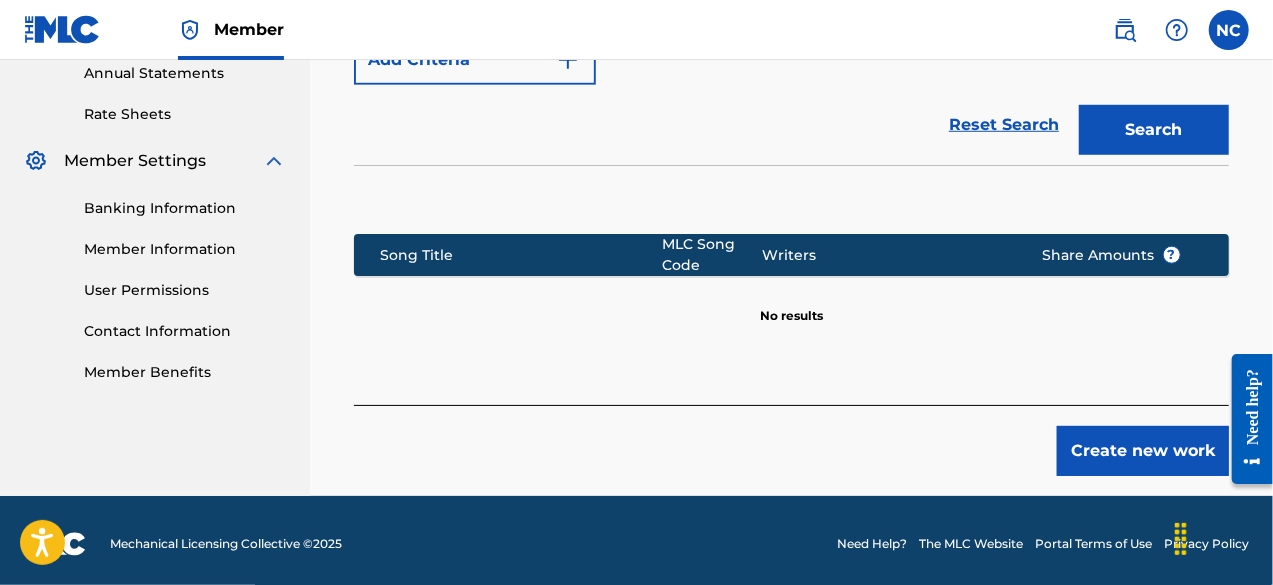 click on "Create new work" at bounding box center (1143, 451) 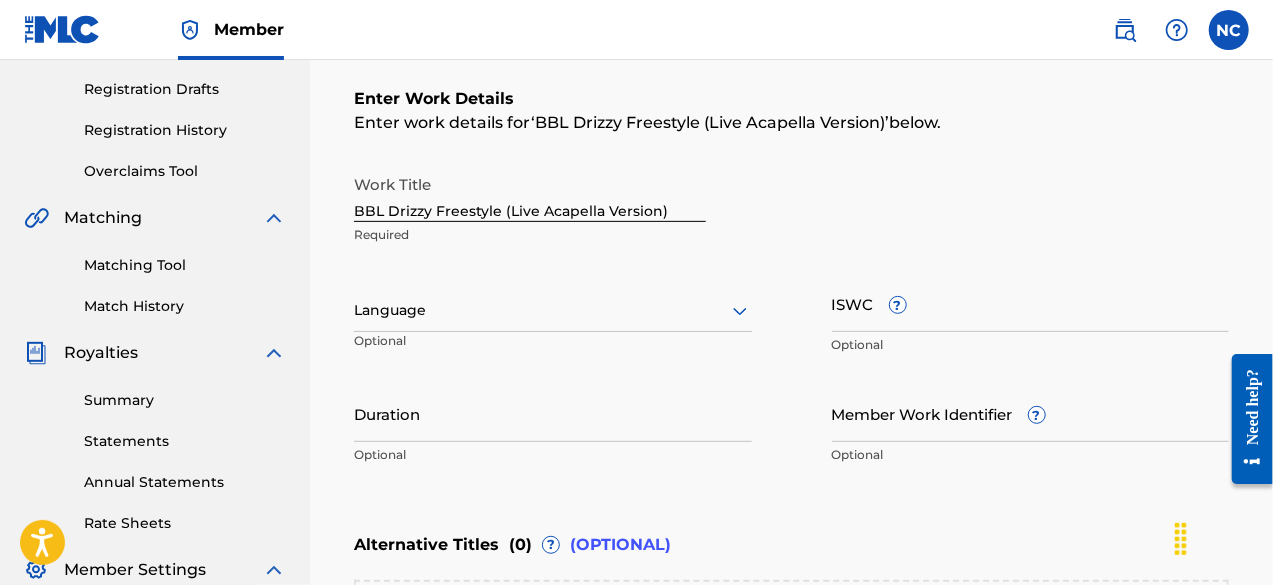 scroll, scrollTop: 332, scrollLeft: 0, axis: vertical 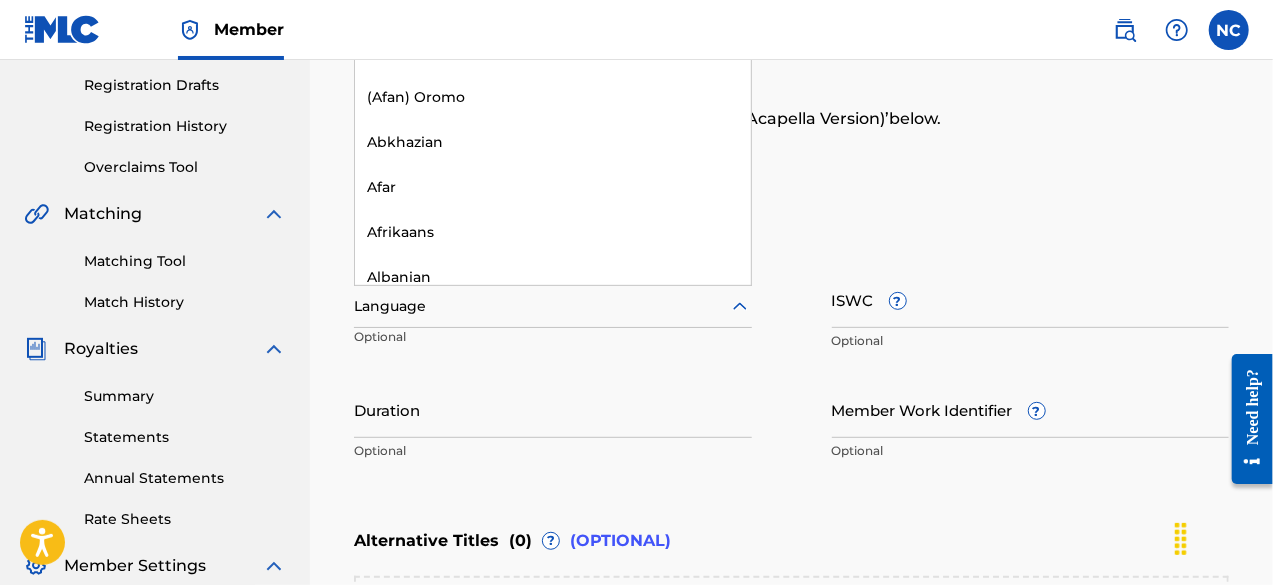 click at bounding box center (553, 306) 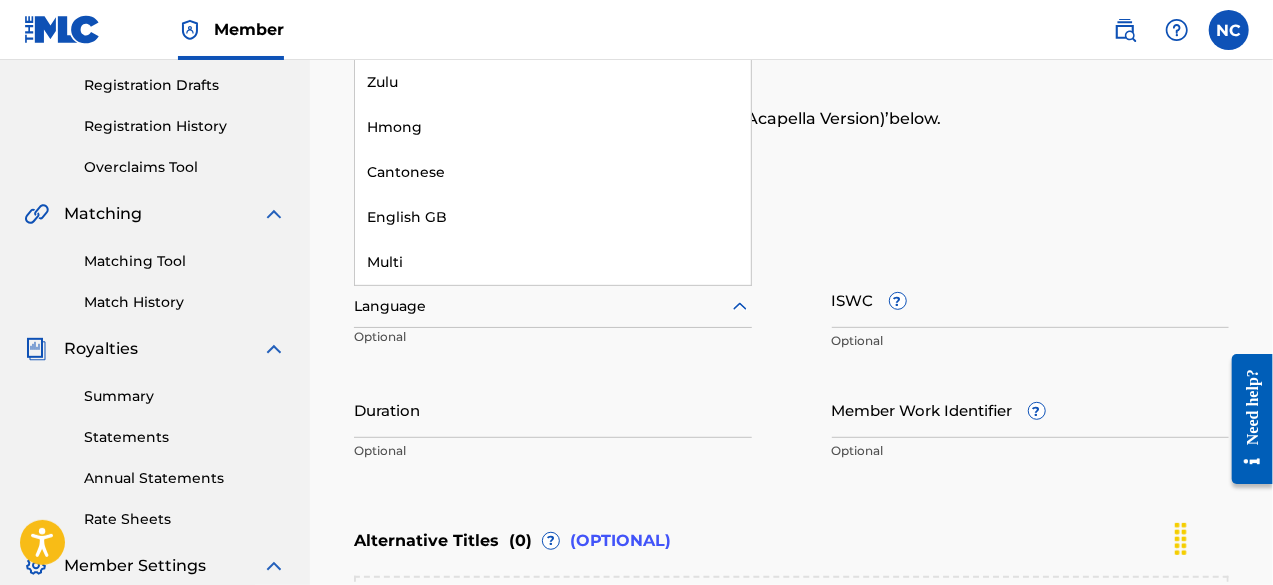 scroll, scrollTop: 6585, scrollLeft: 0, axis: vertical 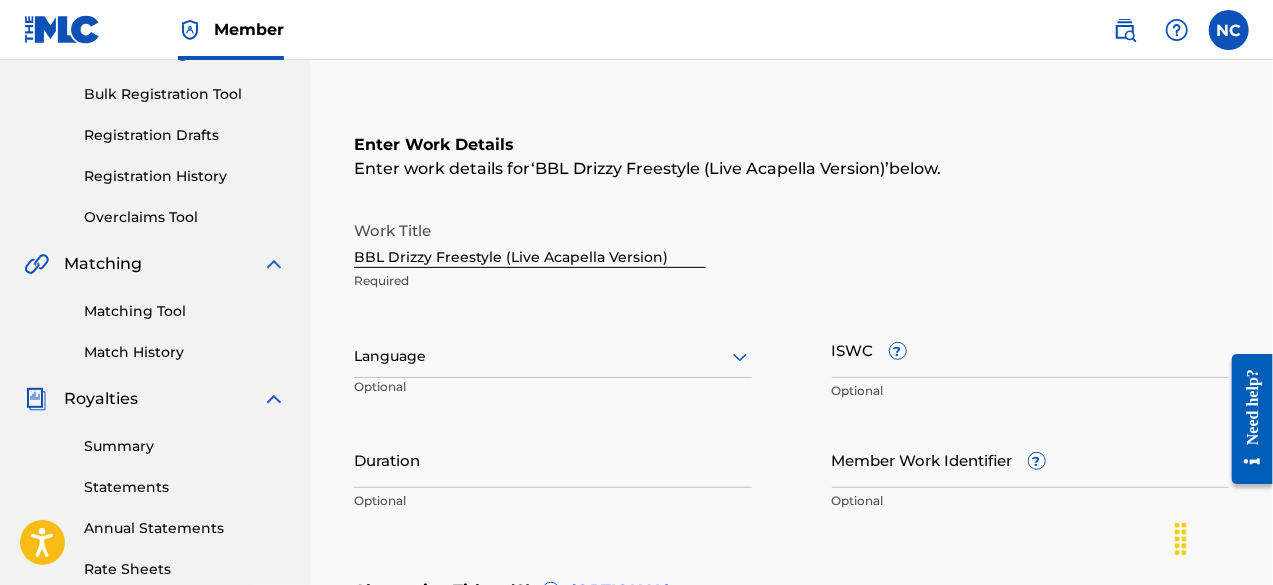 click at bounding box center [553, 356] 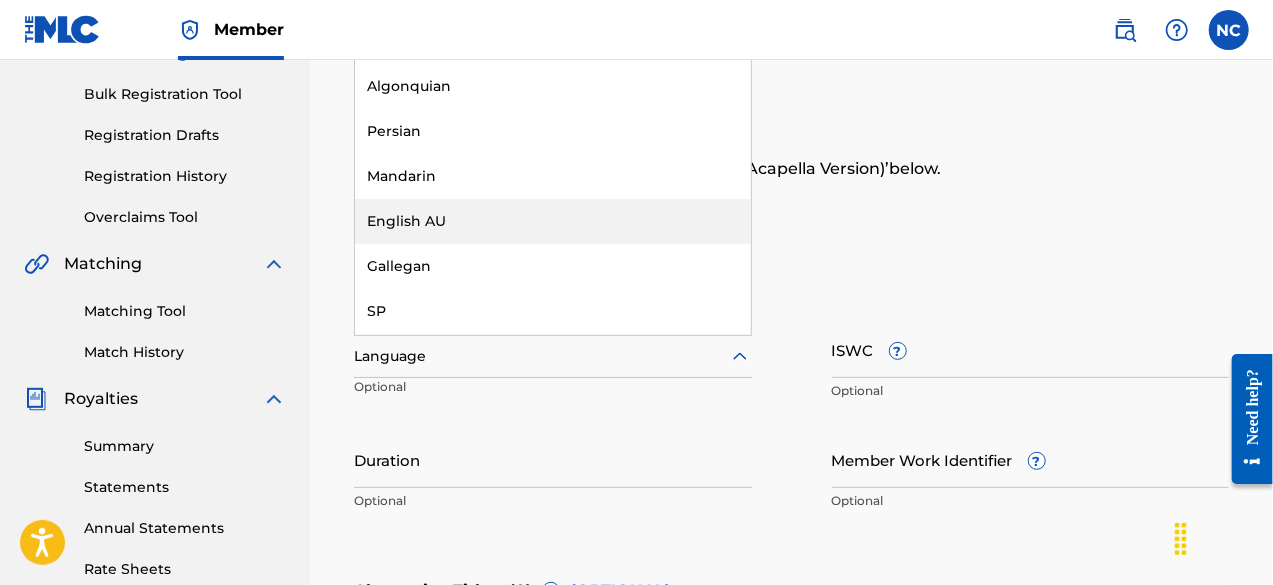 scroll, scrollTop: 6585, scrollLeft: 0, axis: vertical 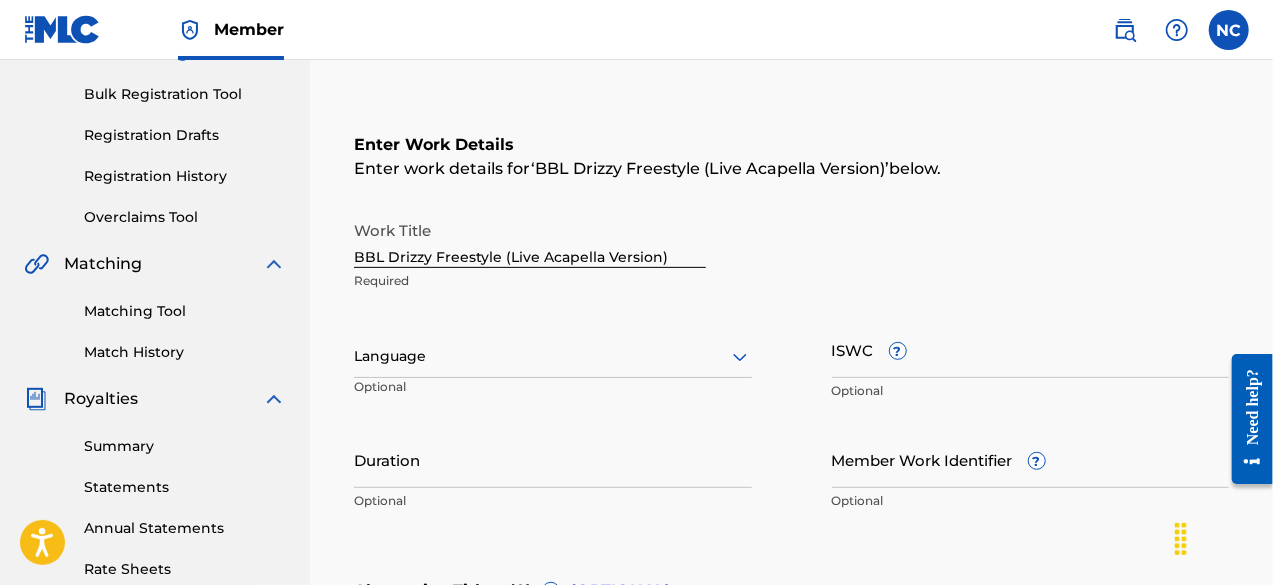 click at bounding box center [553, 356] 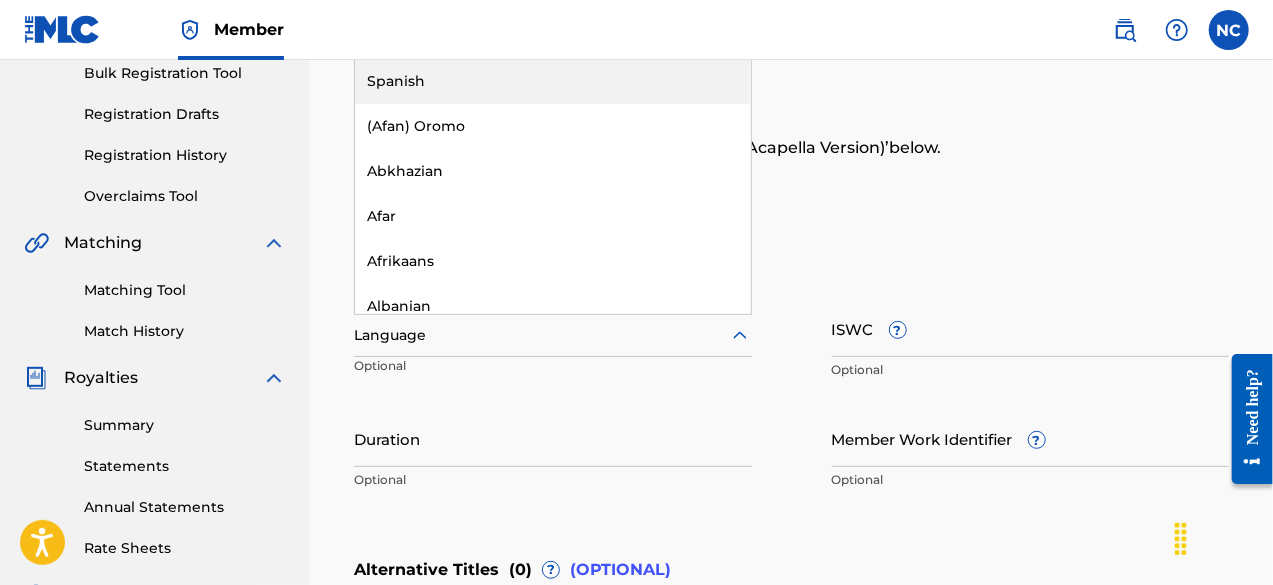 scroll, scrollTop: 304, scrollLeft: 0, axis: vertical 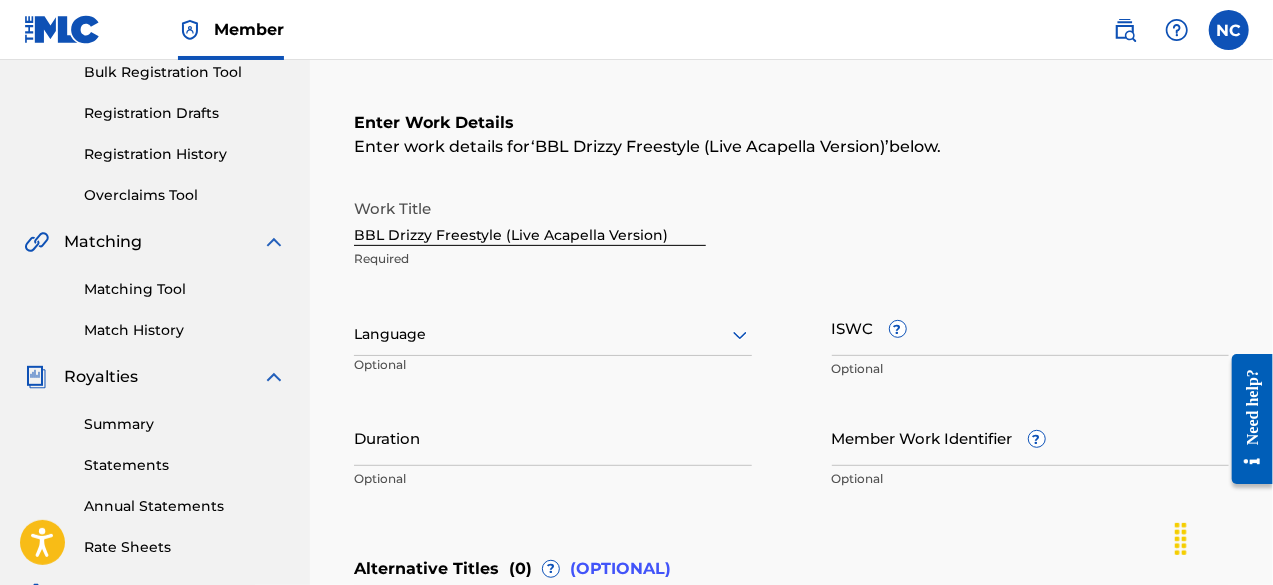 click at bounding box center [553, 334] 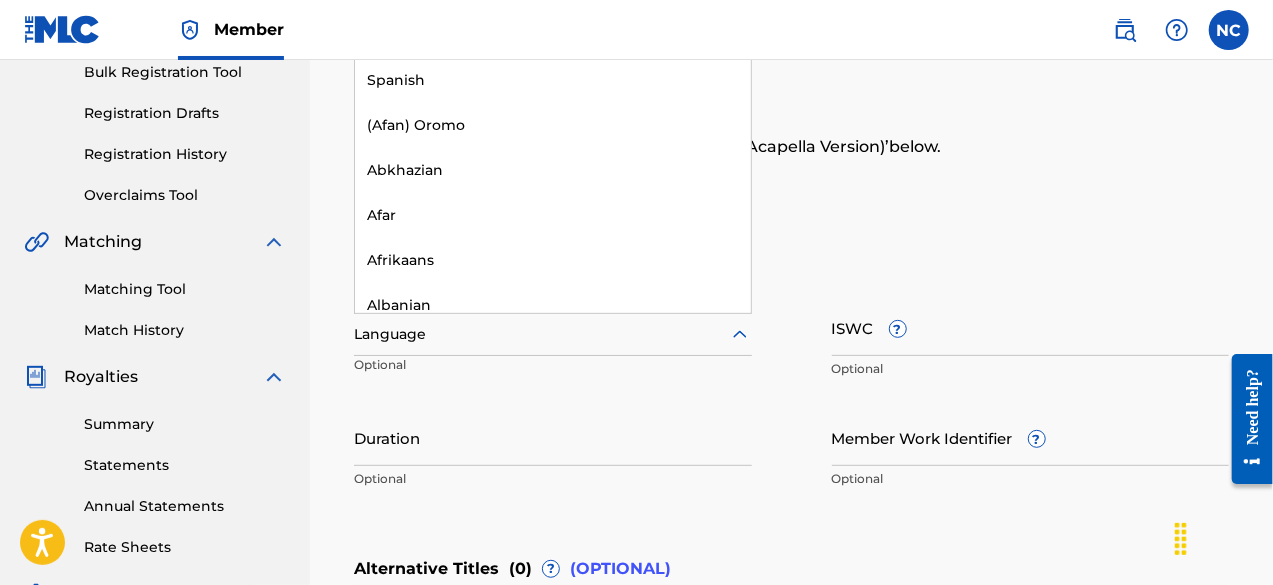 click at bounding box center (553, 334) 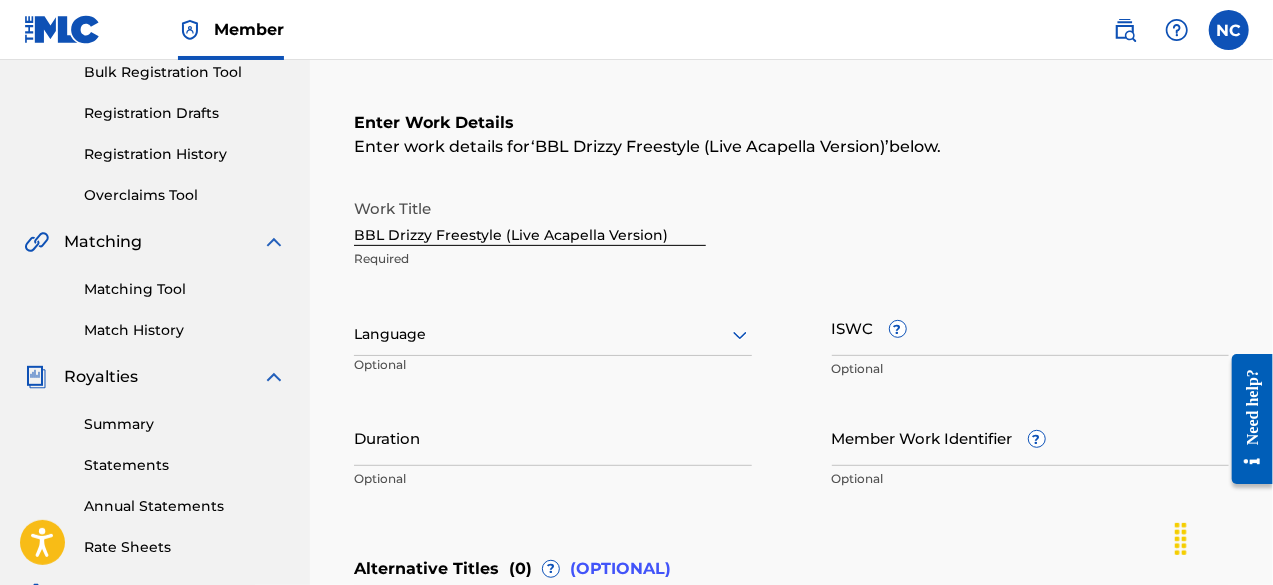 click at bounding box center (553, 334) 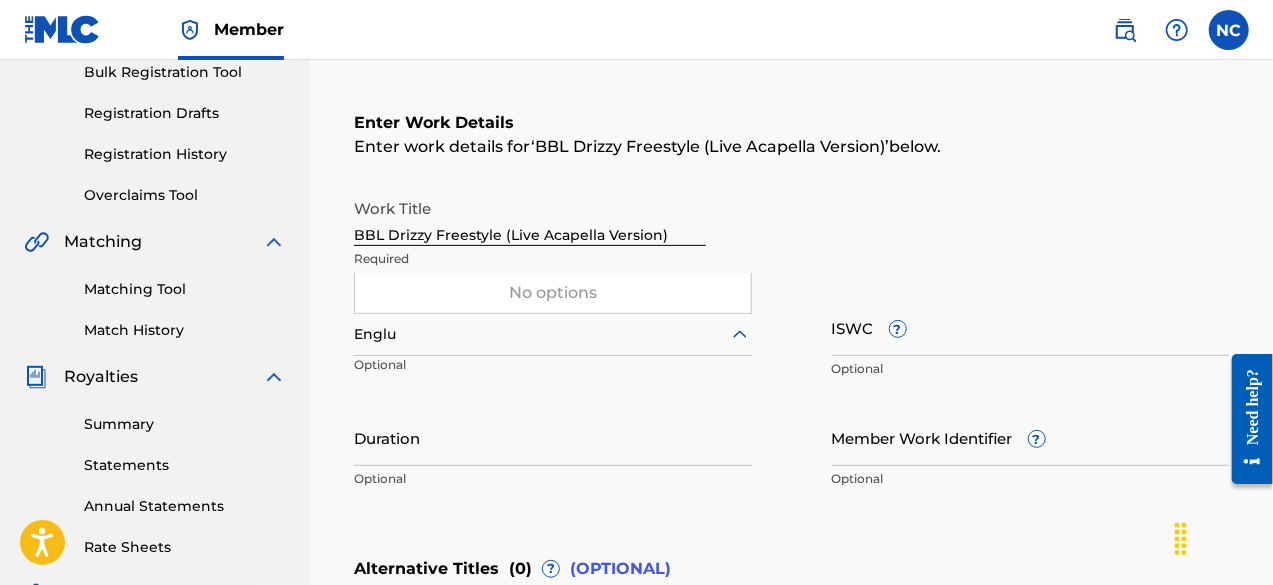 type on "Engl" 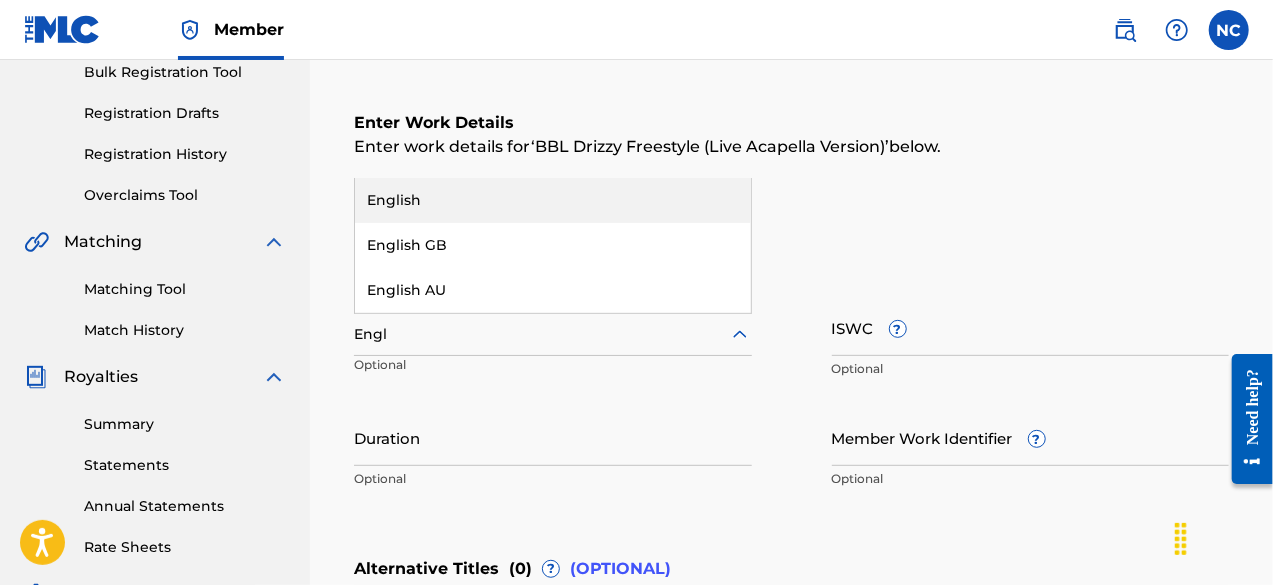 click on "English" at bounding box center (553, 200) 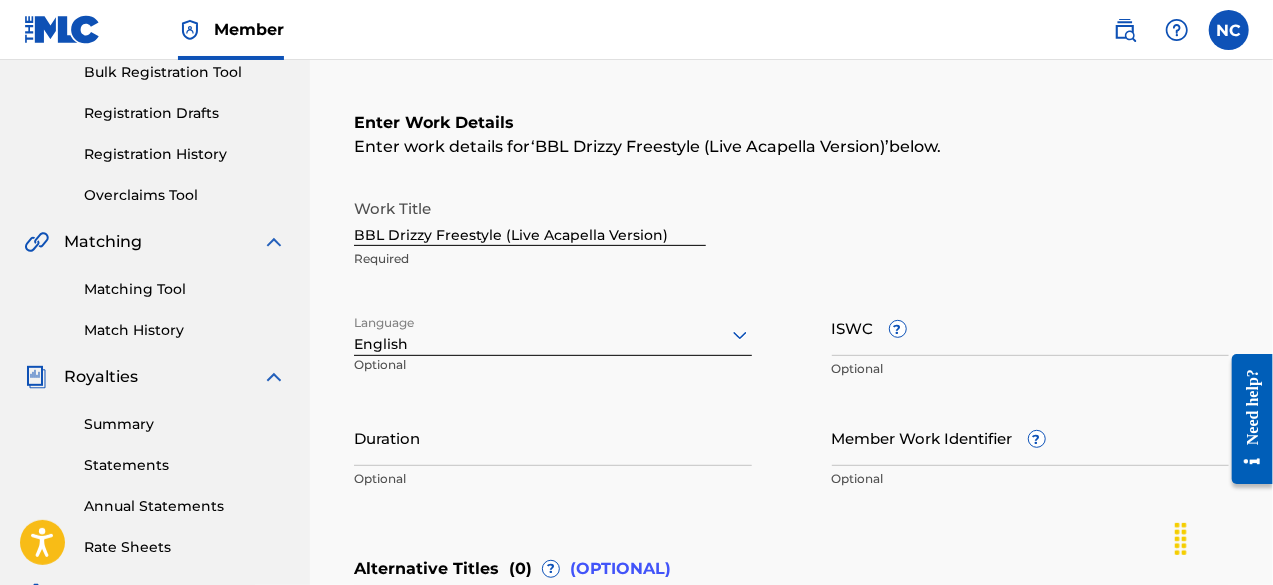 click on "ISWC   ?" at bounding box center (1031, 327) 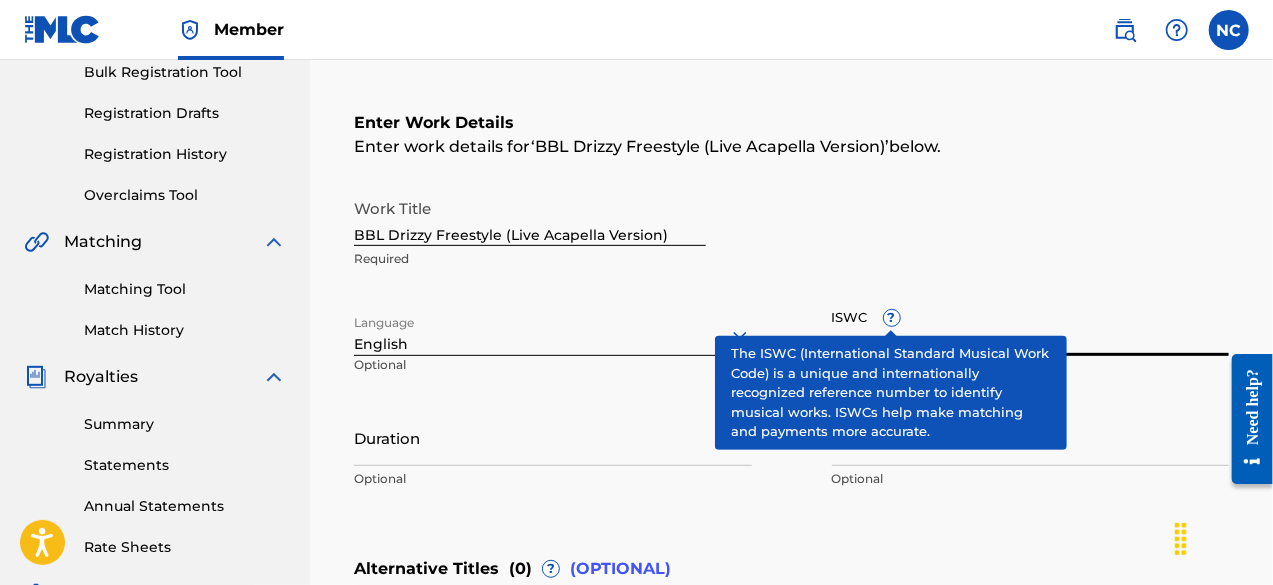 click on "?" at bounding box center (892, 318) 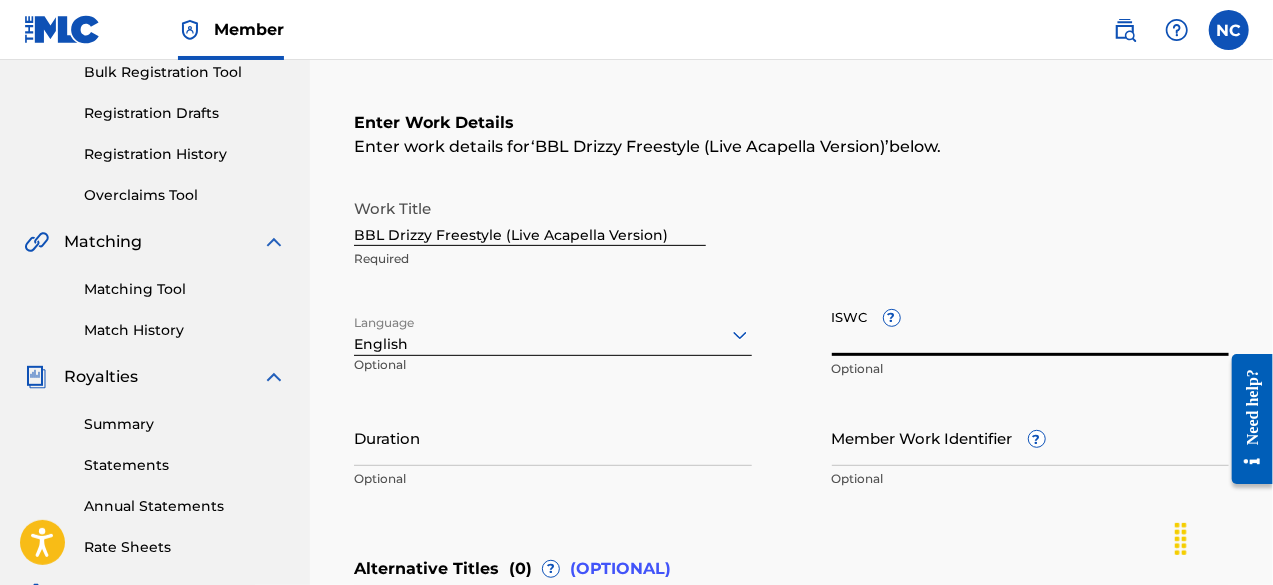 paste on "[ISWC]" 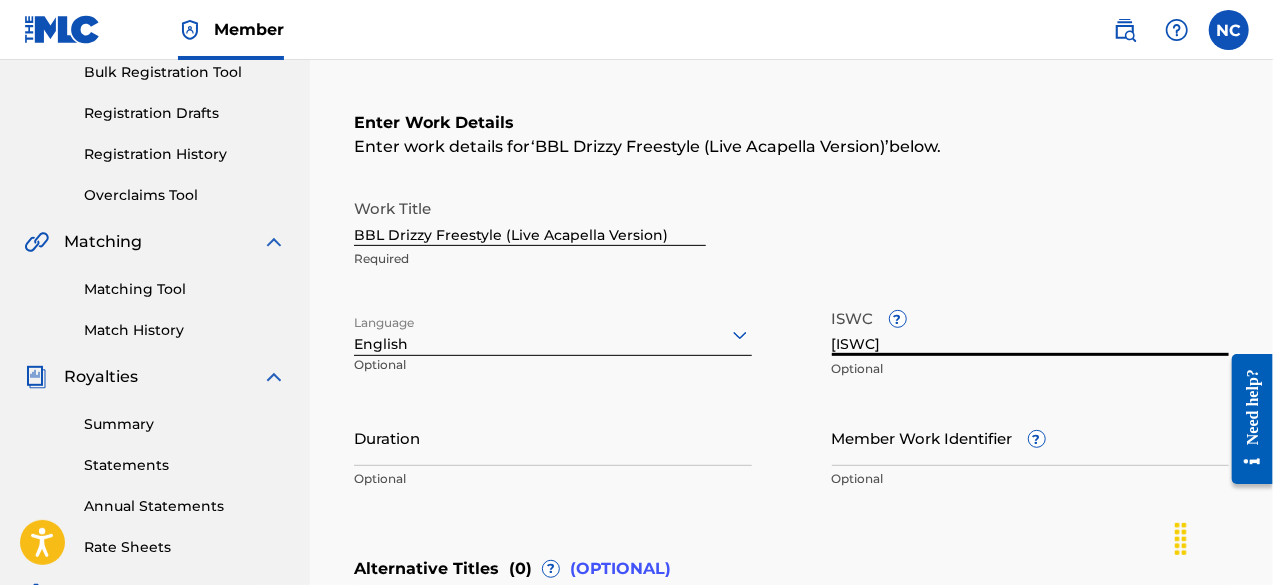 type on "[ISWC]" 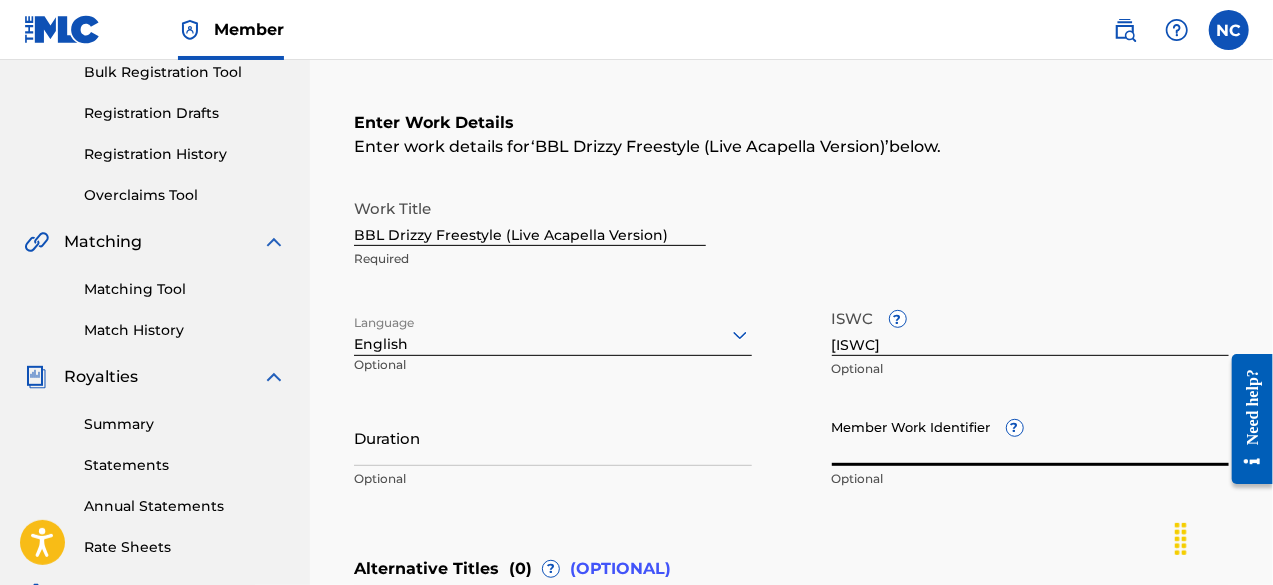click on "Member Work Identifier   ?" at bounding box center (1031, 437) 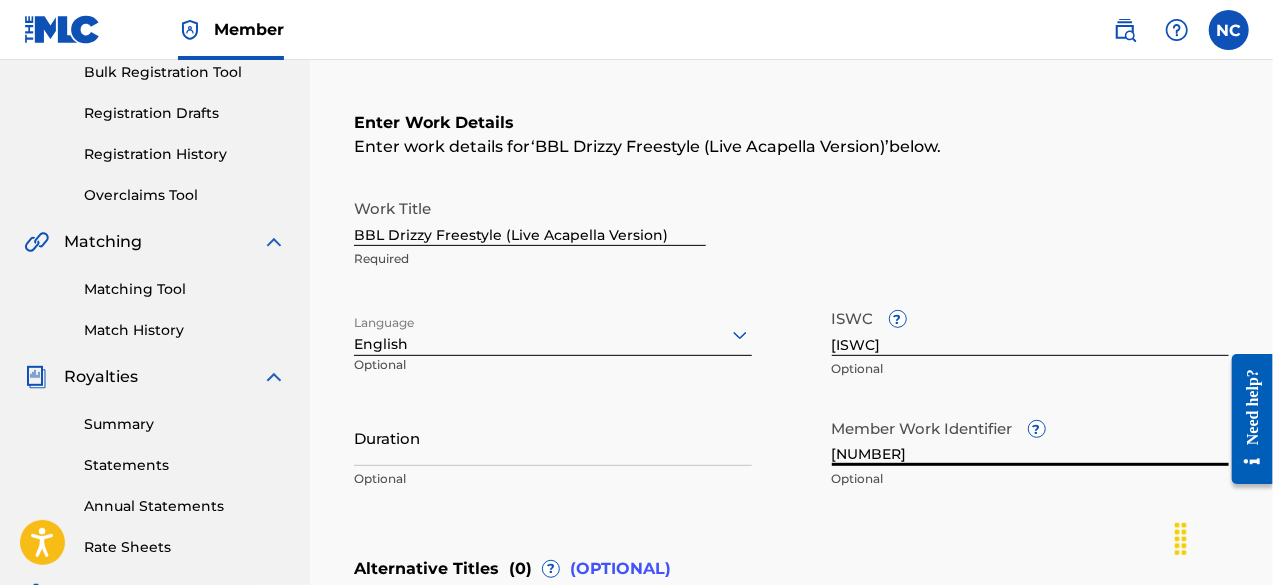 type on "[NUMBER]" 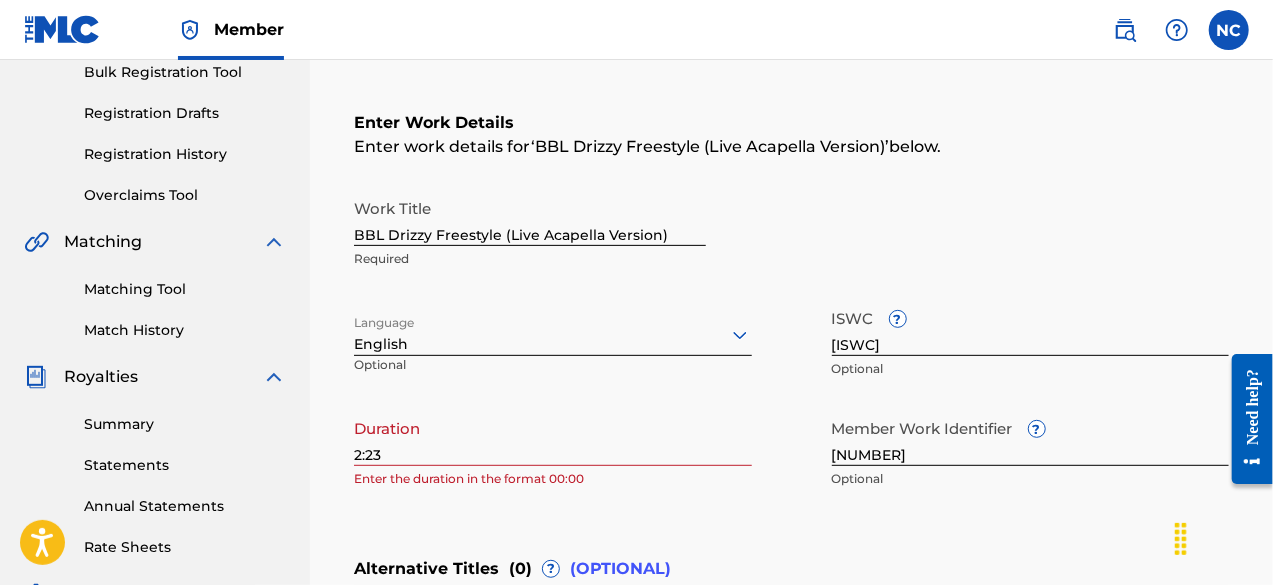 click on "Register Work Search Enter Work Details Add Writers Add Publishers & Shares Add Recording Review Enter Work Details Enter work details for  ‘ BBL Drizzy Freestyle (Live Acapella Version) ’  below. Work Title   BBL Drizzy Freestyle (Live Acapella Version) Required Language English Optional ISWC   ? [ISWC] Optional Duration   2:23 Enter the duration in the format 00:00 Member Work Identifier   ? [WORK_ID] Optional Alternative Titles ( 0 ) ? (OPTIONAL) Add Alternative Title Back Save as draft Next" at bounding box center [791, 349] 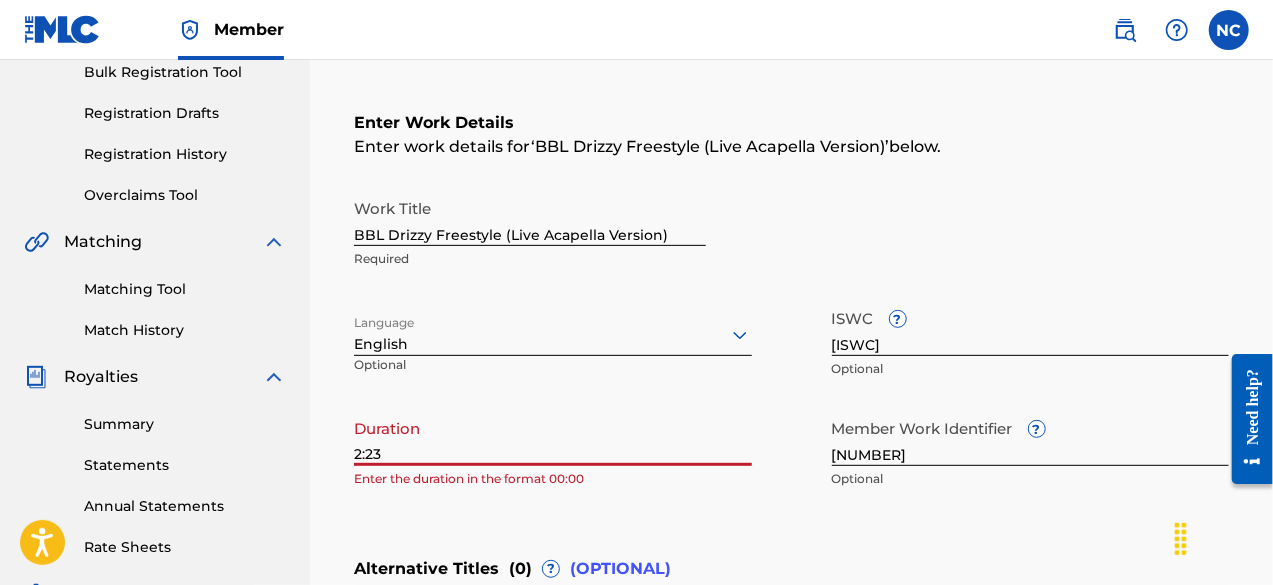 click on "2:23" at bounding box center (553, 437) 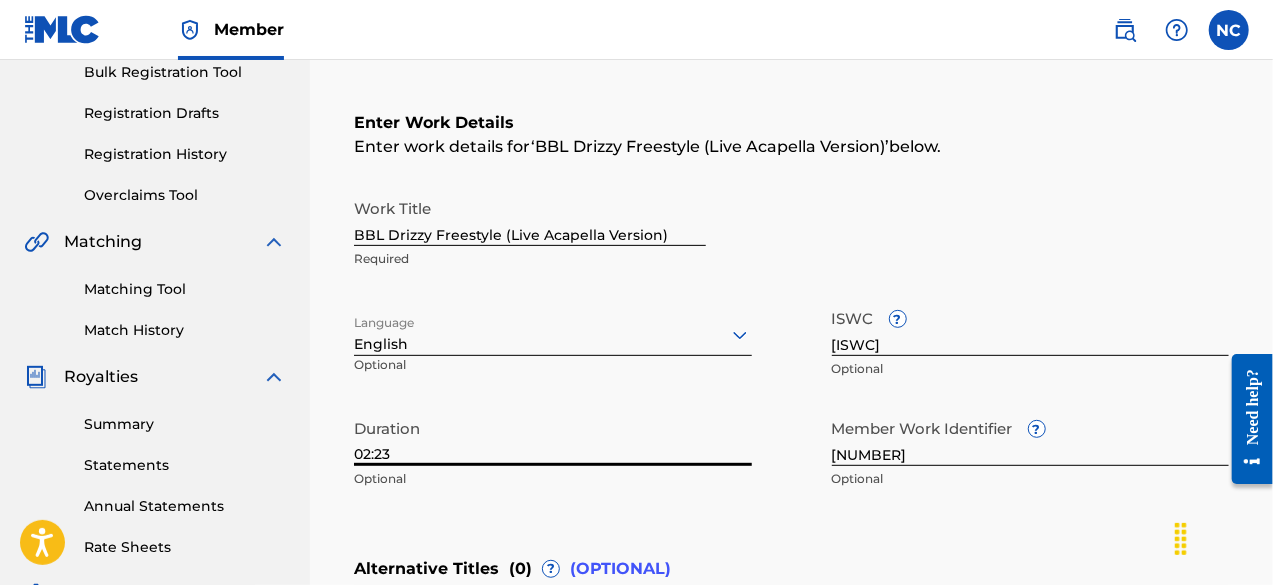 type on "02:23" 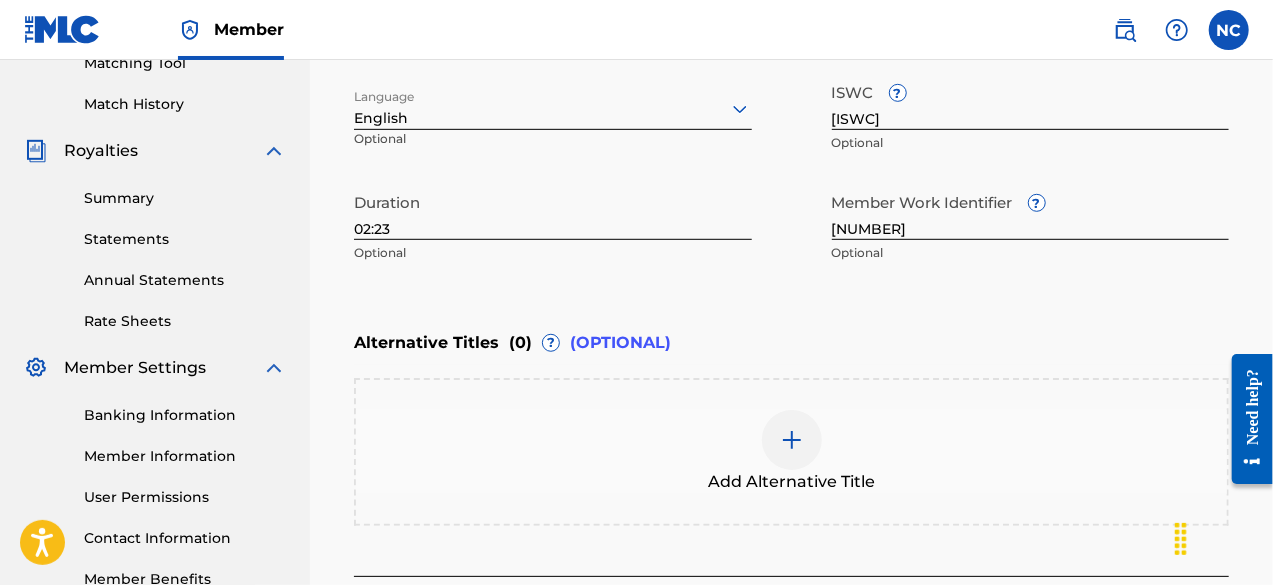 scroll, scrollTop: 532, scrollLeft: 0, axis: vertical 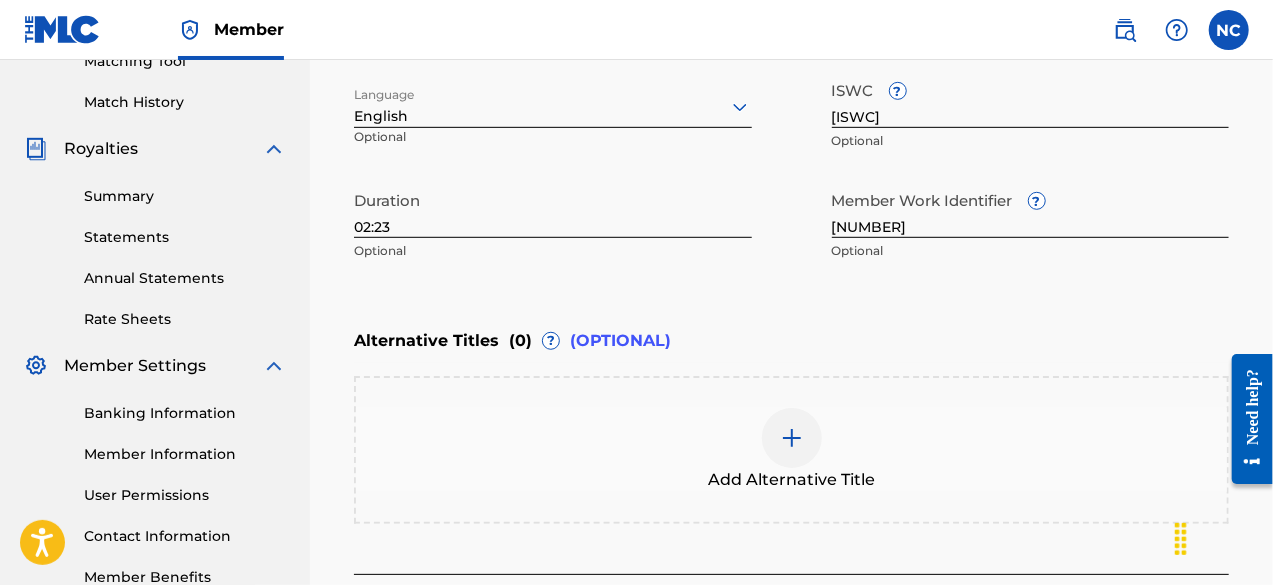 click at bounding box center (792, 438) 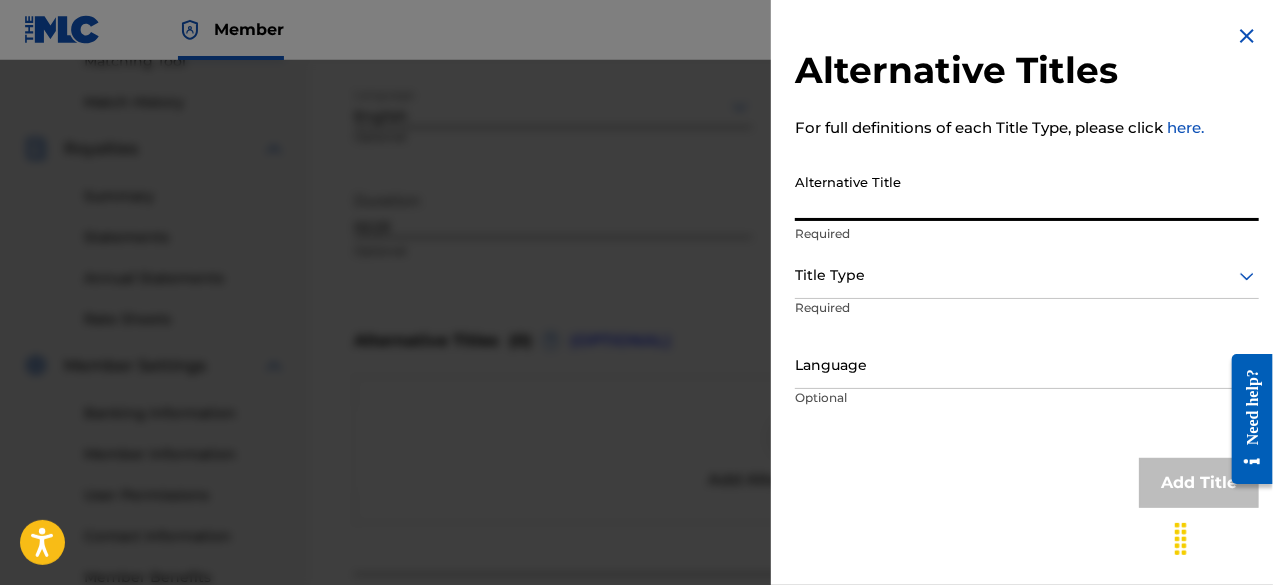 click on "Alternative Title" at bounding box center [1027, 192] 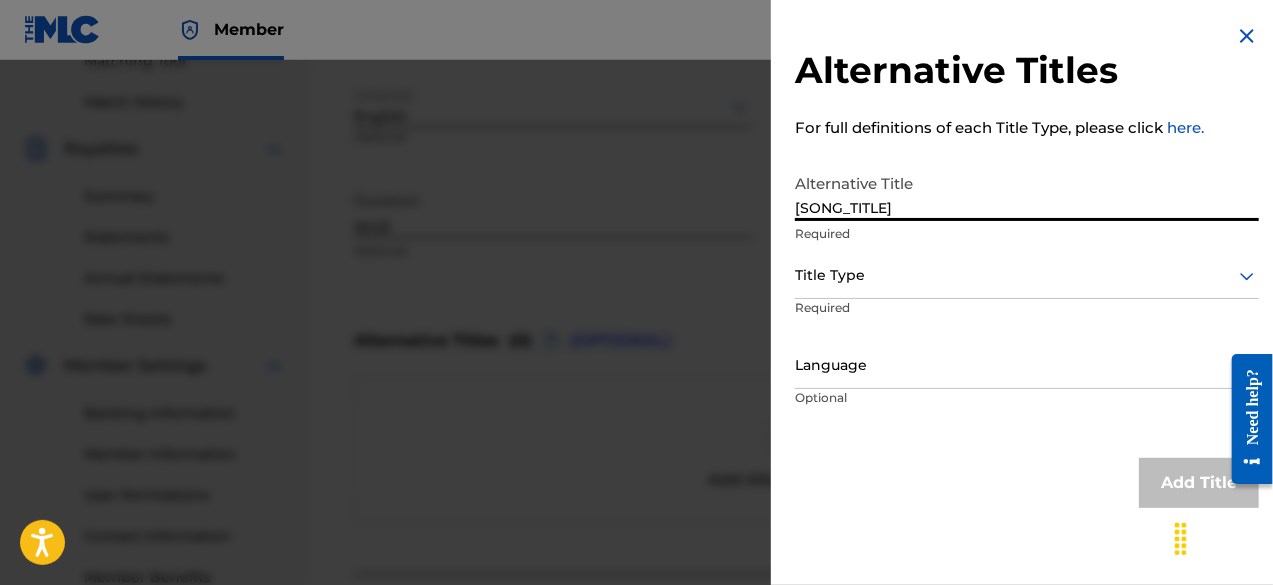 type on "[SONG_TITLE]" 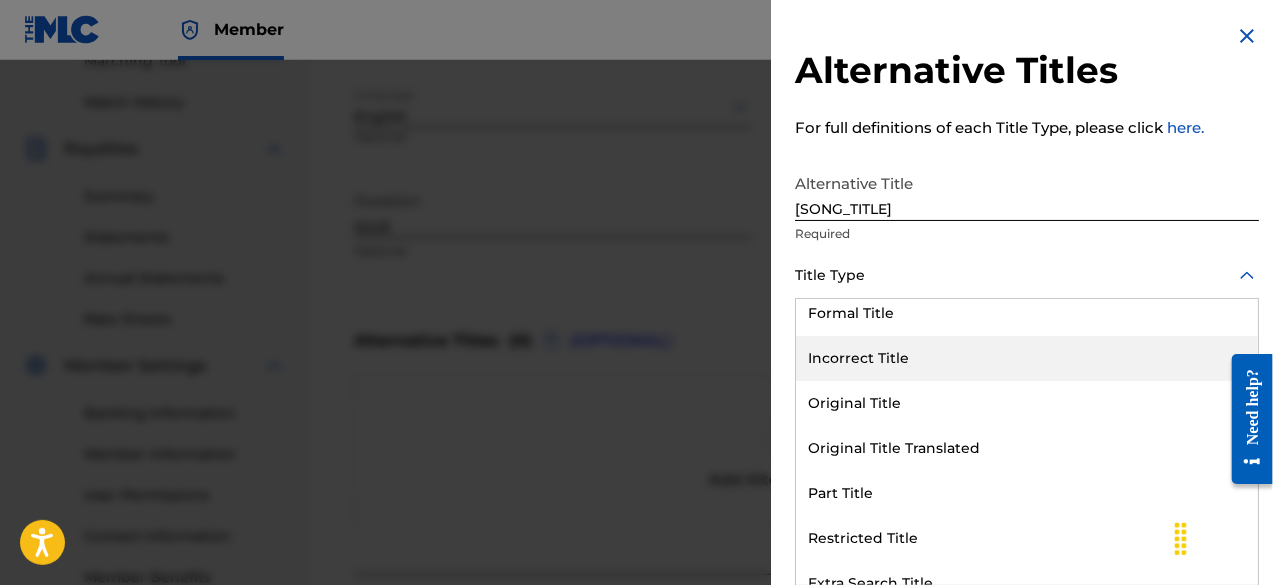 scroll, scrollTop: 58, scrollLeft: 0, axis: vertical 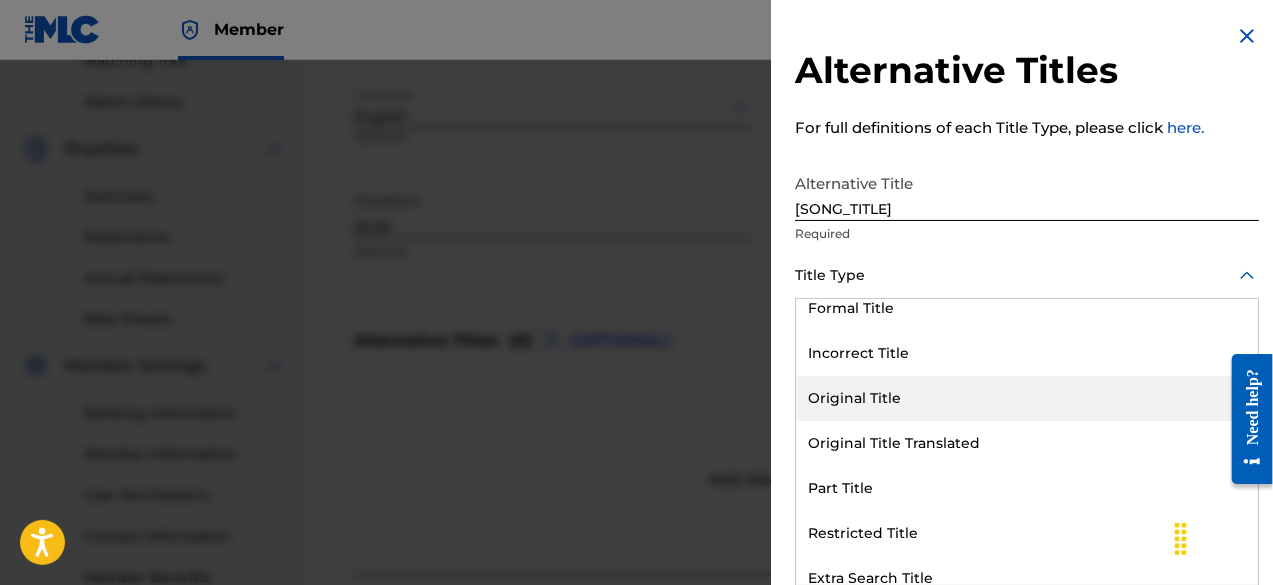 click on "Original Title" at bounding box center [1027, 398] 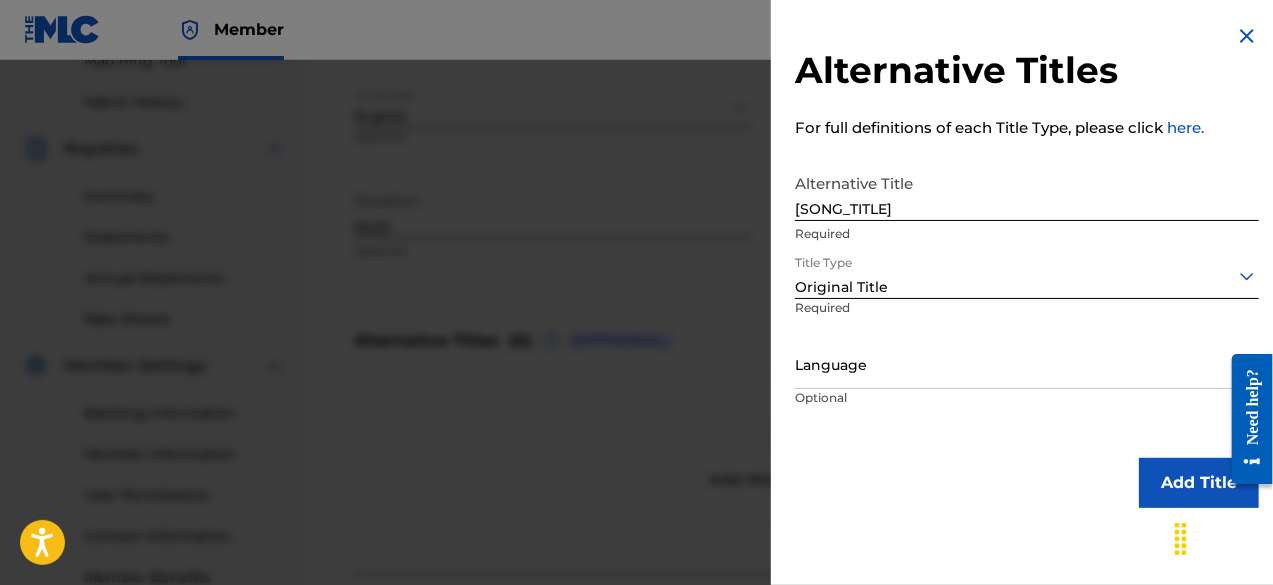 click at bounding box center (1027, 365) 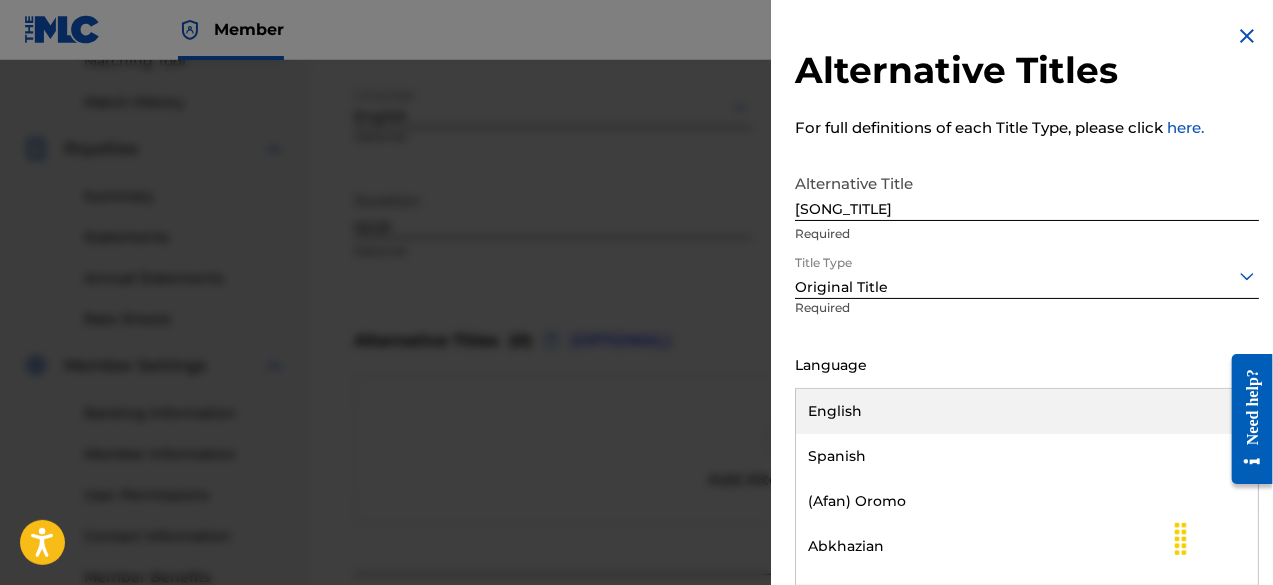 scroll, scrollTop: 0, scrollLeft: 0, axis: both 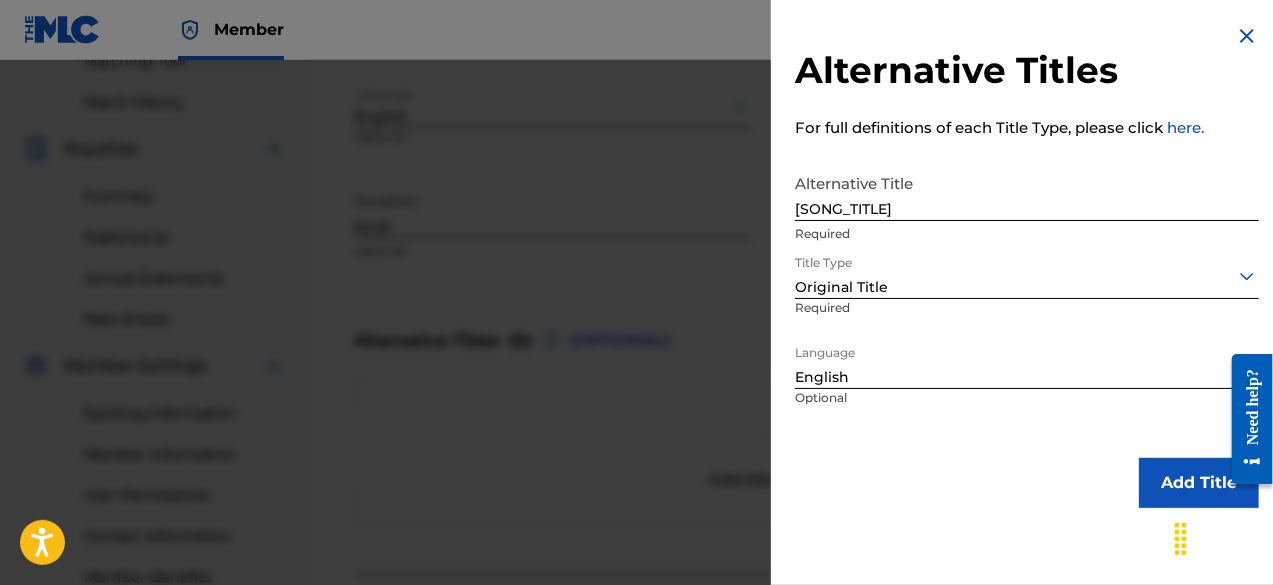 click on "Add Title" at bounding box center [1199, 483] 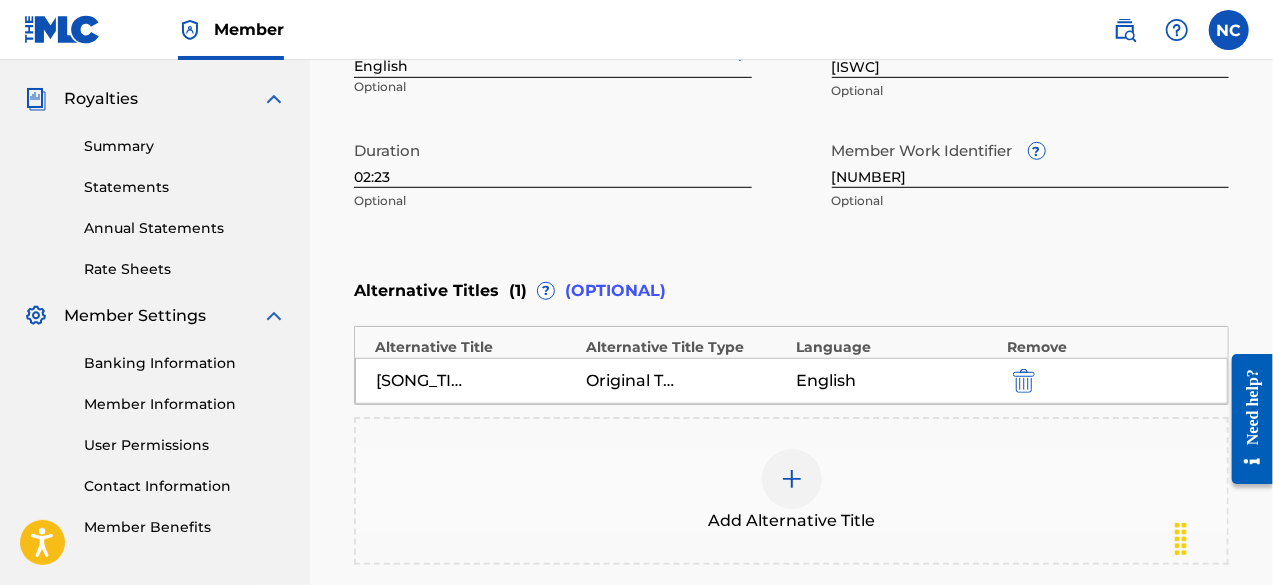 scroll, scrollTop: 797, scrollLeft: 0, axis: vertical 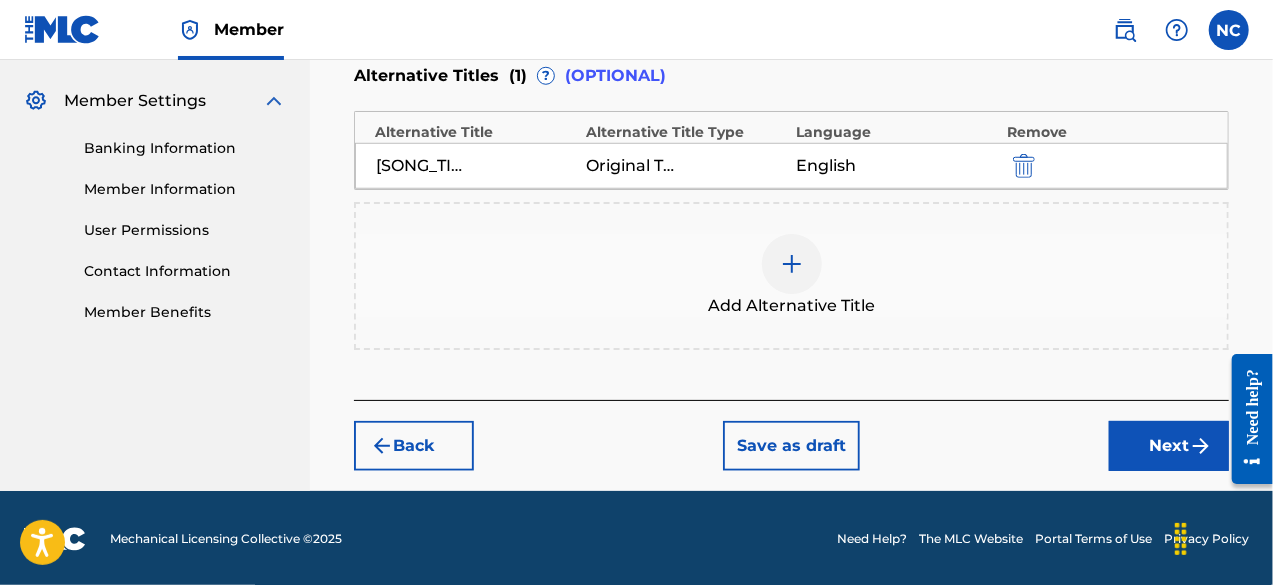 click at bounding box center [1201, 446] 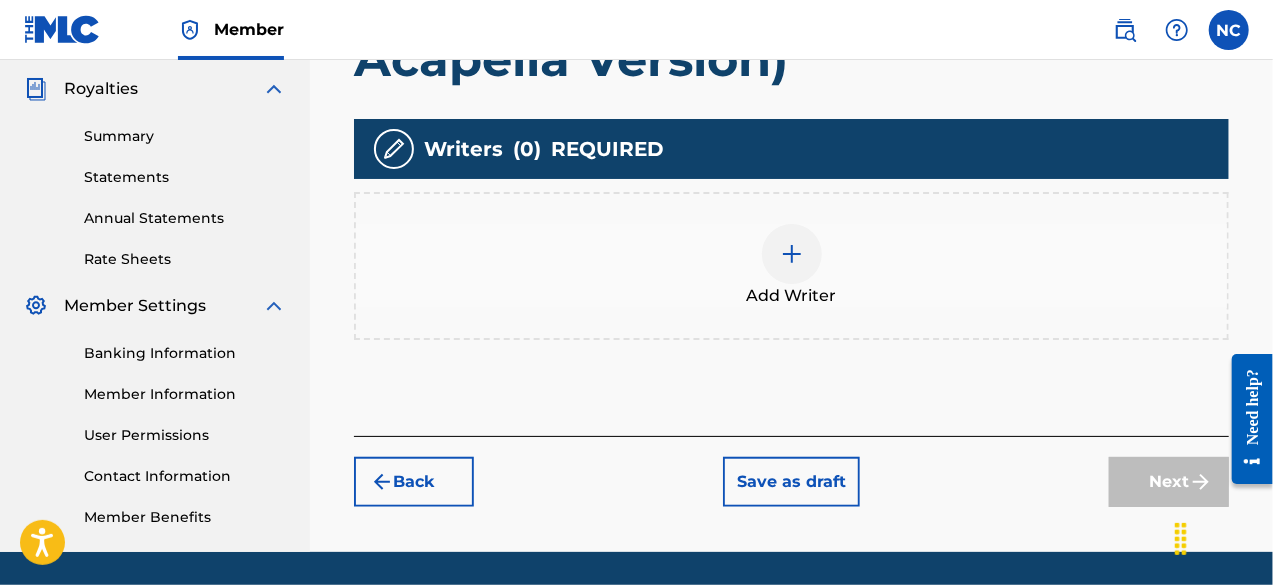 scroll, scrollTop: 594, scrollLeft: 0, axis: vertical 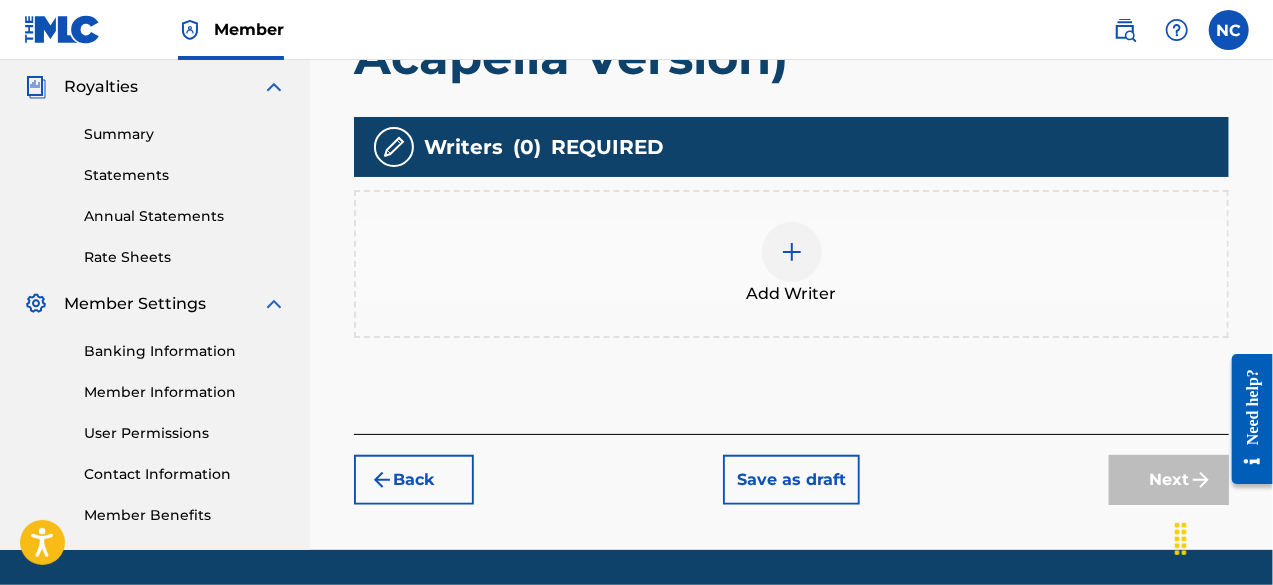 click at bounding box center (792, 252) 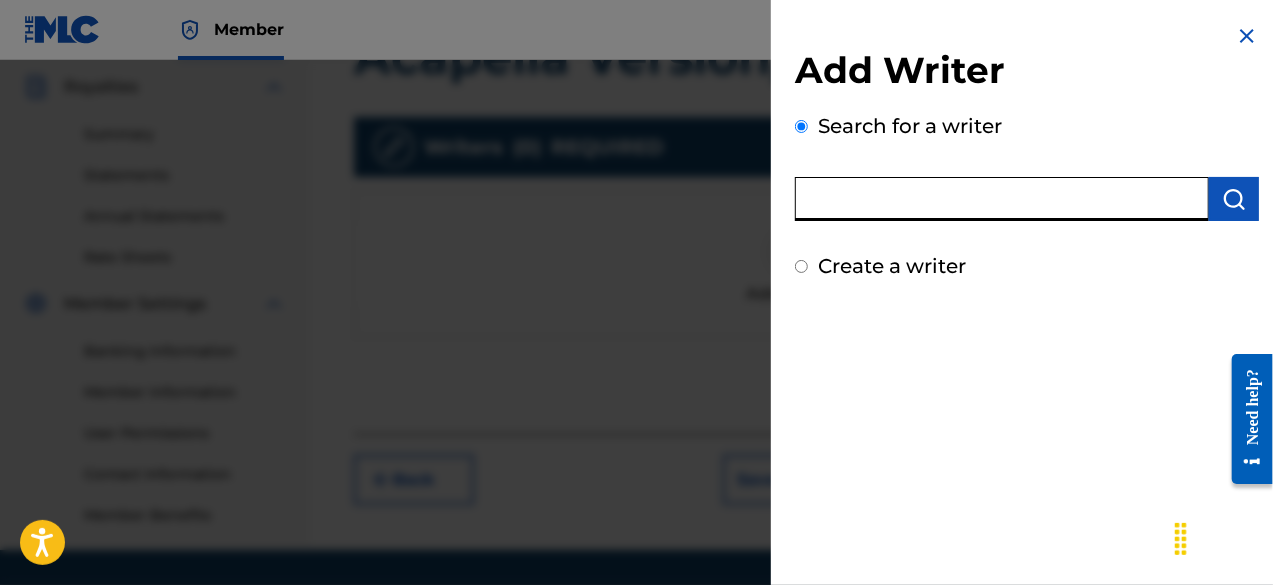 click at bounding box center [1002, 199] 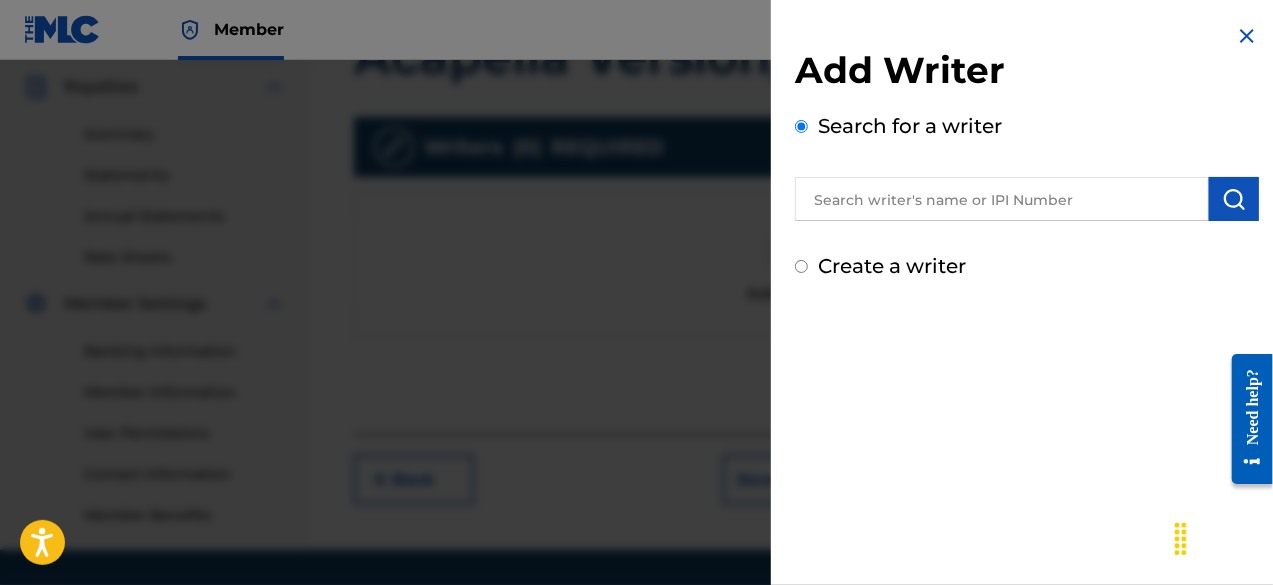 click on "Add Writer Search for a writer Create a writer" at bounding box center (1027, 292) 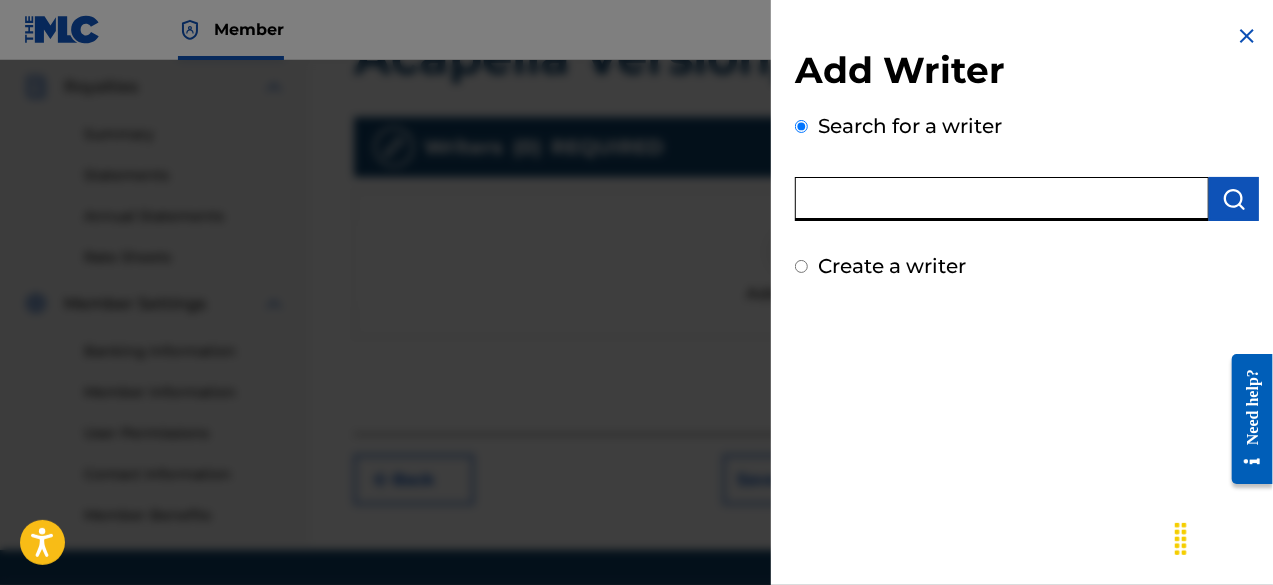 click at bounding box center (1002, 199) 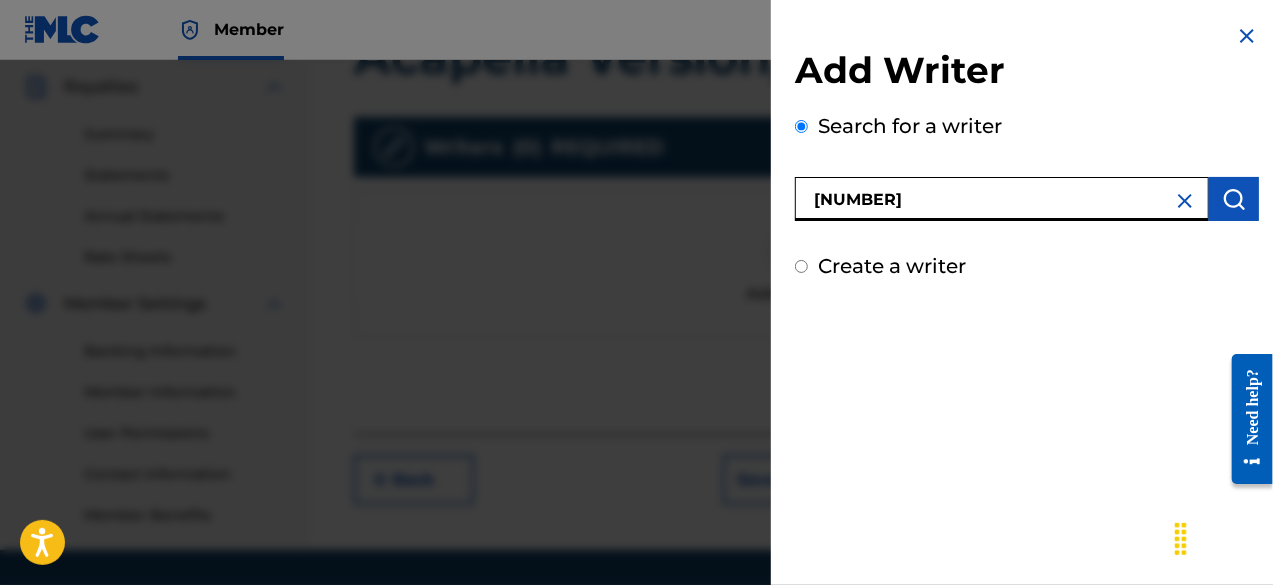 click at bounding box center [1234, 199] 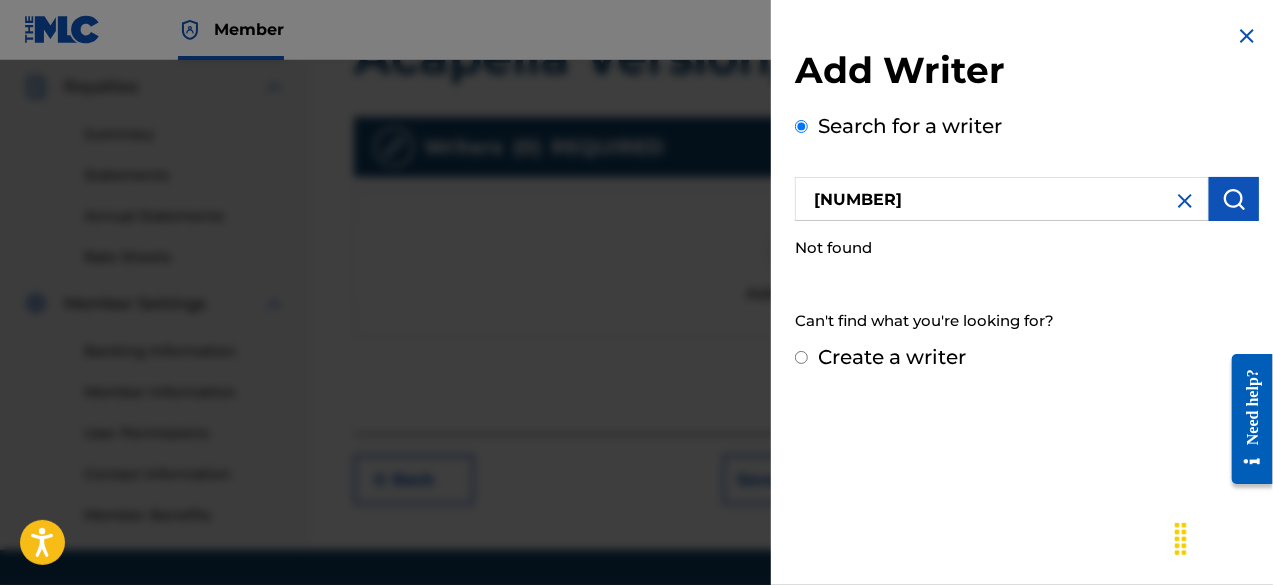 click on "[NUMBER]" at bounding box center (1002, 199) 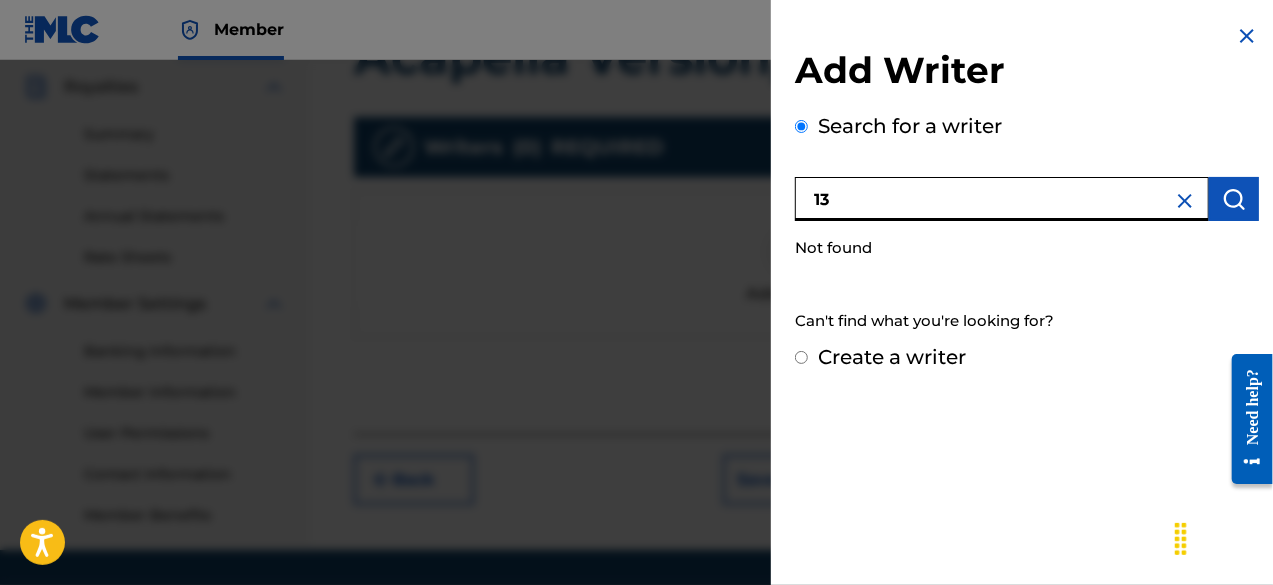 type on "1" 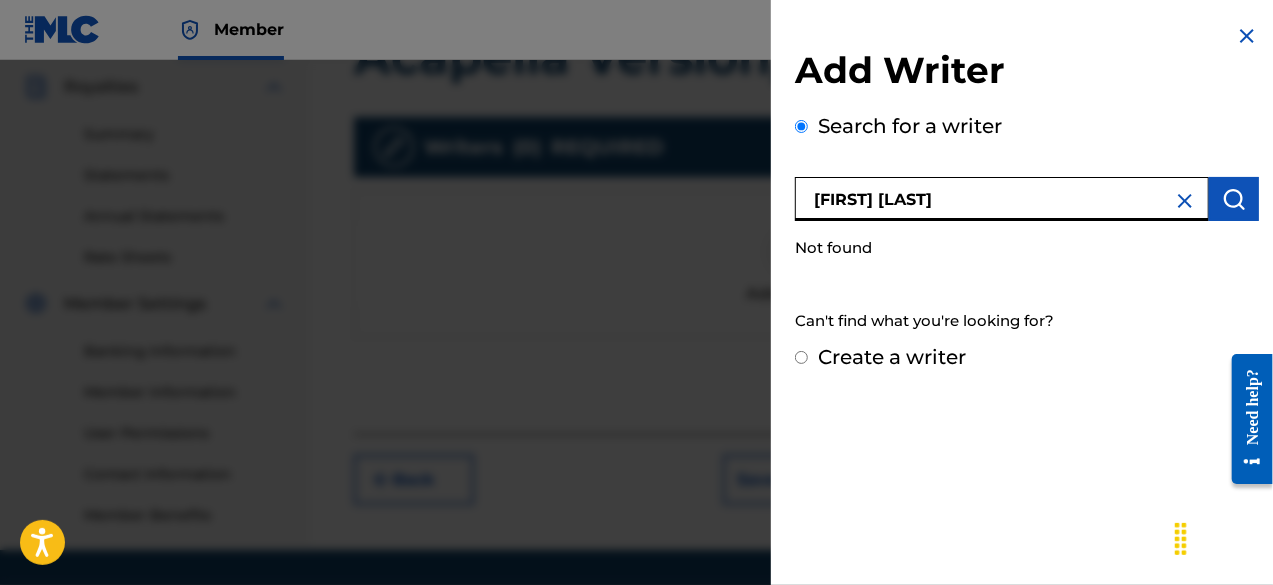 click at bounding box center (1234, 199) 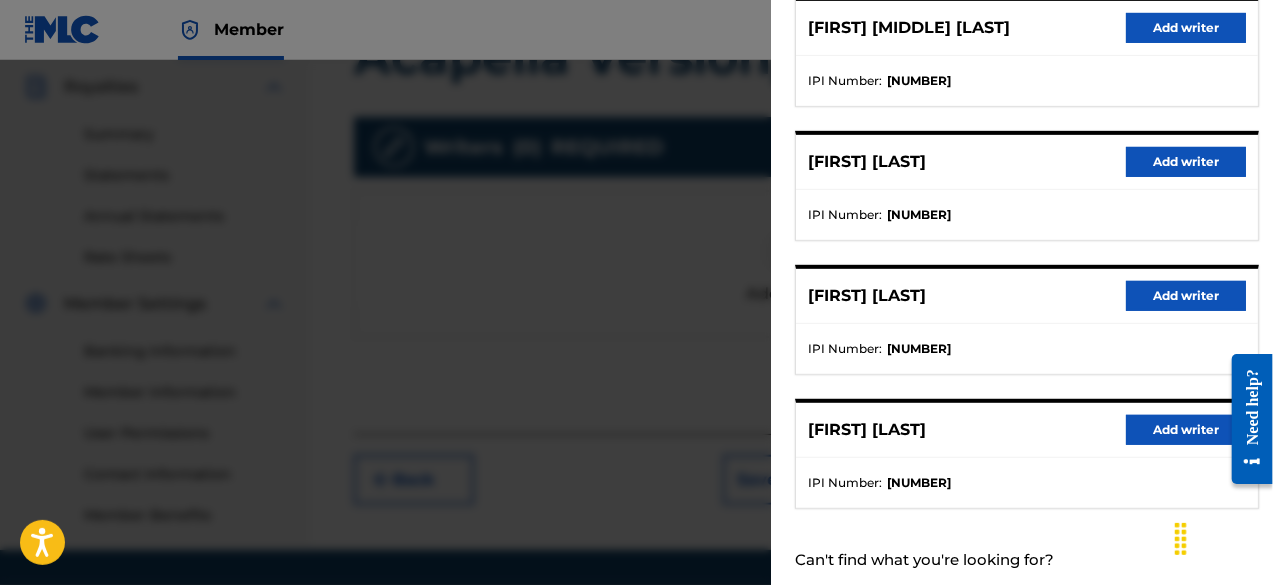 scroll, scrollTop: 453, scrollLeft: 0, axis: vertical 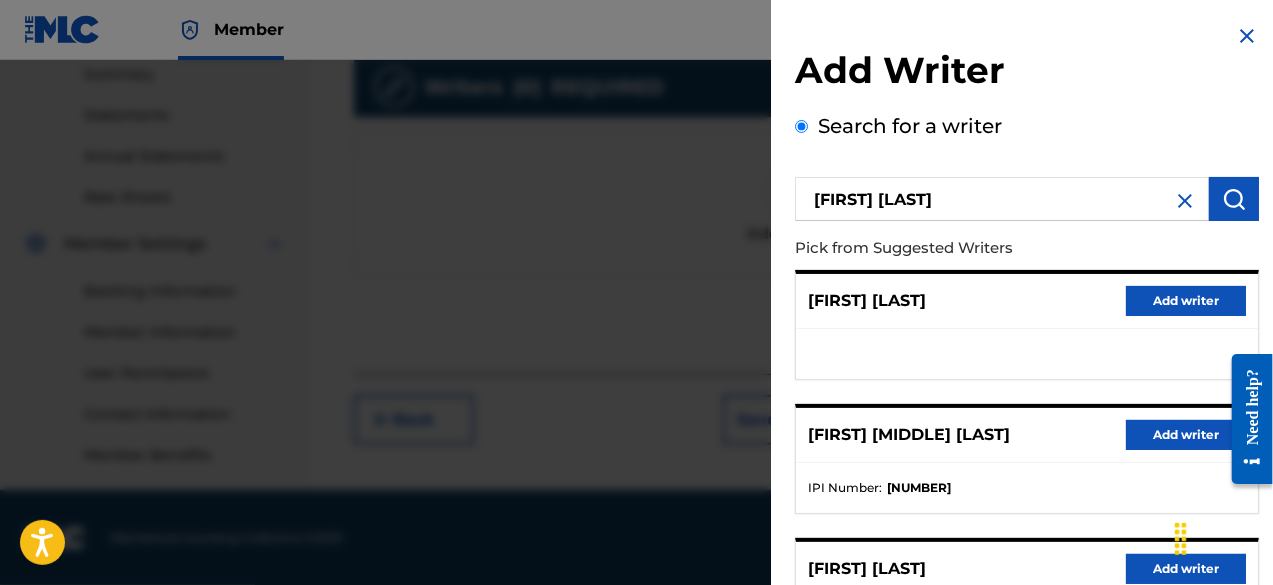 click on "[FIRST] [LAST]" at bounding box center [1002, 199] 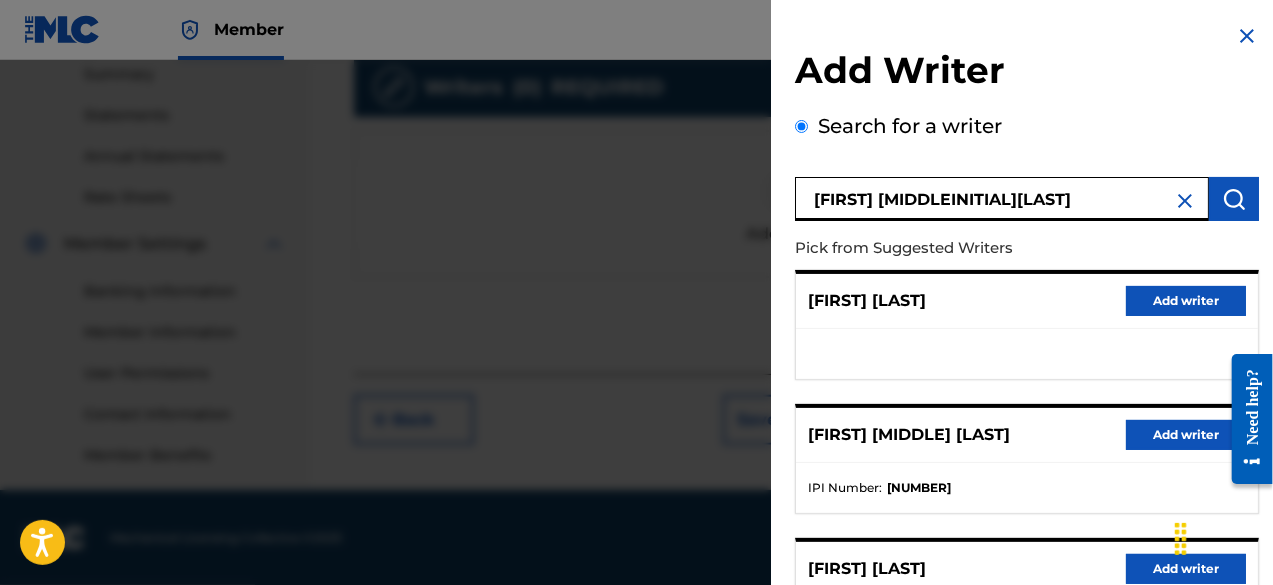 type on "[FIRST] [MIDDLEINITIAL][LAST]" 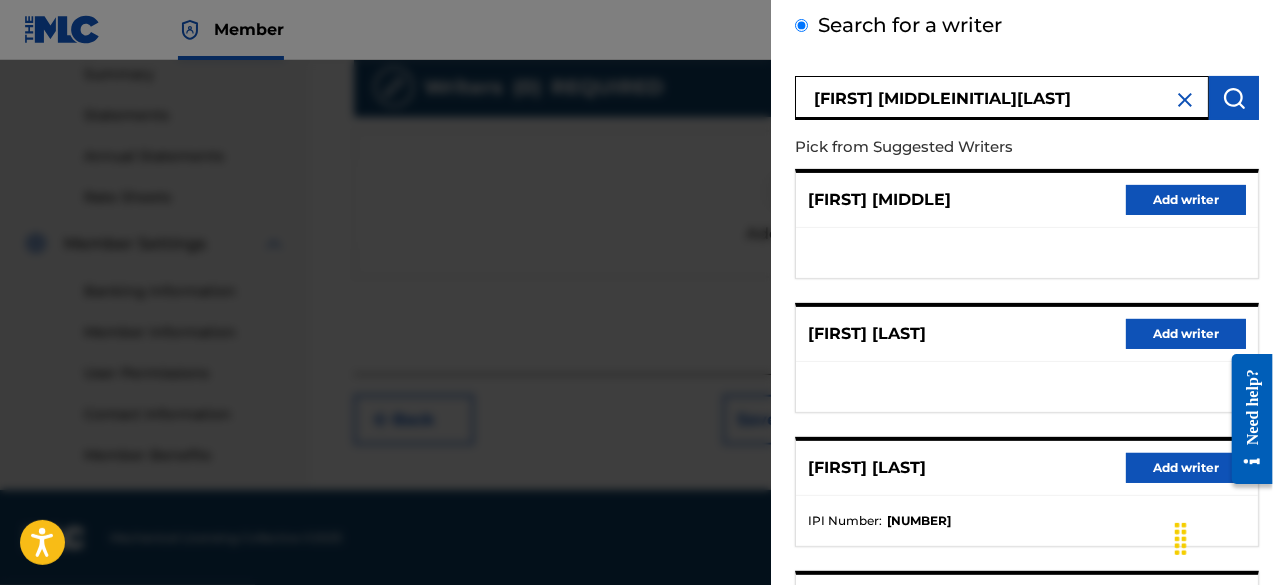 scroll, scrollTop: 95, scrollLeft: 0, axis: vertical 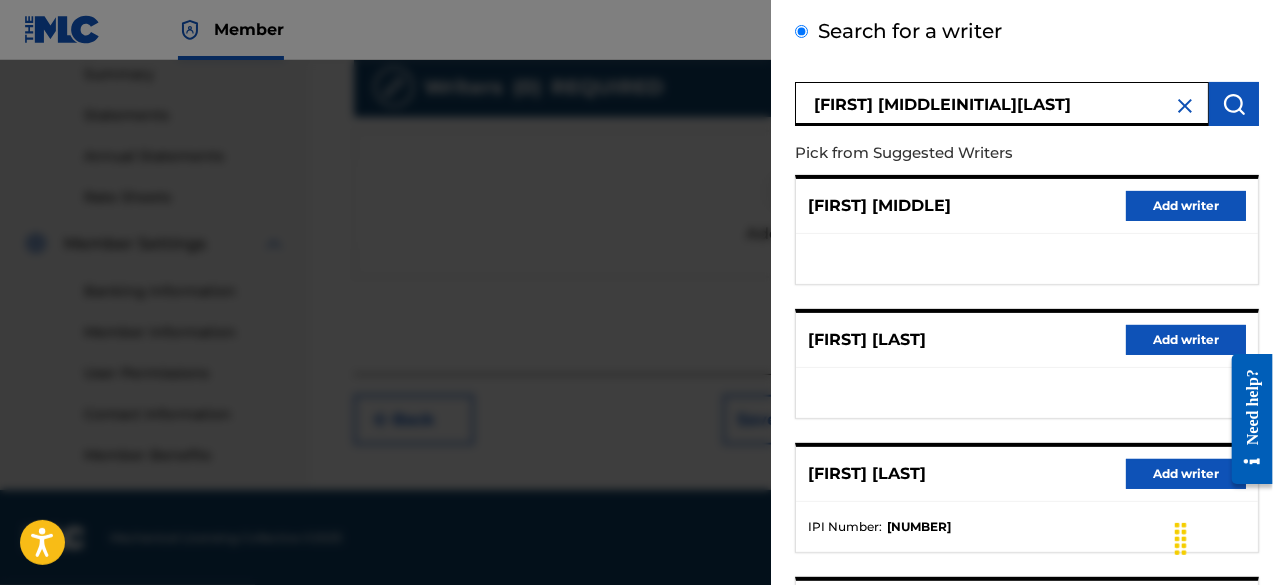 drag, startPoint x: 1049, startPoint y: 91, endPoint x: 646, endPoint y: 77, distance: 403.2431 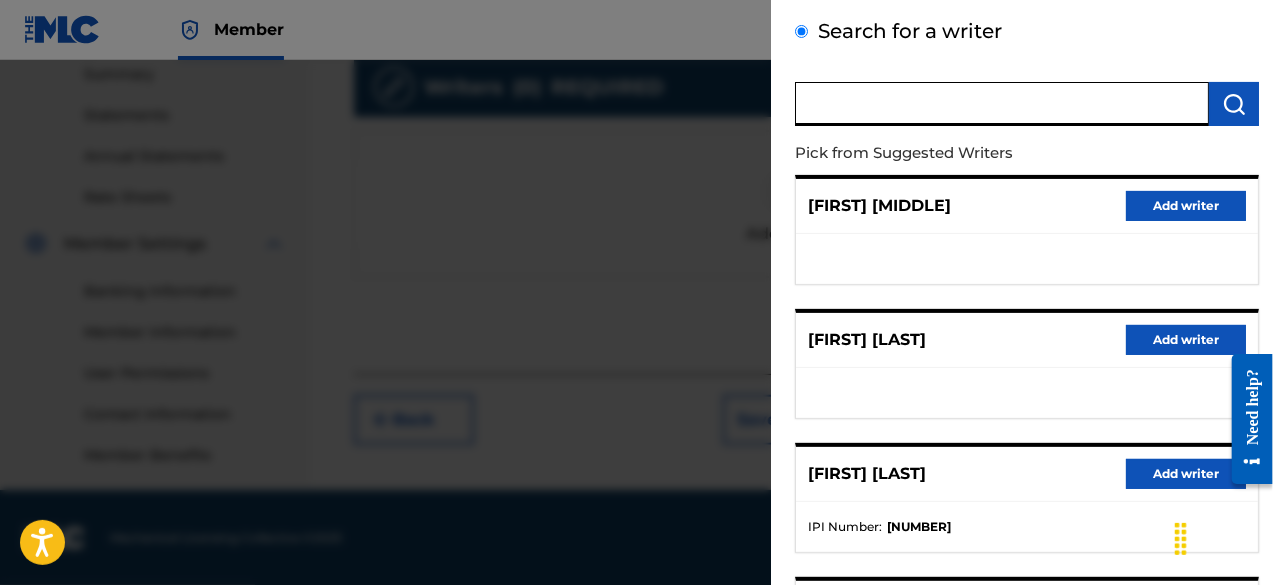 paste on "[NUMBER]" 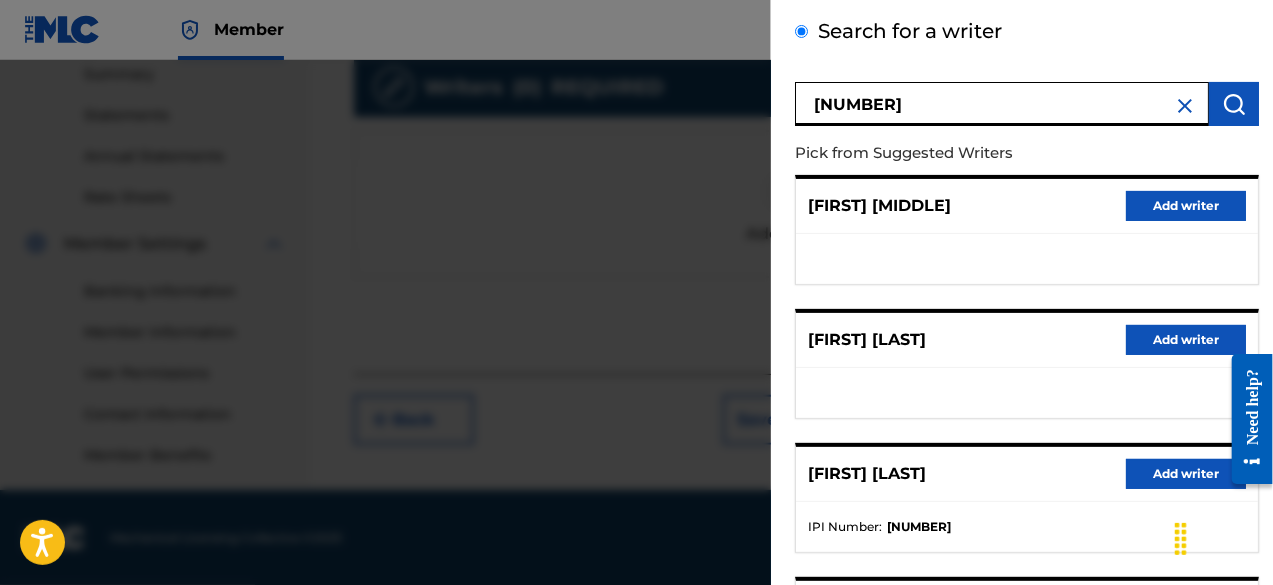 type on "[NUMBER]" 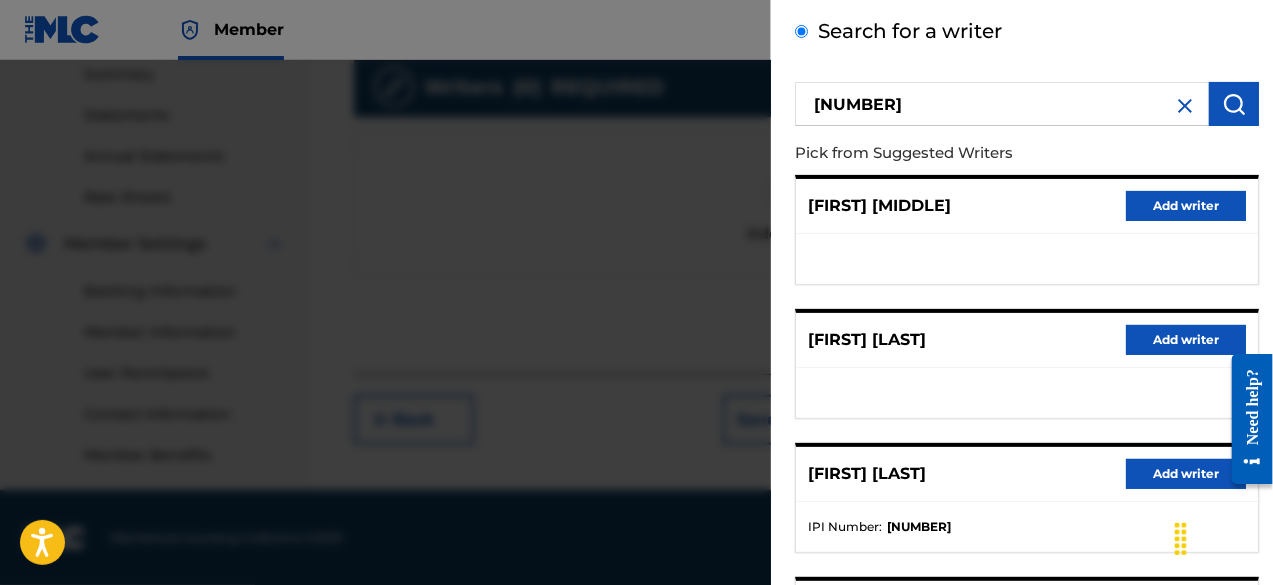 click at bounding box center [1234, 104] 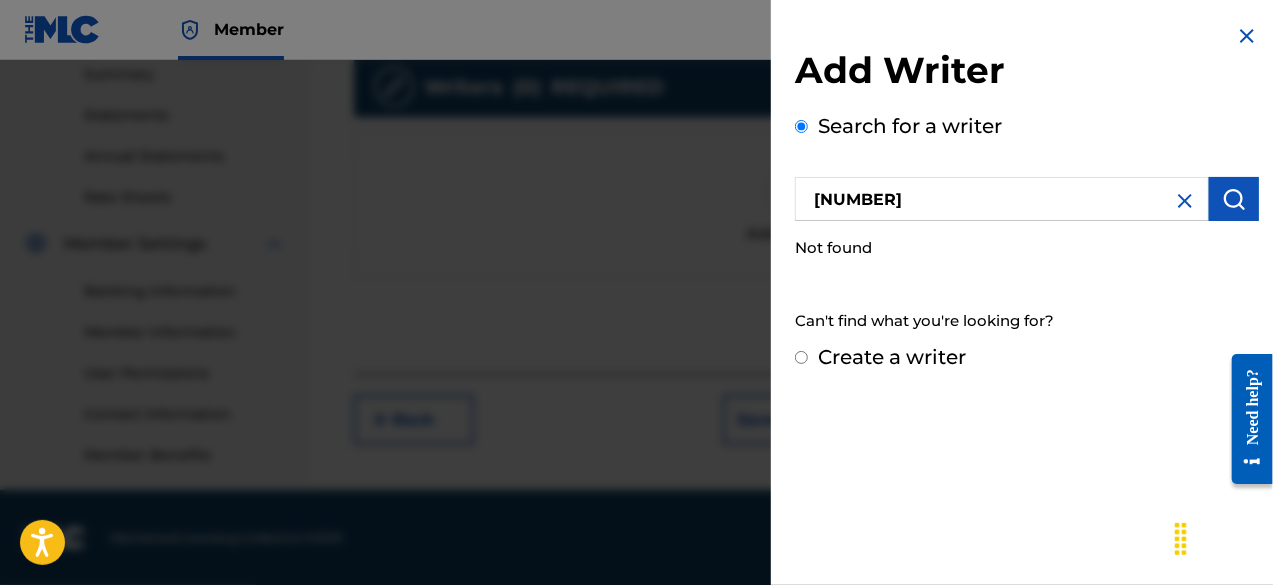 click on "Create a writer" at bounding box center [1027, 357] 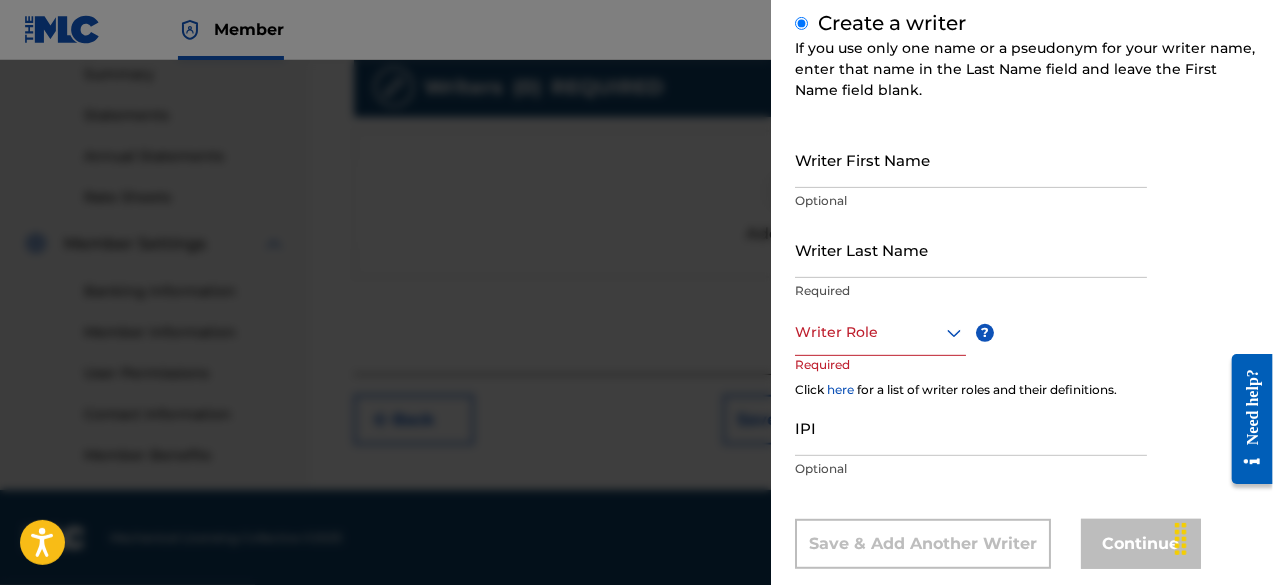 scroll, scrollTop: 294, scrollLeft: 0, axis: vertical 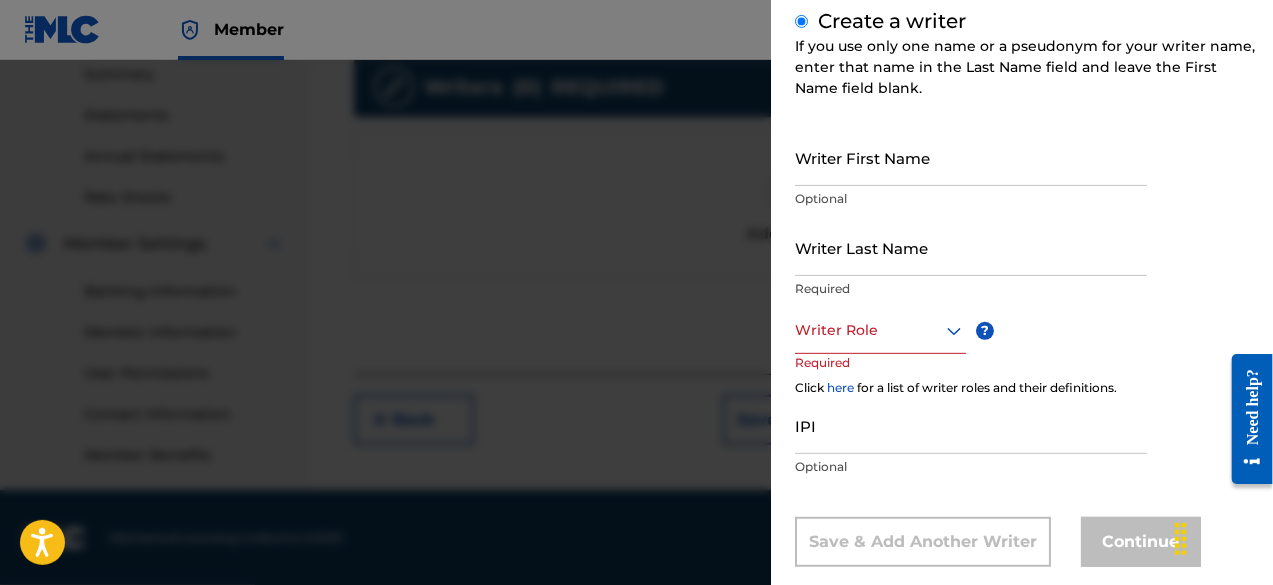 click on "IPI" at bounding box center (971, 425) 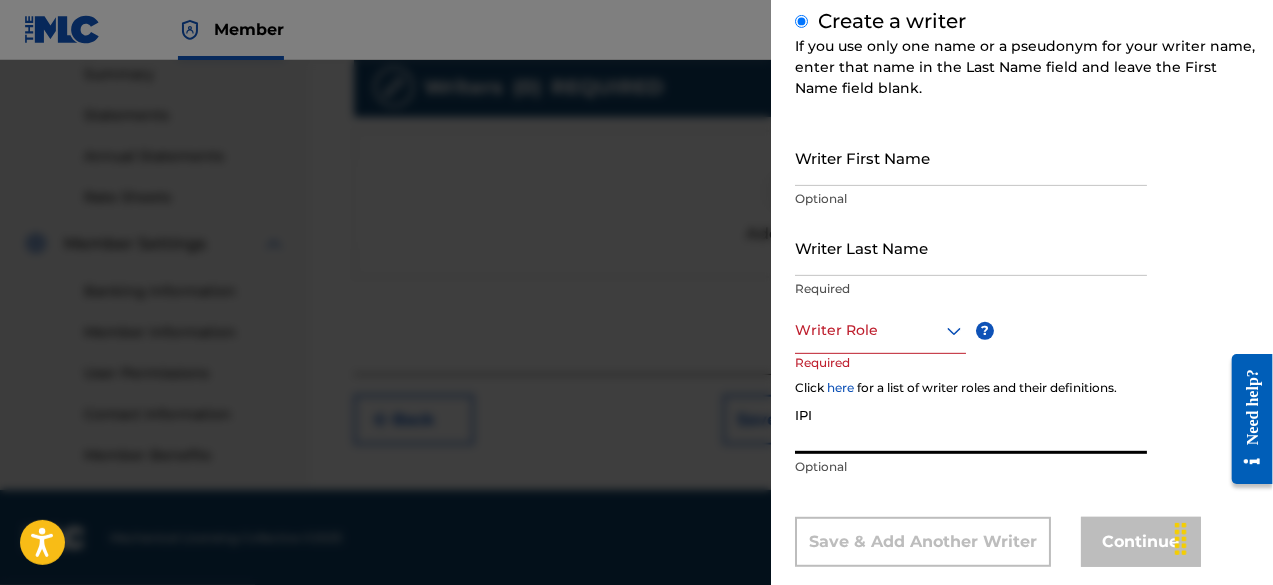 paste on "[NUMBER]" 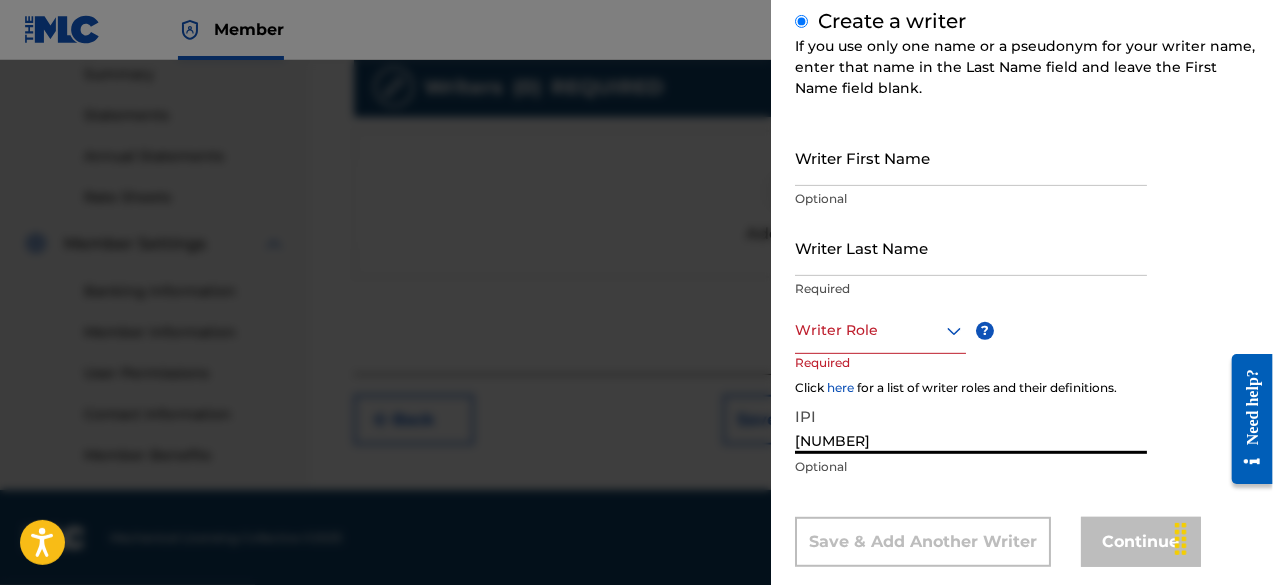 type on "[NUMBER]" 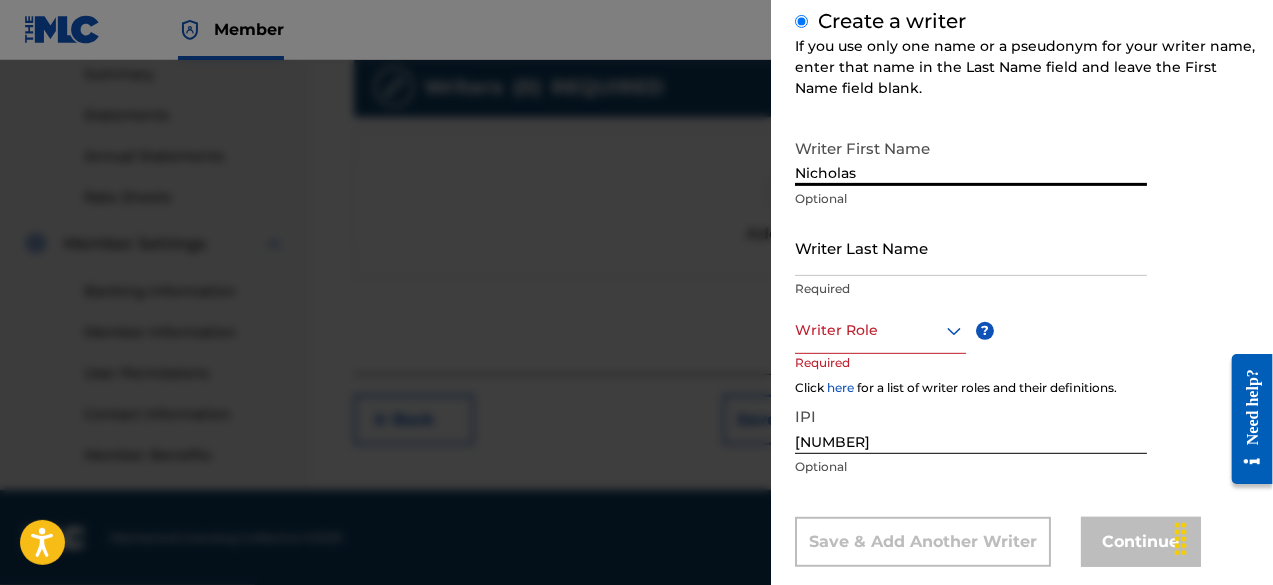 type on "Nicholas" 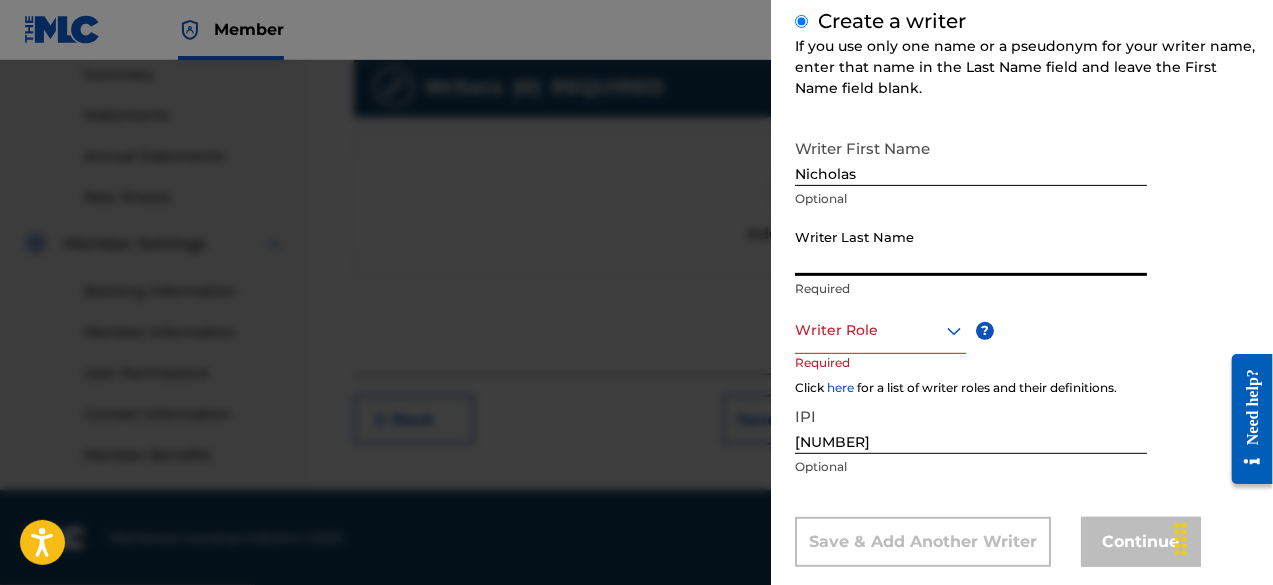click on "Writer Last Name" at bounding box center (971, 247) 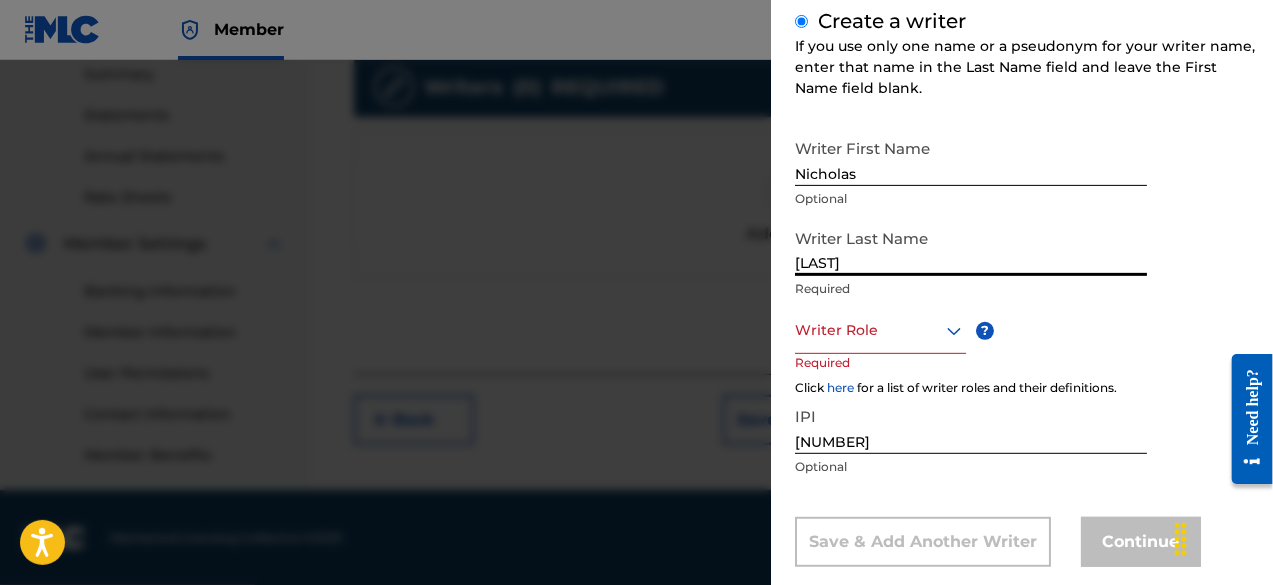 type on "[LAST]" 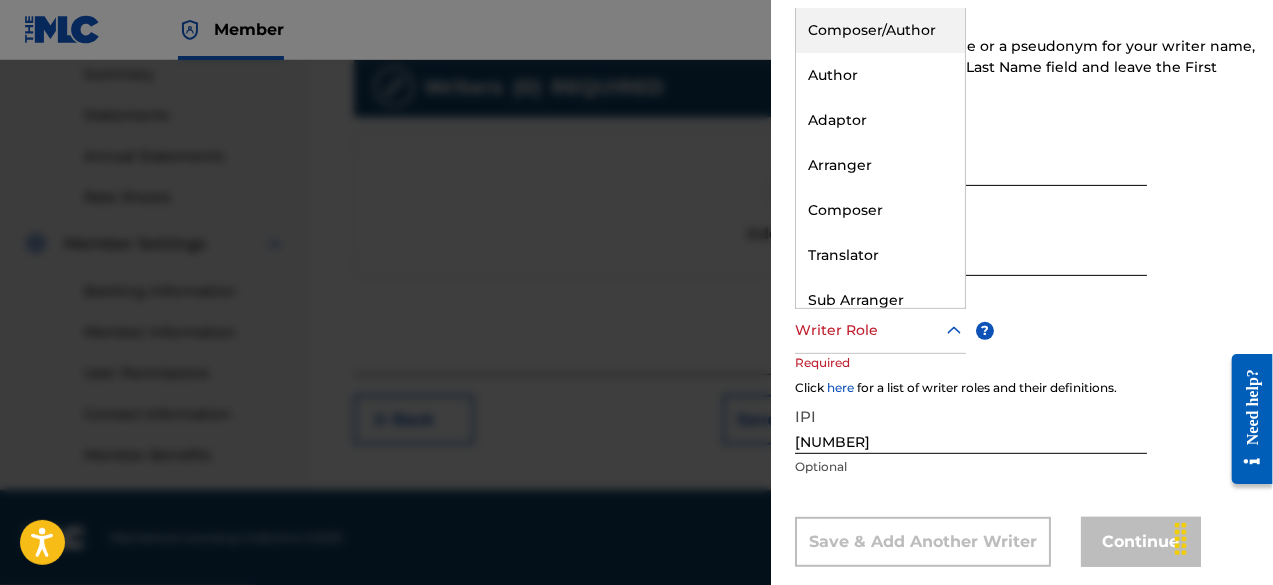 click on "Composer/Author" at bounding box center (880, 30) 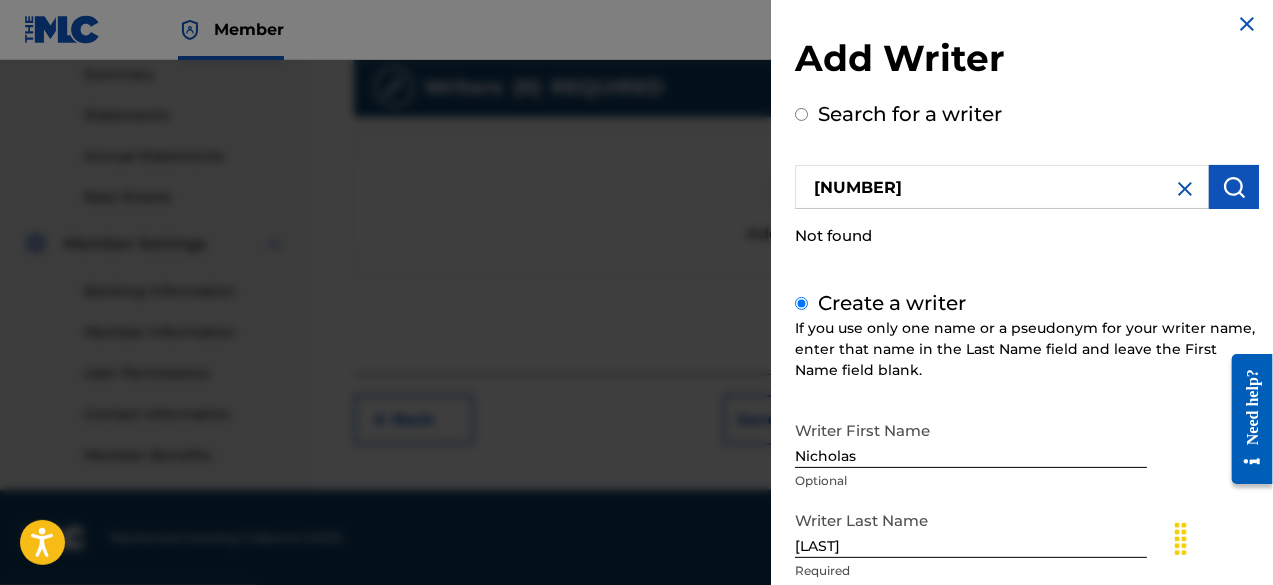 scroll, scrollTop: 0, scrollLeft: 0, axis: both 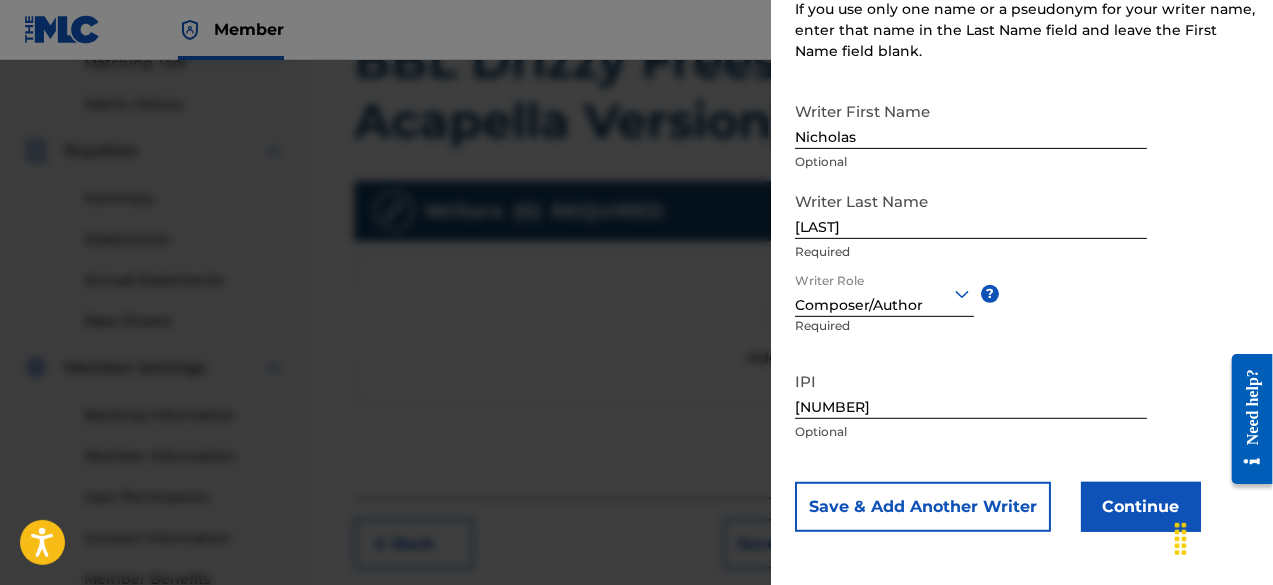 click on "Continue" at bounding box center [1141, 507] 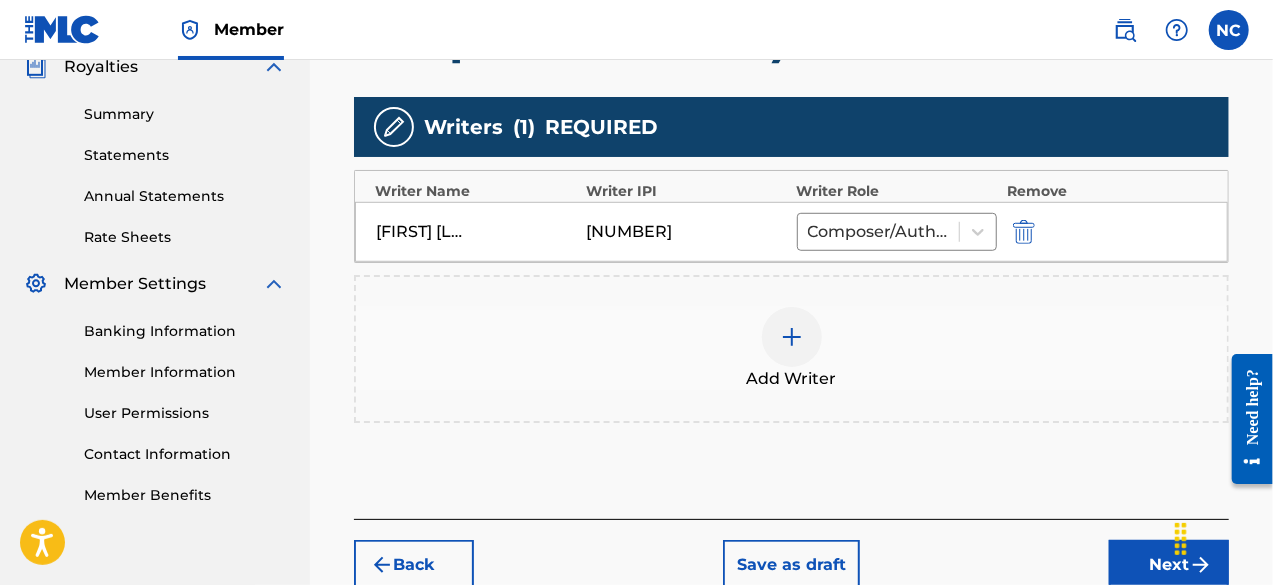 scroll, scrollTop: 733, scrollLeft: 0, axis: vertical 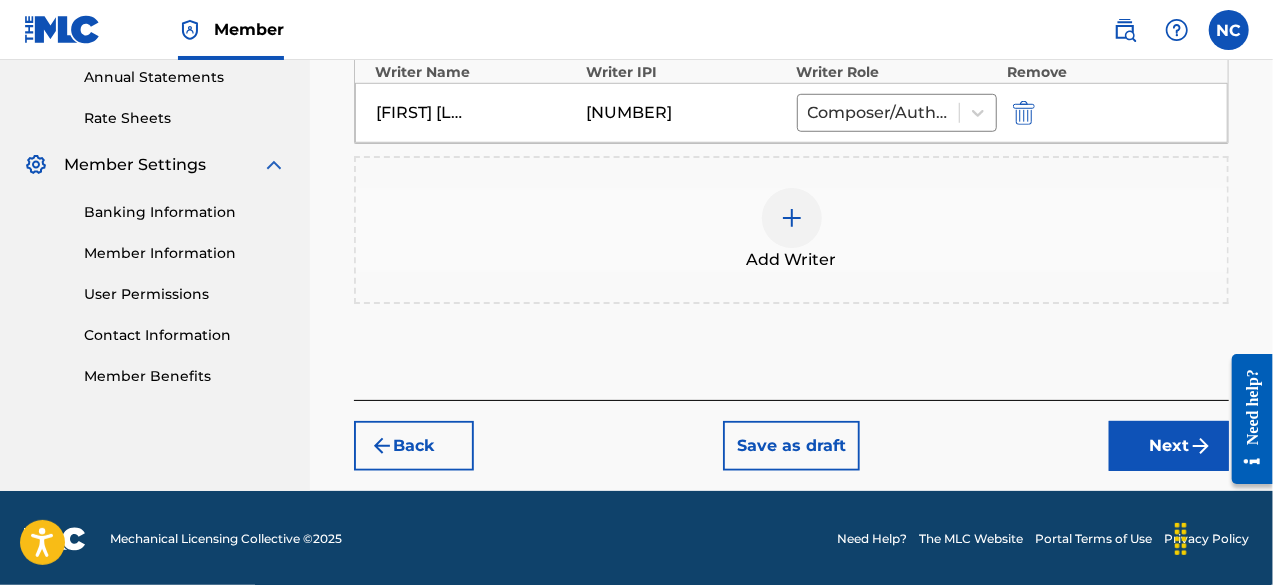 click at bounding box center [1201, 446] 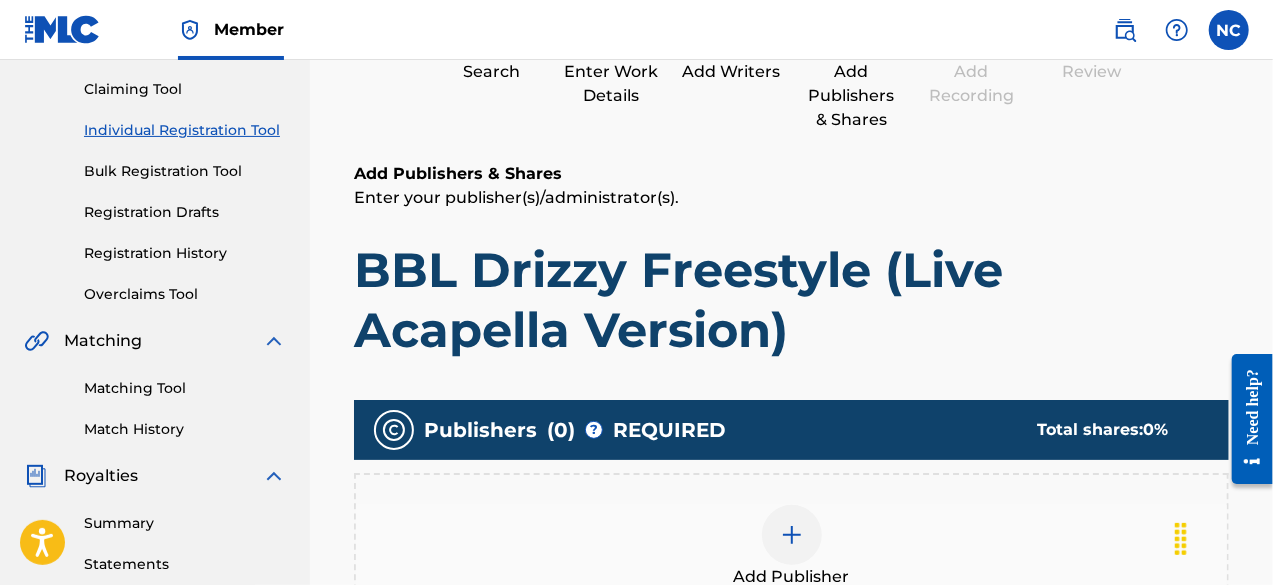 scroll, scrollTop: 90, scrollLeft: 0, axis: vertical 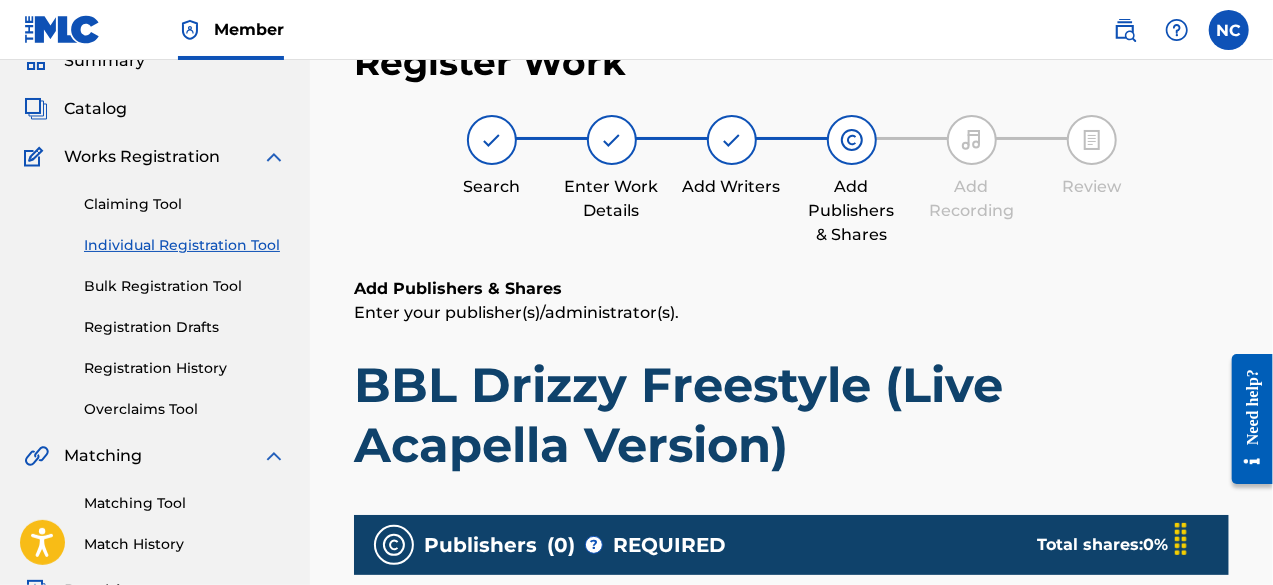 click on "BBL Drizzy Freestyle (Live Acapella Version)" at bounding box center (791, 415) 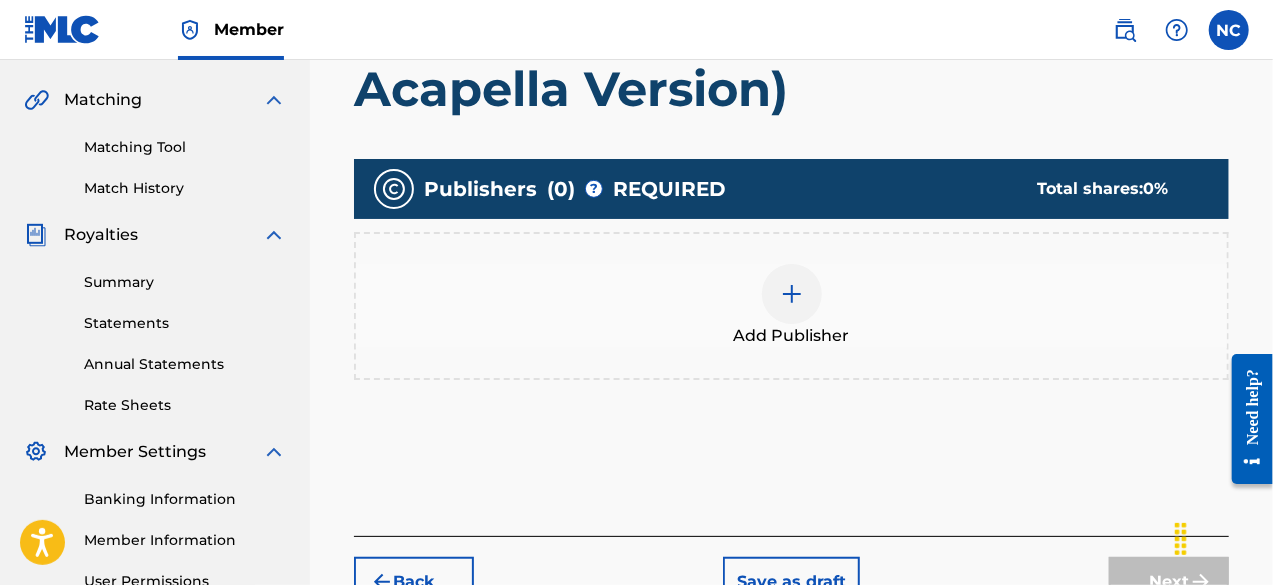 scroll, scrollTop: 444, scrollLeft: 0, axis: vertical 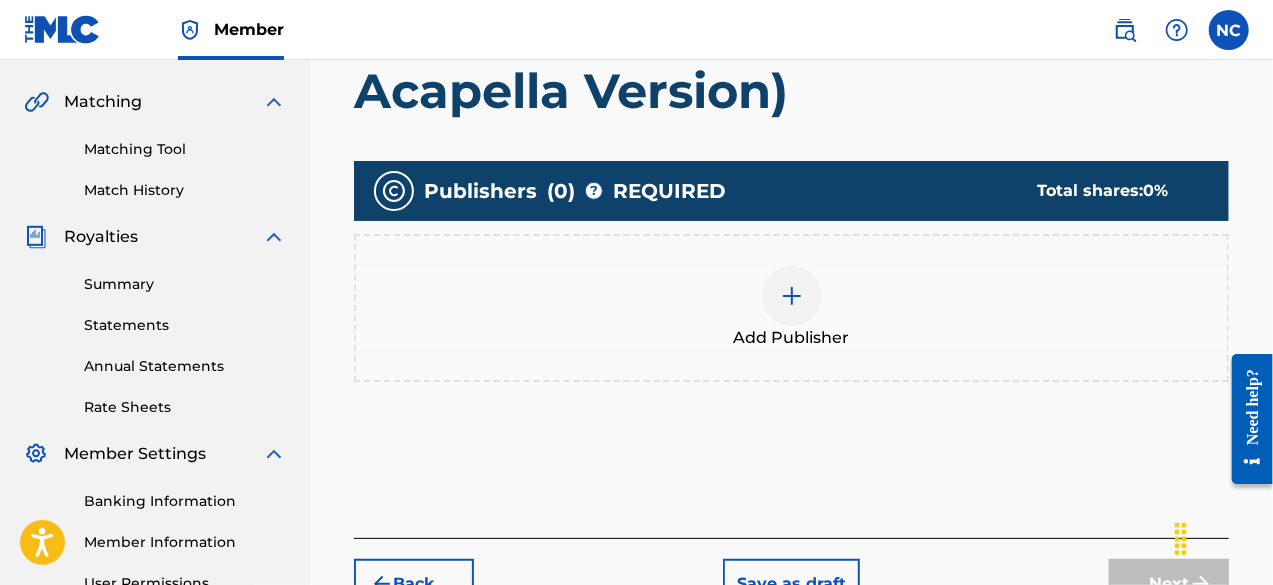click on "Add Publisher" at bounding box center (791, 308) 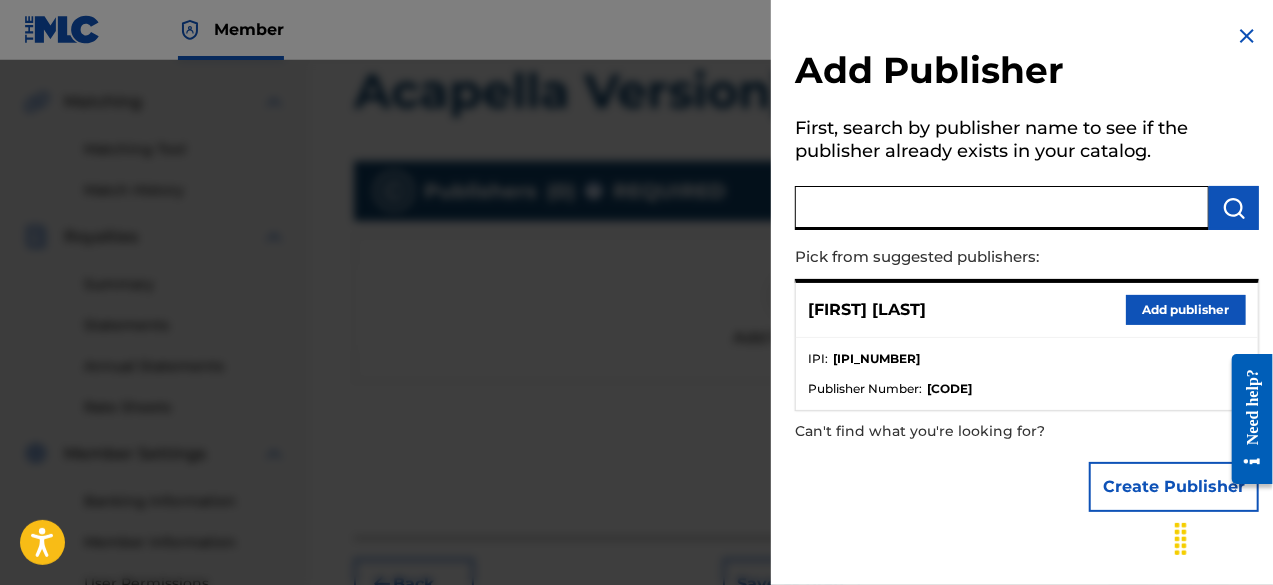 click at bounding box center [1002, 208] 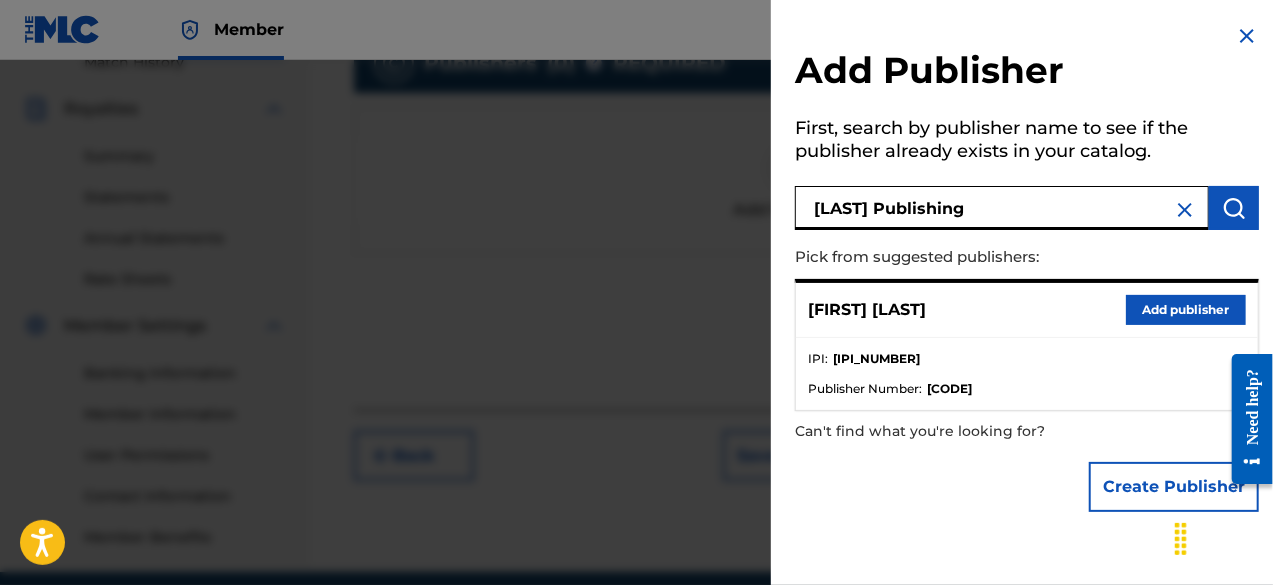 scroll, scrollTop: 572, scrollLeft: 0, axis: vertical 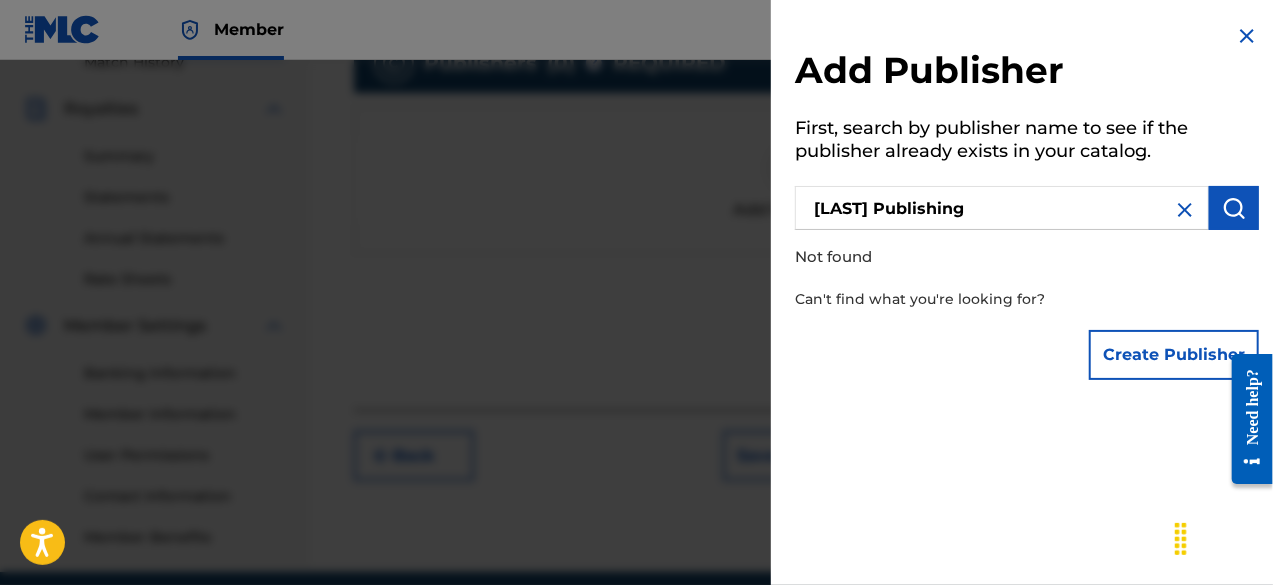 click on "Create Publisher" at bounding box center [1174, 355] 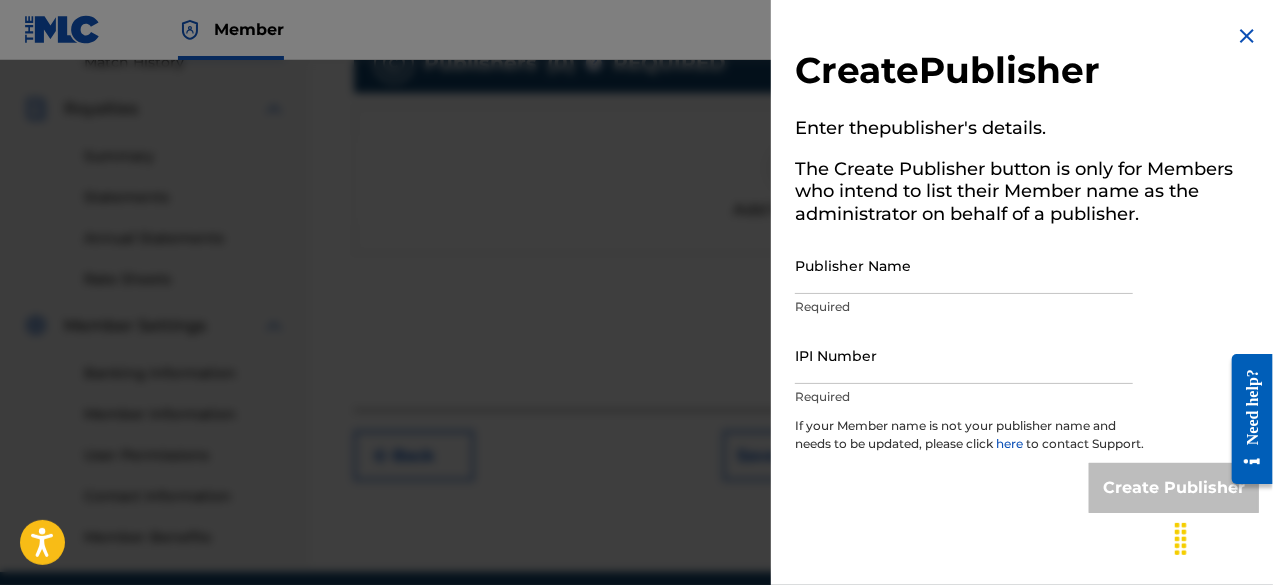 click on "Publisher Name" at bounding box center [964, 265] 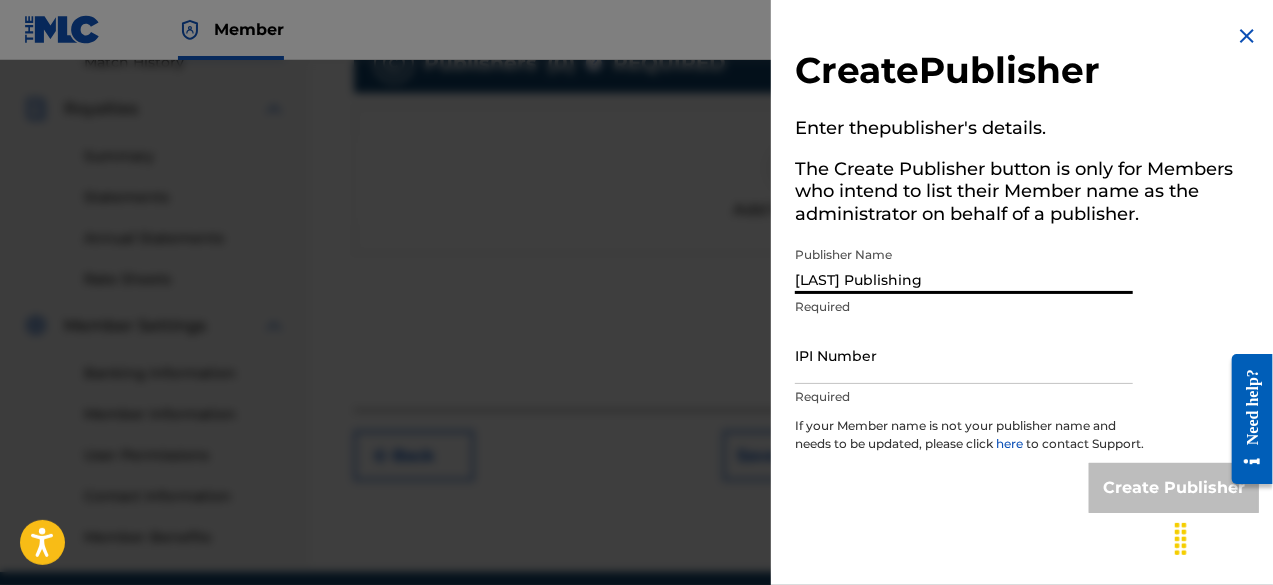 type on "[LAST] Publishing" 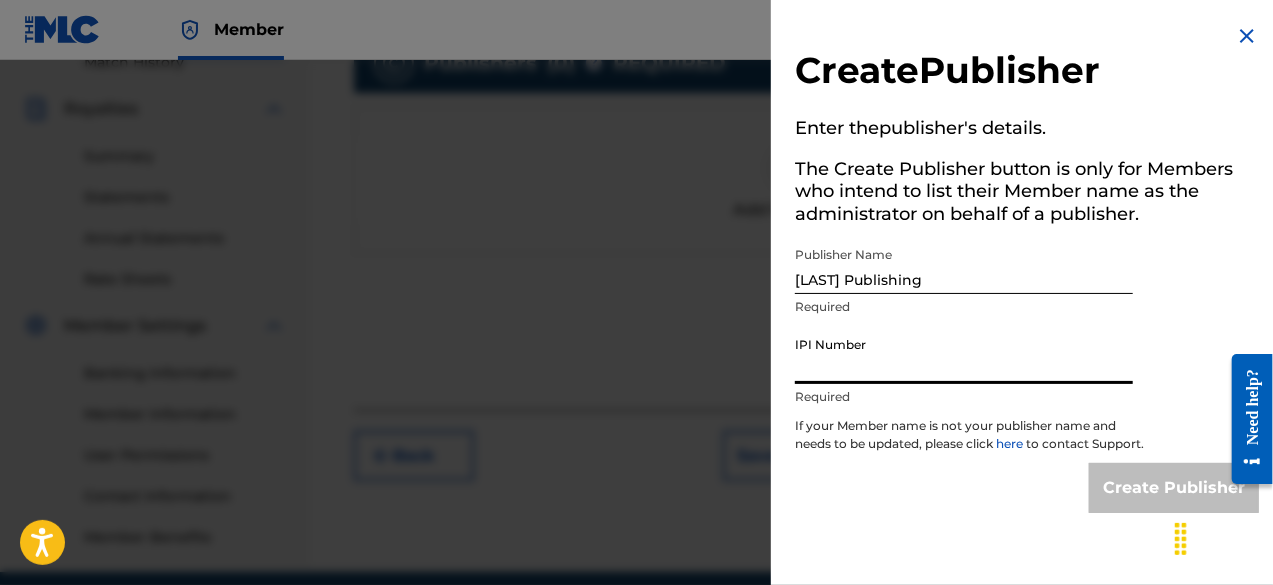 paste on "[IPI_NUMBER]" 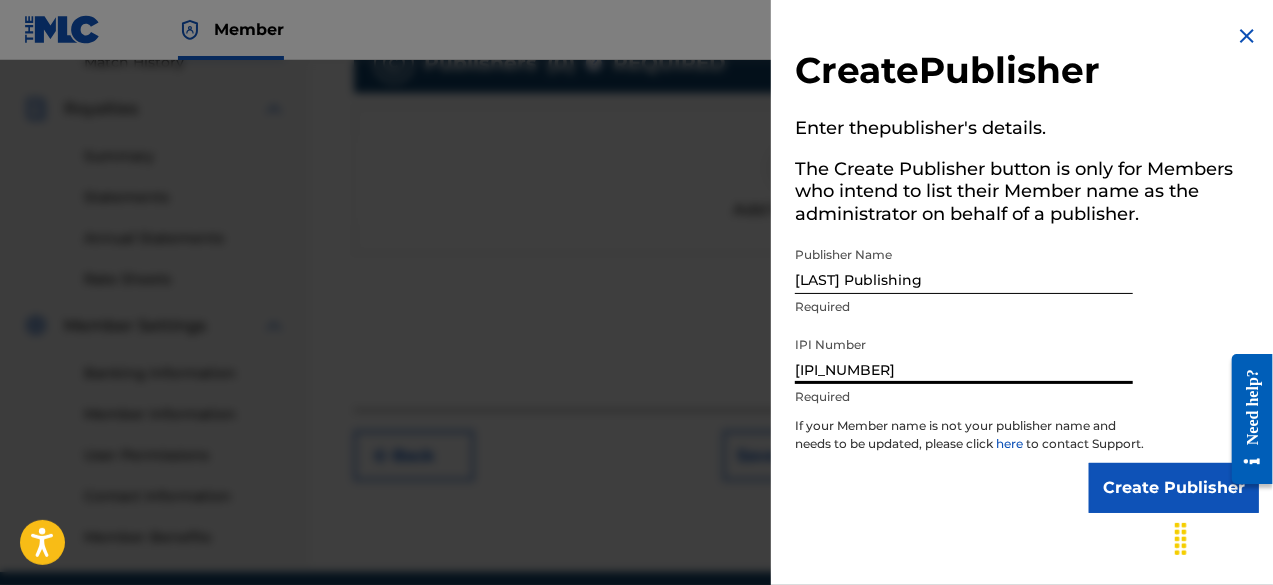 scroll, scrollTop: 654, scrollLeft: 0, axis: vertical 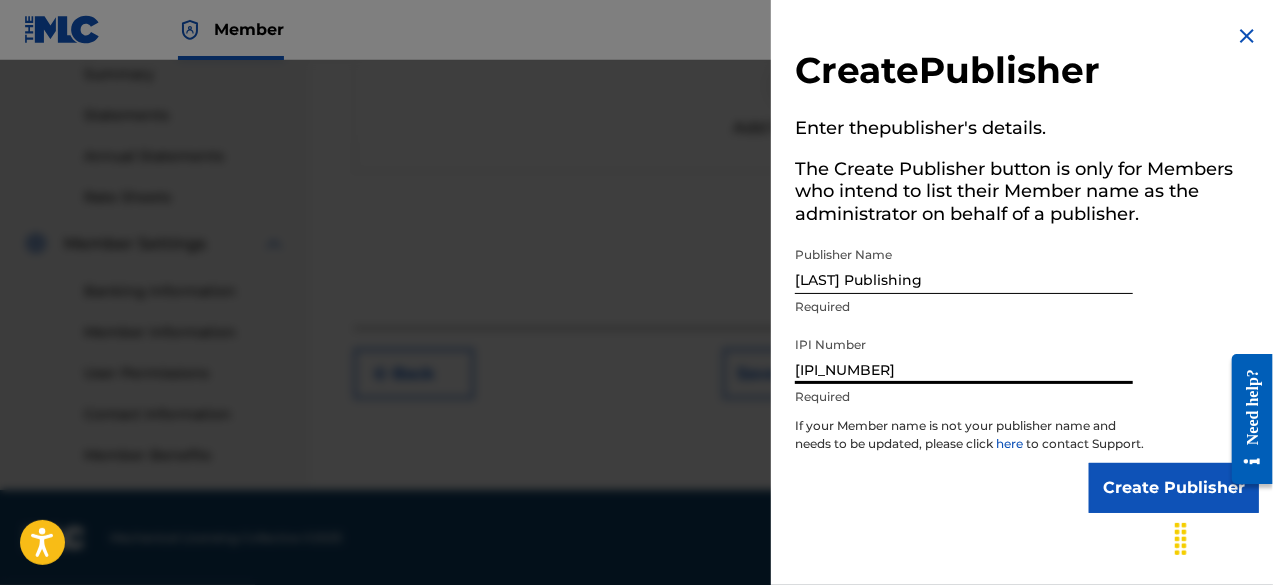 type on "[IPI_NUMBER]" 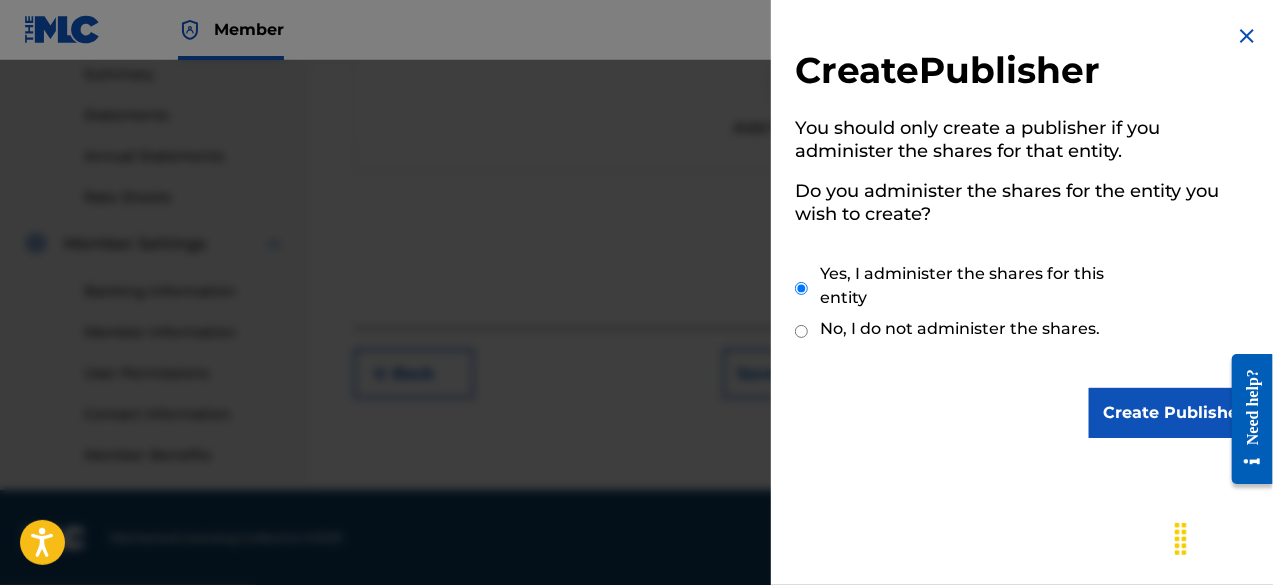 click on "Create Publisher" at bounding box center (1174, 413) 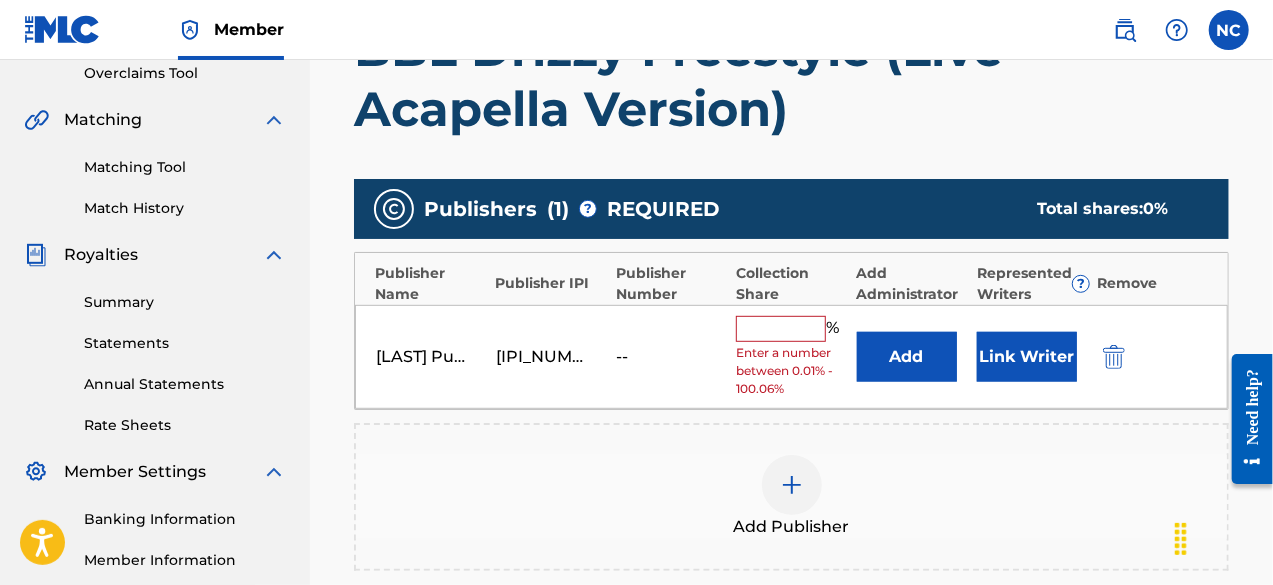 scroll, scrollTop: 426, scrollLeft: 0, axis: vertical 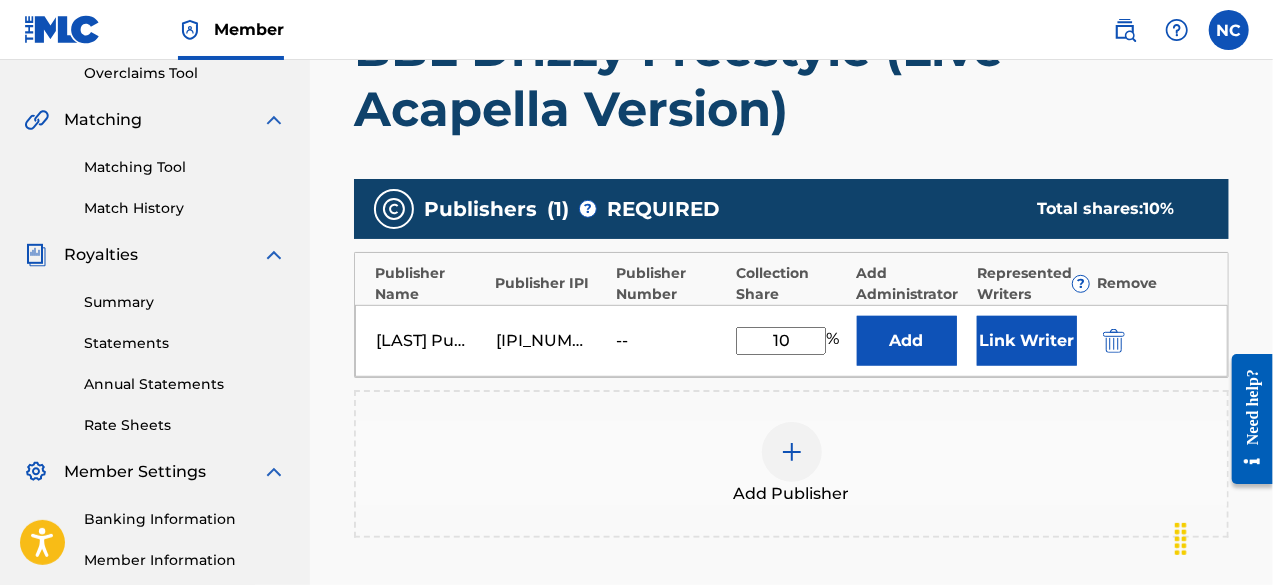 type on "1" 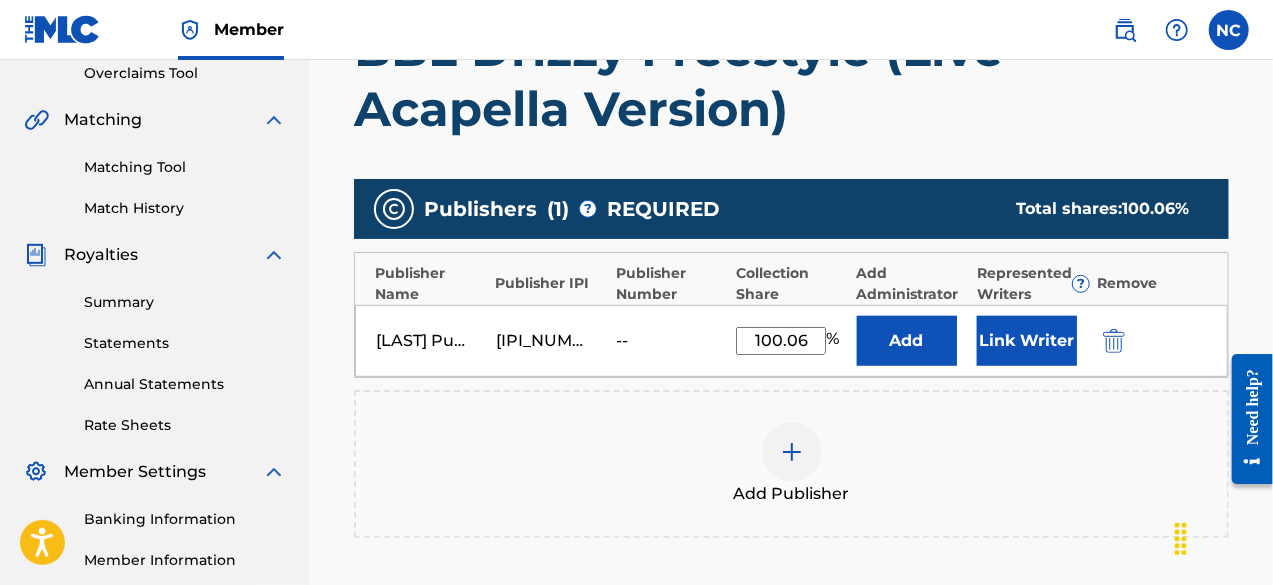 type on "100.06" 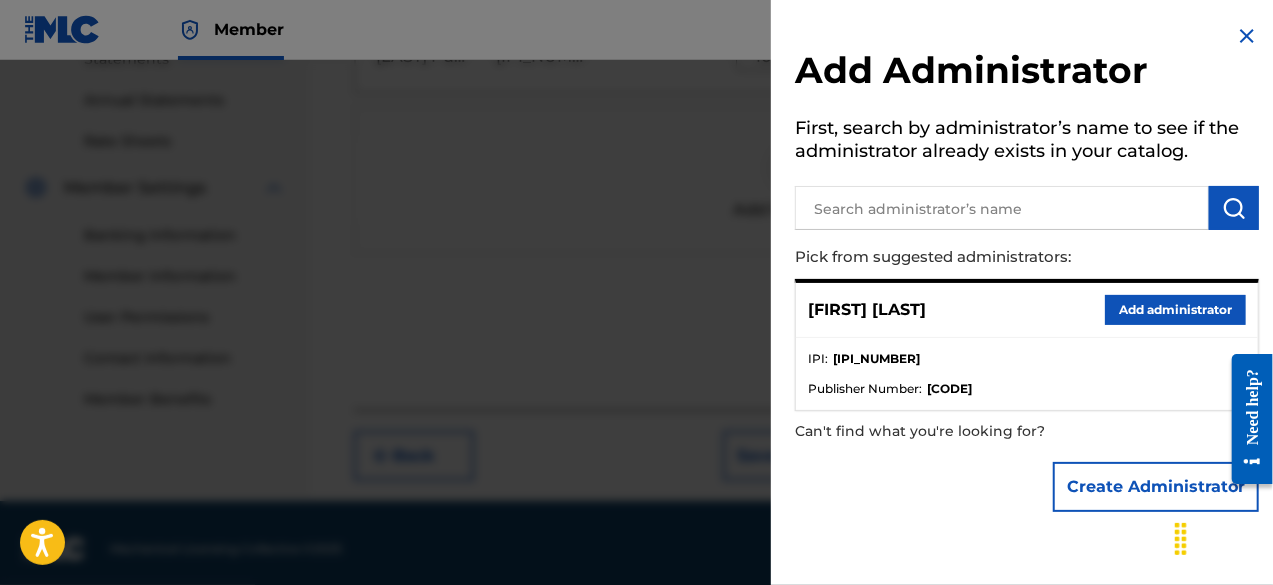 scroll, scrollTop: 720, scrollLeft: 0, axis: vertical 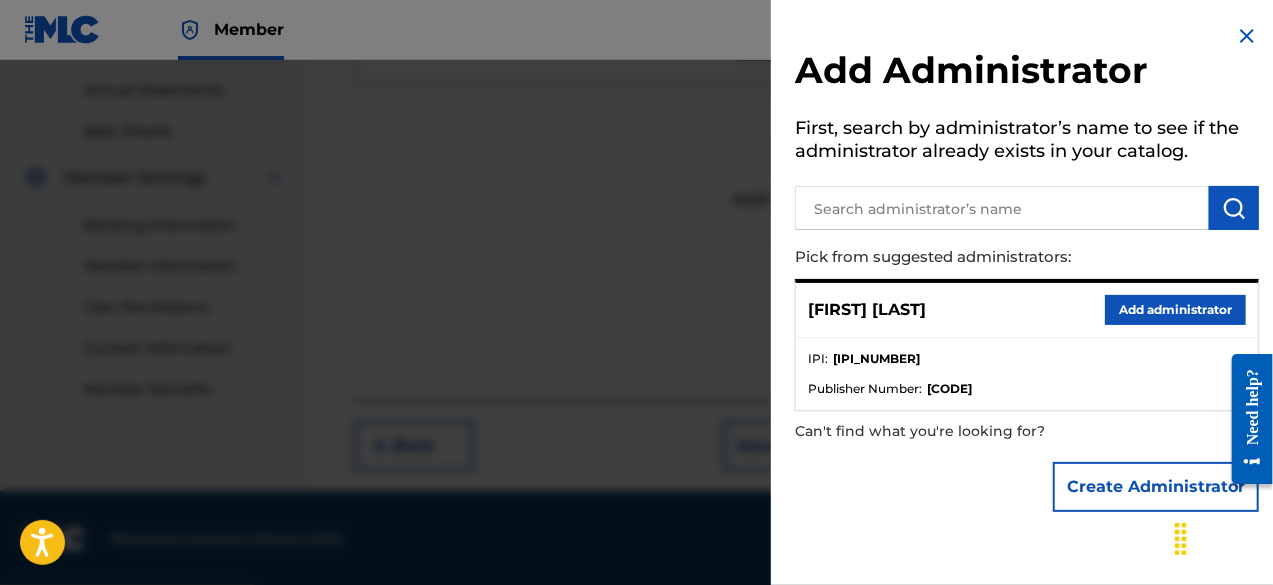 click on "Add administrator" at bounding box center (1175, 310) 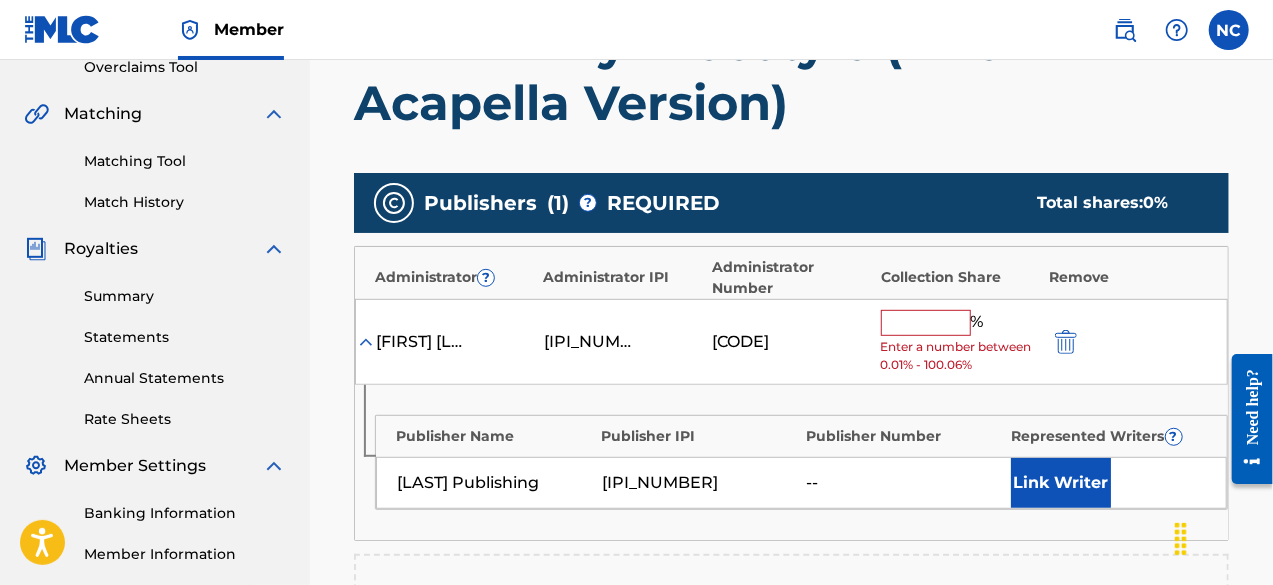 scroll, scrollTop: 434, scrollLeft: 0, axis: vertical 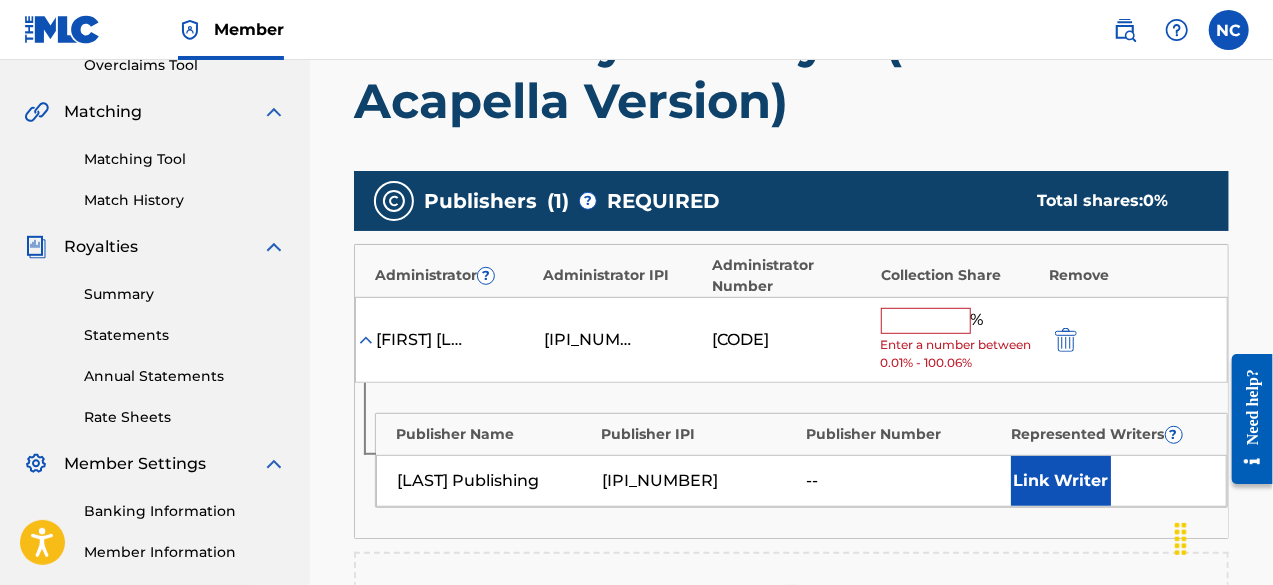 click on "% Enter a number between 0.01% - 100.06%" at bounding box center (960, 340) 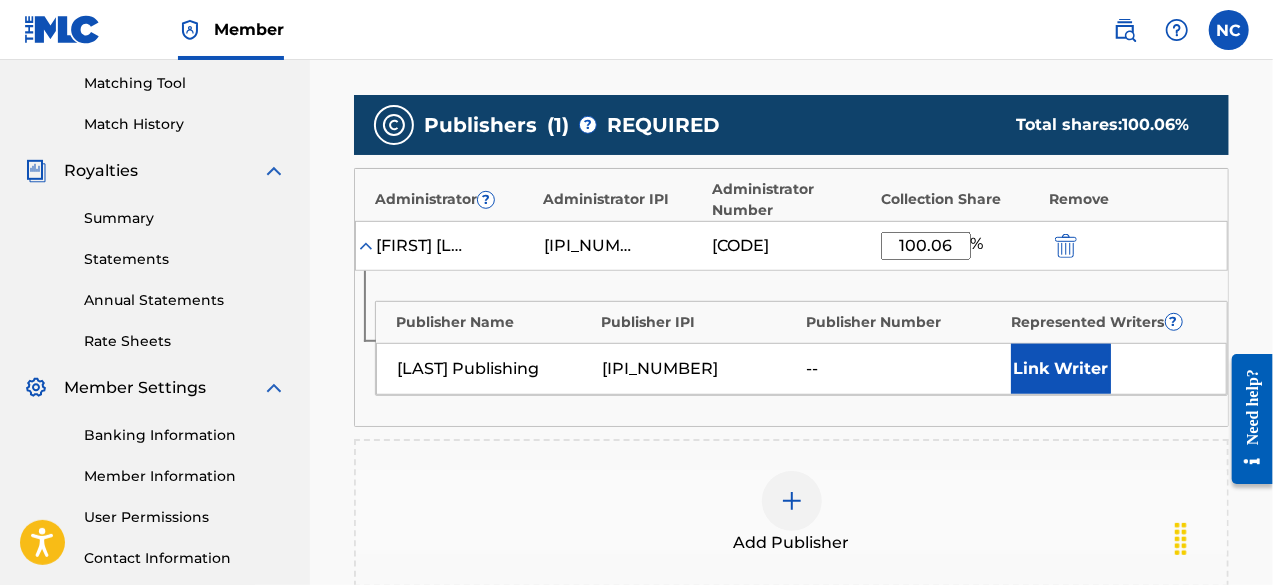 scroll, scrollTop: 498, scrollLeft: 0, axis: vertical 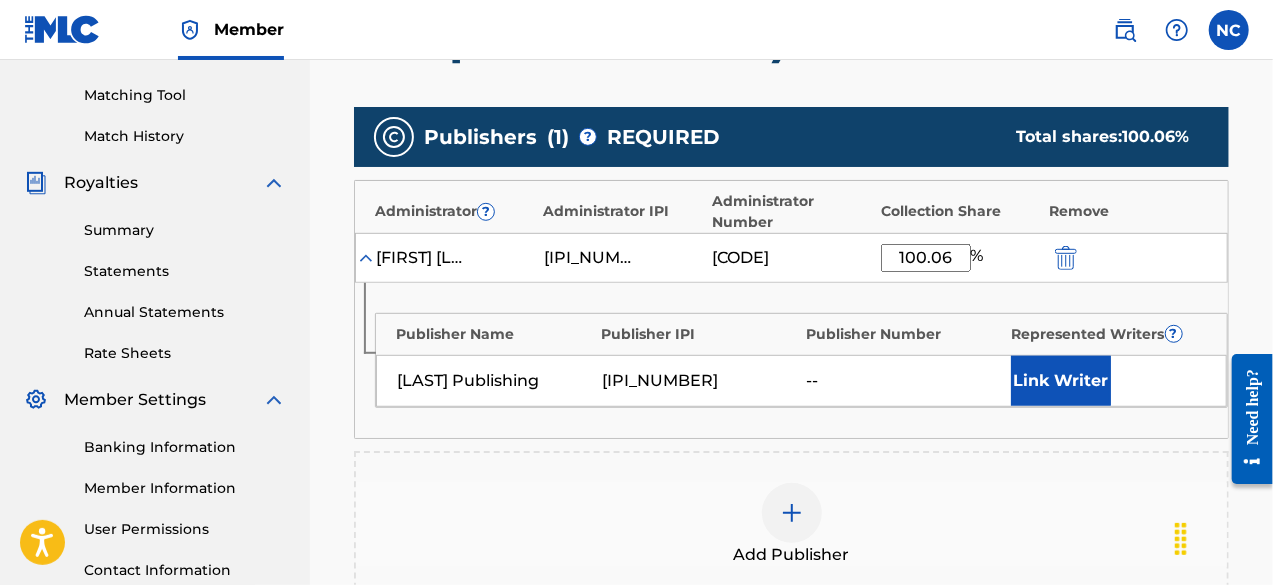 type on "100.06" 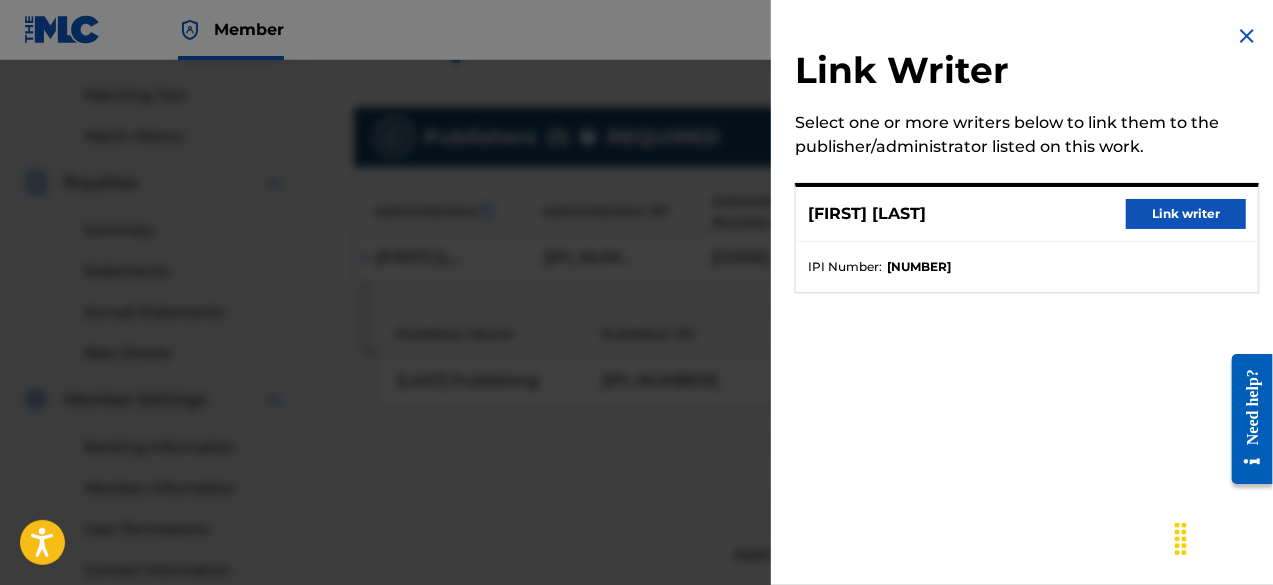 click on "Link writer" at bounding box center (1186, 214) 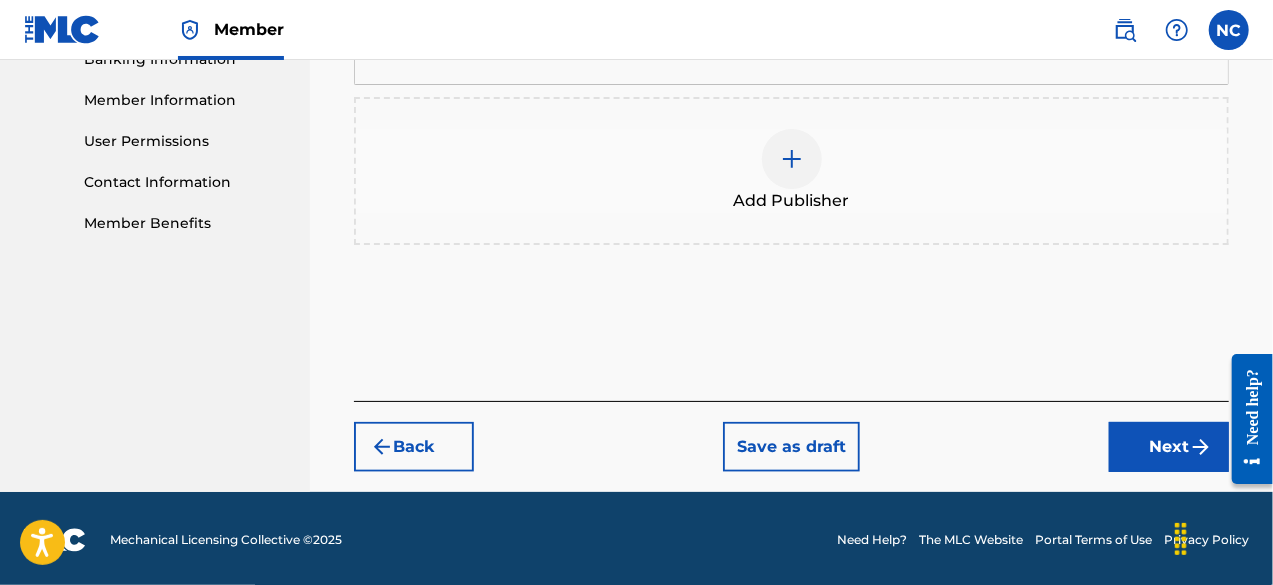 click on "Next" at bounding box center [1169, 447] 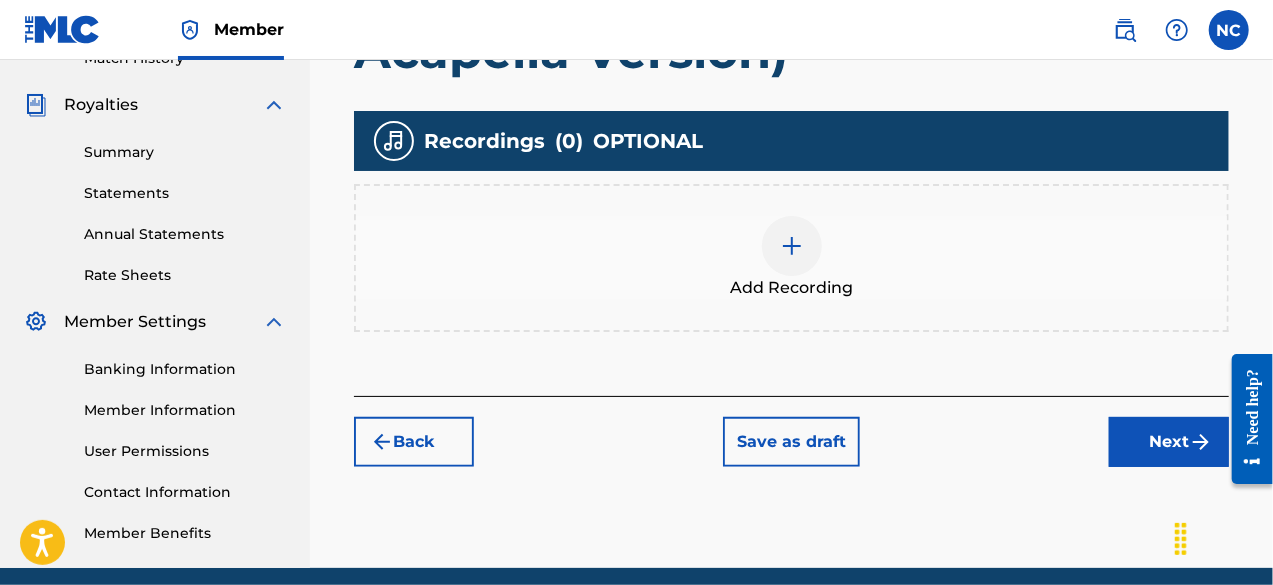 scroll, scrollTop: 582, scrollLeft: 0, axis: vertical 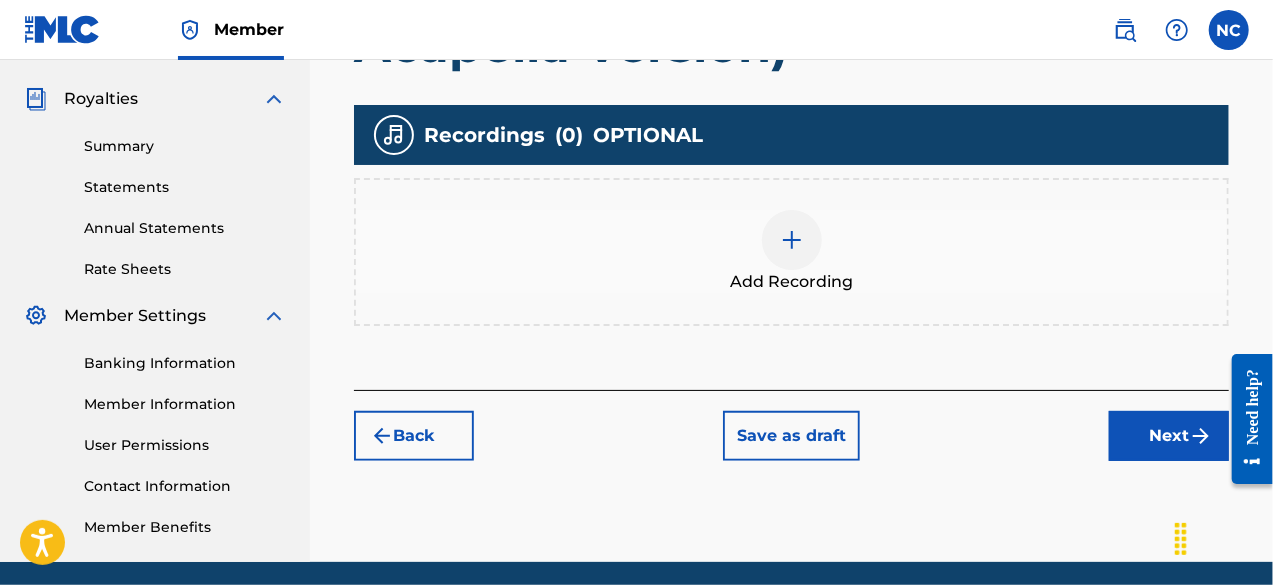 click at bounding box center [792, 240] 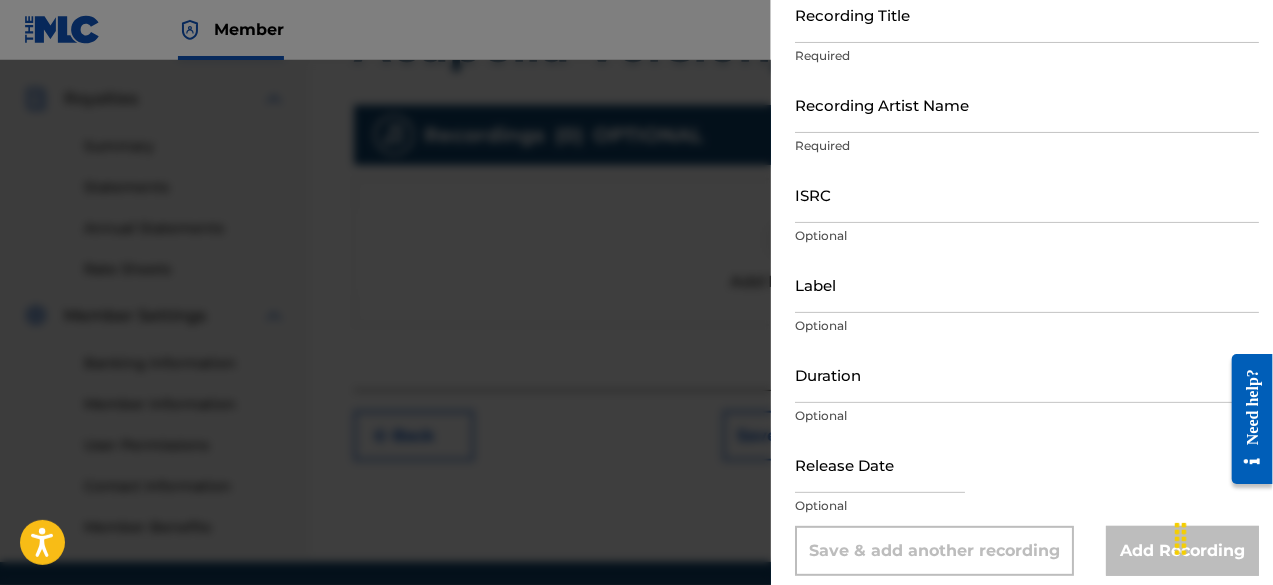 scroll, scrollTop: 137, scrollLeft: 0, axis: vertical 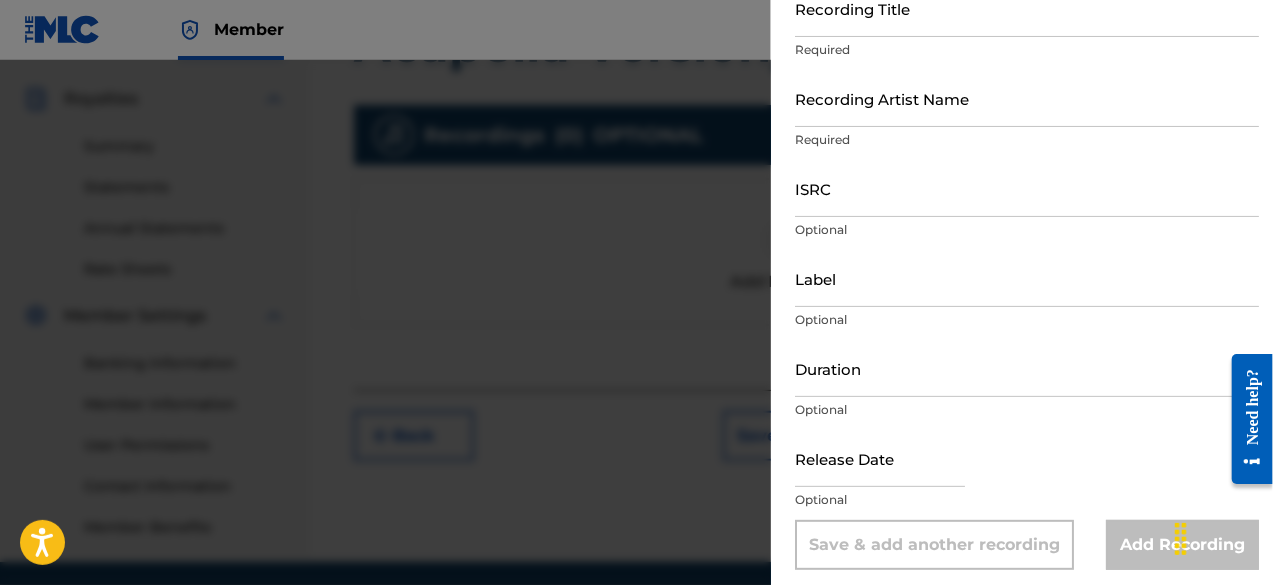 click on "ISRC" at bounding box center (1027, 188) 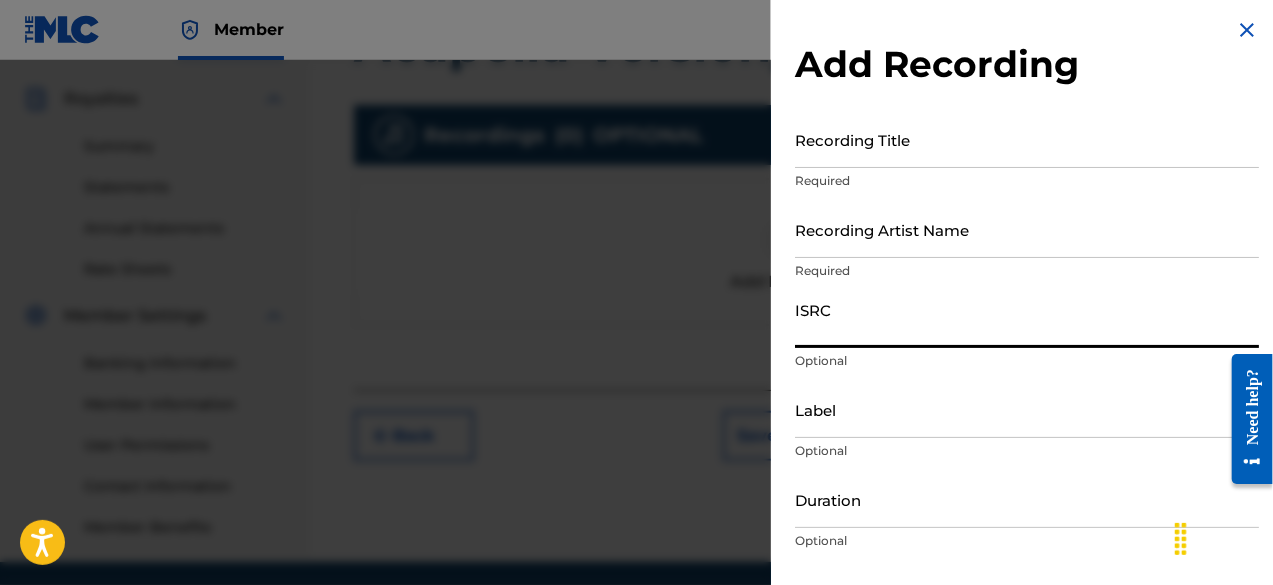 scroll, scrollTop: 0, scrollLeft: 0, axis: both 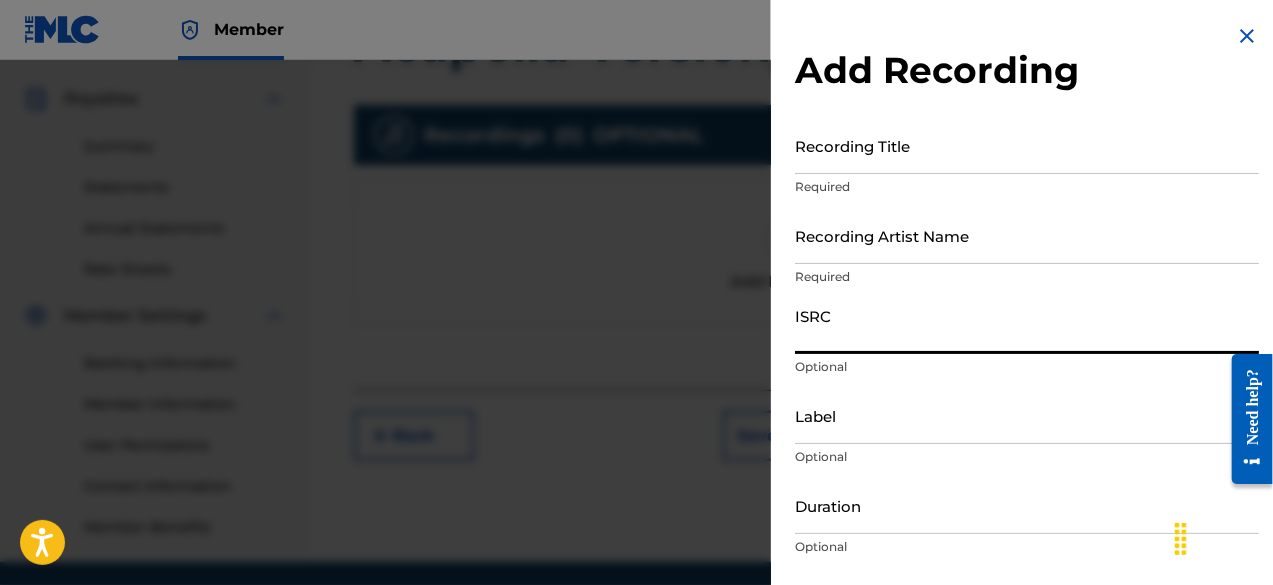 click on "Recording Title" at bounding box center [1027, 145] 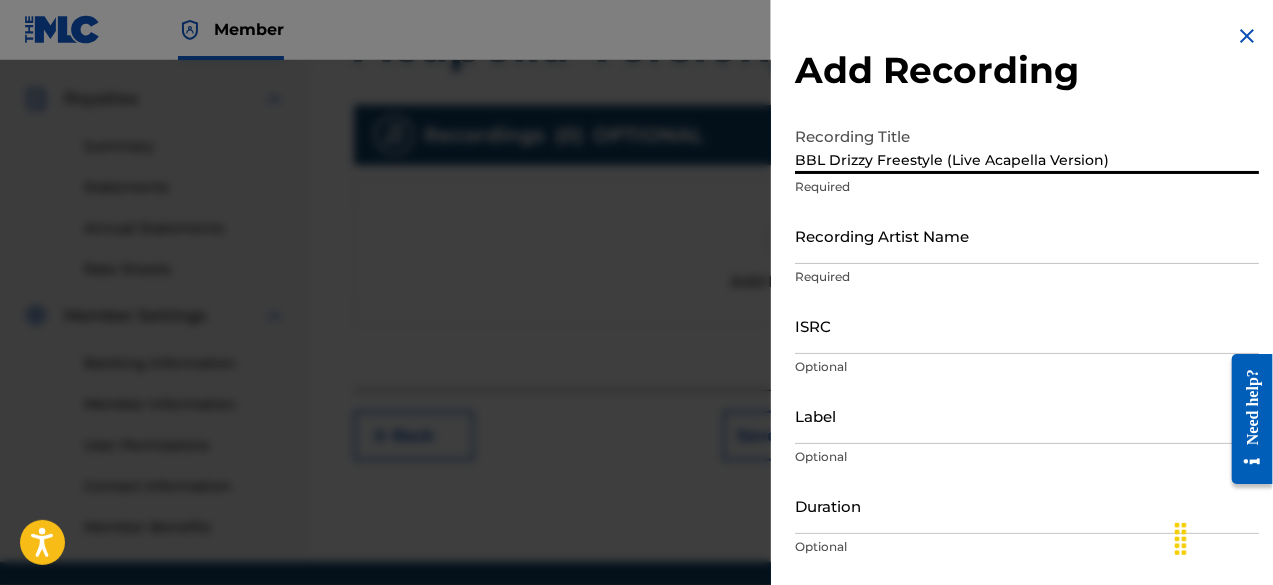 type on "BBL Drizzy Freestyle (Live Acapella Version)" 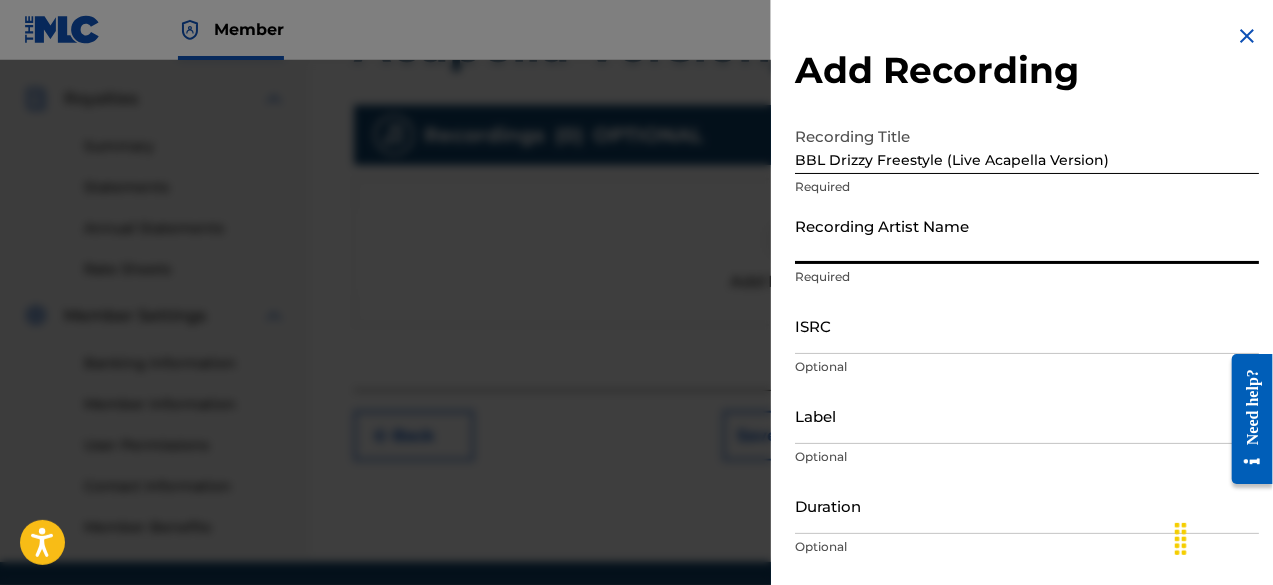 type on "n" 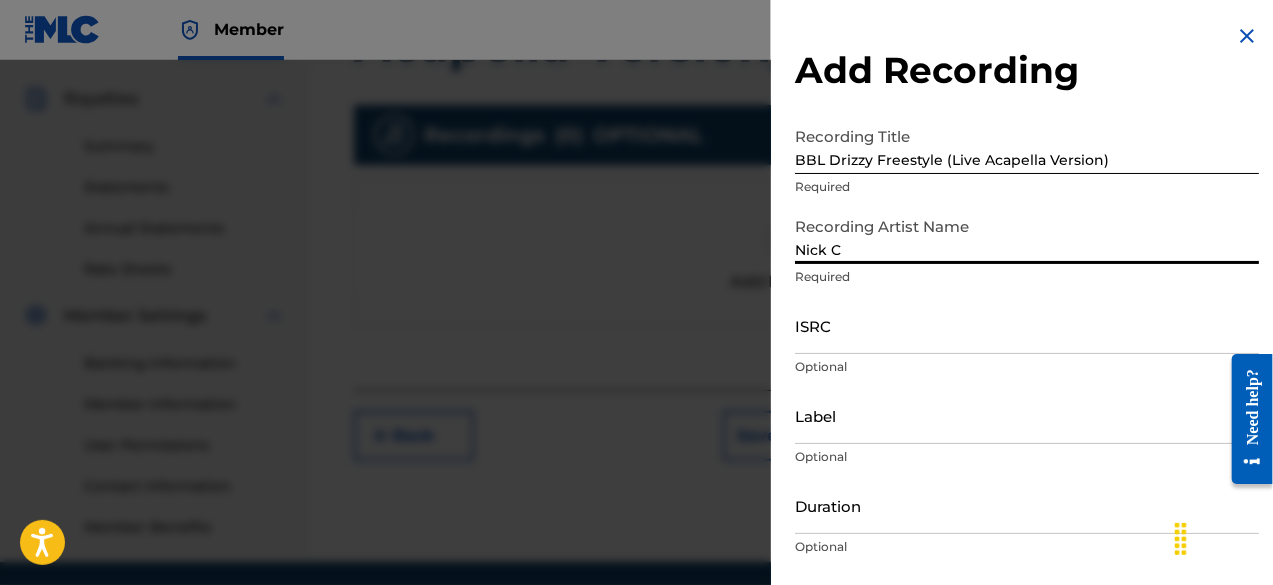 type on "Nick C" 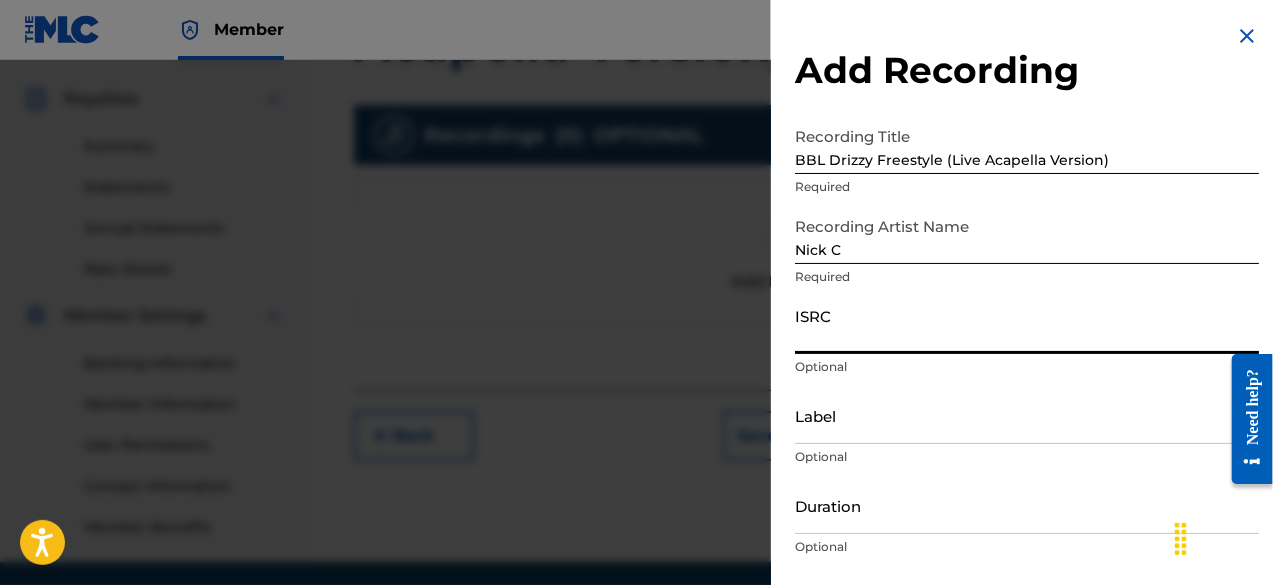 click on "ISRC" at bounding box center [1027, 325] 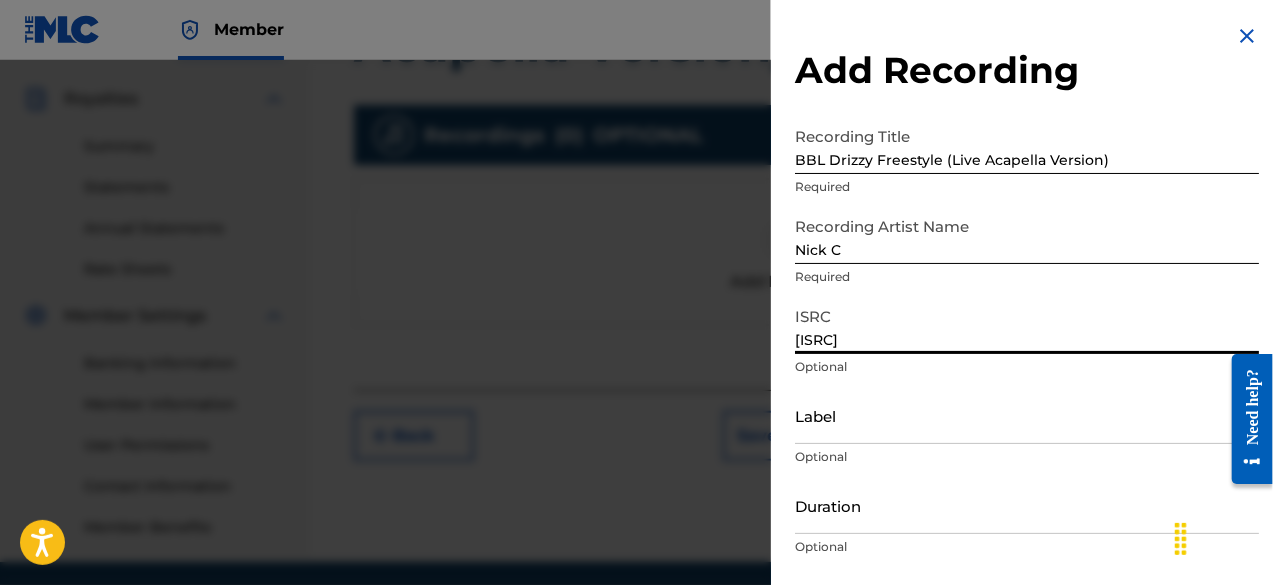 type on "[ISRC]" 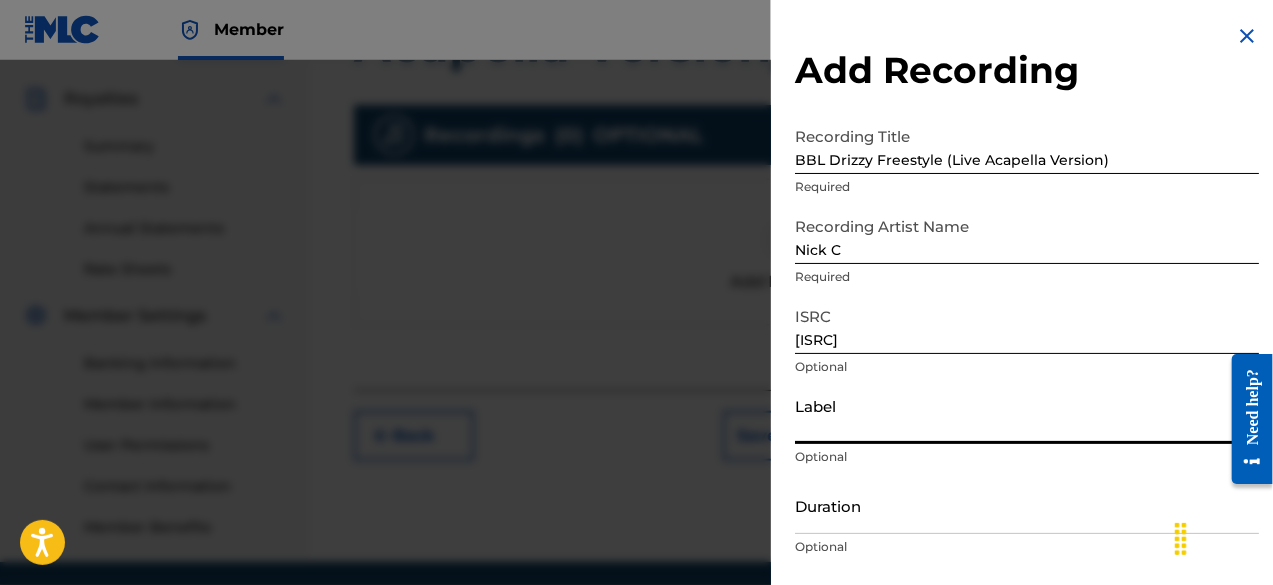 click on "Label" at bounding box center (1027, 415) 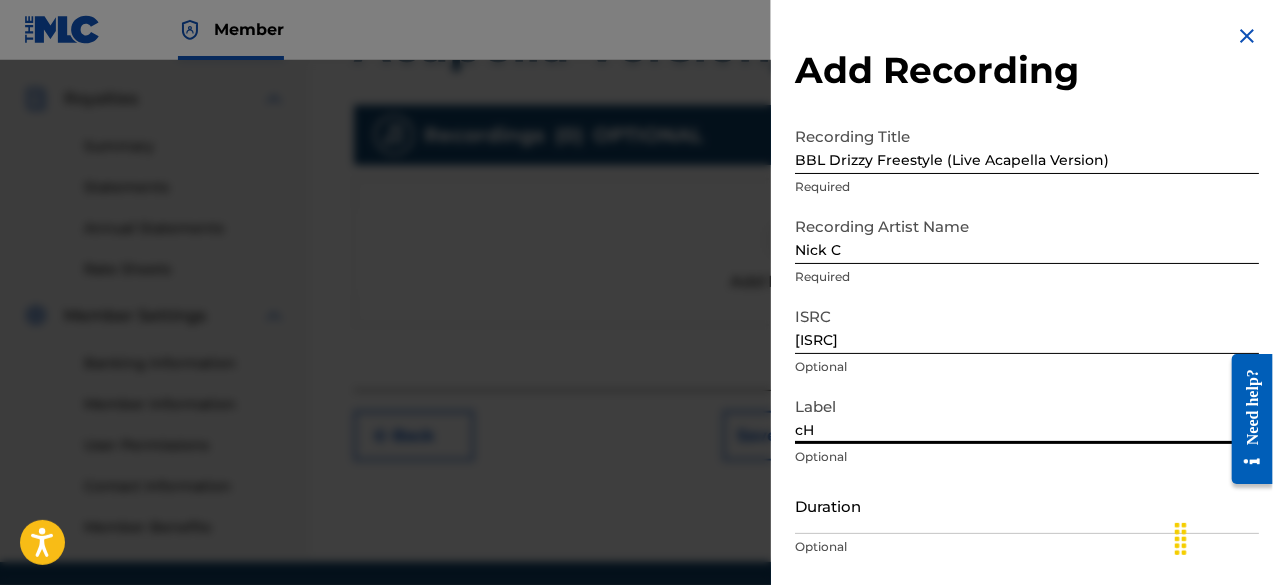 type on "c" 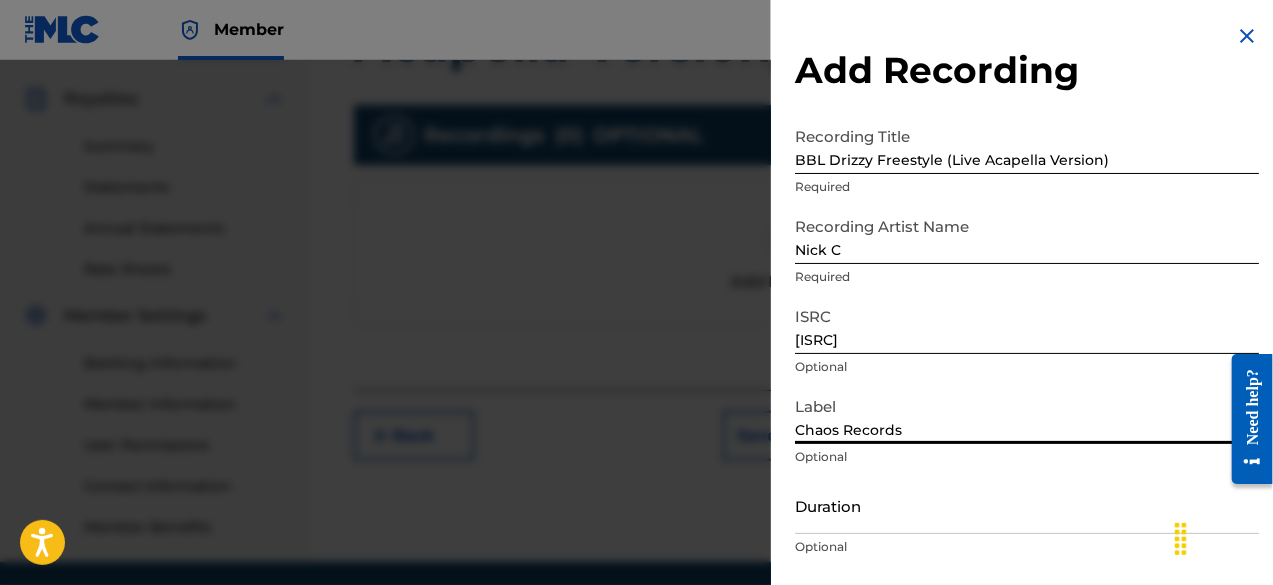 scroll, scrollTop: 146, scrollLeft: 0, axis: vertical 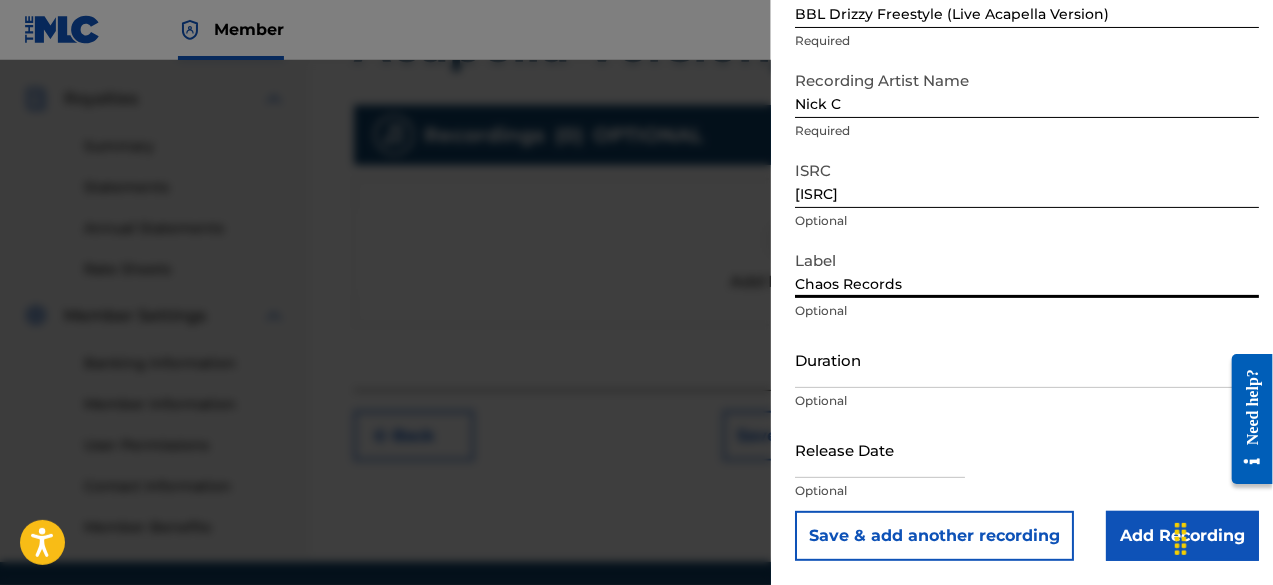 type on "Chaos Records" 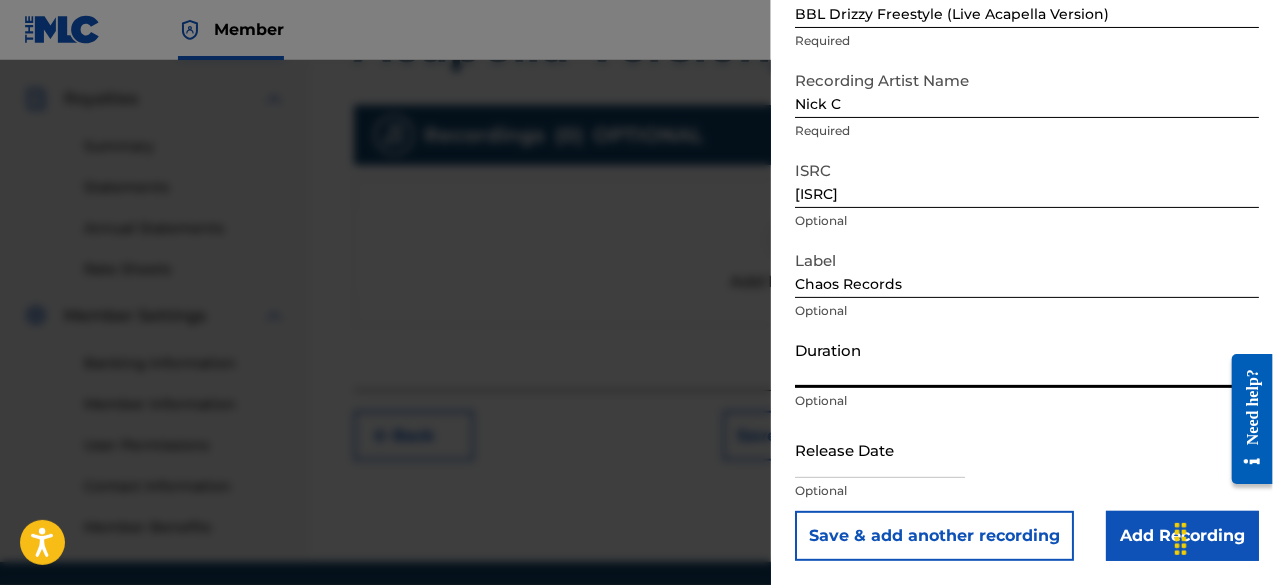 click on "Duration" at bounding box center [1027, 359] 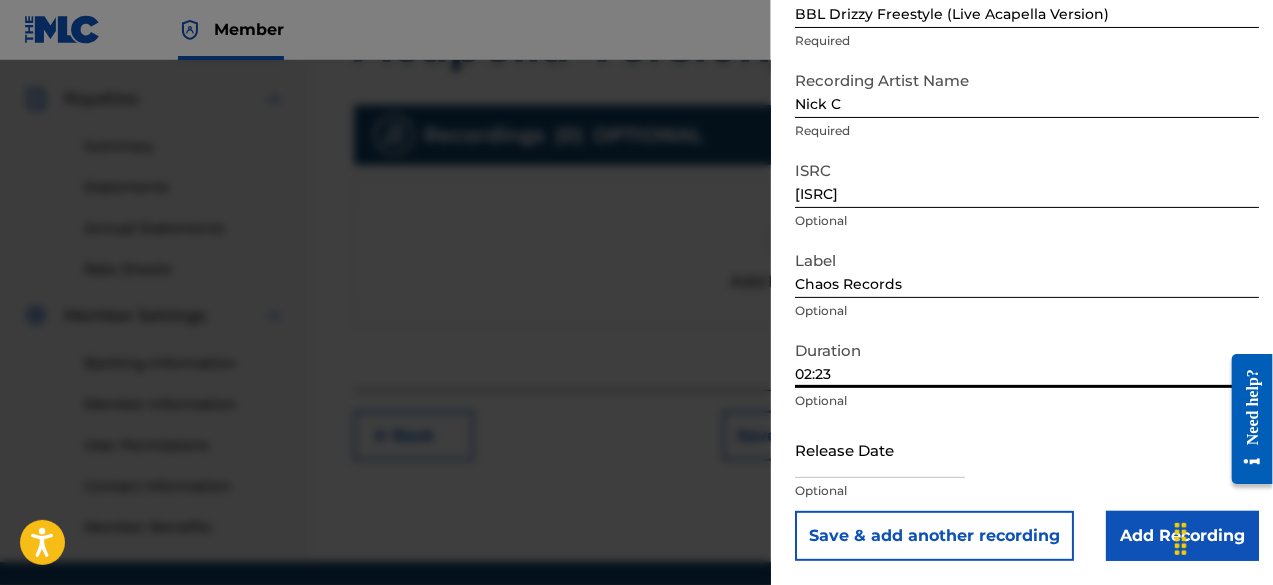 type on "02:23" 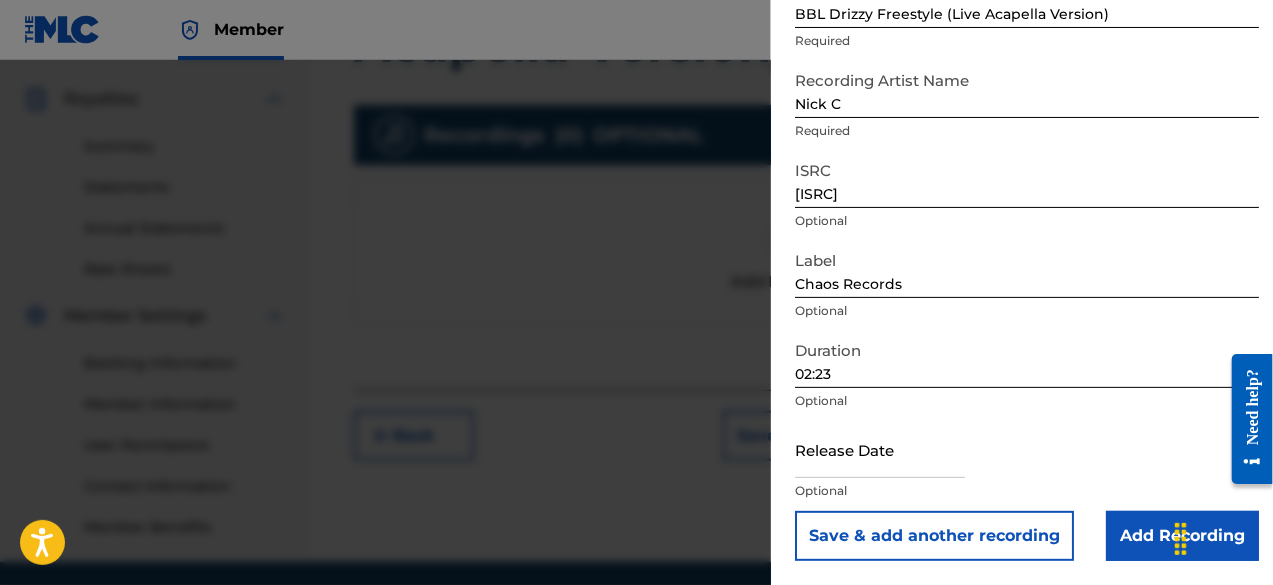 click at bounding box center [880, 449] 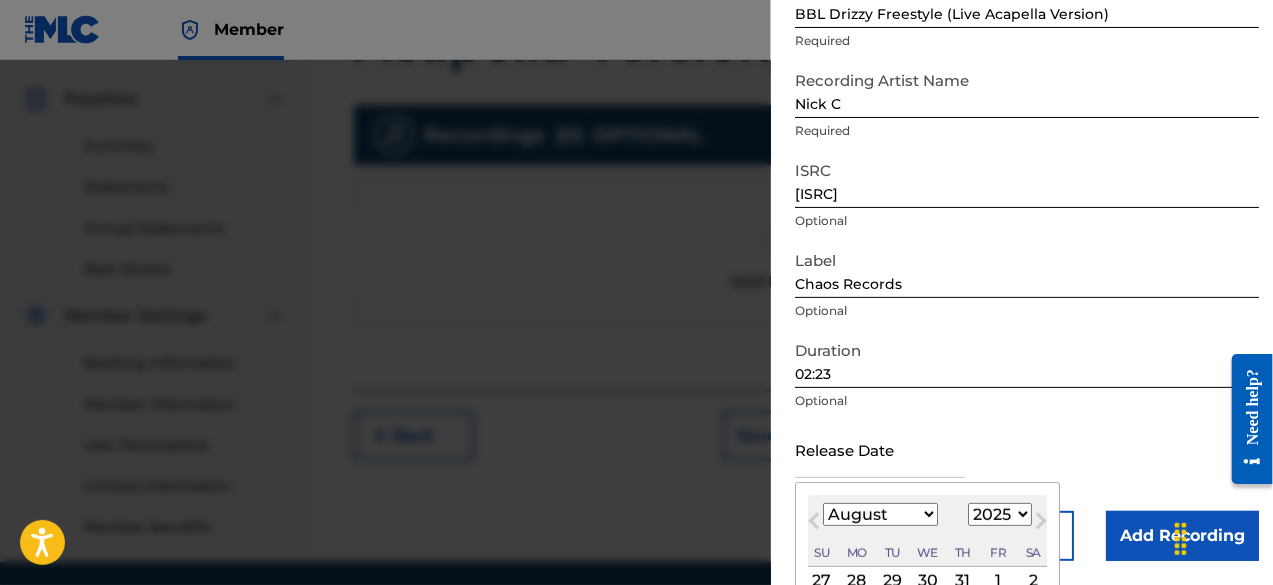 scroll, scrollTop: 331, scrollLeft: 0, axis: vertical 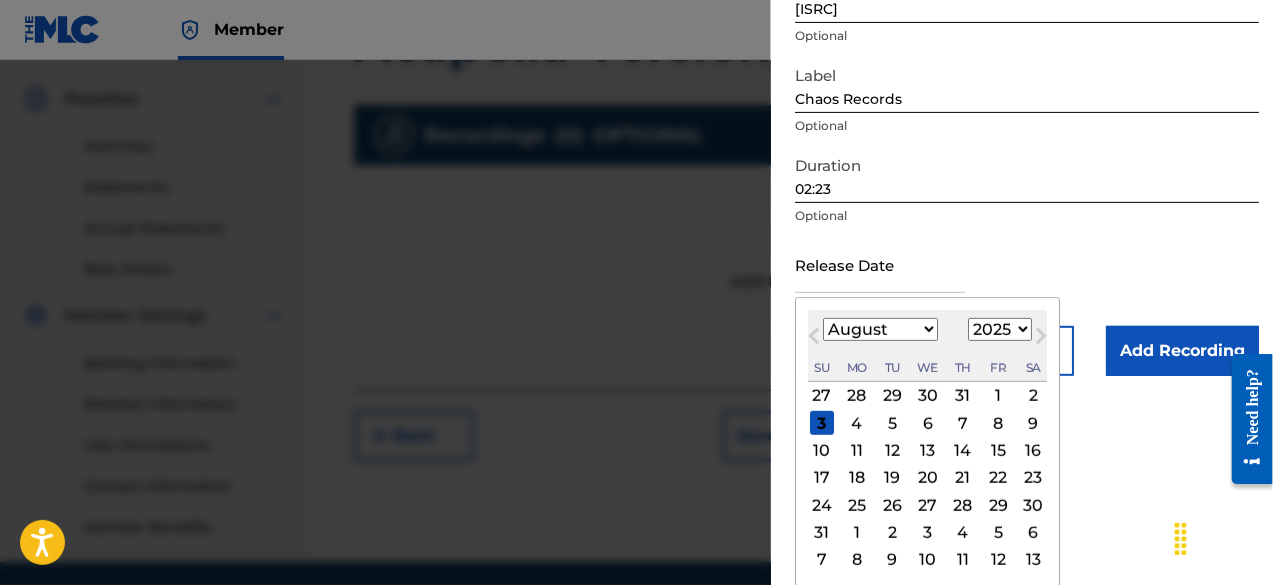 click on "Previous Month" at bounding box center [814, 340] 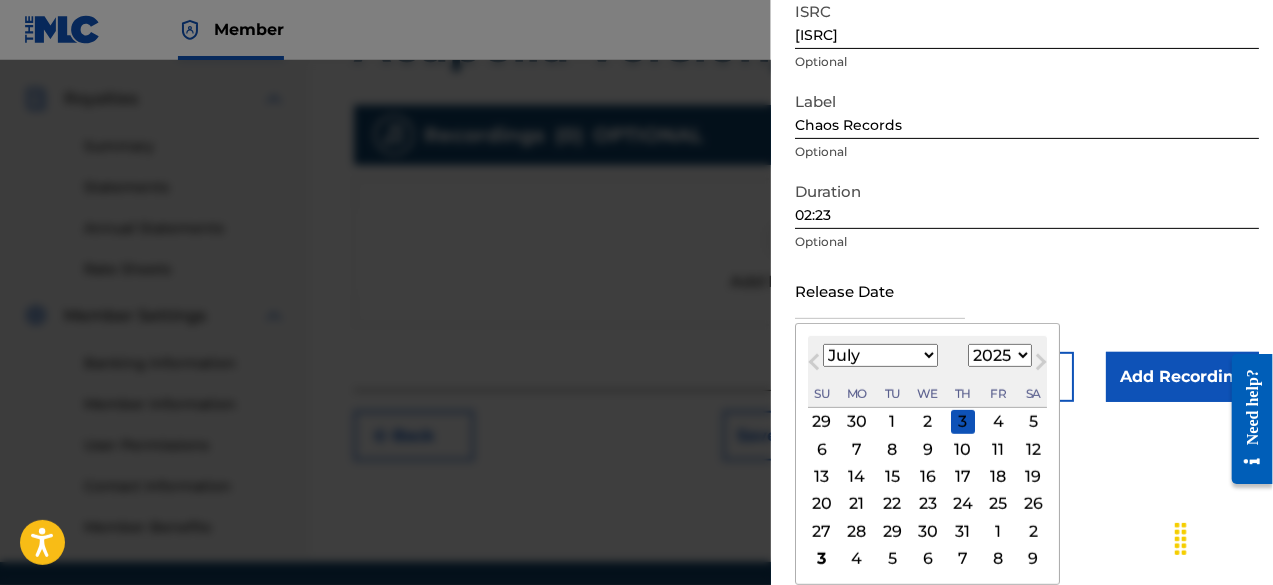 scroll, scrollTop: 304, scrollLeft: 0, axis: vertical 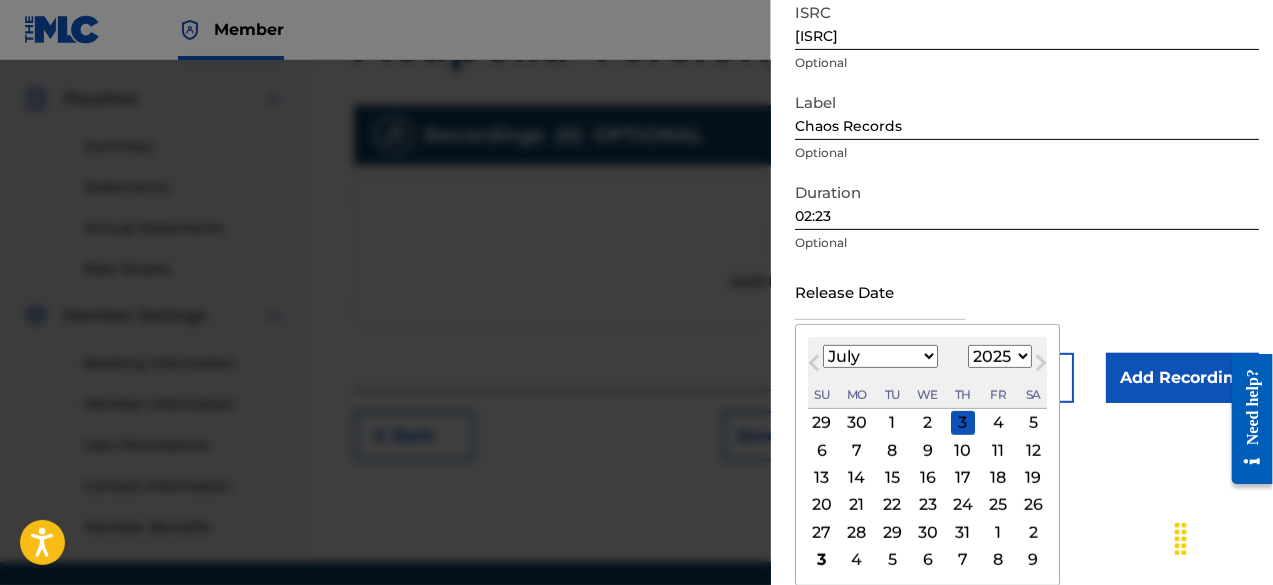 click on "6" at bounding box center [822, 450] 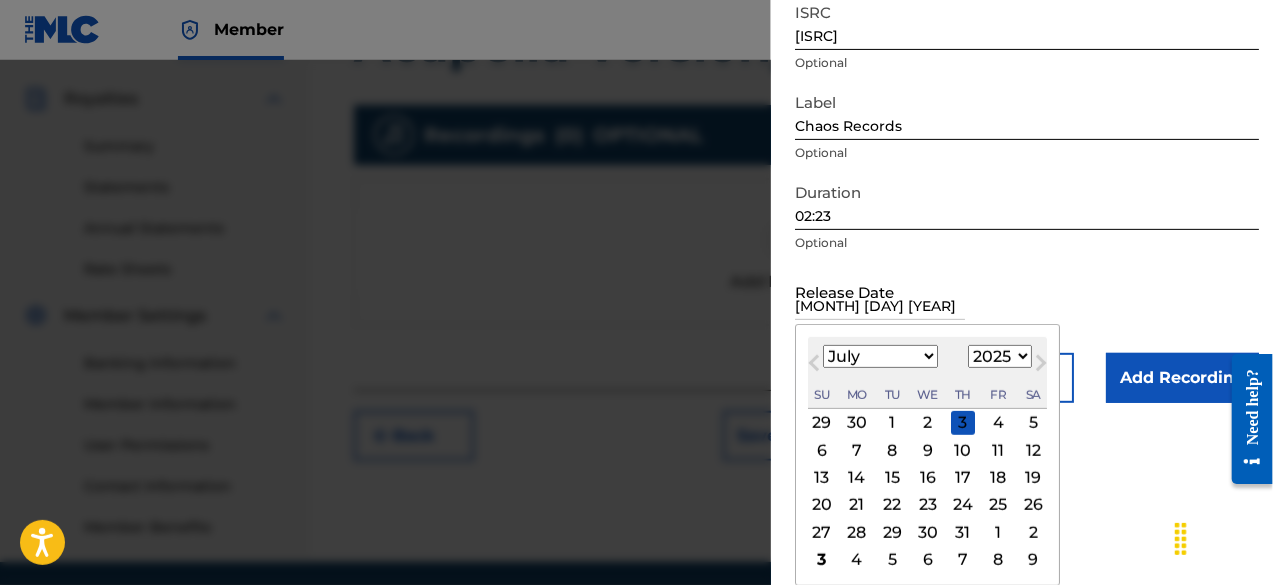 scroll, scrollTop: 146, scrollLeft: 0, axis: vertical 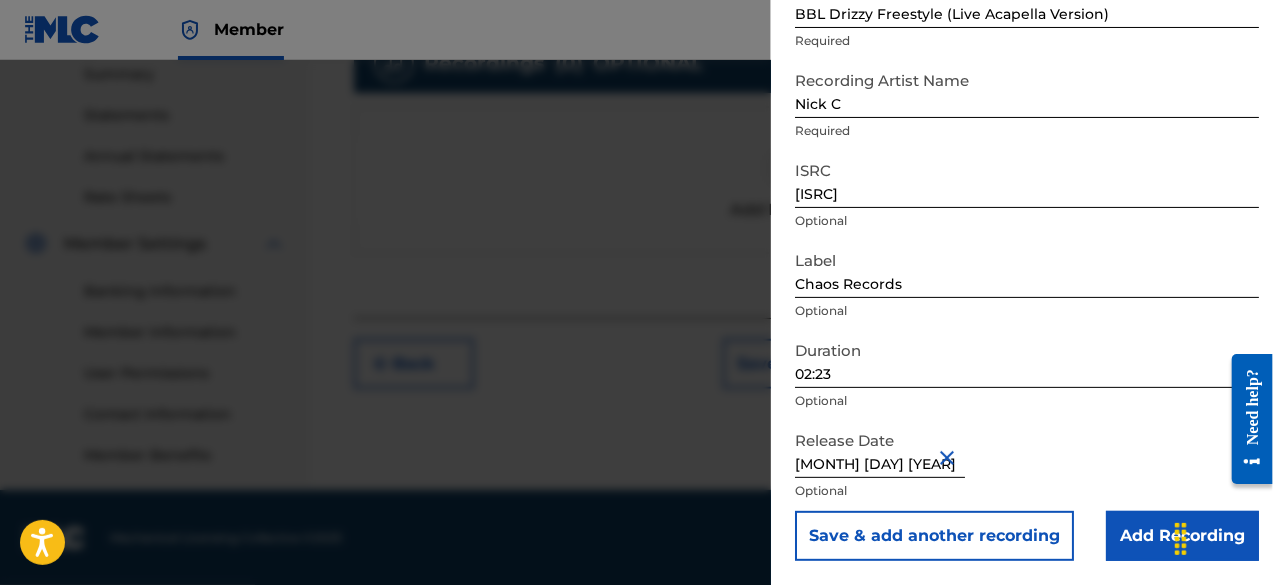 click on "Add Recording" at bounding box center (1182, 536) 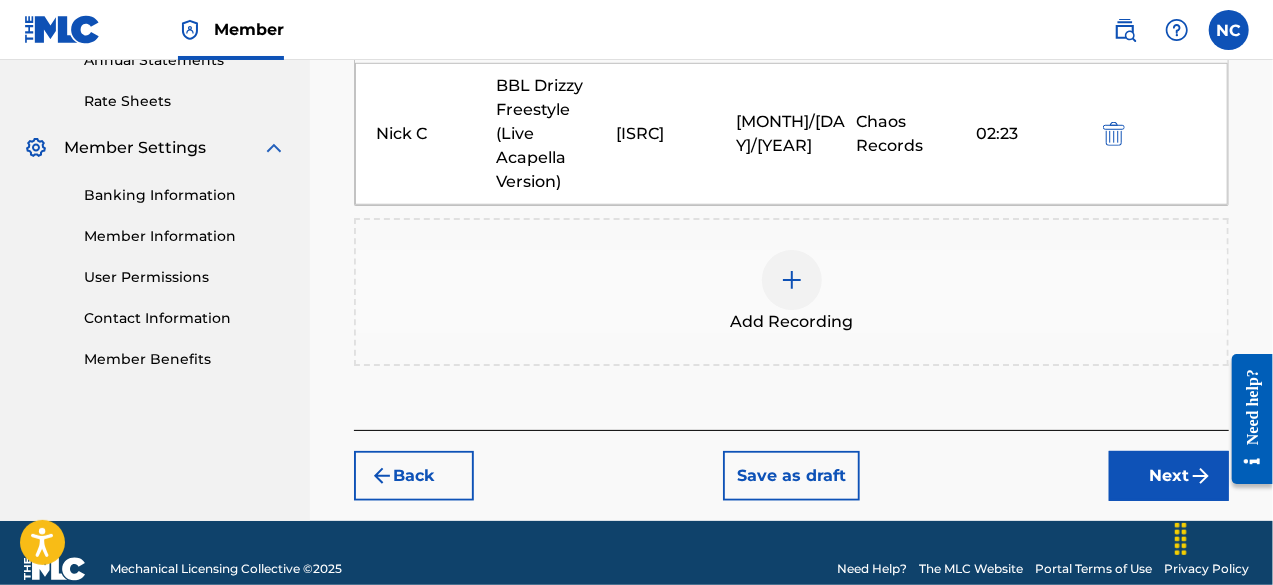 scroll, scrollTop: 757, scrollLeft: 0, axis: vertical 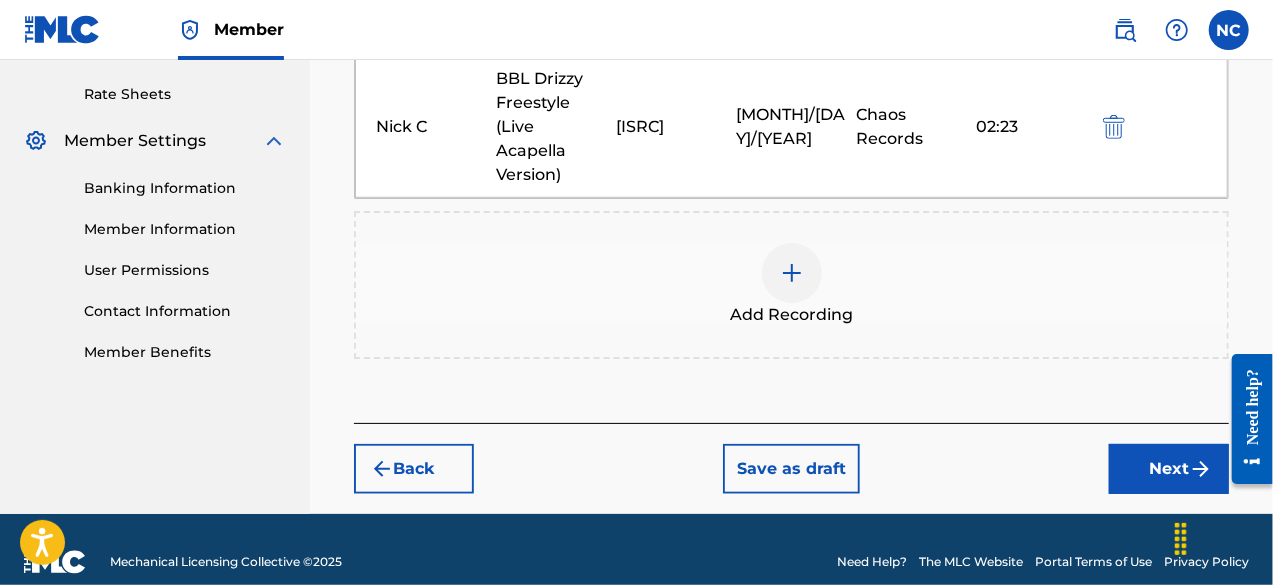 click on "Next" at bounding box center [1169, 469] 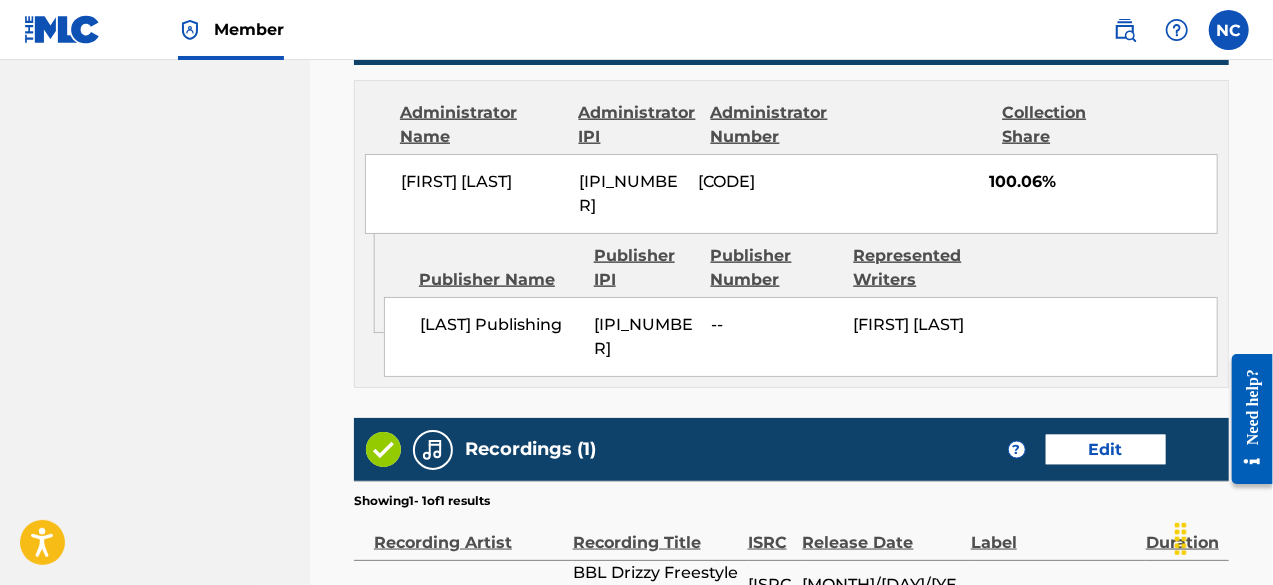 scroll, scrollTop: 1538, scrollLeft: 0, axis: vertical 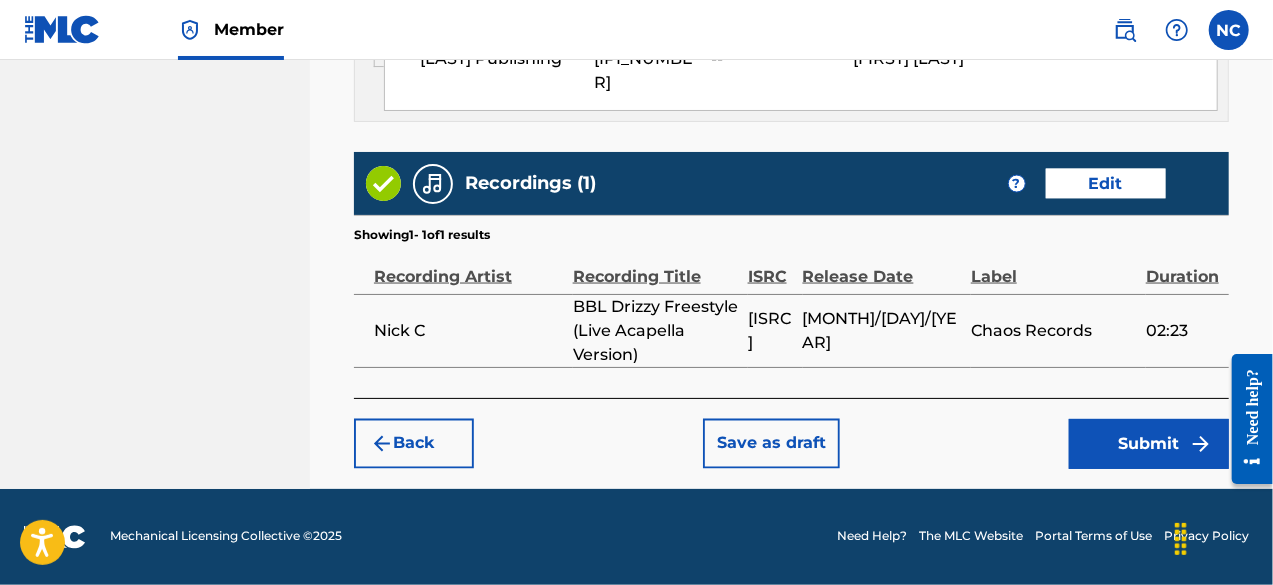 click on "Submit" at bounding box center (1149, 444) 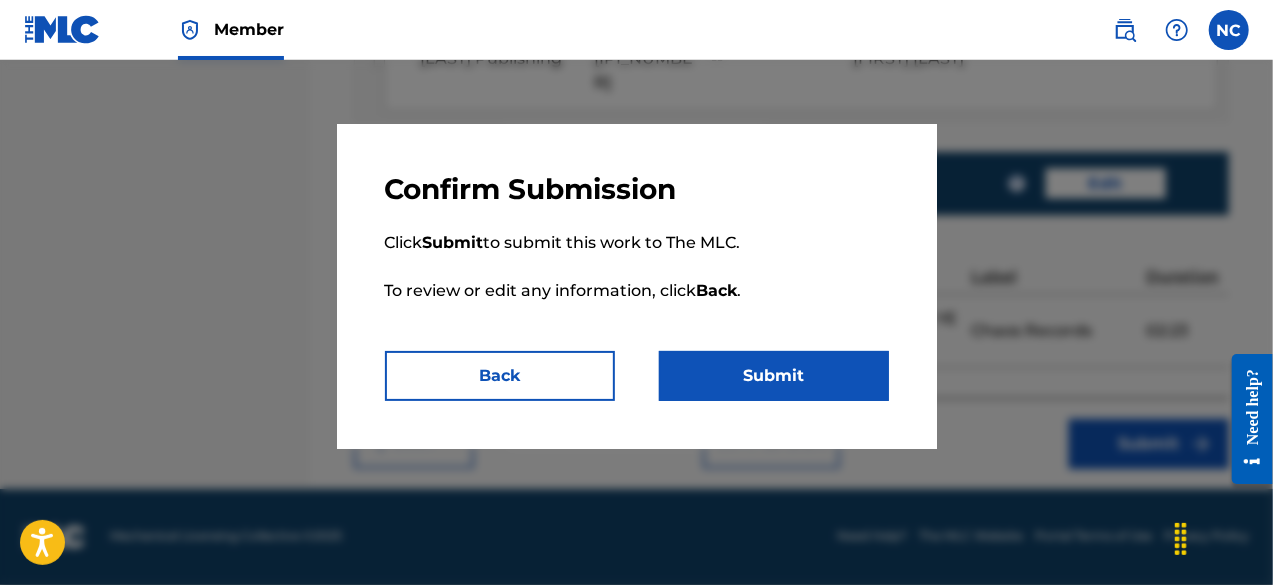 click on "Submit" at bounding box center [774, 376] 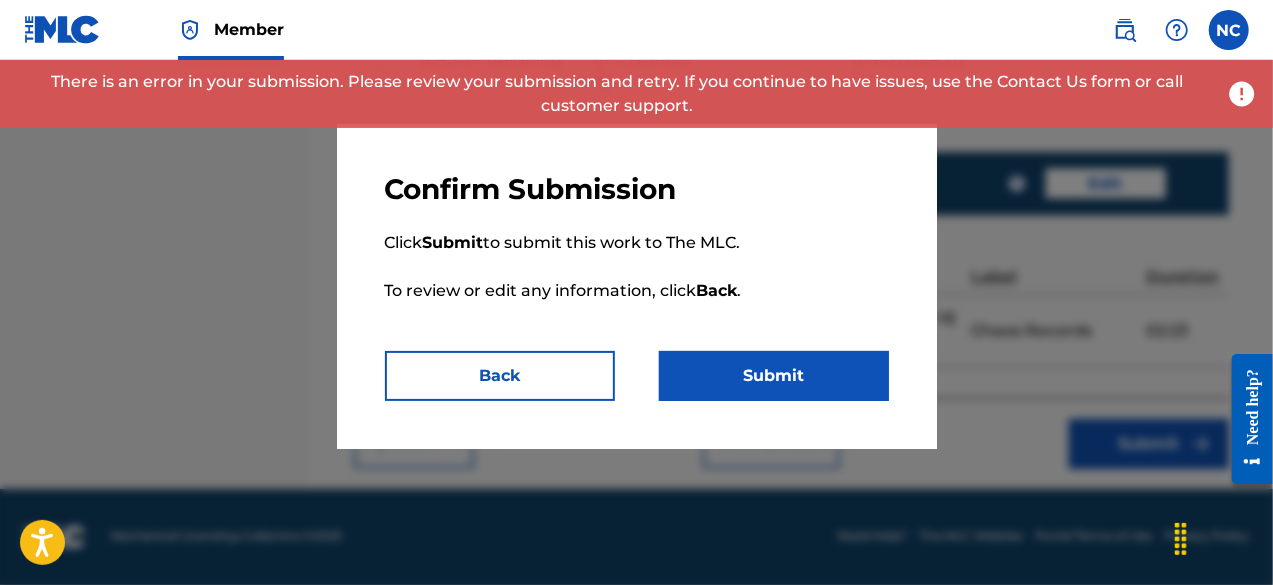 click on "Back" at bounding box center (500, 376) 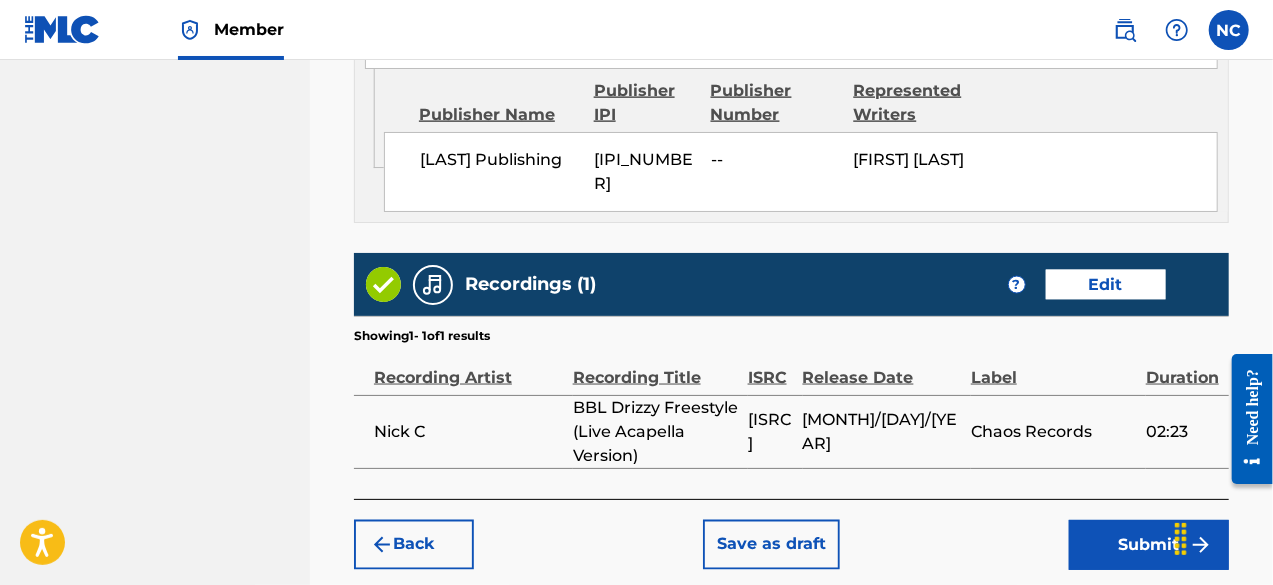 scroll, scrollTop: 1422, scrollLeft: 0, axis: vertical 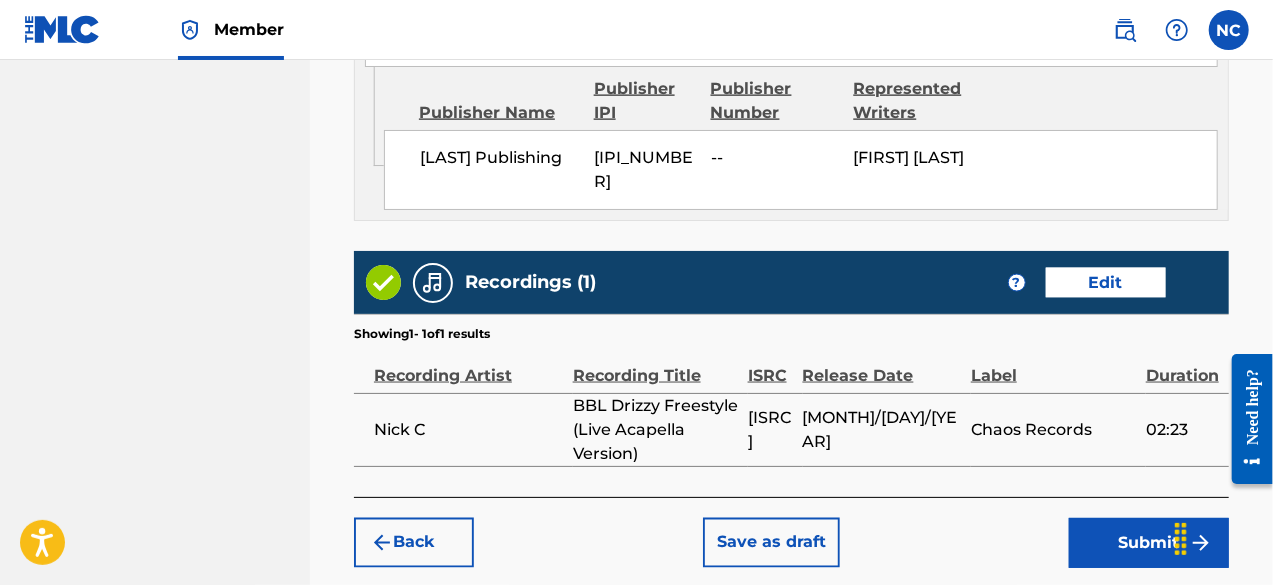 click on "Submit" at bounding box center [1149, 543] 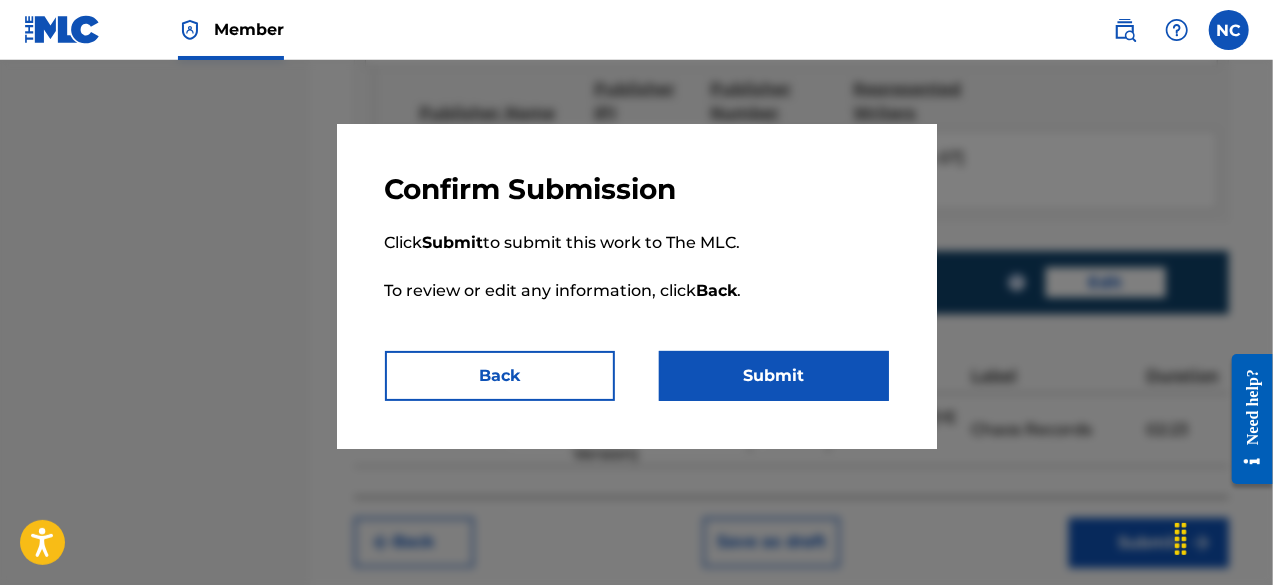 click on "Submit" at bounding box center [774, 376] 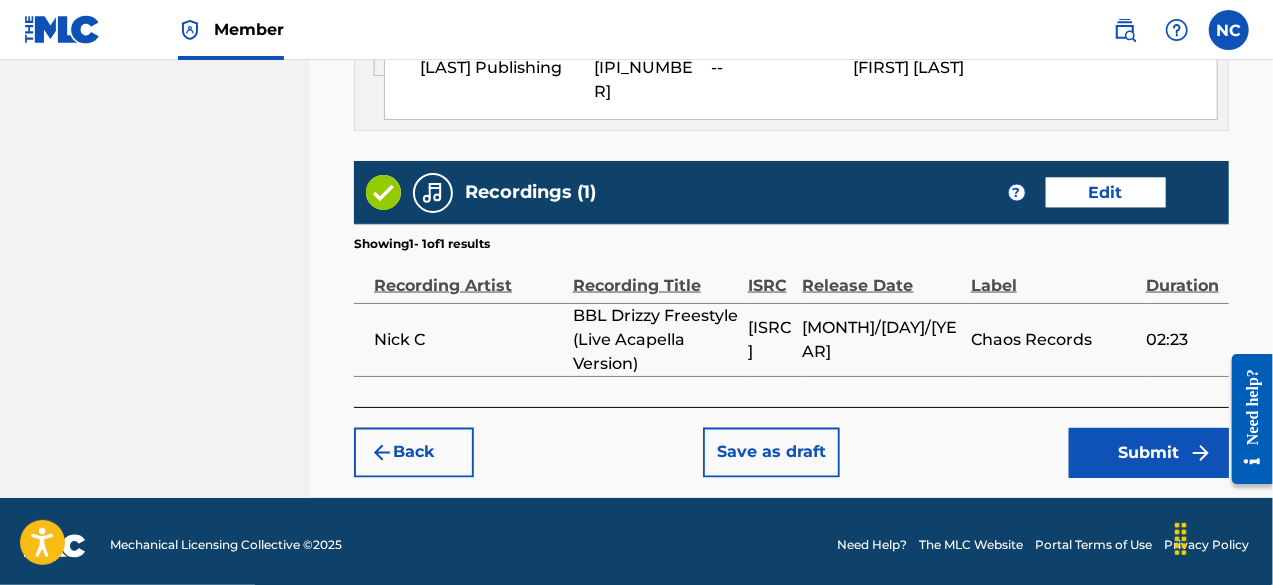 scroll, scrollTop: 1538, scrollLeft: 0, axis: vertical 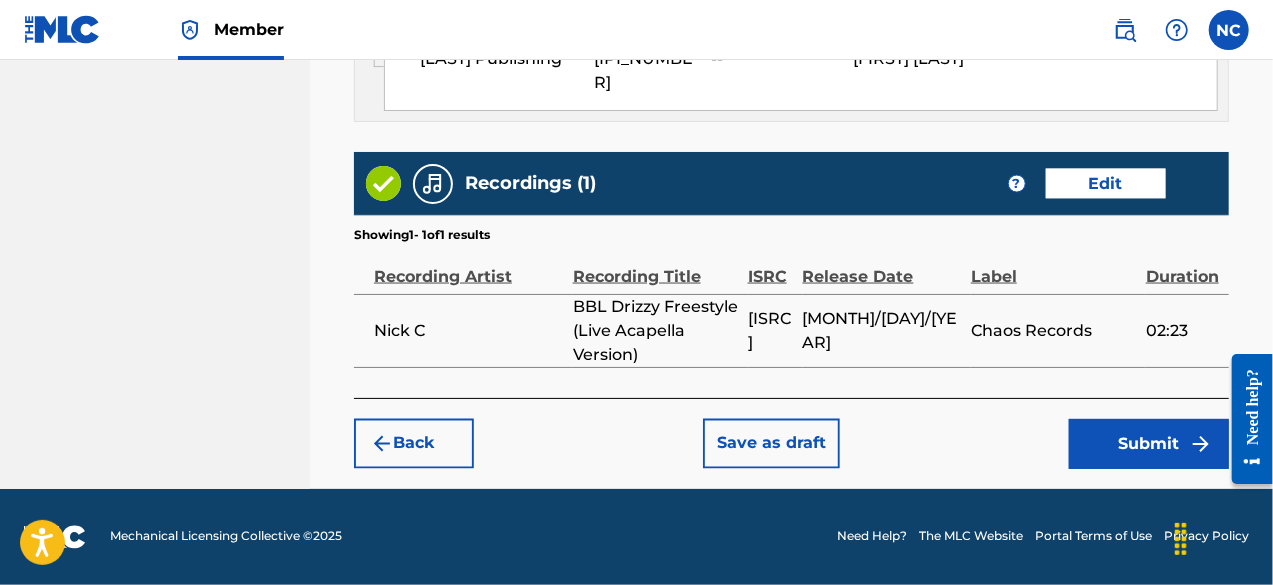 click on "Submit" at bounding box center (1149, 444) 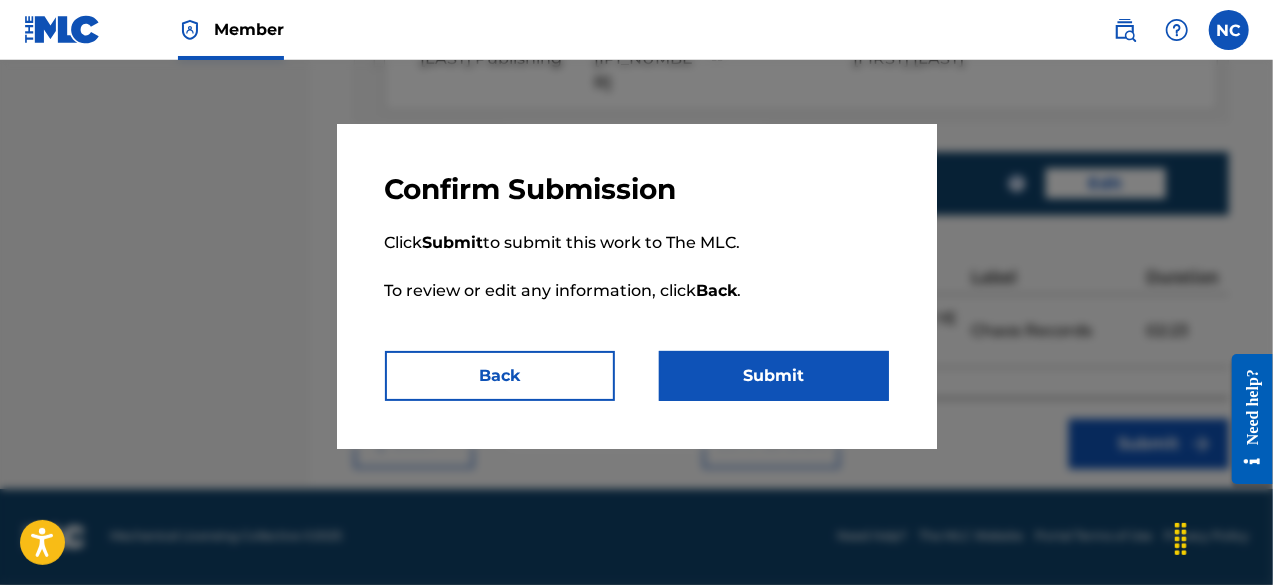 click on "Submit" at bounding box center [774, 376] 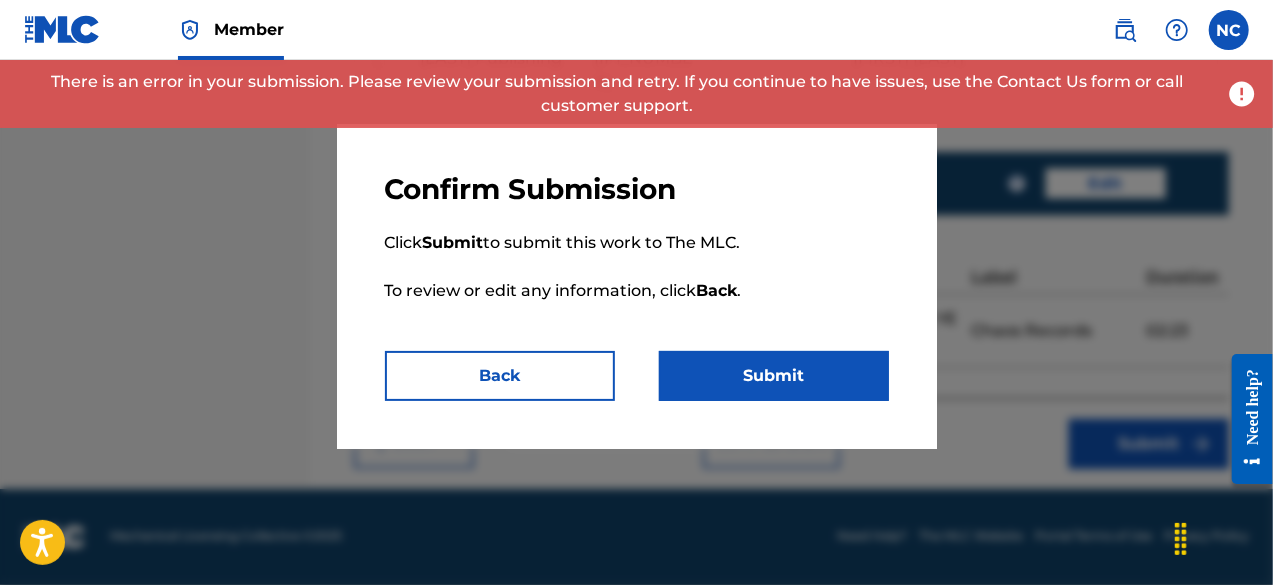 click at bounding box center [1242, 94] 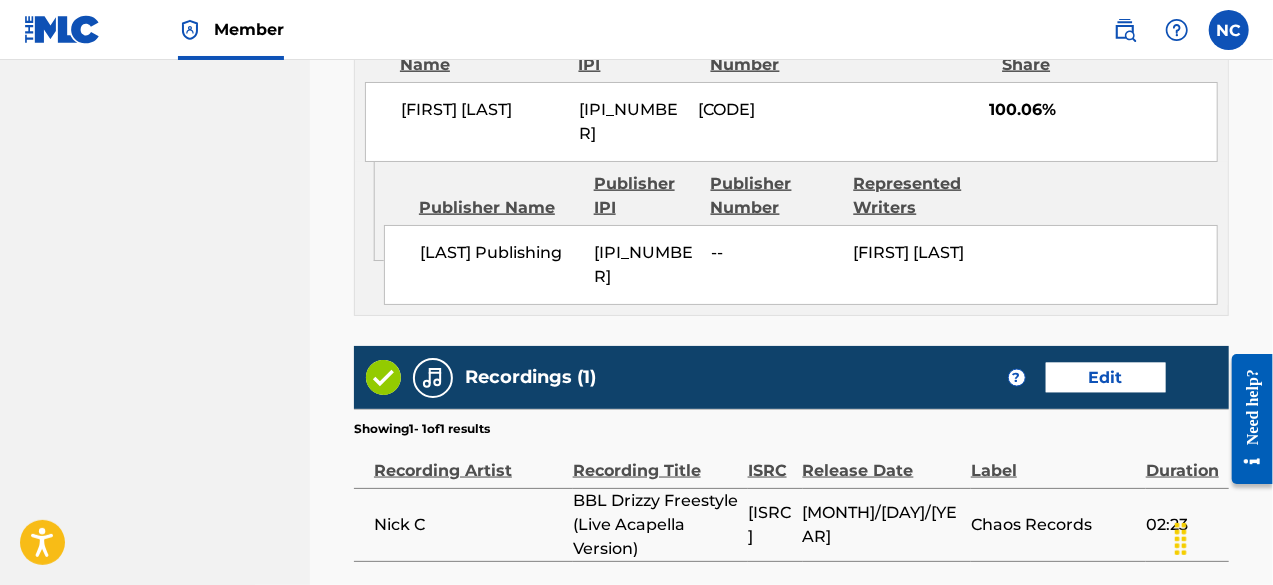 scroll, scrollTop: 1328, scrollLeft: 0, axis: vertical 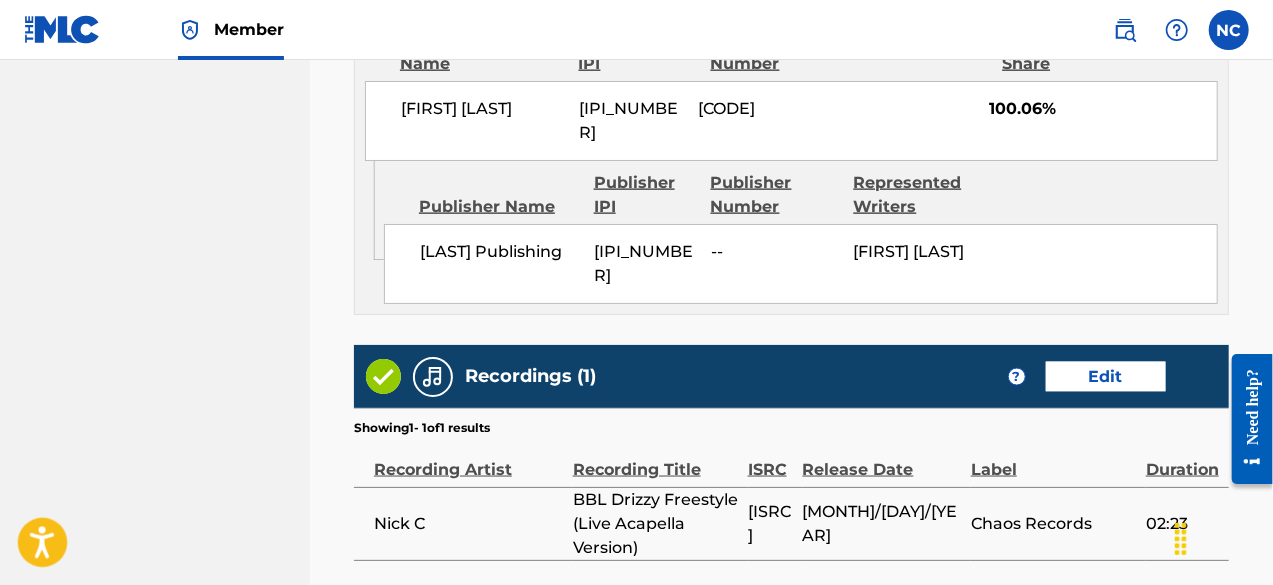 click 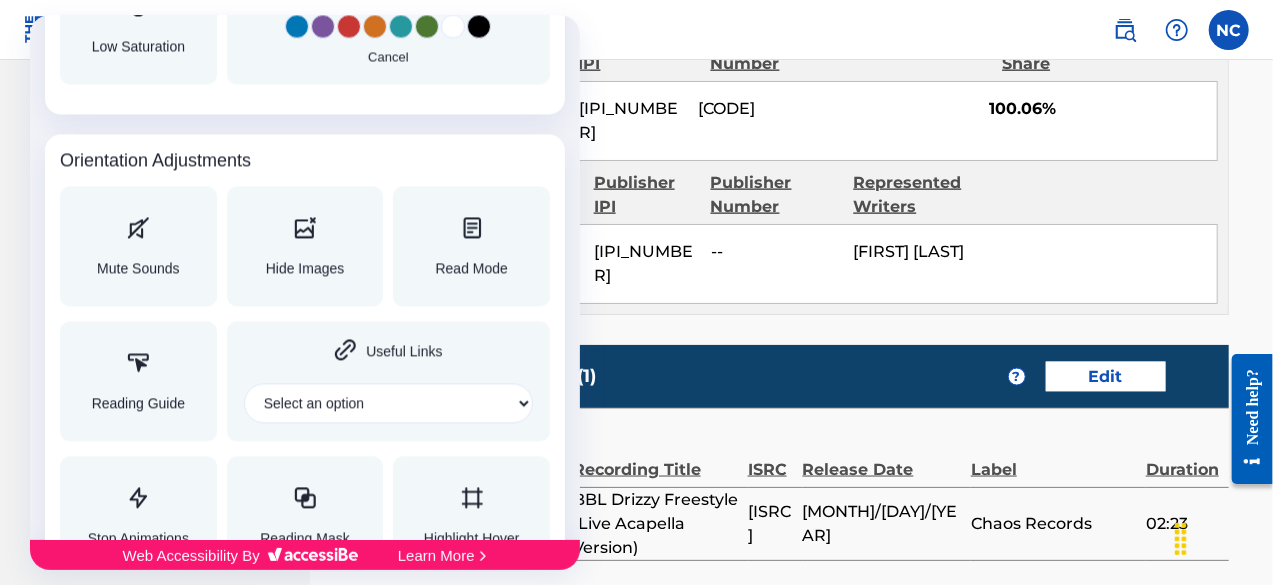 scroll, scrollTop: 2249, scrollLeft: 0, axis: vertical 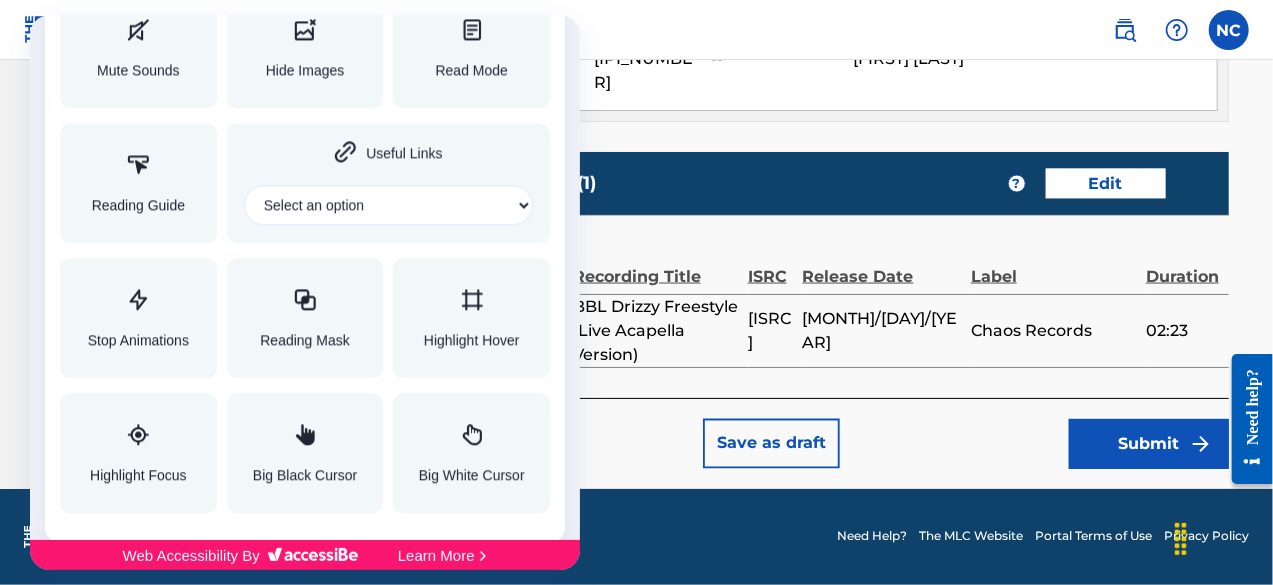 click at bounding box center (636, 292) 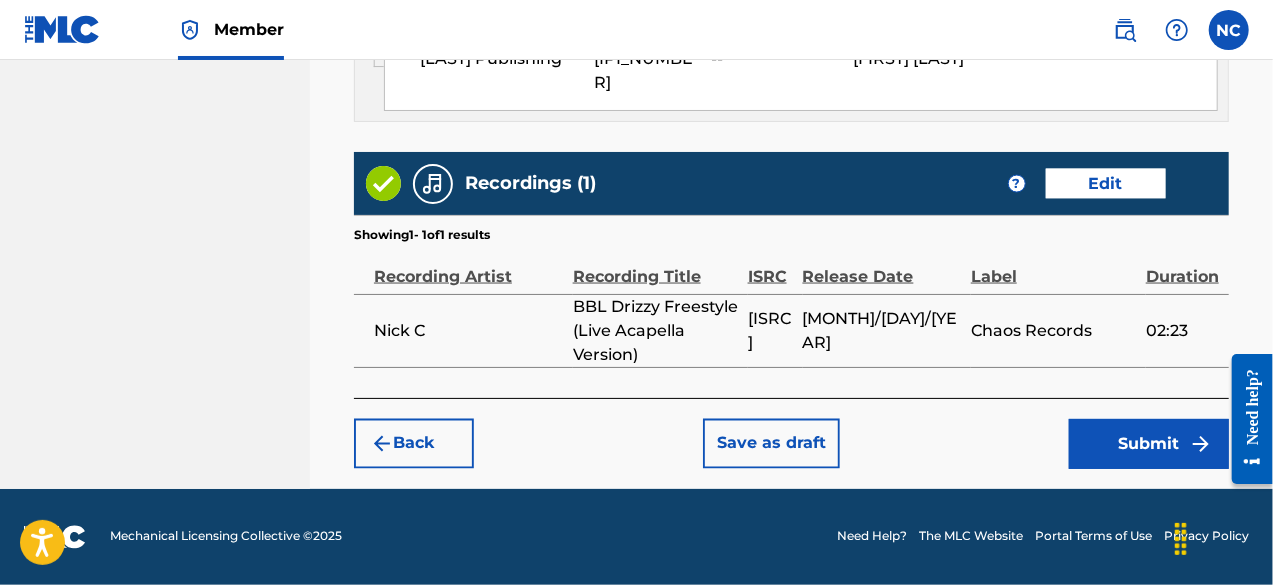 scroll, scrollTop: 1538, scrollLeft: 0, axis: vertical 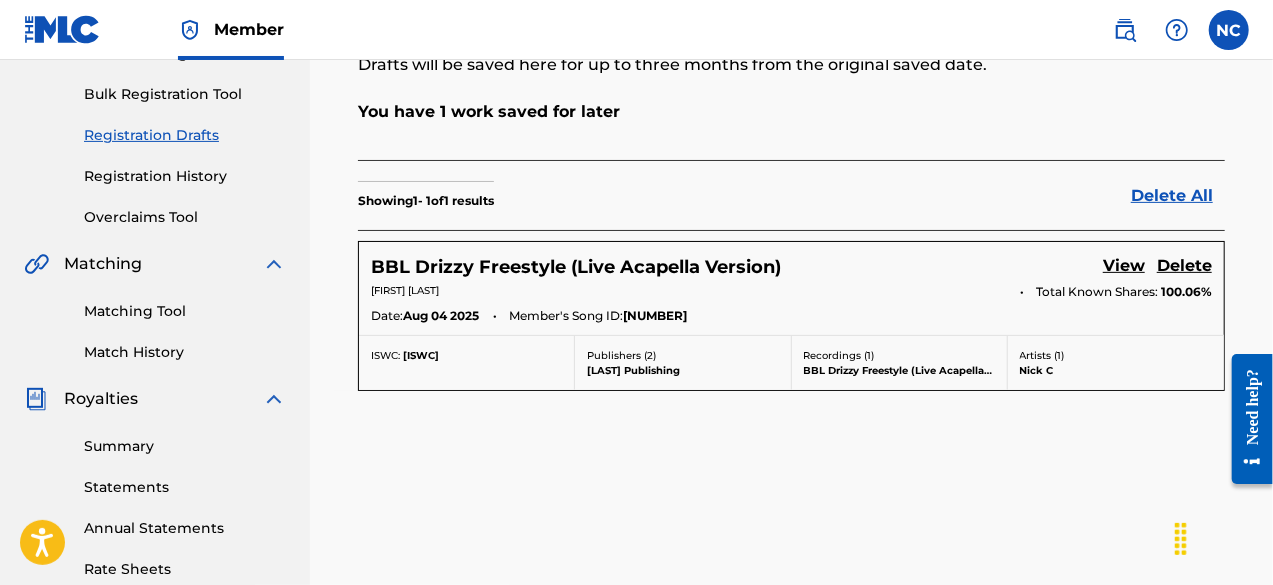 click on "BBL Drizzy Freestyle (Live Acapella Version)" at bounding box center (576, 267) 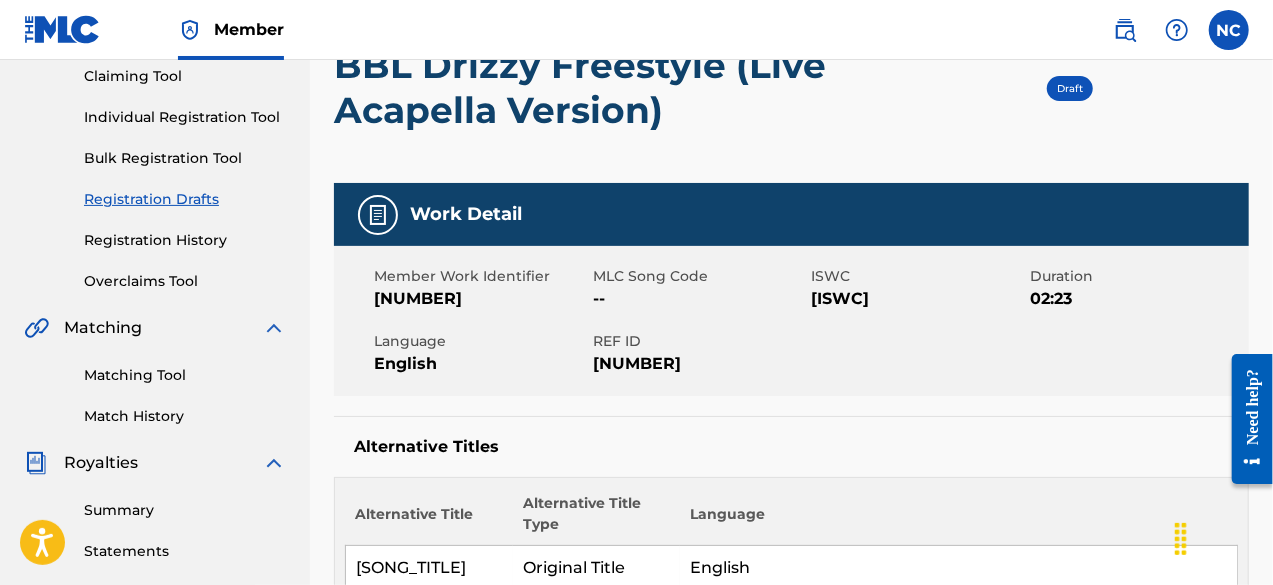 scroll, scrollTop: 0, scrollLeft: 0, axis: both 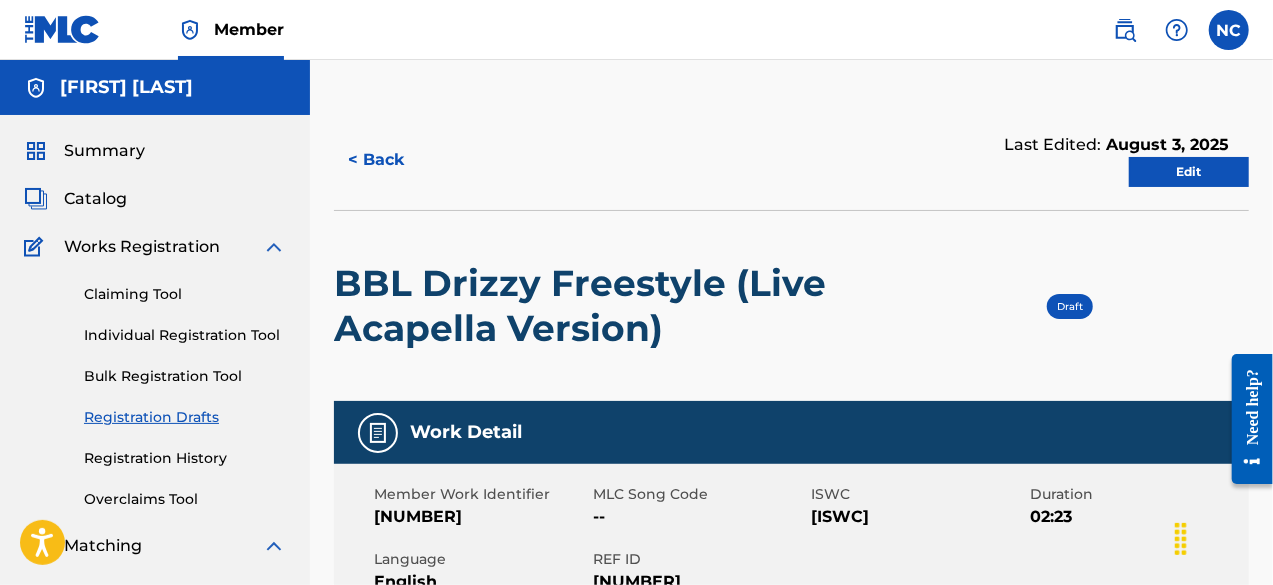 click on "Edit" at bounding box center (1189, 172) 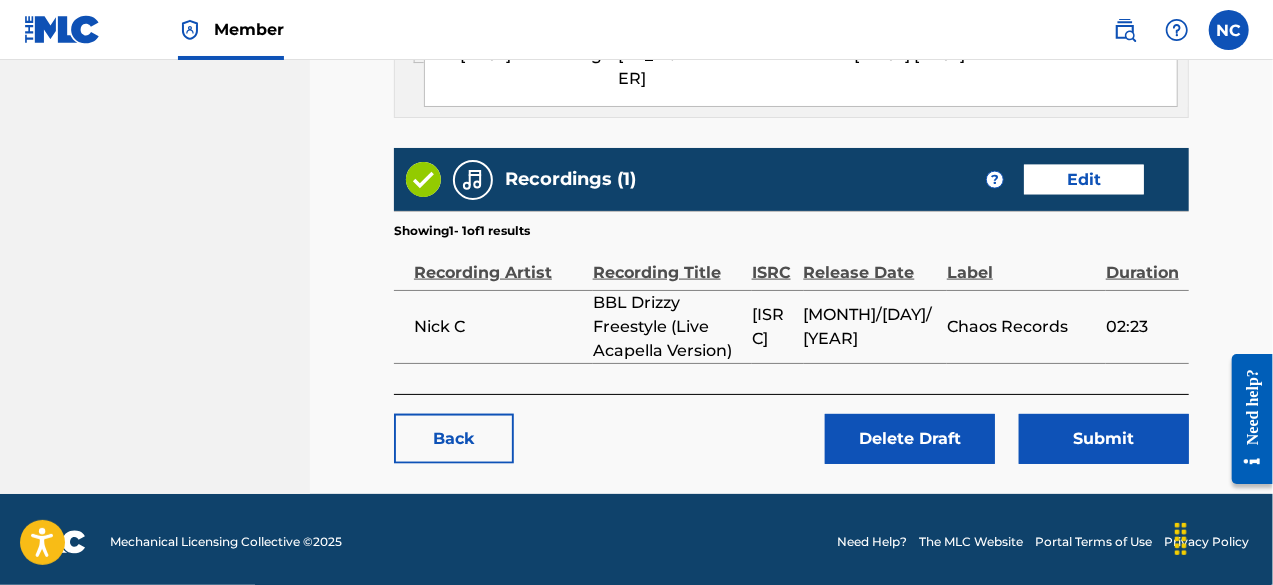 scroll, scrollTop: 1309, scrollLeft: 0, axis: vertical 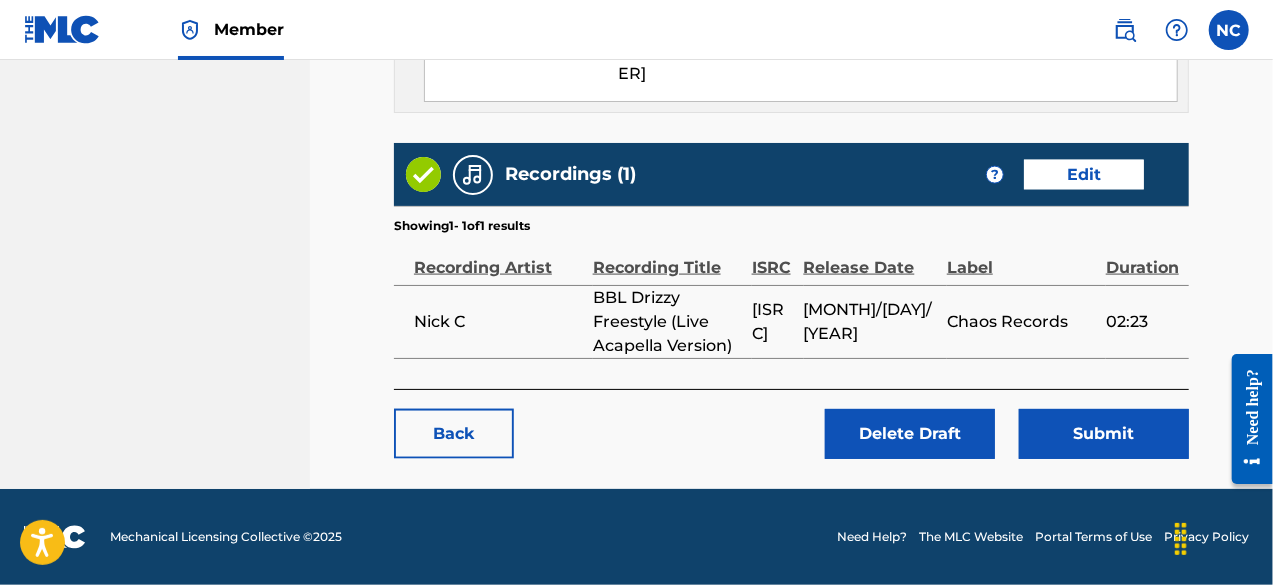 click on "< Back BBL Drizzy Freestyle (Live Acapella Version)     Draft Work Detail   Edit Member Work Identifier [WORK_ID] MLC Song Code -- ISWC [ISWC] Duration 02:23 Language English REF ID [REF_ID] Alternative Titles Alternative Title Alternative Title Type Language BBL Drizzy Freestyle Original Title English Writers   (1) Edit Writer Name Writer IPI Writer Role [FIRST] [LAST] [IPI] Composer/Author Publishers   (1) Total shares:  100.06 % Edit Administrator Name Administrator IPI Administrator Number Collection Share [FIRST] [LAST] [IPI] -- 100.06% Admin Original Publisher Connecting Line Publisher Name Publisher IPI Publisher Number Represented Writers Ciamarra Publishing [IPI] -- [FIRST] [LAST] Total shares:  100.06 % Recordings   (1) ? Edit Showing  1  -   1  of  1   results   Recording Artist Recording Title ISRC Release Date Label Duration Nick C BBL Drizzy Freestyle (Live Acapella Version) [ISRC] [MONTH]/[DAY]/[YEAR] Chaos Records 02:23 Back Delete Draft Submit" at bounding box center (791, -346) 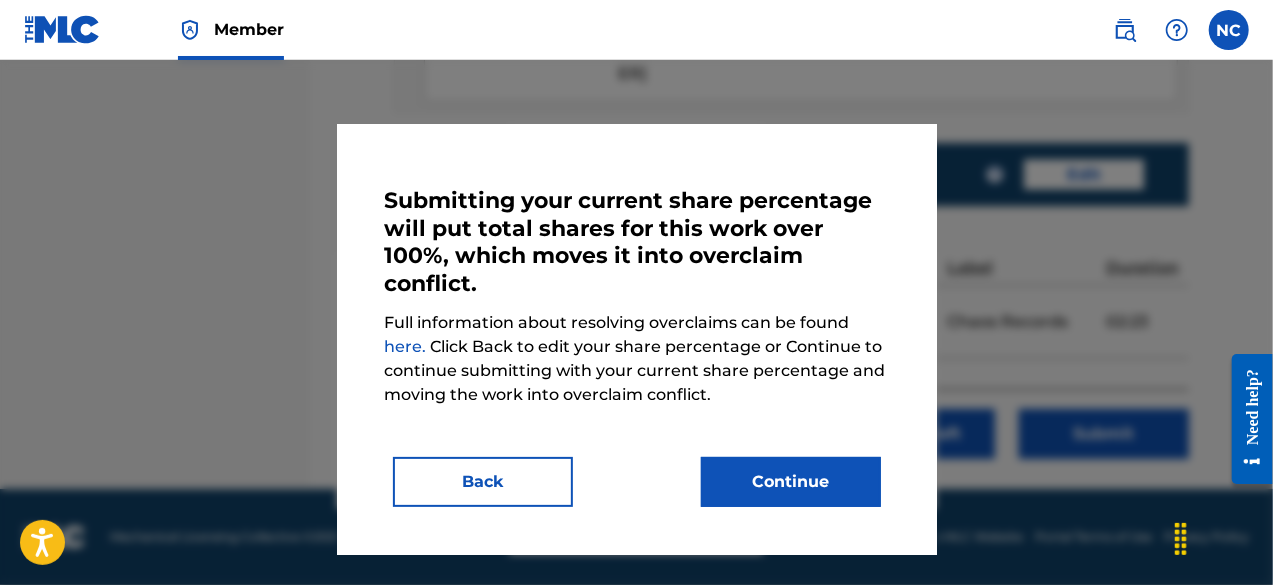 click on "Back" at bounding box center [483, 482] 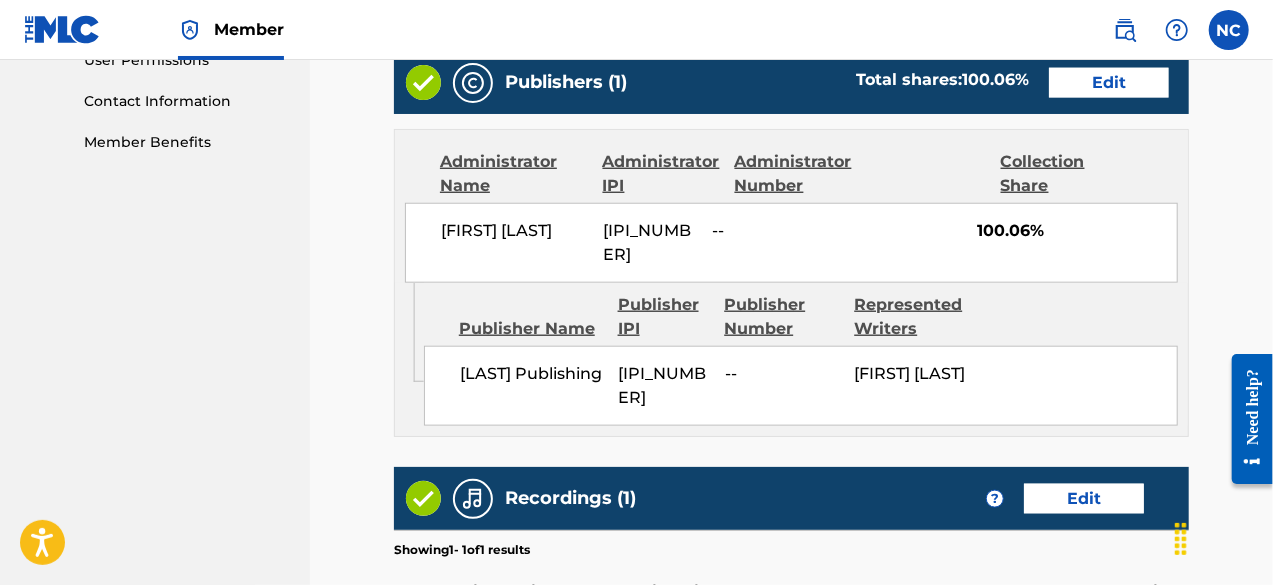 scroll, scrollTop: 968, scrollLeft: 0, axis: vertical 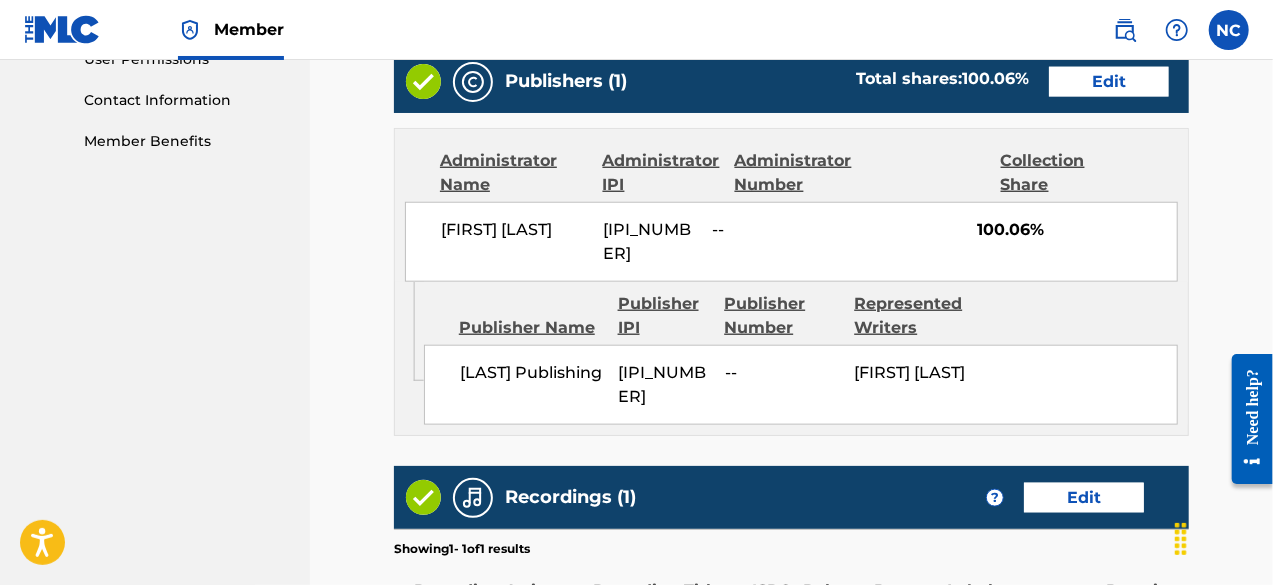 click on "Edit" at bounding box center (1109, 82) 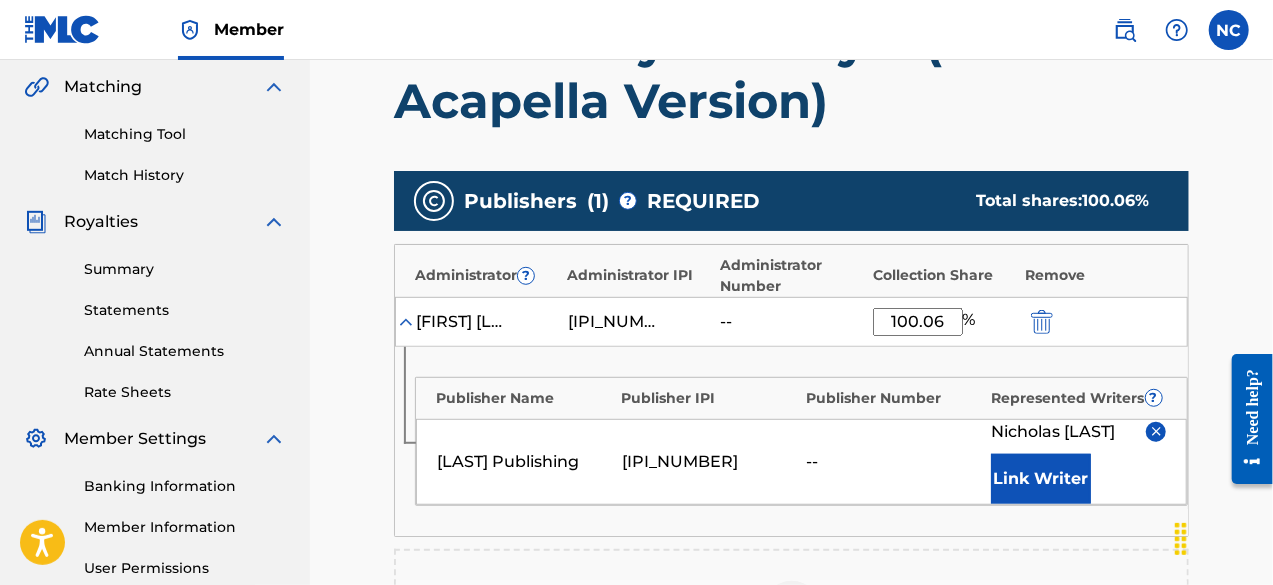 scroll, scrollTop: 460, scrollLeft: 0, axis: vertical 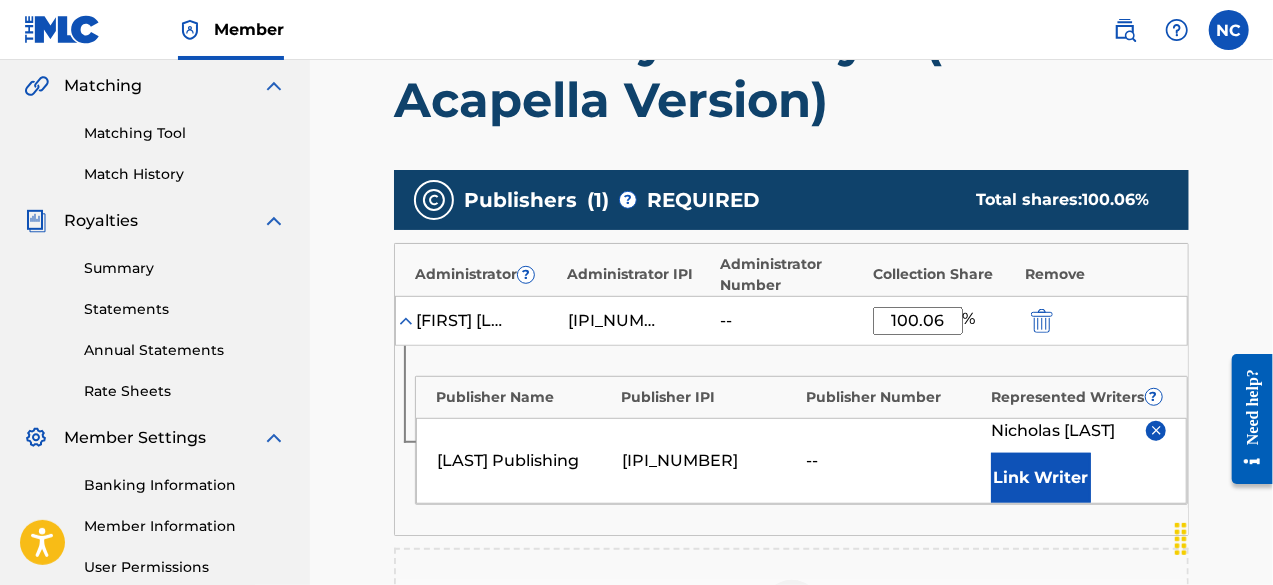 click on "100.06" at bounding box center (918, 321) 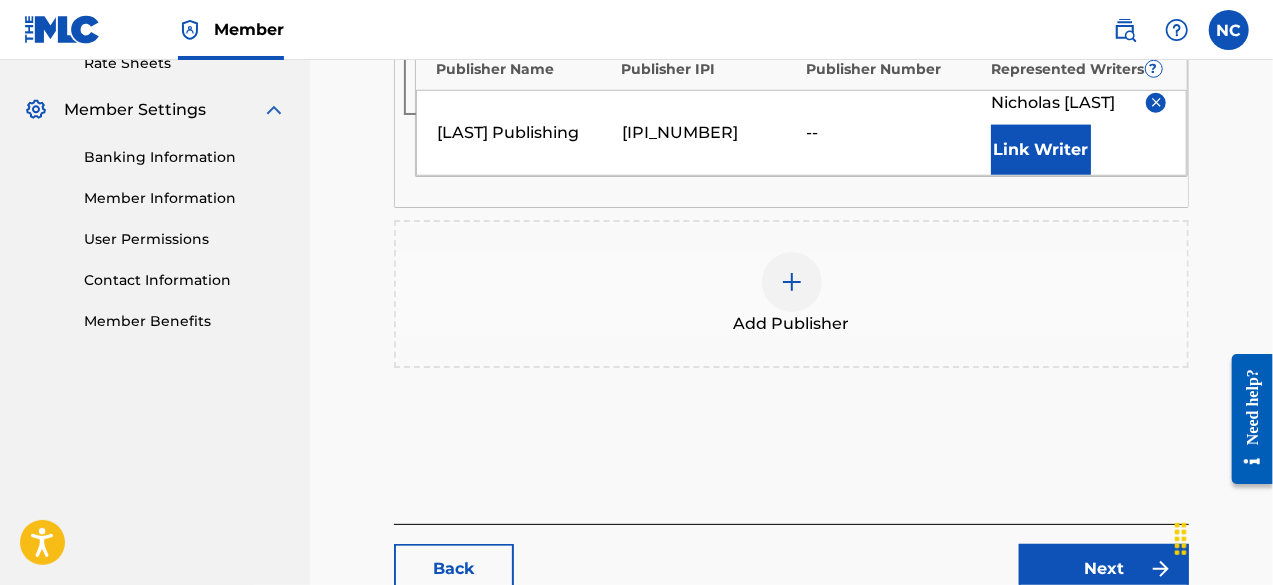 scroll, scrollTop: 944, scrollLeft: 0, axis: vertical 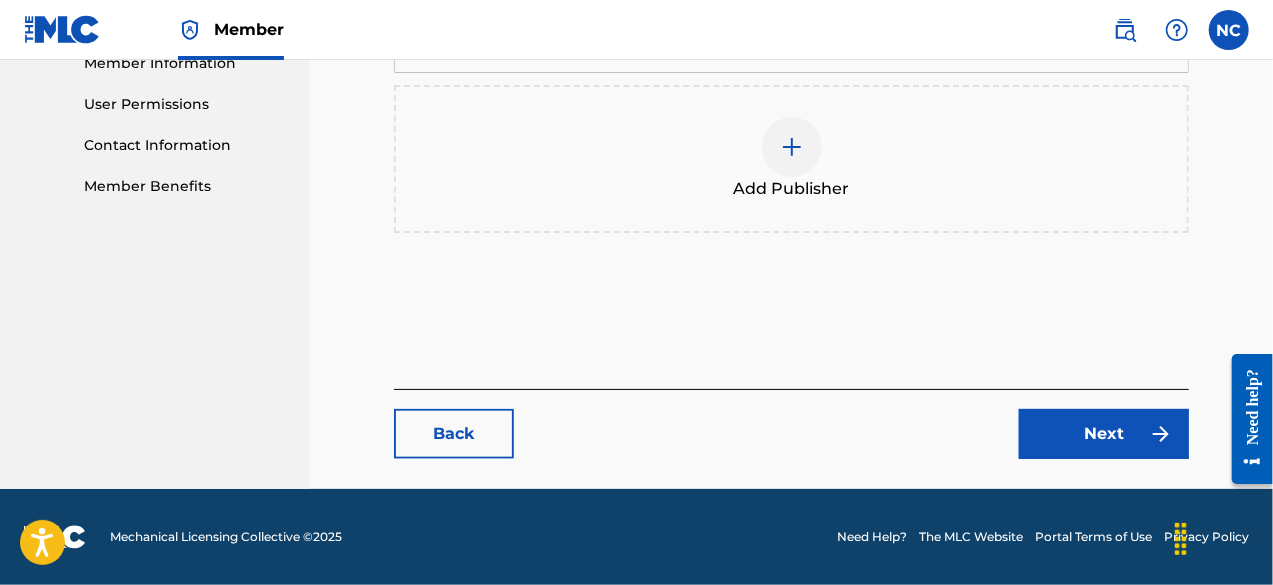 type on "100" 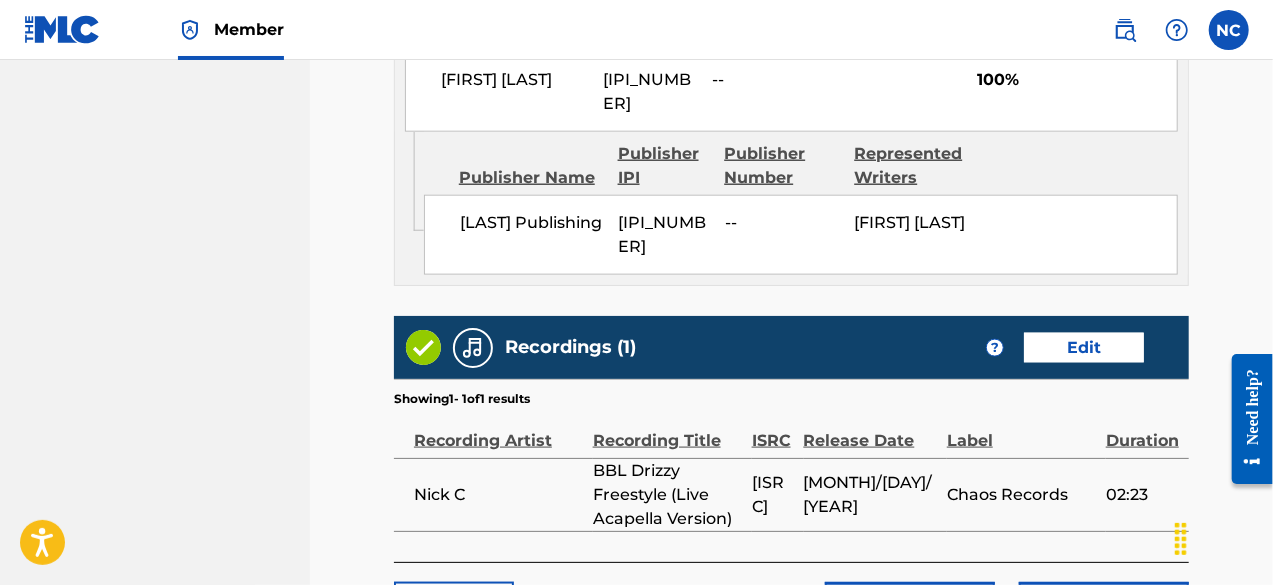 scroll, scrollTop: 1309, scrollLeft: 0, axis: vertical 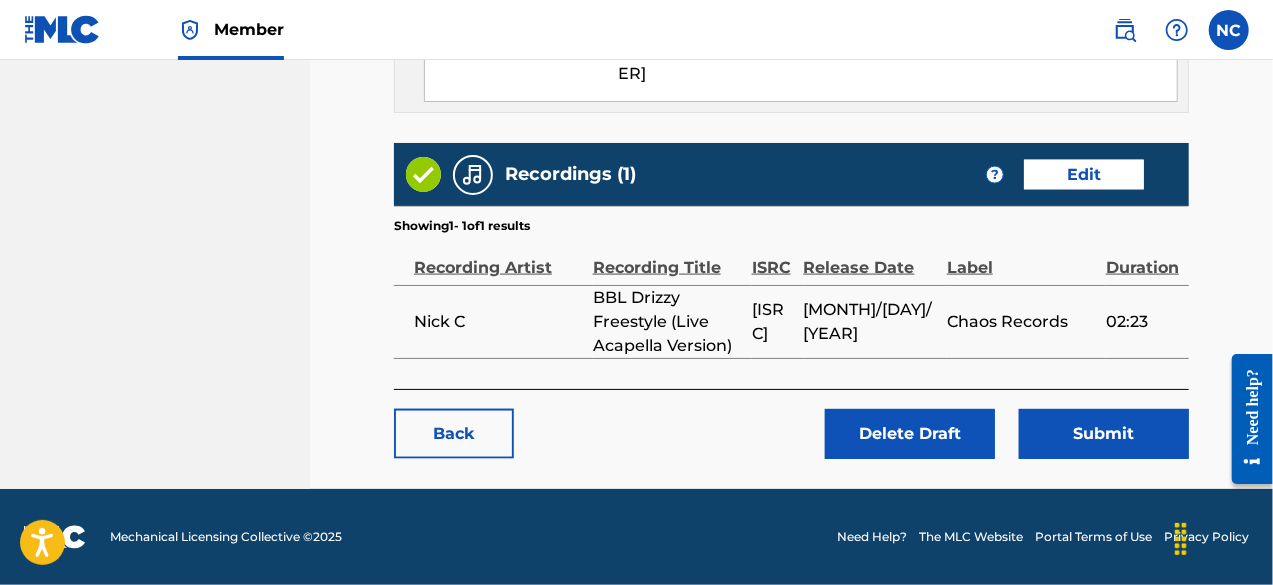 click on "Submit" at bounding box center (1104, 434) 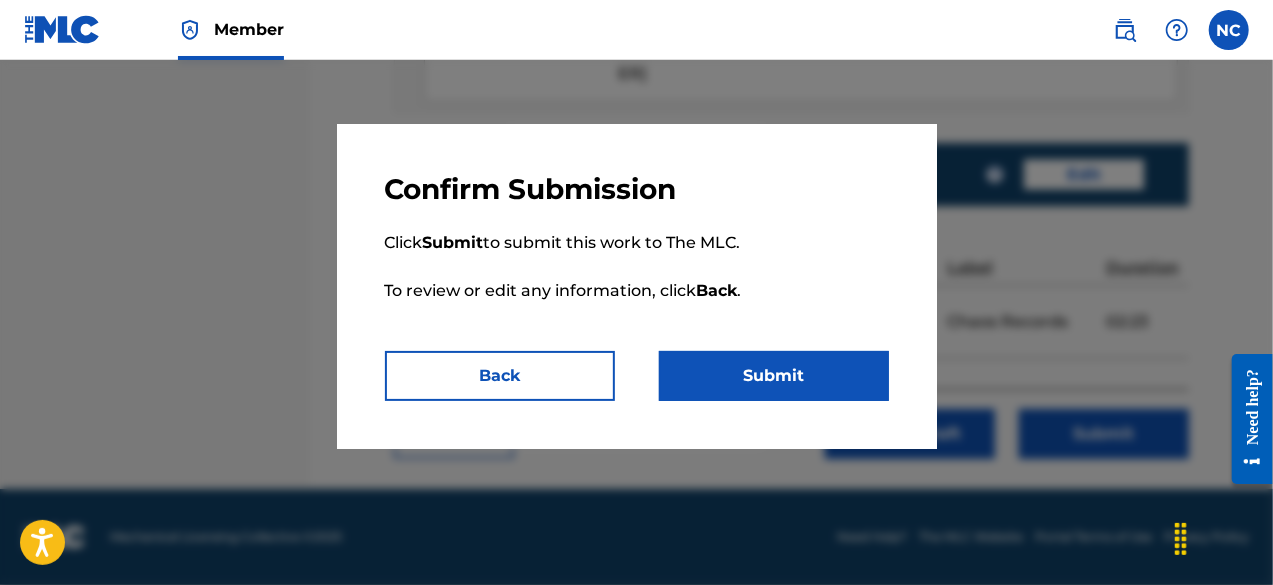 click on "Submit" at bounding box center [774, 376] 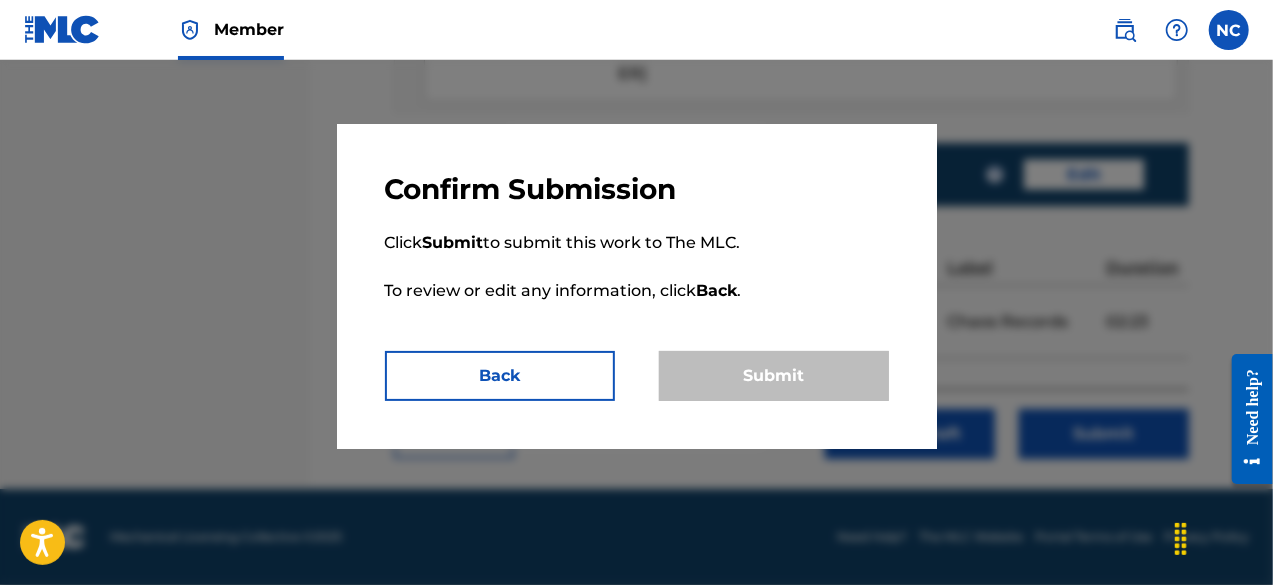 scroll, scrollTop: 0, scrollLeft: 0, axis: both 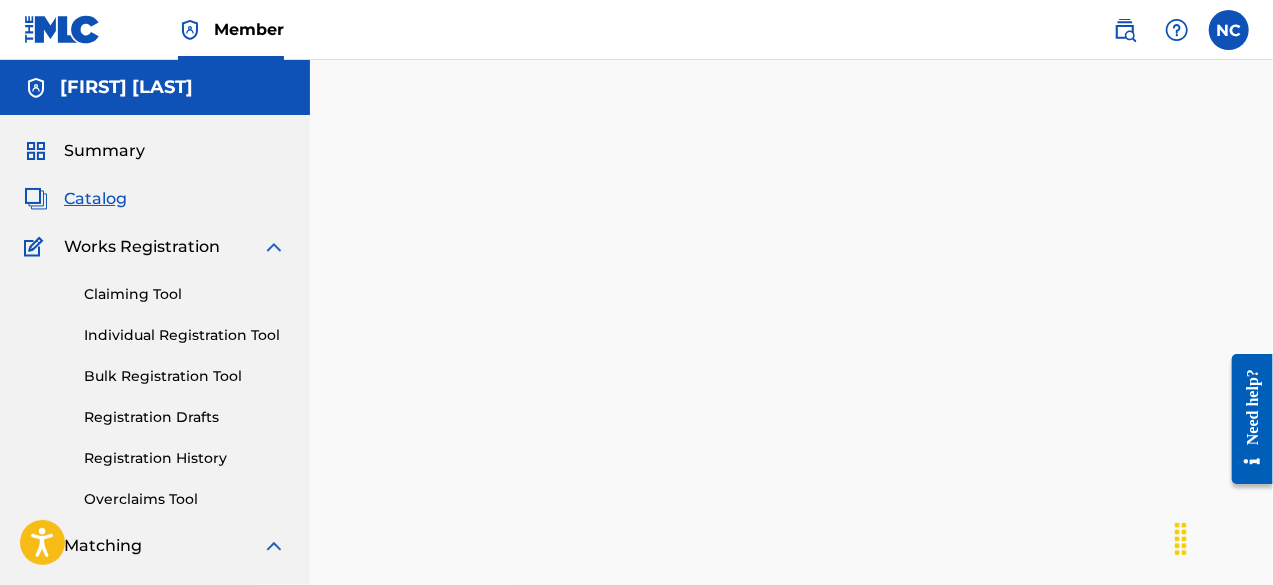 click on "Individual Registration Tool" at bounding box center (185, 335) 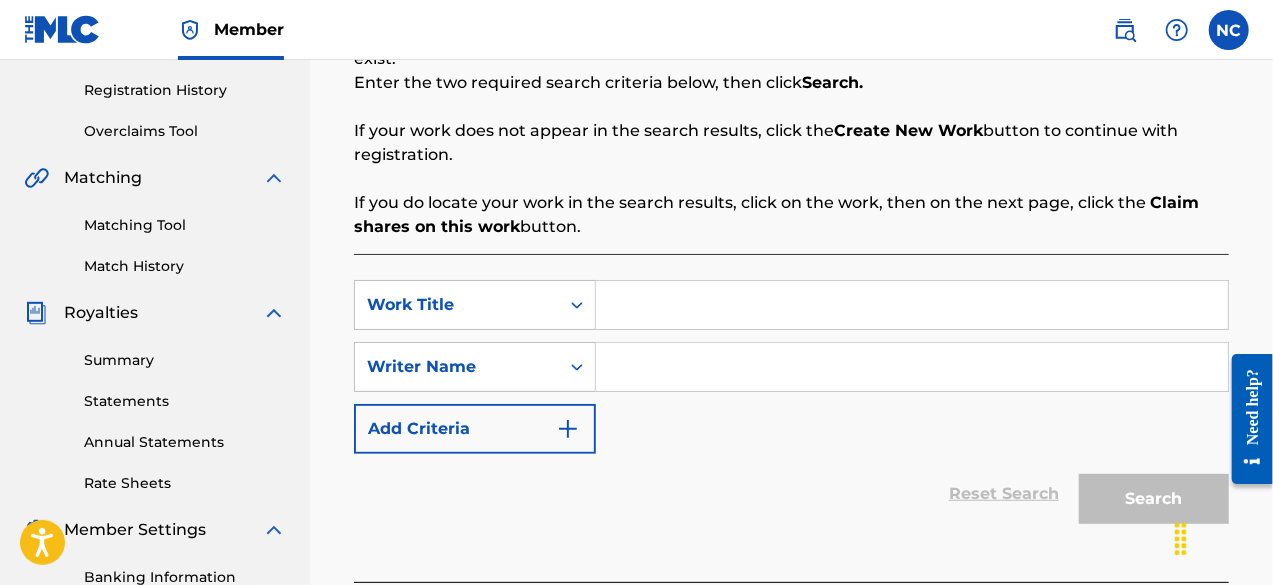 scroll, scrollTop: 535, scrollLeft: 0, axis: vertical 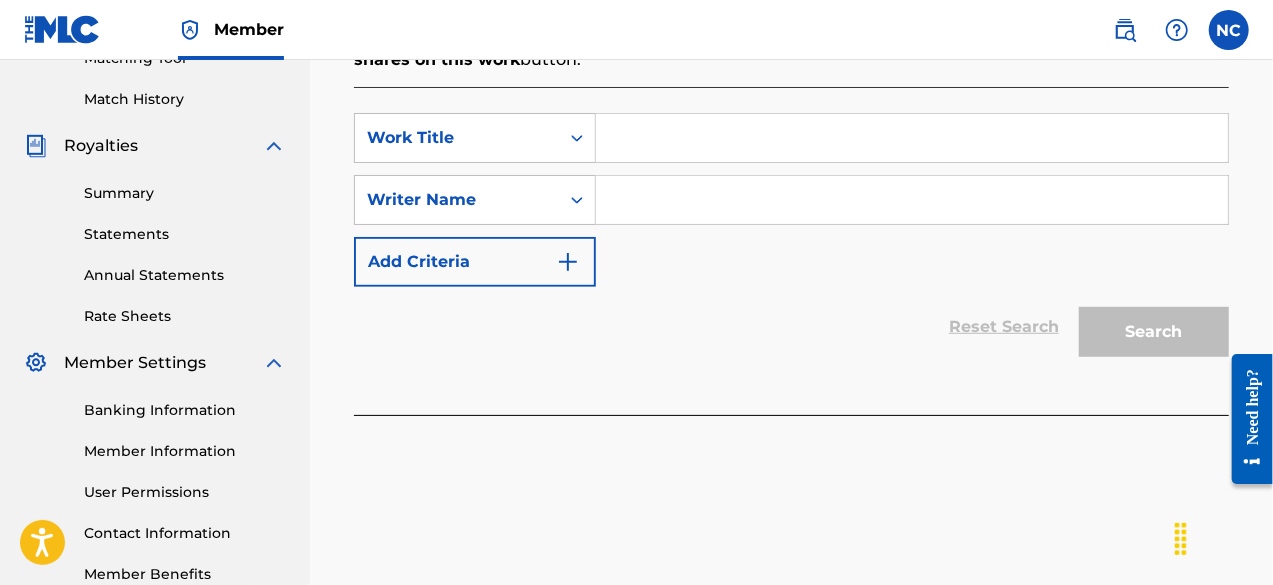 click at bounding box center (912, 138) 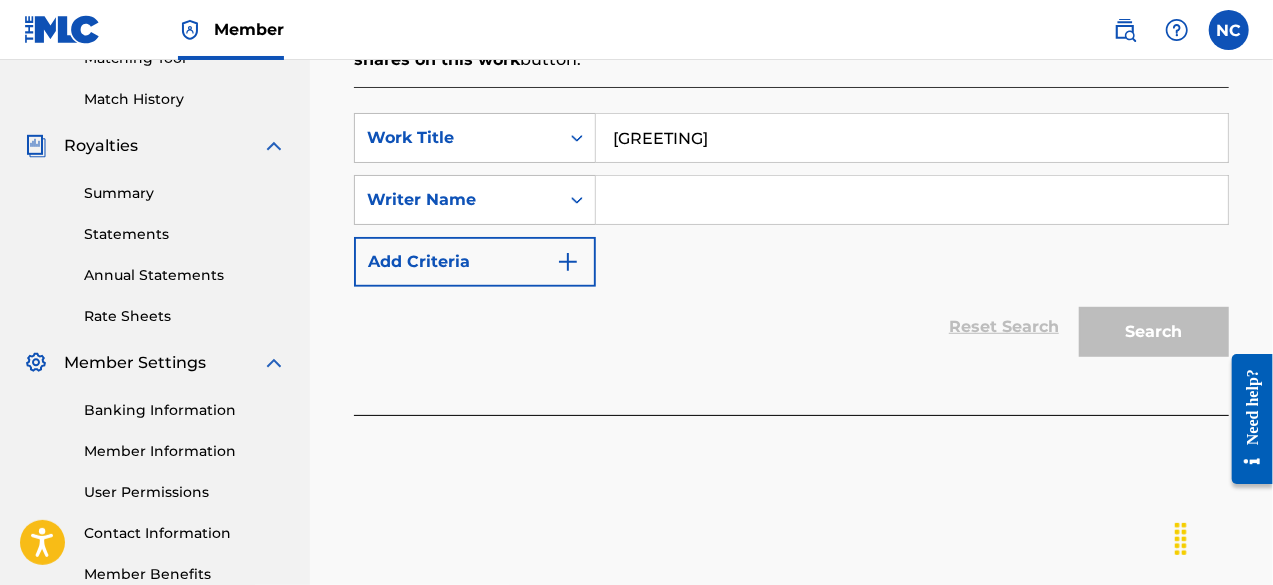 click at bounding box center [912, 200] 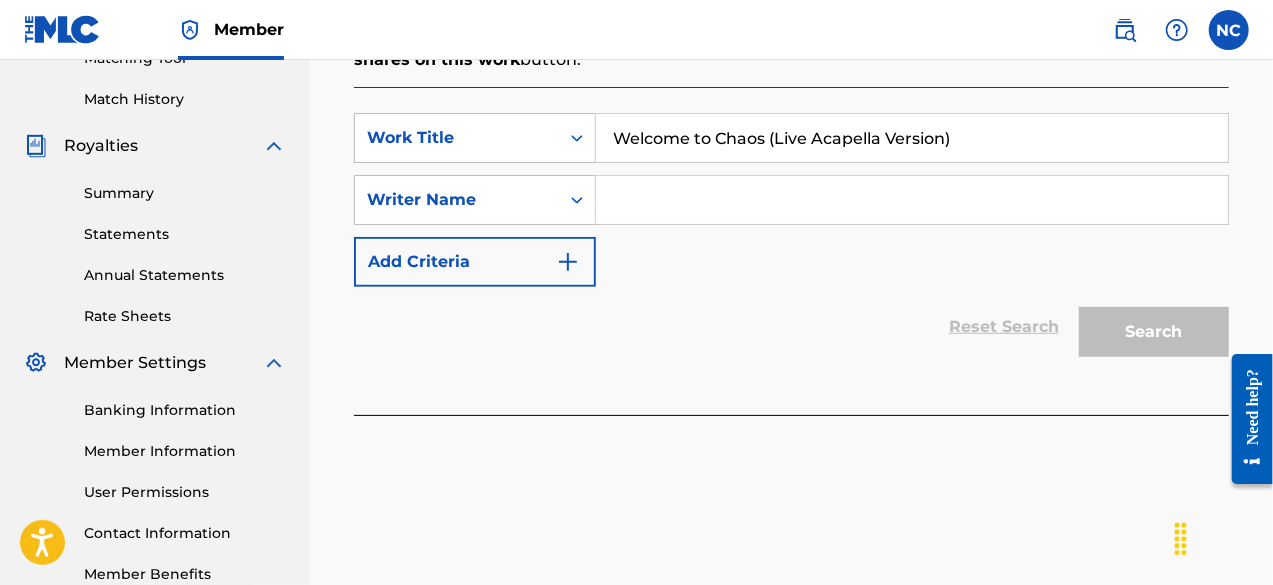 type on "Welcome to Chaos (Live Acapella Version)" 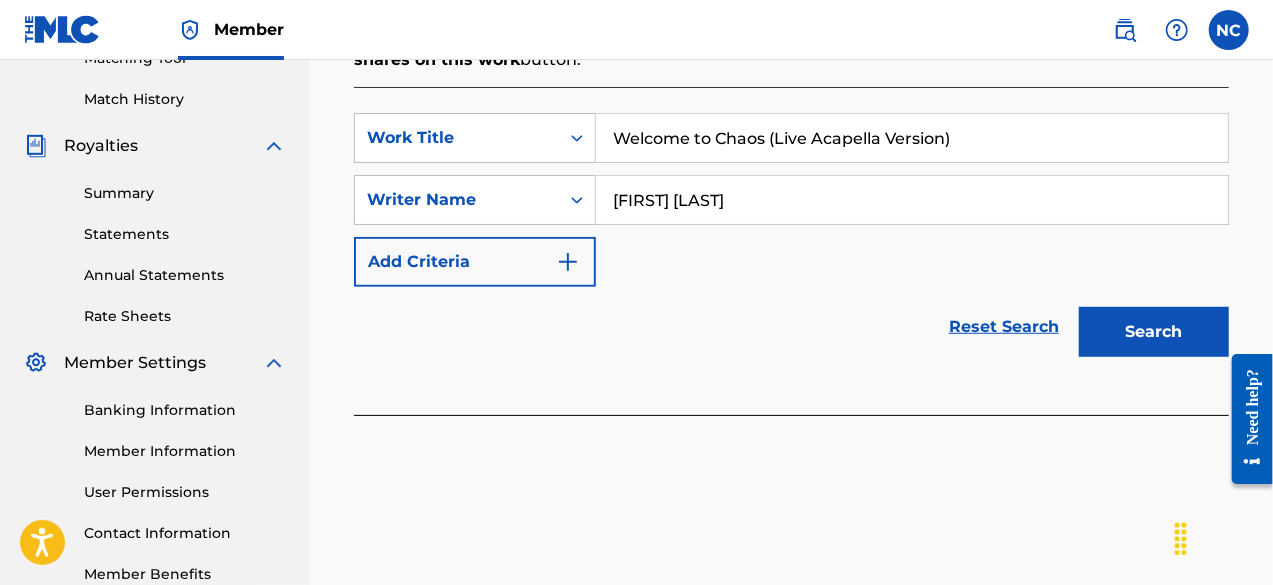click on "Search" at bounding box center [1154, 332] 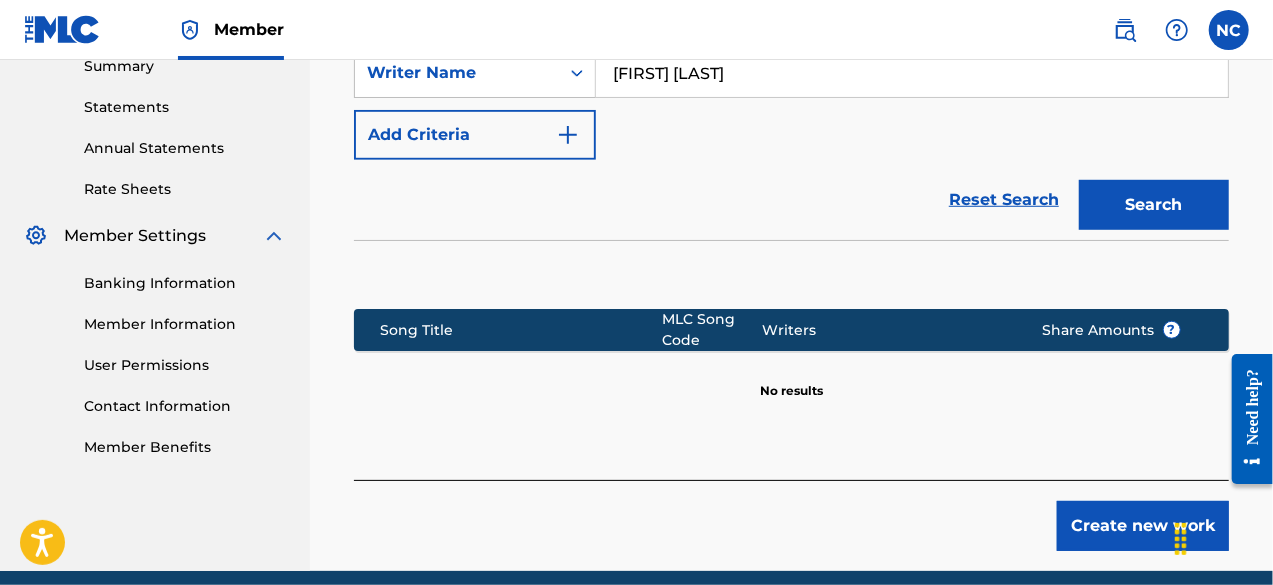 scroll, scrollTop: 663, scrollLeft: 0, axis: vertical 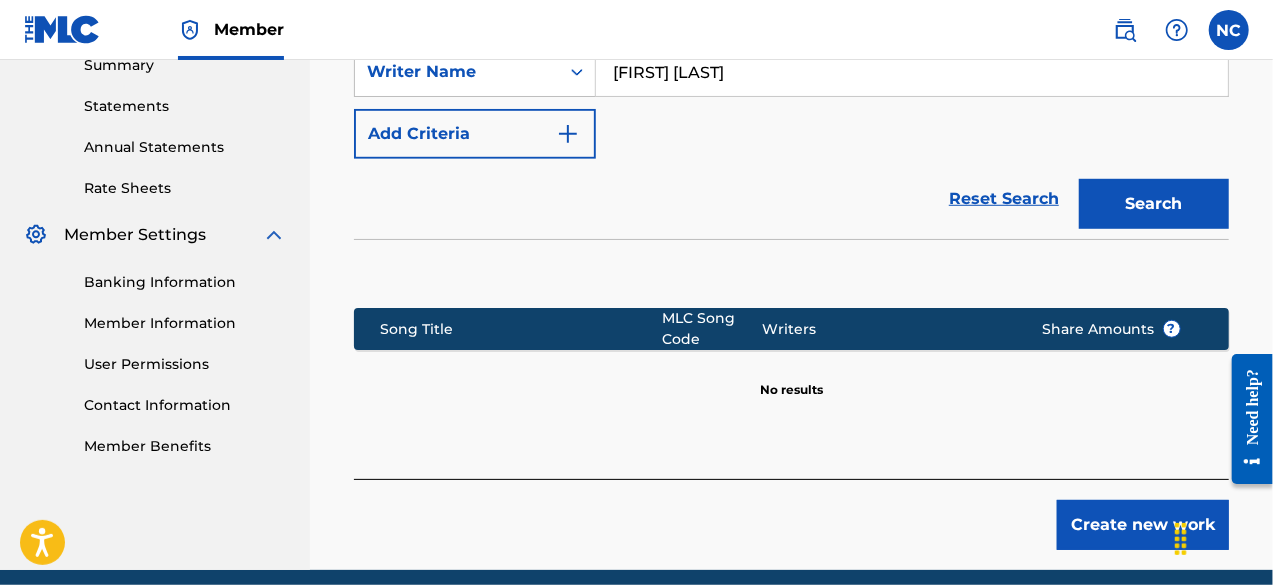 click on "Search" at bounding box center (1154, 204) 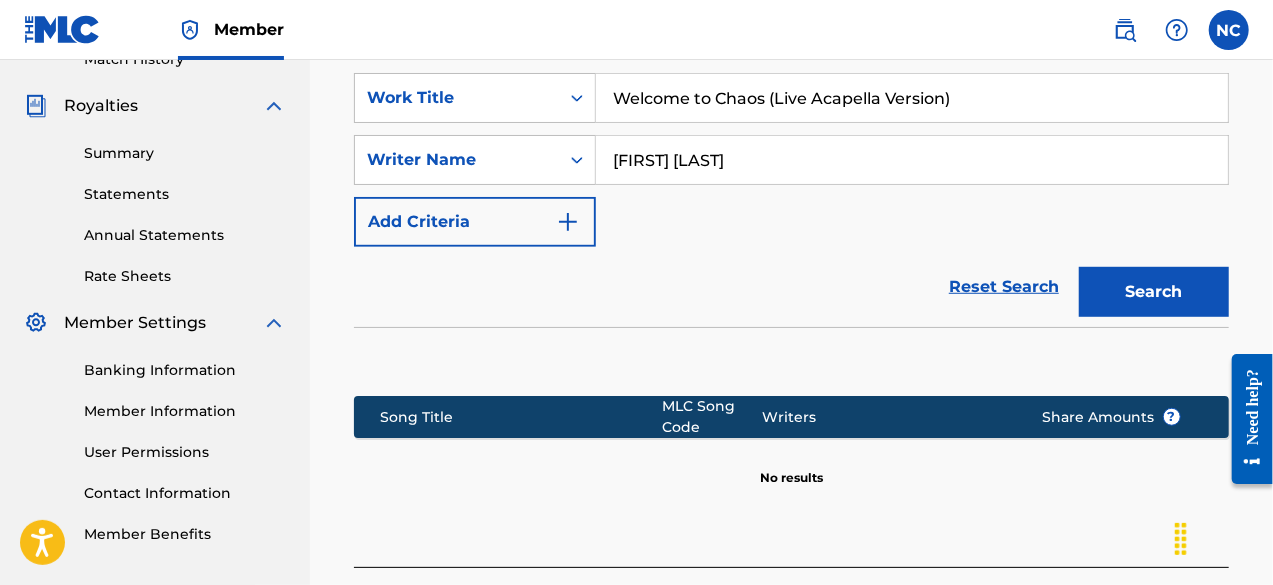 scroll, scrollTop: 582, scrollLeft: 0, axis: vertical 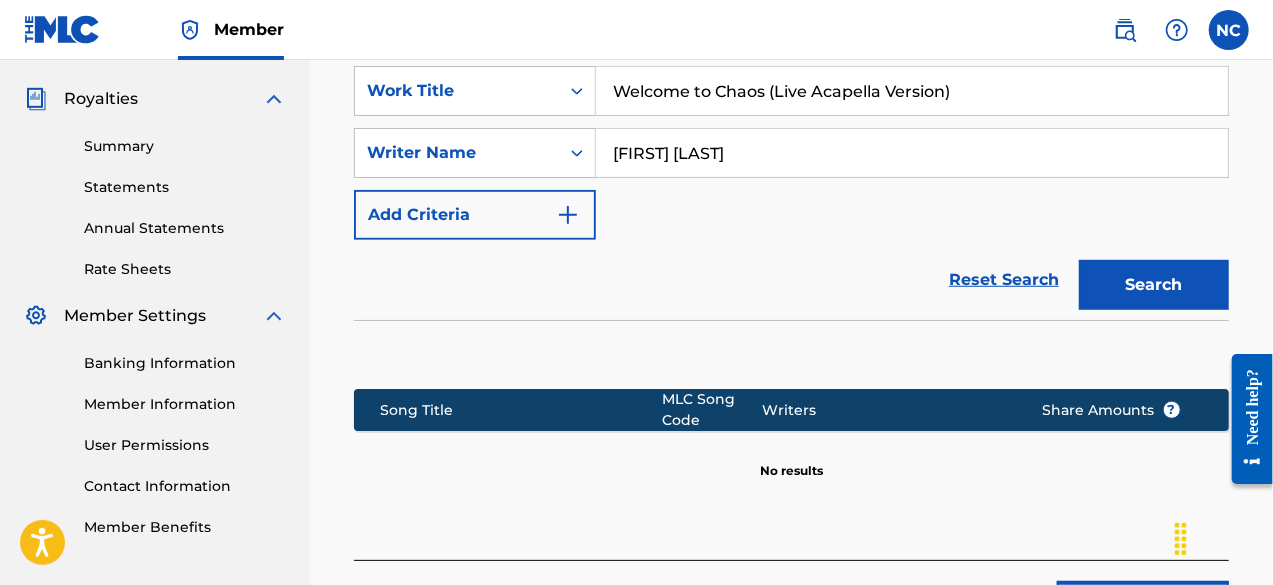 click on "Search" at bounding box center [1154, 285] 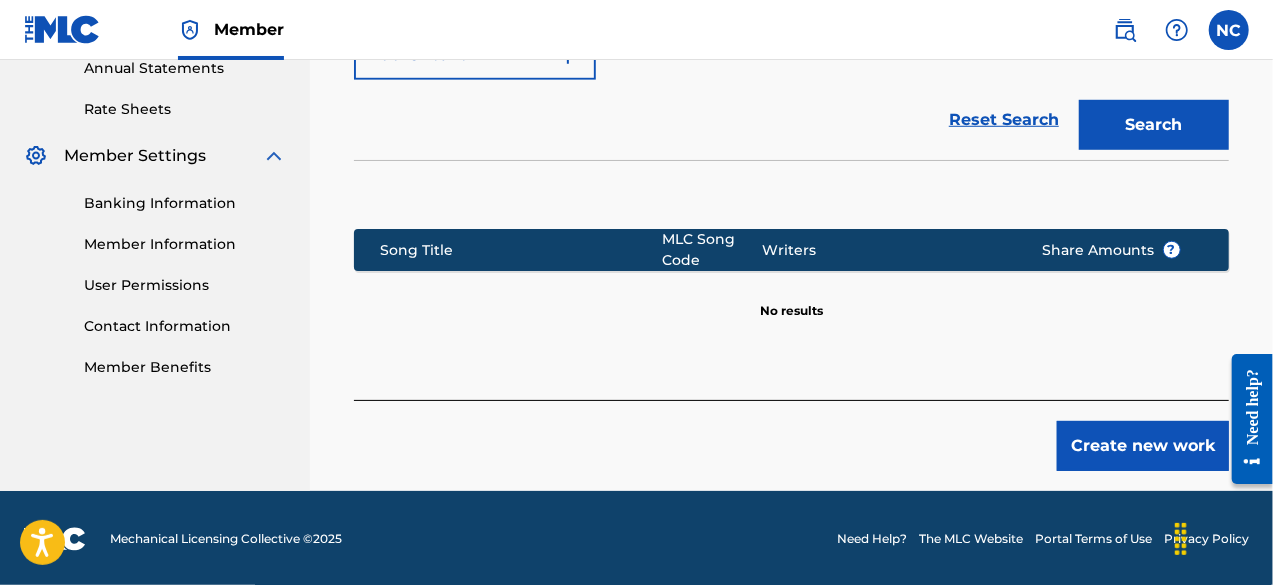 click on "Create new work" at bounding box center [1143, 446] 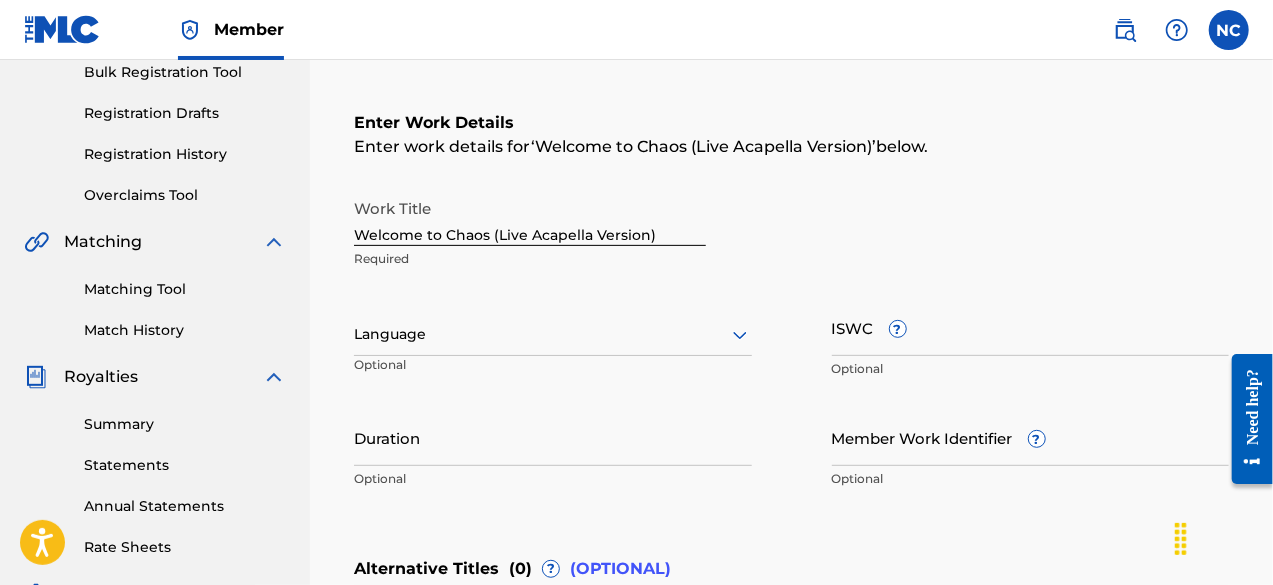 scroll, scrollTop: 238, scrollLeft: 0, axis: vertical 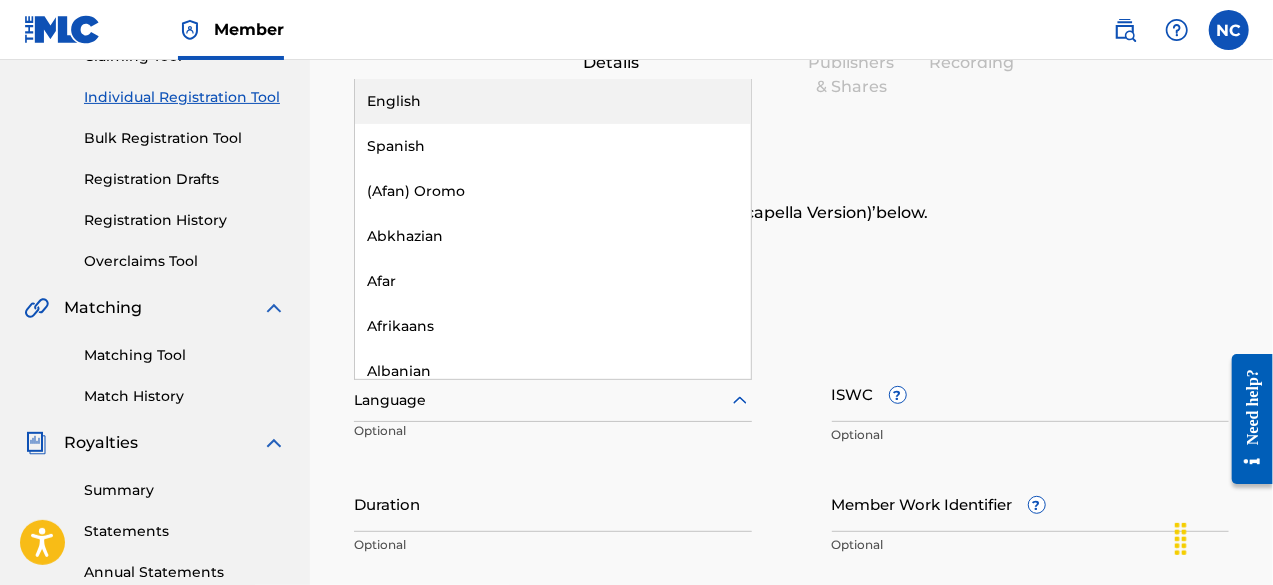 click at bounding box center [553, 400] 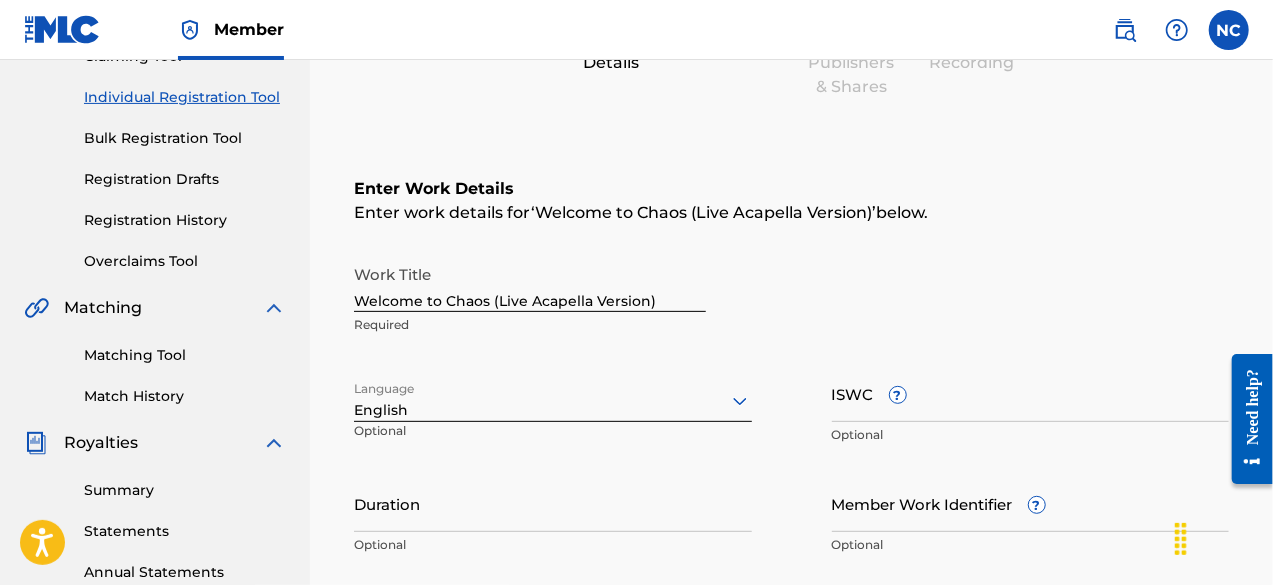 click on "ISWC   ?" at bounding box center (1031, 393) 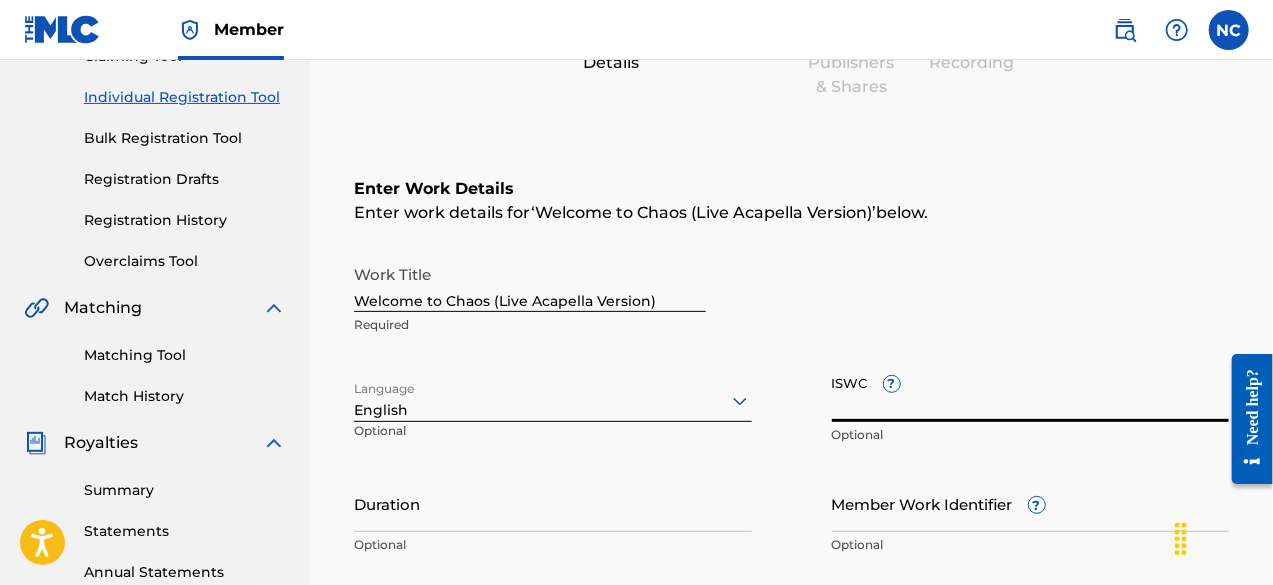 paste on "[ISWC]" 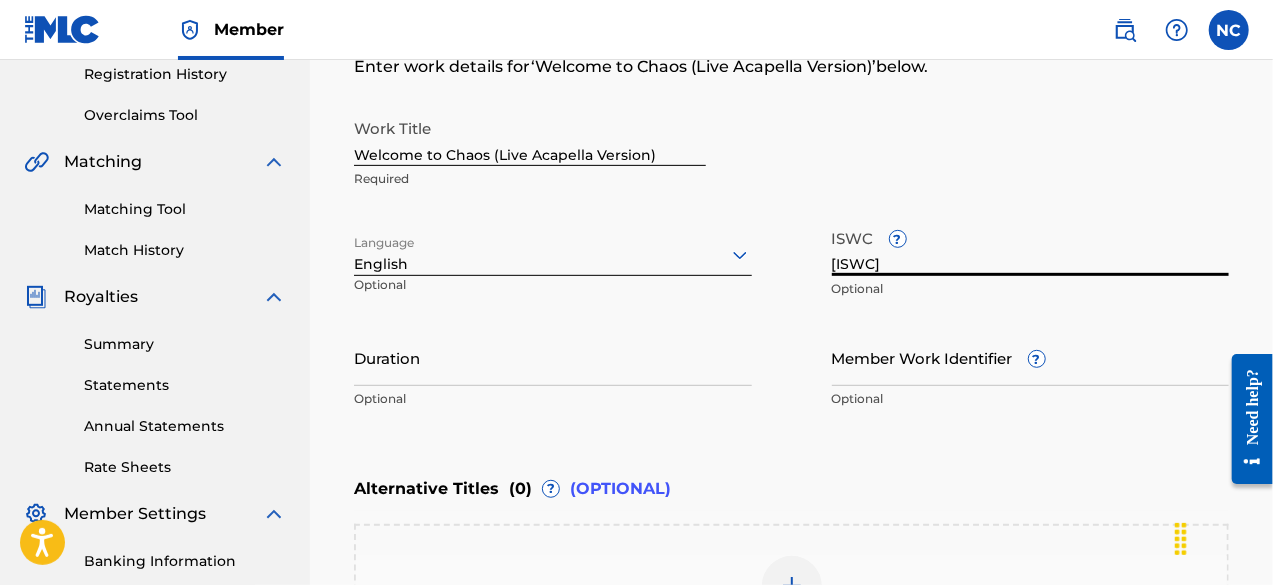 scroll, scrollTop: 386, scrollLeft: 0, axis: vertical 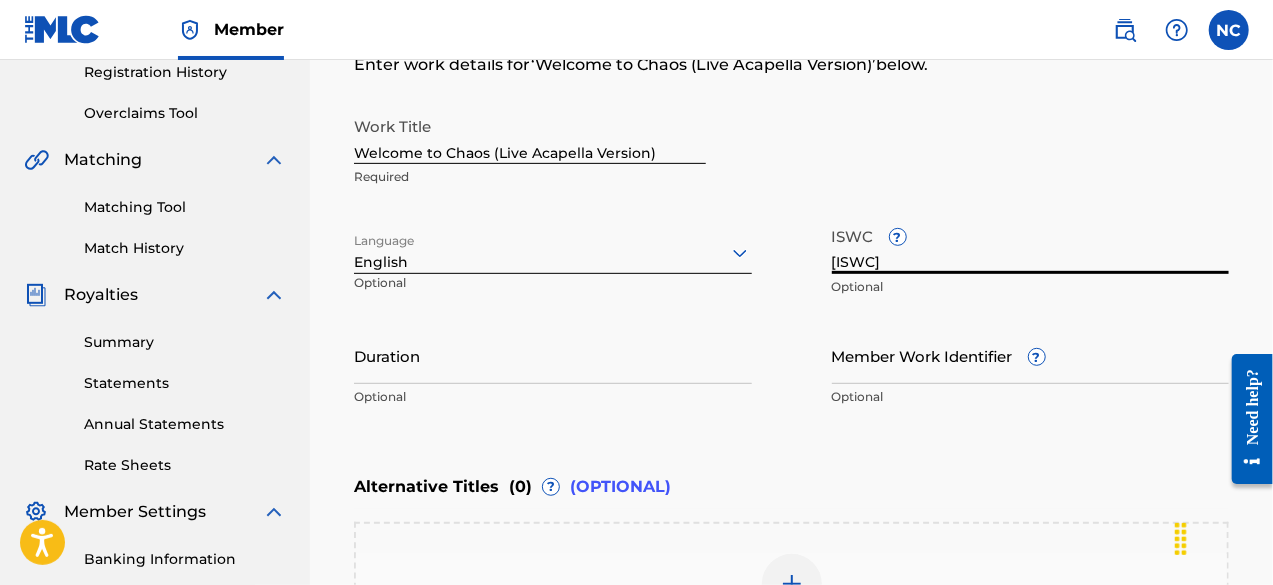 type on "[ISWC]" 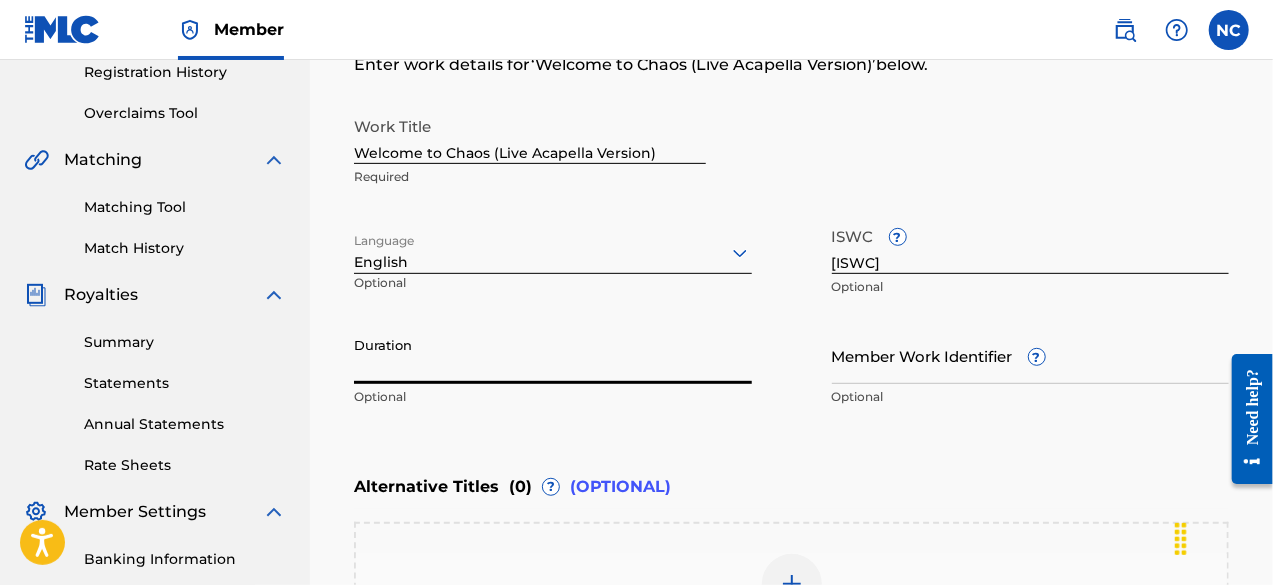 click on "Duration" at bounding box center [553, 355] 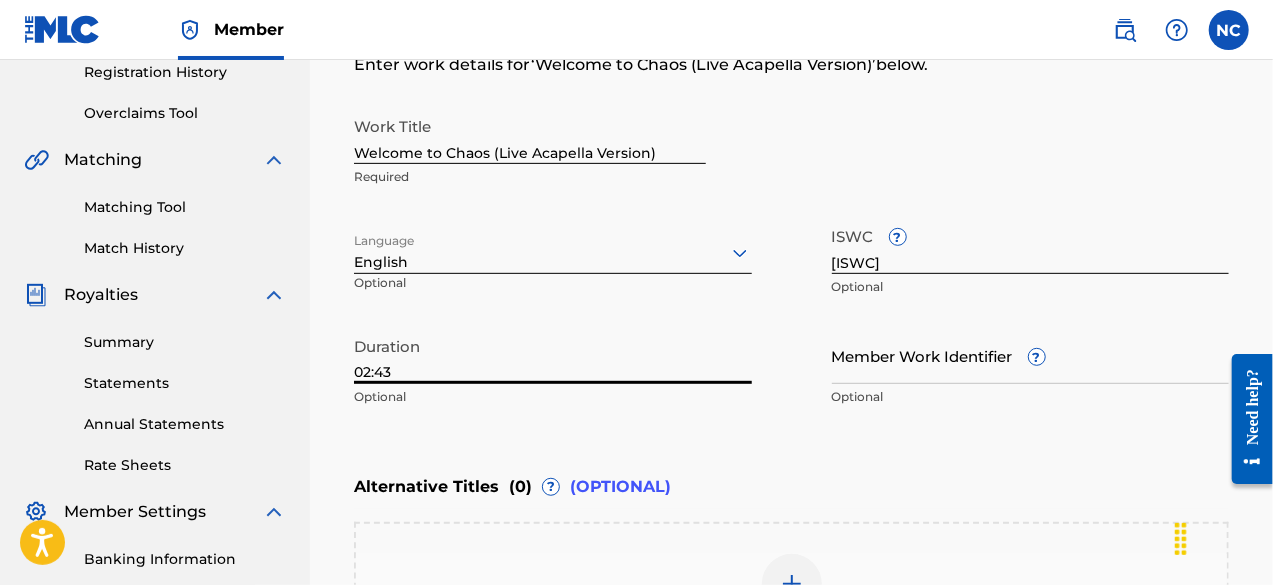 type on "02:43" 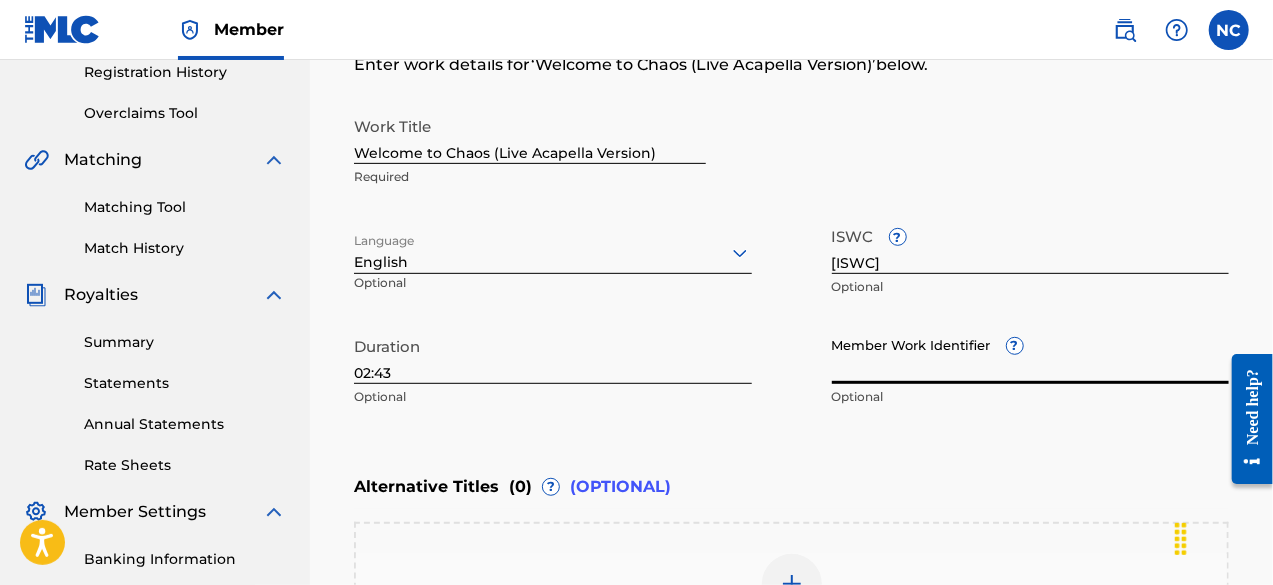 click on "Member Work Identifier   ?" at bounding box center (1031, 355) 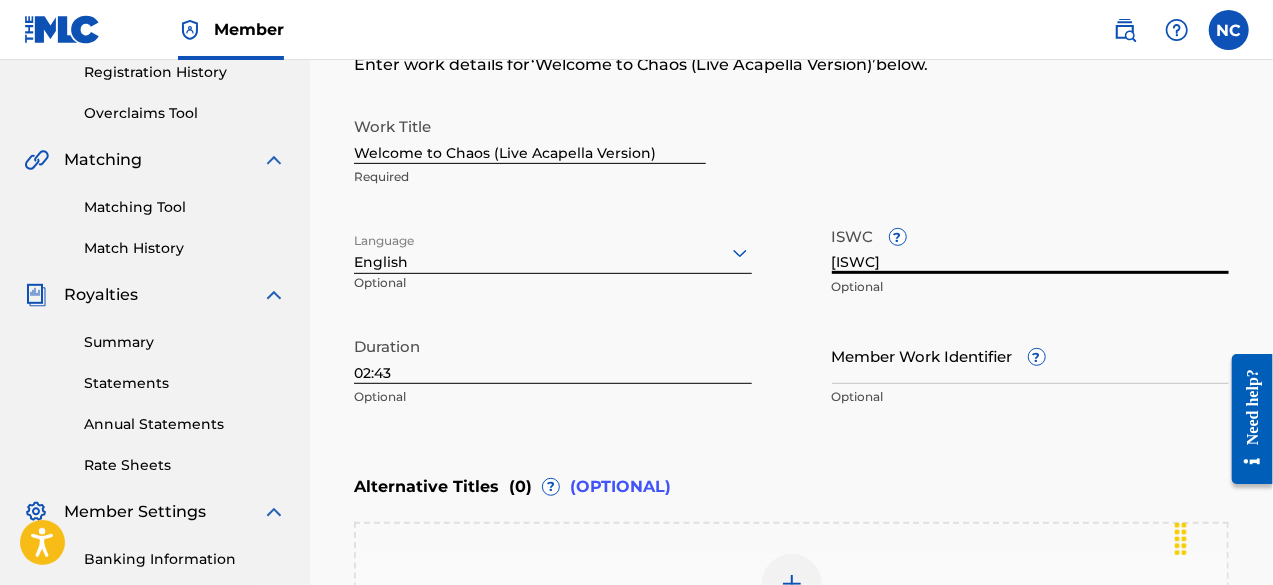 drag, startPoint x: 970, startPoint y: 252, endPoint x: 652, endPoint y: 239, distance: 318.26562 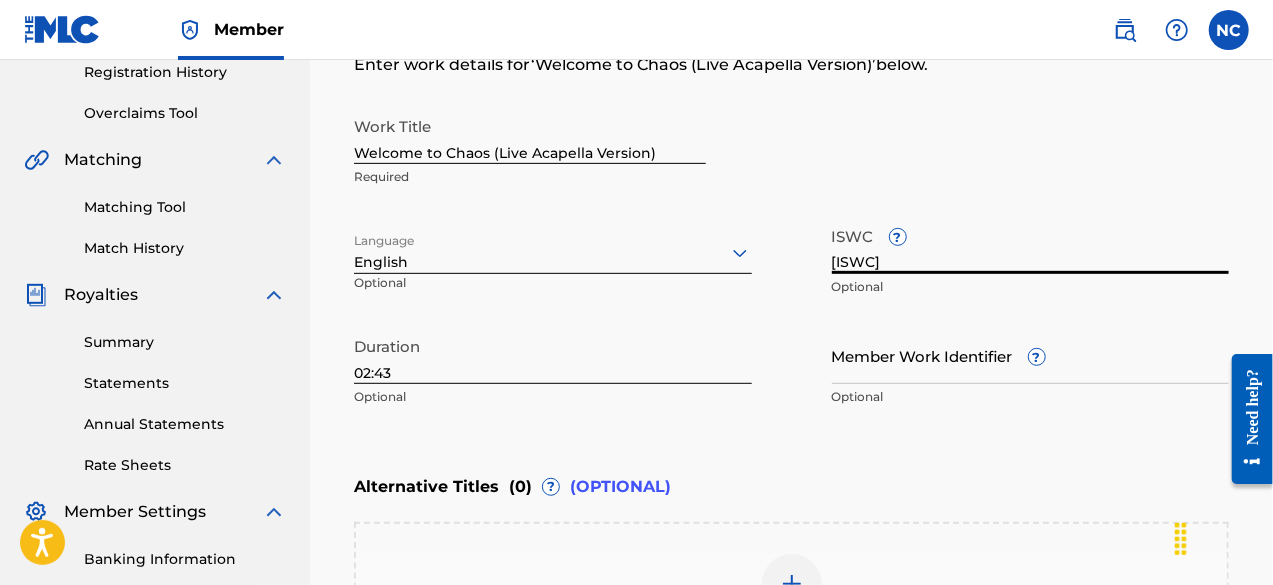 click on "Work Title   [SONG_TITLE] Required Language English Optional ISWC   ? [ISWC] Optional Duration   02:43 Optional Member Work Identifier   ? Optional" at bounding box center [791, 262] 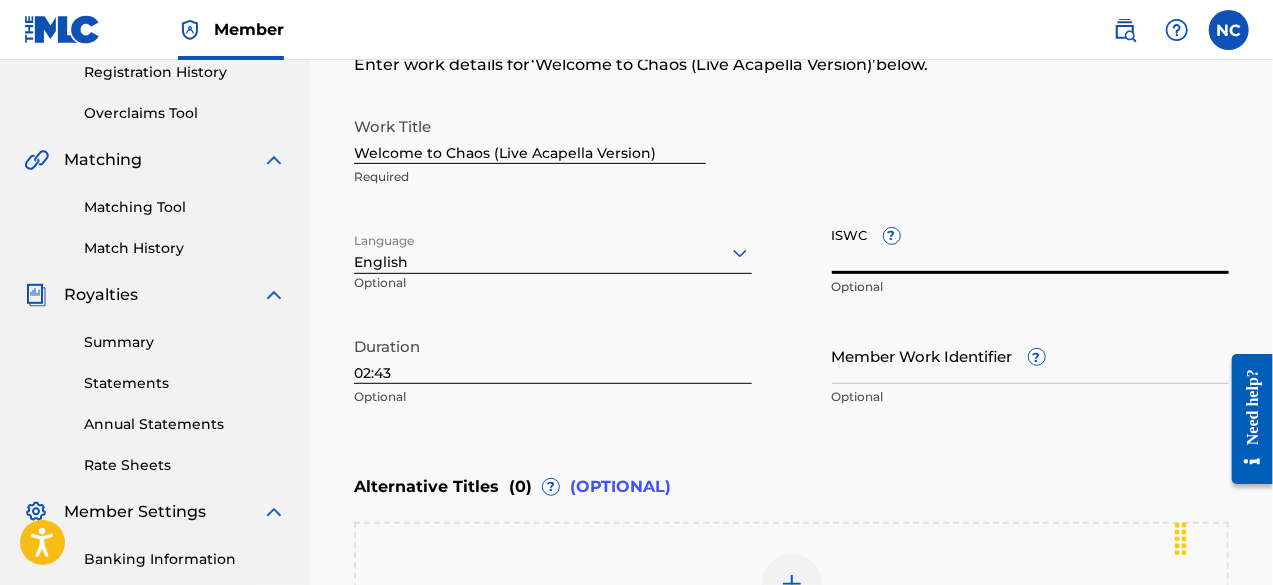 type 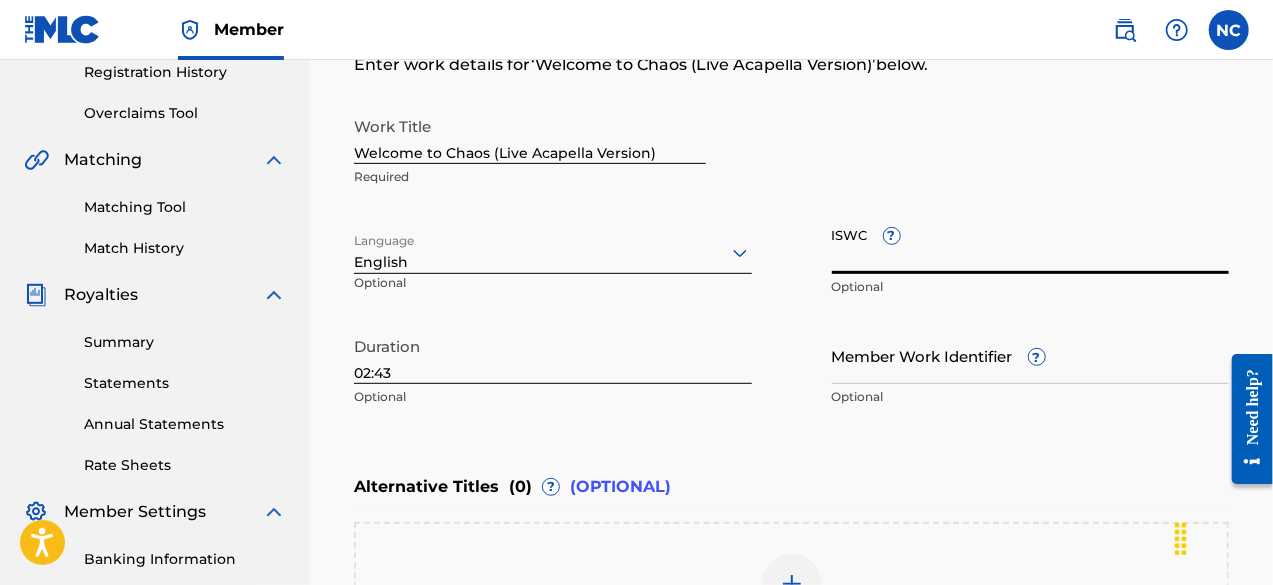 click on "Member Work Identifier   ?" at bounding box center [1031, 355] 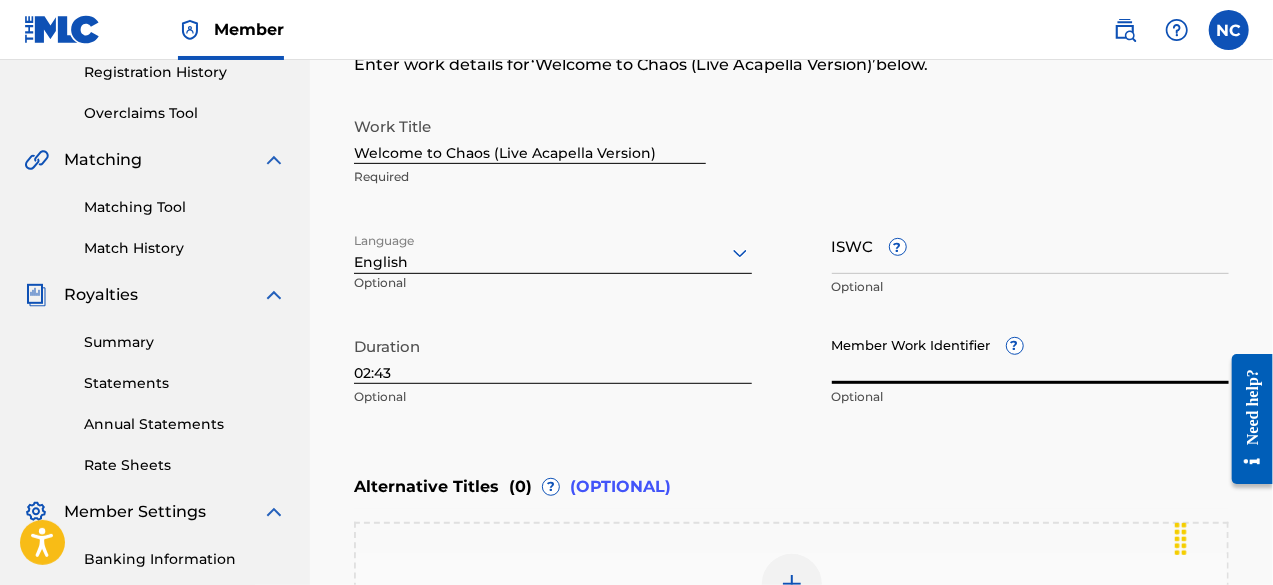 paste on "[NUMBER]" 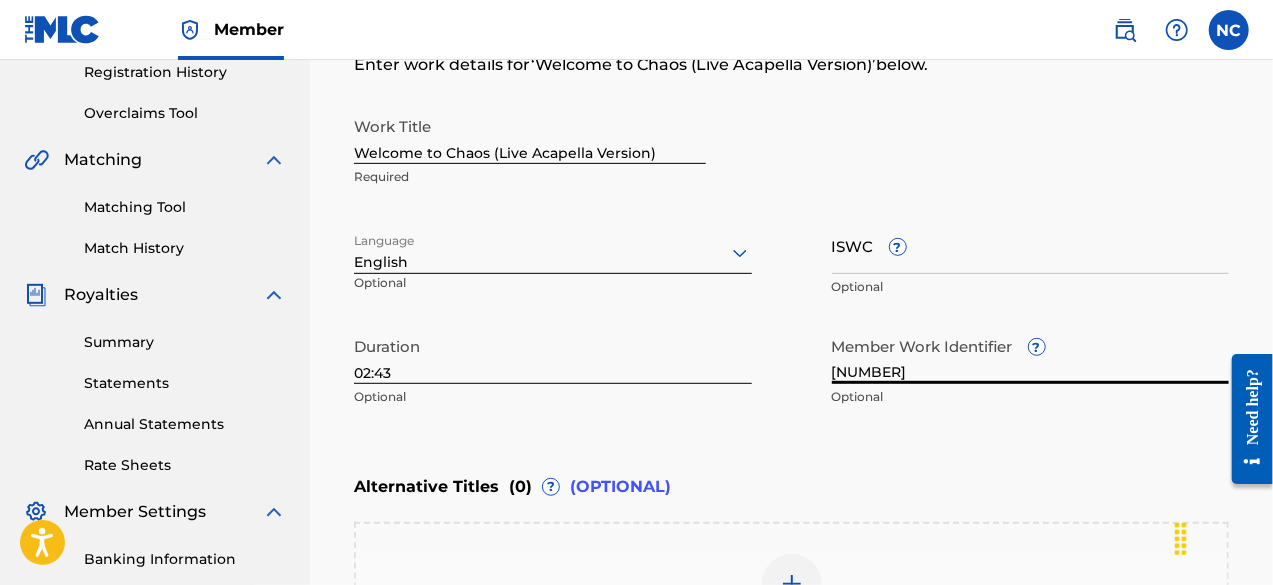 type on "[NUMBER]" 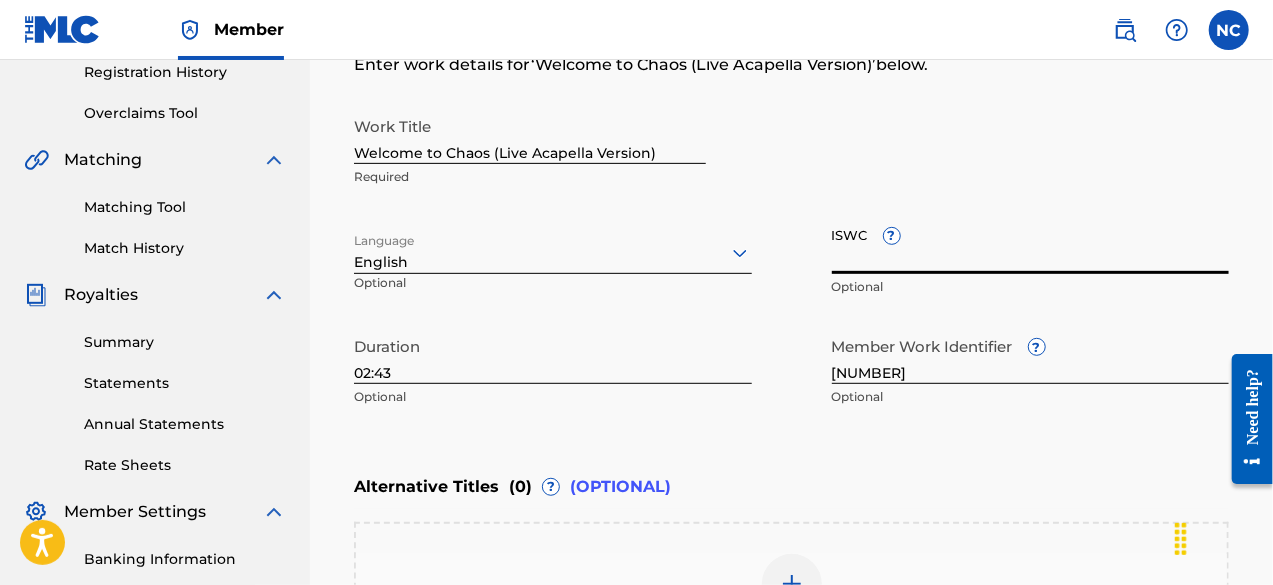 click on "ISWC   ?" at bounding box center [1031, 245] 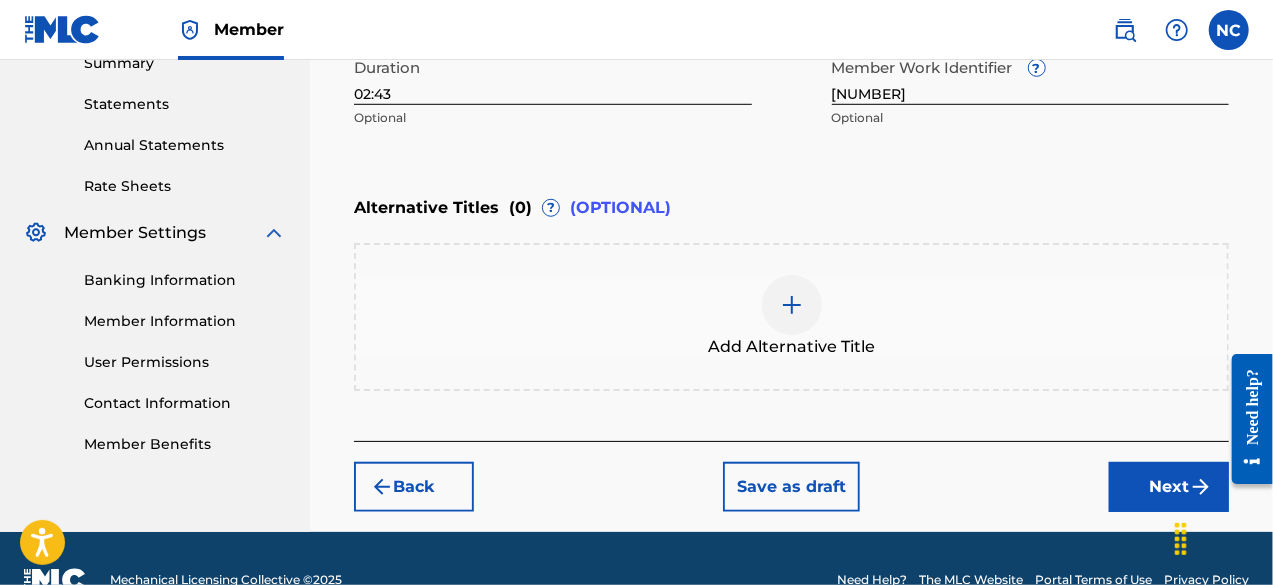 scroll, scrollTop: 672, scrollLeft: 0, axis: vertical 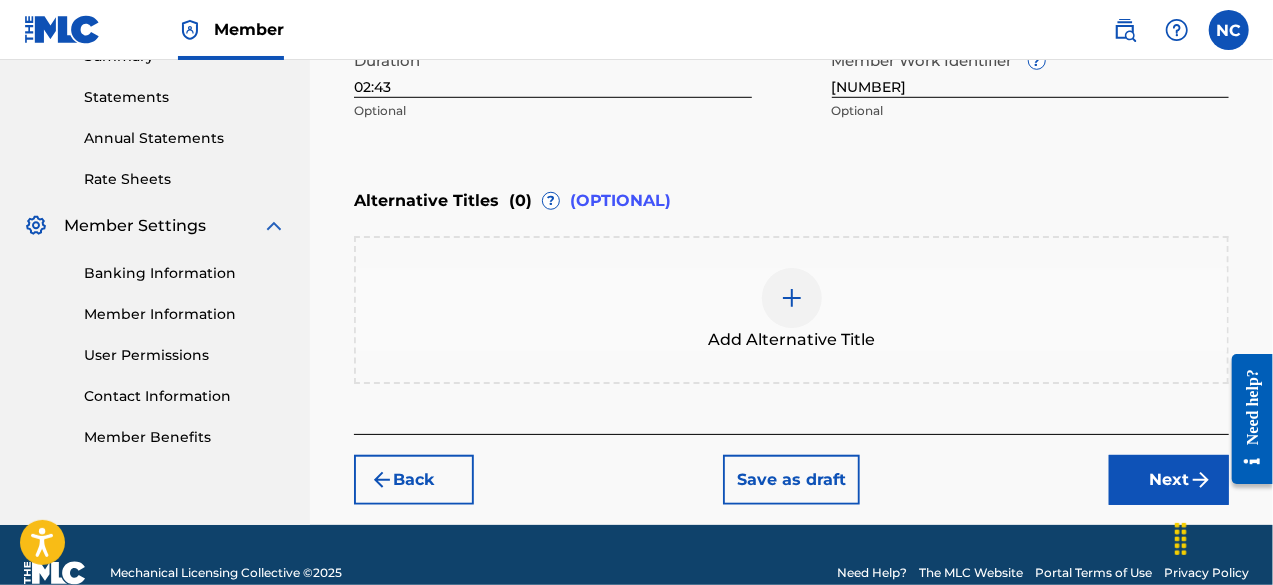 type on "[ISWC]" 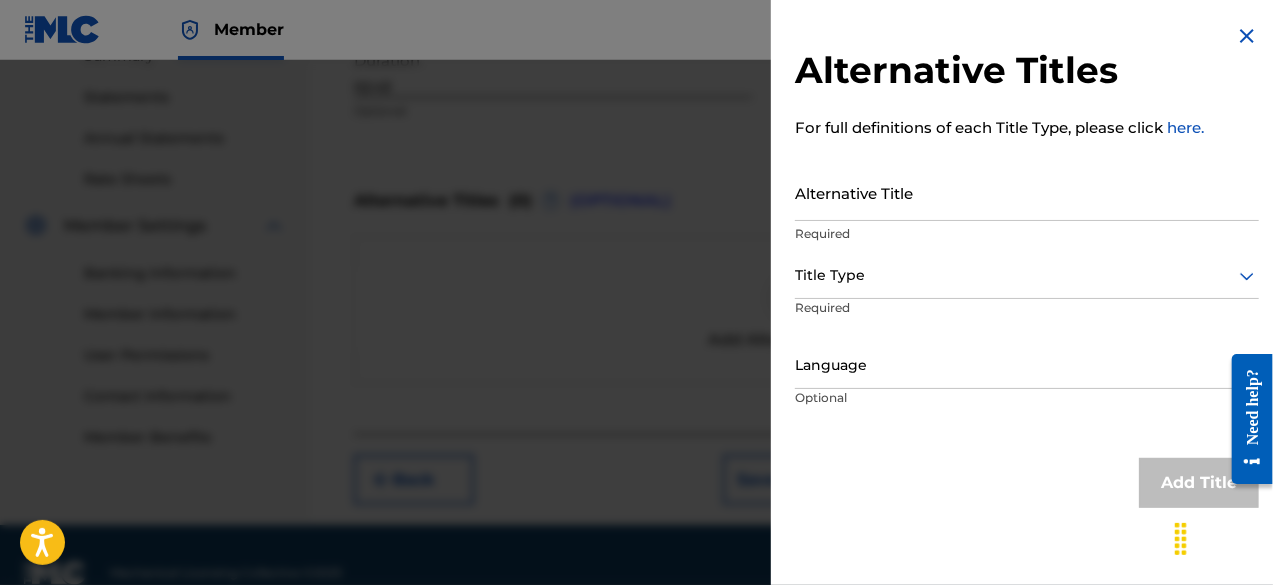 click on "Alternative Title" at bounding box center (1027, 192) 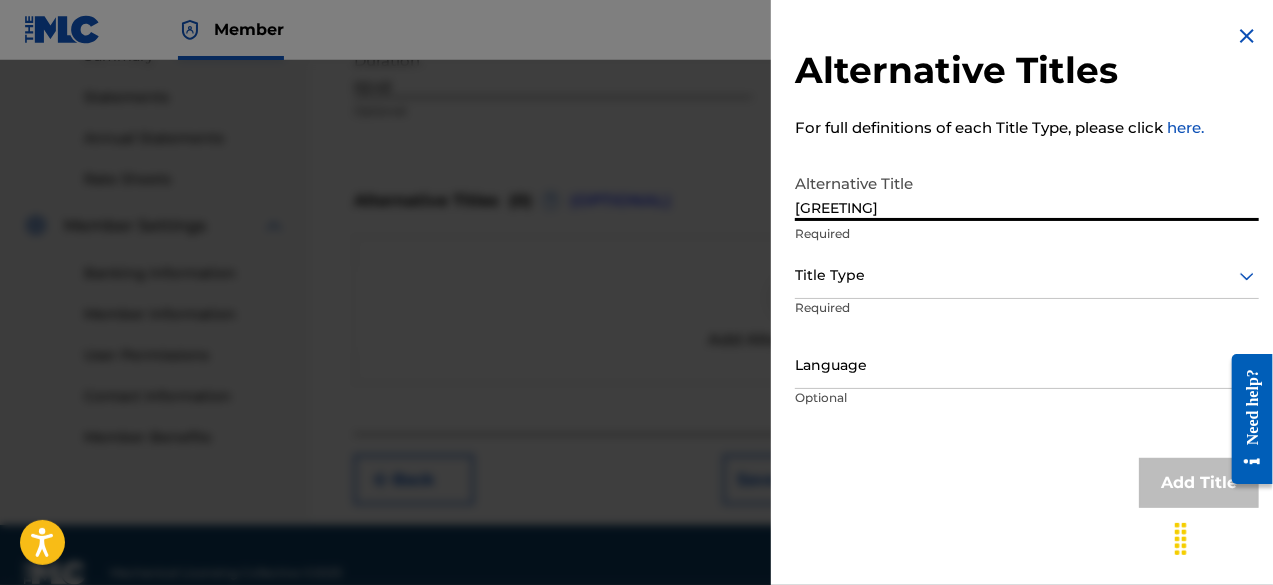 type on "[GREETING]" 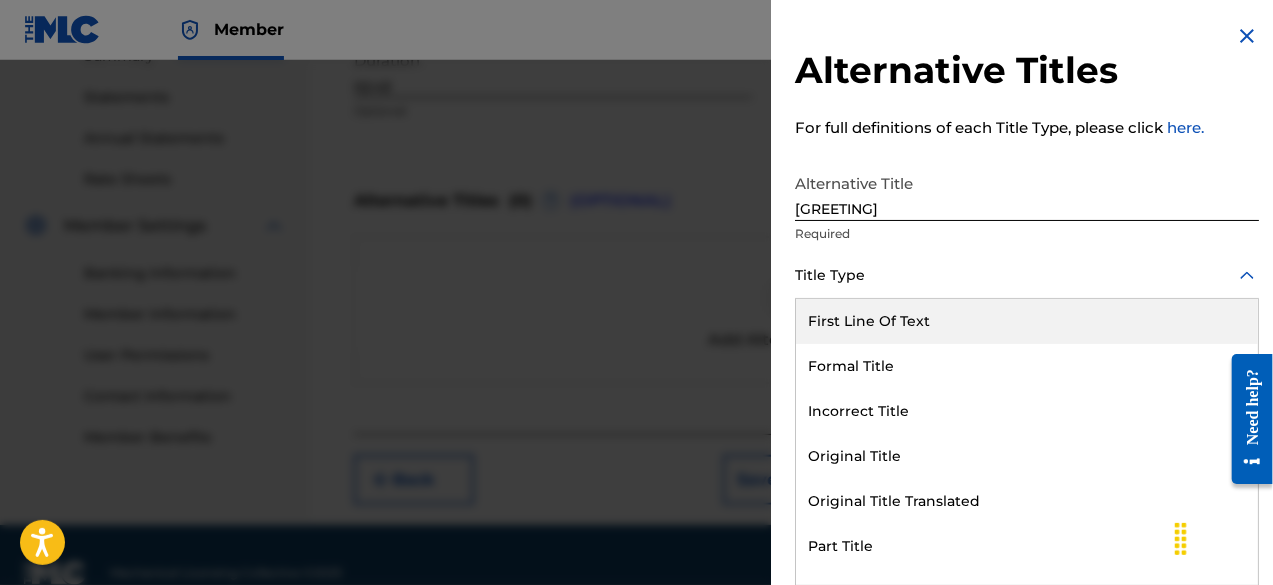scroll, scrollTop: 0, scrollLeft: 0, axis: both 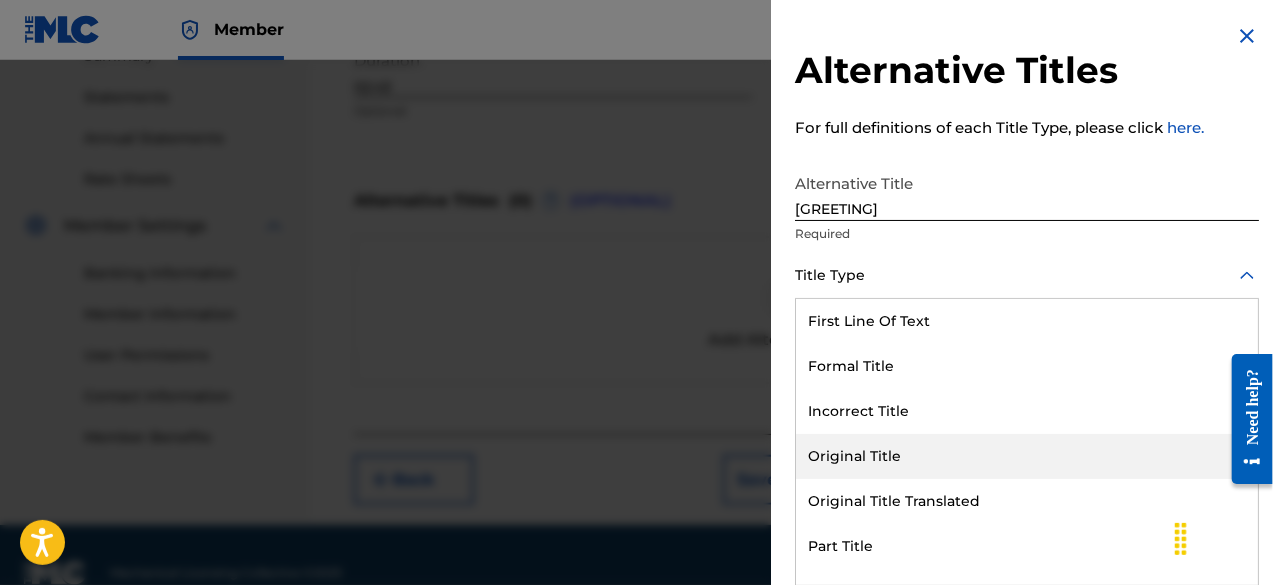 click on "Original Title" at bounding box center (1027, 456) 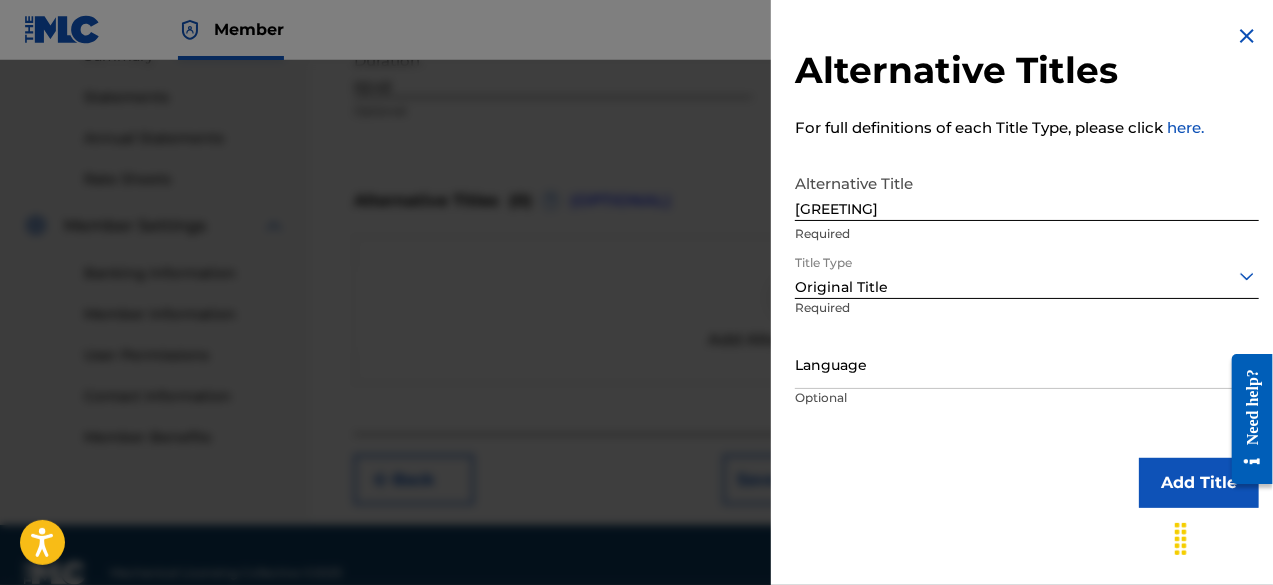 click at bounding box center (1027, 365) 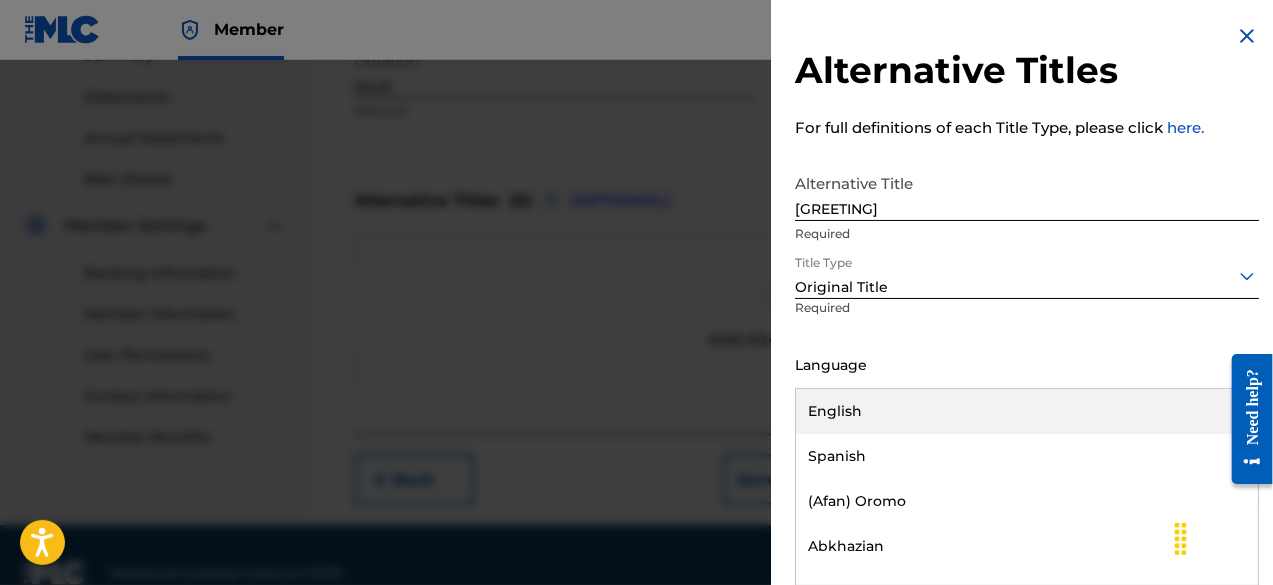 scroll, scrollTop: 0, scrollLeft: 0, axis: both 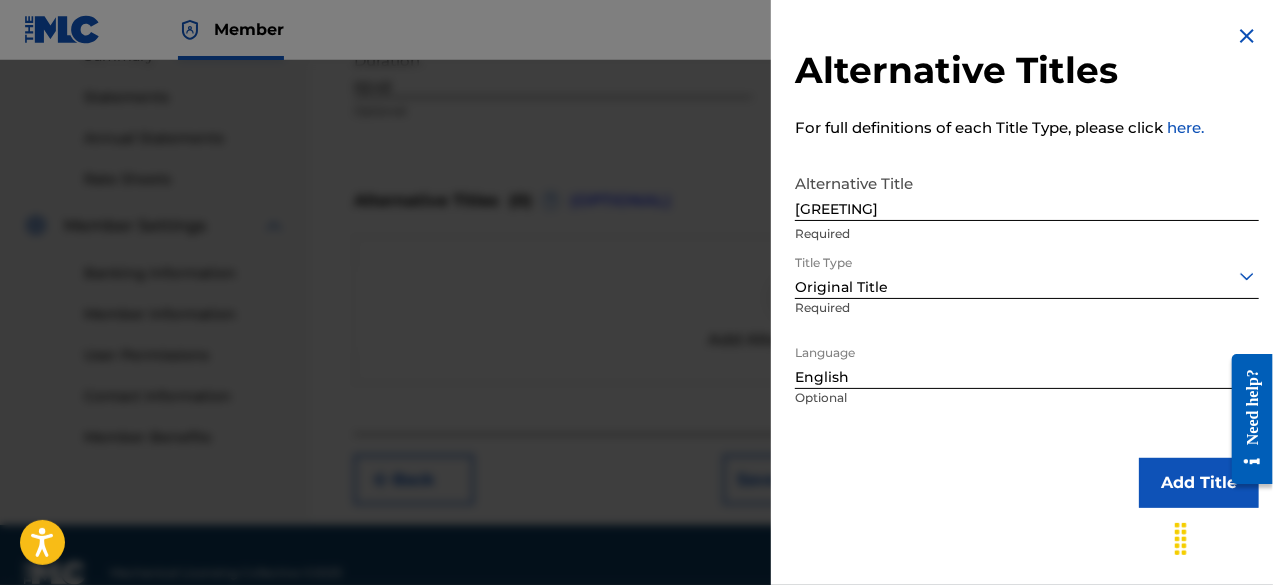 click on "Add Title" at bounding box center (1199, 483) 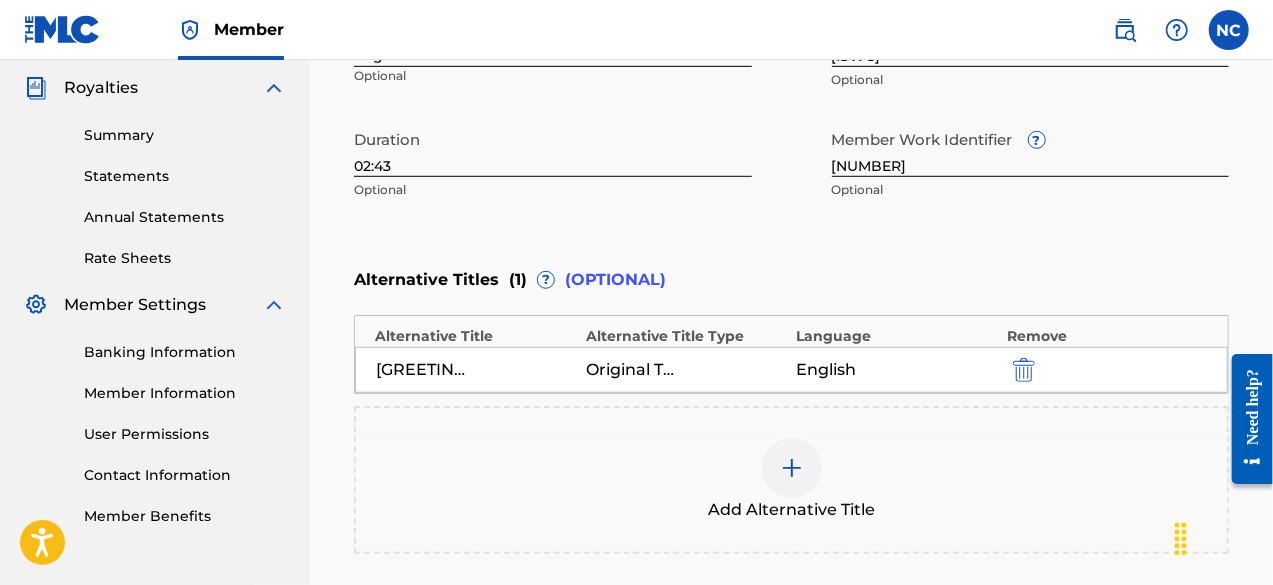 scroll, scrollTop: 797, scrollLeft: 0, axis: vertical 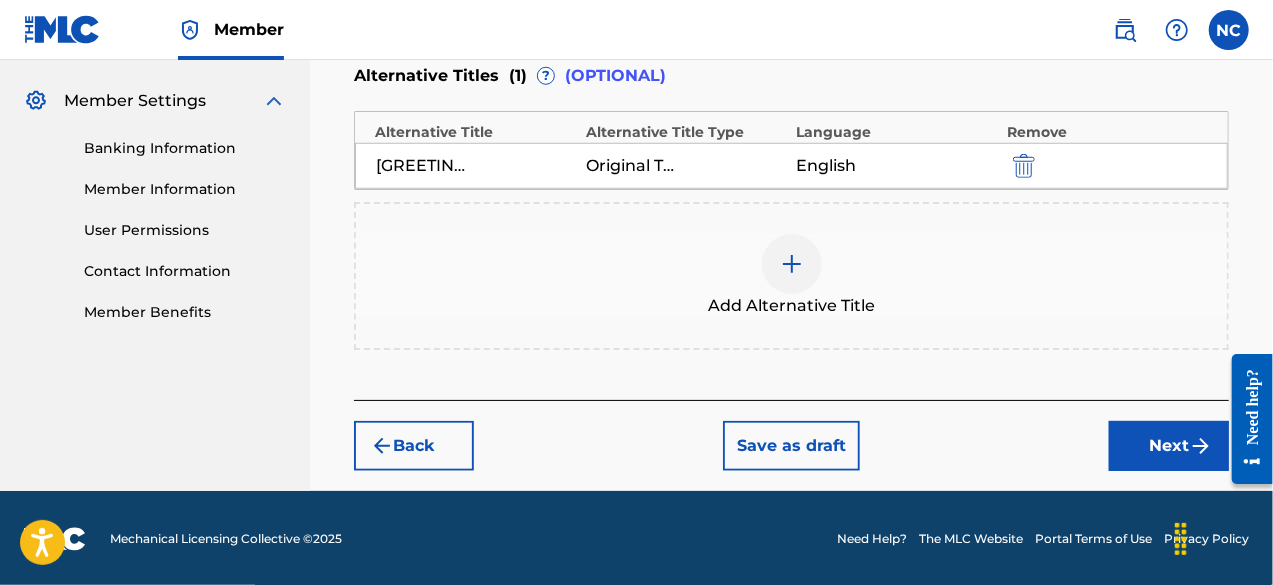 click on "Next" at bounding box center [1169, 446] 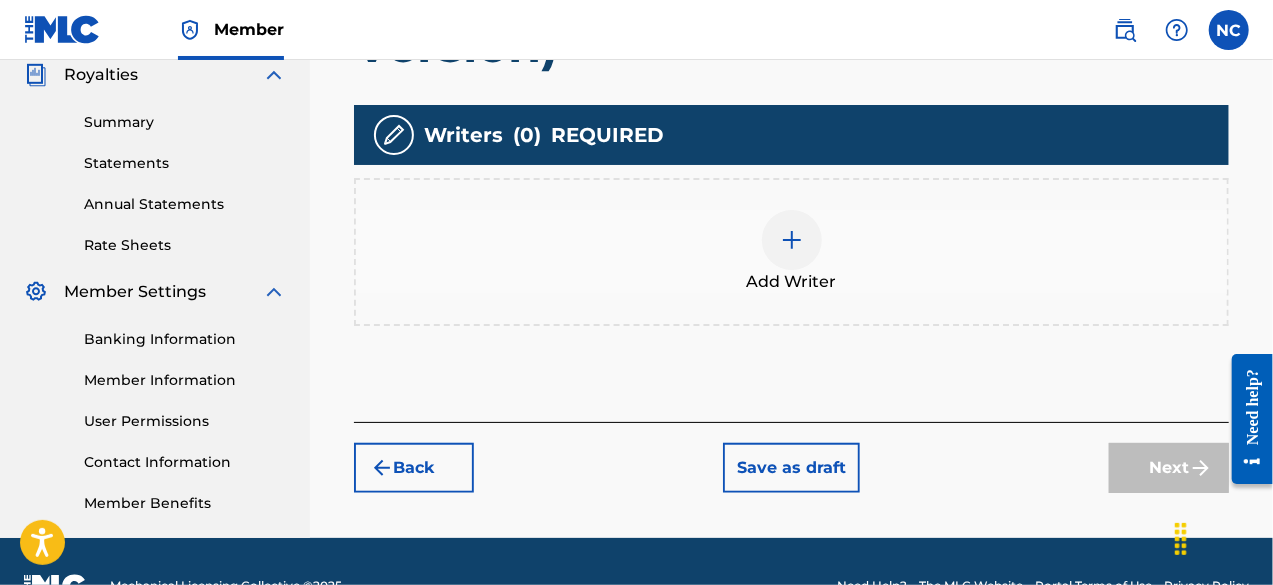 scroll, scrollTop: 649, scrollLeft: 0, axis: vertical 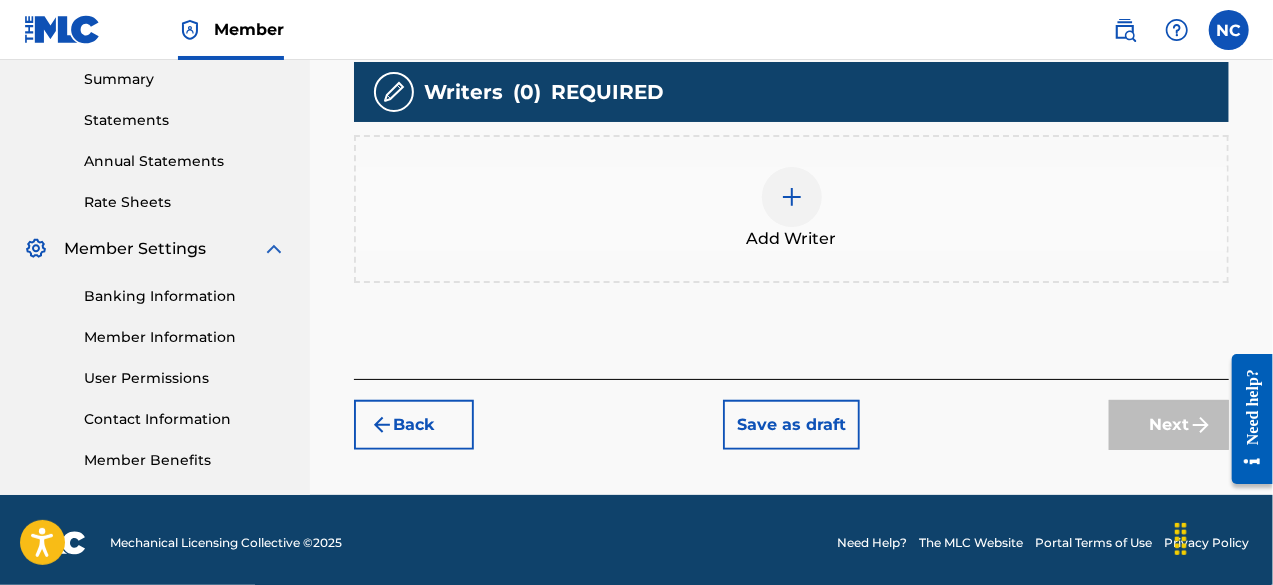 click at bounding box center [792, 197] 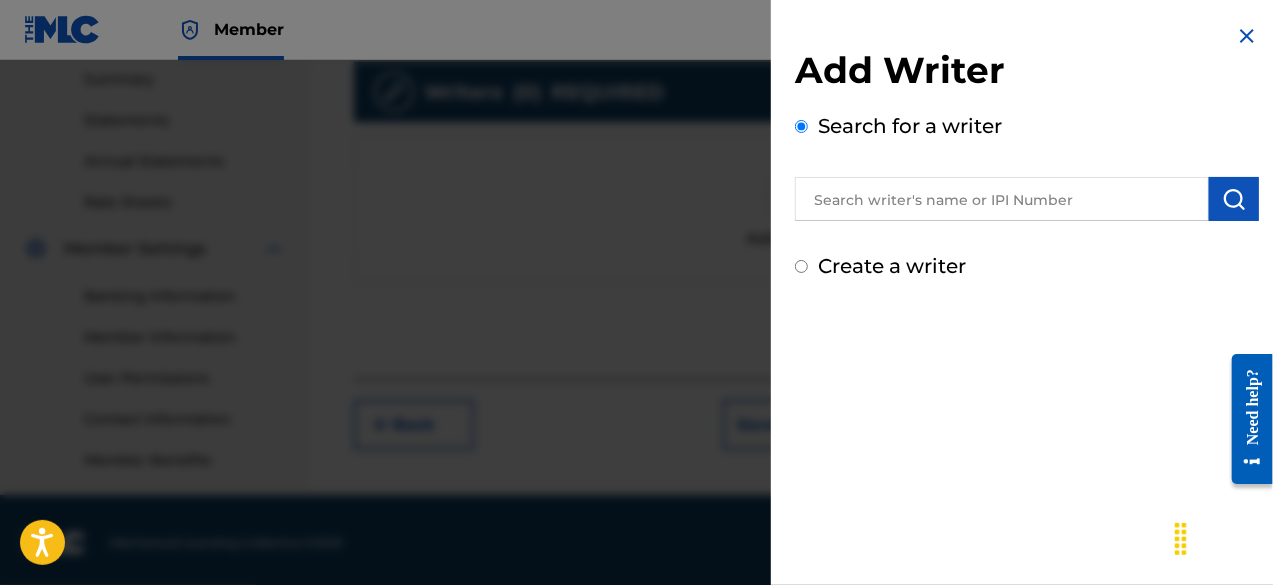 click at bounding box center [1002, 199] 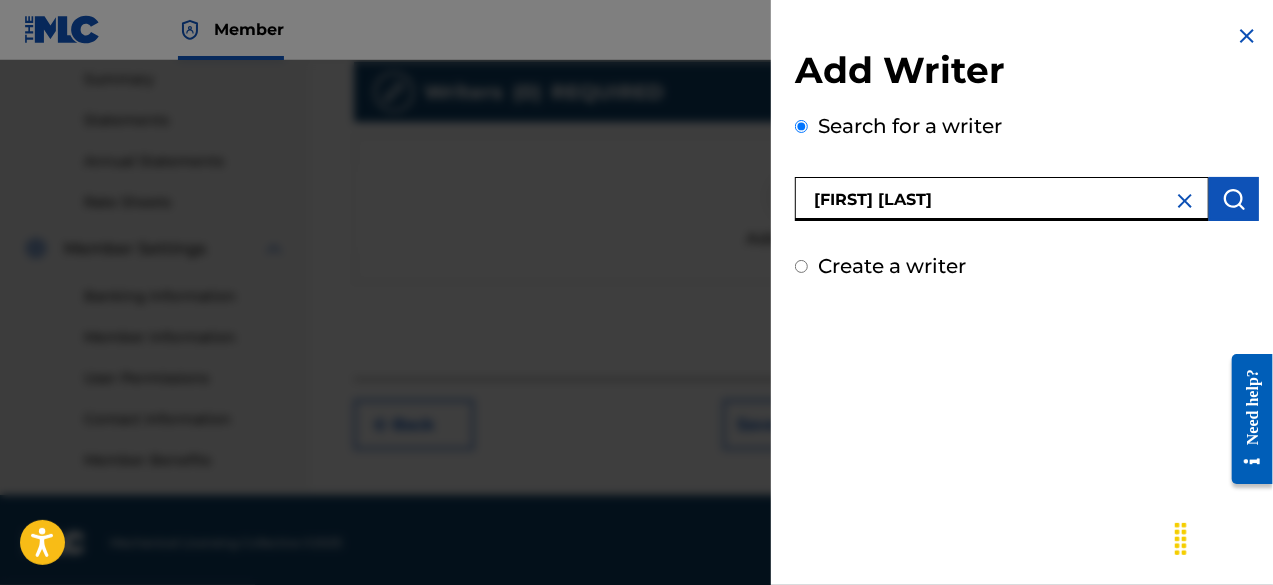 type on "[FIRST] [LAST]" 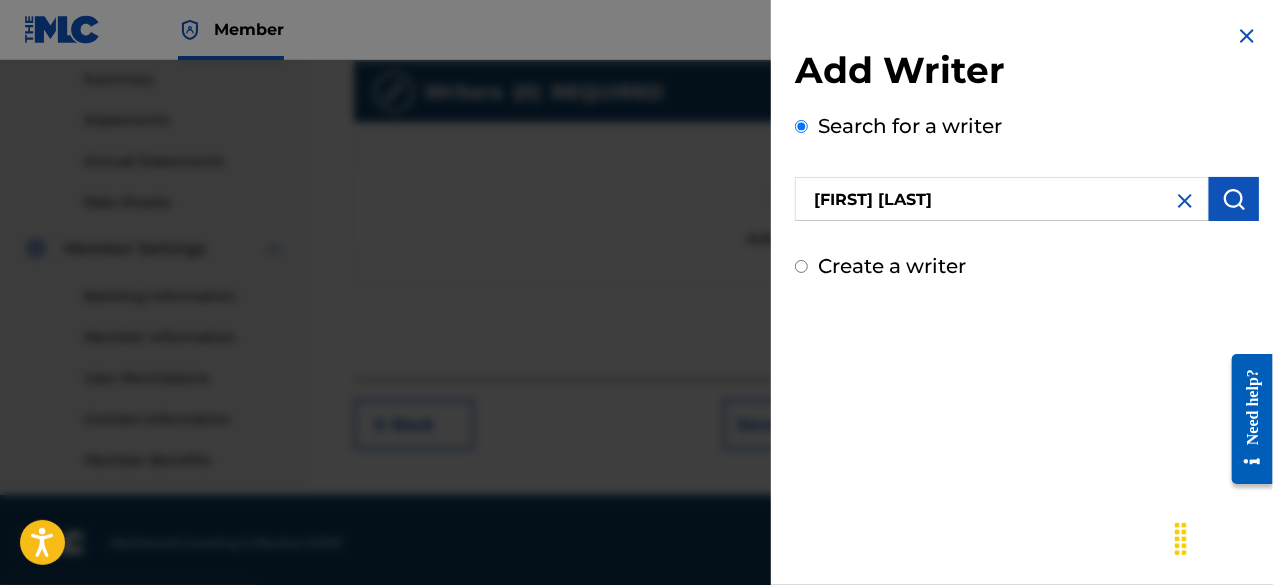 click at bounding box center [1234, 199] 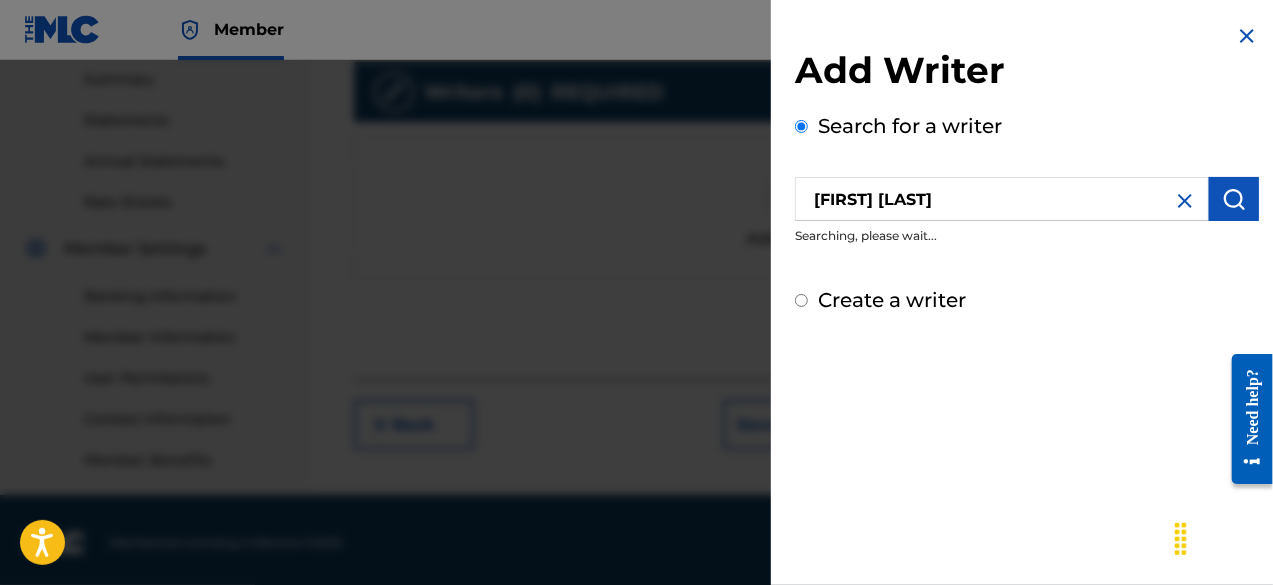 click at bounding box center (1234, 199) 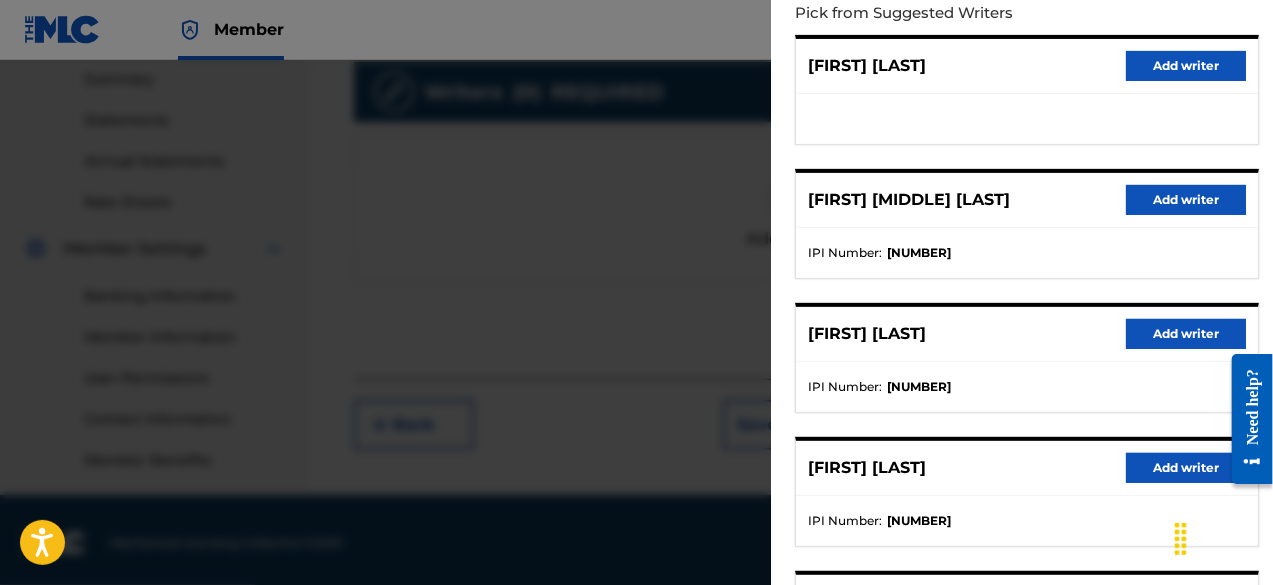 scroll, scrollTop: 453, scrollLeft: 0, axis: vertical 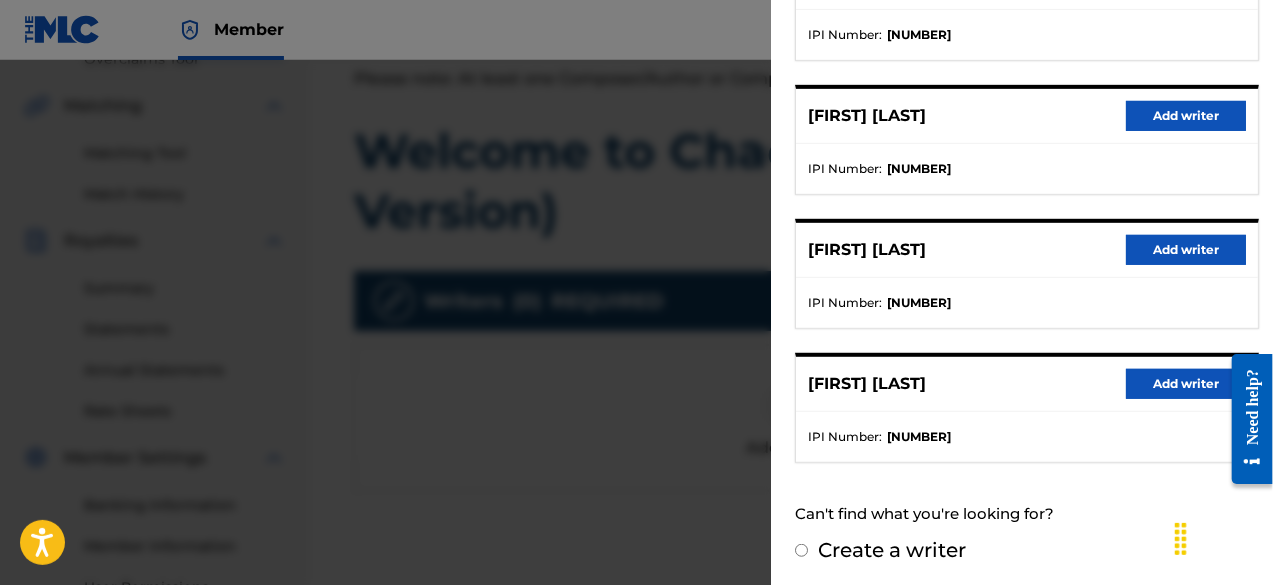 click on "Add Writer Search for a writer [FIRST] [LAST] Pick from Suggested Writers BRETTE CIAMARRA Add writer BRIAN RAYMOND CIAMARRA Add writer IPI Number : [IPI] CHRISTIAN CIAMARRA Add writer IPI Number : [IPI] LUCA CIAMARRA Add writer IPI Number : [IPI] DOMENICO CIAMARRA Add writer IPI Number : [IPI] Can't find what you're looking for? Create a writer" at bounding box center (1027, 68) 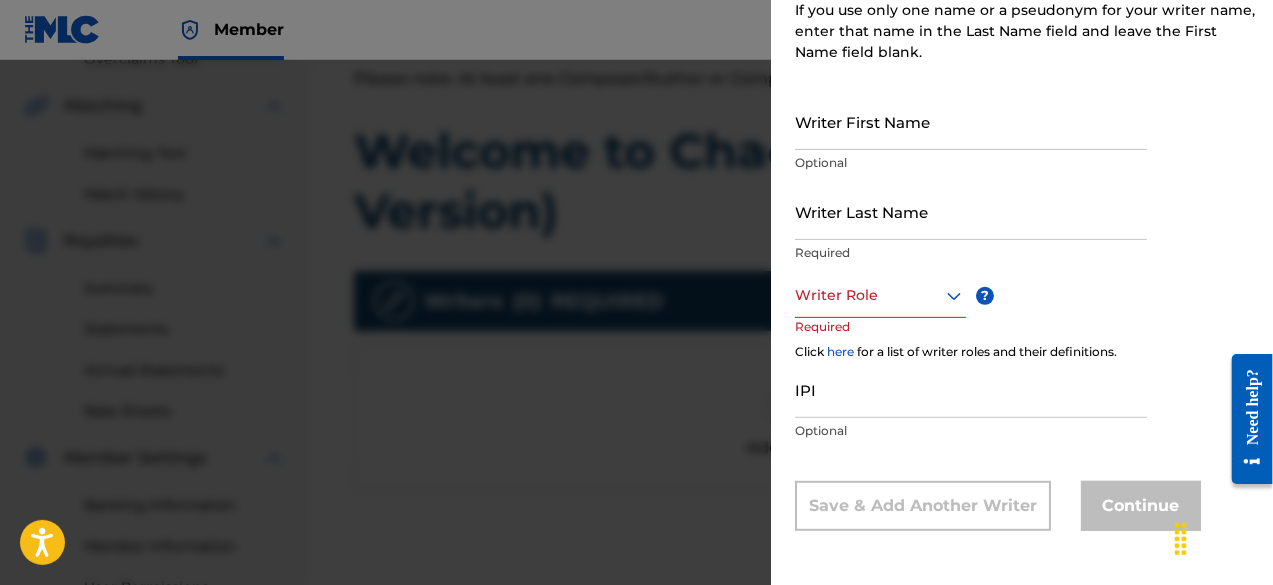 radio on "false" 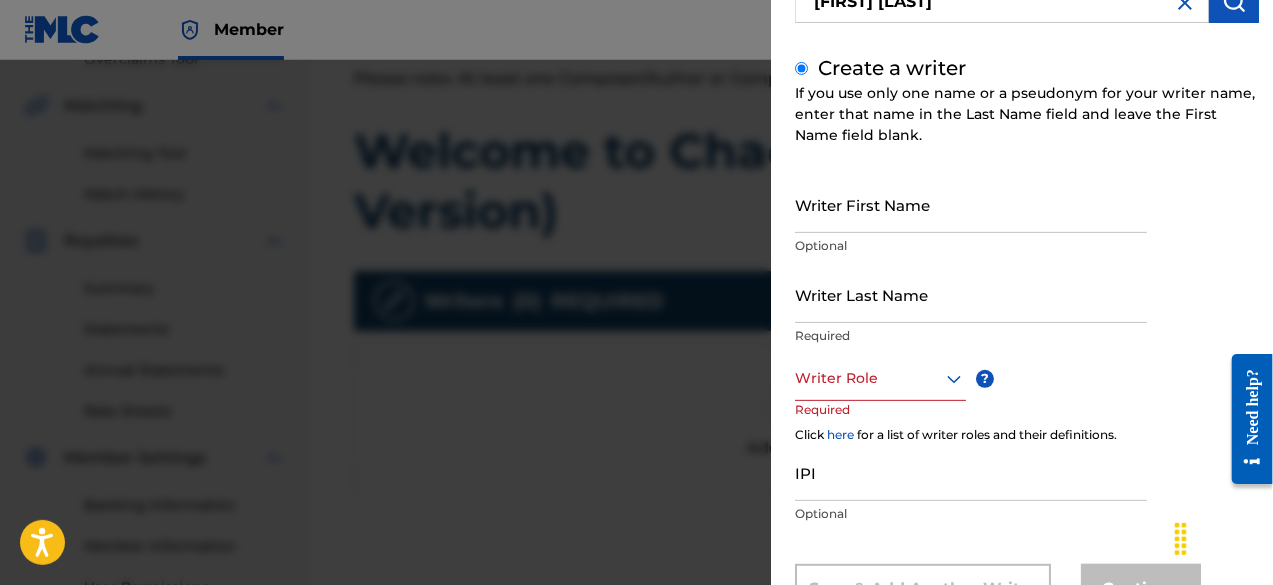 scroll, scrollTop: 196, scrollLeft: 0, axis: vertical 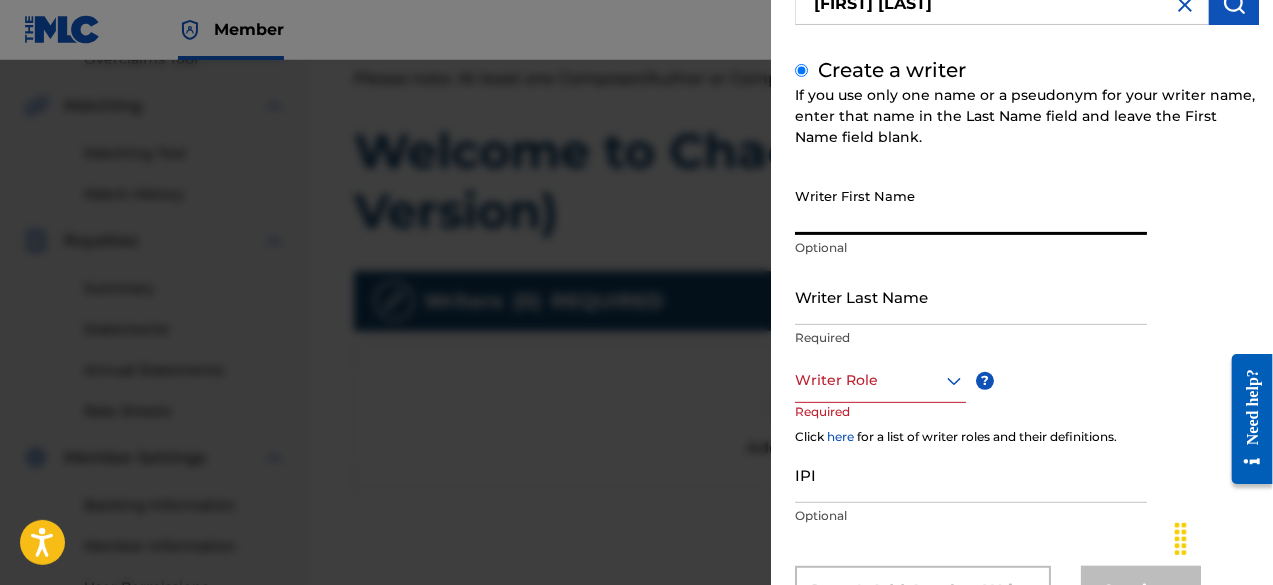 click on "Writer First Name" at bounding box center (971, 206) 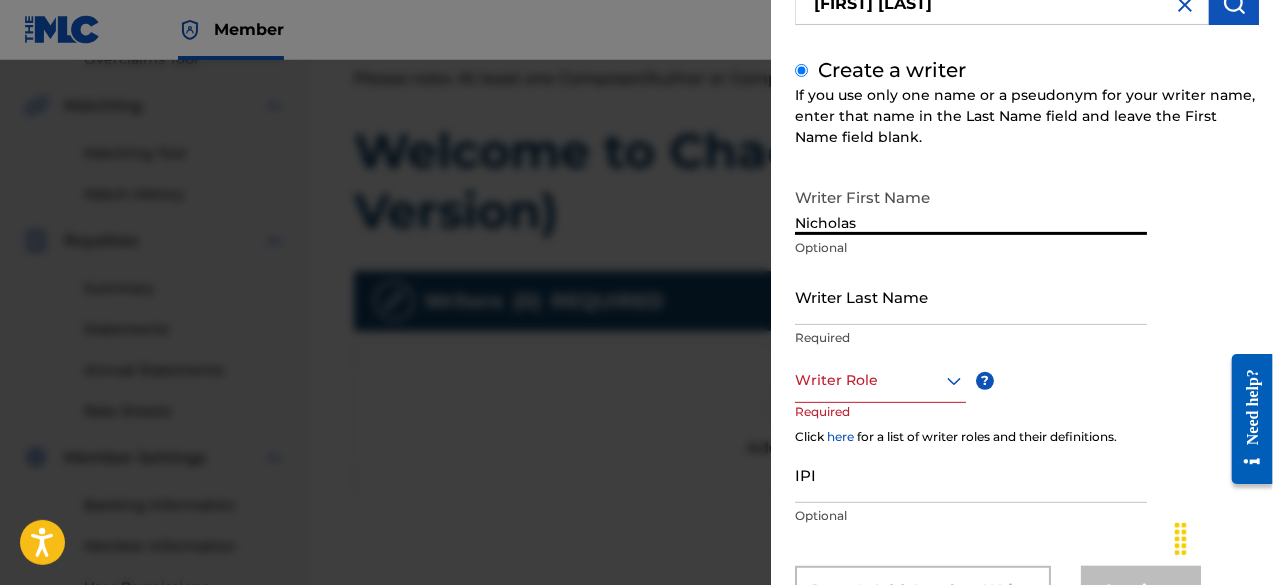 type on "Nicholas" 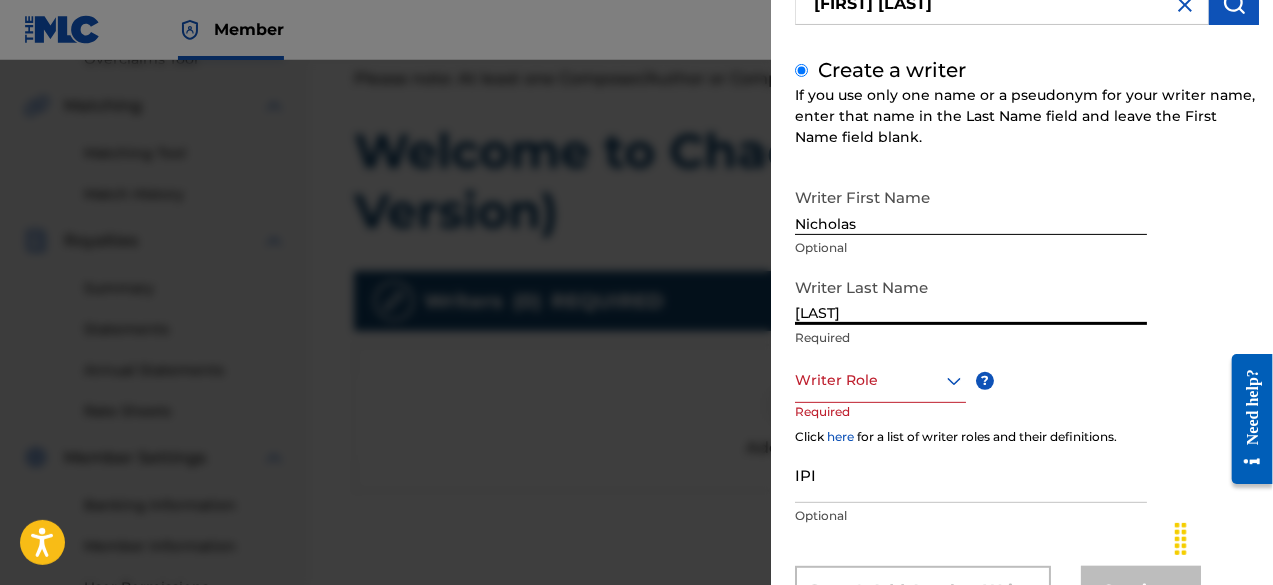 type on "[LAST]" 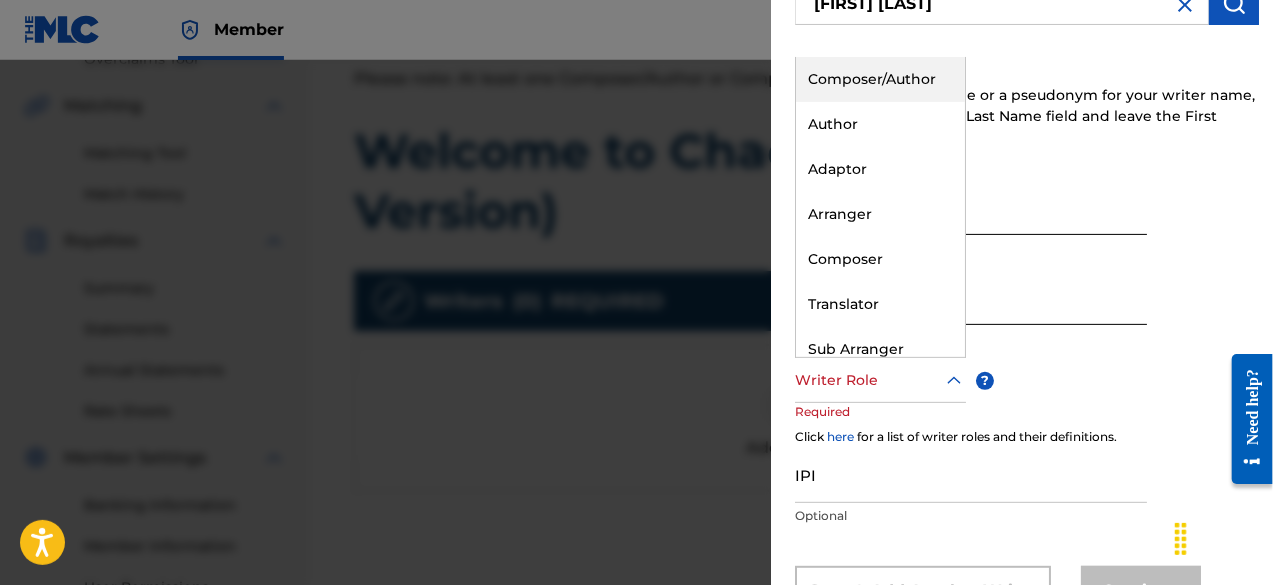 click on "Composer/Author" at bounding box center (880, 79) 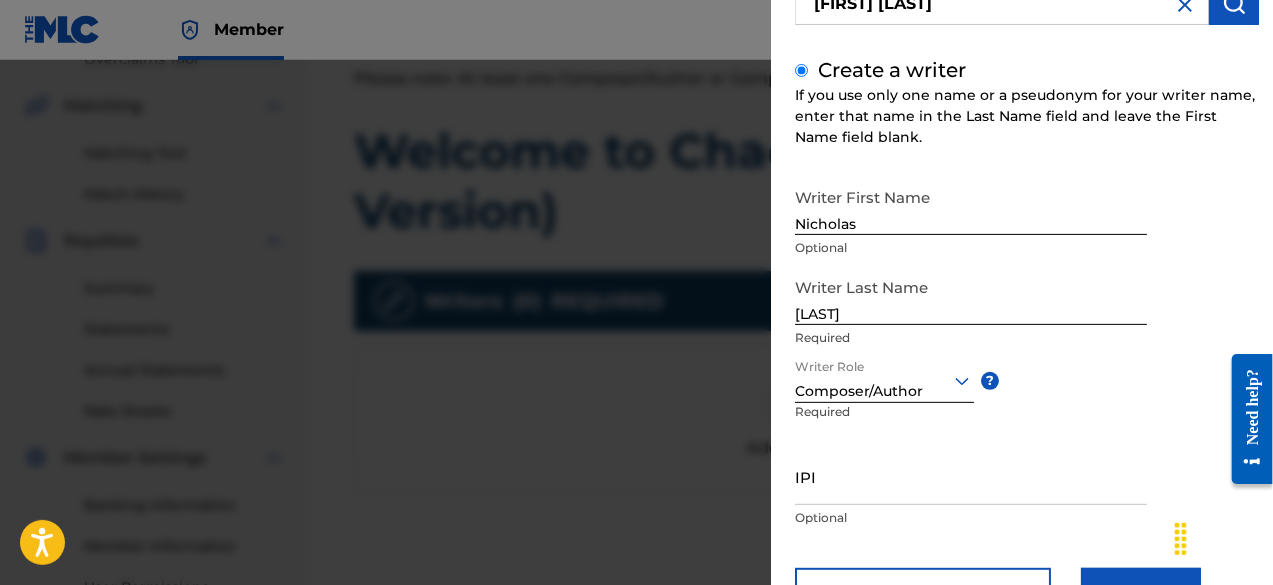 scroll, scrollTop: 282, scrollLeft: 0, axis: vertical 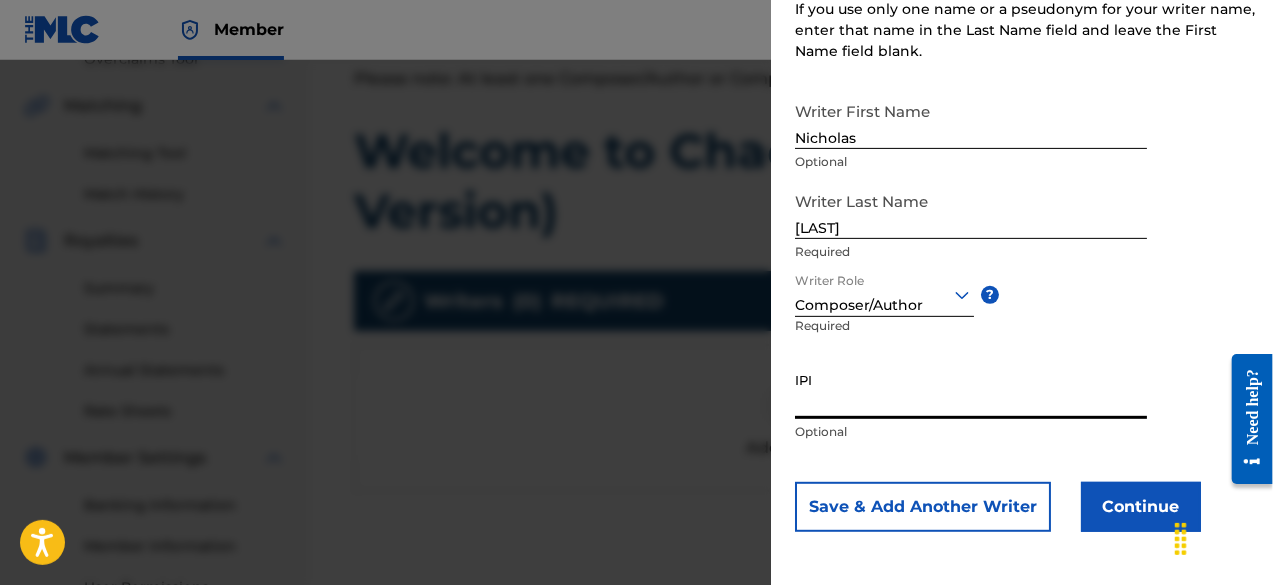 click on "IPI" at bounding box center [971, 390] 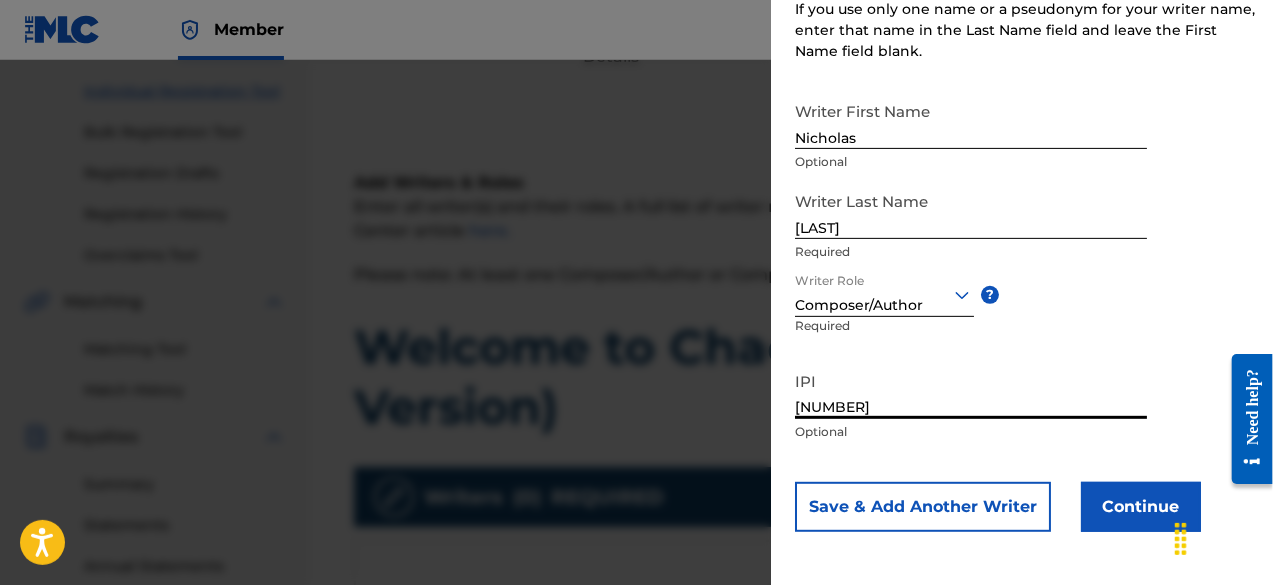 scroll, scrollTop: 200, scrollLeft: 0, axis: vertical 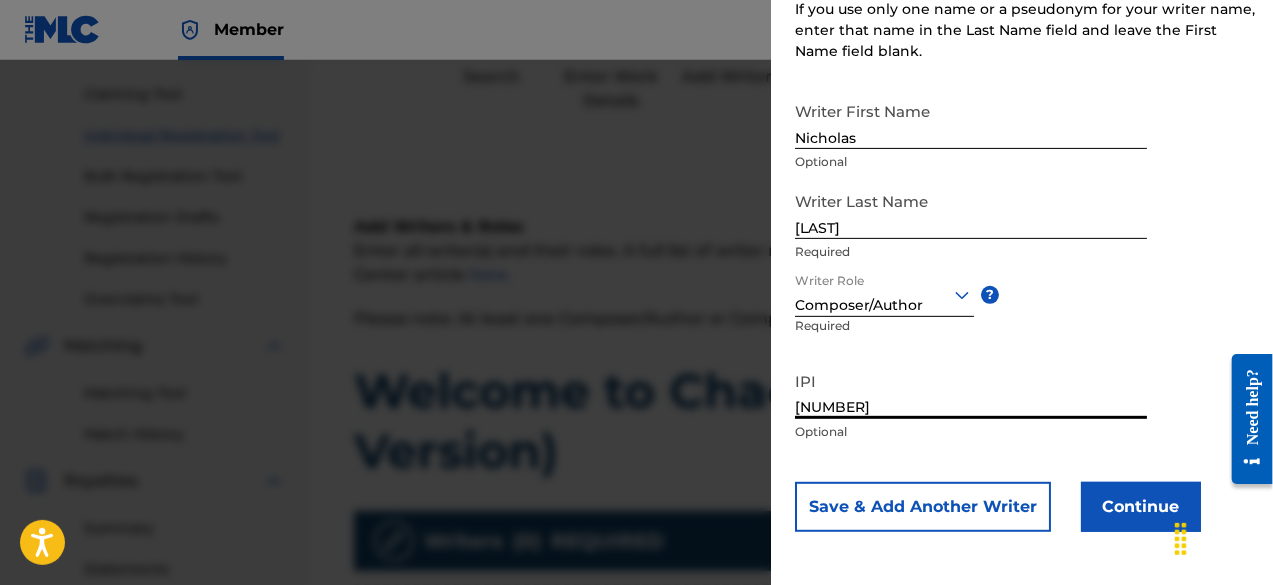 type on "[NUMBER]" 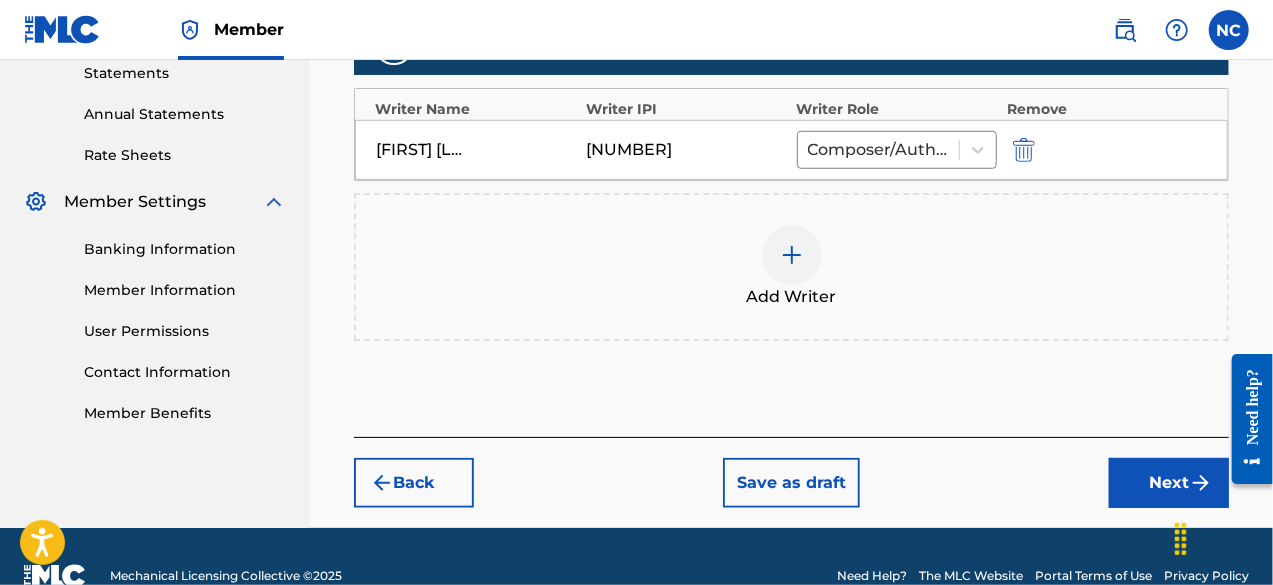 scroll, scrollTop: 698, scrollLeft: 0, axis: vertical 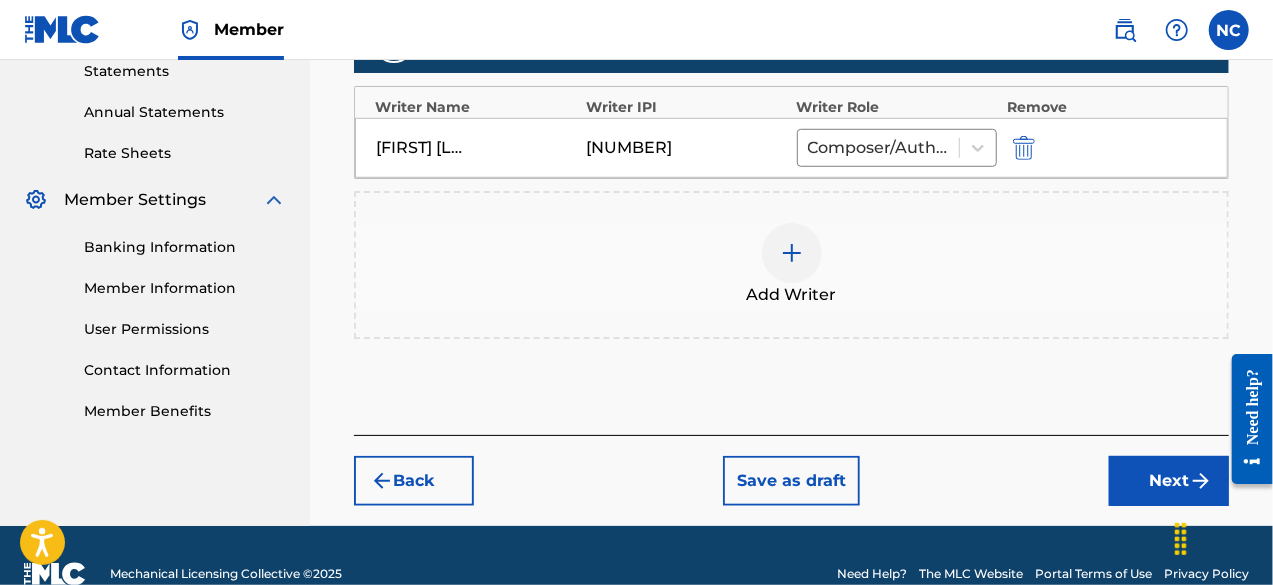 click on "Next" at bounding box center (1169, 481) 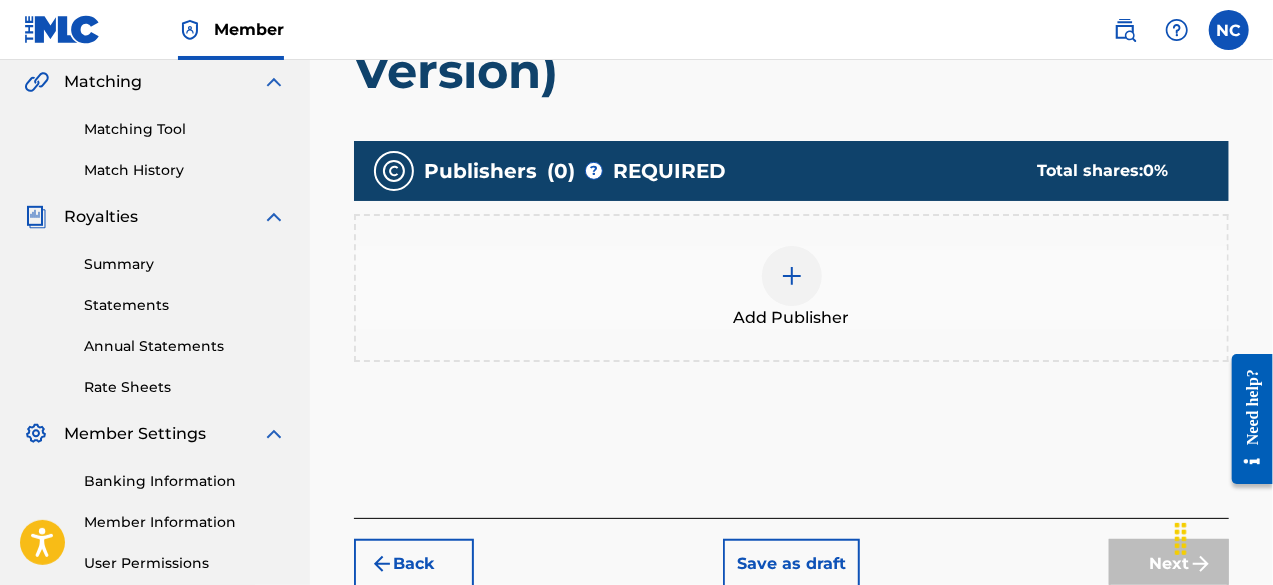 scroll, scrollTop: 466, scrollLeft: 0, axis: vertical 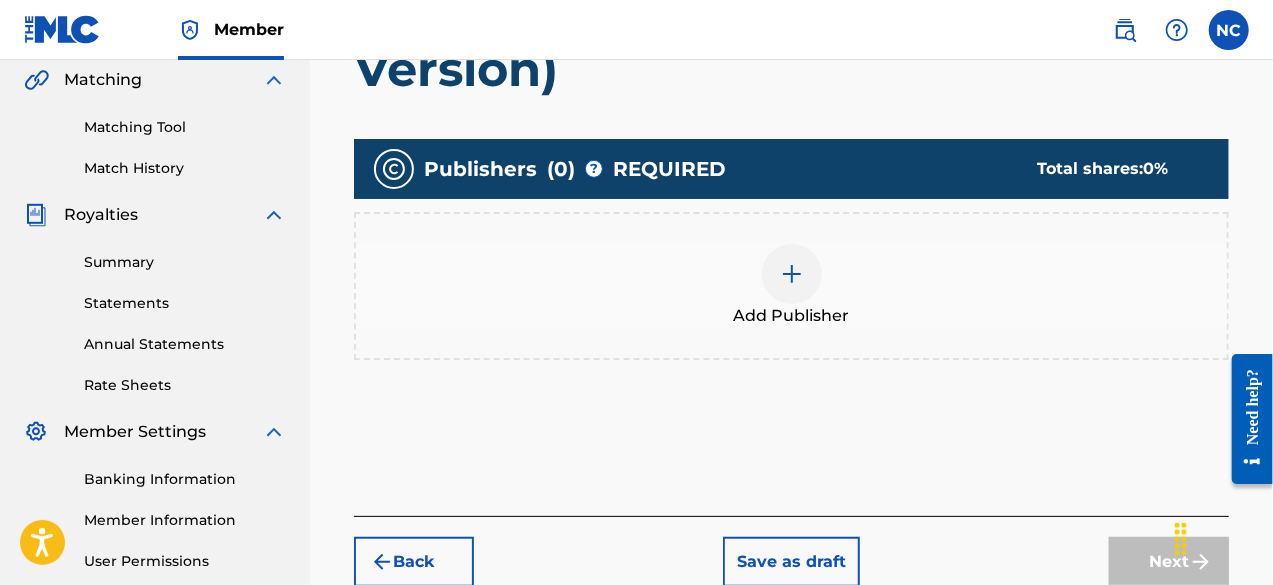 click at bounding box center (792, 274) 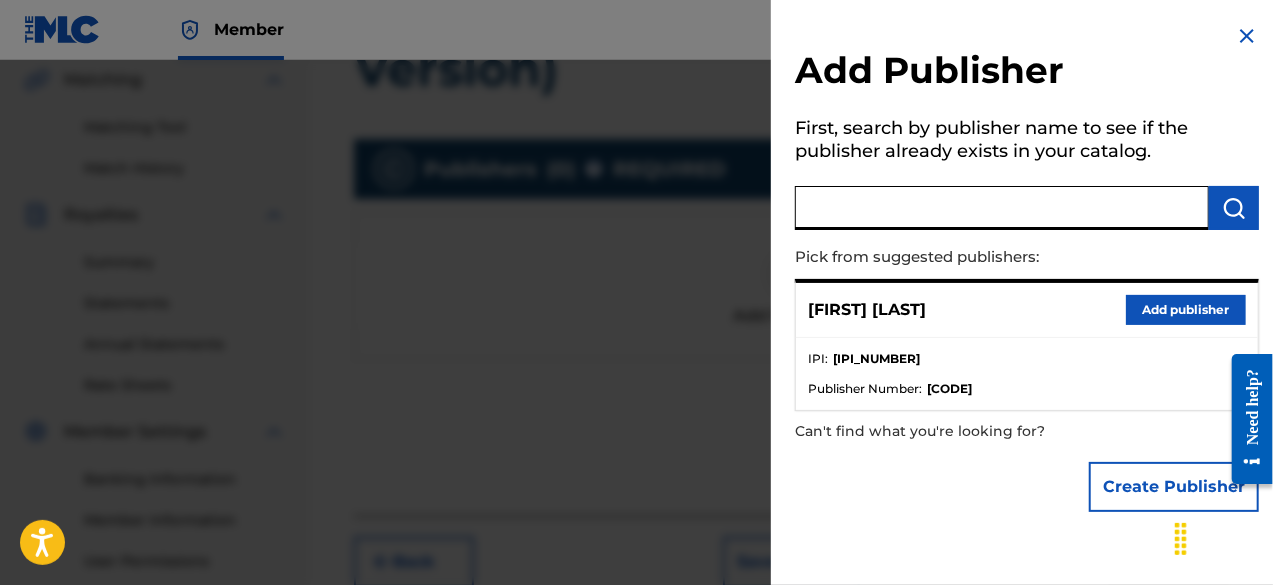 click at bounding box center (1002, 208) 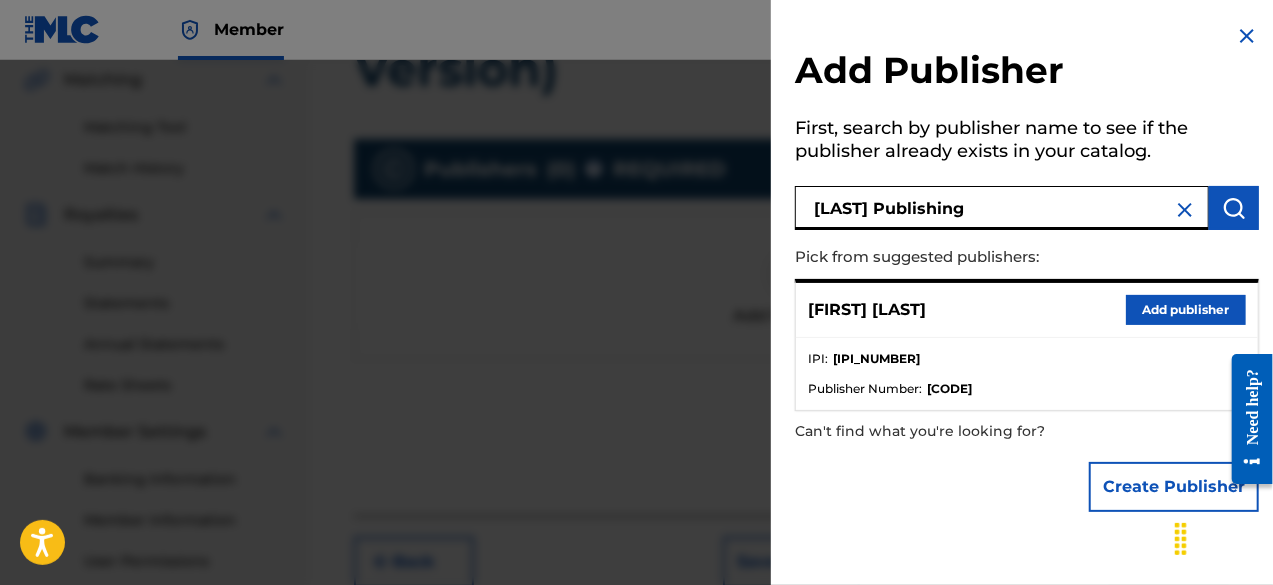 type on "[LAST] Publishing" 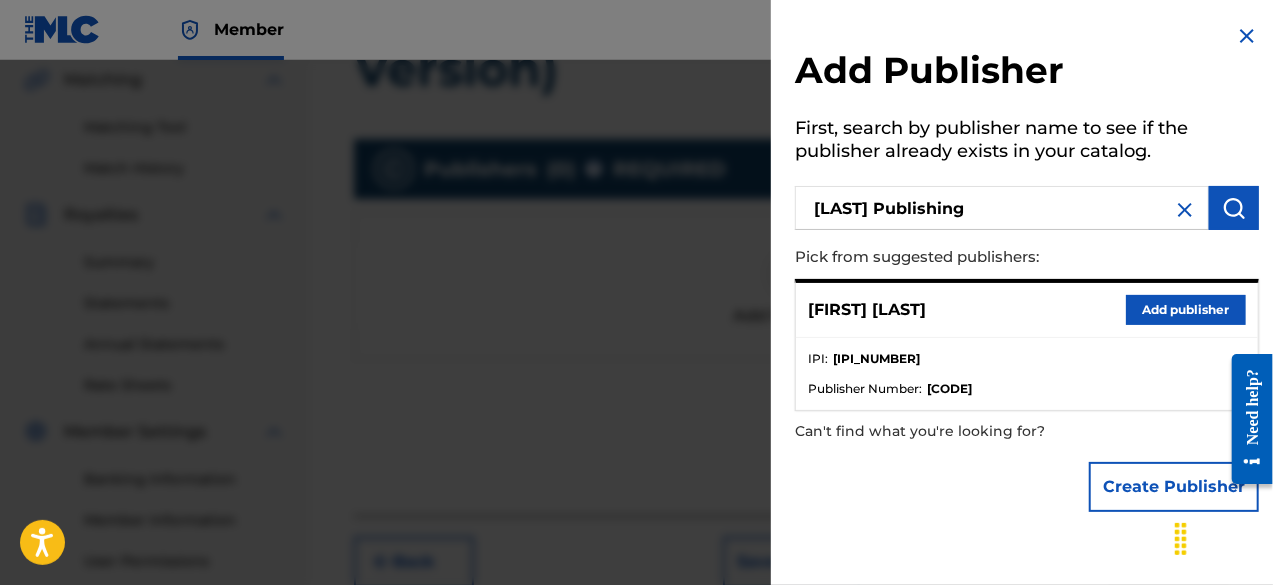 click at bounding box center (1234, 208) 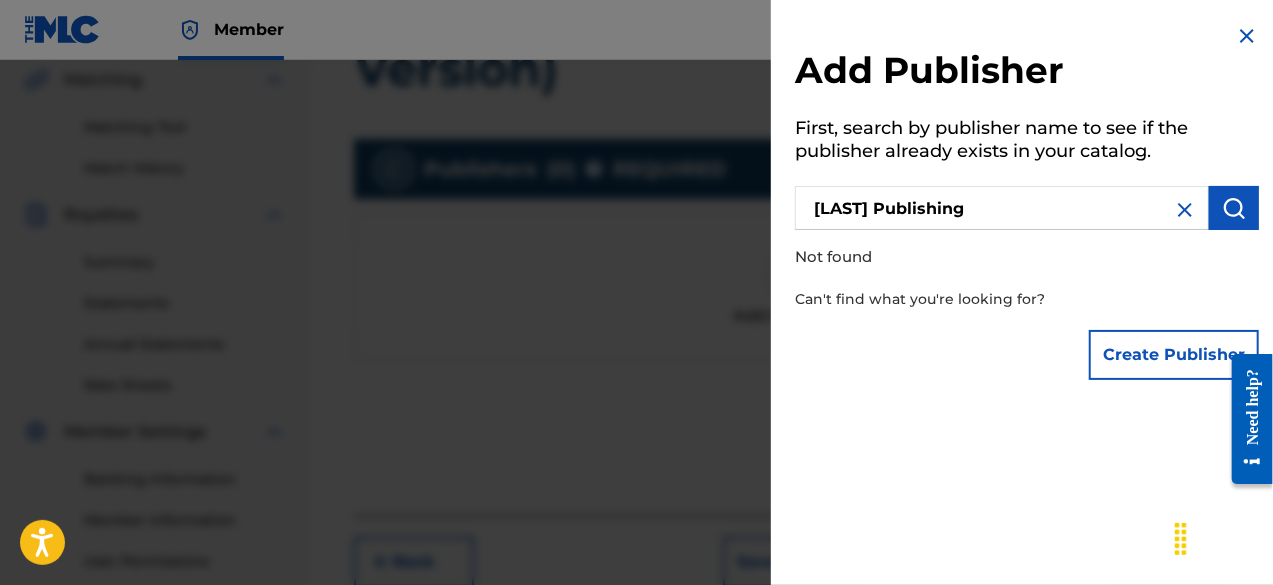 click on "Create Publisher" at bounding box center [1174, 355] 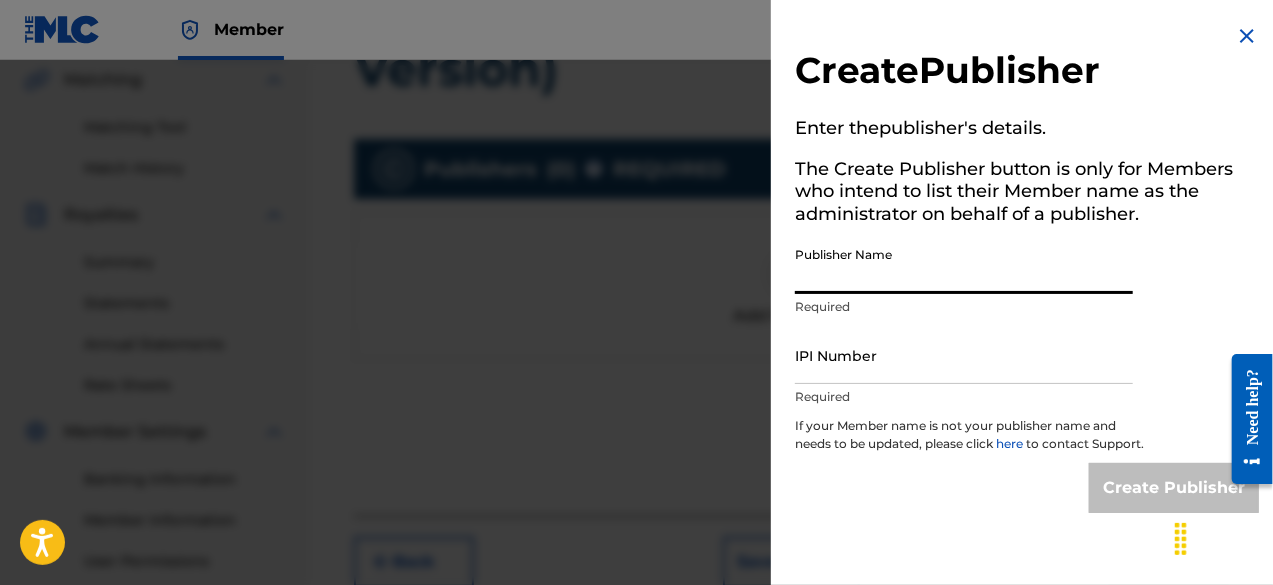 click on "Publisher Name" at bounding box center [964, 265] 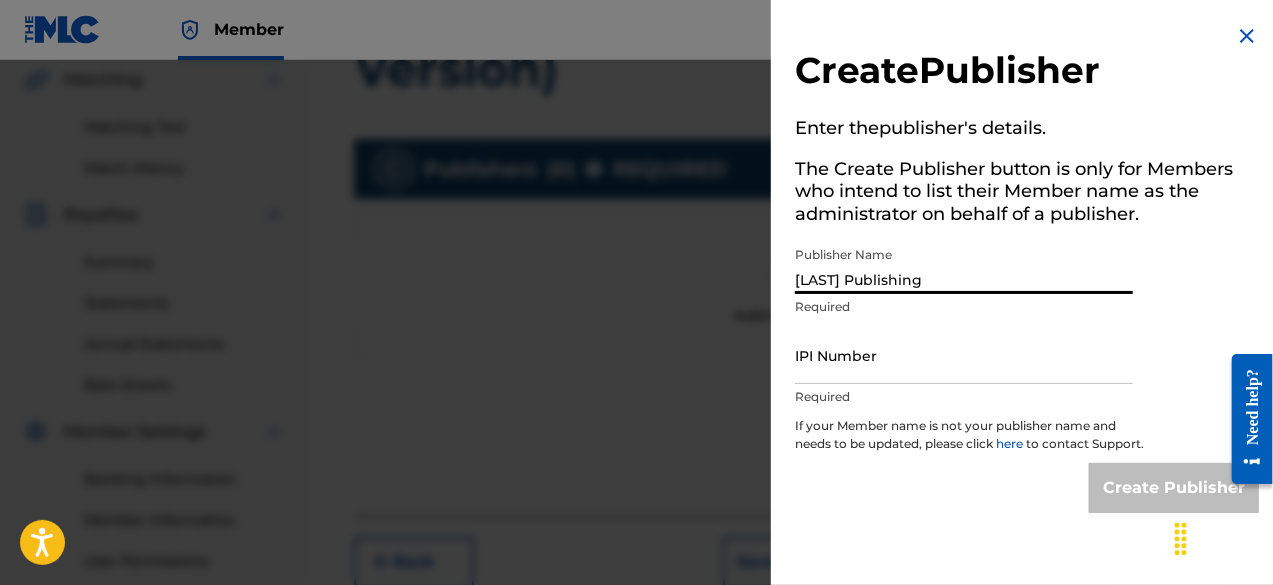 click on "IPI Number" at bounding box center (964, 355) 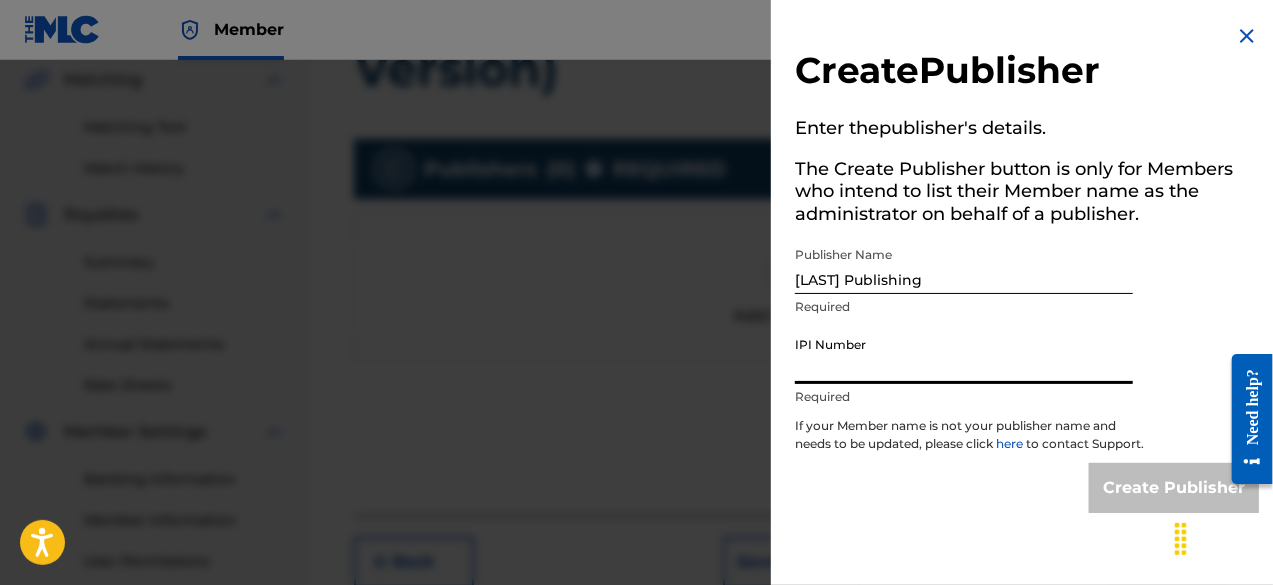 paste on "[IPI_NUMBER]" 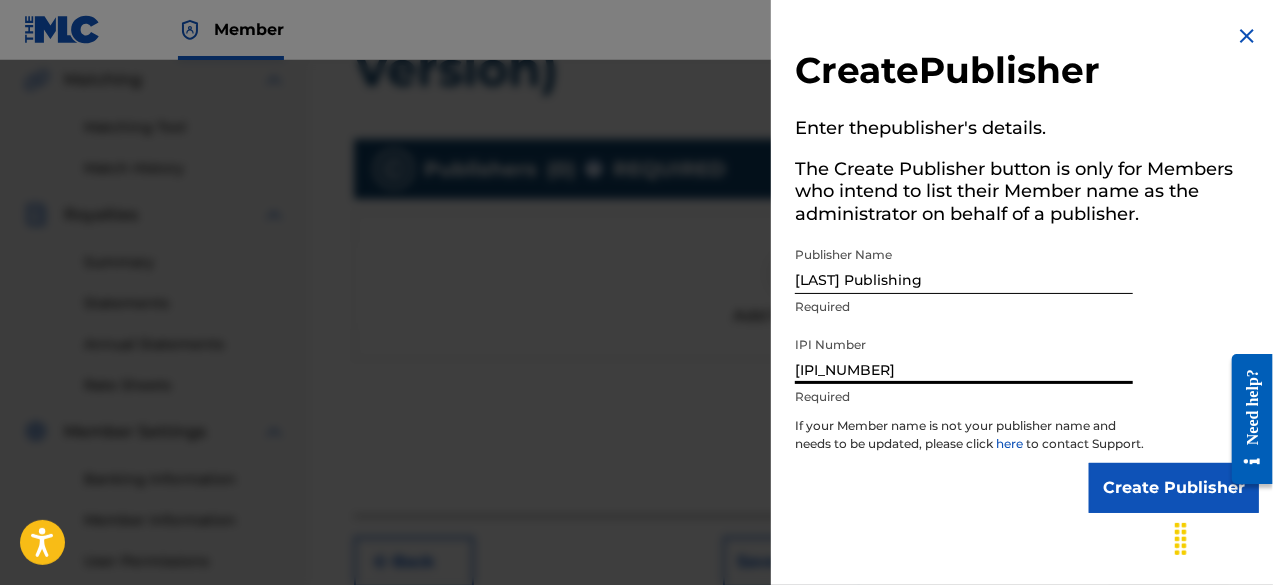 scroll, scrollTop: 610, scrollLeft: 0, axis: vertical 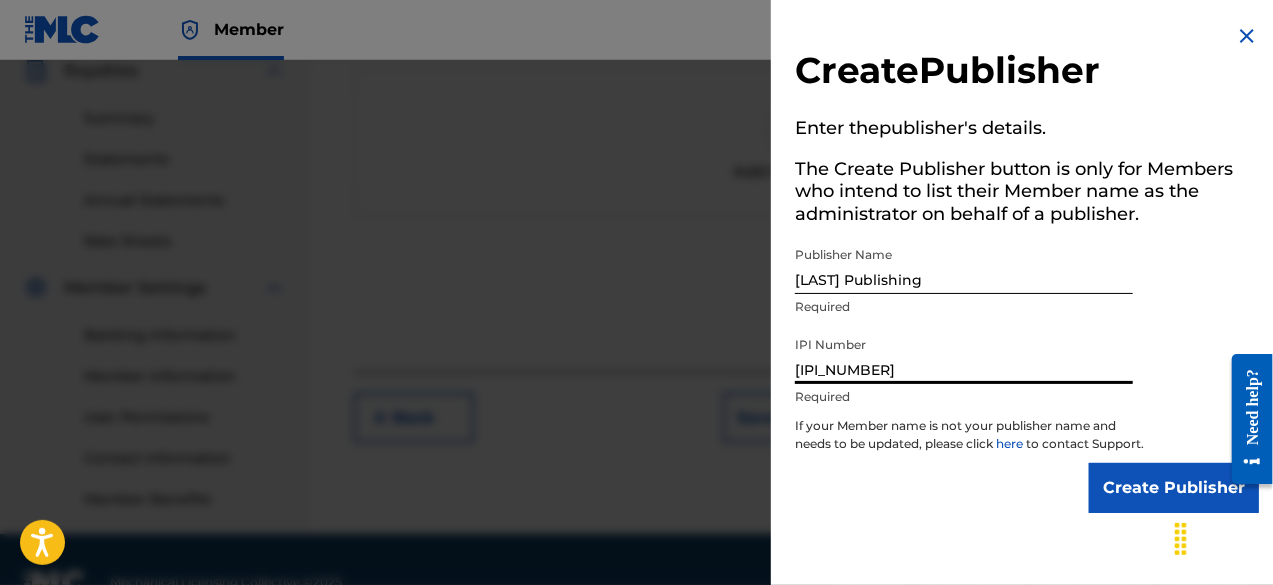 type on "[IPI_NUMBER]" 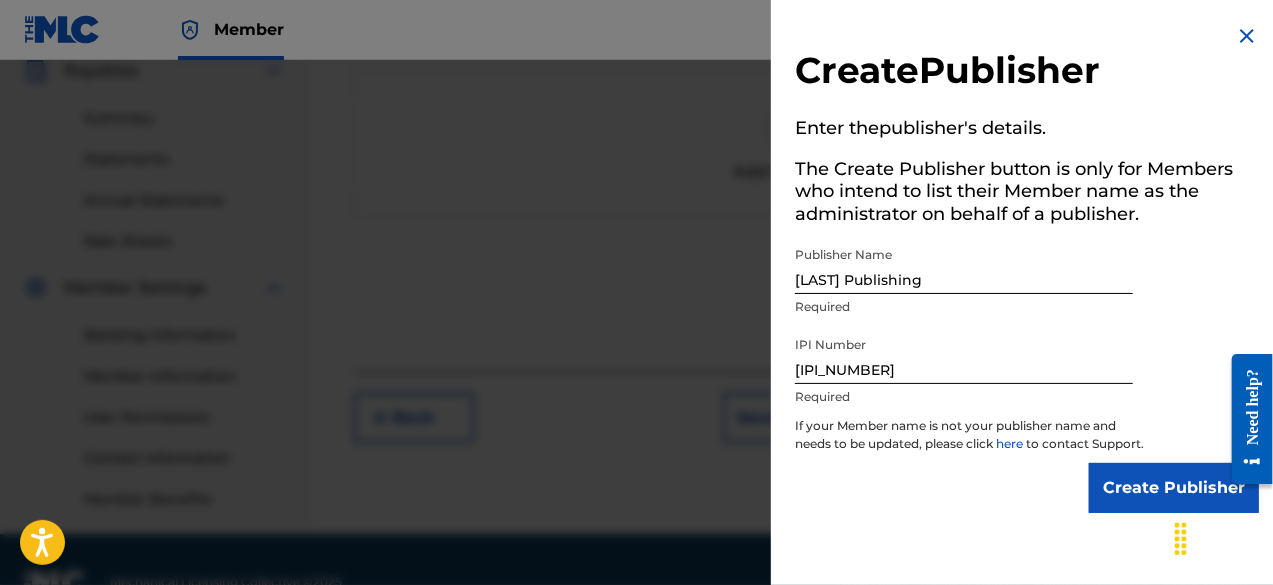 click on "Create Publisher" at bounding box center [1174, 488] 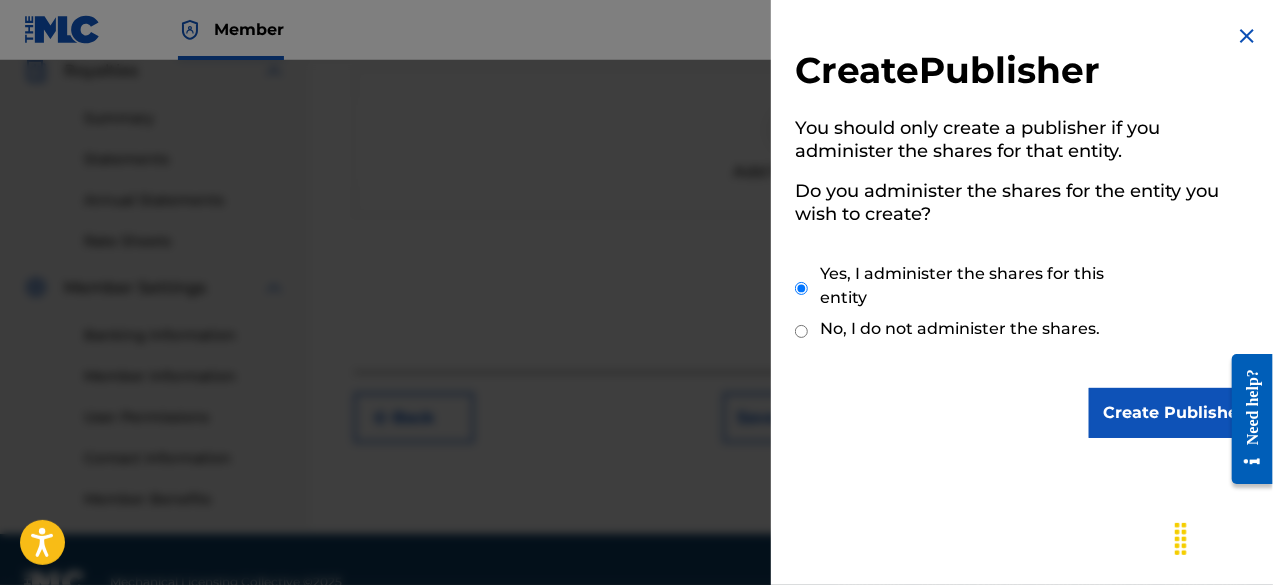click on "Create Publisher" at bounding box center [1174, 413] 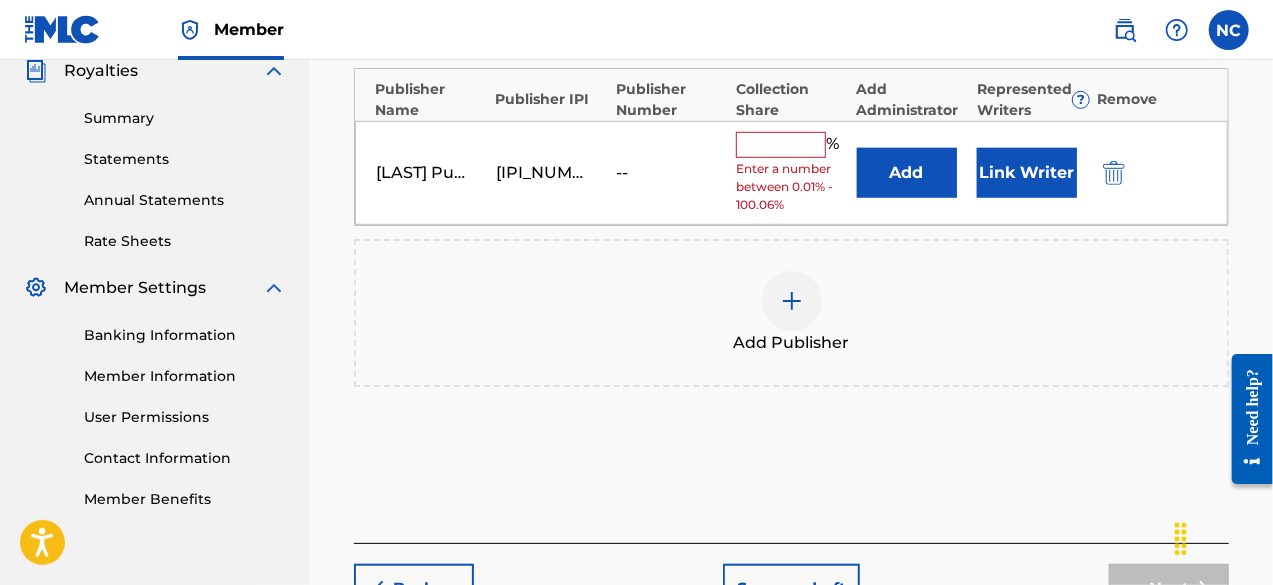 click on "% Enter a number between 0.01% - 100.06%" at bounding box center (791, 173) 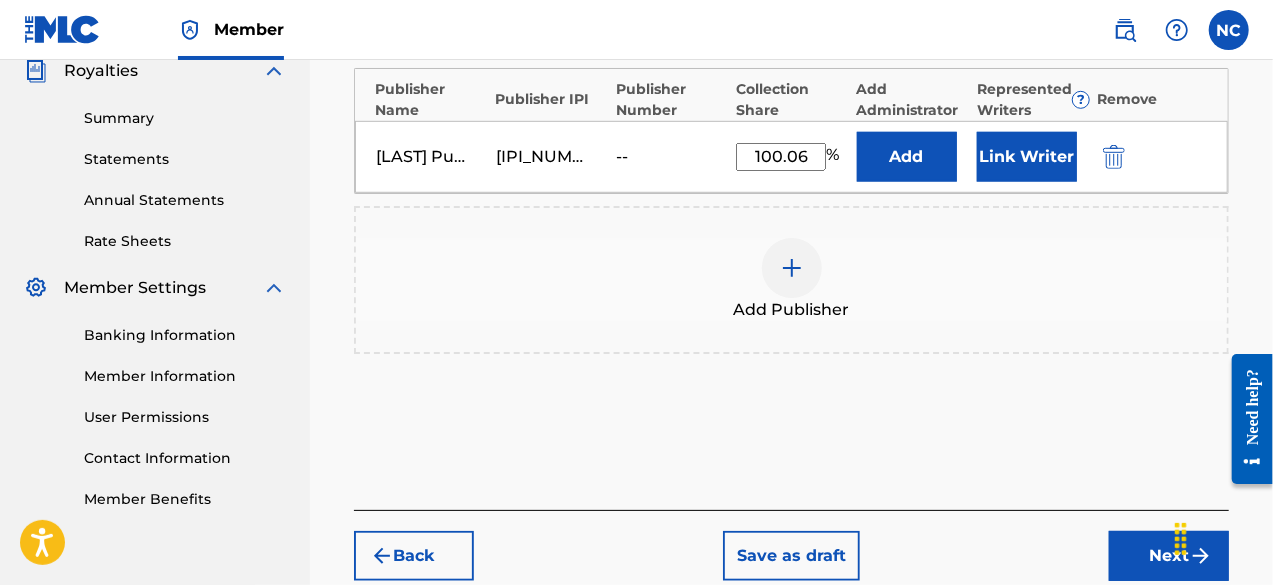 click on "100.06" at bounding box center (781, 157) 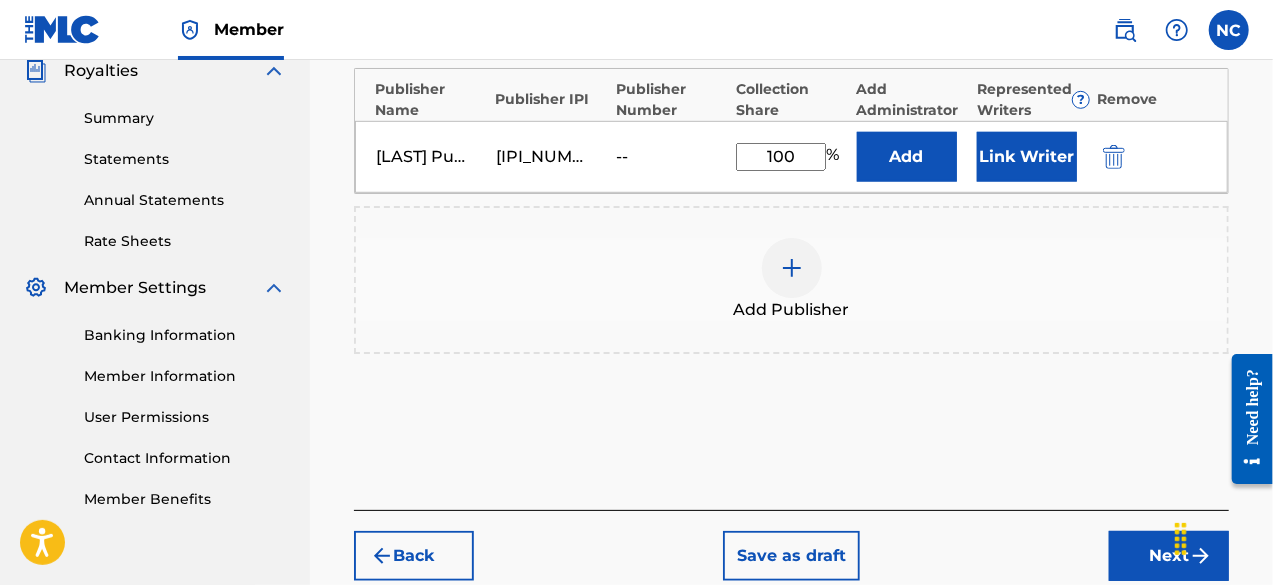 type on "100" 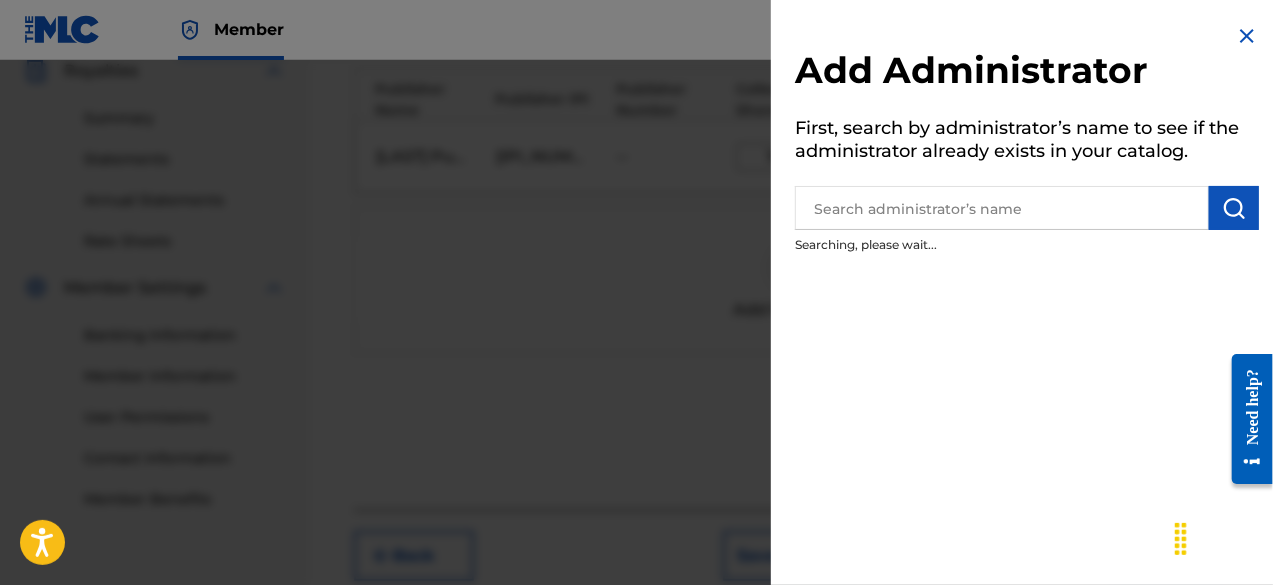click at bounding box center [1002, 208] 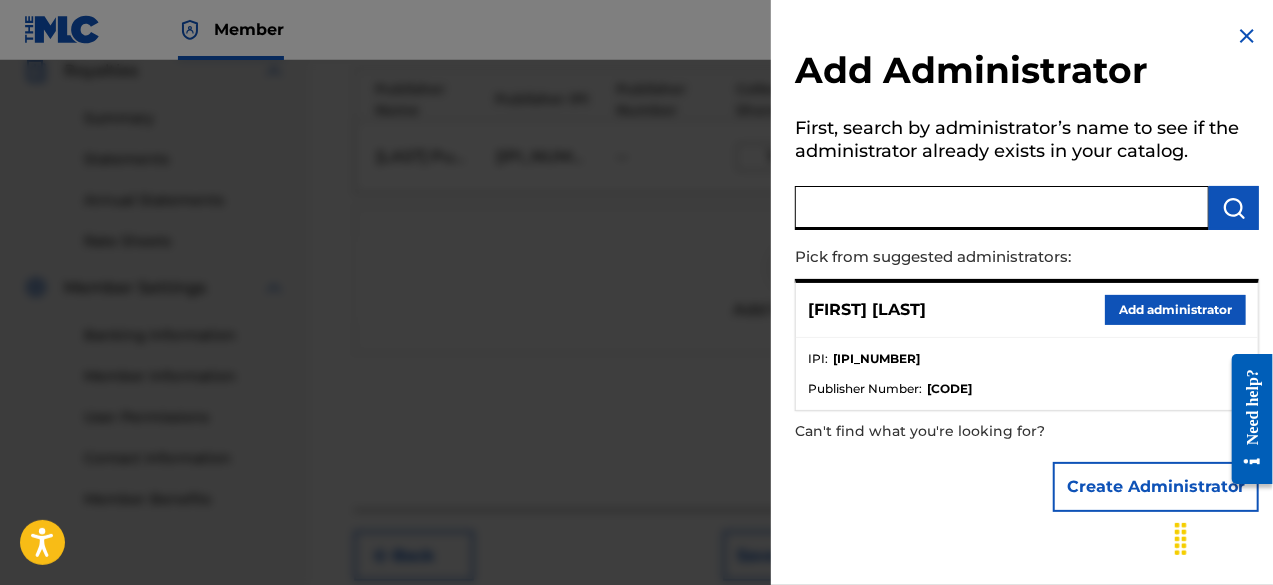 click at bounding box center [1247, 36] 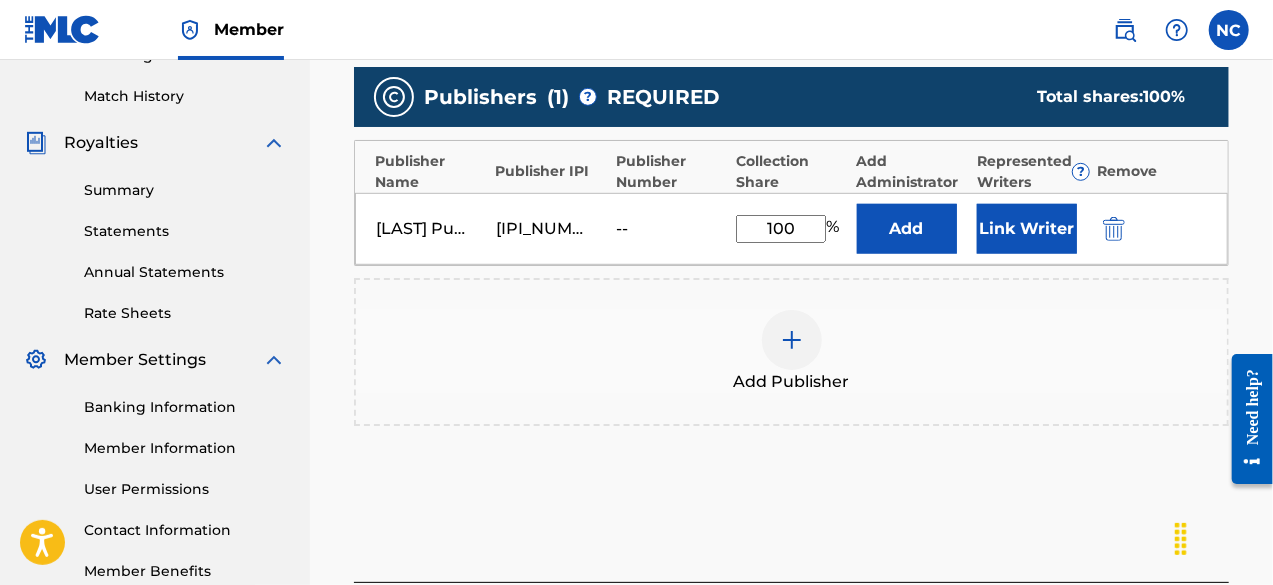 scroll, scrollTop: 559, scrollLeft: 0, axis: vertical 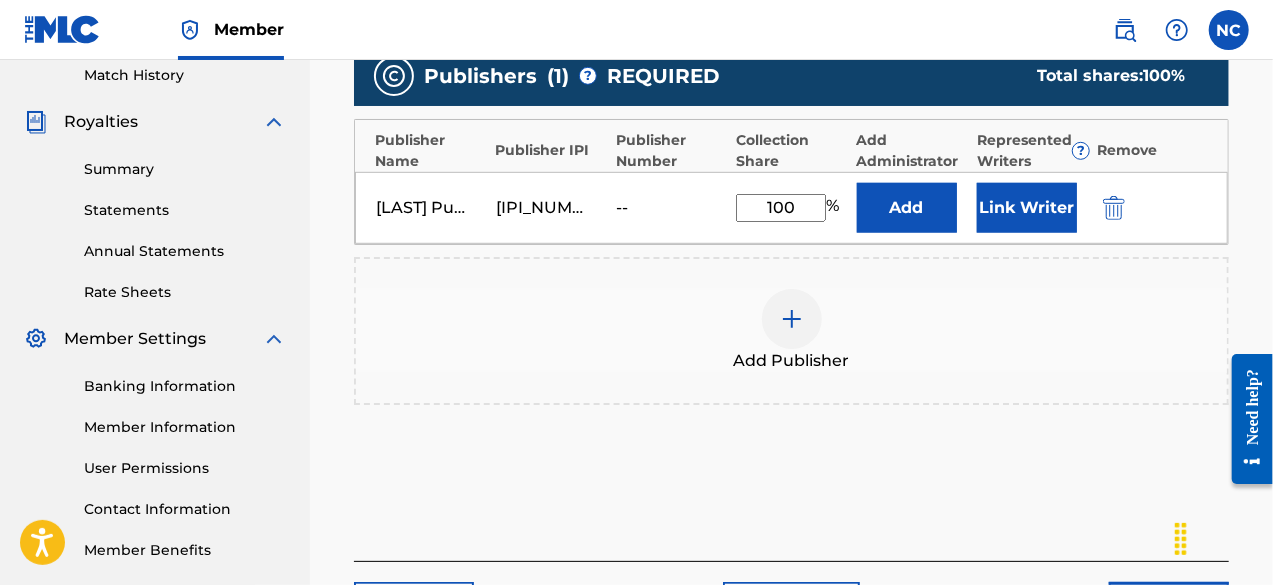 click on "Link Writer" at bounding box center [1027, 208] 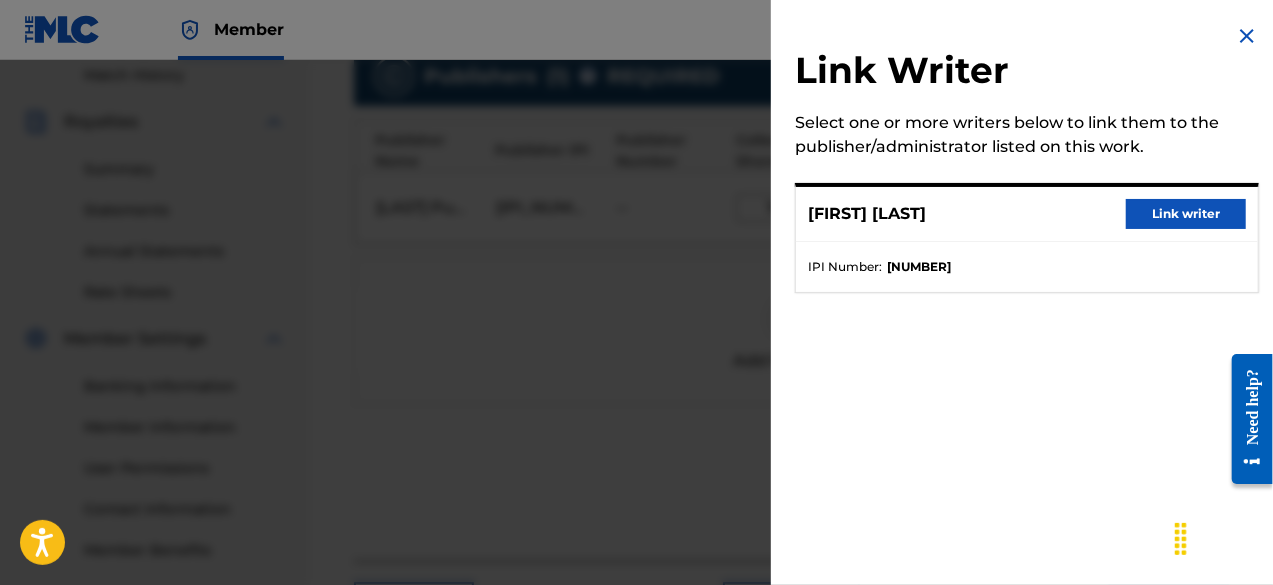 click on "Link writer" at bounding box center (1186, 214) 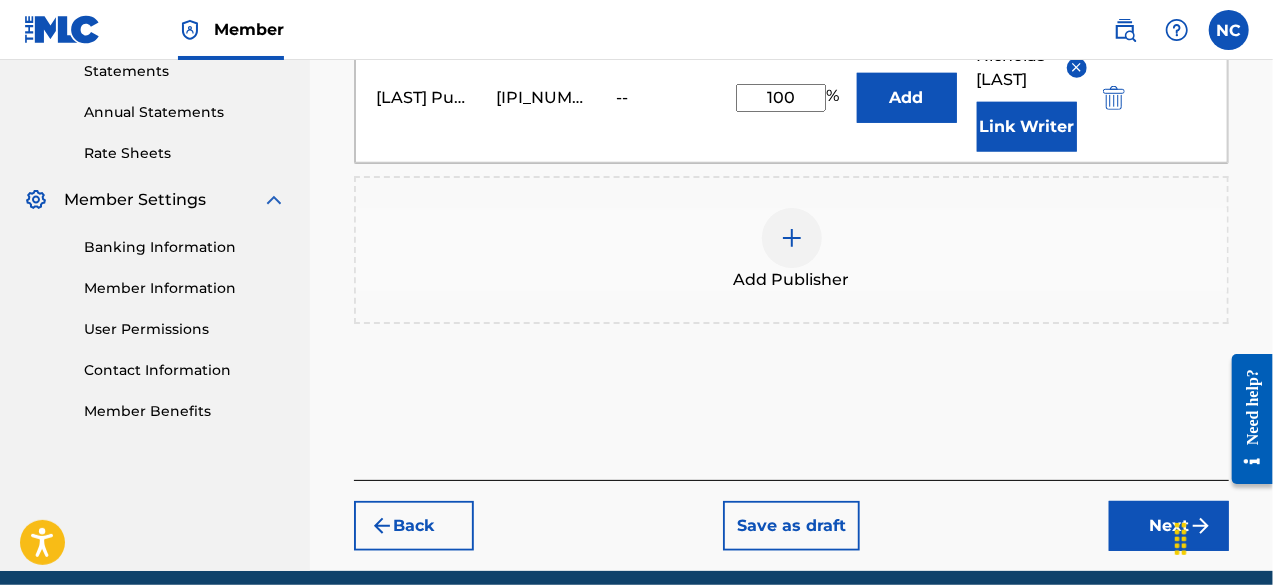click on "Next" at bounding box center [1169, 526] 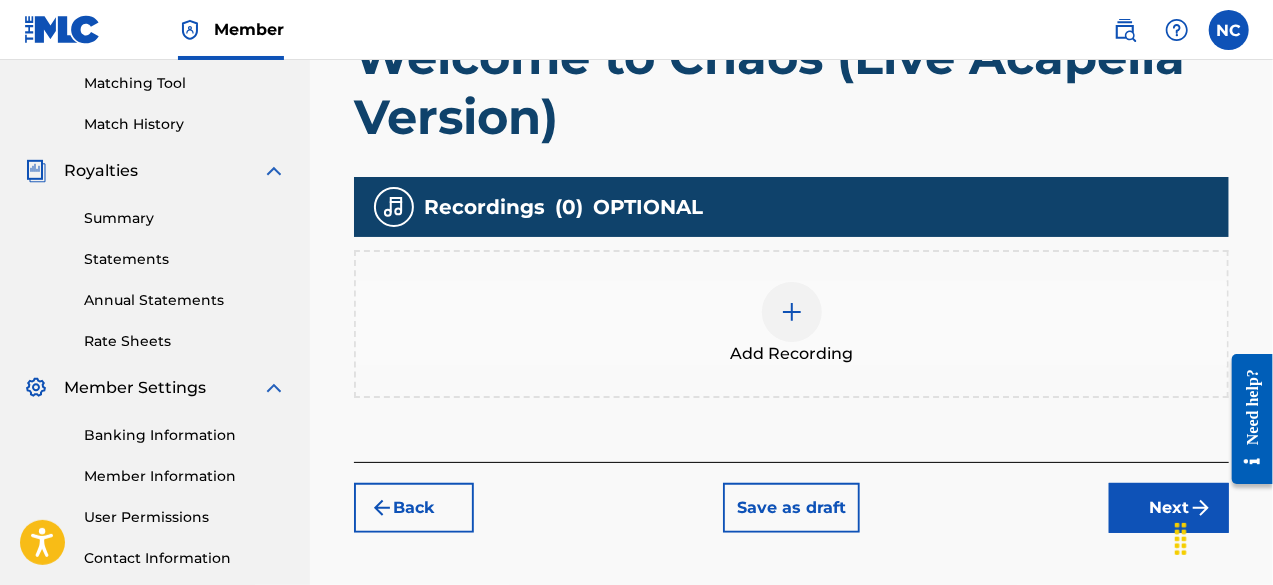 scroll, scrollTop: 509, scrollLeft: 0, axis: vertical 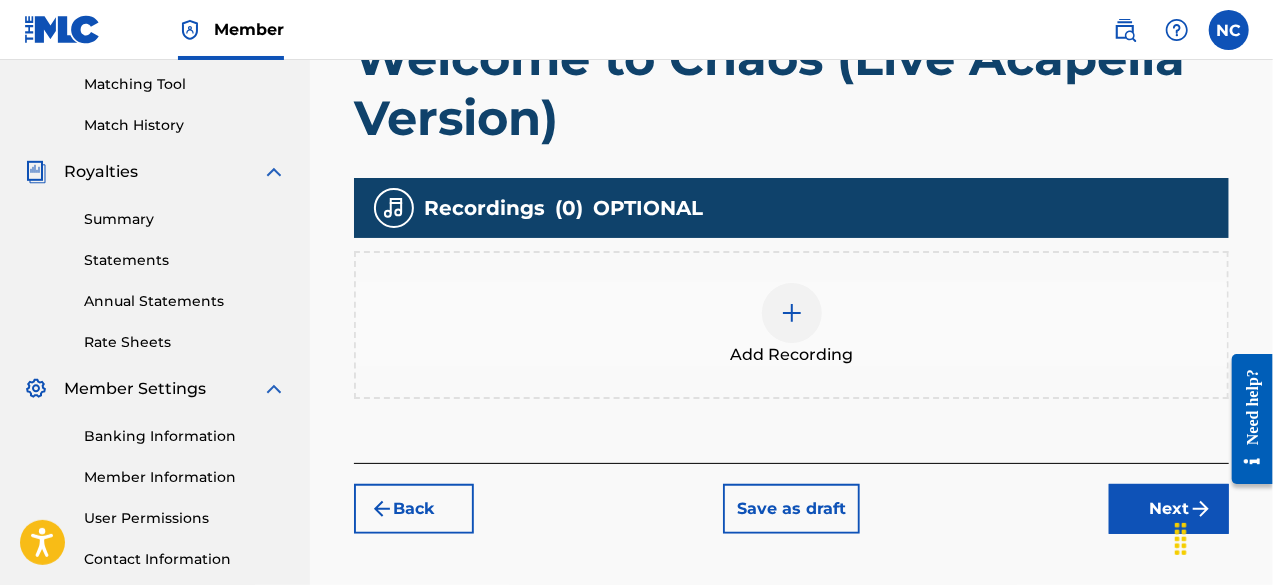 click at bounding box center (792, 313) 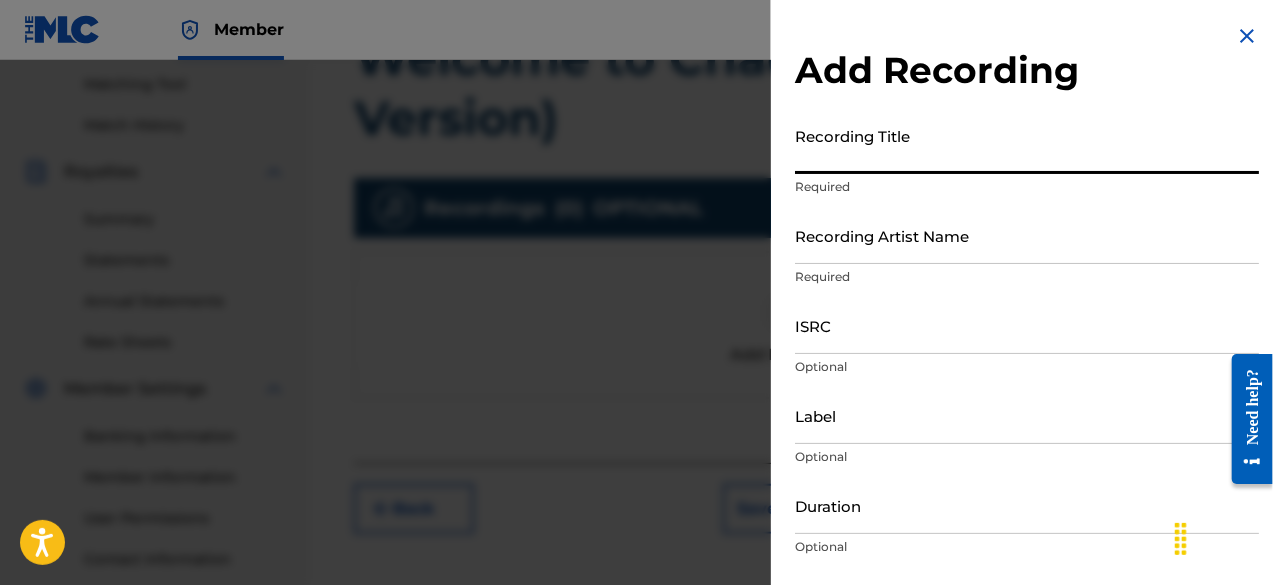 click on "Recording Title" at bounding box center [1027, 145] 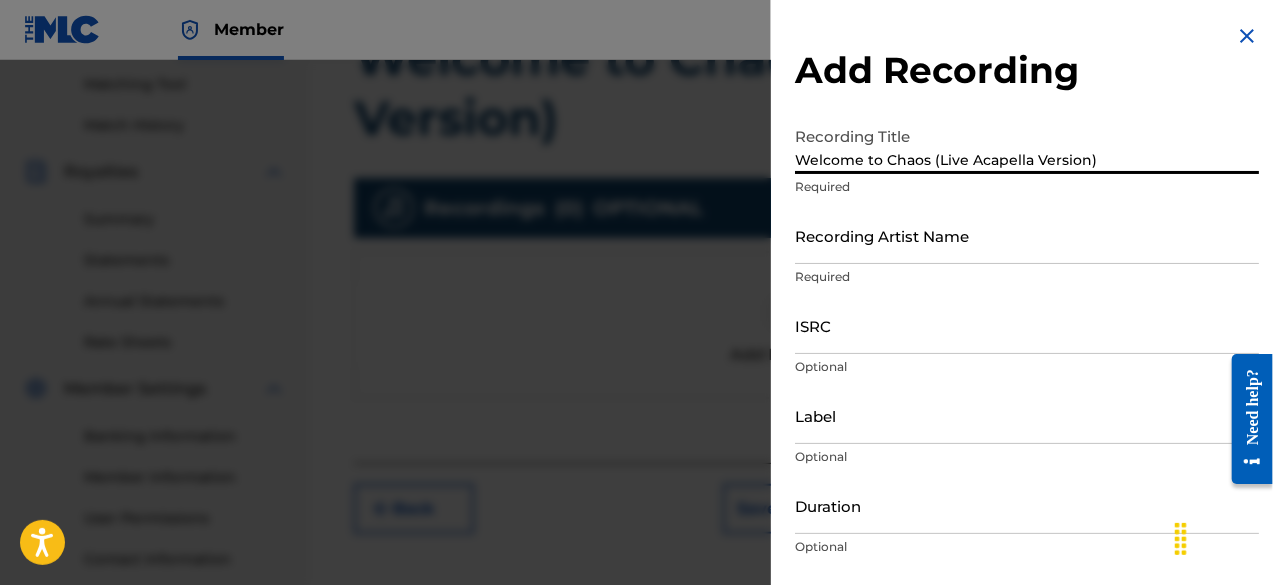 type on "Welcome to Chaos (Live Acapella Version)" 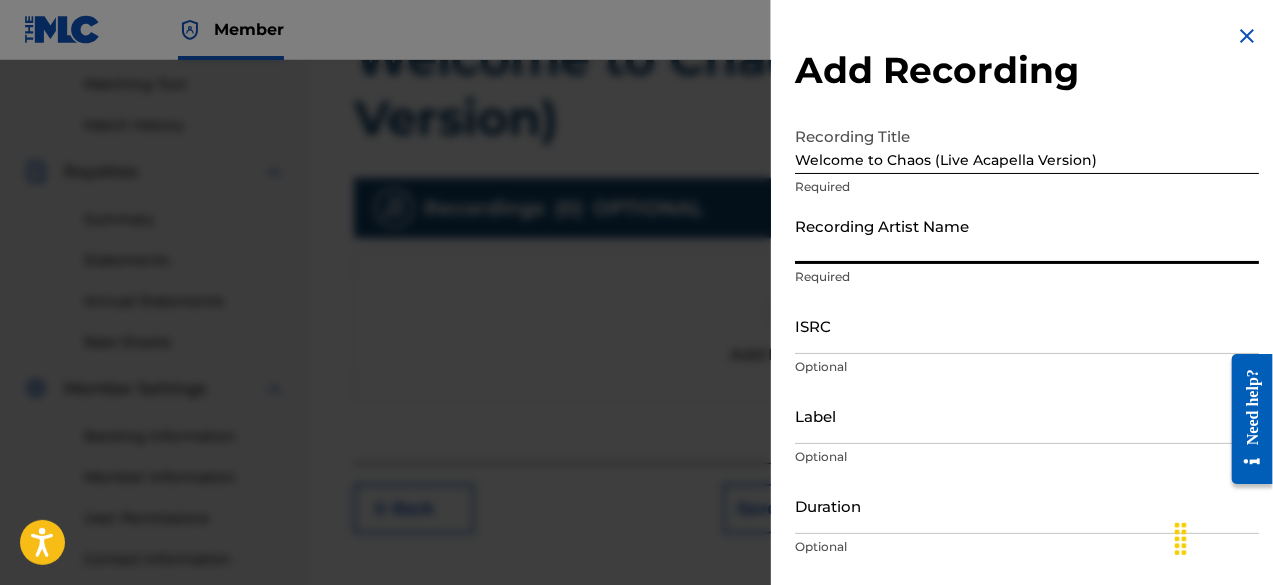 type on "Nick C" 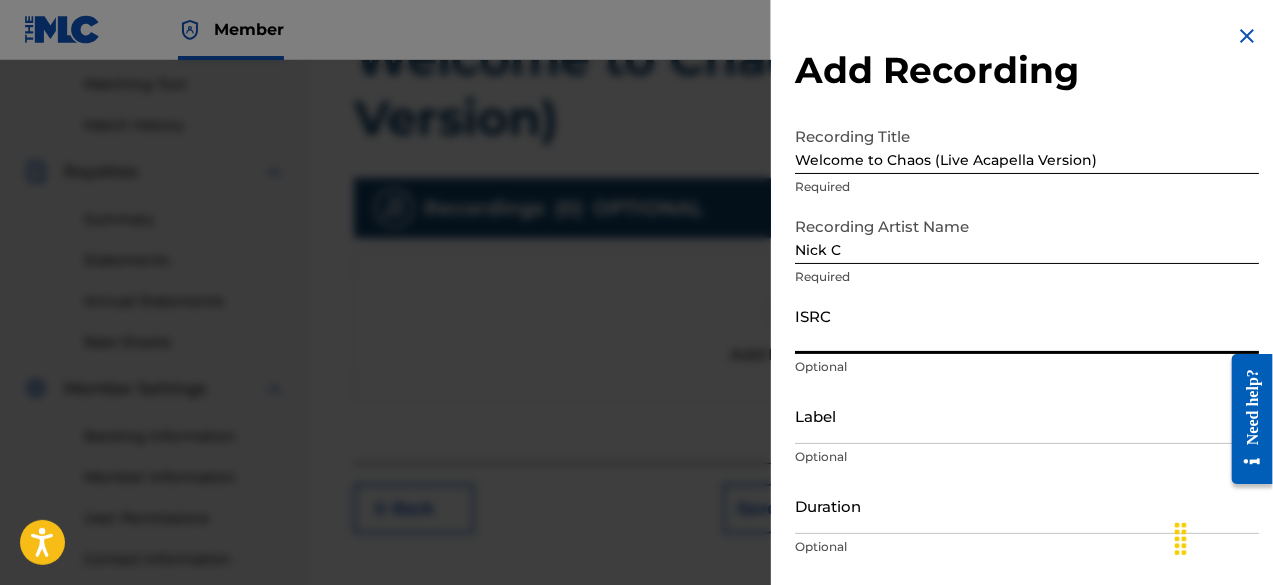 click on "ISRC" at bounding box center (1027, 325) 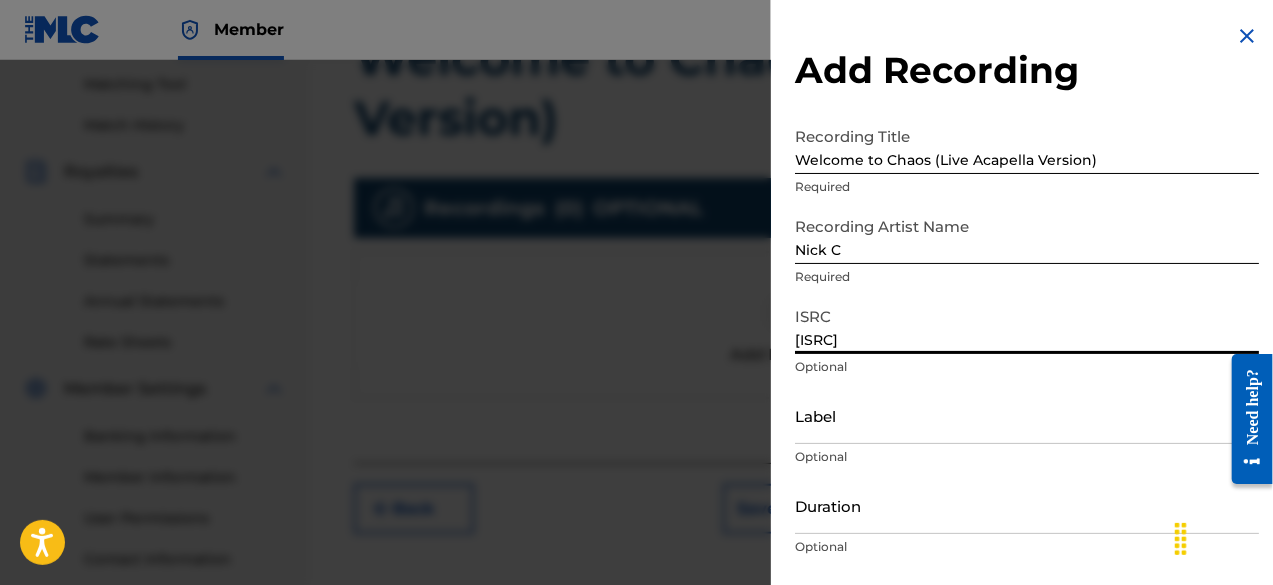 type on "[ISRC]" 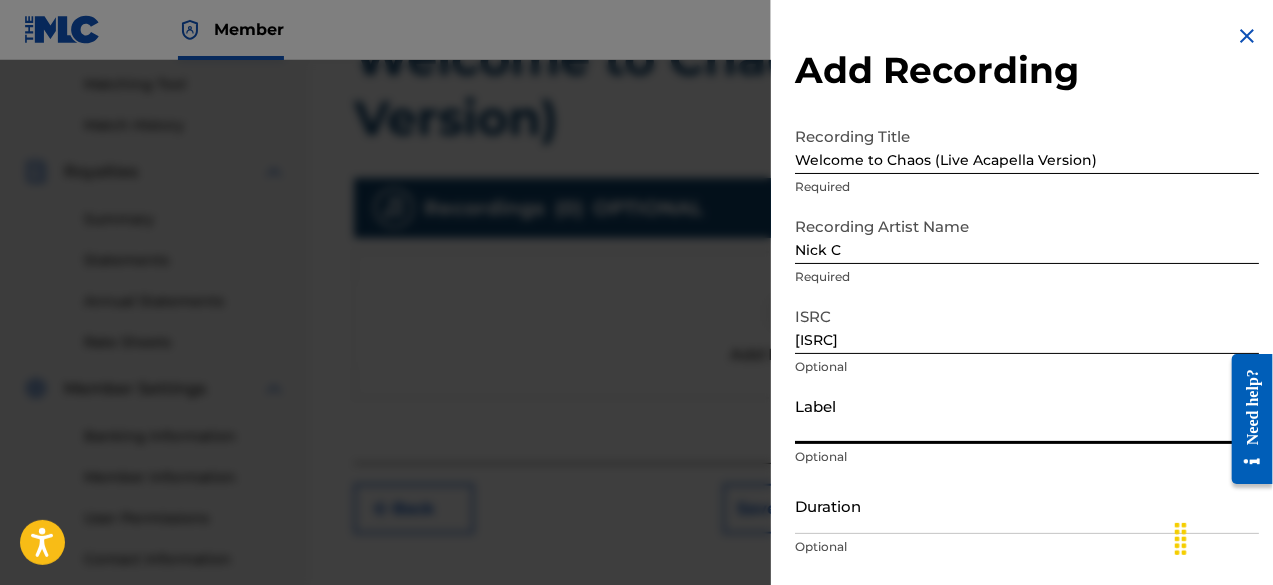 type on "Chaos Records" 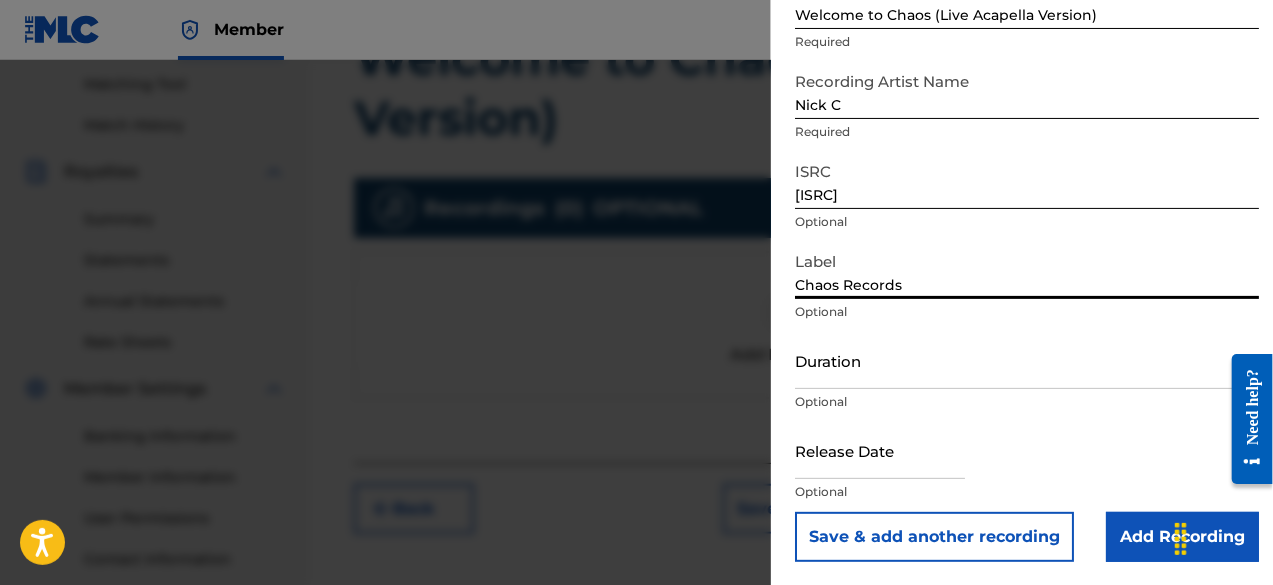scroll, scrollTop: 146, scrollLeft: 0, axis: vertical 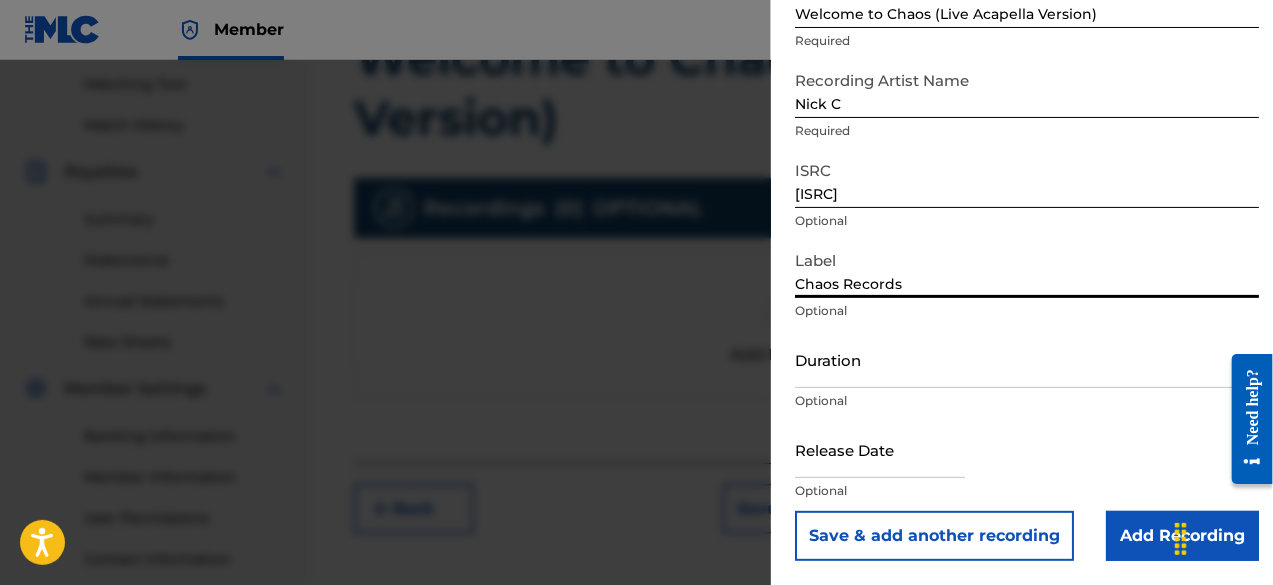 click on "Duration" at bounding box center (1027, 359) 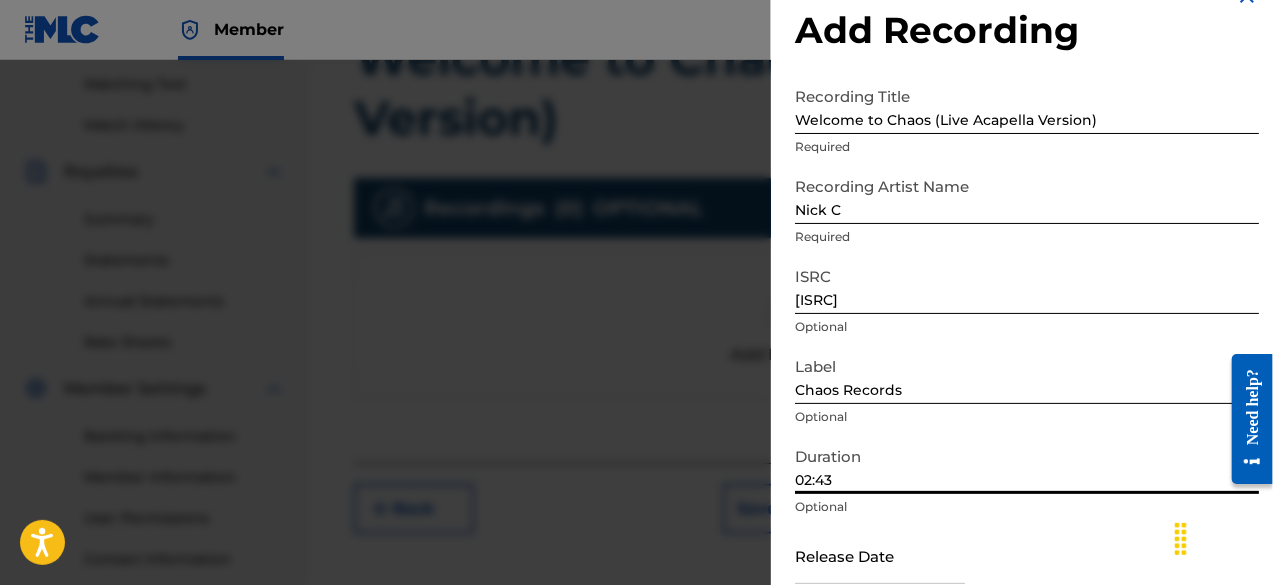 scroll, scrollTop: 146, scrollLeft: 0, axis: vertical 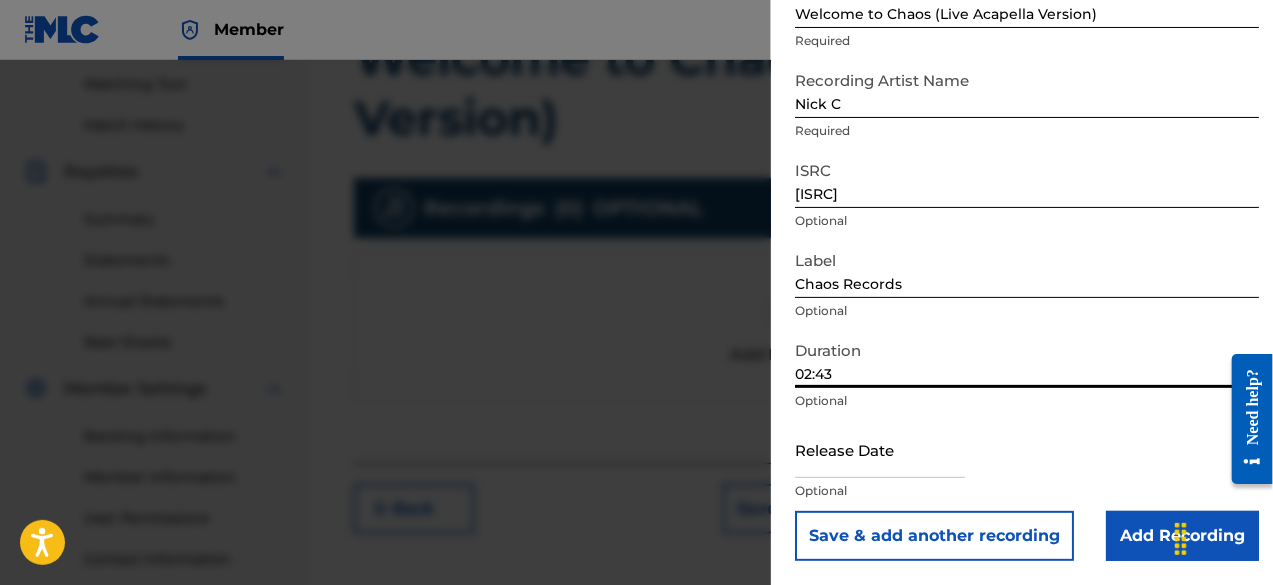 type on "02:43" 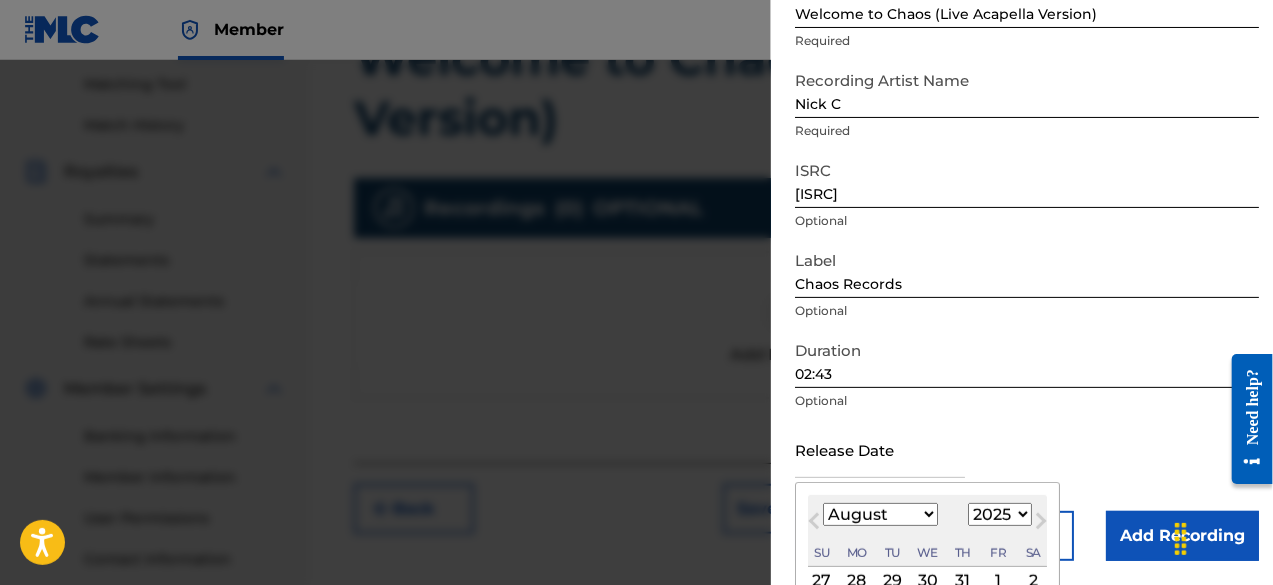 type on "[MONTH] [DAY] [YEAR]" 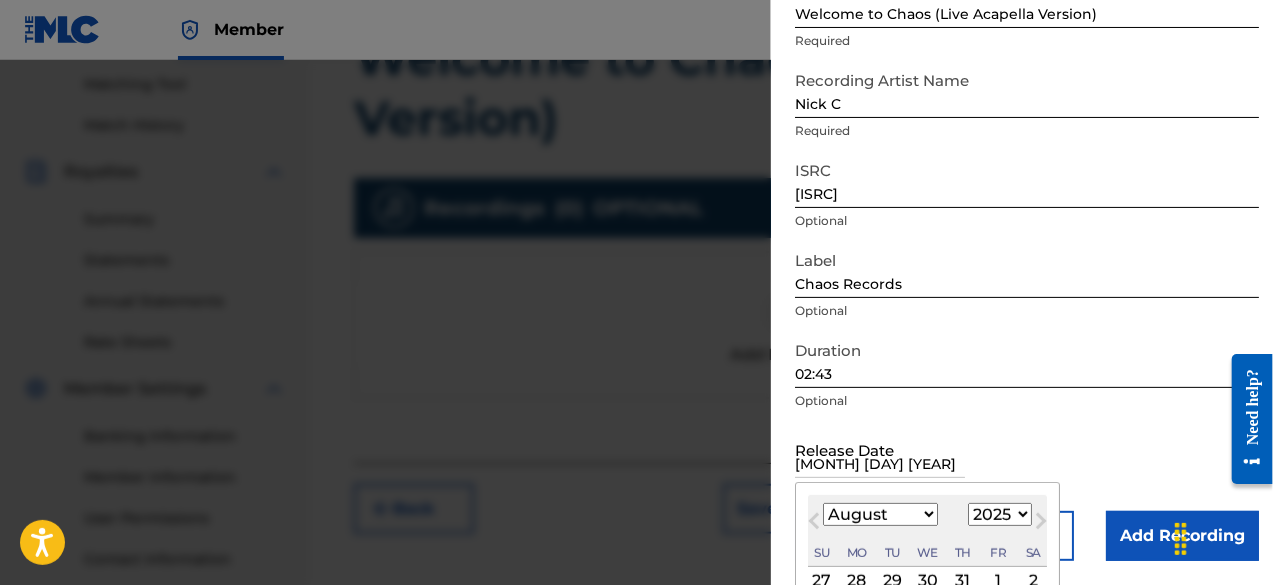 select on "6" 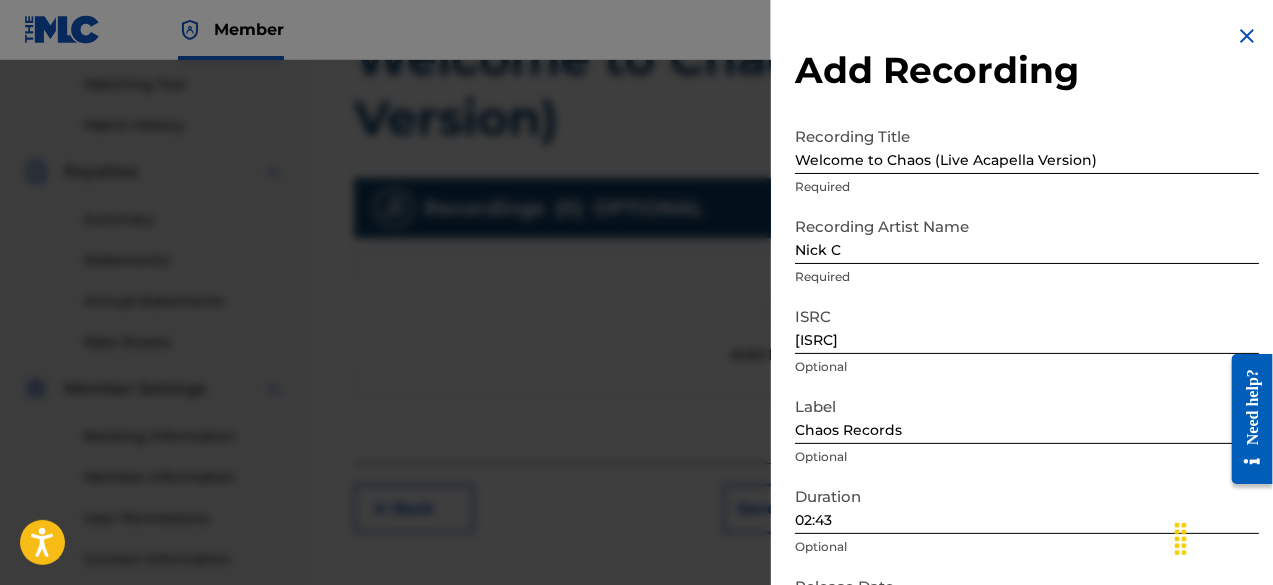 scroll, scrollTop: 304, scrollLeft: 0, axis: vertical 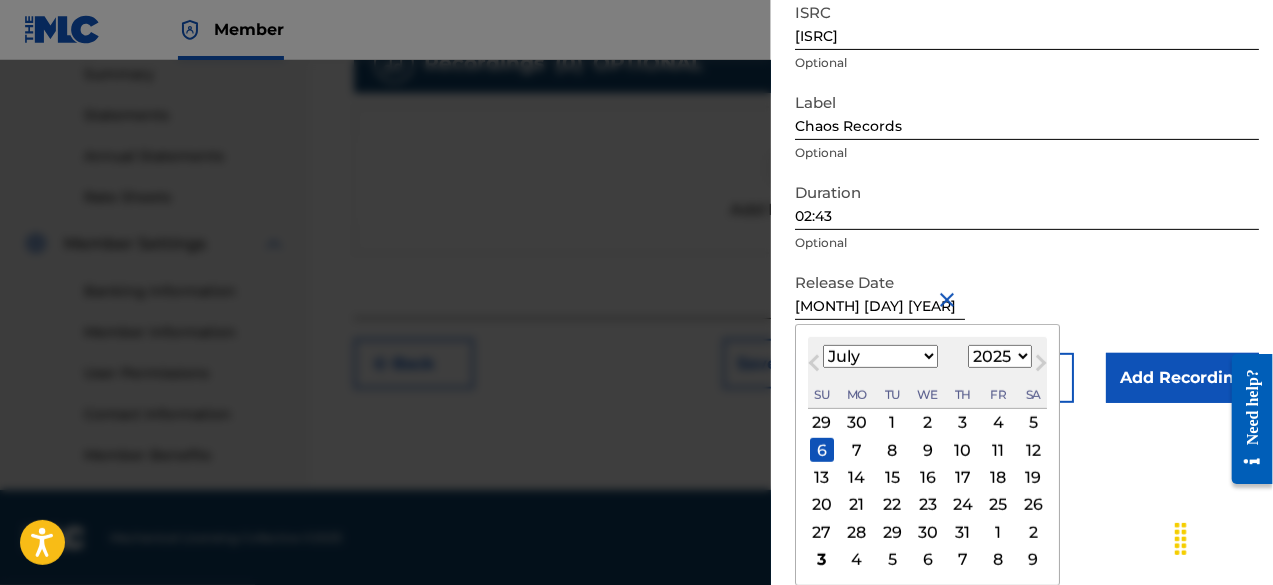 click on "Recording Title Welcome to Chaos (Live Acapella Version) Required Recording Artist Name Nick C Required ISRC [ISRC] Optional Label Chaos Records Optional Duration 02:43 Optional Release Date [MONTH] [DAY], [YEAR] [MONTH] [YEAR] Previous Month Next Month [MONTH] [YEAR] January February March April May June July August September October November December 1899 1900 1901 1902 1903 1904 1905 1906 1907 1908 1909 1910 1911 1912 1913 1914 1915 1916 1917 1918 1919 1920 1921 1922 1923 1924 1925 1926 1927 1928 1929 1930 1931 1932 1933 1934 1935 1936 1937 1938 1939 1940 1941 1942 1943 1944 1945 1946 1947 1948 1949 1950 1951 1952 1953 1954 1955 1956 1957 1958 1959 1960 1961 1962 1963 1964 1965 1966 1967 1968 1969 1970 1971 1972 1973 1974 1975 1976 1977 1978 1979 1980 1981 1982 1983 1984 1985 1986 1987 1988 1989 1990 1991 1992 1993 1994 1995 1996 1997 1998 1999 2000 2001 2002 2003 2004 2005 2006 2007 2008 2009 2010 2011 2012 2013 2014 2015 2016 2017 2018 2019 2020 2021 2022 2023 2024 2025 2026 2027 2028 2029 2030 2031 2032 2033 2034 Su" at bounding box center [1027, 108] 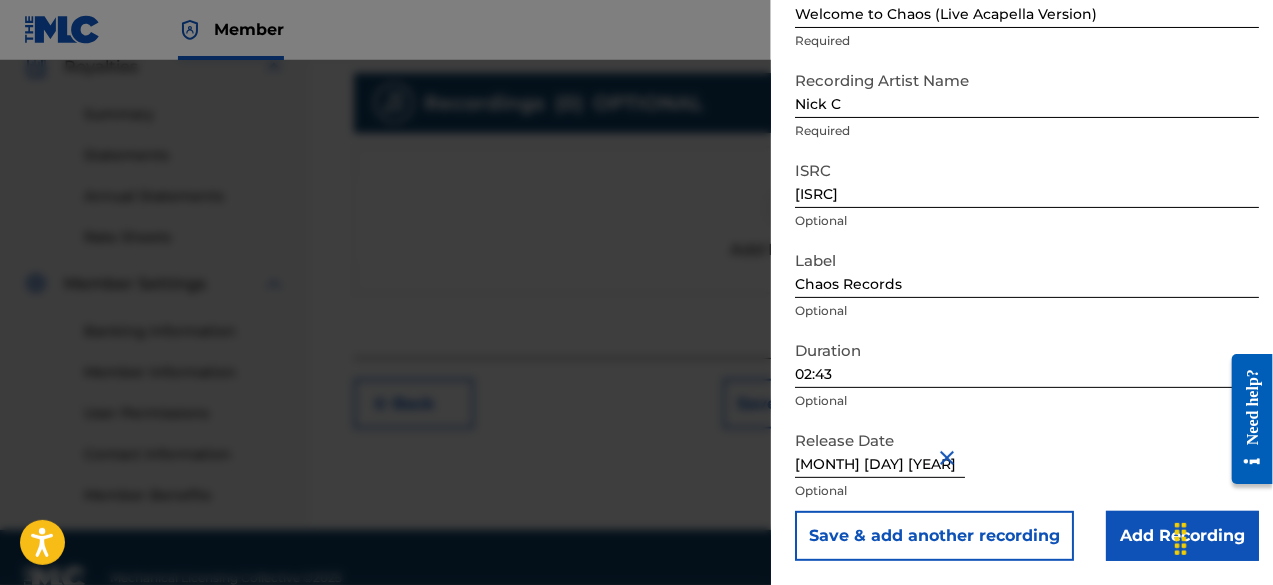 scroll, scrollTop: 612, scrollLeft: 0, axis: vertical 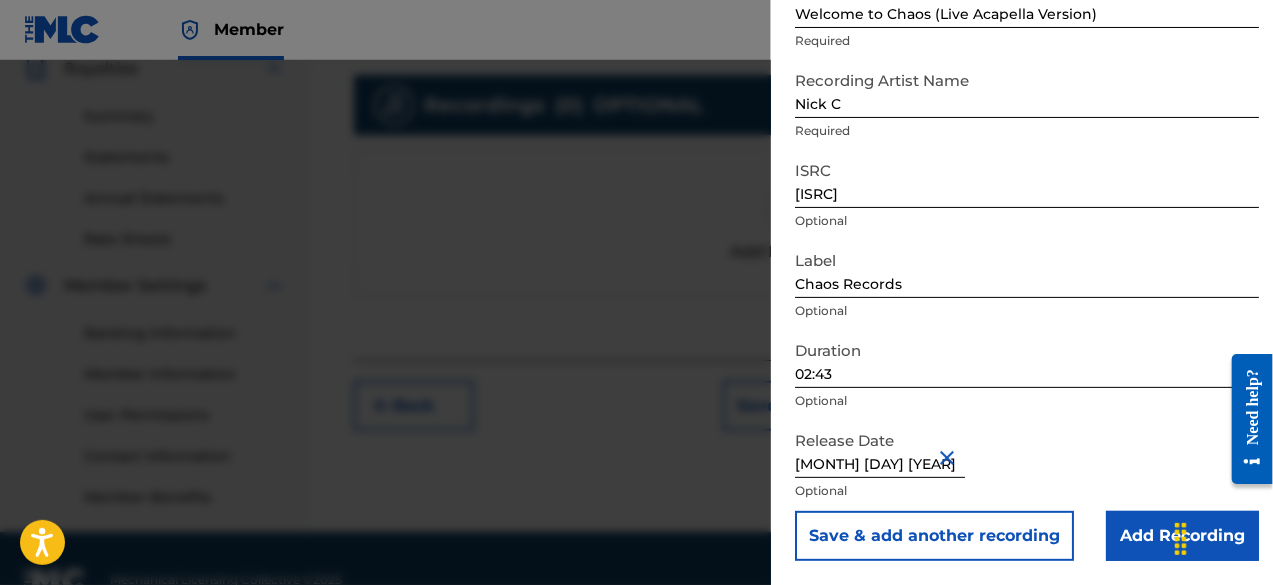 click on "Add Recording" at bounding box center [1182, 536] 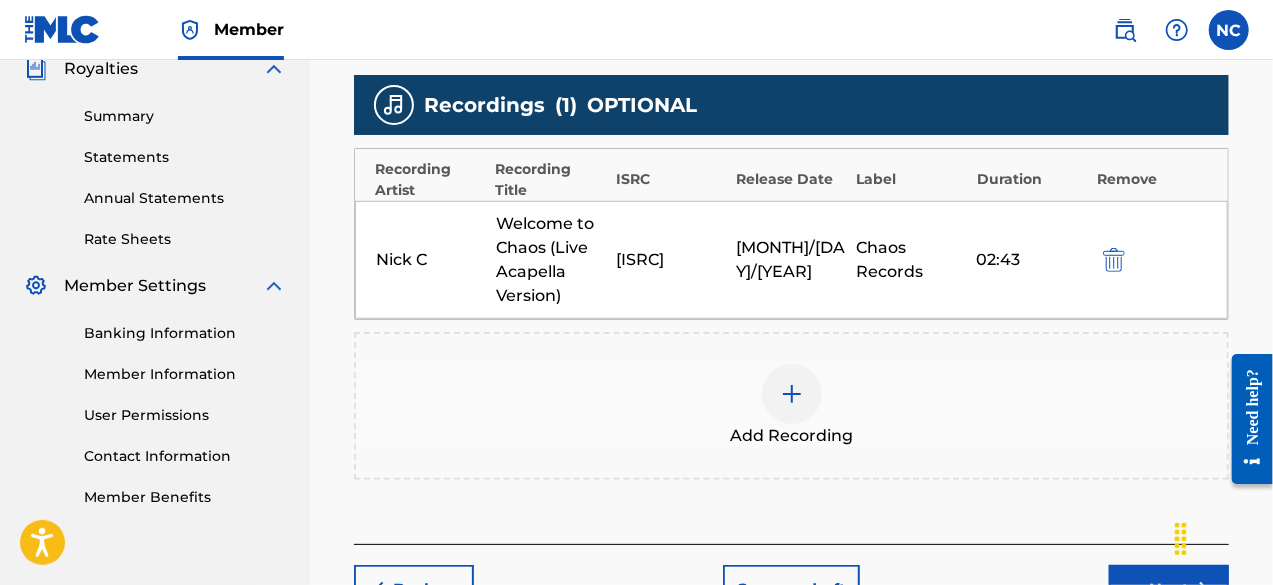 scroll, scrollTop: 756, scrollLeft: 0, axis: vertical 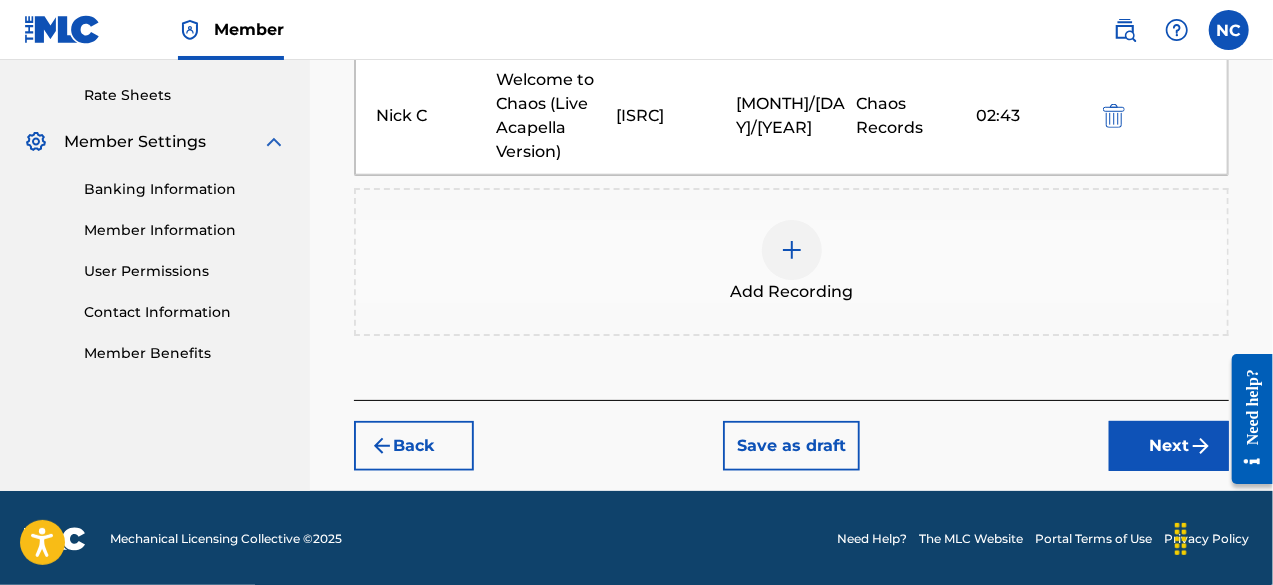 click on "Next" at bounding box center [1169, 446] 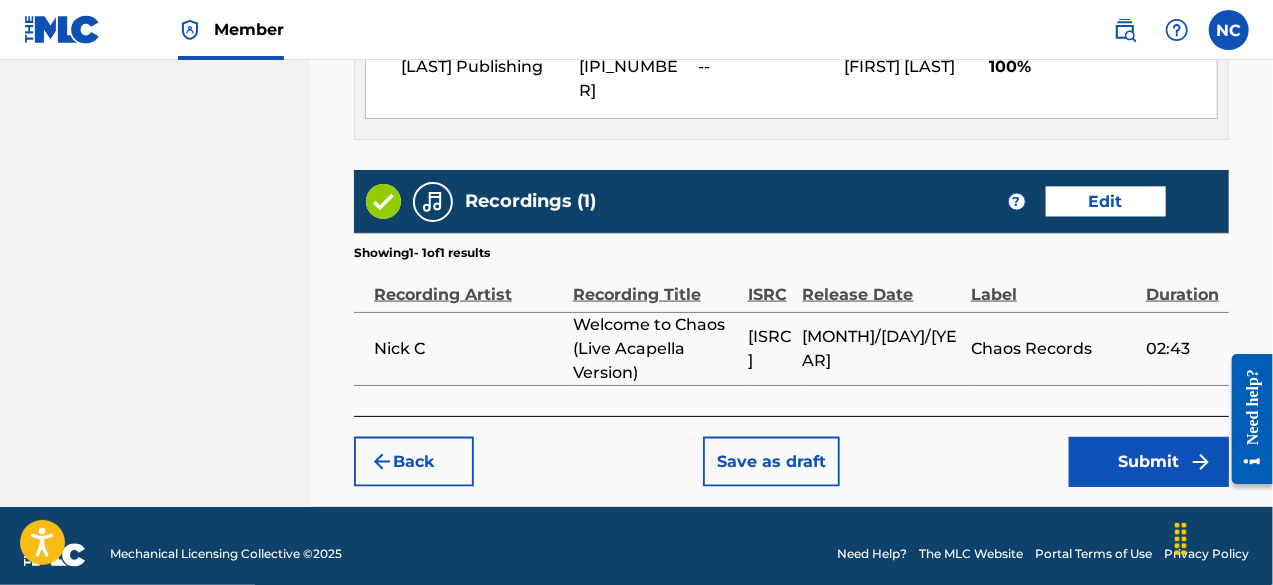 scroll, scrollTop: 1406, scrollLeft: 0, axis: vertical 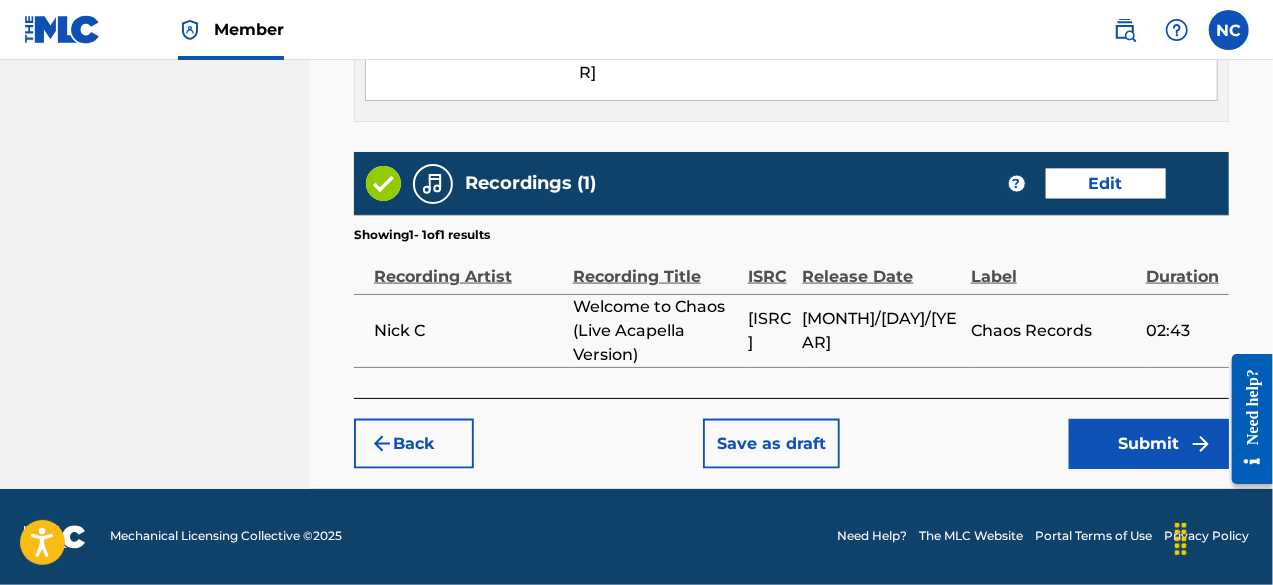 click on "Submit" at bounding box center [1149, 444] 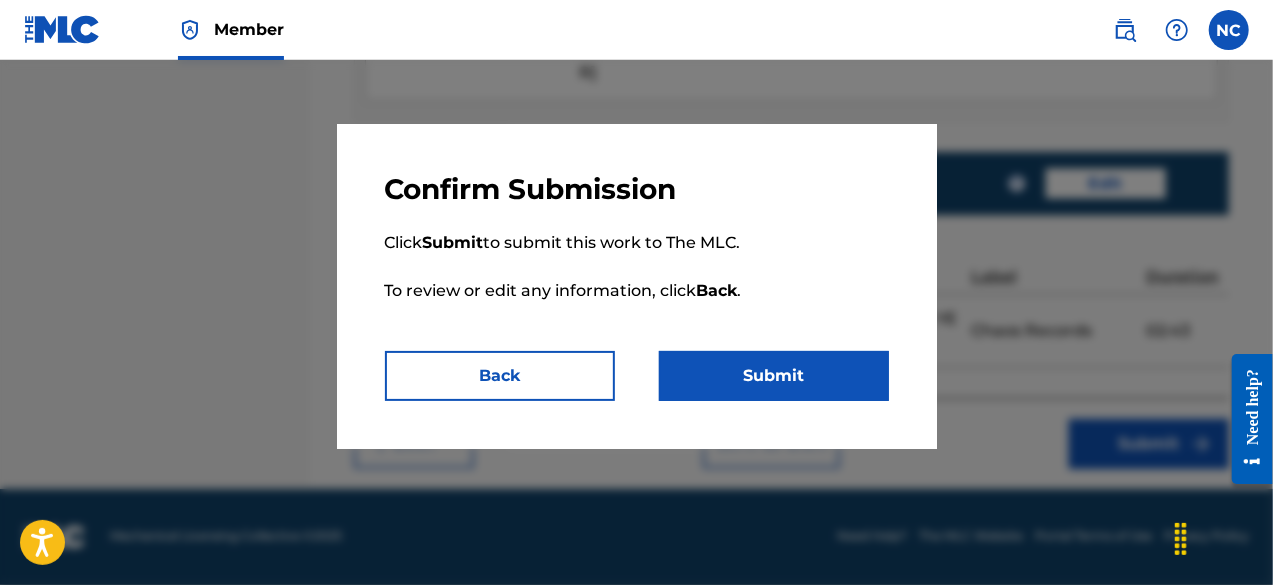 click on "Submit" at bounding box center [774, 376] 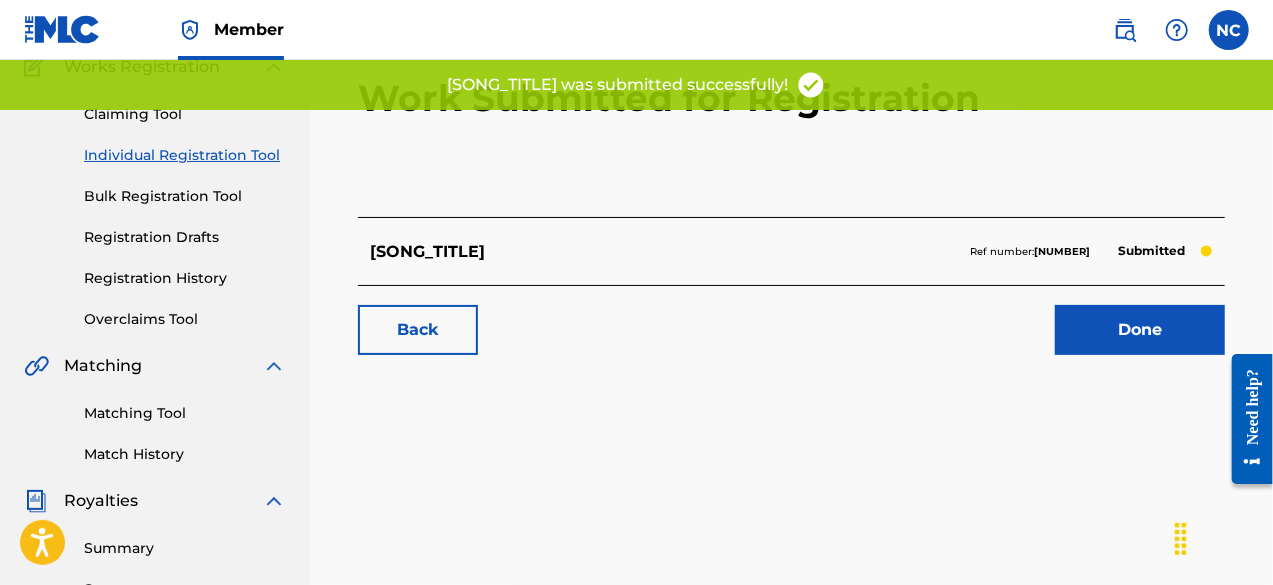 scroll, scrollTop: 176, scrollLeft: 0, axis: vertical 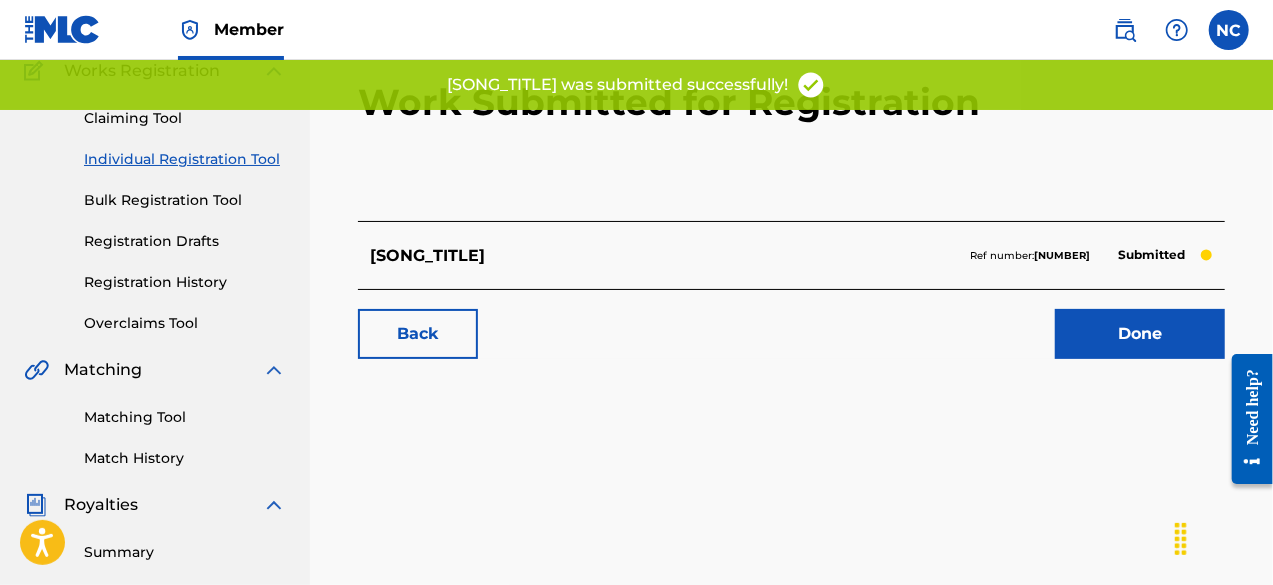 click on "Done" at bounding box center [1140, 334] 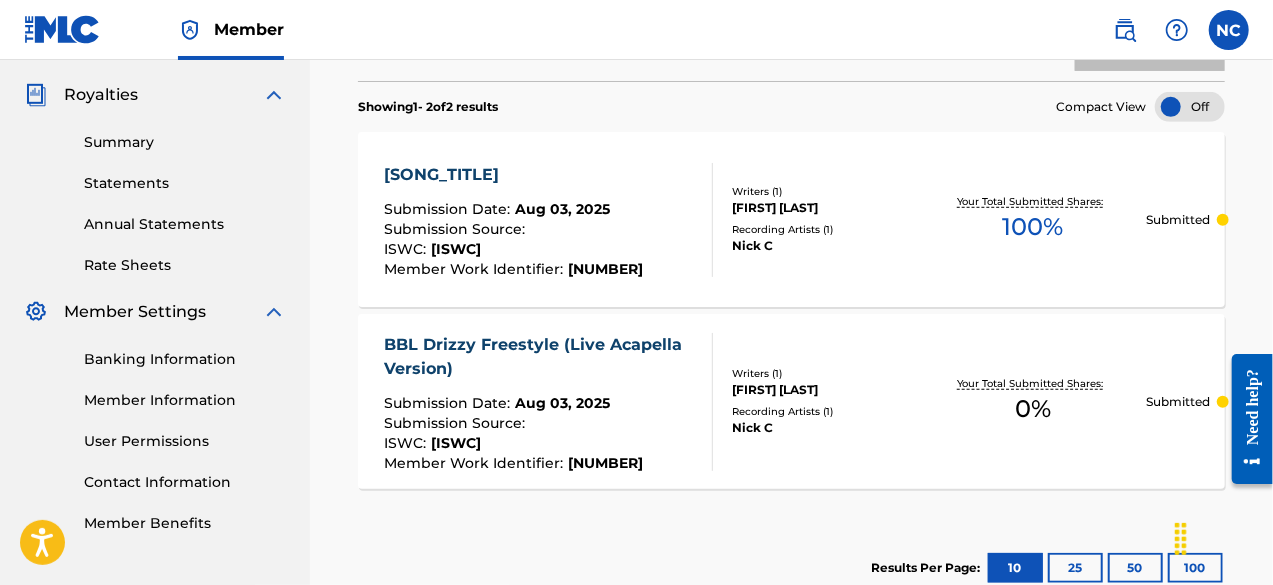 scroll, scrollTop: 570, scrollLeft: 0, axis: vertical 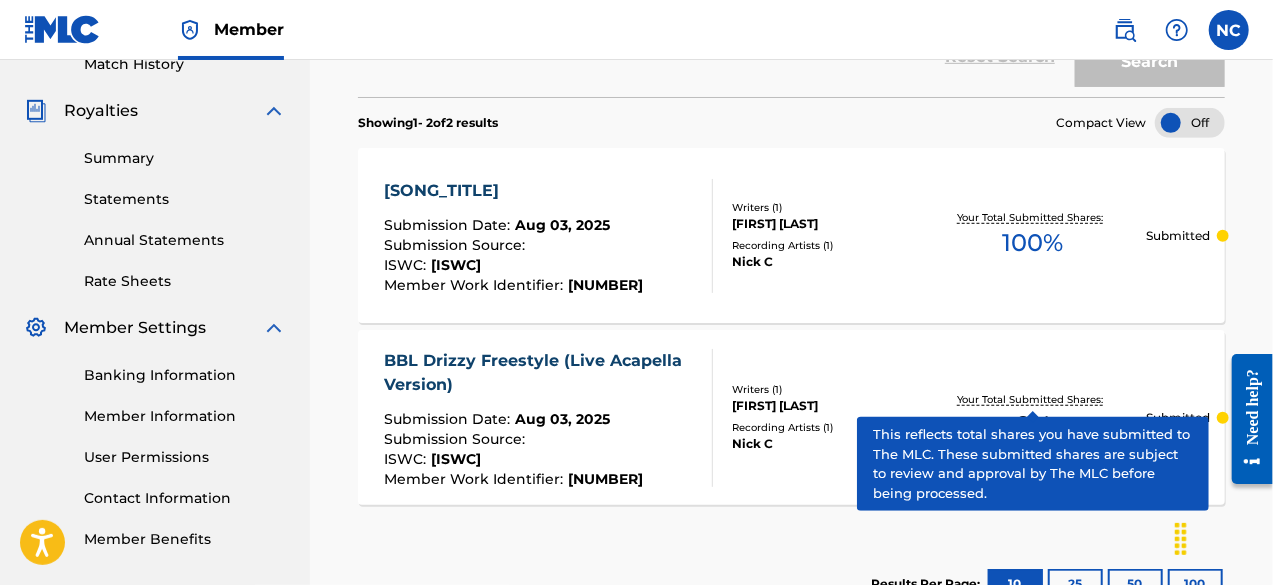 click on "Your Total Submitted Shares:" at bounding box center (1033, 399) 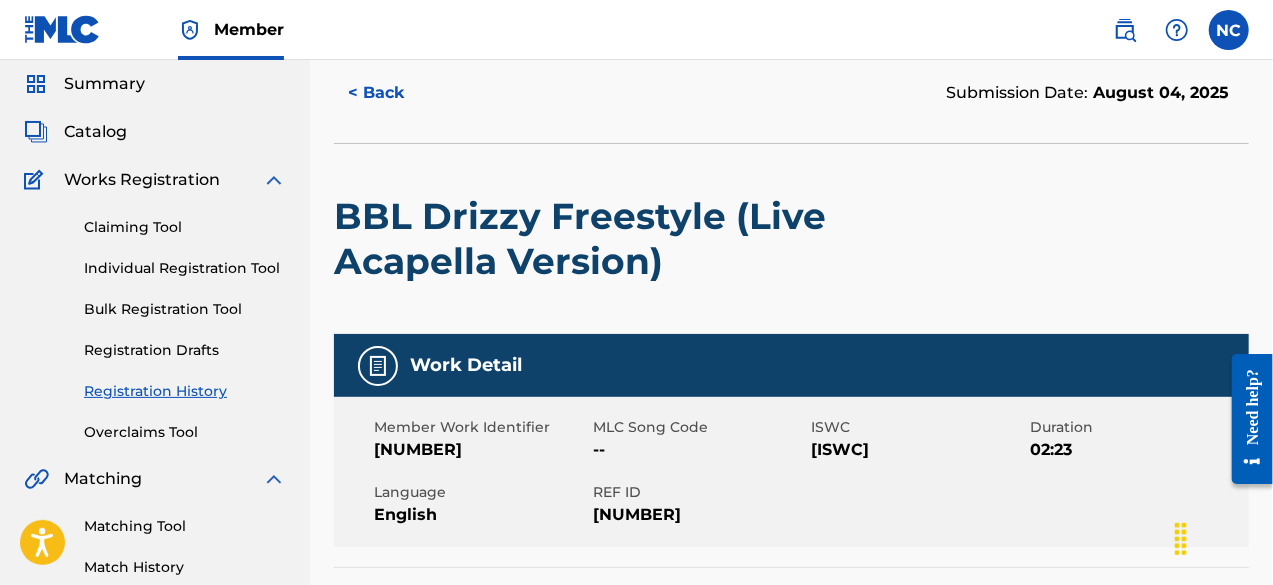scroll, scrollTop: 66, scrollLeft: 0, axis: vertical 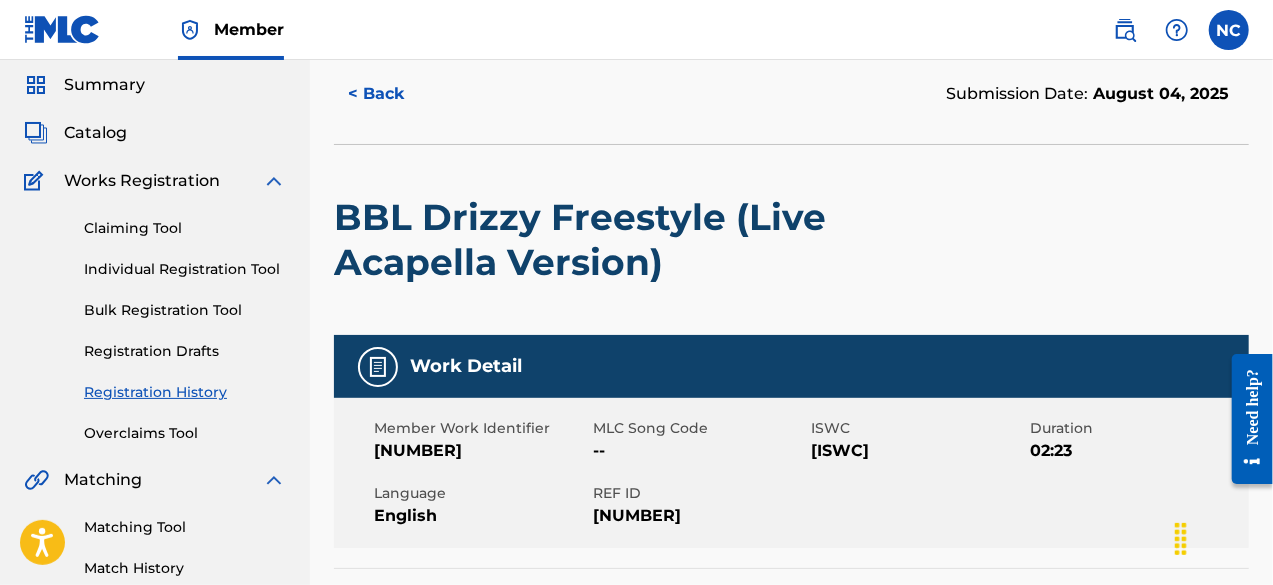 click on "Catalog" at bounding box center (95, 133) 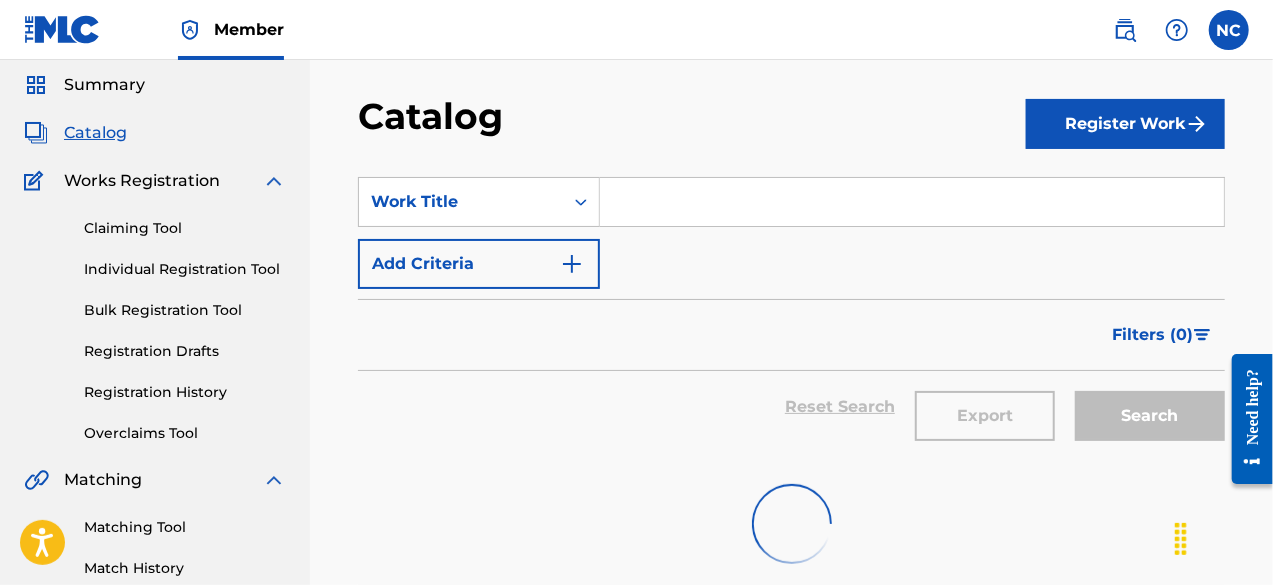 click on "Summary Catalog Works Registration Claiming Tool Individual Registration Tool Bulk Registration Tool Registration Drafts Registration History Overclaims Tool Matching Matching Tool Match History Royalties Summary Statements Annual Statements Rate Sheets Member Settings Banking Information Member Information User Permissions Contact Information Member Benefits" at bounding box center [155, 563] 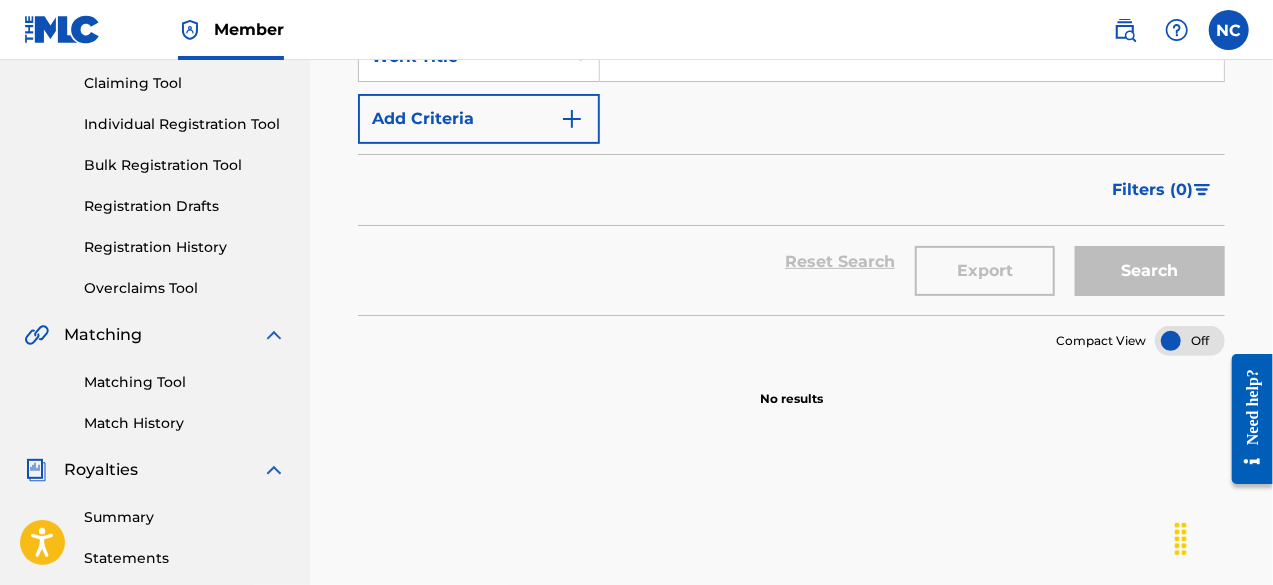 scroll, scrollTop: 0, scrollLeft: 0, axis: both 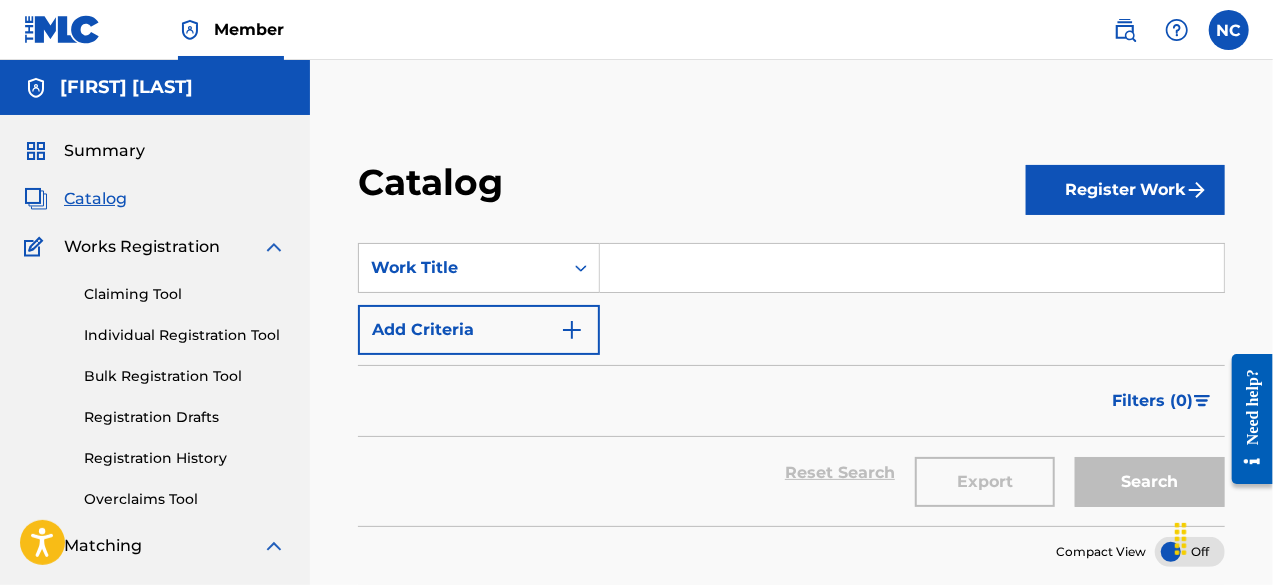 click on "Claiming Tool Individual Registration Tool Bulk Registration Tool Registration Drafts Registration History Overclaims Tool" at bounding box center (155, 384) 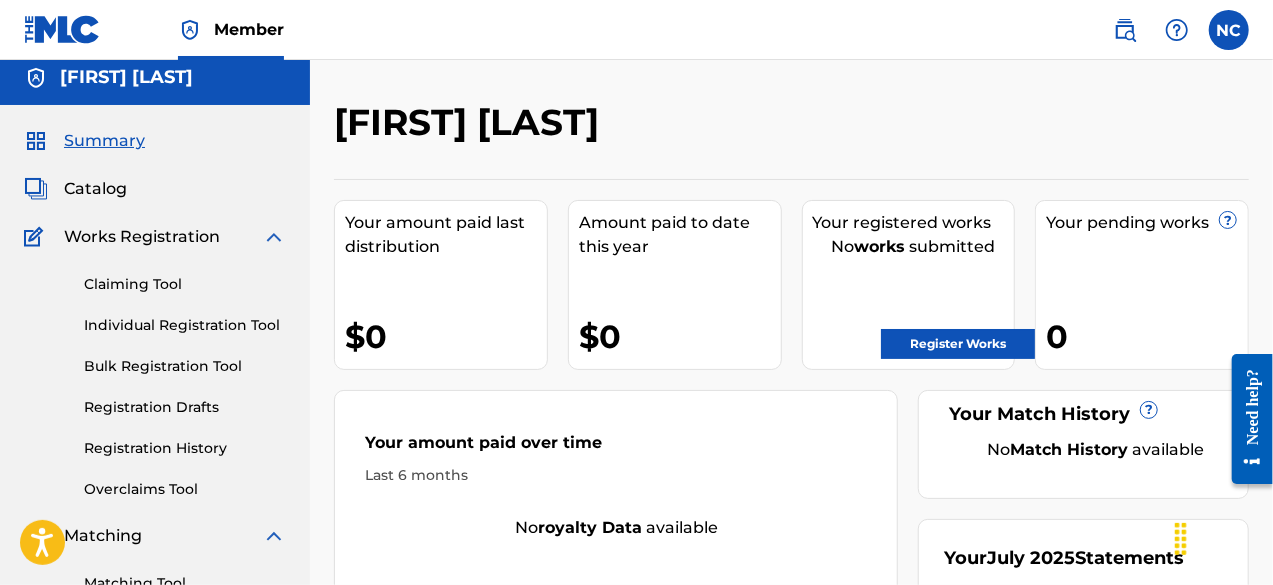 scroll, scrollTop: 0, scrollLeft: 0, axis: both 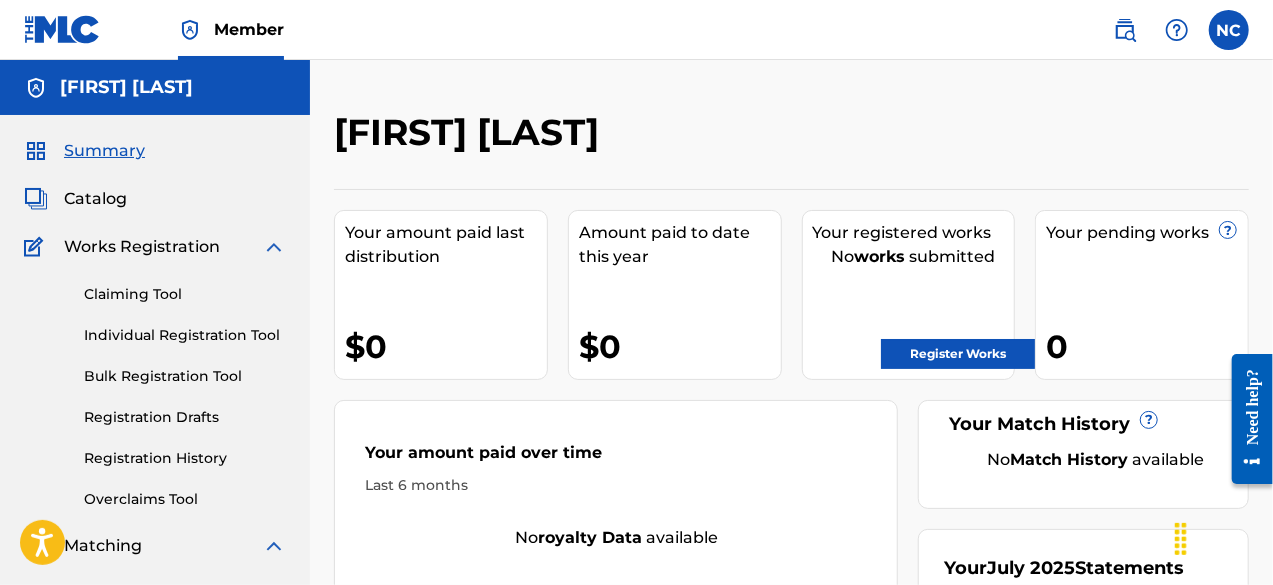 click on "Individual Registration Tool" at bounding box center (185, 335) 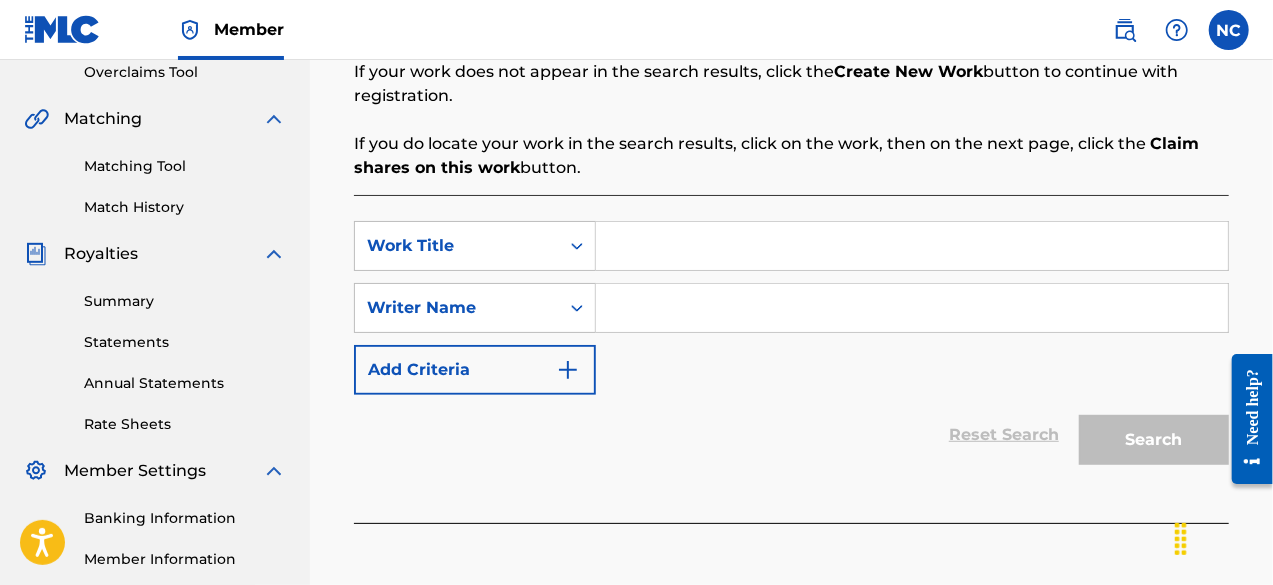 scroll, scrollTop: 428, scrollLeft: 0, axis: vertical 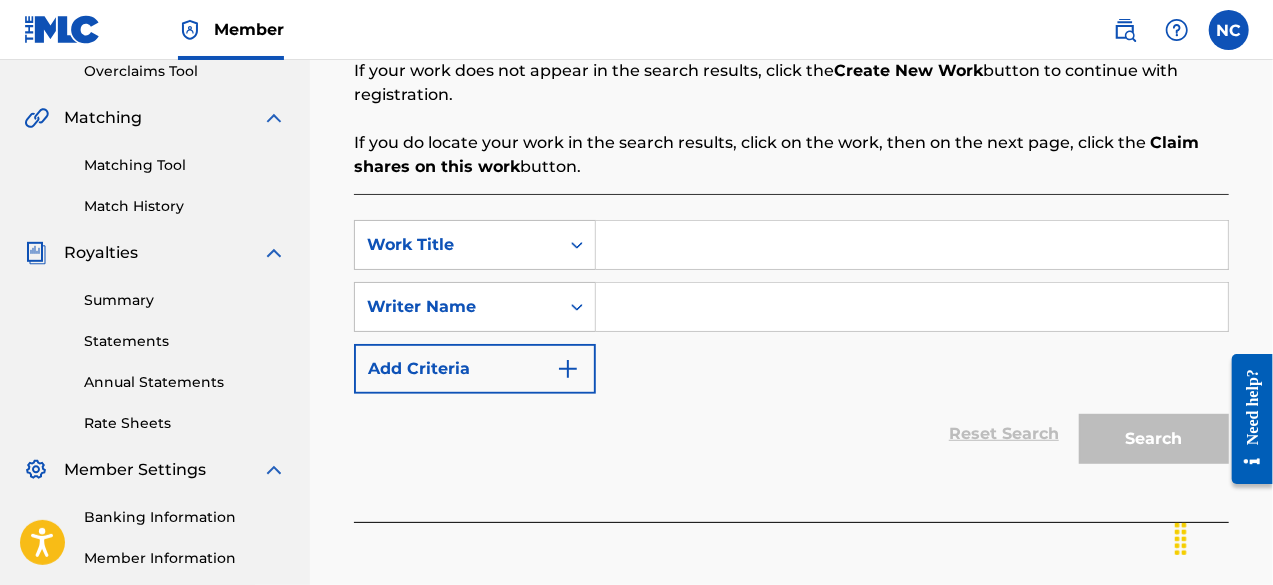 click at bounding box center (912, 245) 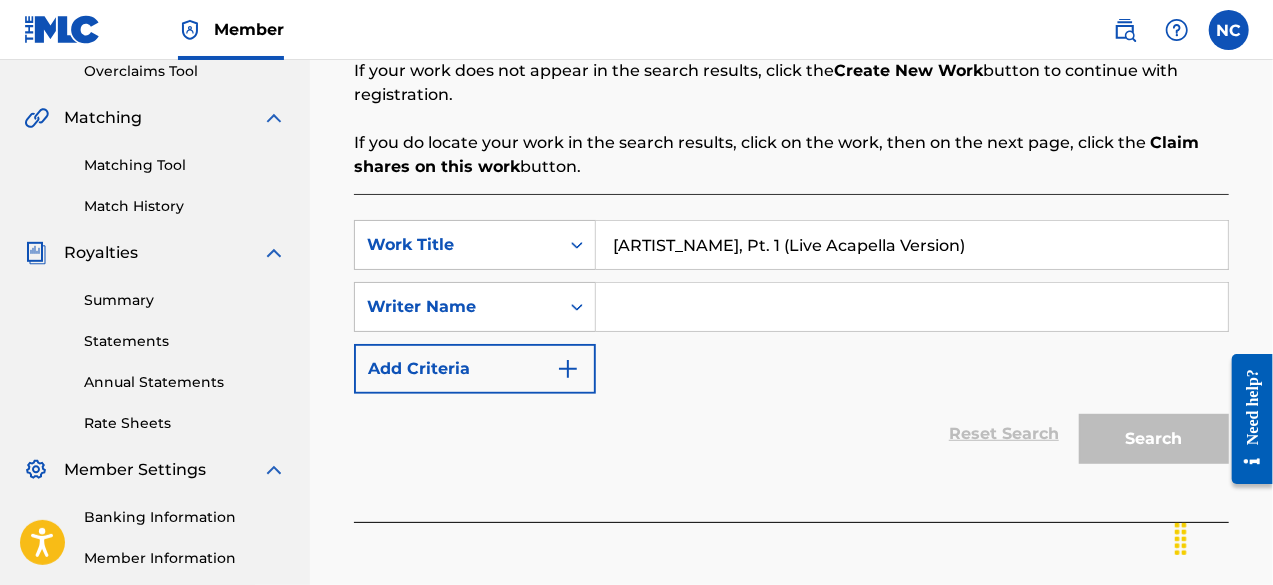 type on "[ARTIST_NAME], Pt. 1 (Live Acapella Version)" 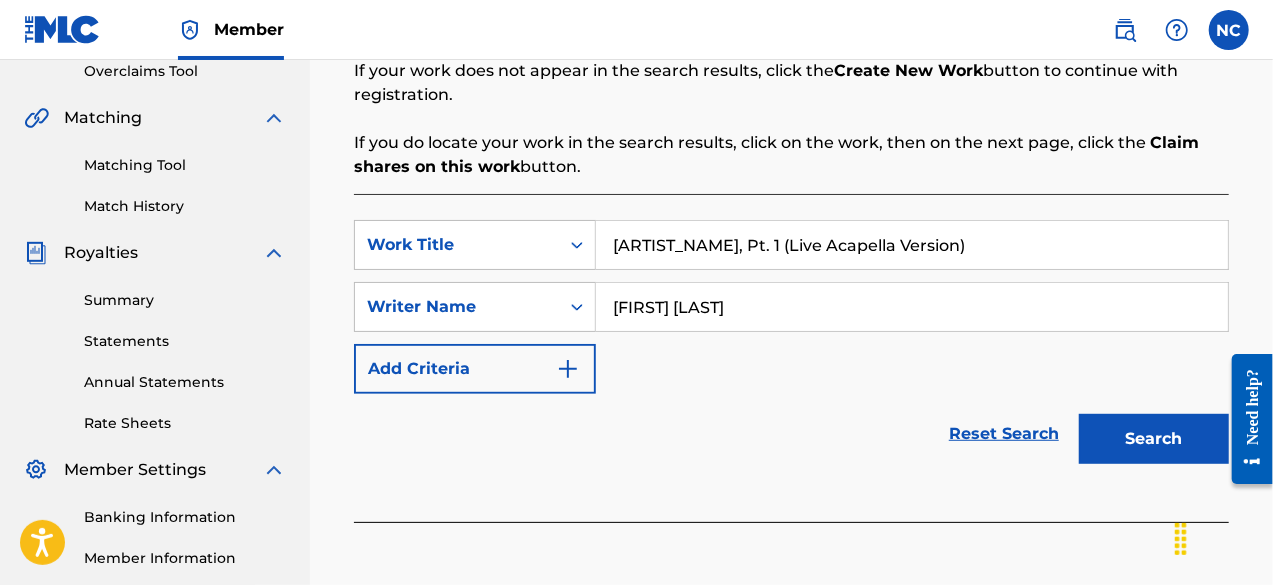 click on "Search" at bounding box center (1154, 439) 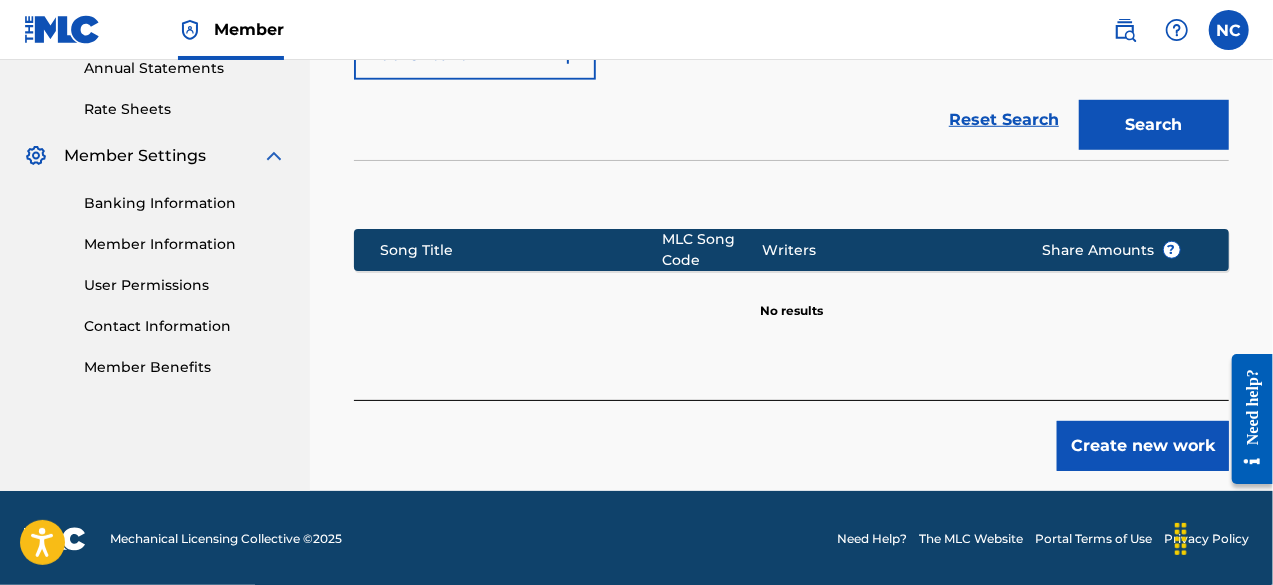 scroll, scrollTop: 702, scrollLeft: 0, axis: vertical 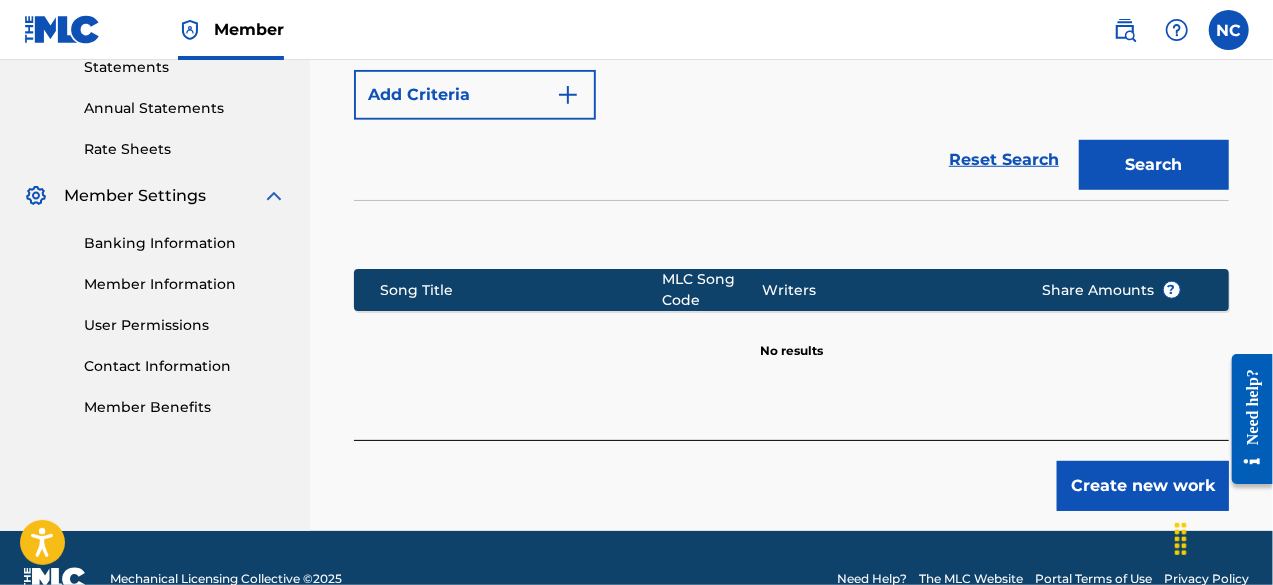 click on "Create new work" at bounding box center [1143, 486] 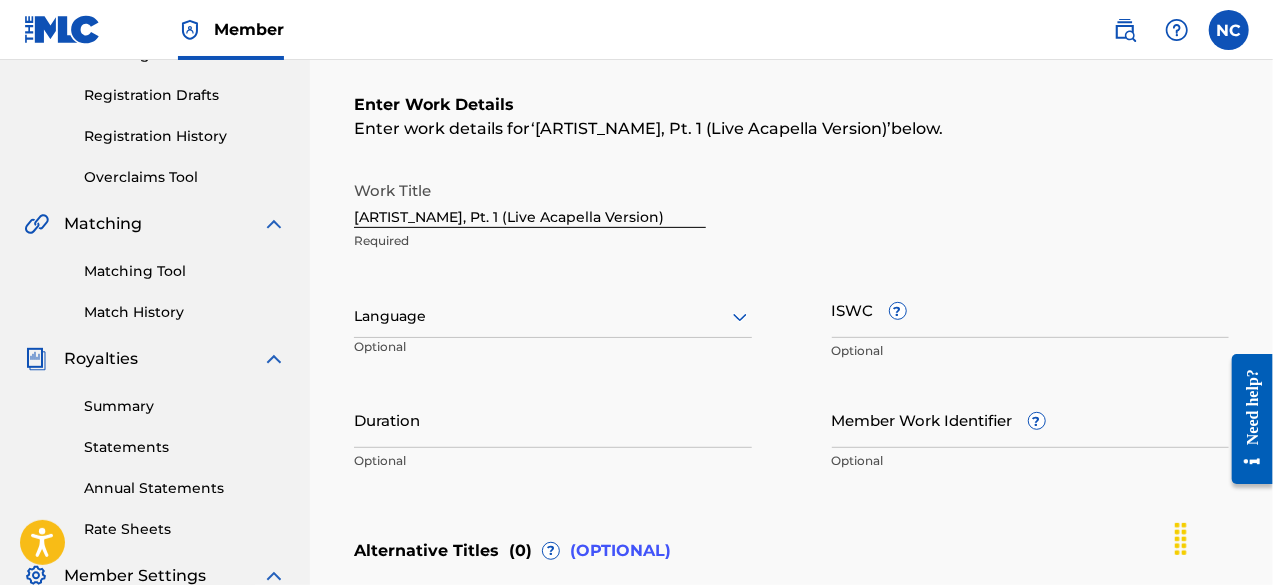 scroll, scrollTop: 324, scrollLeft: 0, axis: vertical 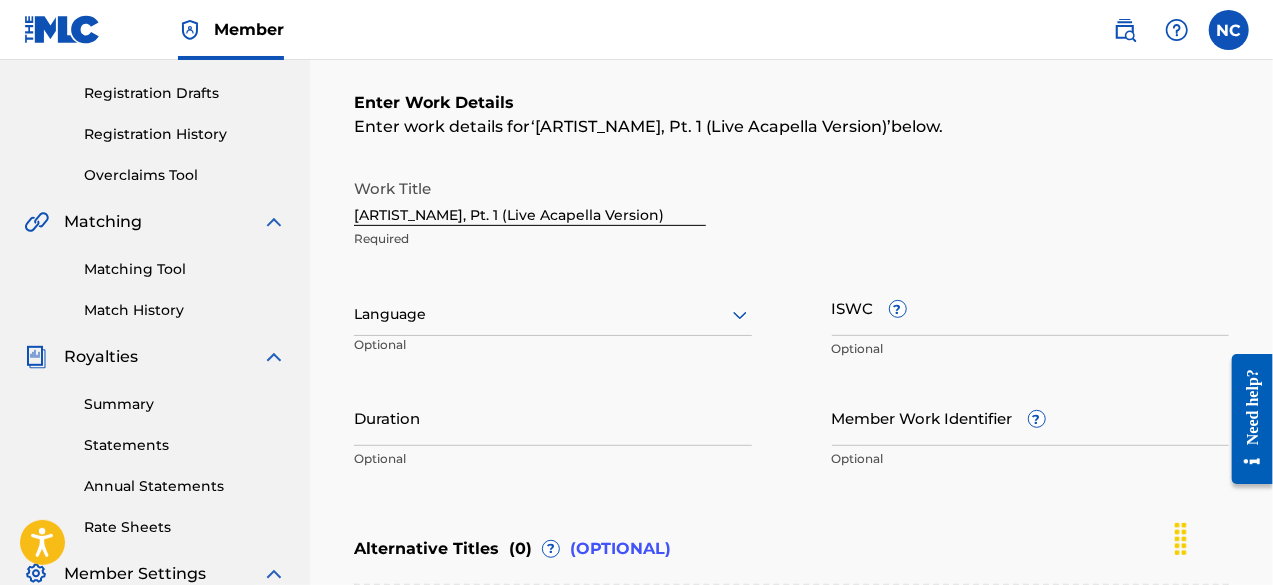 click at bounding box center (553, 314) 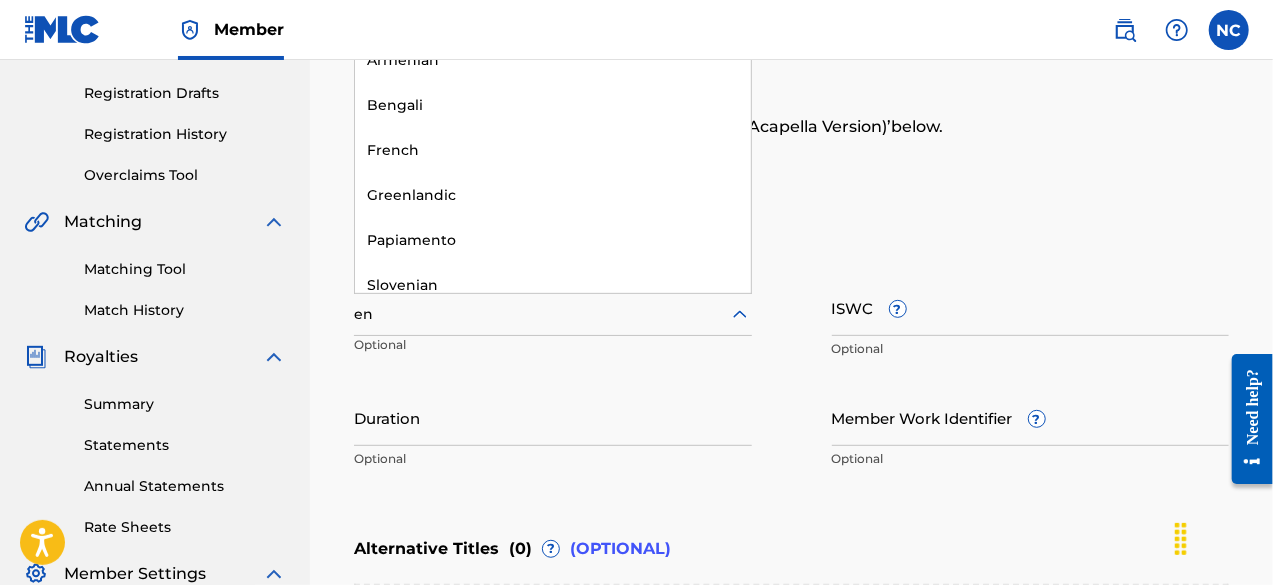 type on "eng" 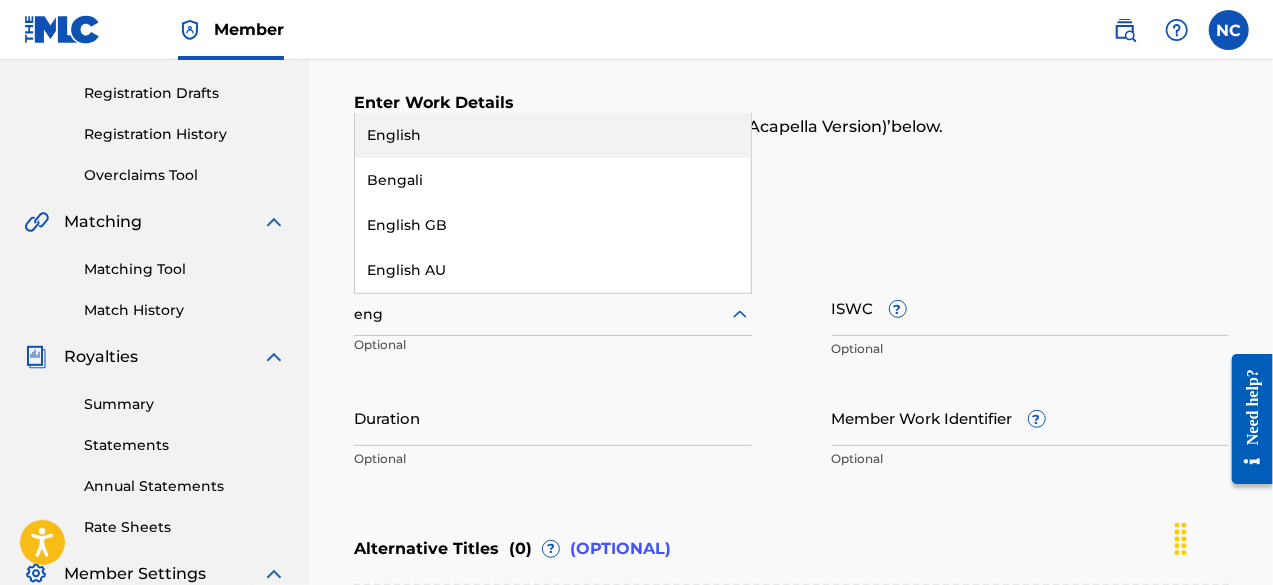 click on "English" at bounding box center (553, 135) 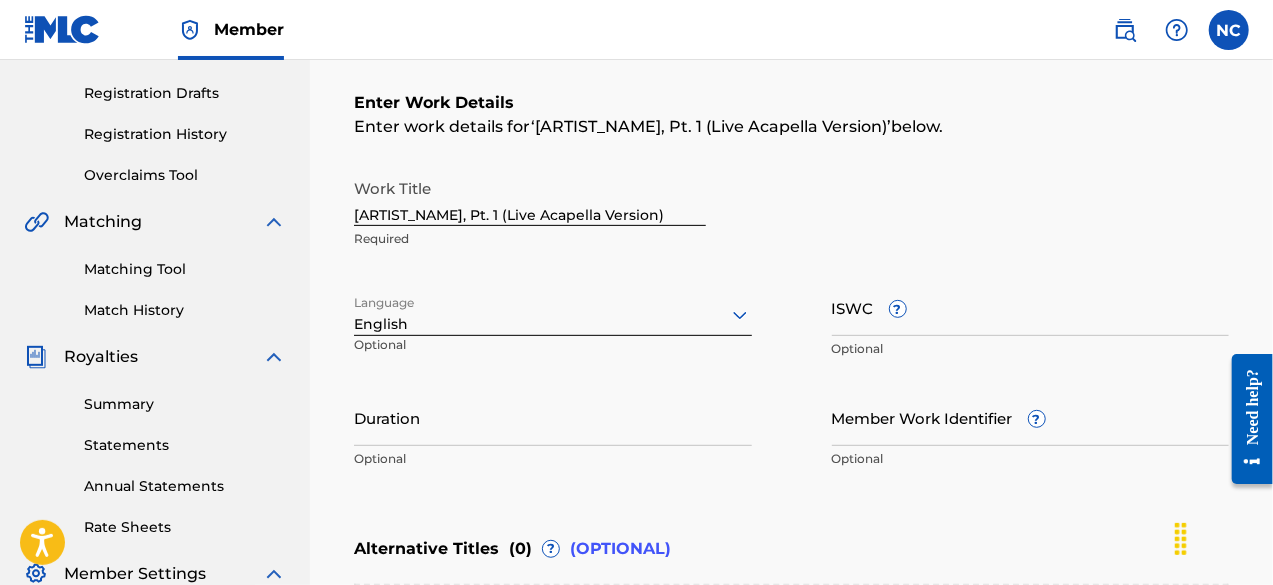 click on "ISWC   ?" at bounding box center [1031, 307] 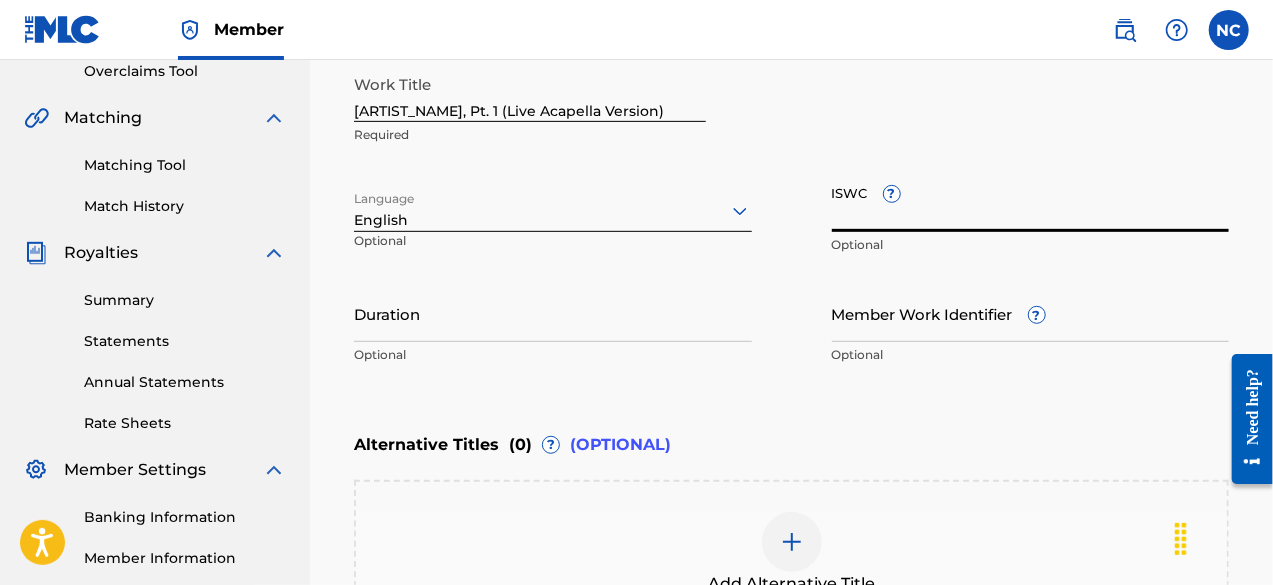 scroll, scrollTop: 442, scrollLeft: 0, axis: vertical 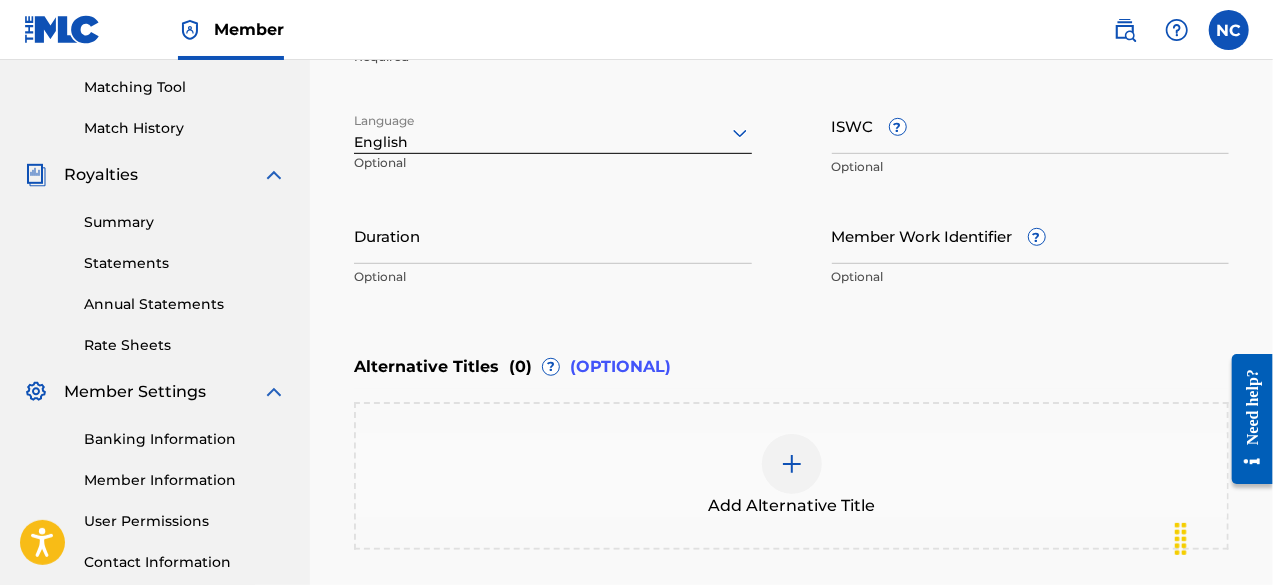 click on "Member Work Identifier   ? Optional" at bounding box center (1031, 252) 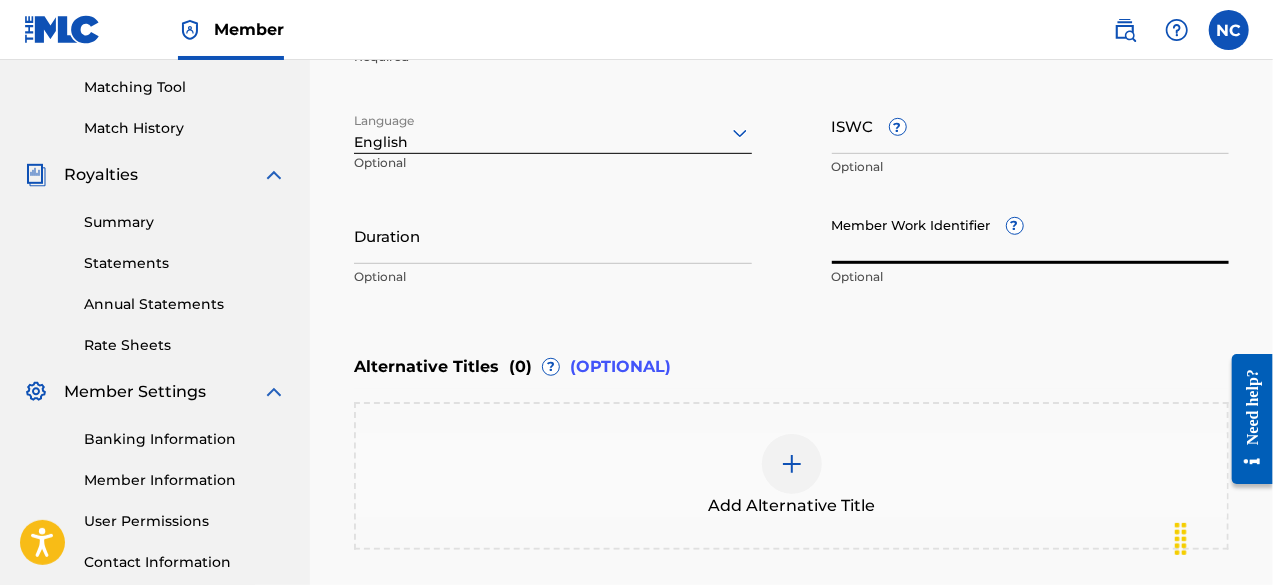 paste on "[SONG_ID]" 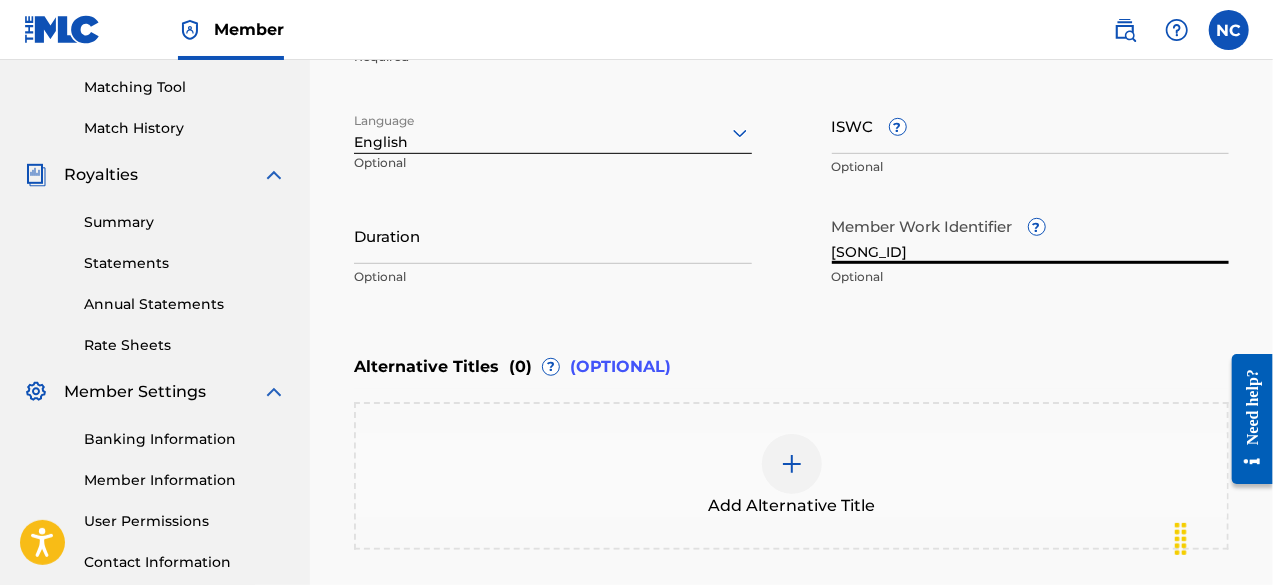 type on "[SONG_ID]" 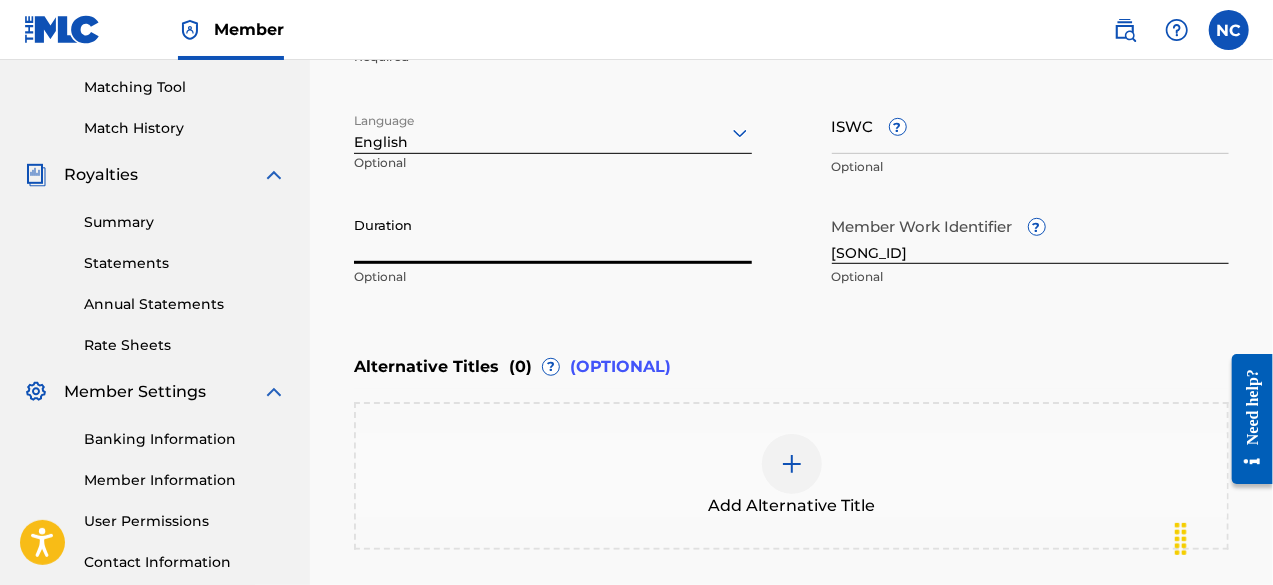 click on "Duration" at bounding box center [553, 235] 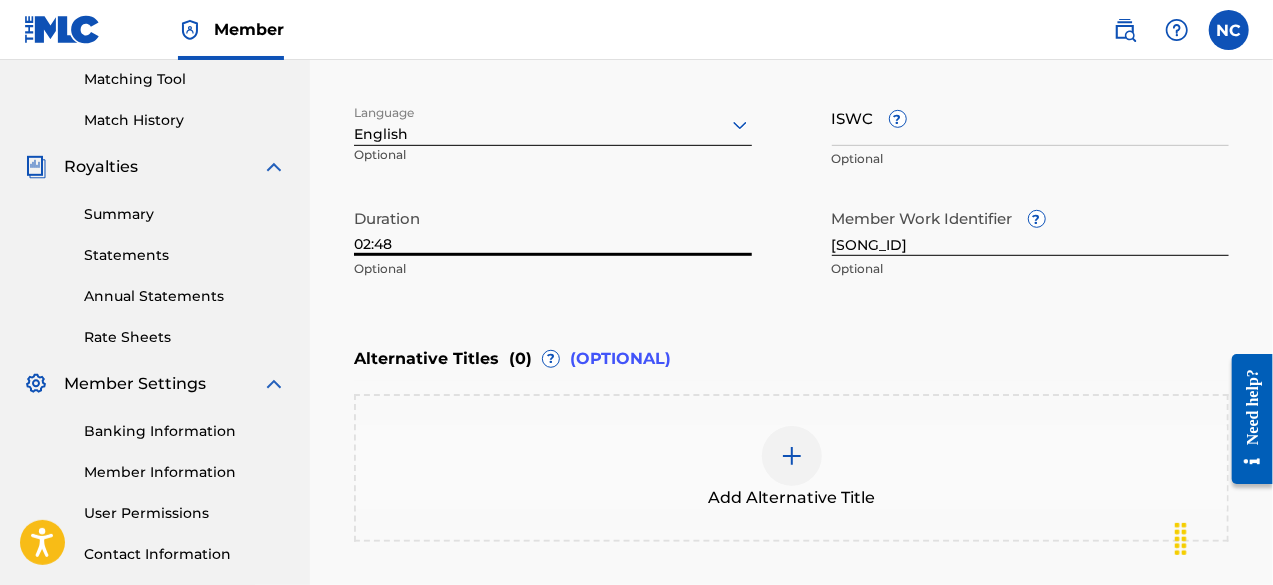 scroll, scrollTop: 706, scrollLeft: 0, axis: vertical 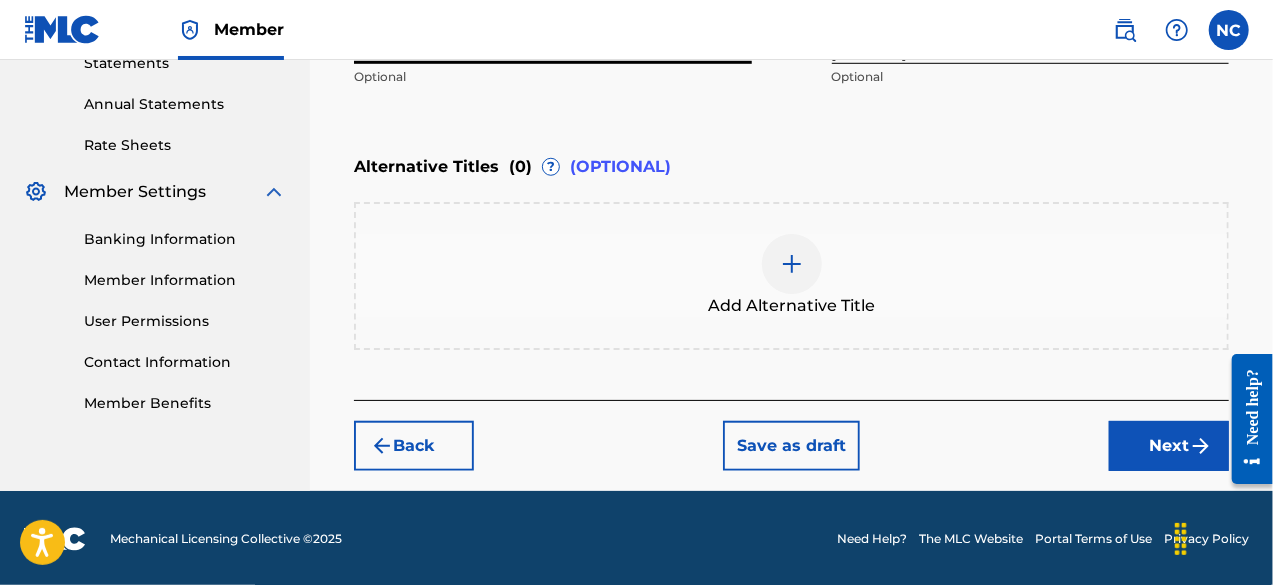 type on "02:48" 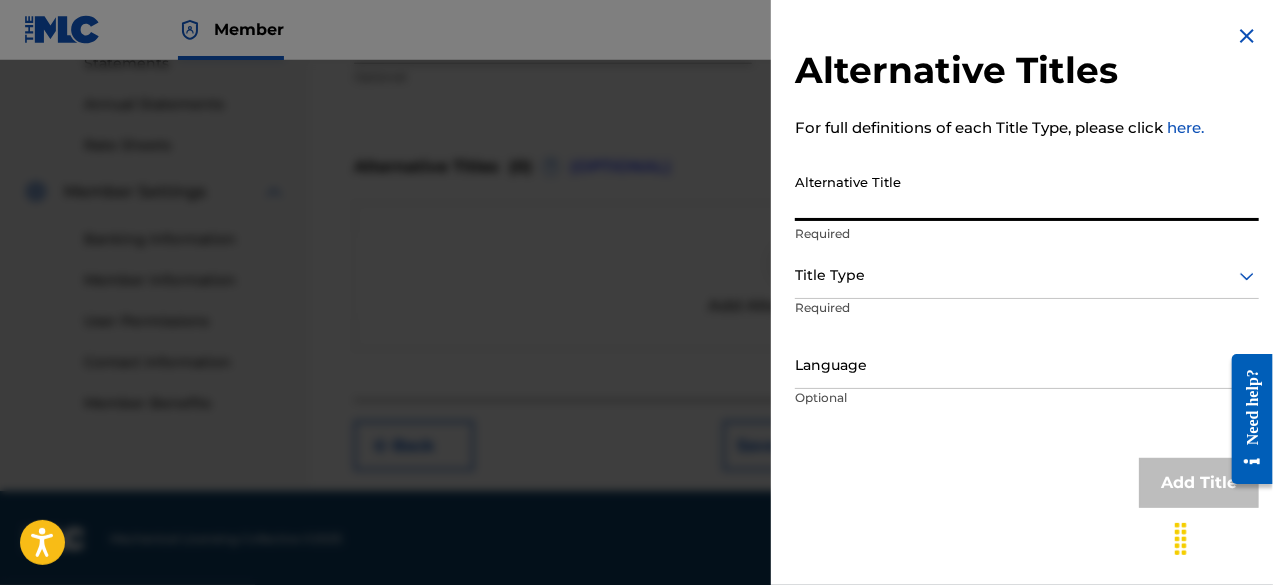 click on "Alternative Title" at bounding box center [1027, 192] 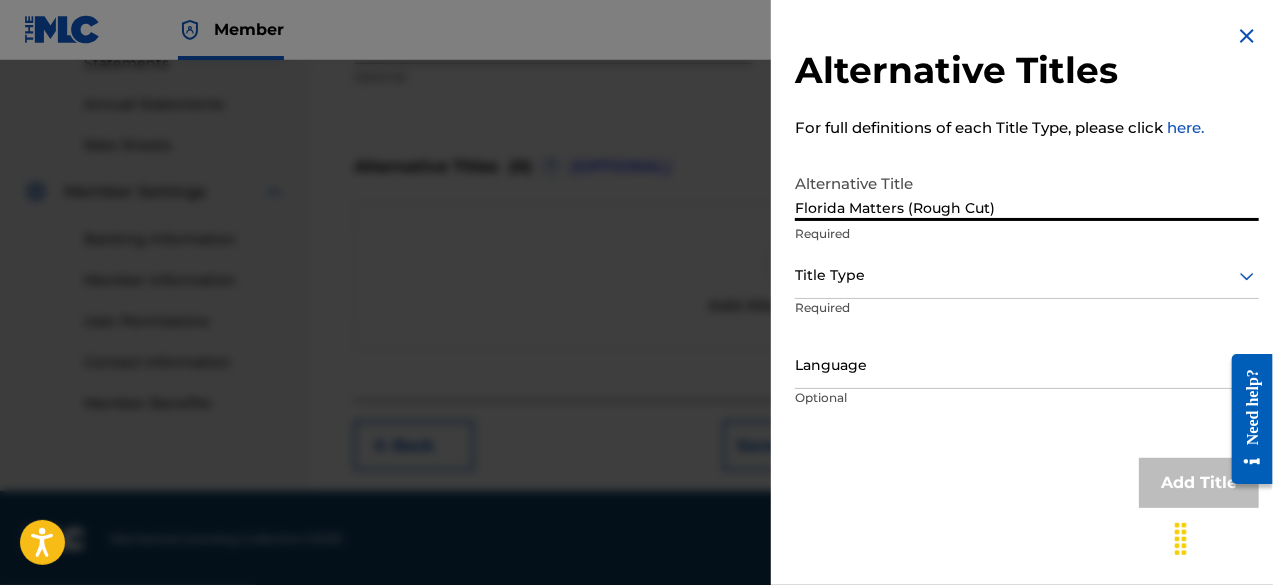 type on "Florida Matters (Rough Cut)" 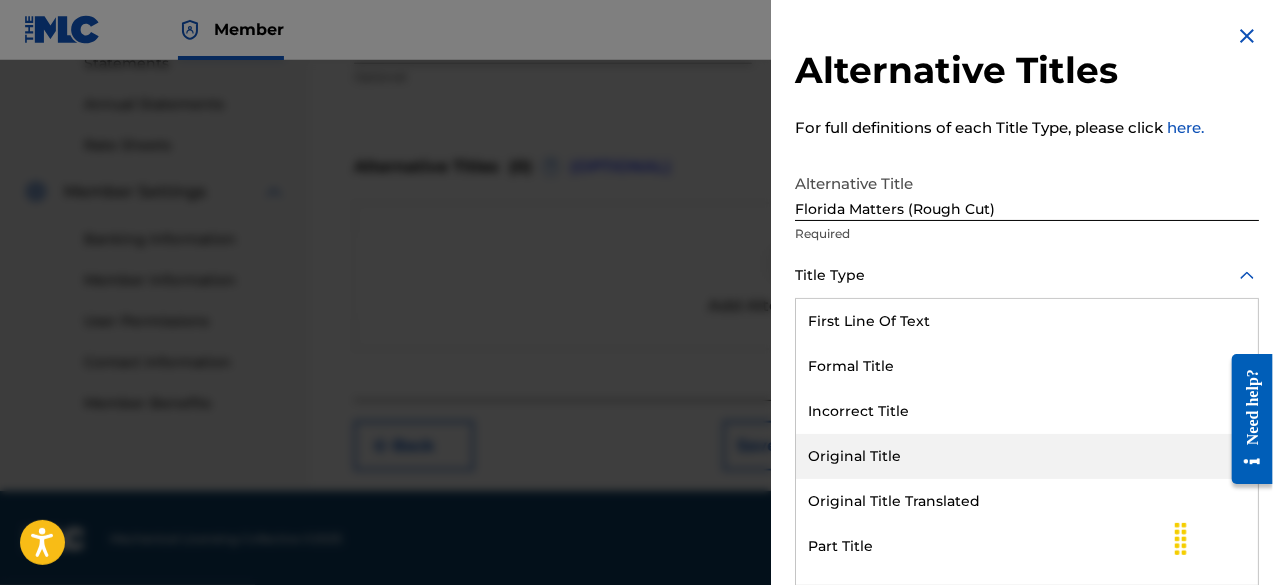 click on "Original Title" at bounding box center (1027, 456) 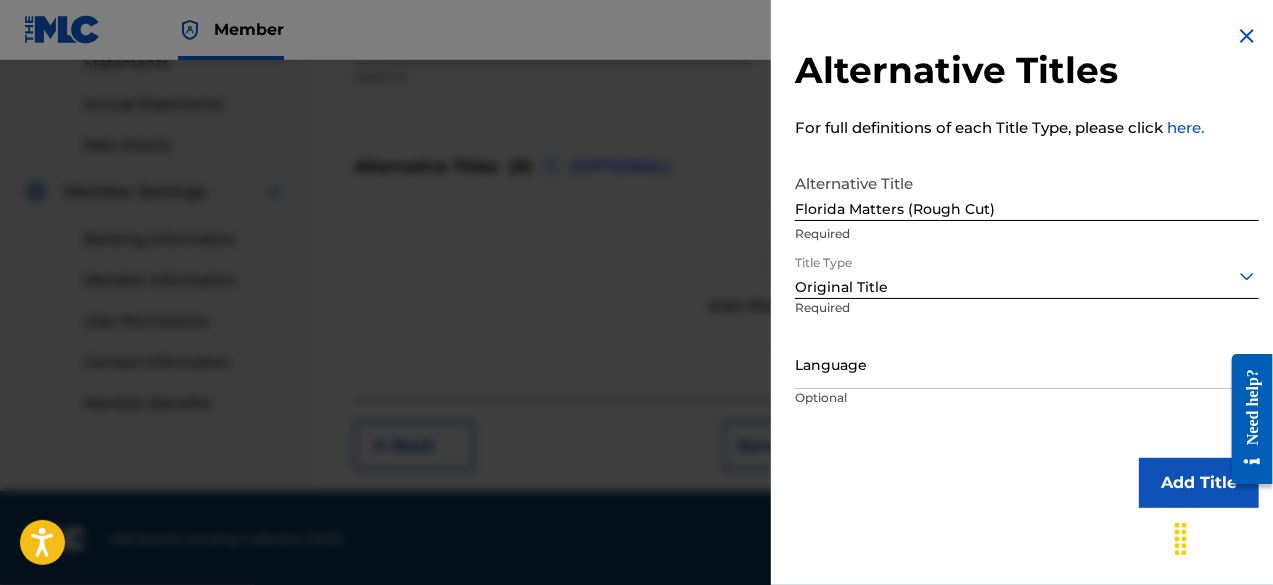 scroll, scrollTop: 0, scrollLeft: 0, axis: both 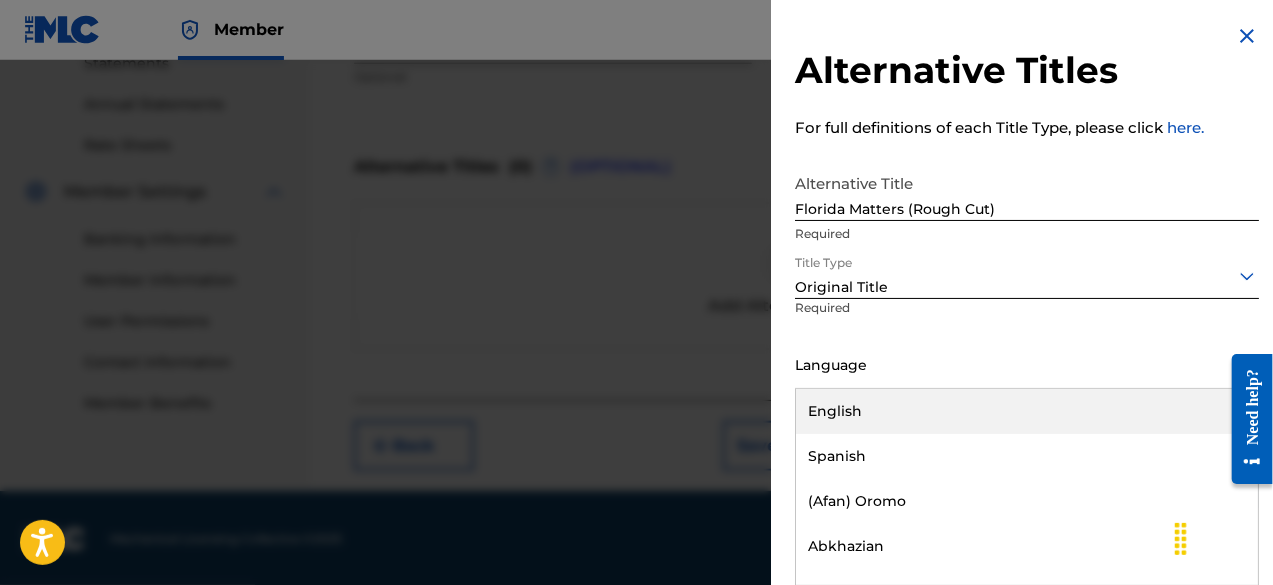 click on "English" at bounding box center (1027, 411) 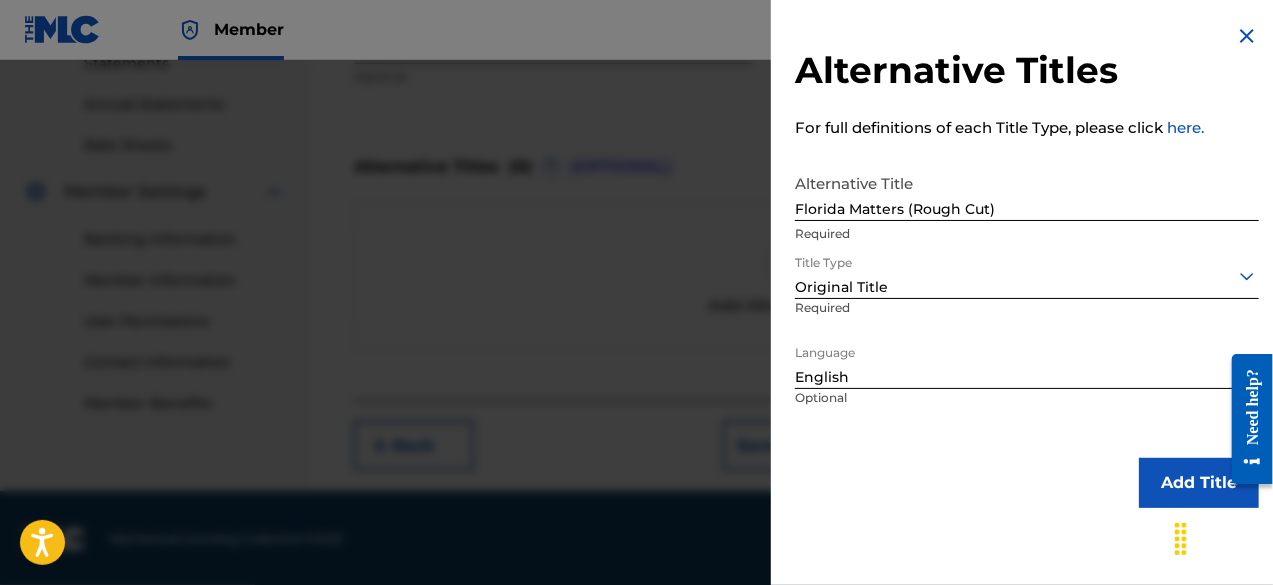 scroll, scrollTop: 0, scrollLeft: 0, axis: both 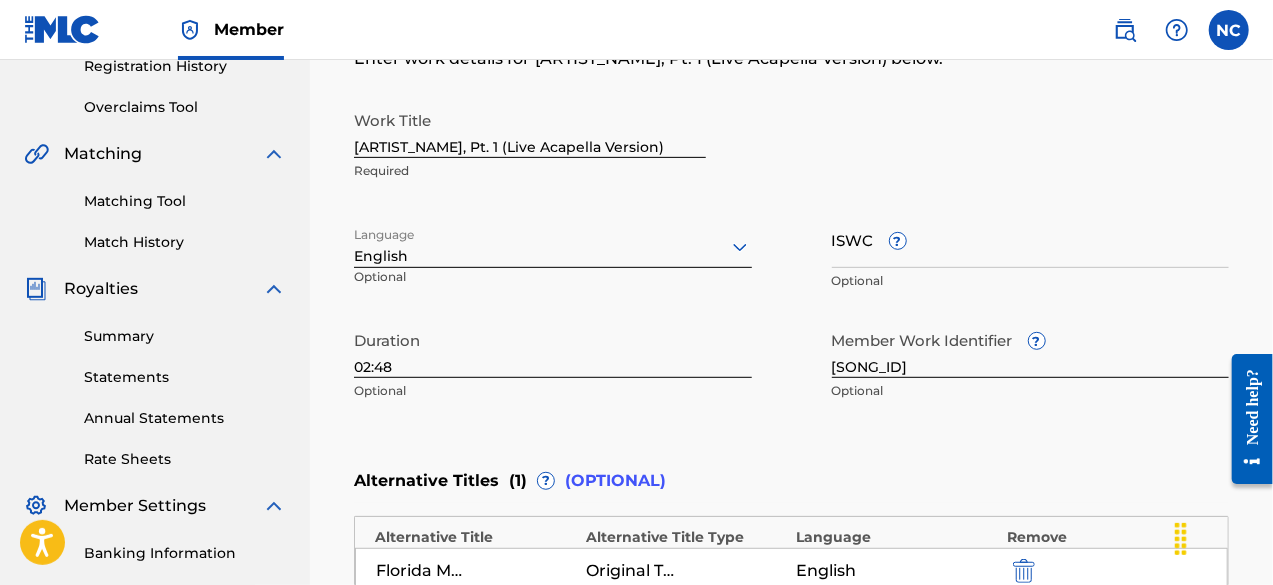 click on "ISWC   ?" at bounding box center (1031, 239) 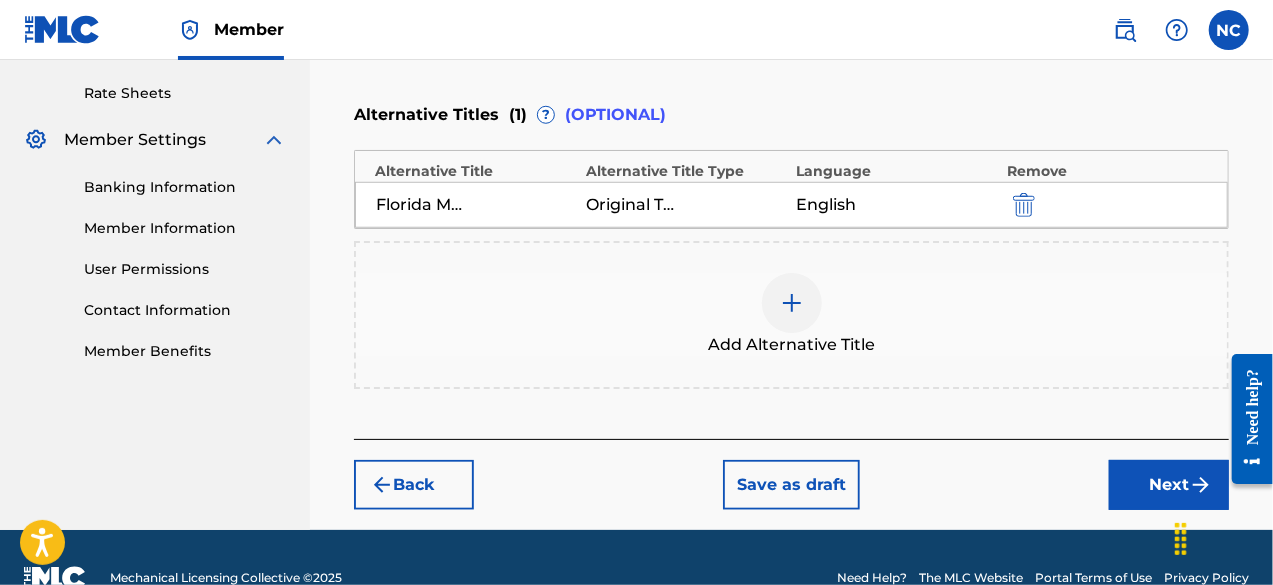 scroll, scrollTop: 762, scrollLeft: 0, axis: vertical 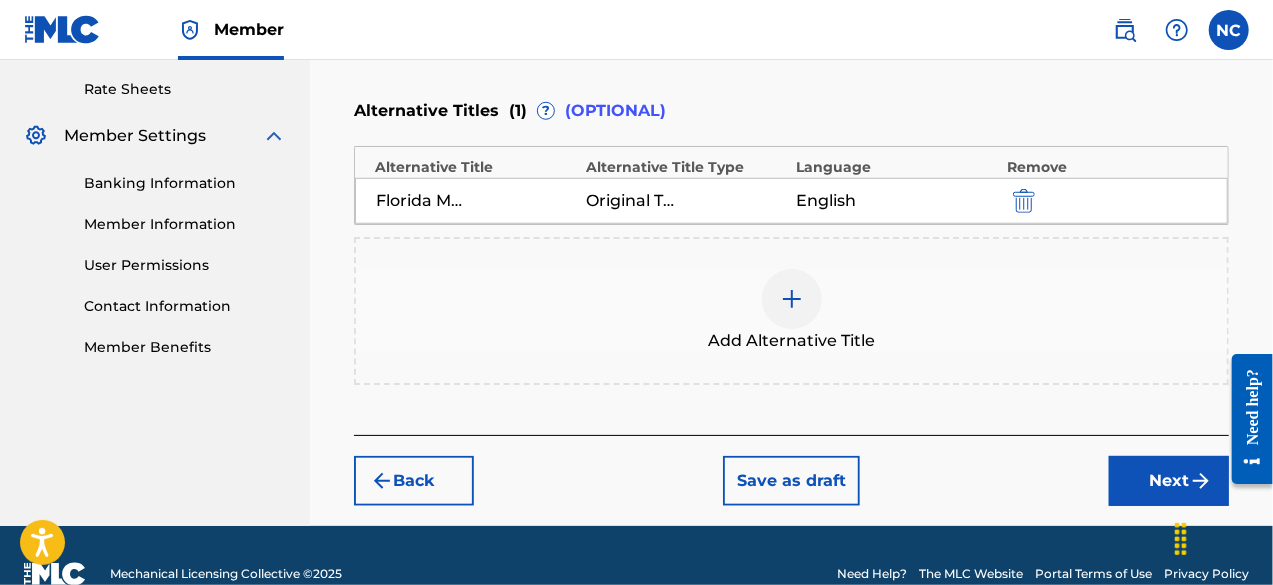 click on "Save as draft" at bounding box center [791, 481] 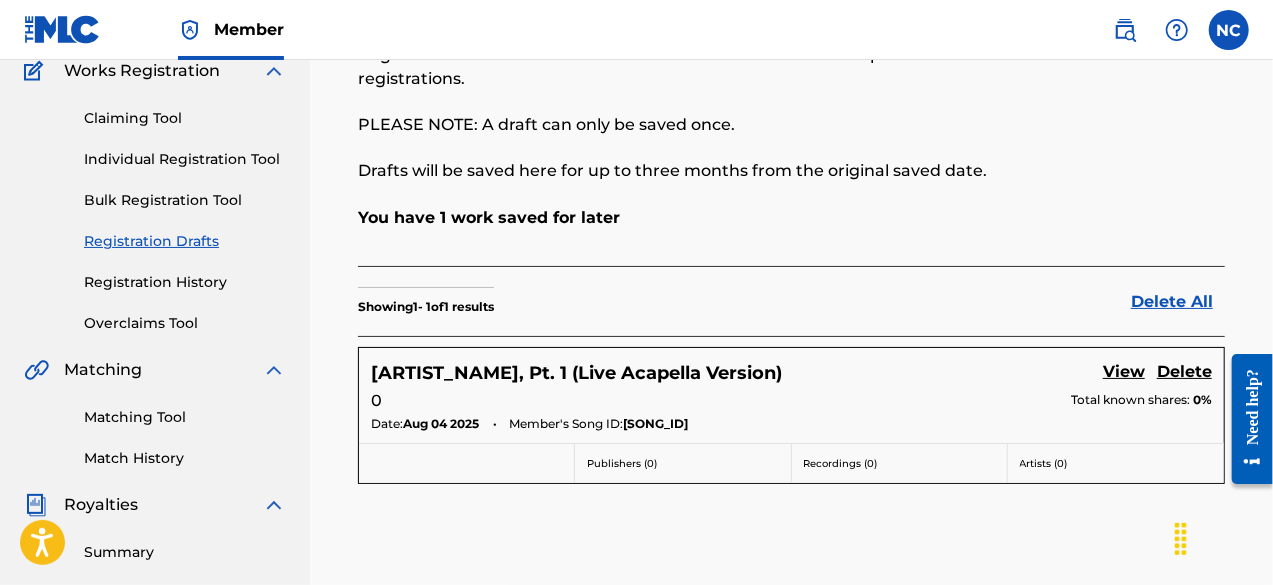 scroll, scrollTop: 0, scrollLeft: 0, axis: both 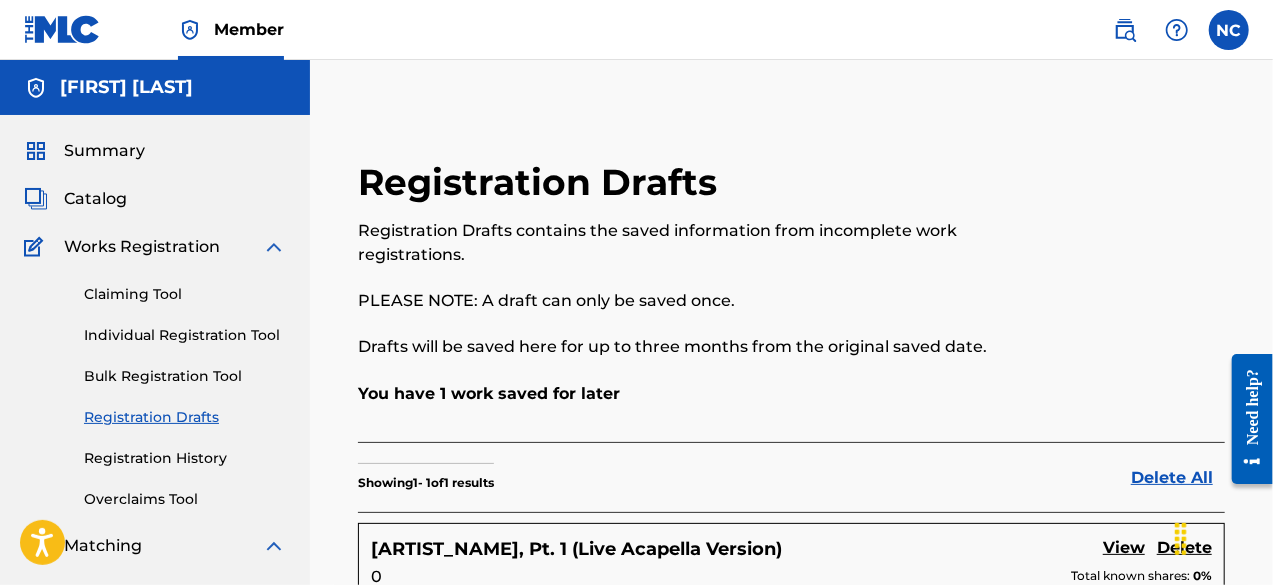 click on "Registration History" at bounding box center (185, 458) 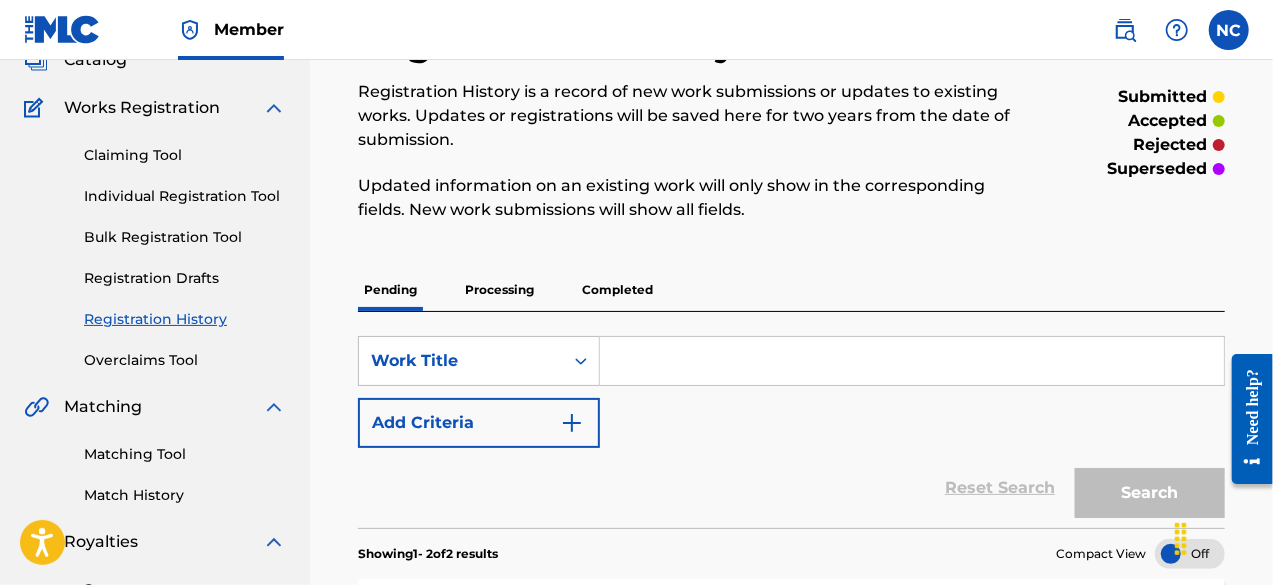 scroll, scrollTop: 142, scrollLeft: 0, axis: vertical 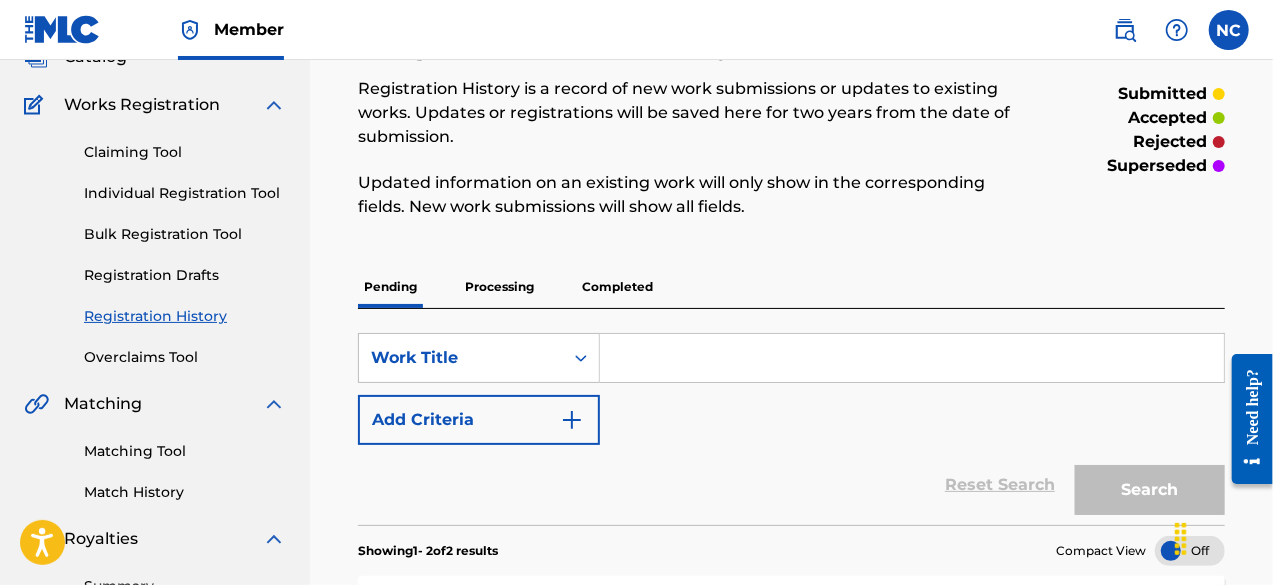 click on "Individual Registration Tool" at bounding box center [185, 193] 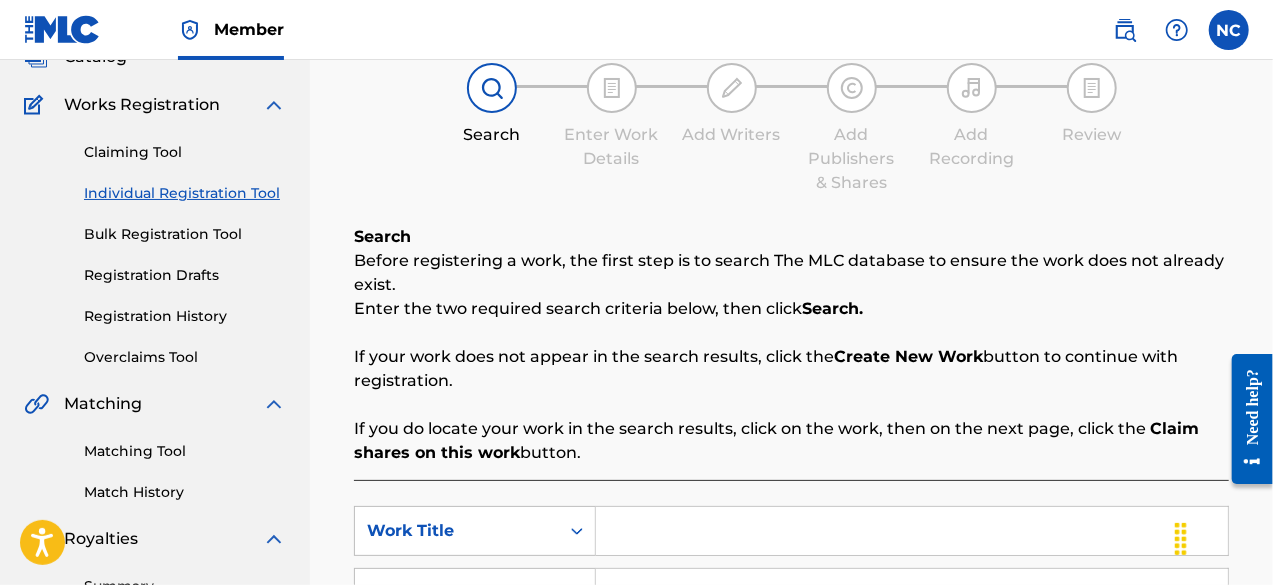 scroll, scrollTop: 0, scrollLeft: 0, axis: both 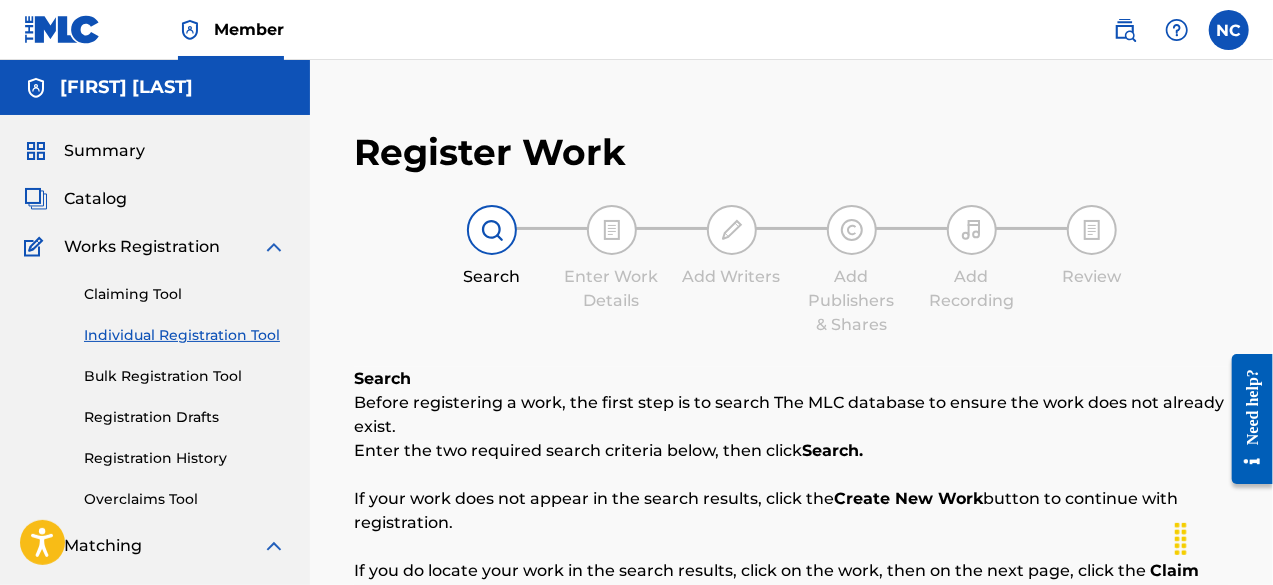 click on "Registration Drafts" at bounding box center [185, 417] 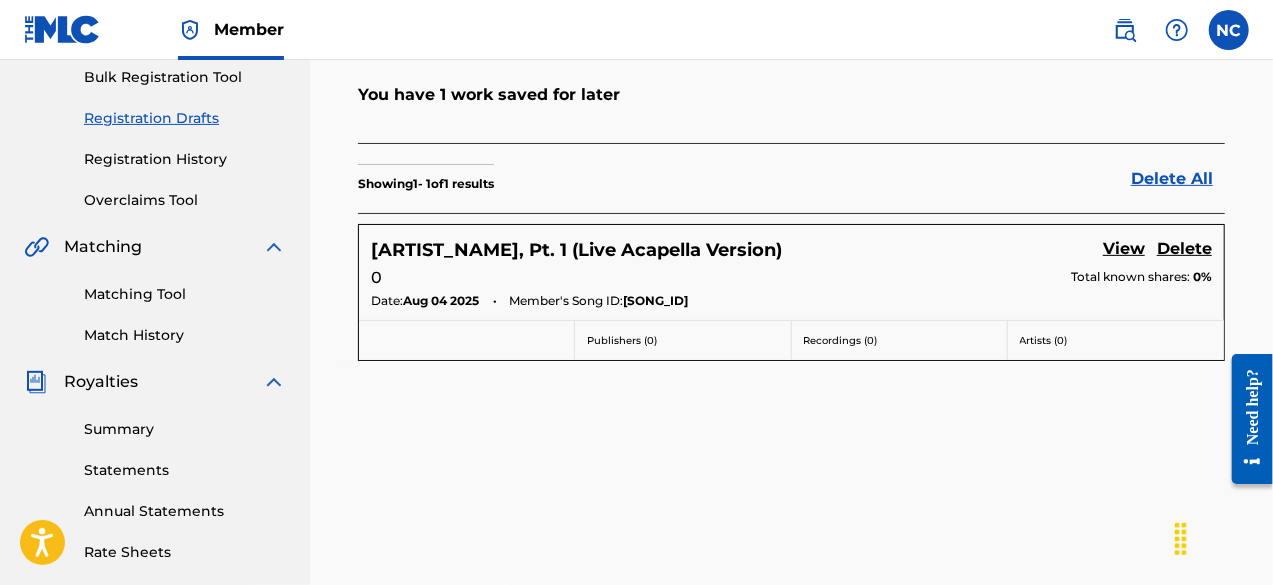 scroll, scrollTop: 306, scrollLeft: 0, axis: vertical 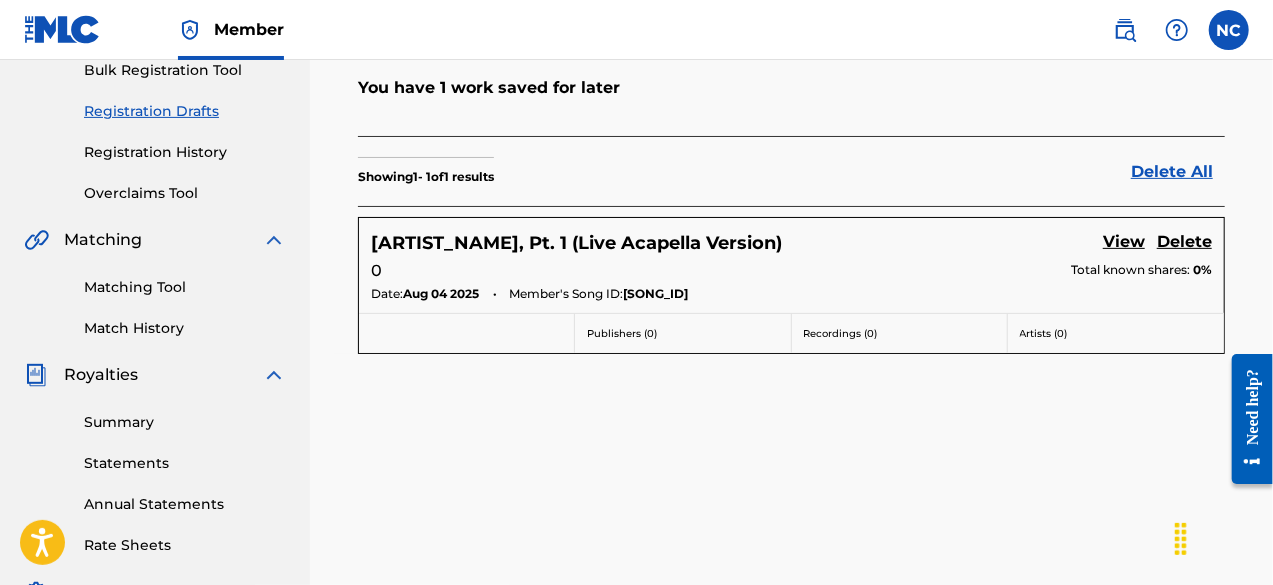 click on "Florida Matters, Pt. 1 (Live Acapella Version) View Delete 0 Total known shares:  0% Date:  [MONTH] [DAY], [YEAR] Member's Song ID:  [SONG_ID]" at bounding box center (791, 265) 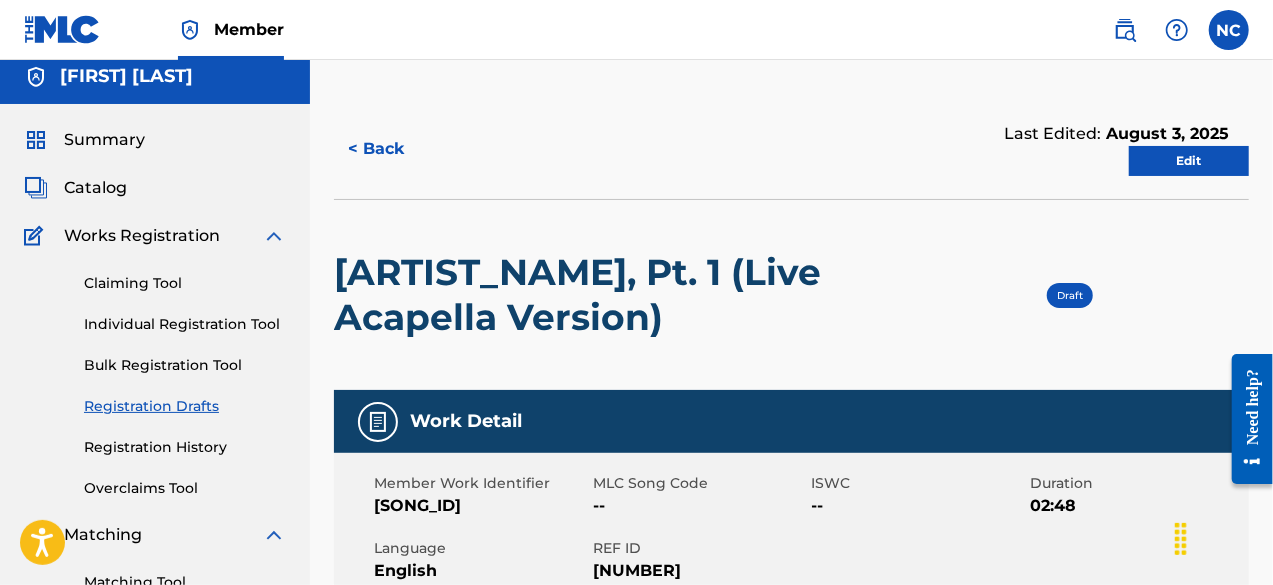 scroll, scrollTop: 0, scrollLeft: 0, axis: both 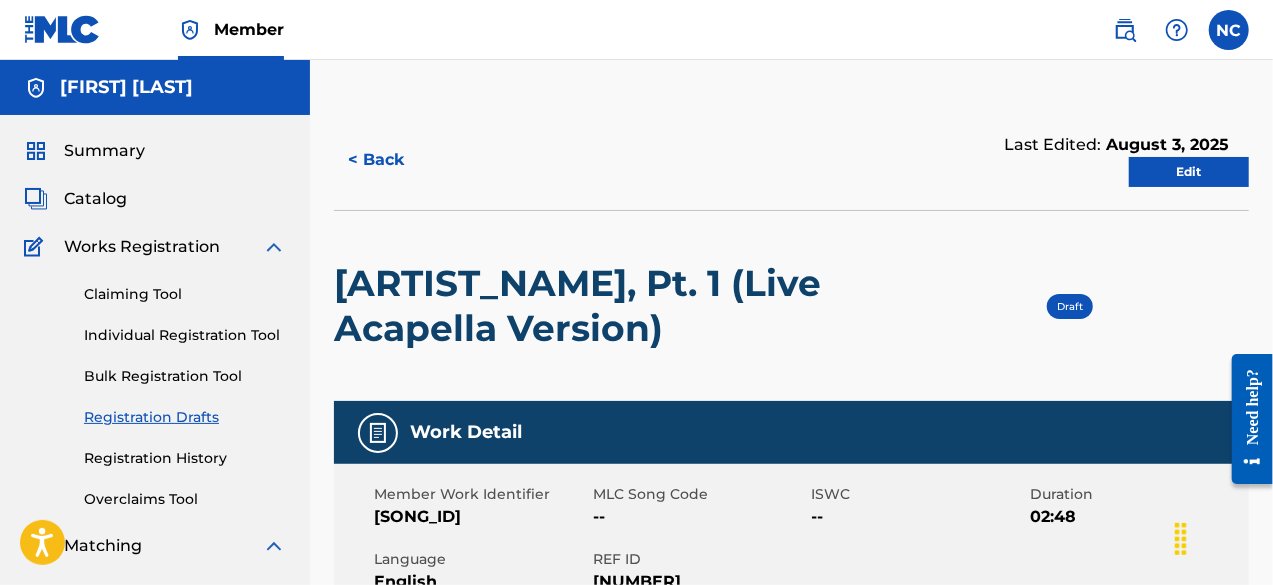 click on "Edit" at bounding box center [1189, 172] 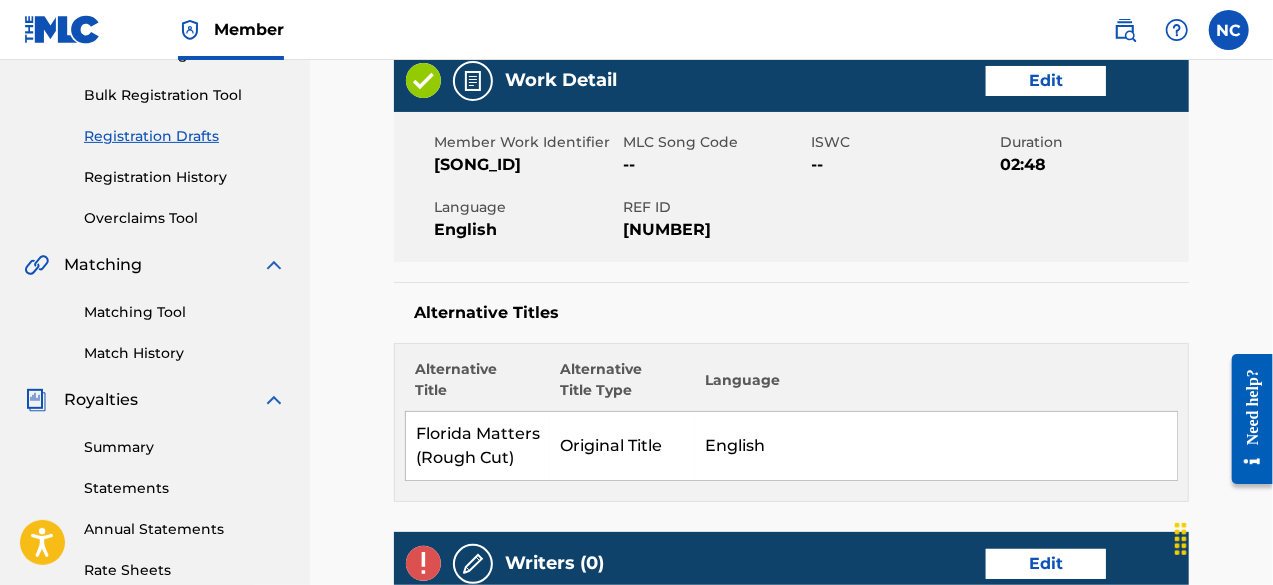 scroll, scrollTop: 296, scrollLeft: 0, axis: vertical 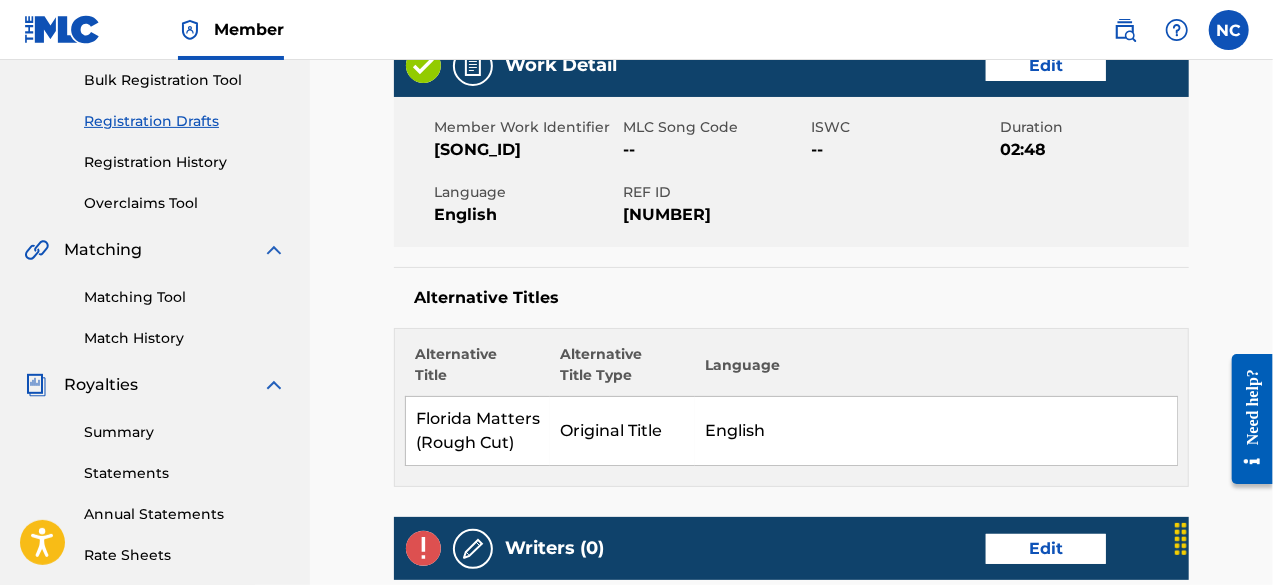 click on "Edit" at bounding box center (1046, 66) 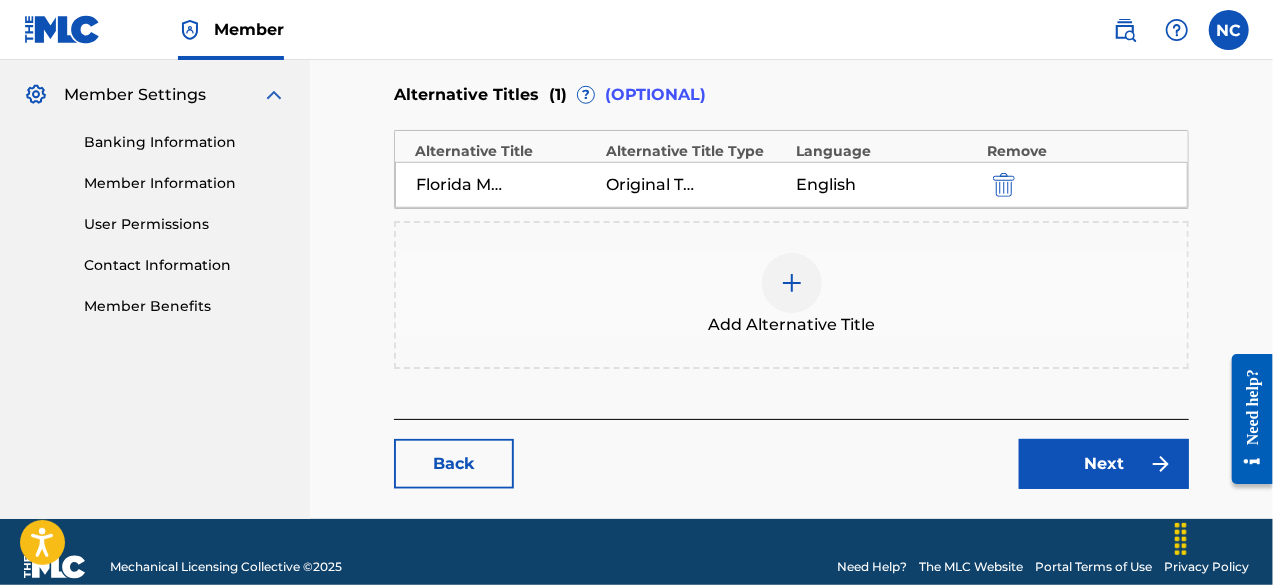 scroll, scrollTop: 831, scrollLeft: 0, axis: vertical 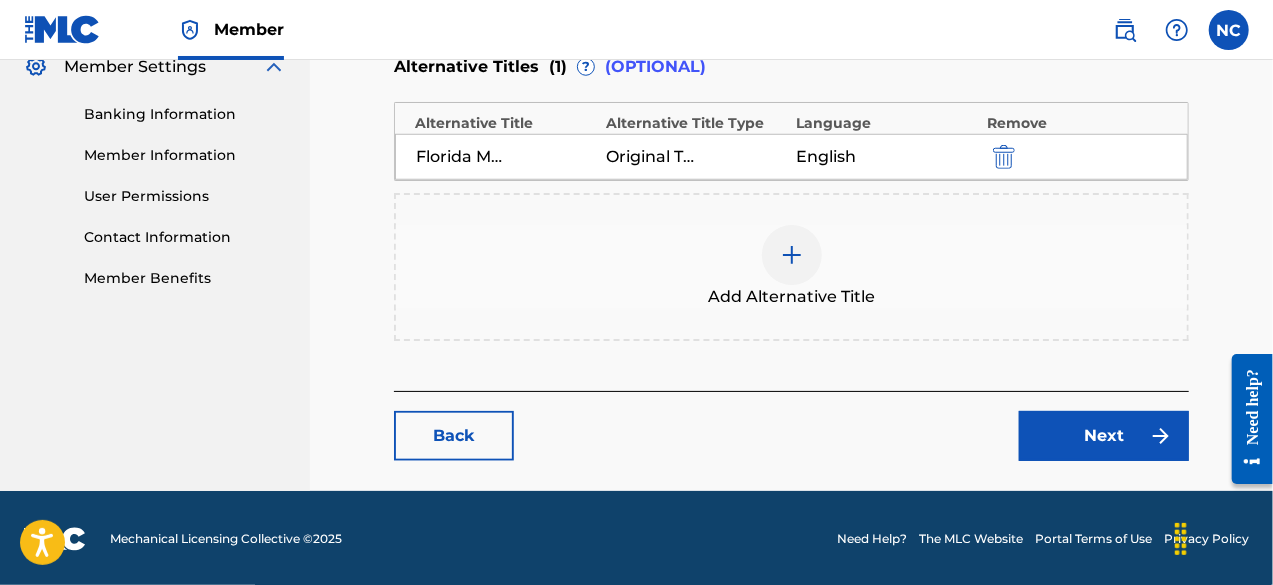 click on "Next" at bounding box center (1104, 436) 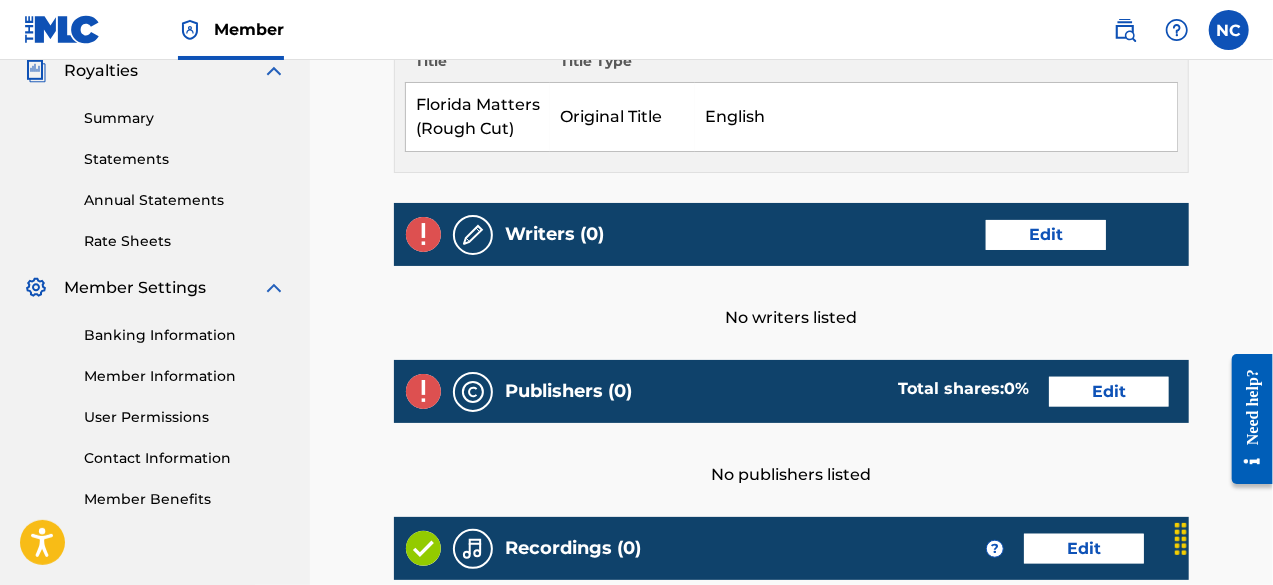 scroll, scrollTop: 611, scrollLeft: 0, axis: vertical 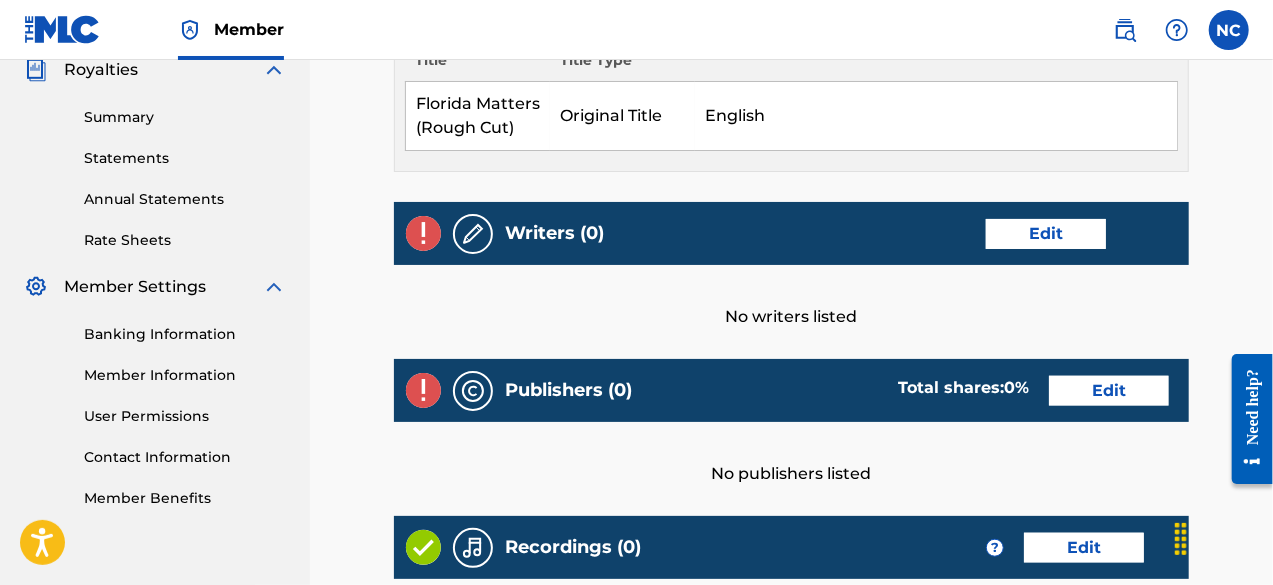 click on "Edit" at bounding box center (1046, 234) 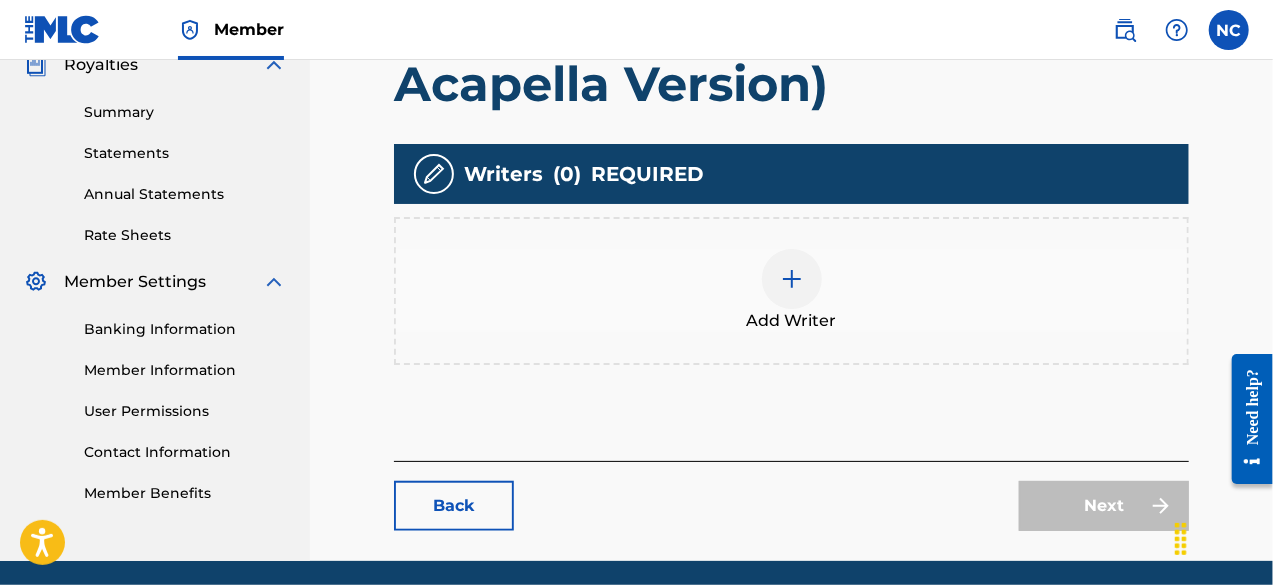scroll, scrollTop: 602, scrollLeft: 0, axis: vertical 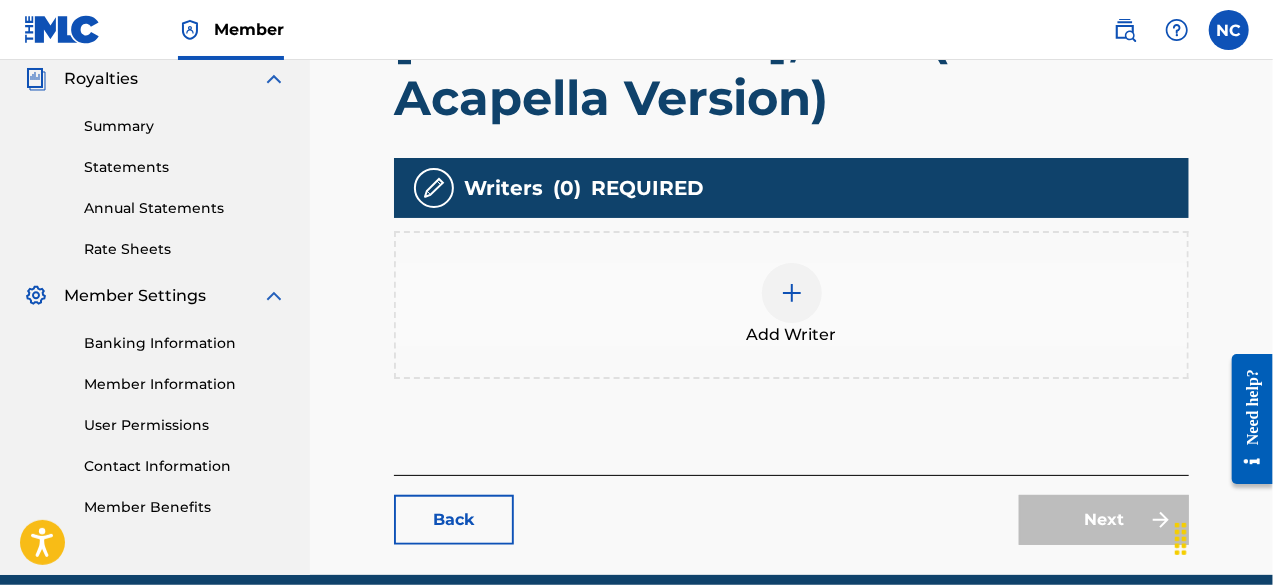 click at bounding box center (792, 293) 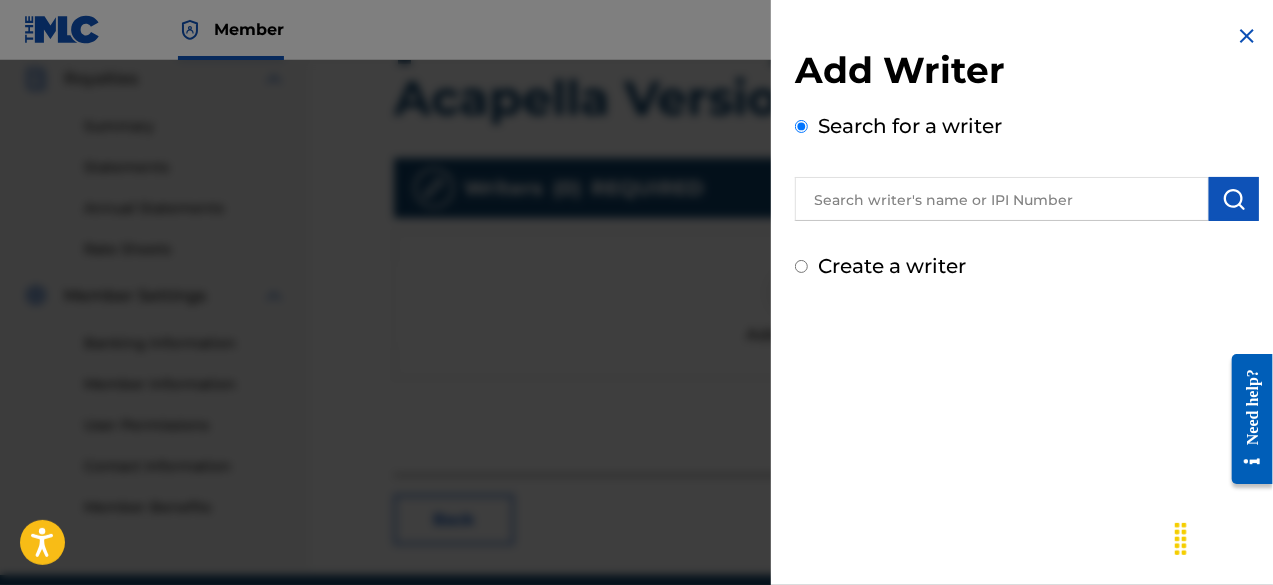 click at bounding box center [1002, 199] 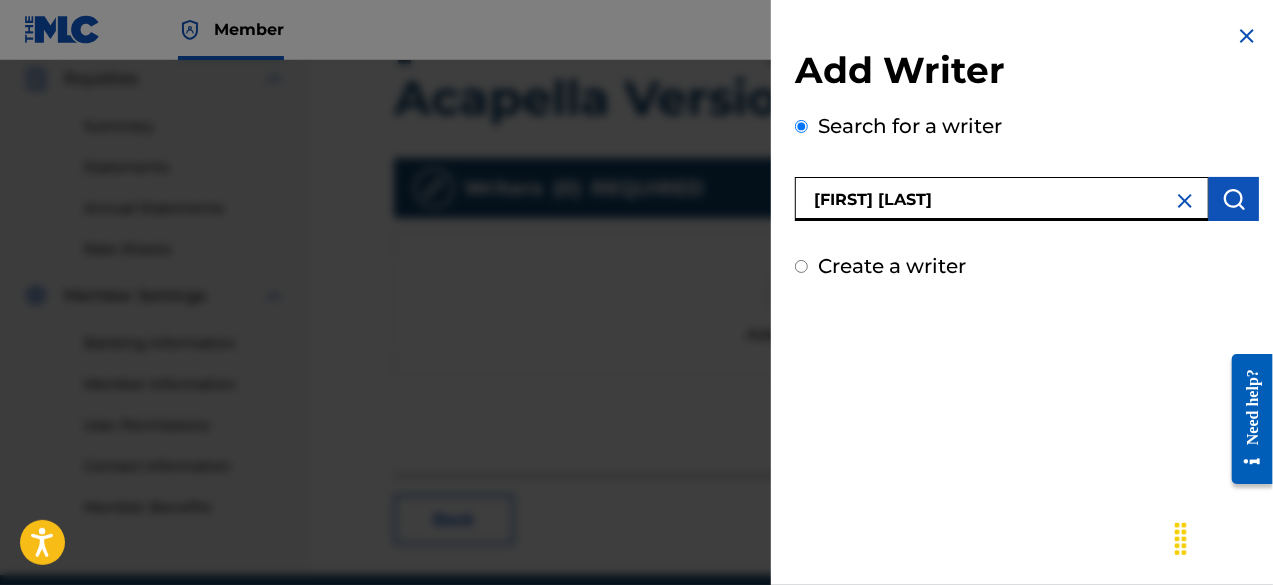 type on "[FIRST] [LAST]" 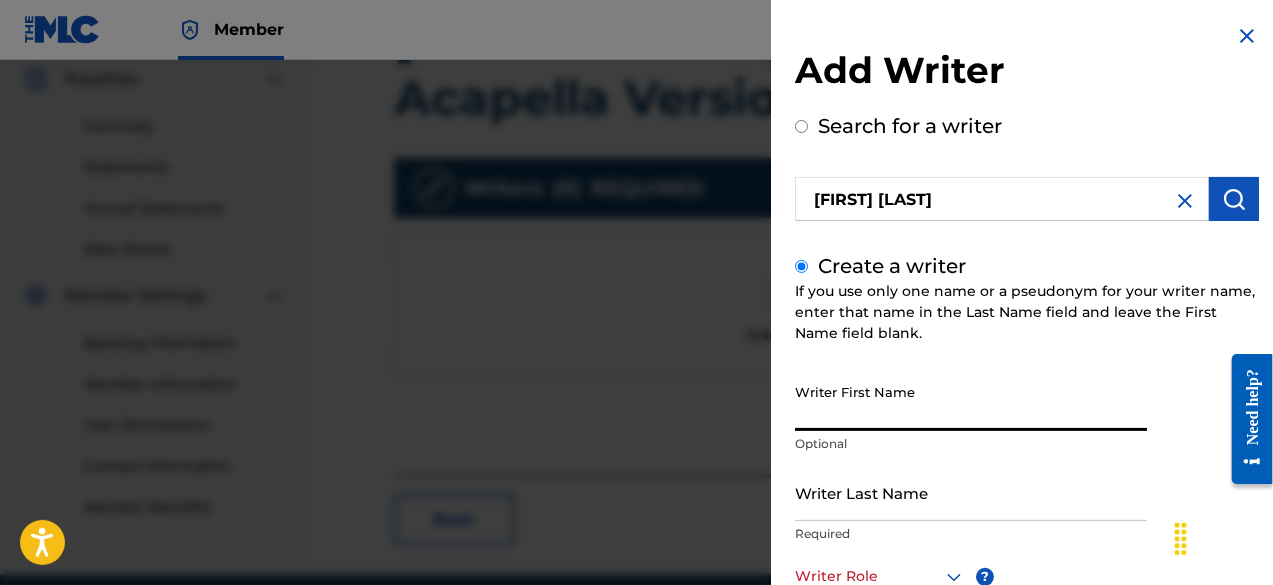 click on "Writer First Name" at bounding box center [971, 402] 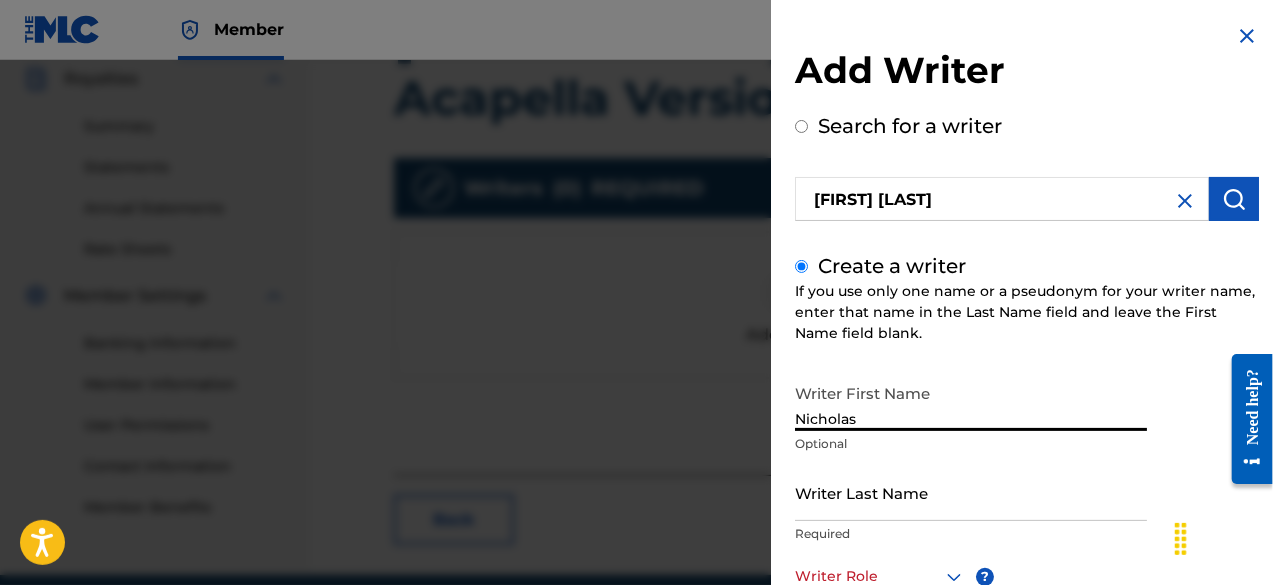 type on "Nicholas" 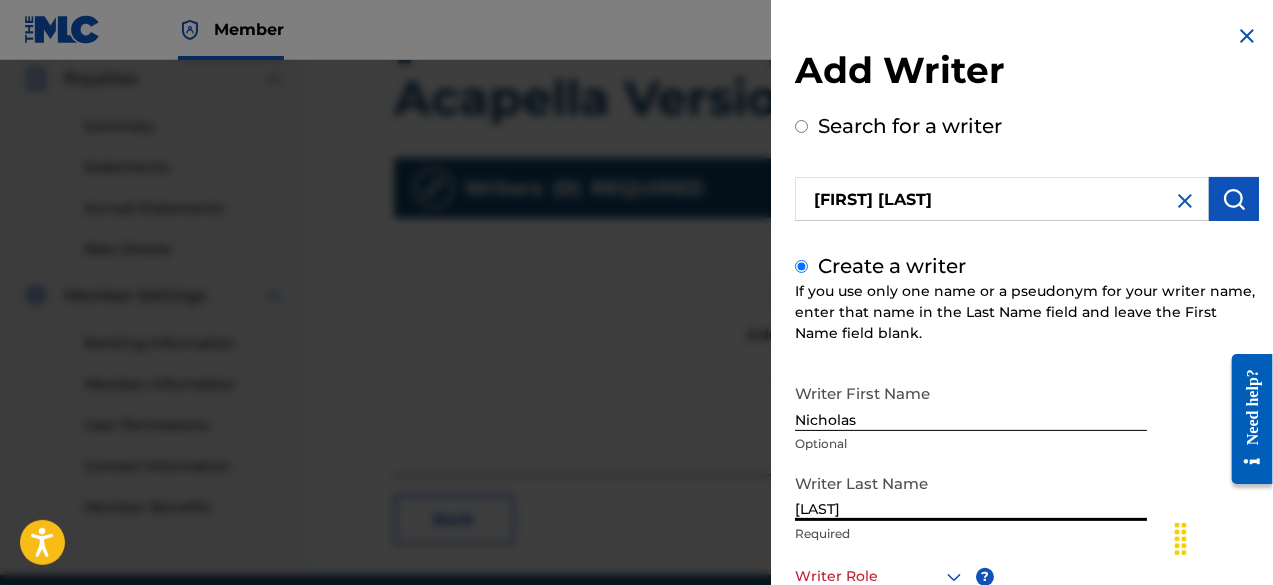scroll, scrollTop: 280, scrollLeft: 0, axis: vertical 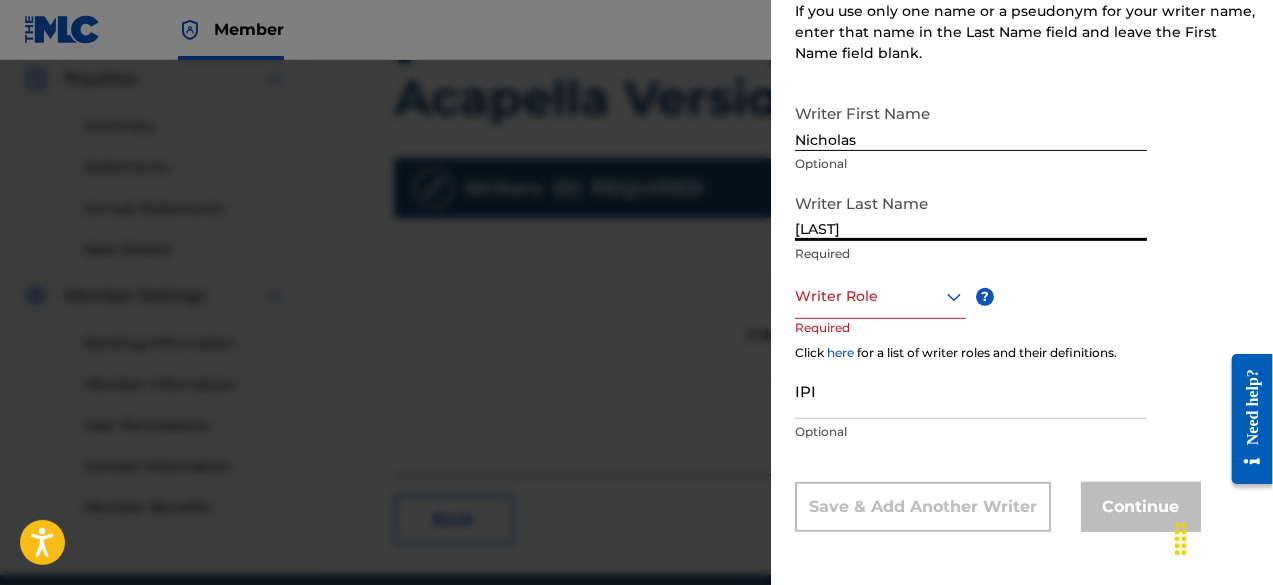 type on "[LAST]" 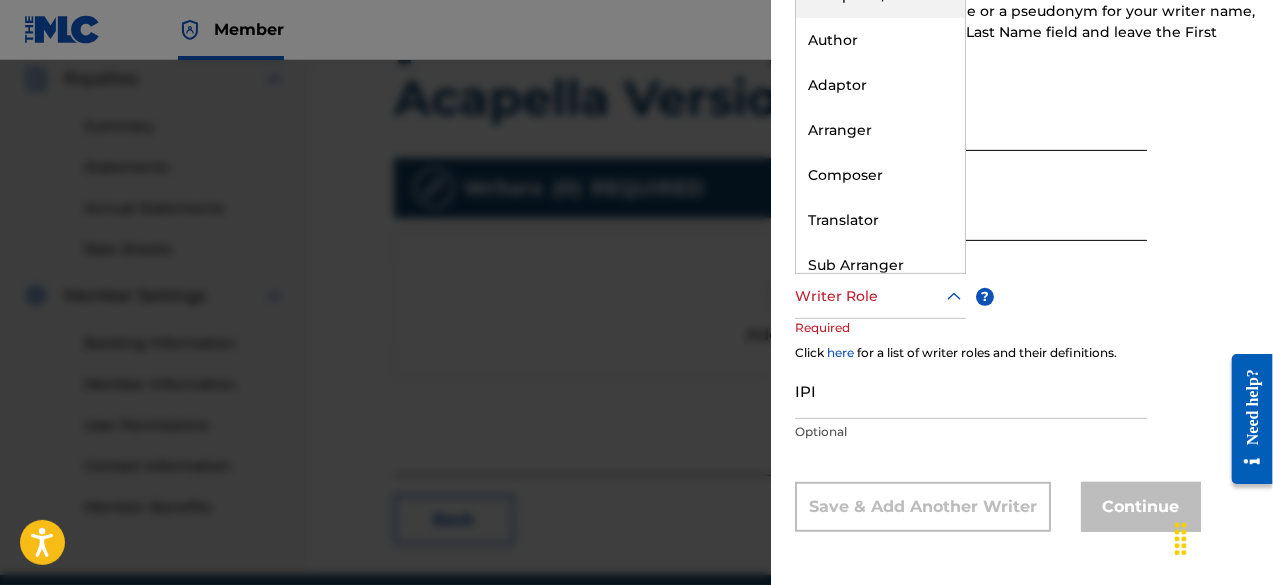 click at bounding box center (880, 296) 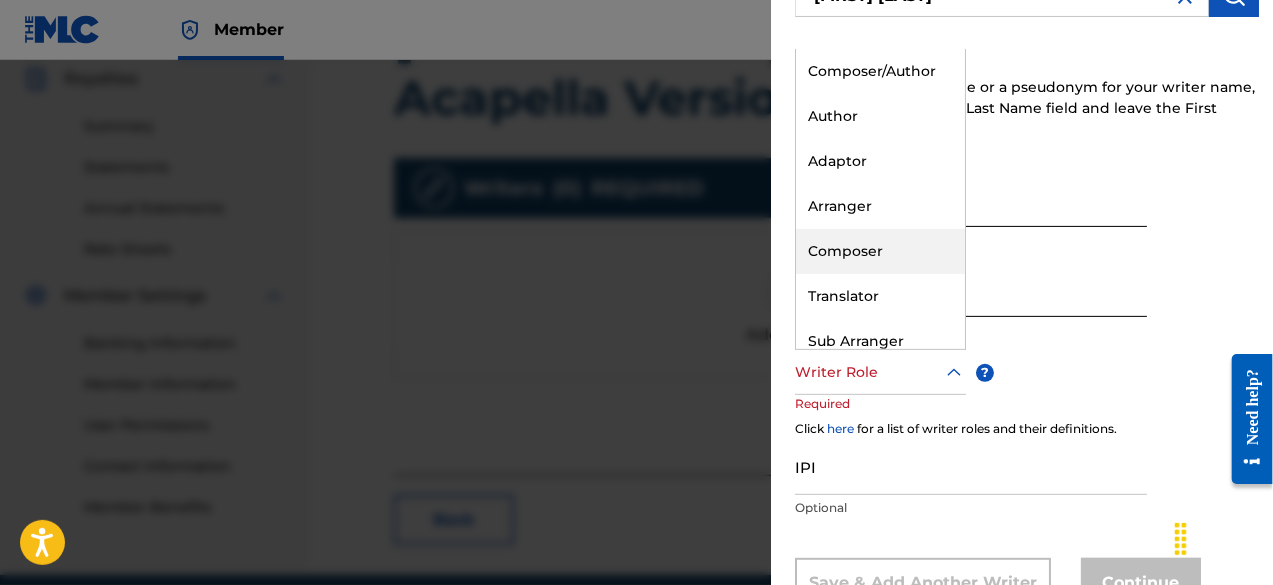 scroll, scrollTop: 200, scrollLeft: 0, axis: vertical 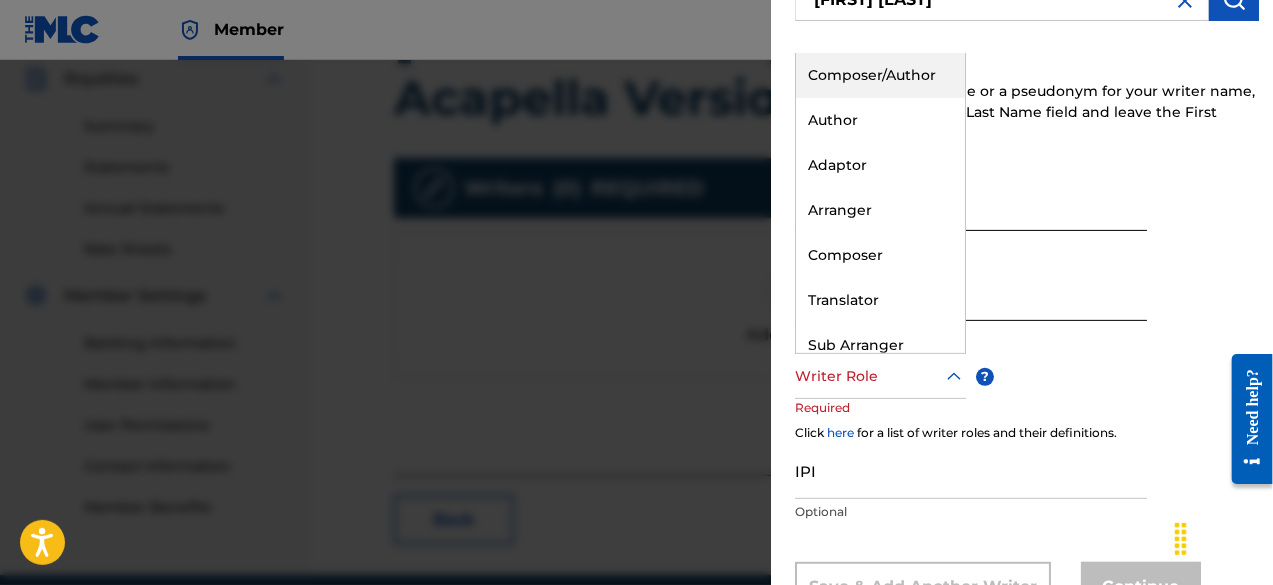 click on "Composer/Author" at bounding box center [880, 75] 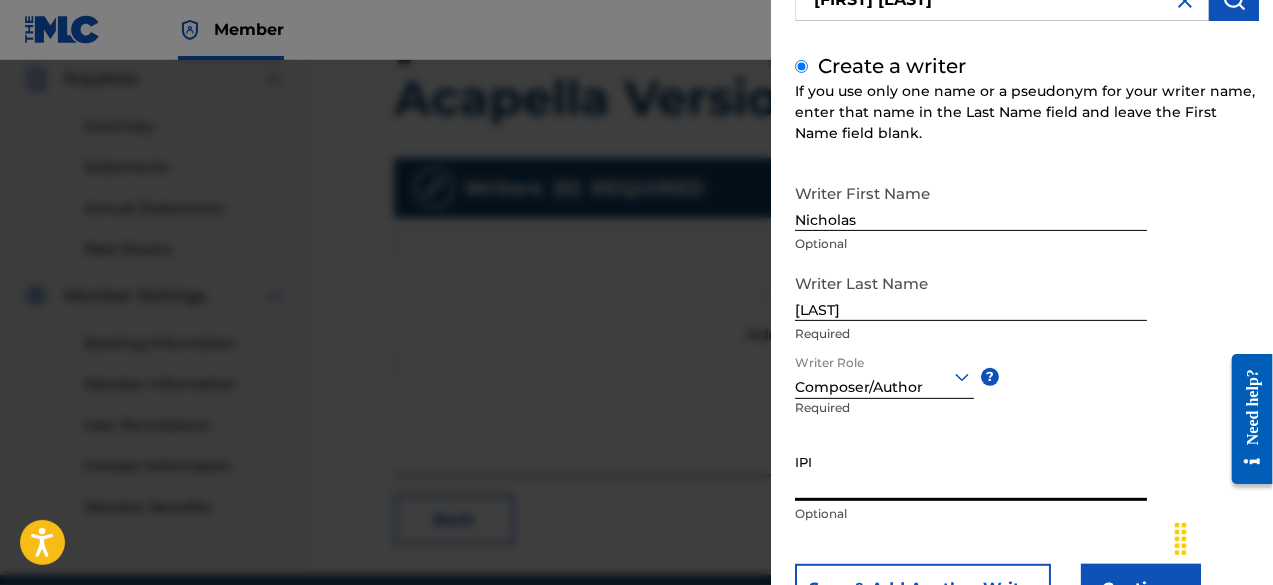click on "IPI" at bounding box center (971, 472) 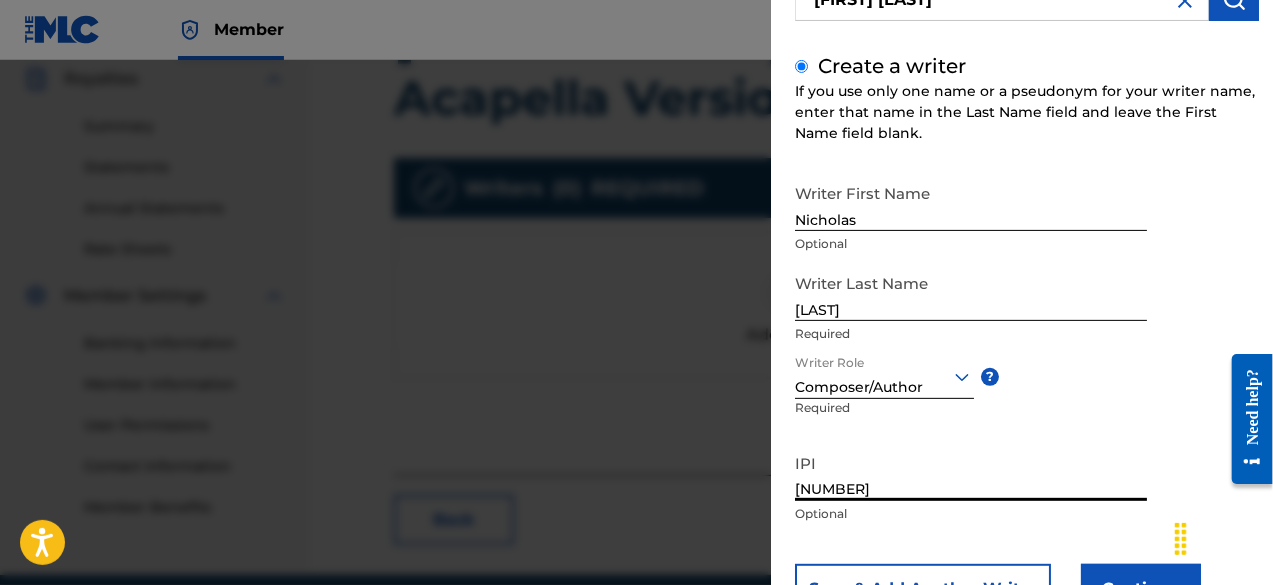 scroll, scrollTop: 282, scrollLeft: 0, axis: vertical 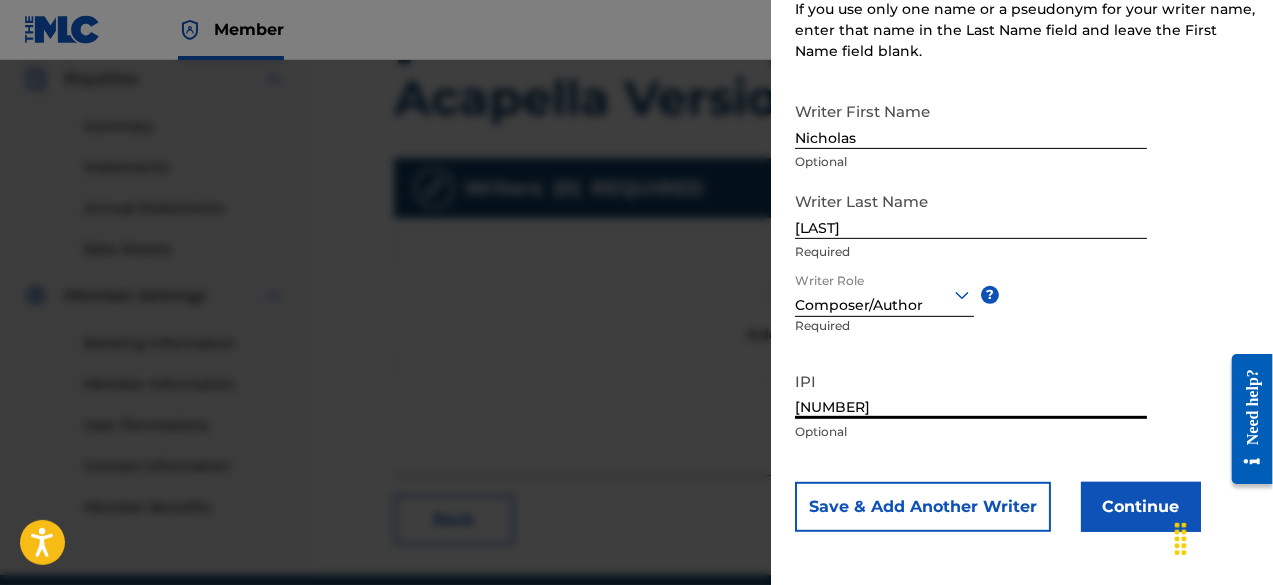 type on "[NUMBER]" 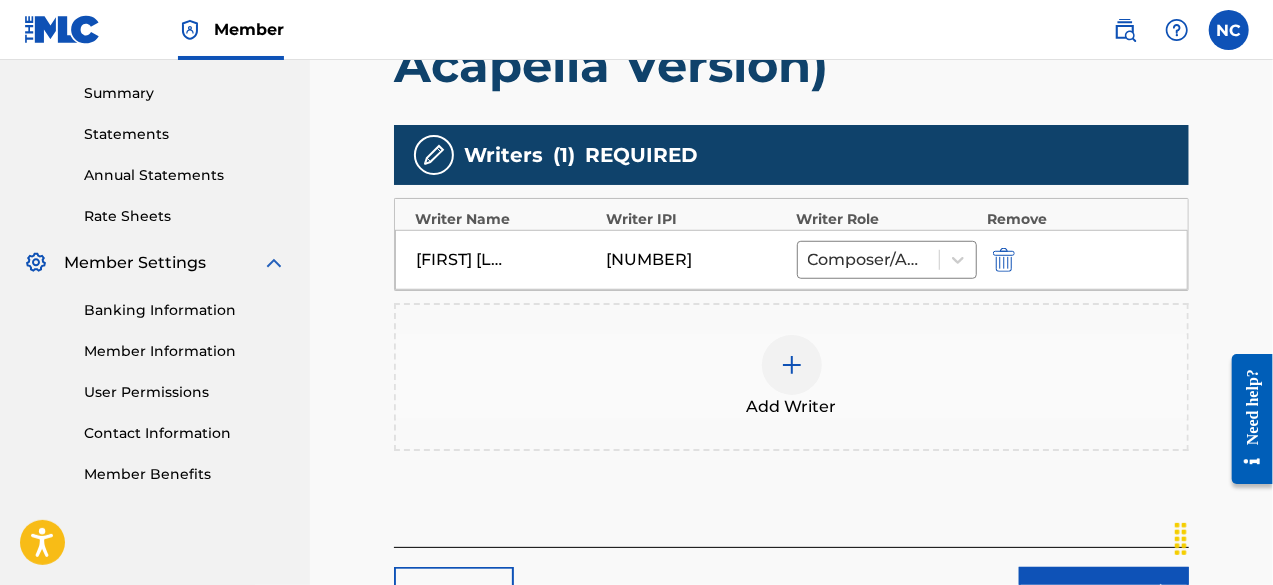 scroll, scrollTop: 791, scrollLeft: 0, axis: vertical 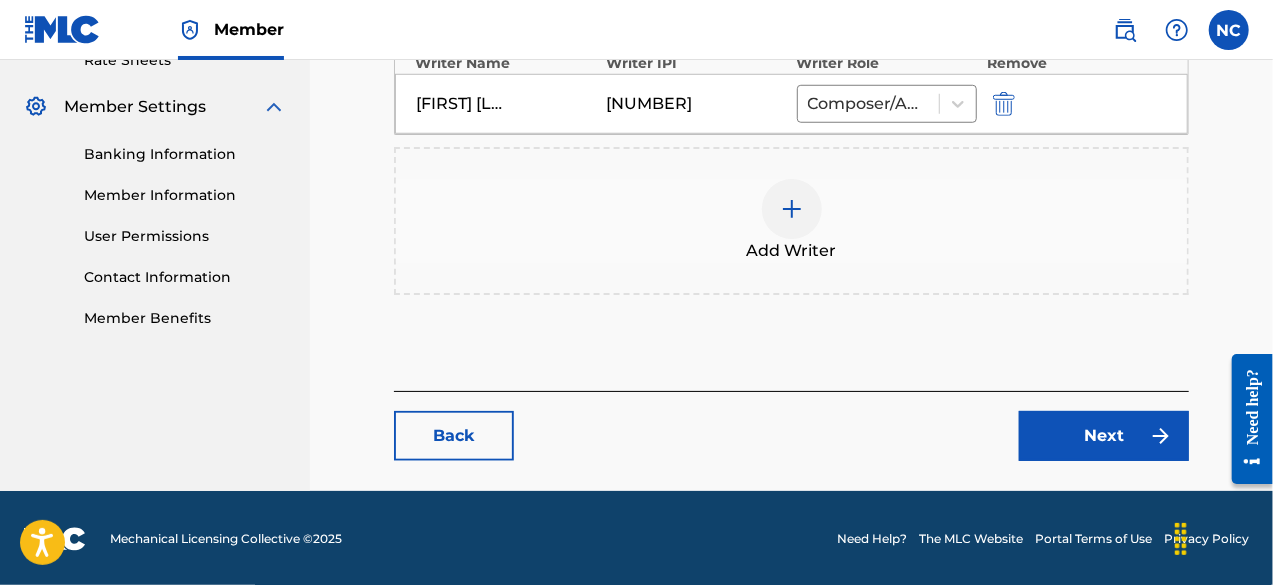 click on "Next" at bounding box center (1104, 436) 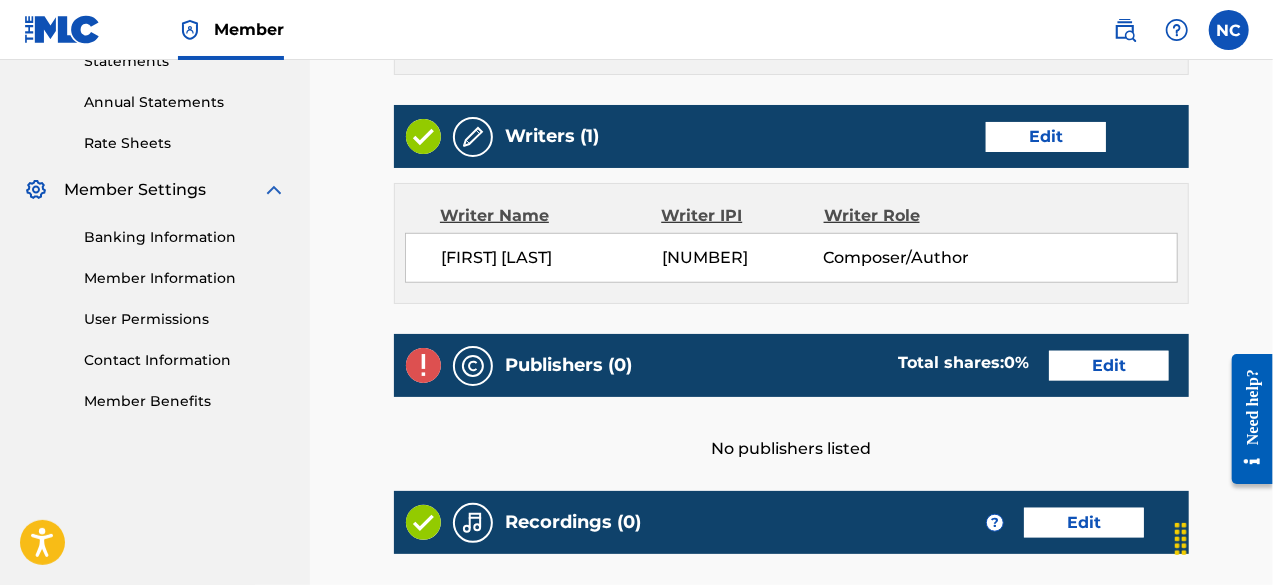 scroll, scrollTop: 824, scrollLeft: 0, axis: vertical 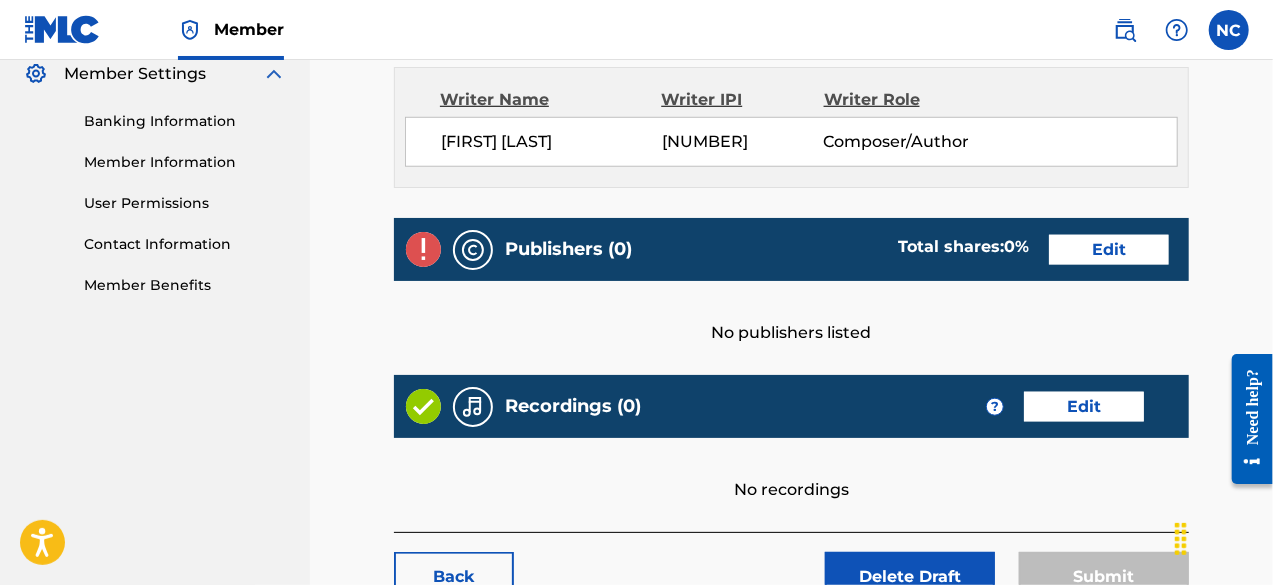 click on "Edit" at bounding box center [1109, 250] 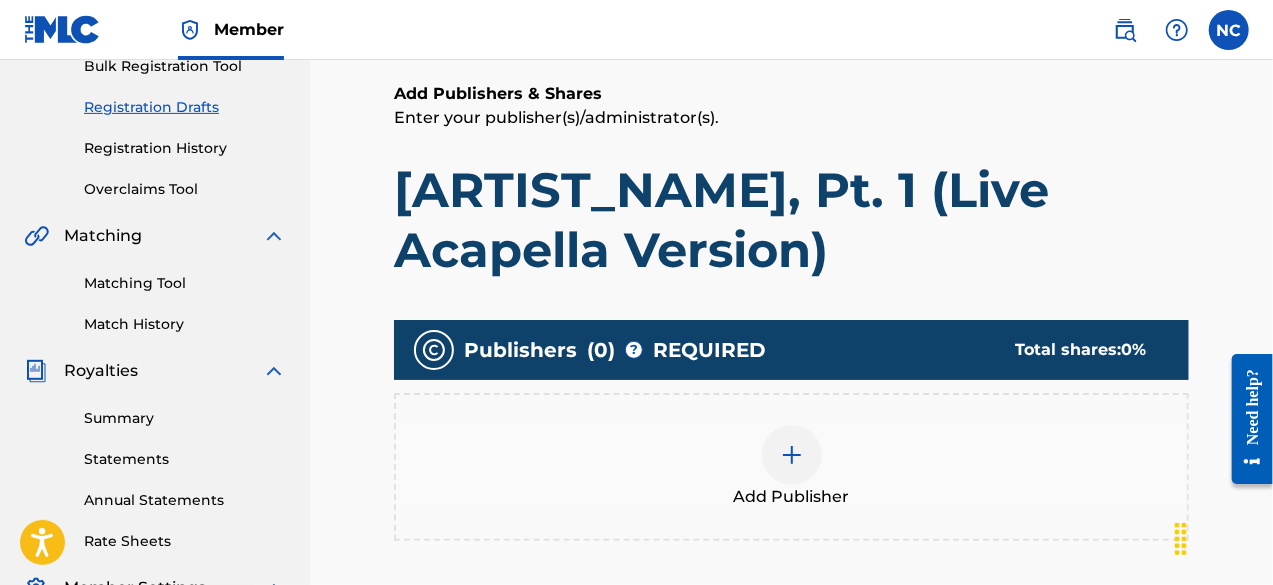 scroll, scrollTop: 457, scrollLeft: 0, axis: vertical 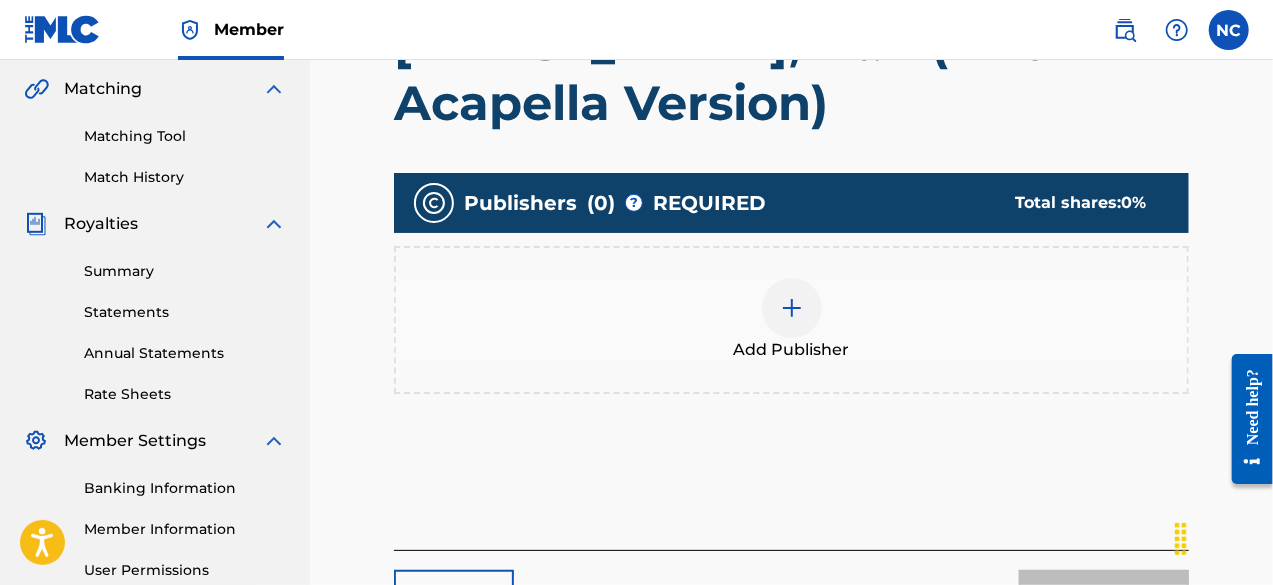 click at bounding box center [792, 308] 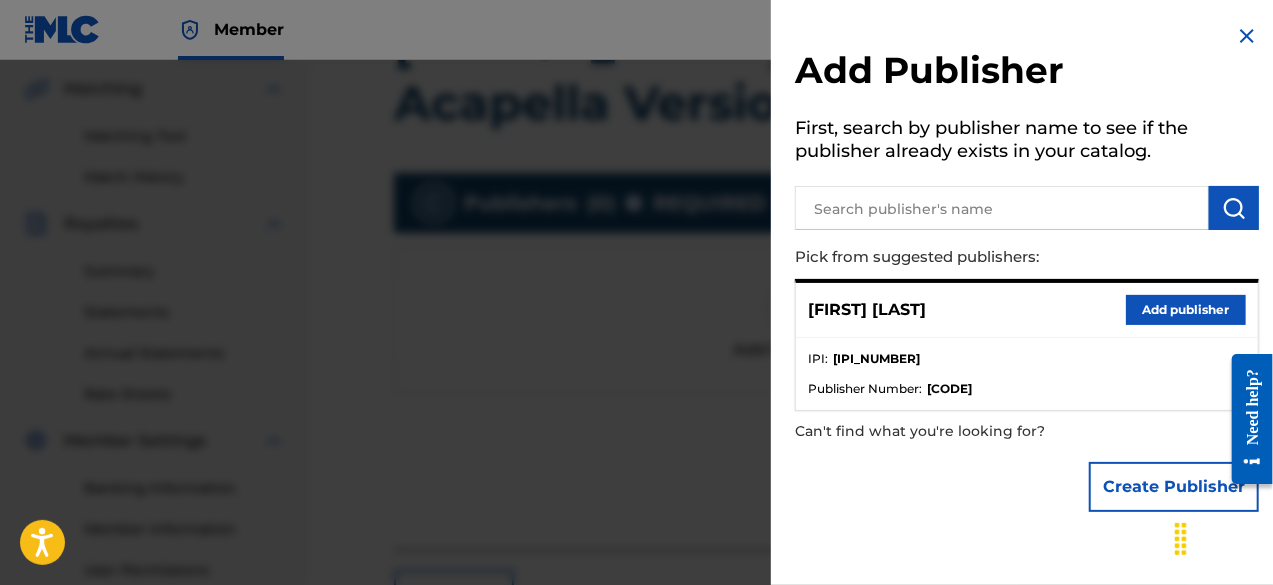 click at bounding box center (1002, 208) 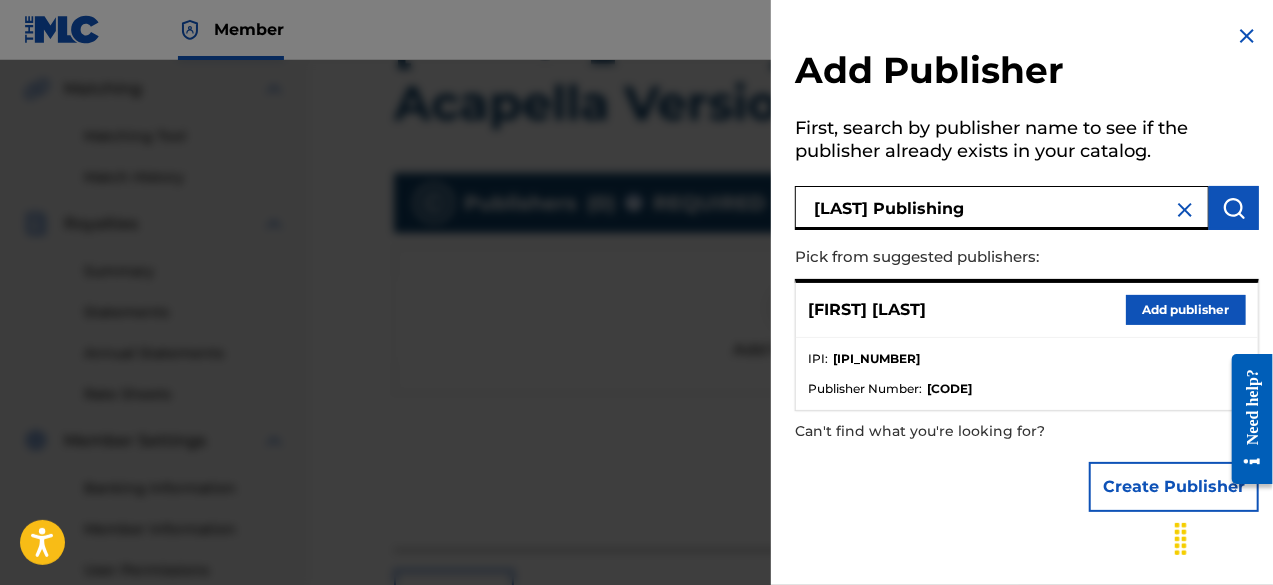 type on "[LAST] Publishing" 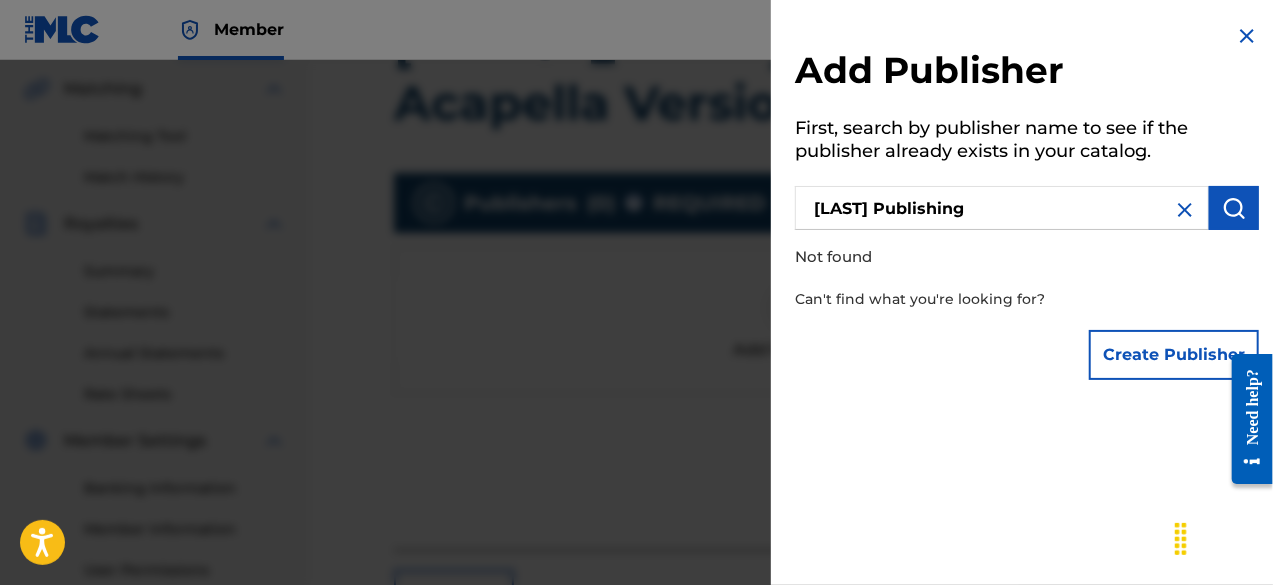click on "Create Publisher" at bounding box center [1174, 355] 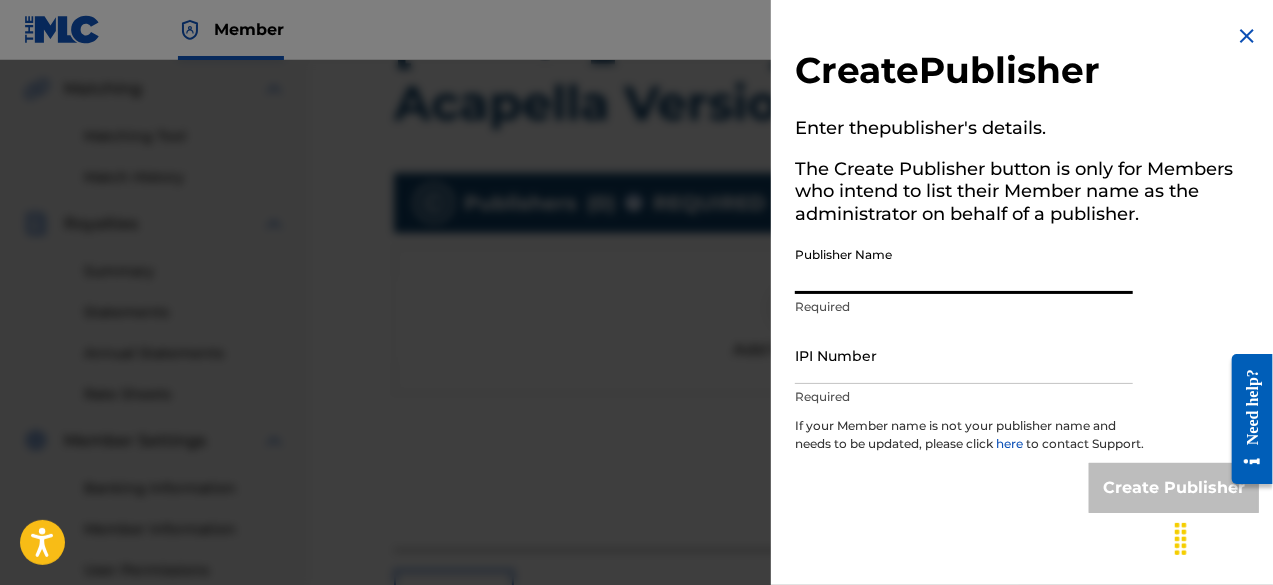 click on "Publisher Name" at bounding box center [964, 265] 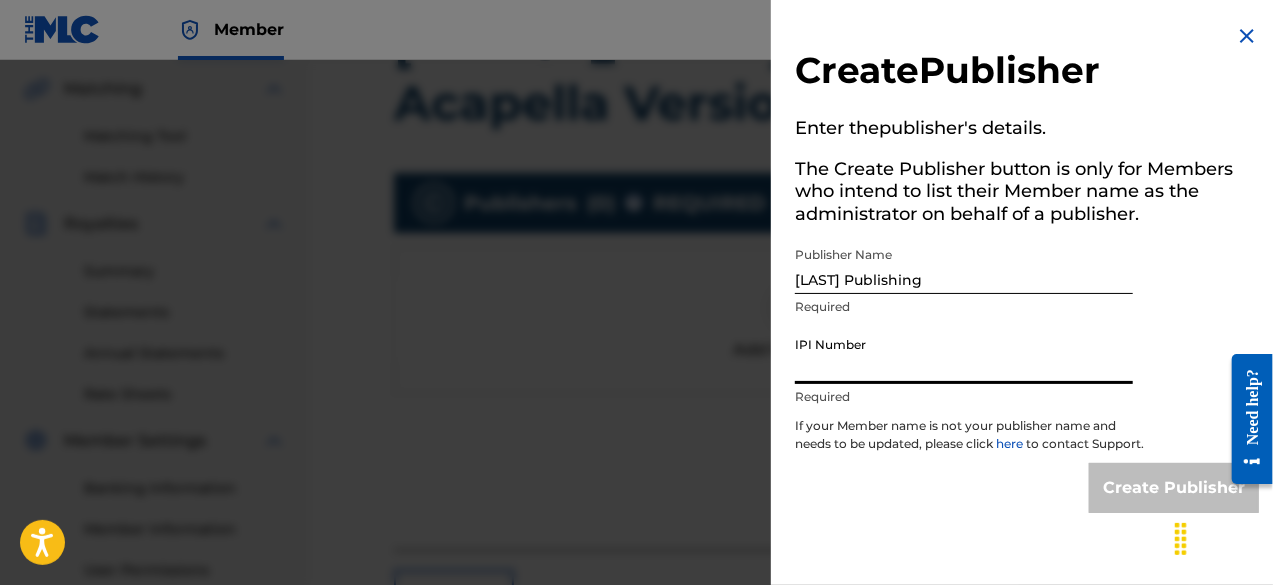 click on "IPI Number" at bounding box center [964, 355] 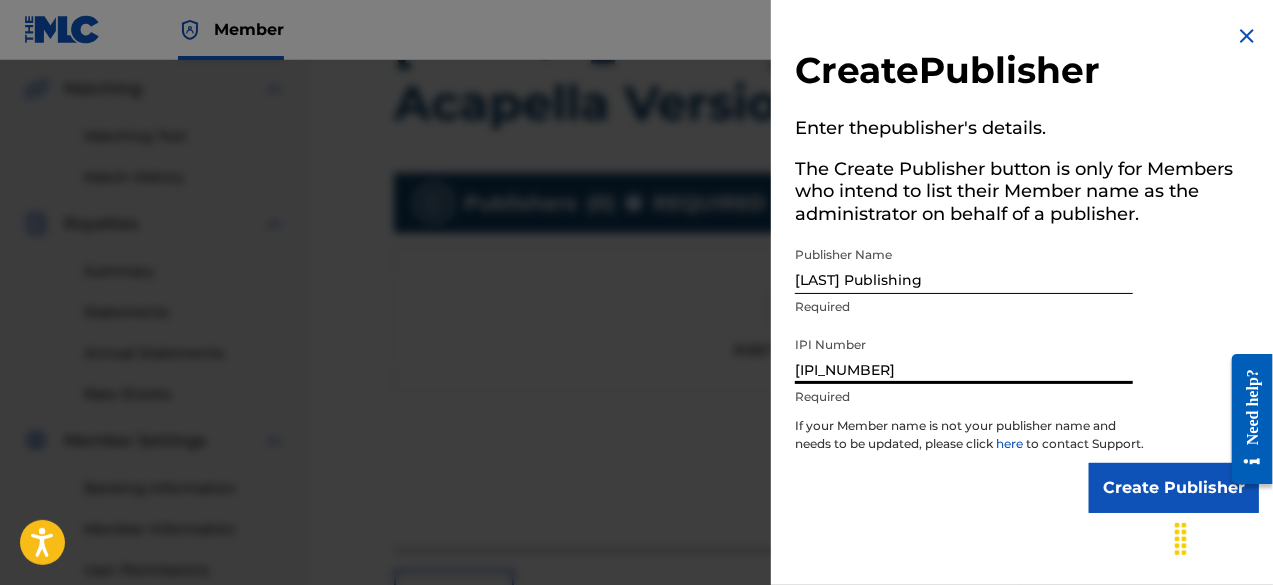 type on "[IPI_NUMBER]" 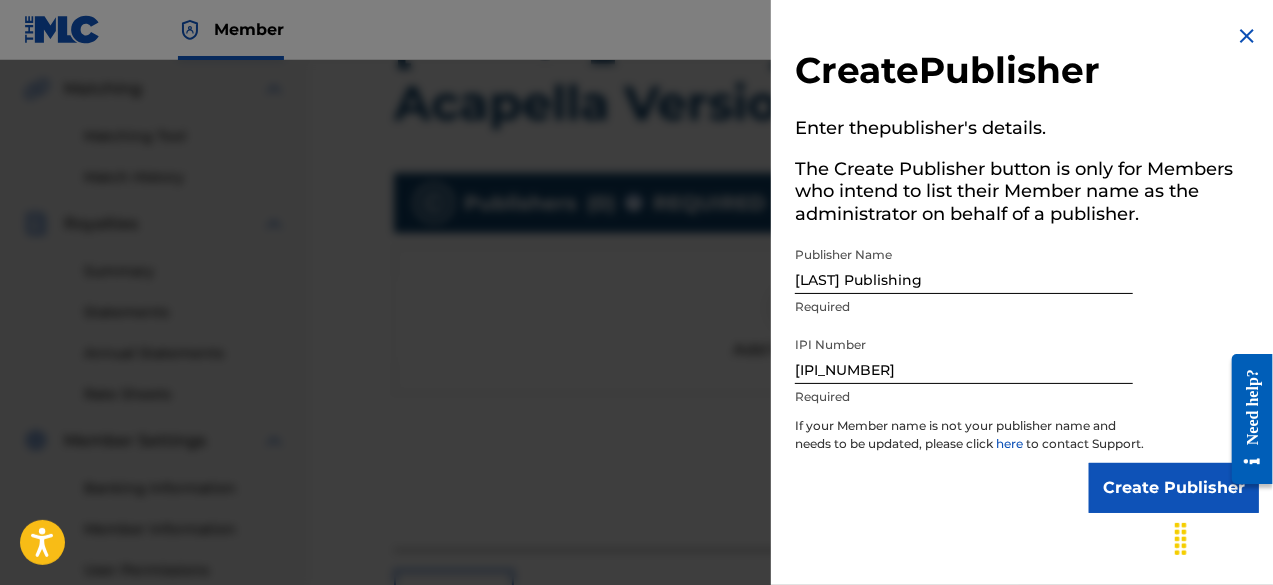 click on "Create Publisher" at bounding box center [1174, 488] 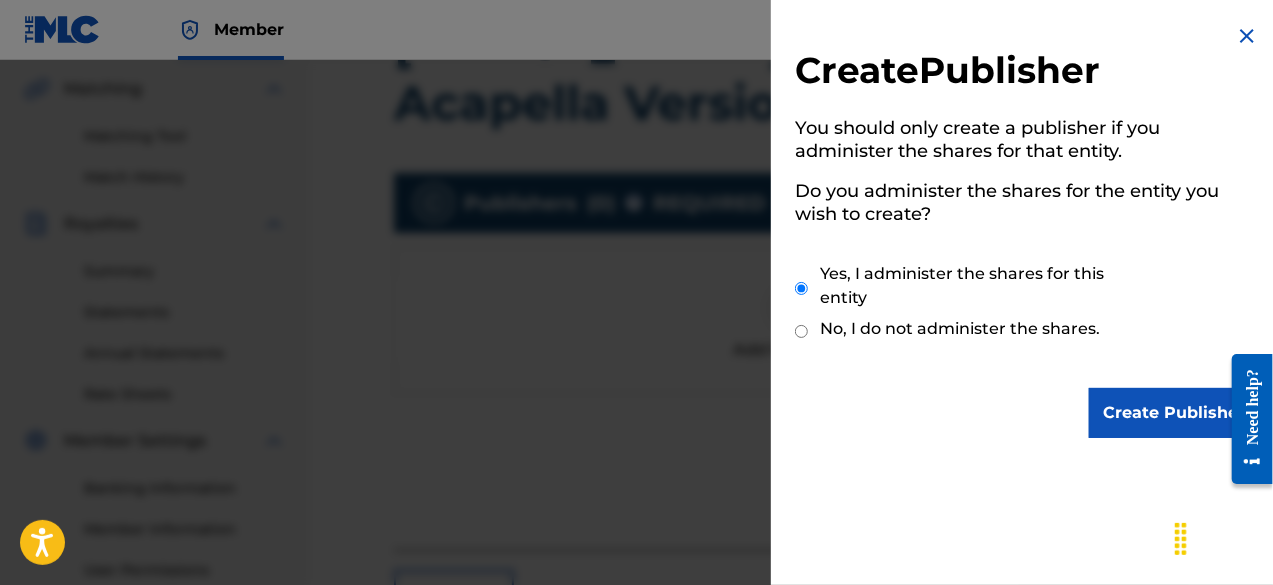 click on "Create Publisher" at bounding box center [1174, 413] 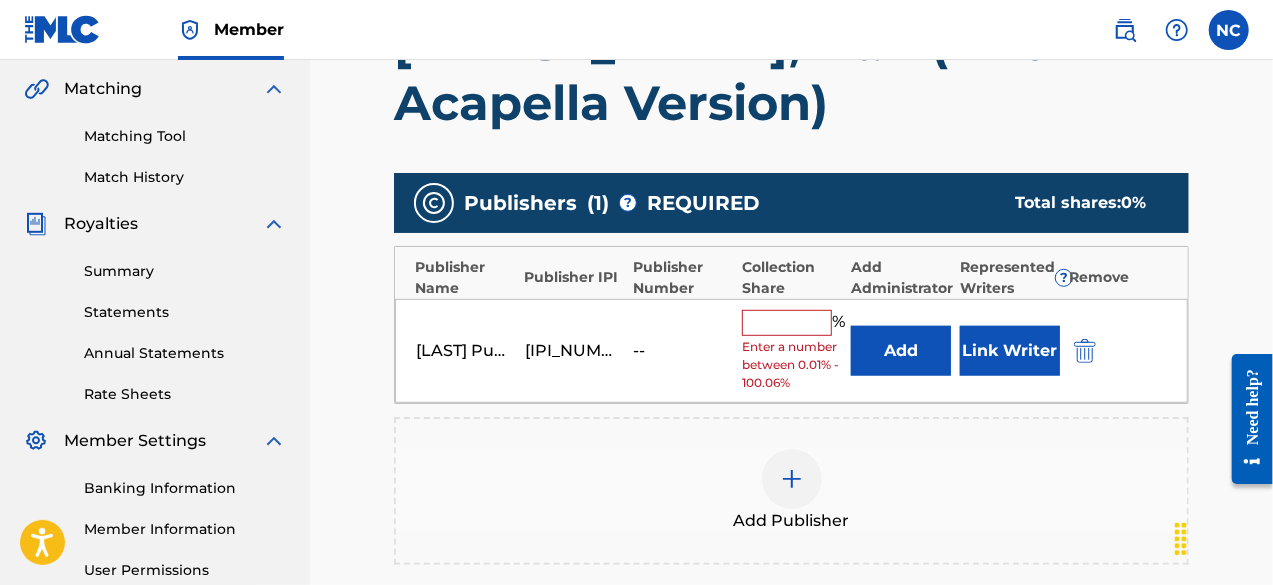 click at bounding box center [787, 323] 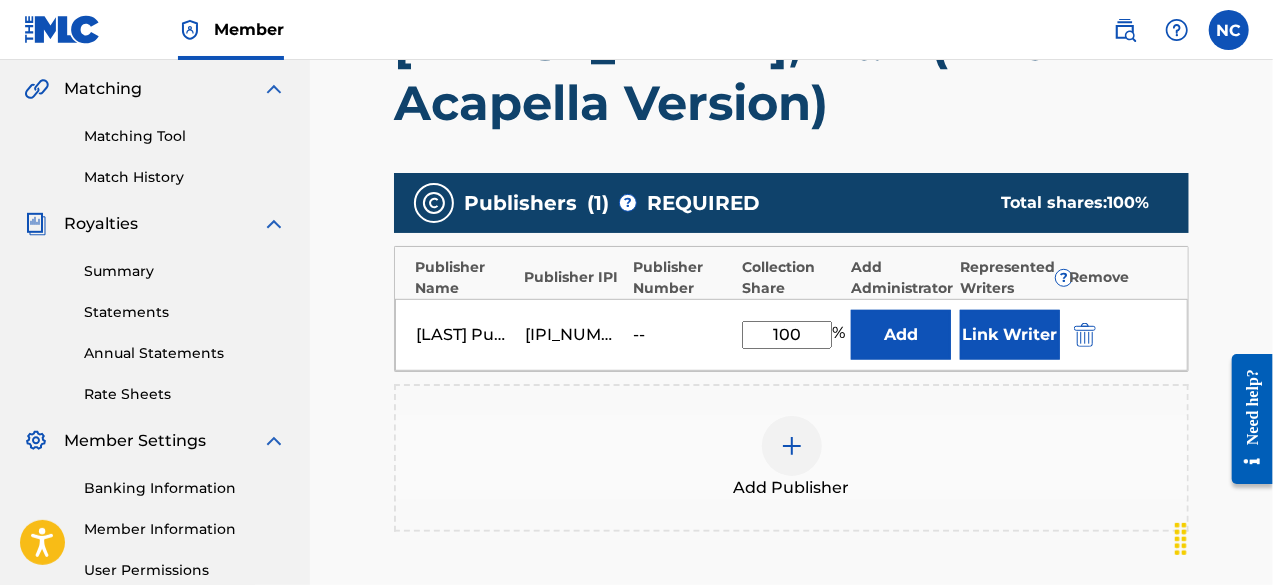 click on "Add" at bounding box center (901, 335) 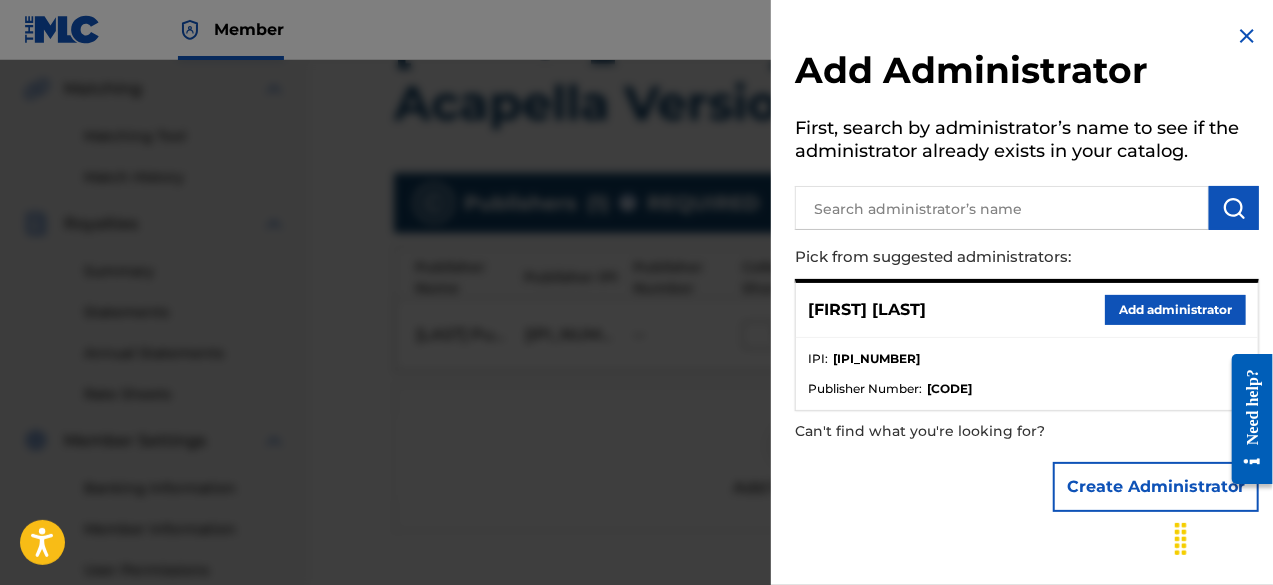 click at bounding box center (1247, 36) 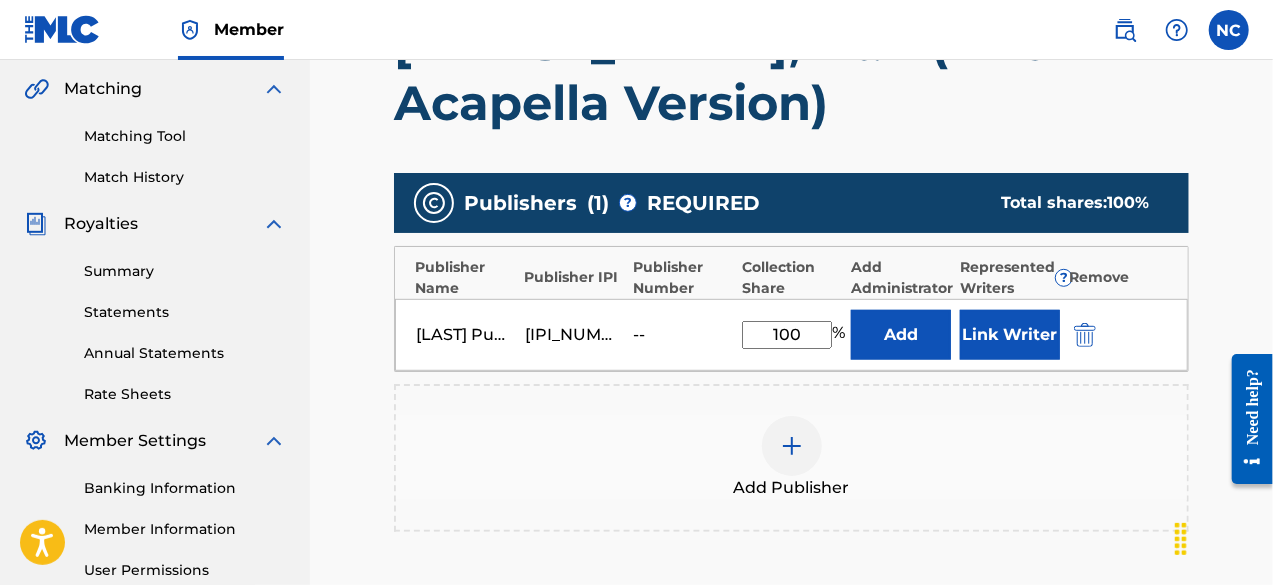 click on "Link Writer" at bounding box center [1010, 335] 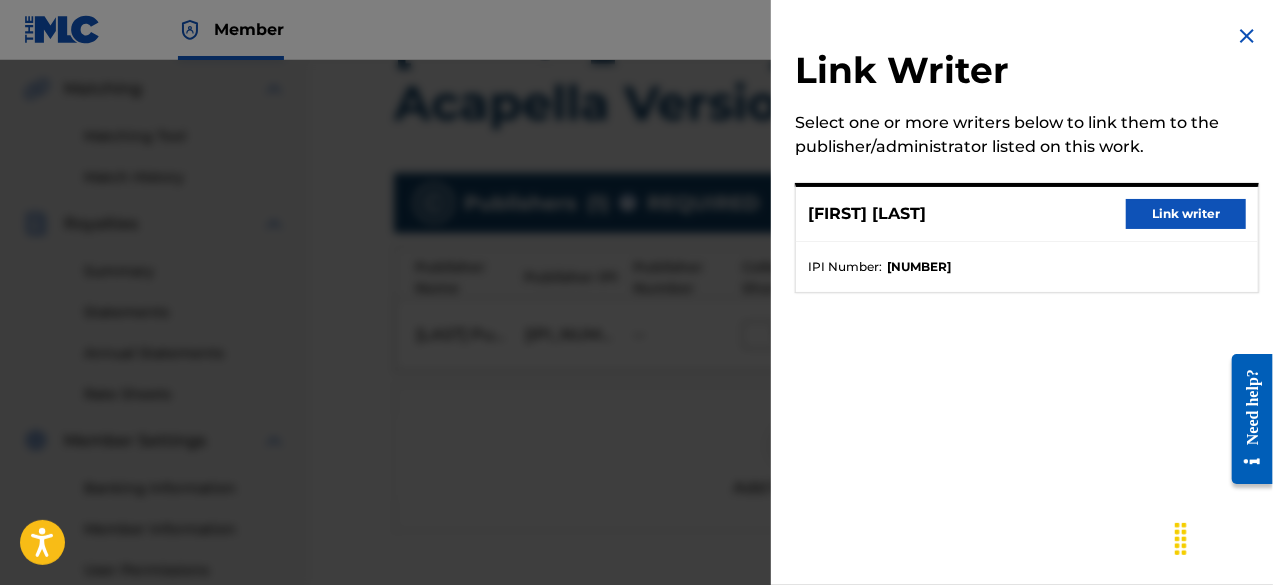 click on "Link writer" at bounding box center [1186, 214] 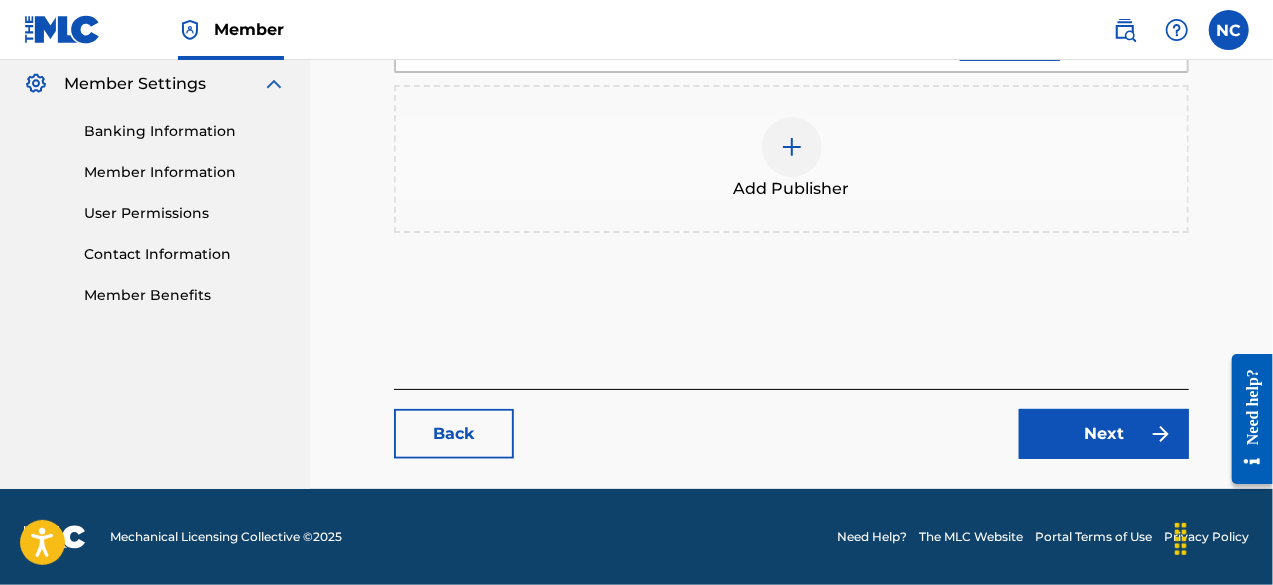 scroll, scrollTop: 818, scrollLeft: 0, axis: vertical 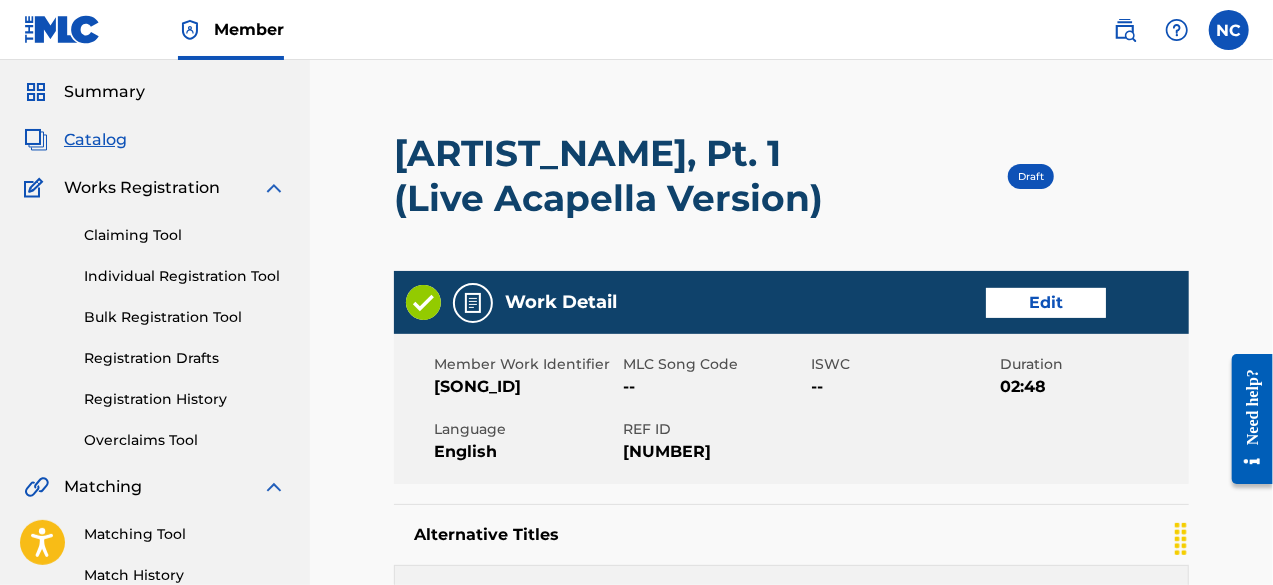 click on "Edit" at bounding box center (1046, 303) 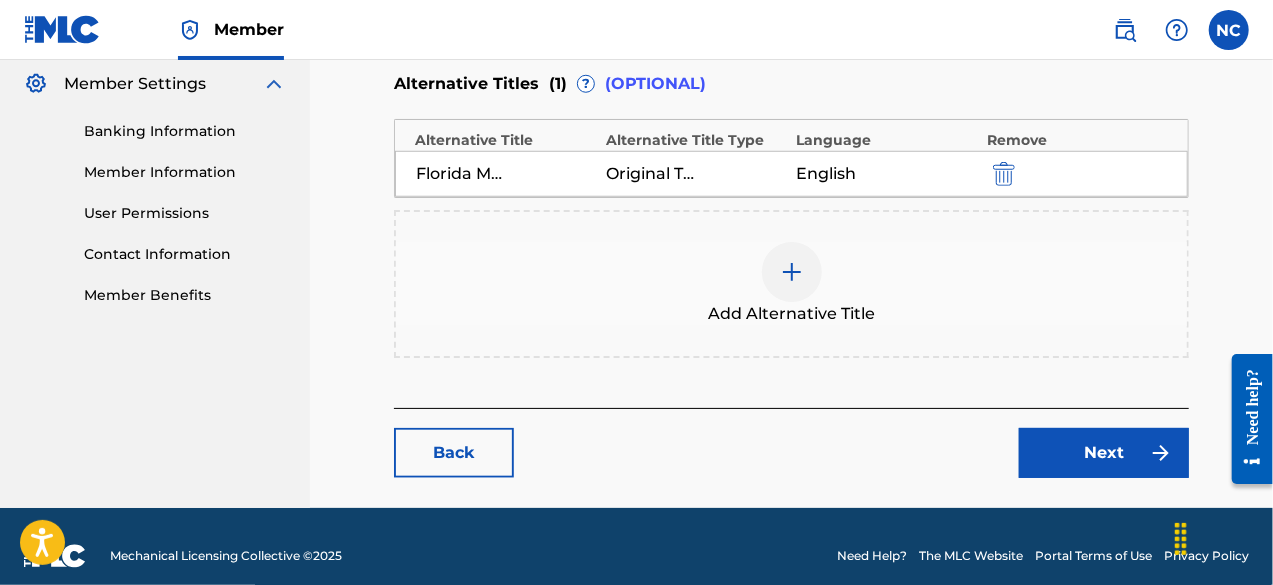 scroll, scrollTop: 815, scrollLeft: 0, axis: vertical 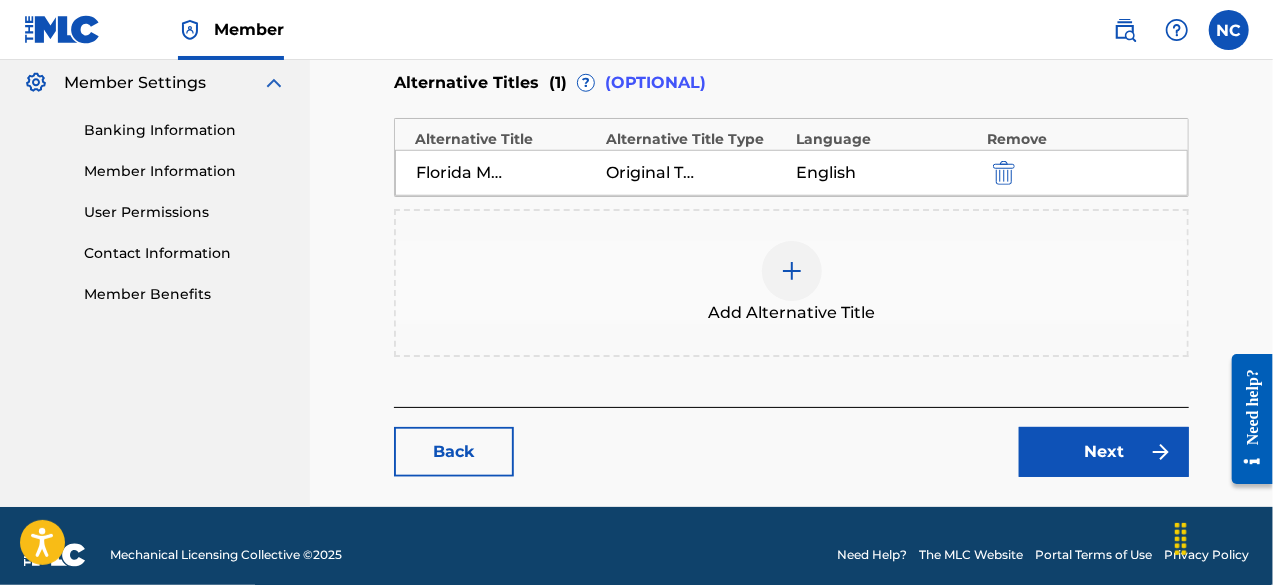 click on "Next" at bounding box center [1104, 452] 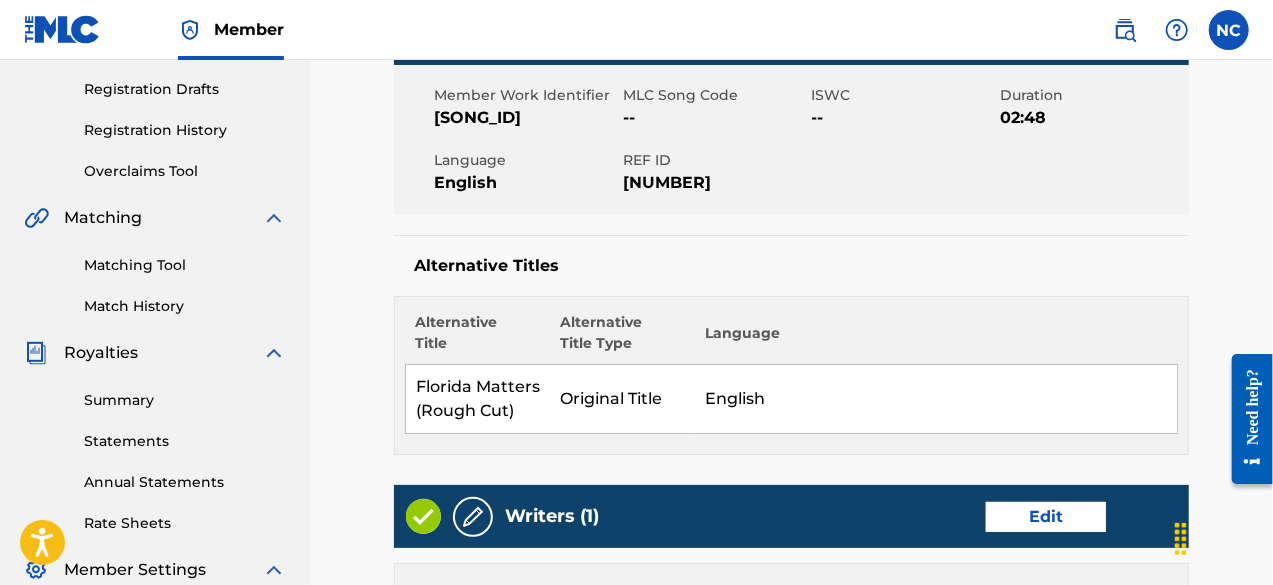scroll, scrollTop: 329, scrollLeft: 0, axis: vertical 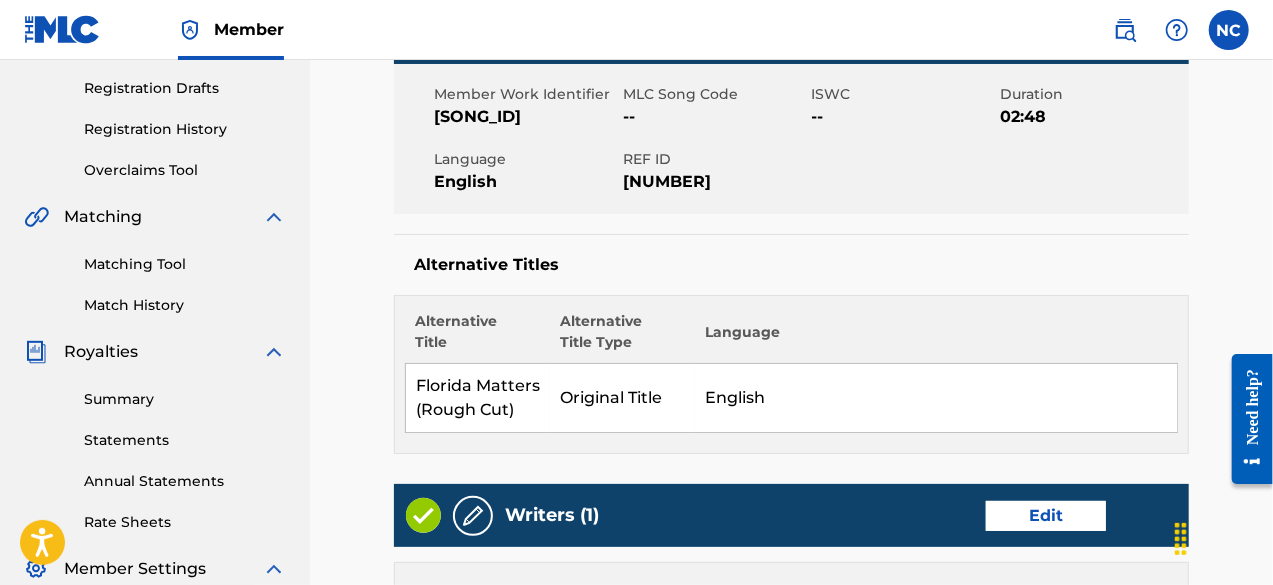 click on "Edit" at bounding box center [1046, 516] 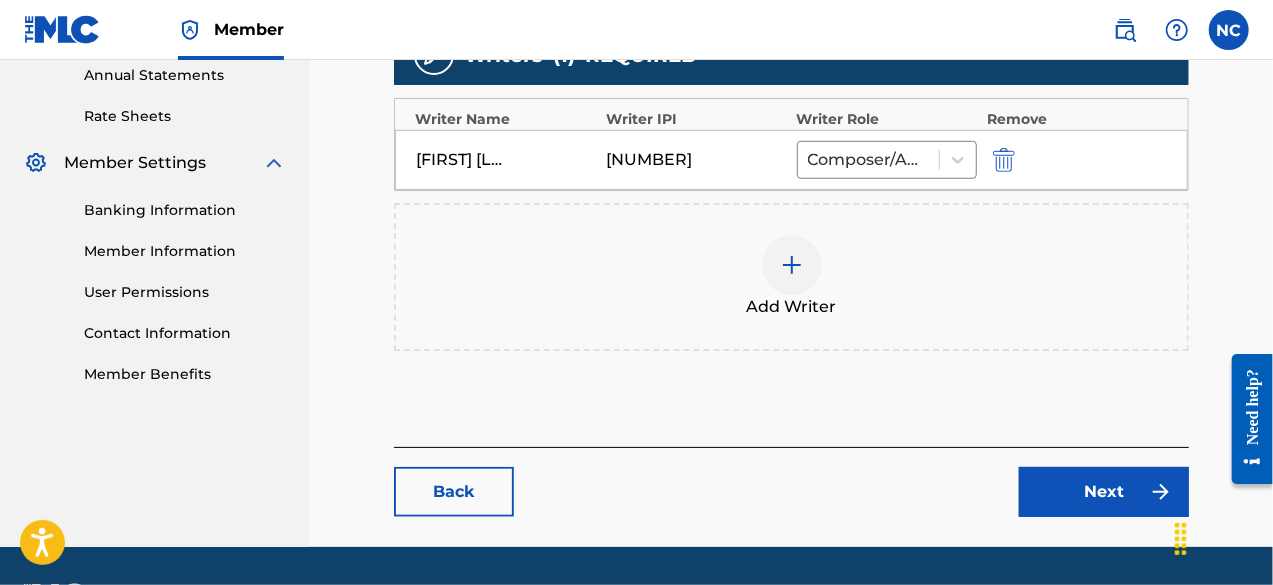 scroll, scrollTop: 732, scrollLeft: 0, axis: vertical 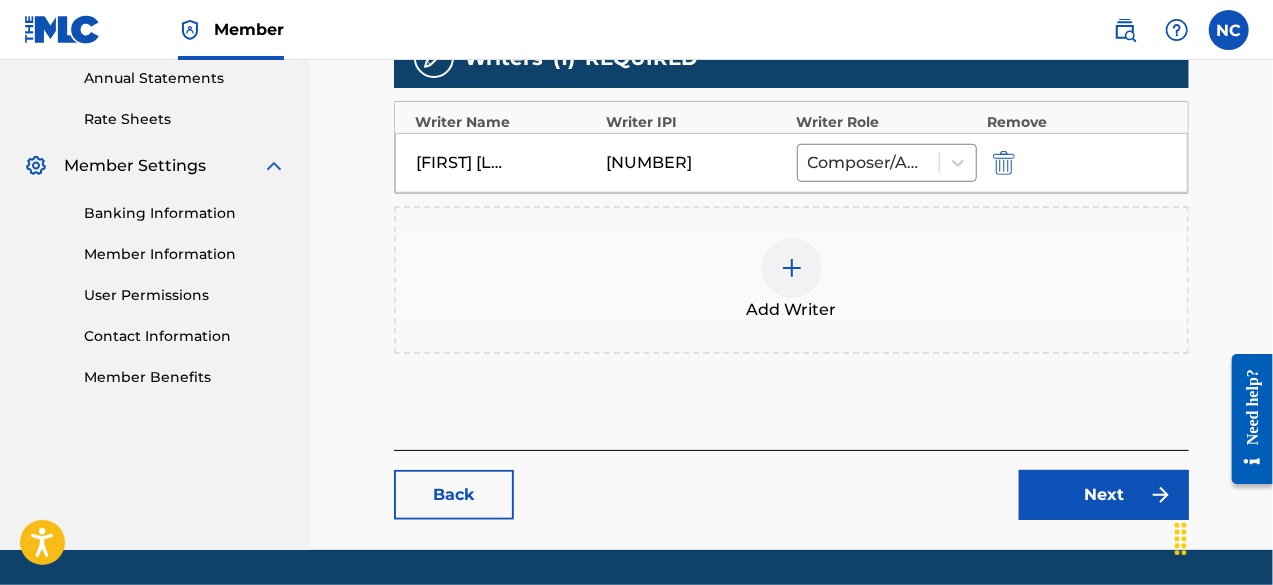 click on "[FIRST] [LAST] [IPI] Composer/Author" at bounding box center (791, 163) 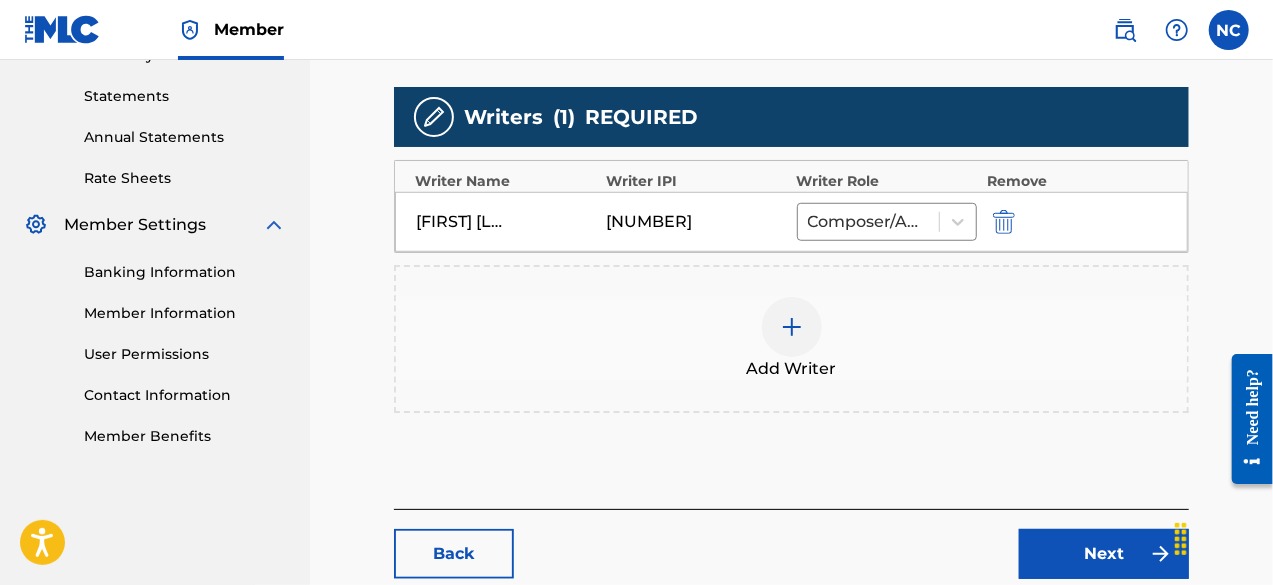 scroll, scrollTop: 791, scrollLeft: 0, axis: vertical 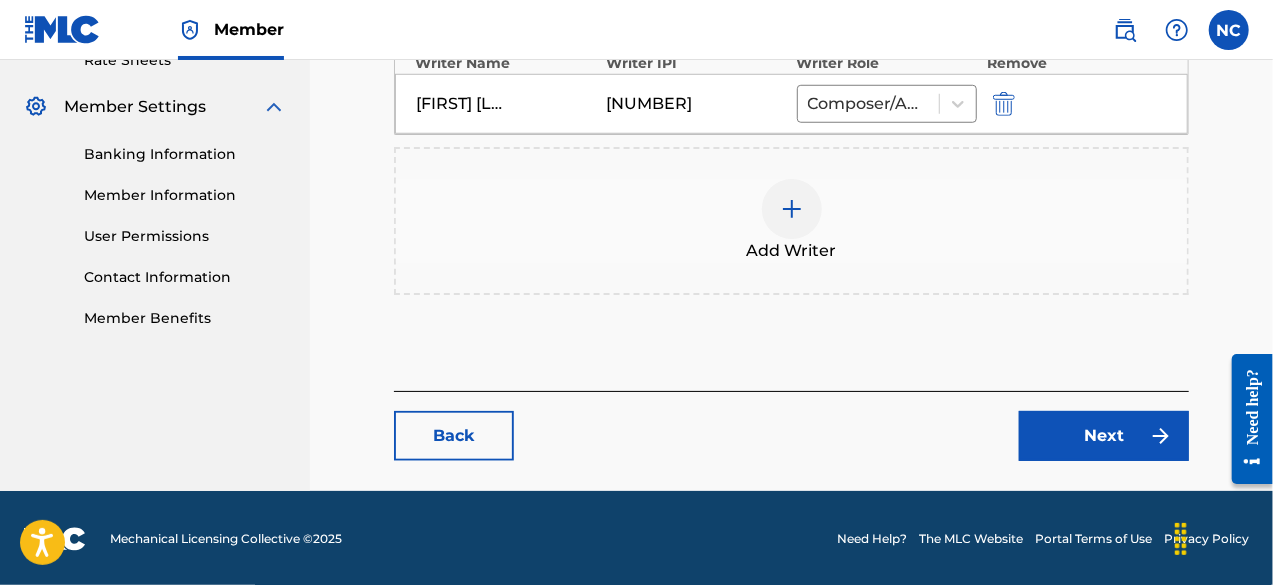 click on "Next" at bounding box center [1104, 436] 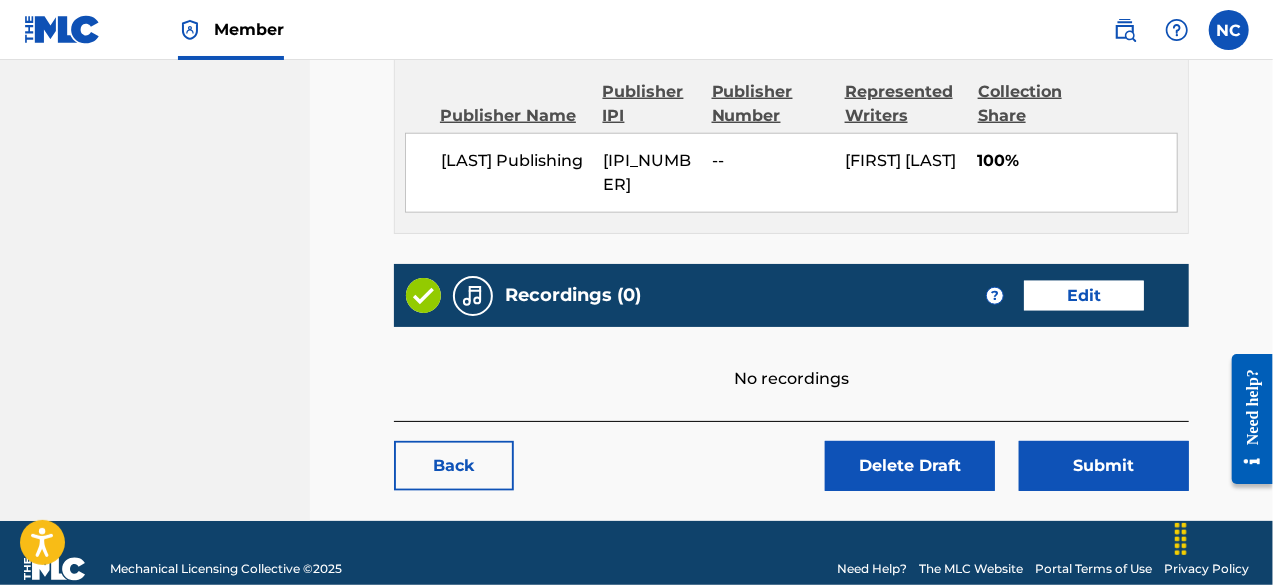 scroll, scrollTop: 1089, scrollLeft: 0, axis: vertical 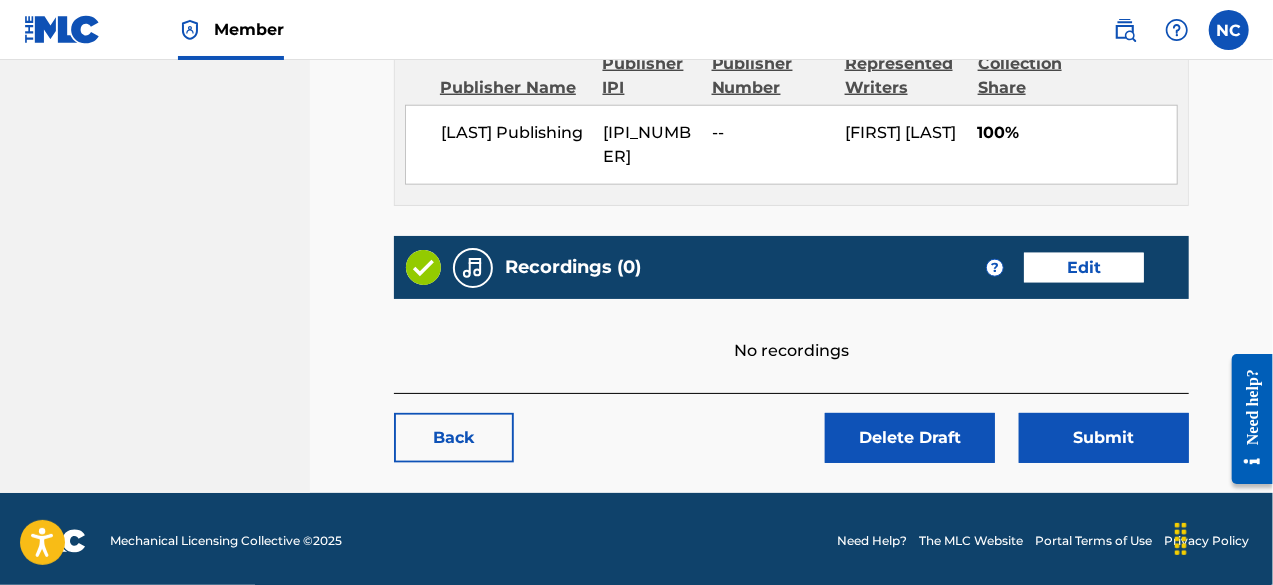 click on "Edit" at bounding box center (1084, 268) 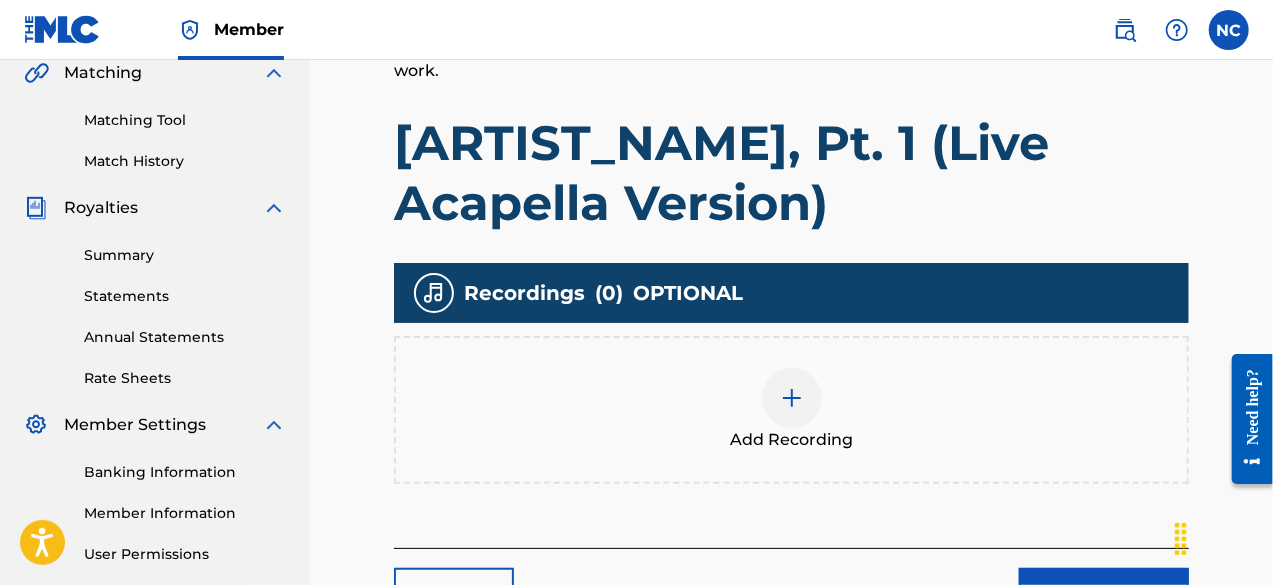 scroll, scrollTop: 602, scrollLeft: 0, axis: vertical 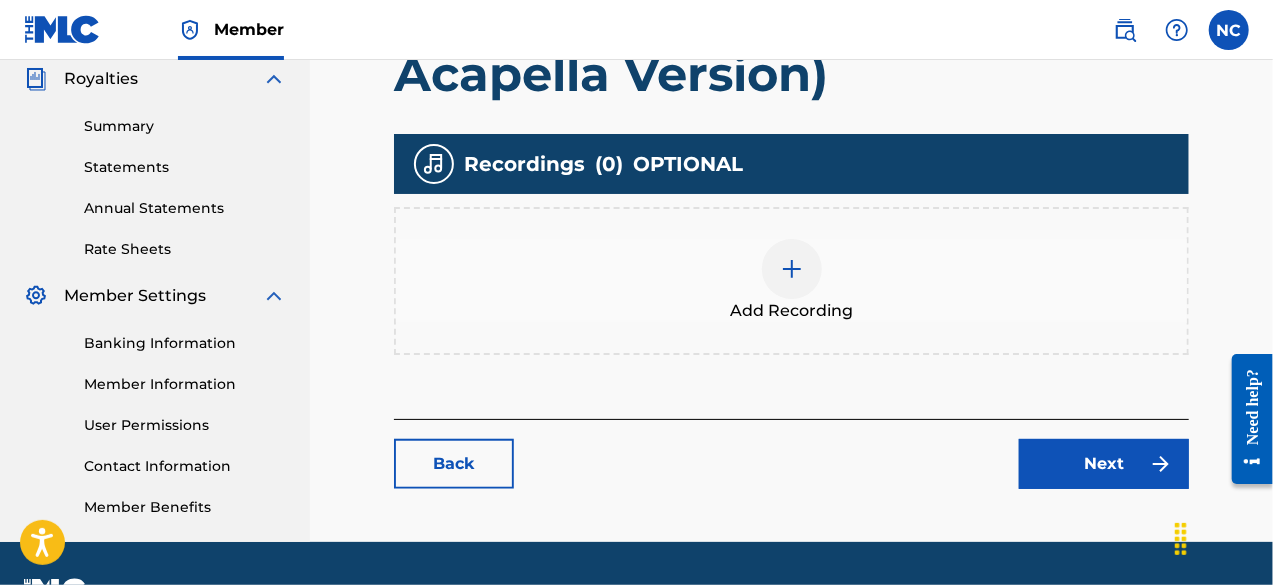 click at bounding box center (792, 269) 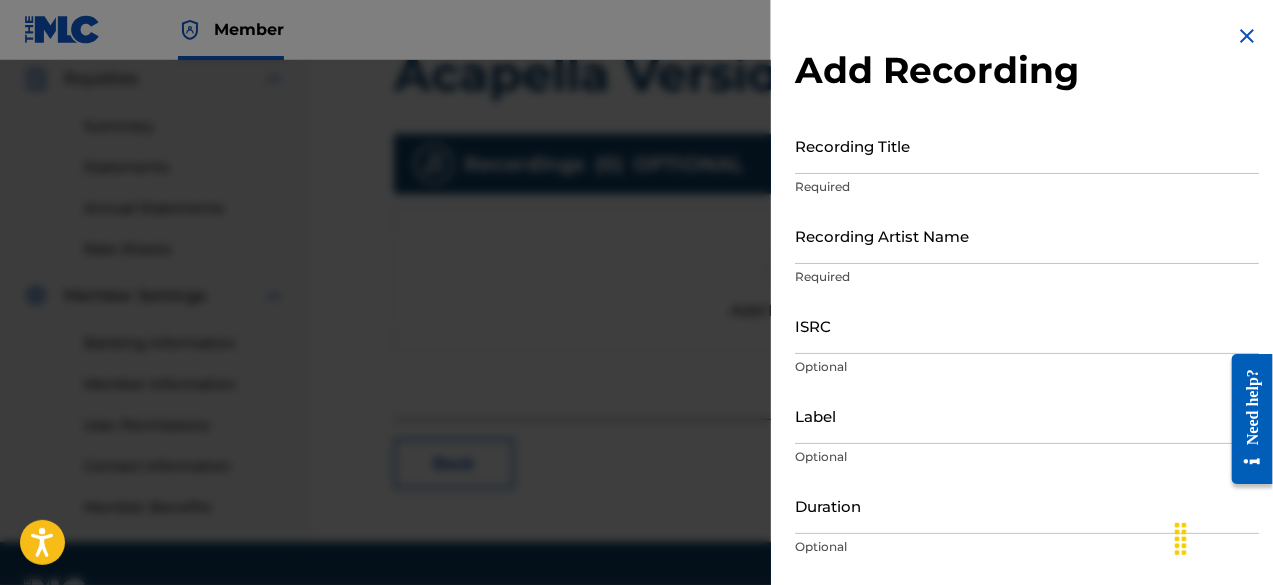 scroll, scrollTop: 146, scrollLeft: 0, axis: vertical 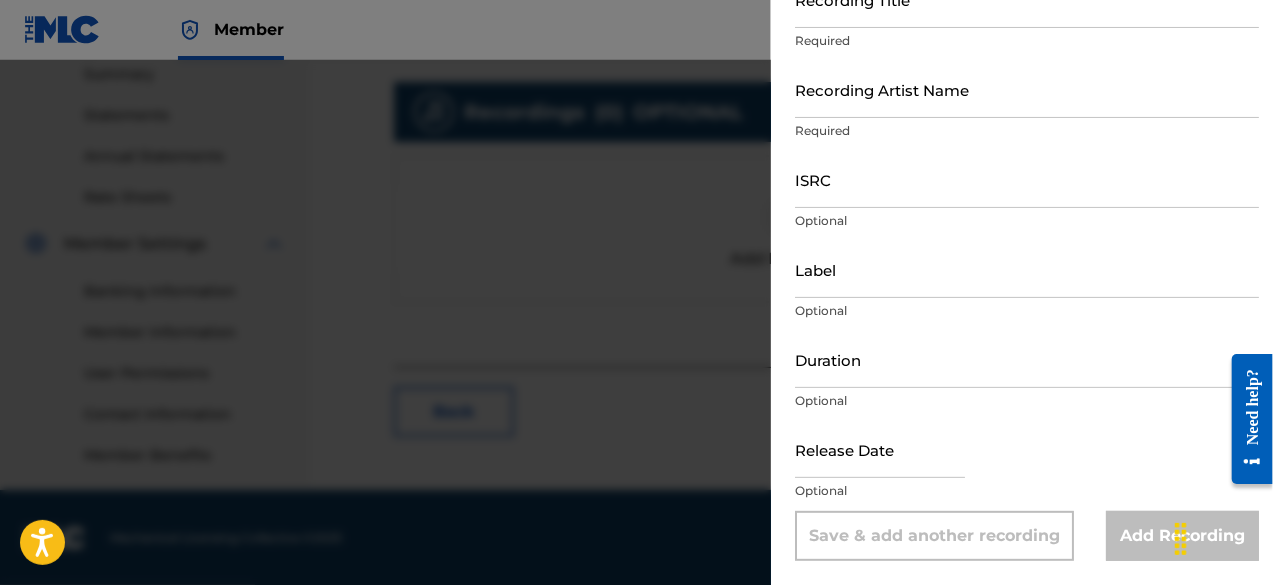 click on "ISRC" at bounding box center [1027, 179] 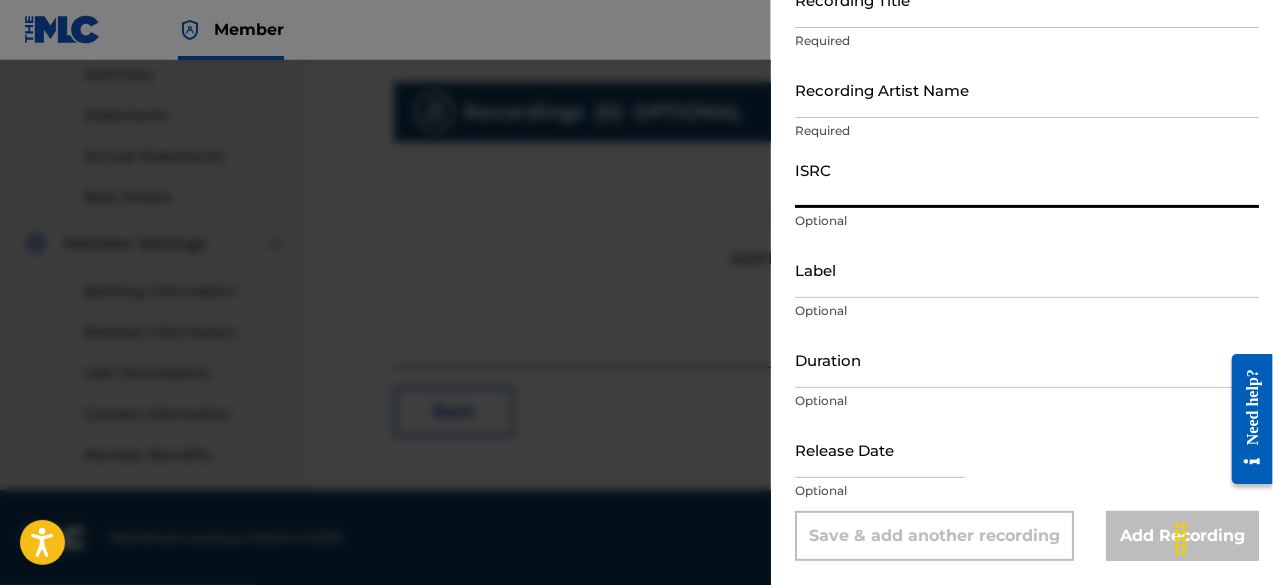 paste on "[ISRC]" 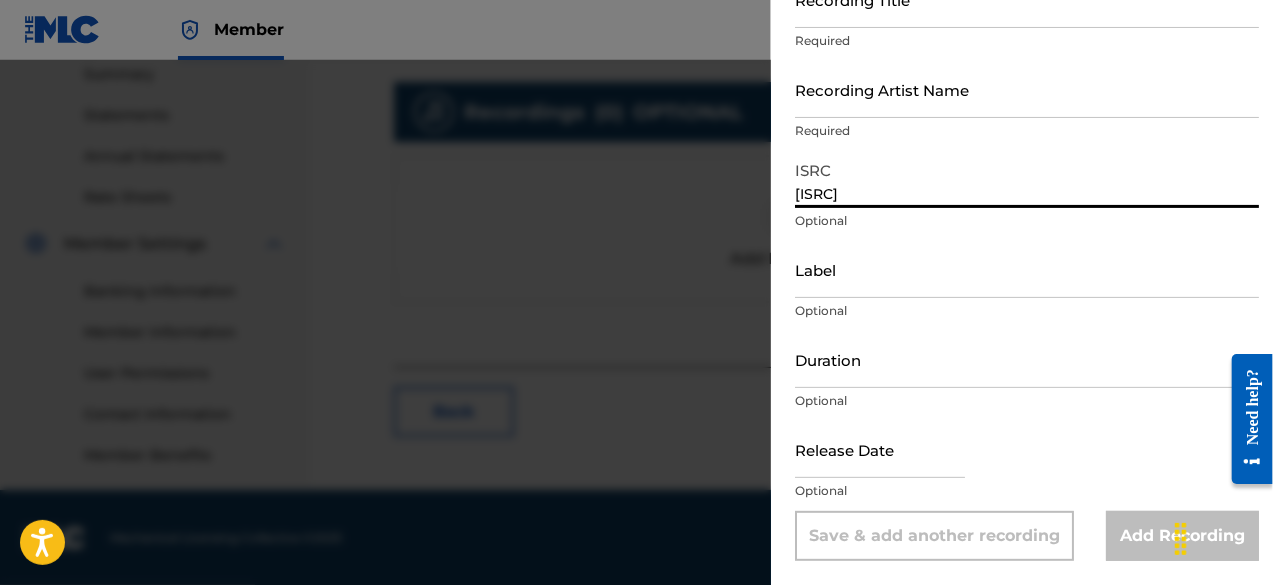 type on "[ISRC]" 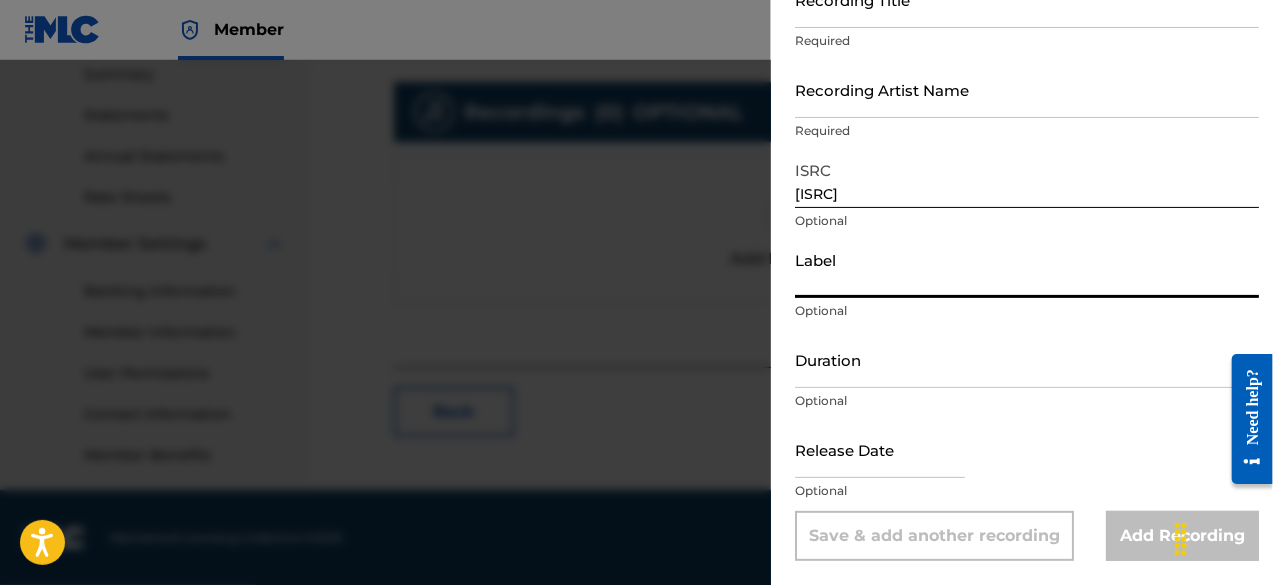 type on "Chaos Records" 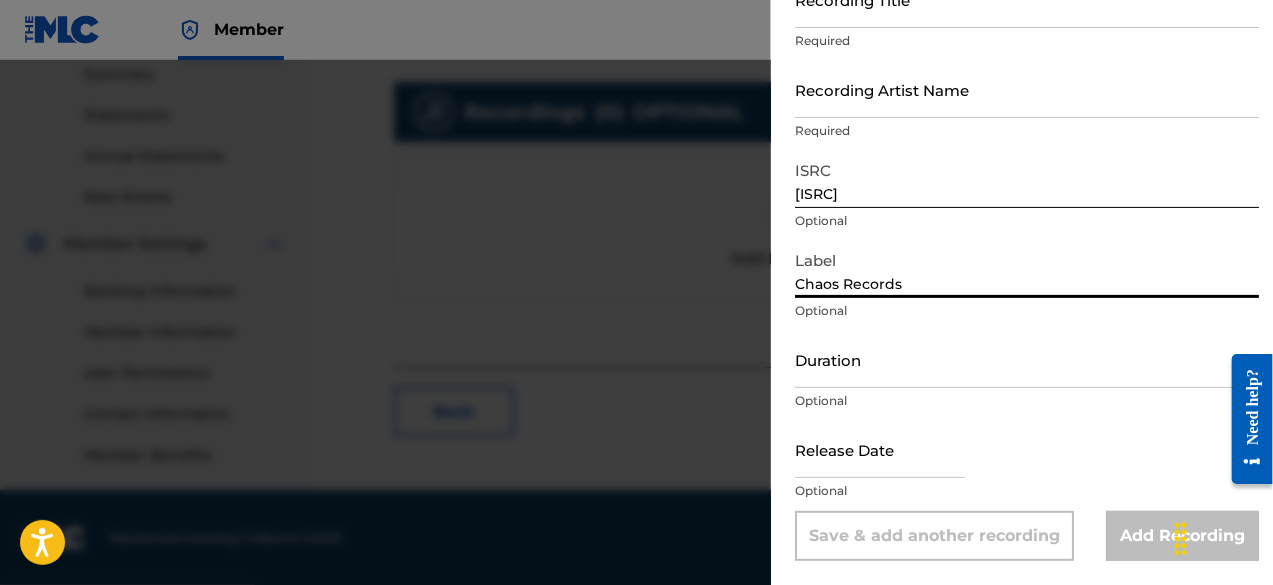 click on "Duration" at bounding box center [1027, 359] 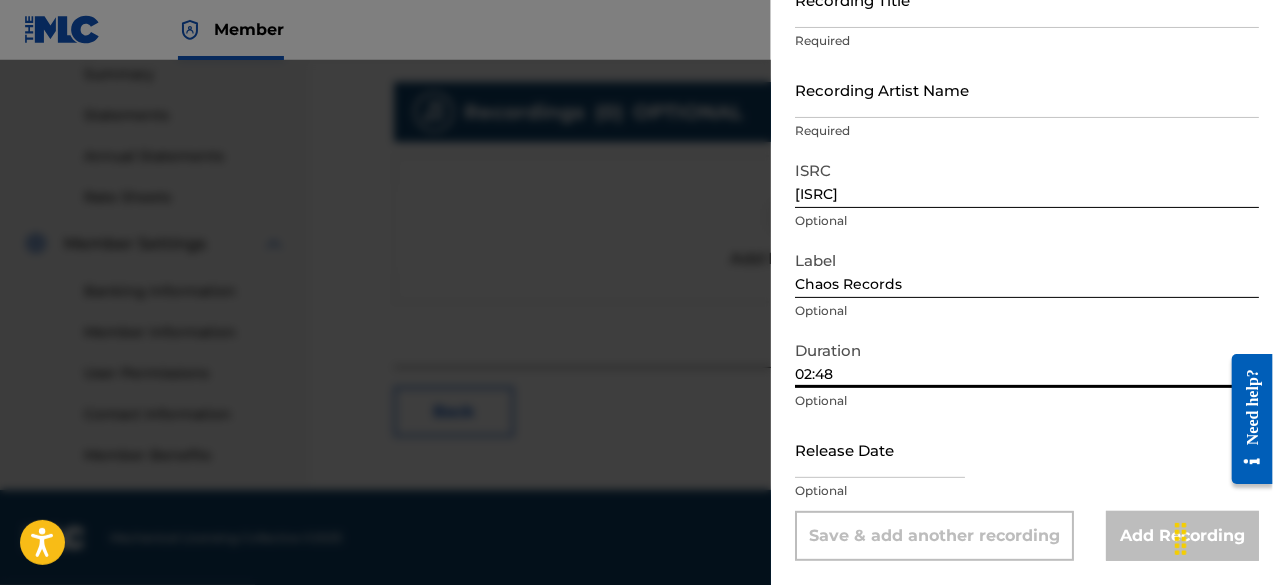type on "02:48" 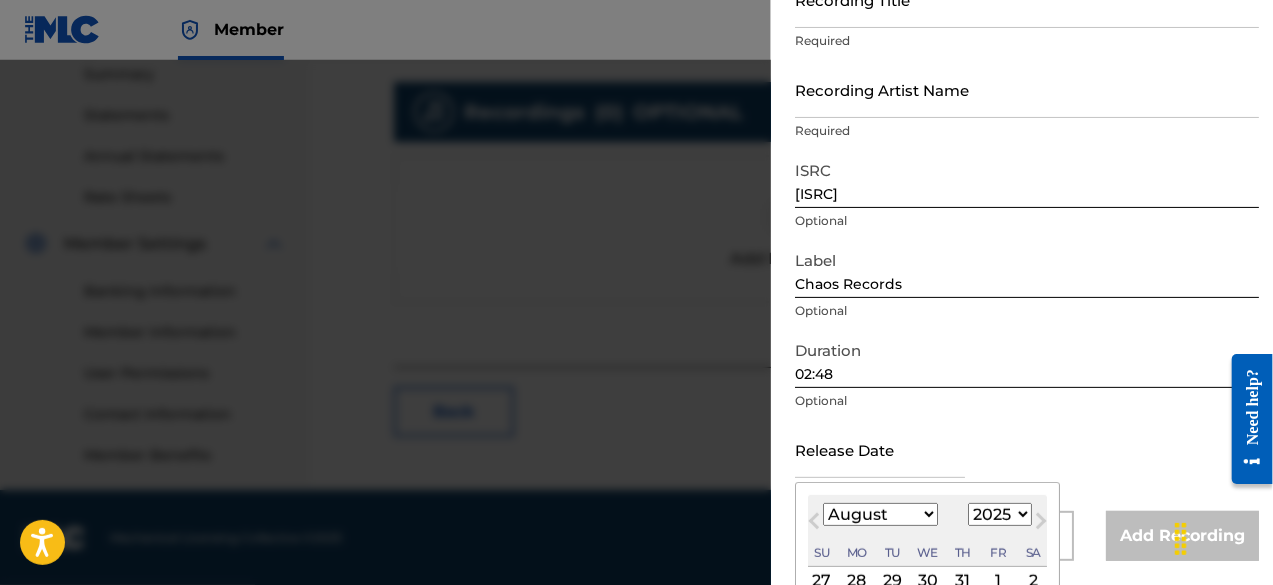 type on "[MONTH] [DAY] [YEAR]" 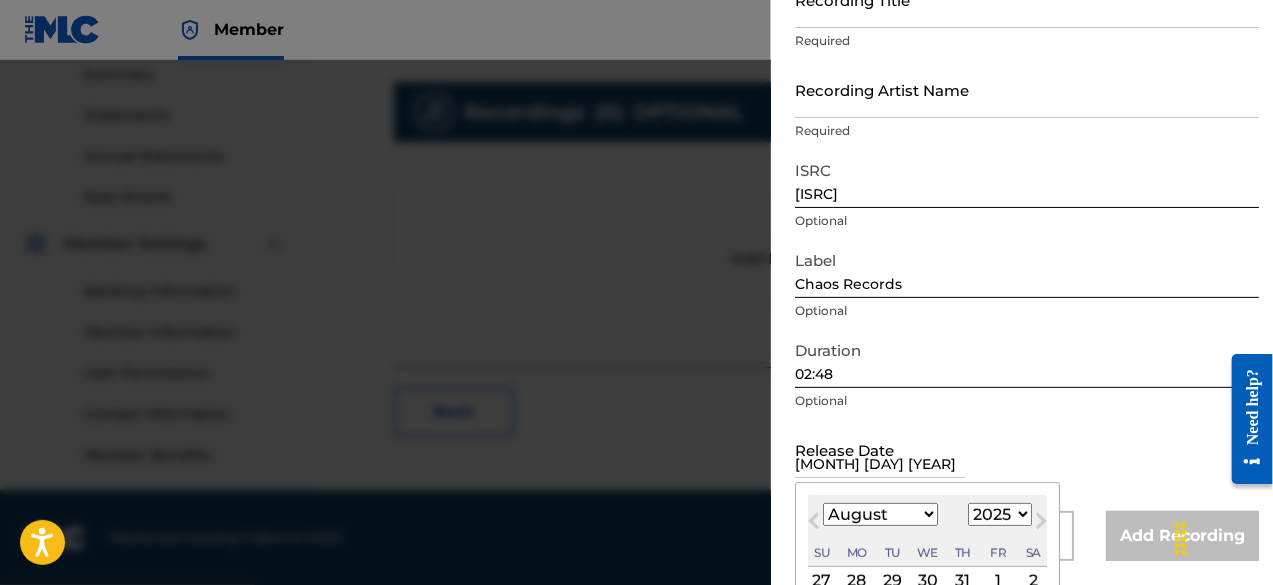 select on "6" 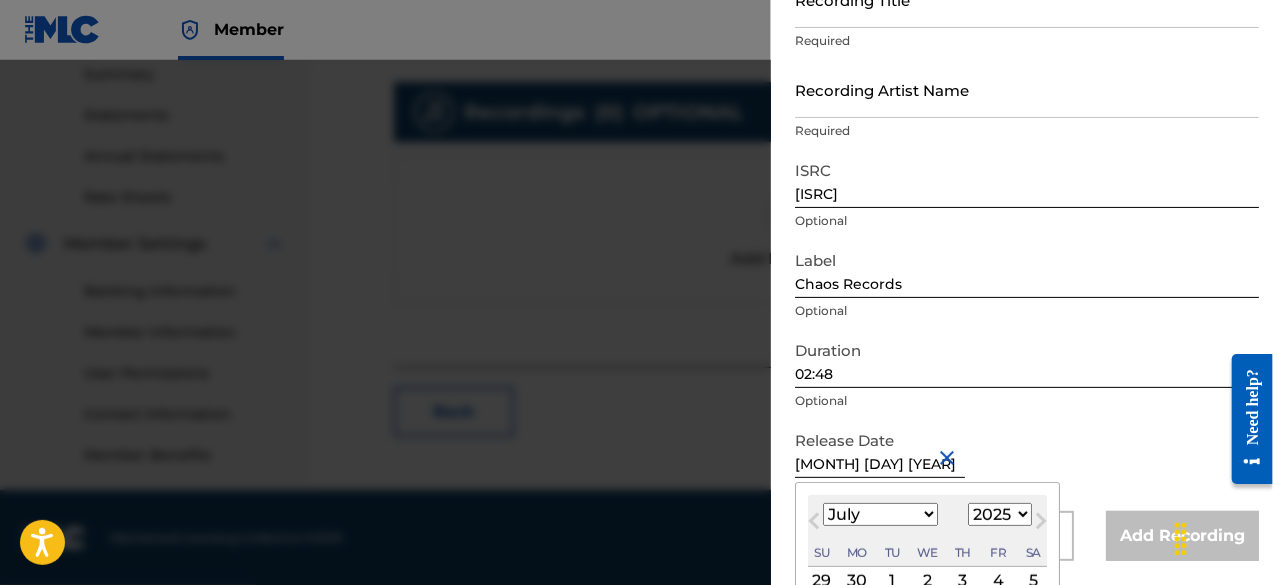 click on "Release Date [MONTH] [DAY] [YEAR] [MONTH] [YEAR] Previous Month Next Month [MONTH] [YEAR] January February March April May June July August September October November December 1899 1900 1901 1902 1903 1904 1905 1906 1907 1908 1909 1910 1911 1912 1913 1914 1915 1916 1917 1918 1919 1920 1921 1922 1923 1924 1925 1926 1927 1928 1929 1930 1931 1932 1933 1934 1935 1936 1937 1938 1939 1940 1941 1942 1943 1944 1945 1946 1947 1948 1949 1950 1951 1952 1953 1954 1955 1956 1957 1958 1959 1960 1961 1962 1963 1964 1965 1966 1967 1968 1969 1970 1971 1972 1973 1974 1975 1976 1977 1978 1979 1980 1981 1982 1983 1984 1985 1986 1987 1988 1989 1990 1991 1992 1993 1994 1995 1996 1997 1998 1999 2000 2001 2002 2003 2004 2005 2006 2007 2008 2009 2010 2011 2012 2013 2014 2015 2016 2017 2018 2019 2020 2021 2022 2023 2024 2025 2026 2027 2028 2029 2030 2031 2032 2033 2034 Su" at bounding box center [1027, 466] 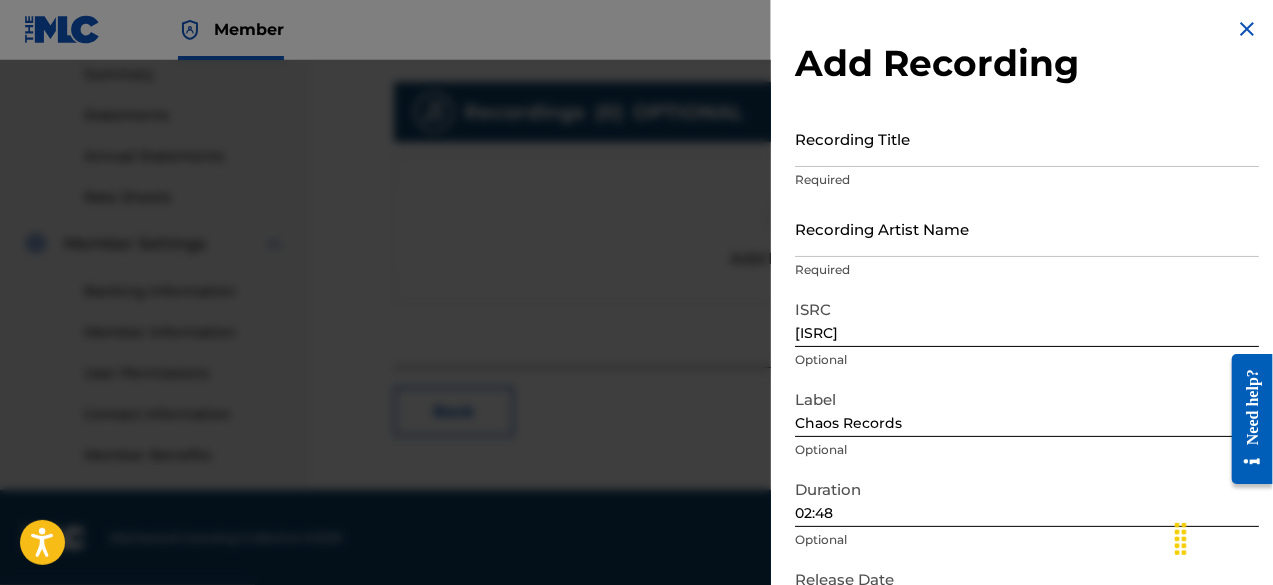 scroll, scrollTop: 0, scrollLeft: 0, axis: both 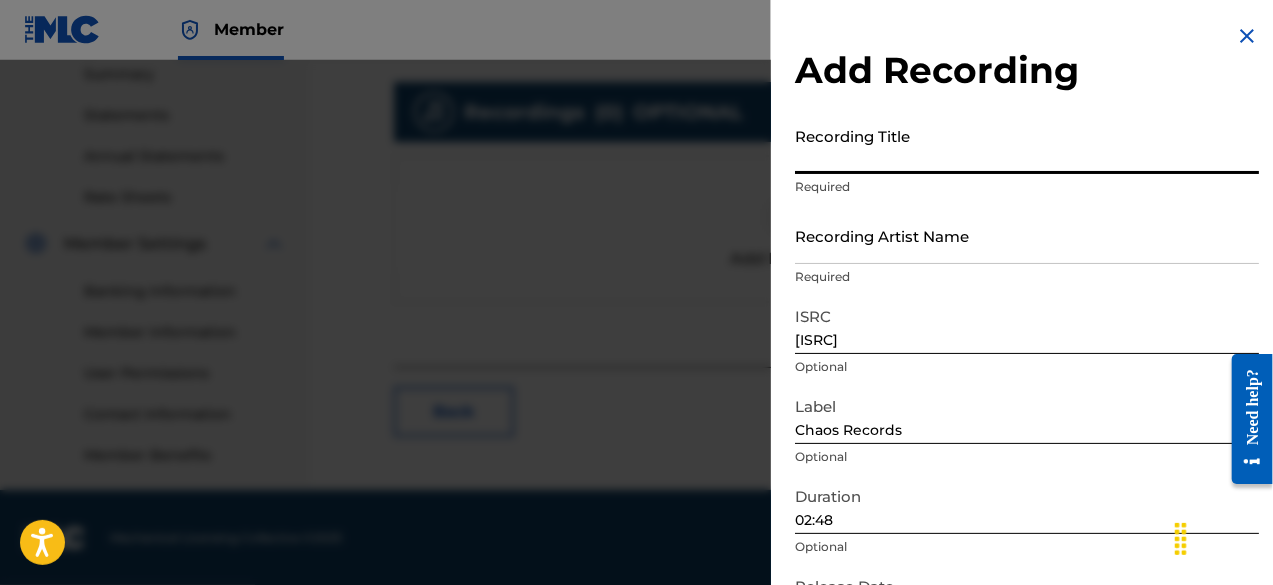 click on "Recording Title" at bounding box center [1027, 145] 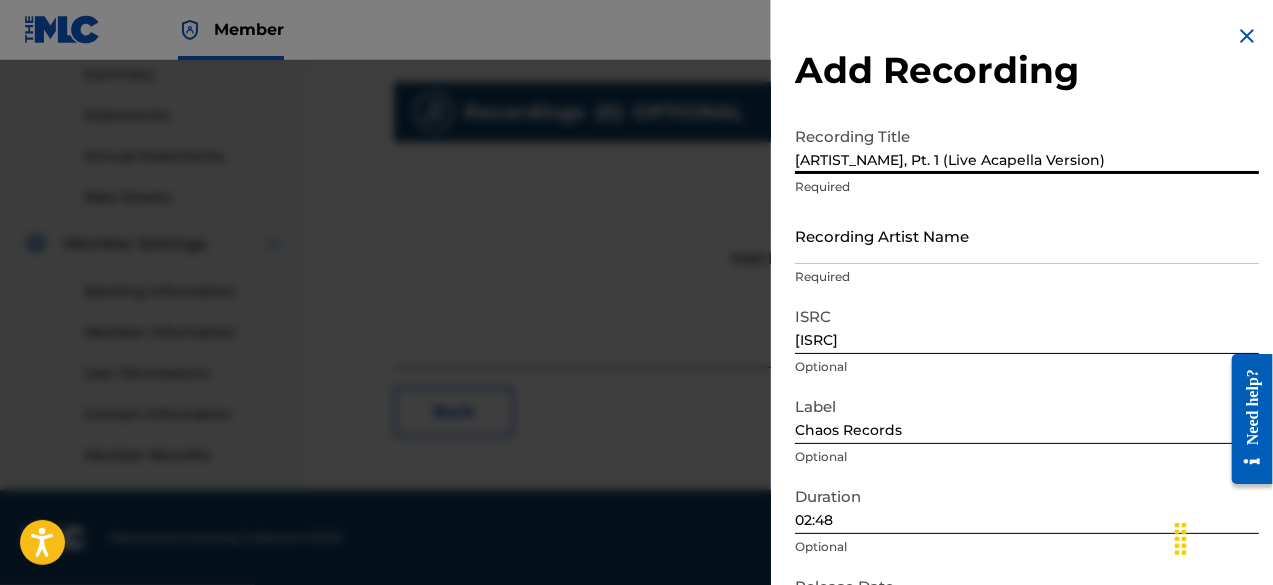 scroll, scrollTop: 146, scrollLeft: 0, axis: vertical 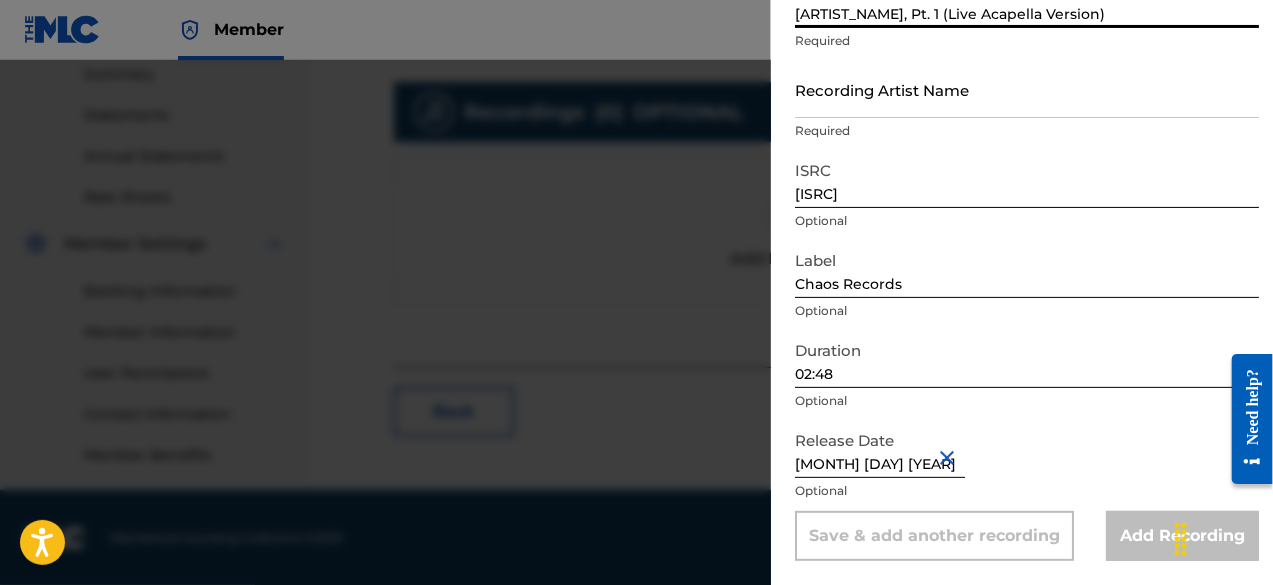 type on "[ARTIST_NAME], Pt. 1 (Live Acapella Version)" 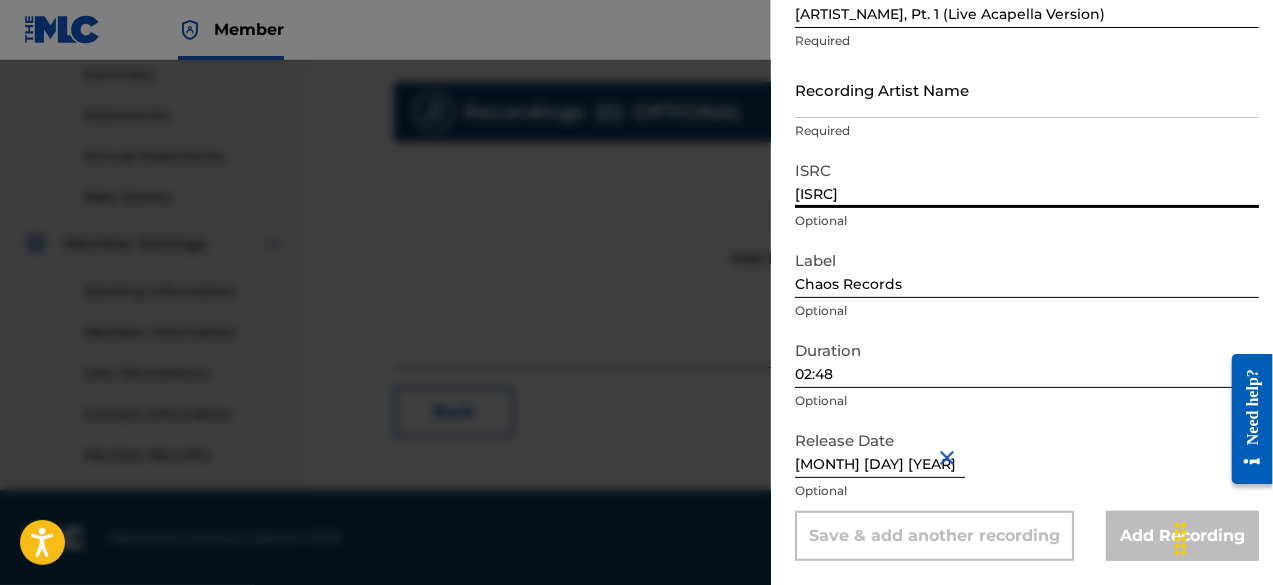 click on "Recording Artist Name" at bounding box center (1027, 89) 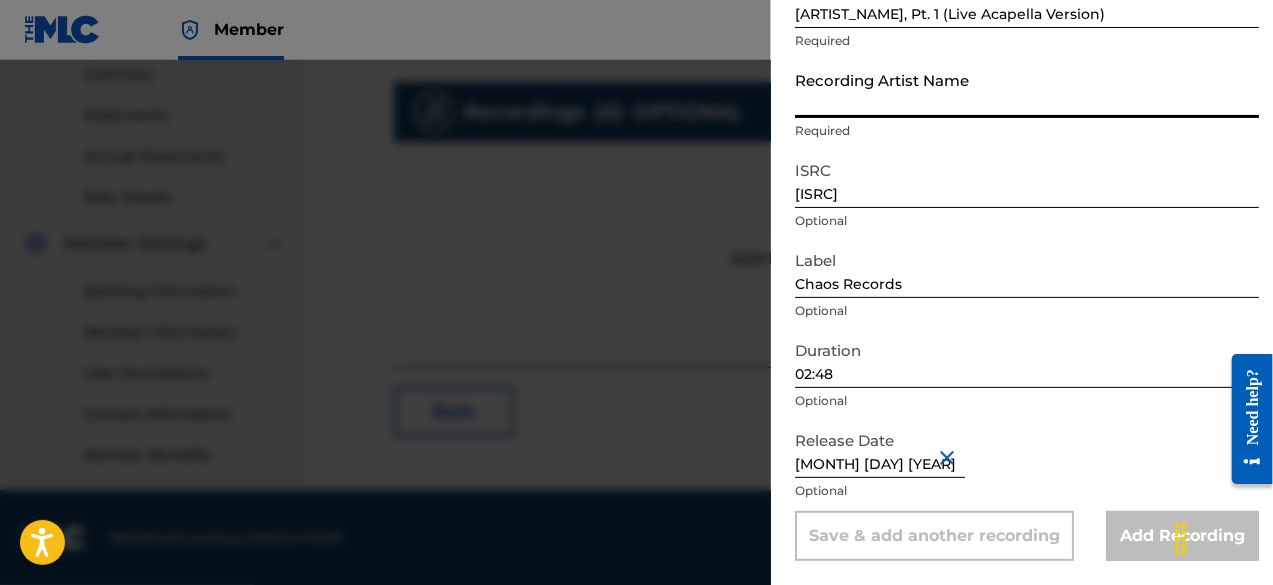 type on "Nick C" 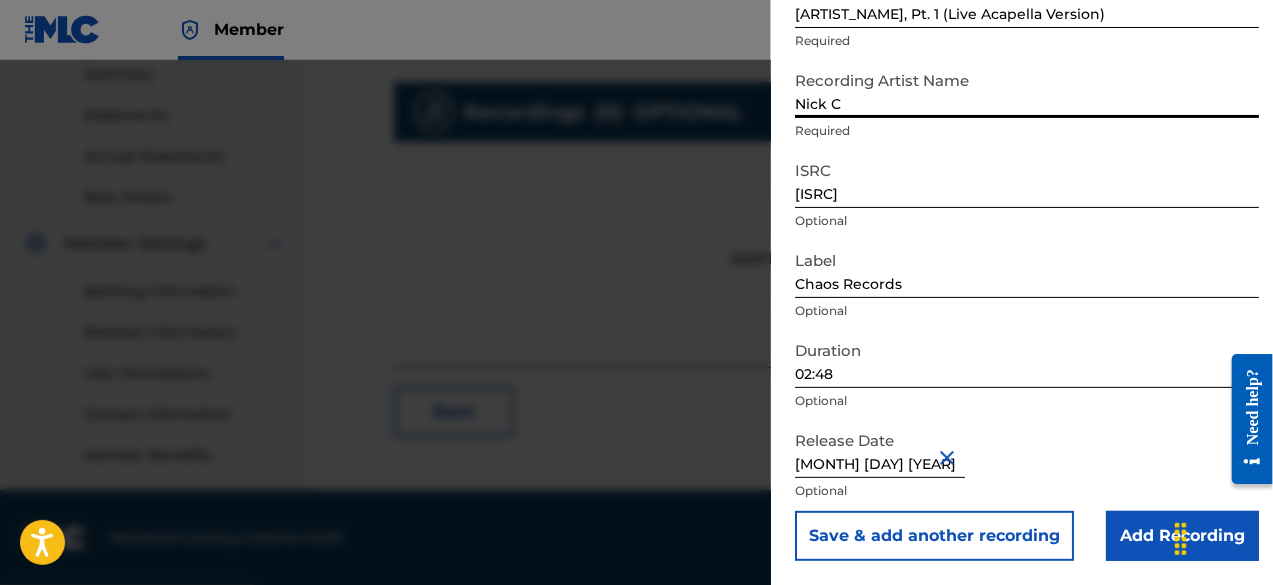 scroll, scrollTop: 648, scrollLeft: 0, axis: vertical 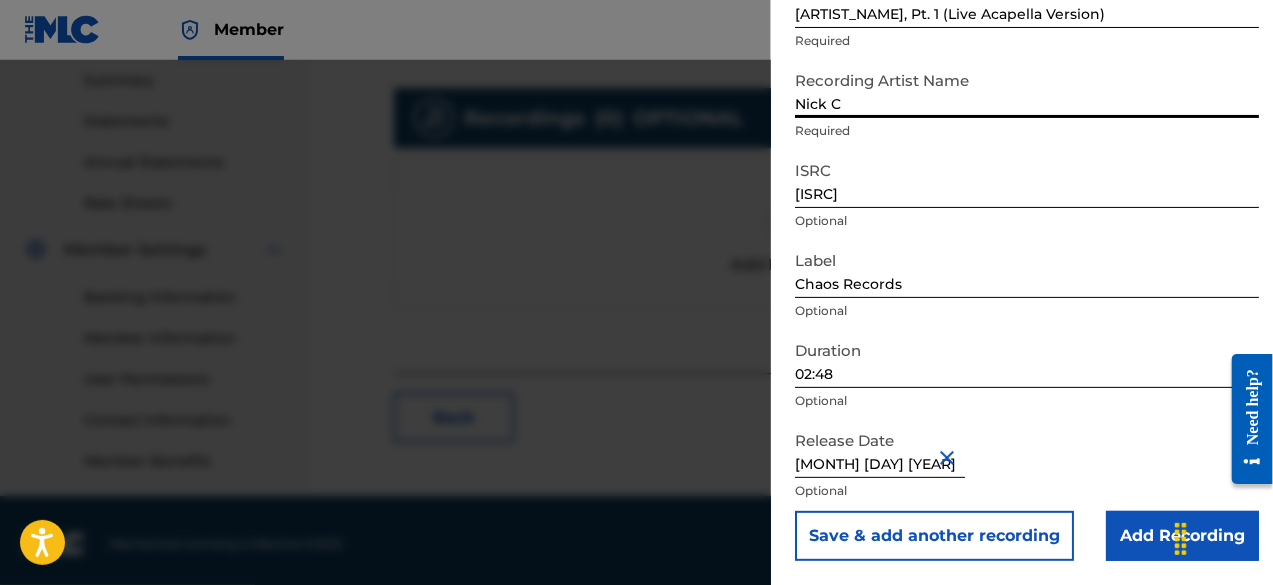 click on "Add Recording" at bounding box center [1182, 536] 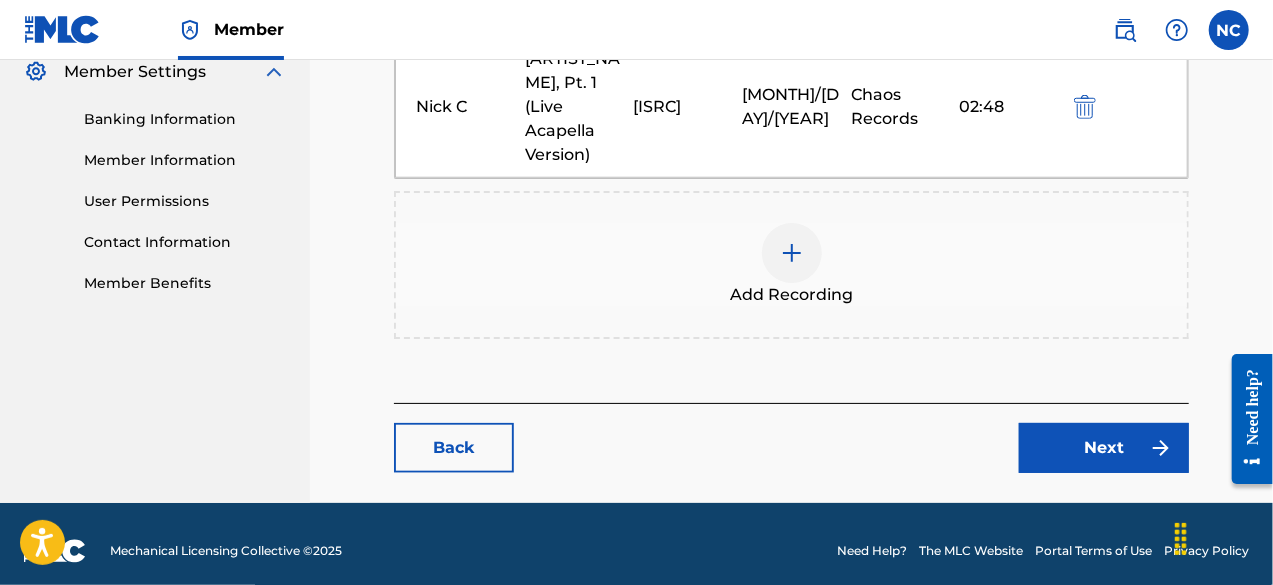 scroll, scrollTop: 838, scrollLeft: 0, axis: vertical 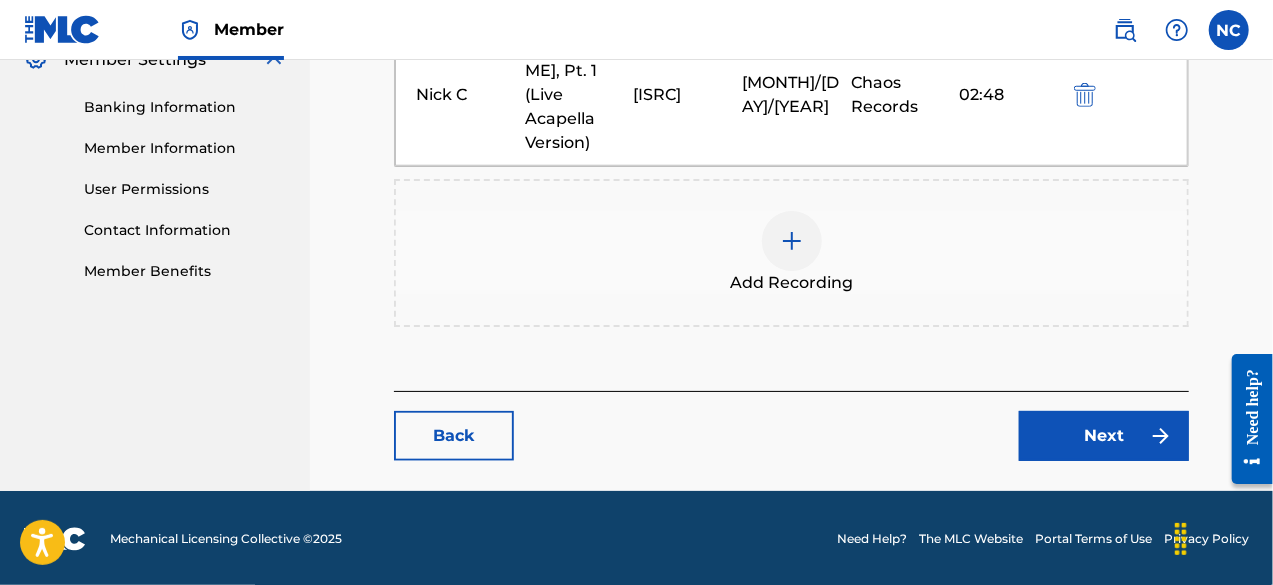 click on "Next" at bounding box center [1104, 436] 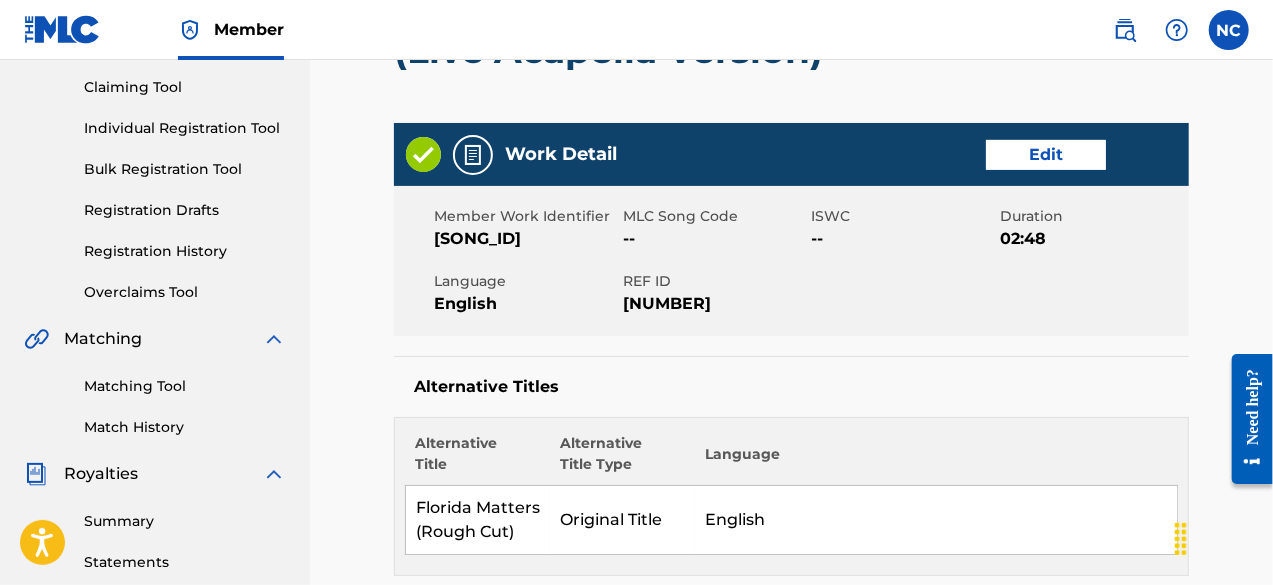 scroll, scrollTop: 208, scrollLeft: 0, axis: vertical 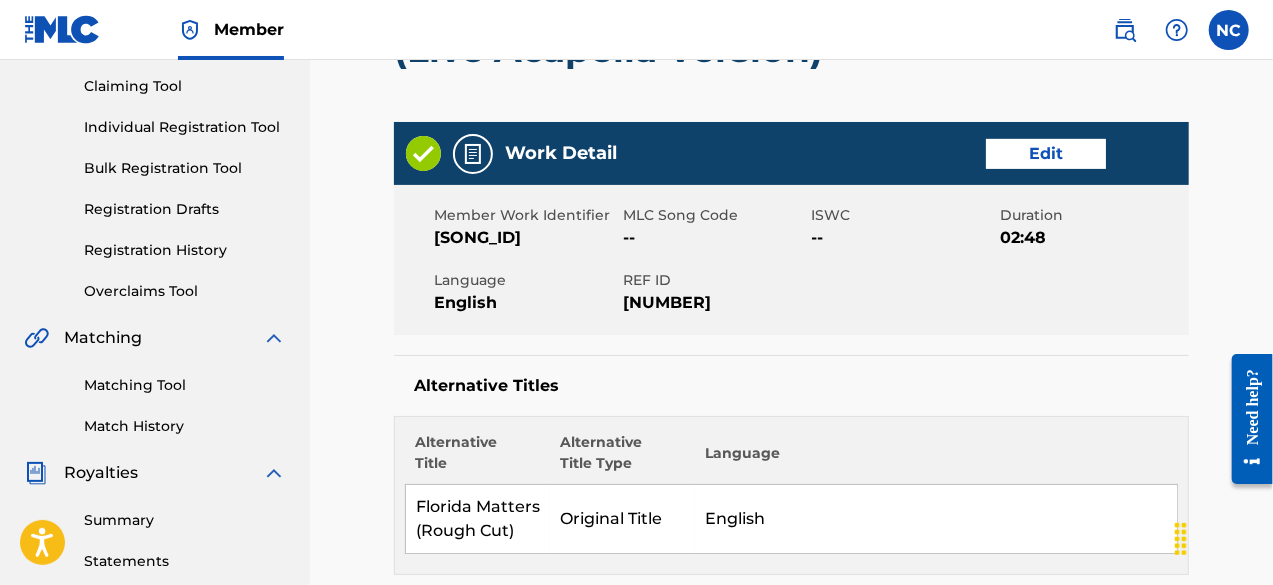 click on "Edit" at bounding box center (1046, 154) 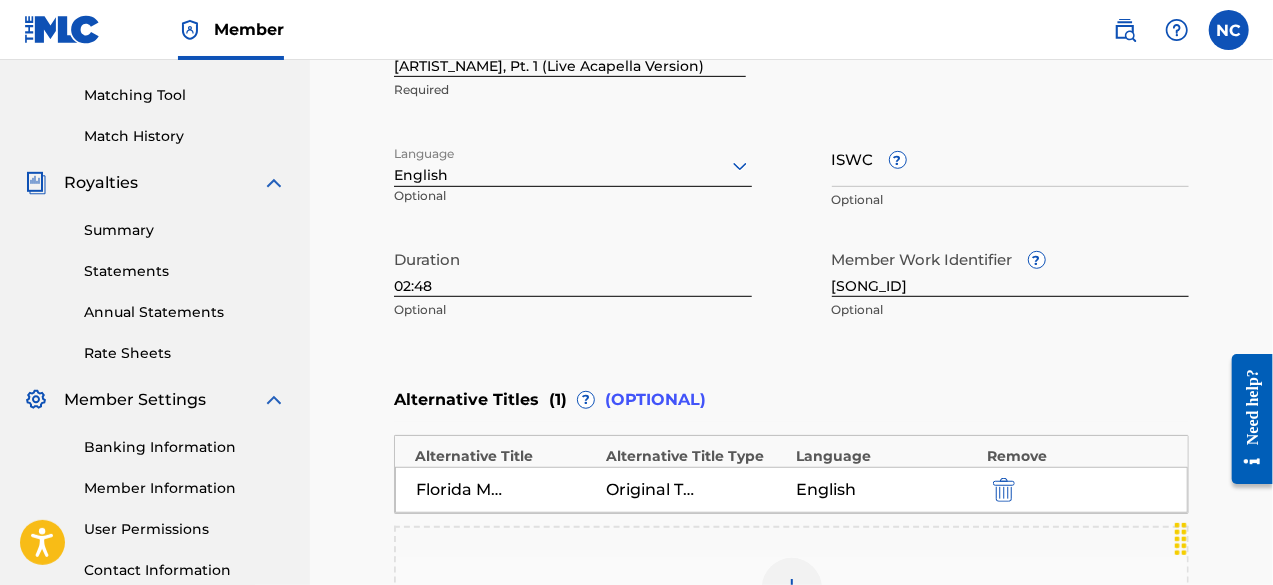 scroll, scrollTop: 496, scrollLeft: 0, axis: vertical 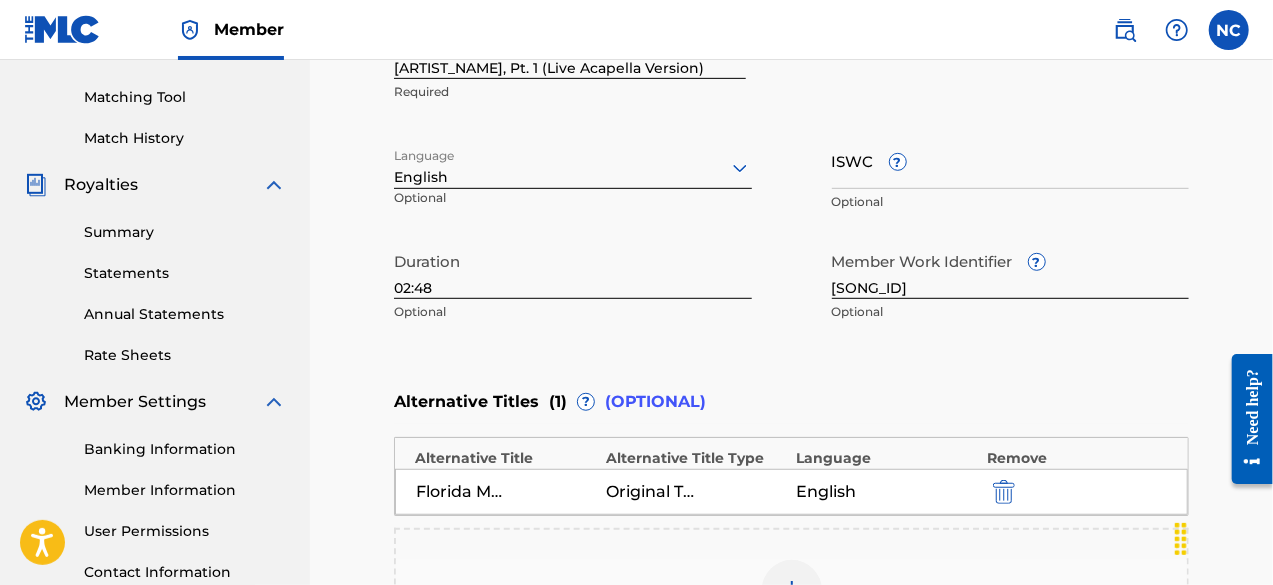click on "ISWC   ?" at bounding box center (1011, 160) 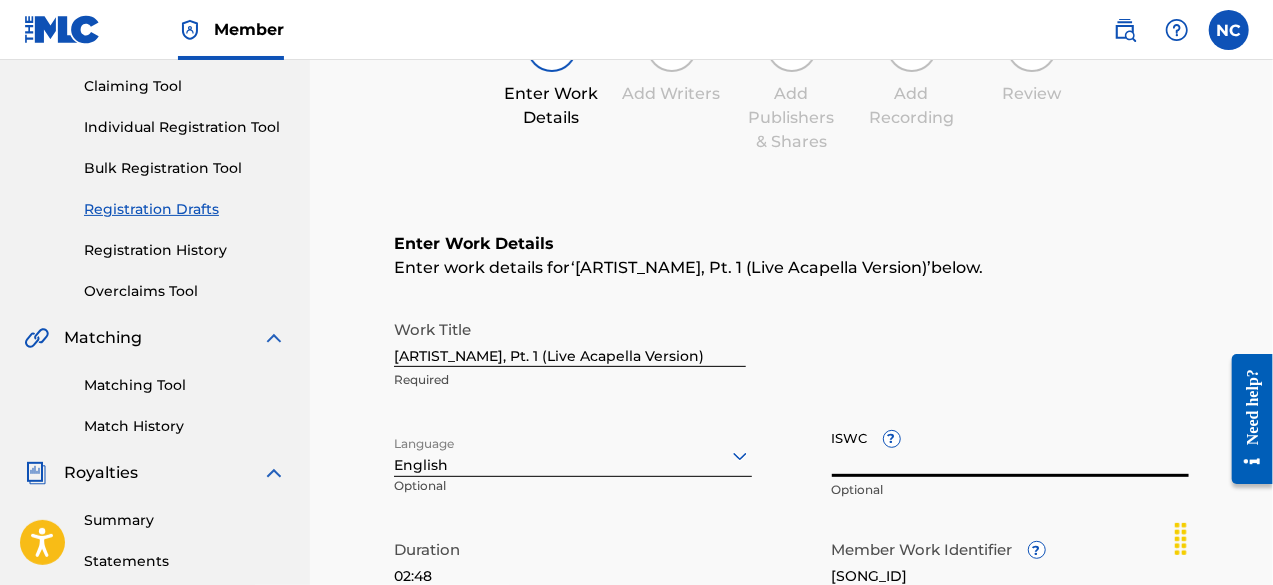 scroll, scrollTop: 206, scrollLeft: 0, axis: vertical 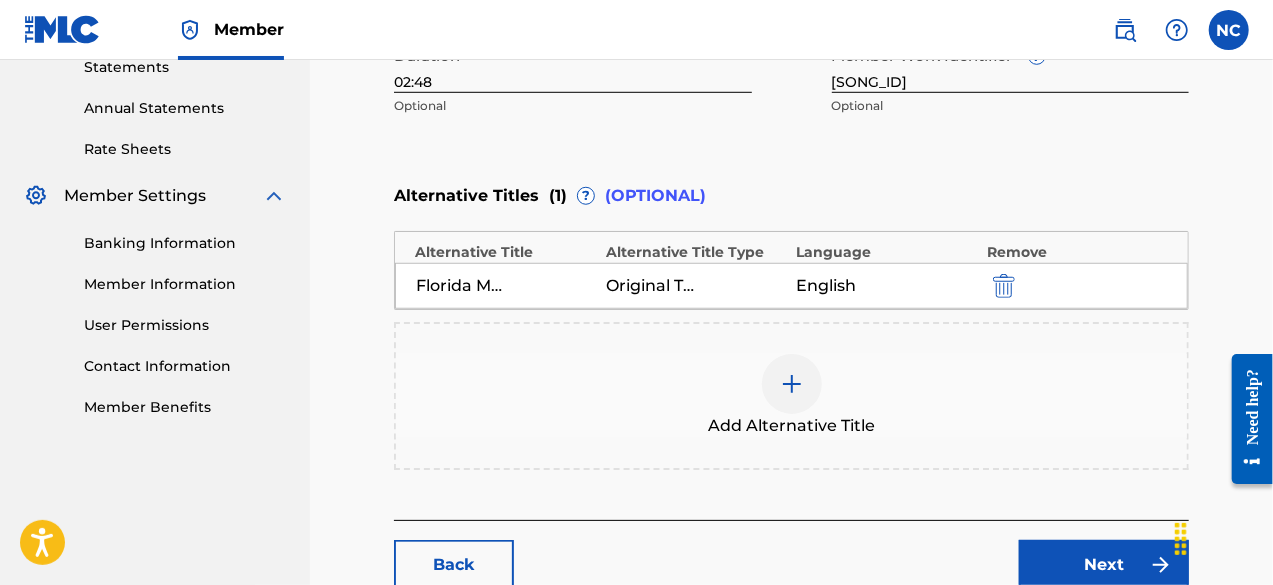 click on "Next" at bounding box center (1104, 565) 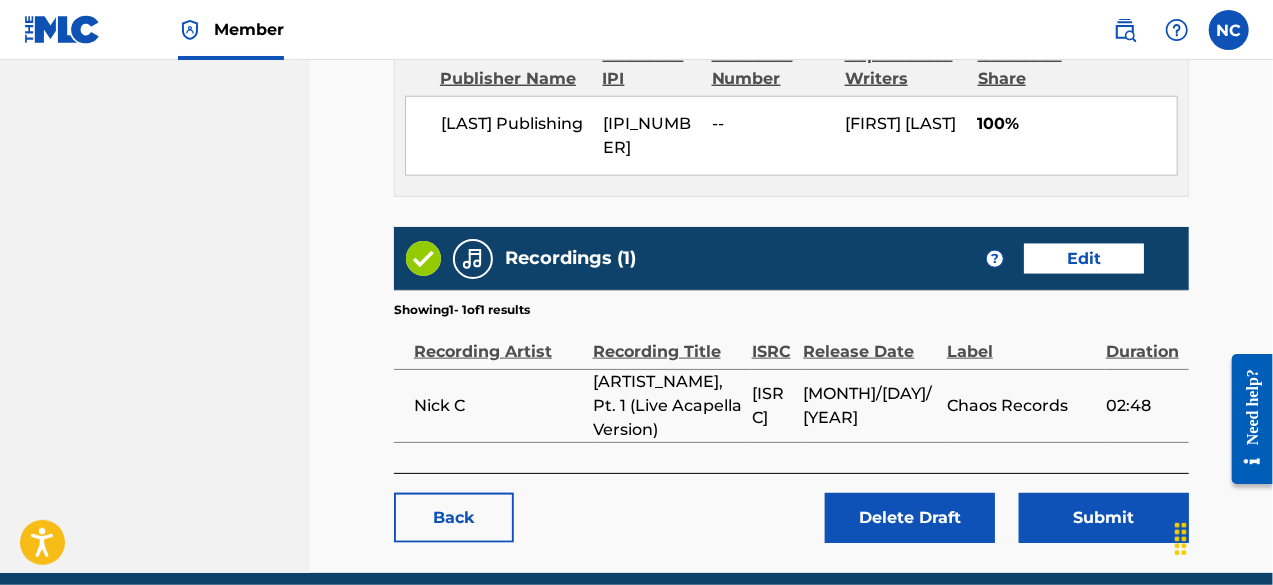 scroll, scrollTop: 1105, scrollLeft: 0, axis: vertical 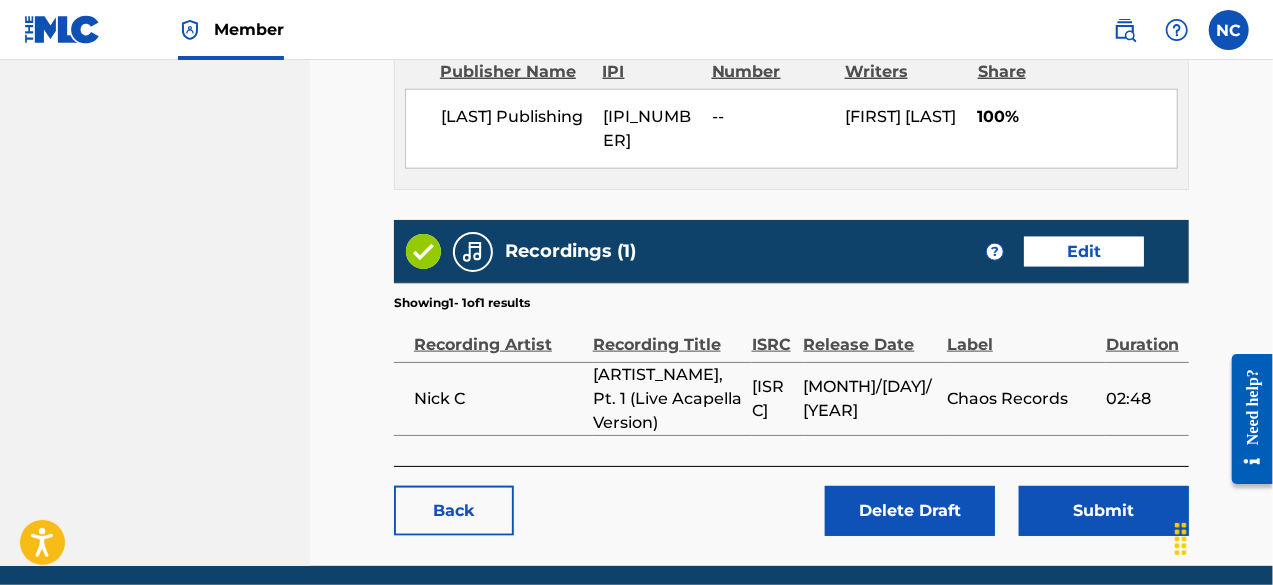 click on "Submit" at bounding box center (1104, 511) 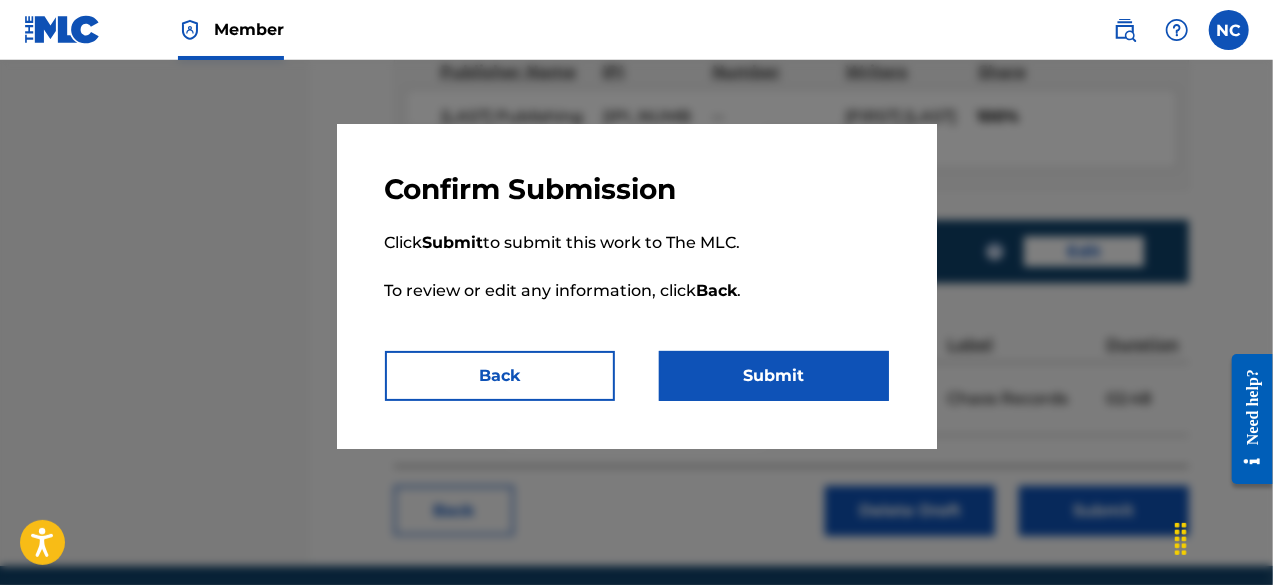 click on "Submit" at bounding box center [774, 376] 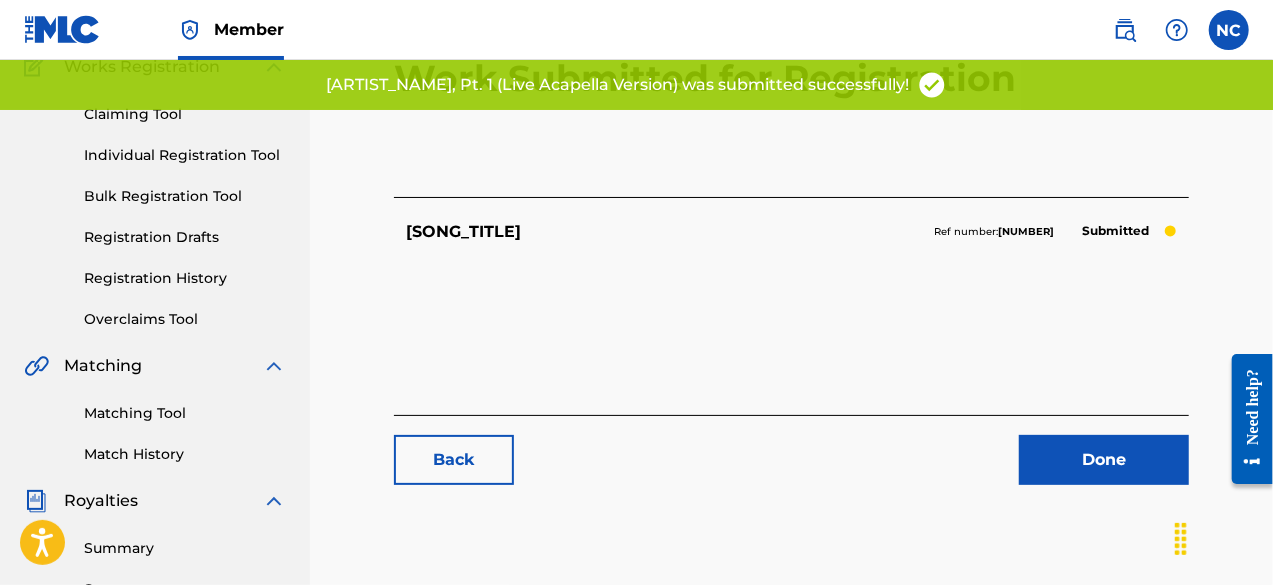 scroll, scrollTop: 217, scrollLeft: 0, axis: vertical 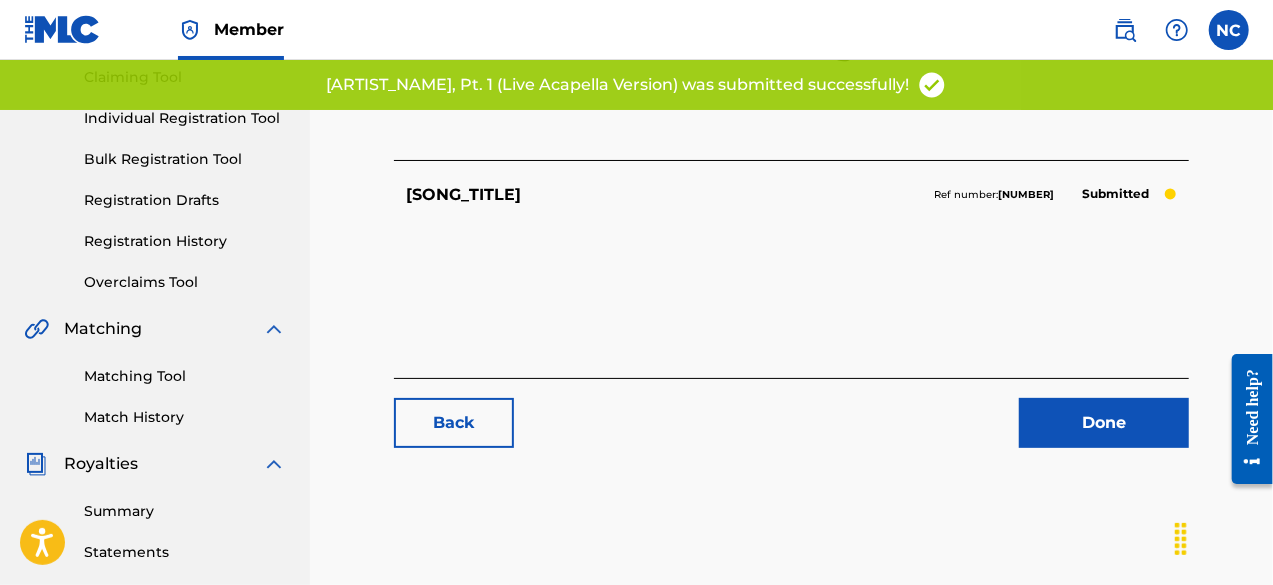 click on "Done" at bounding box center (1104, 423) 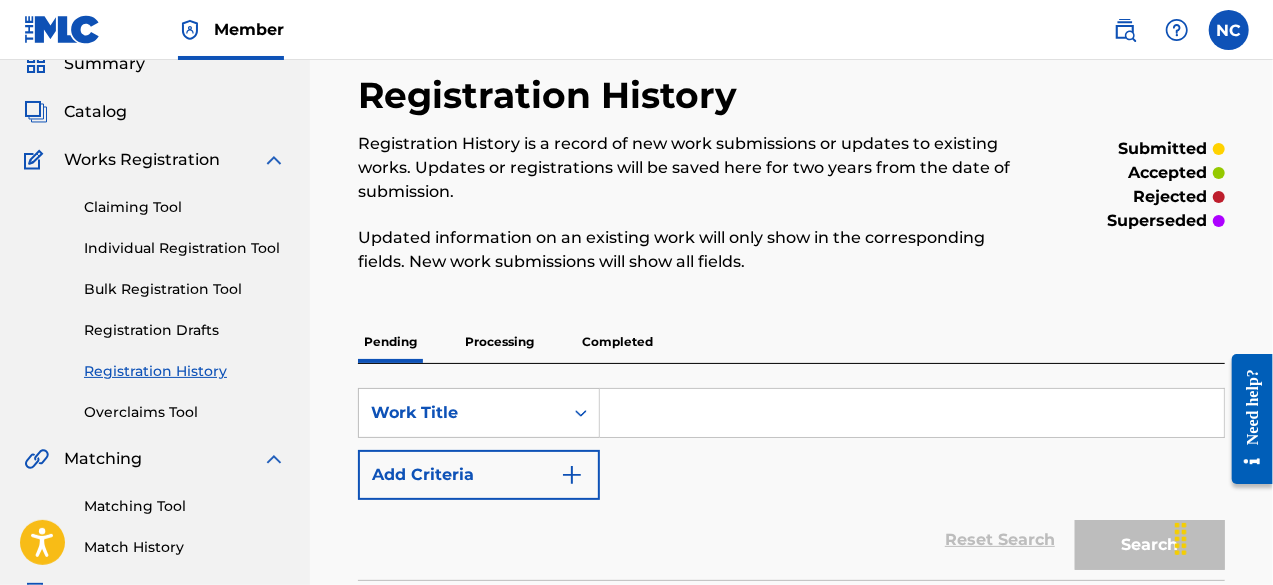 scroll, scrollTop: 78, scrollLeft: 0, axis: vertical 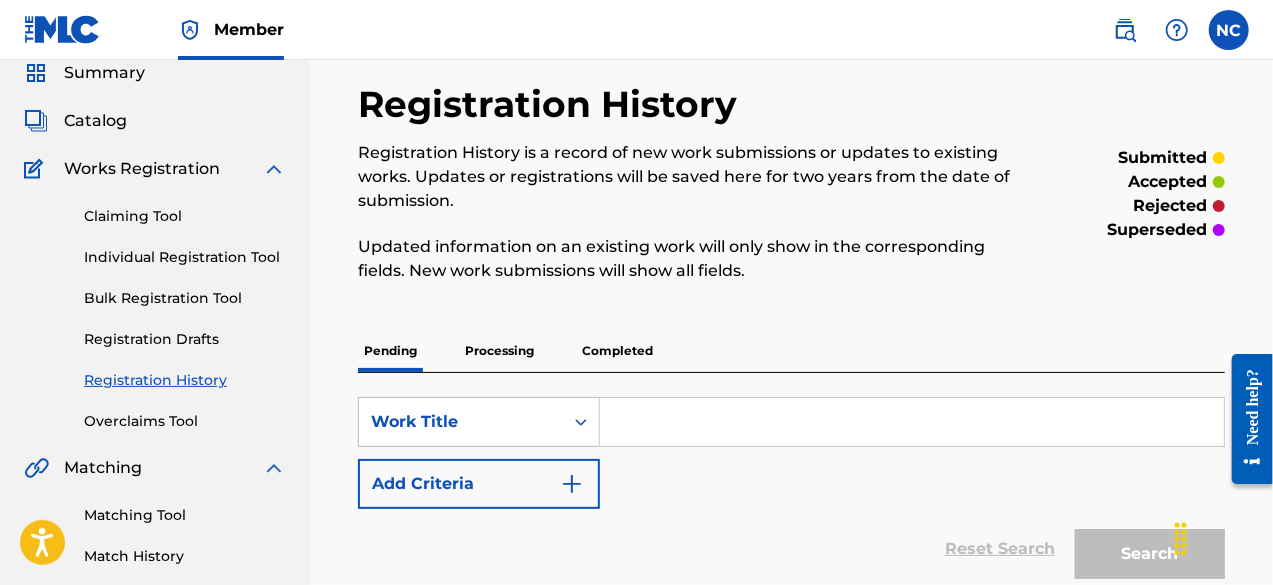 click on "Individual Registration Tool" at bounding box center [185, 257] 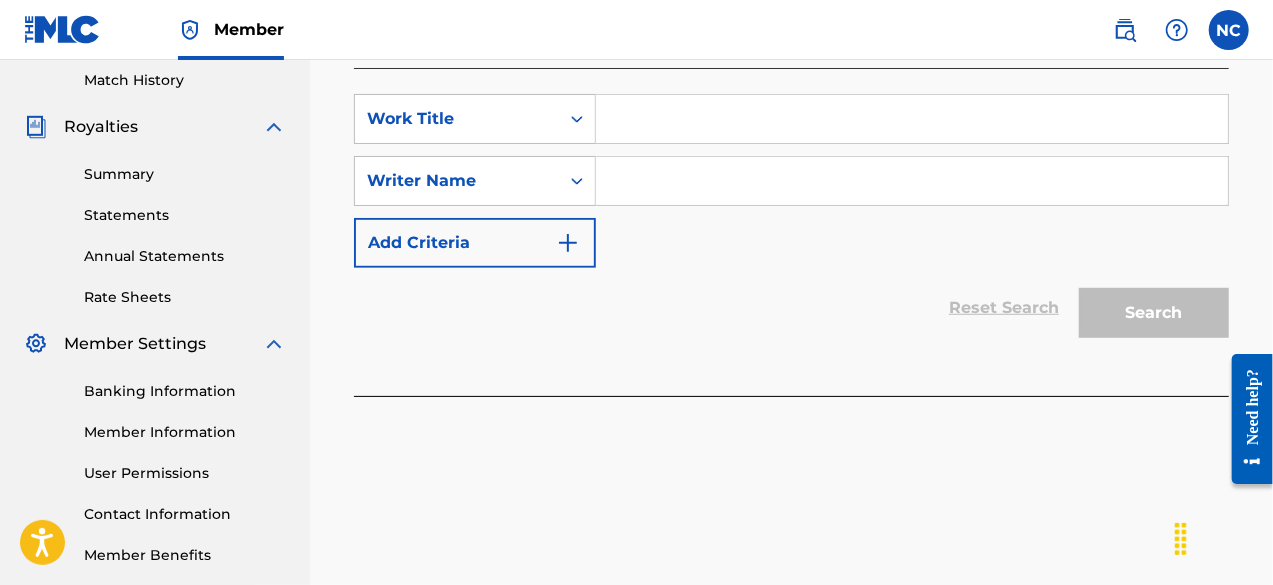 scroll, scrollTop: 554, scrollLeft: 0, axis: vertical 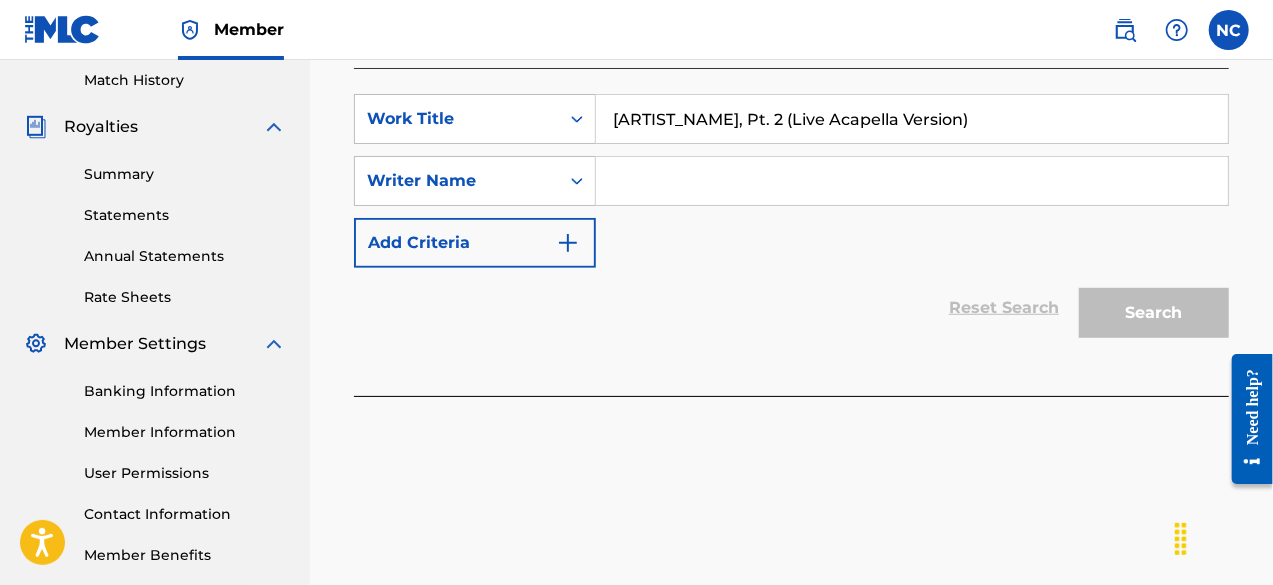 type on "[ARTIST_NAME], Pt. 2 (Live Acapella Version)" 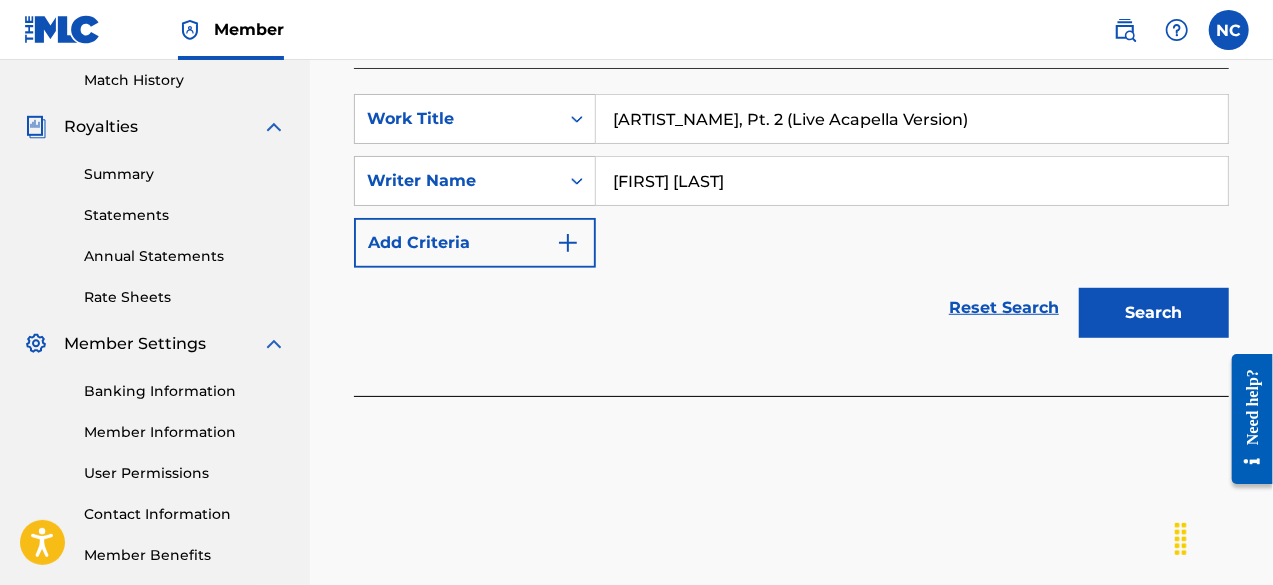 click on "Search" at bounding box center [1154, 313] 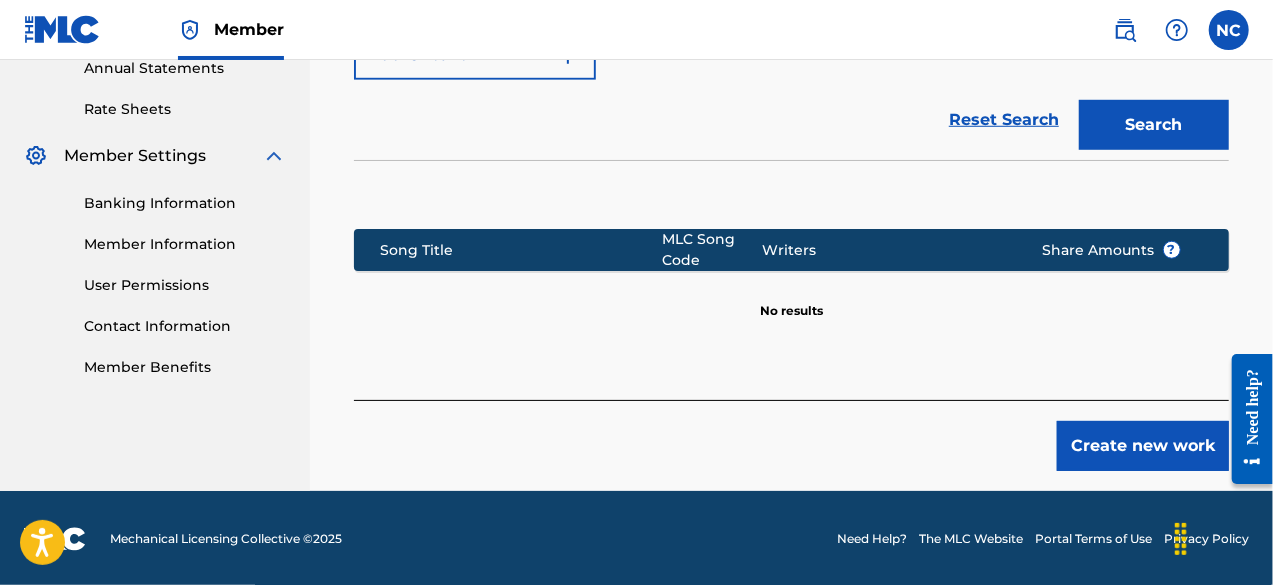 click on "Create new work" at bounding box center [1143, 446] 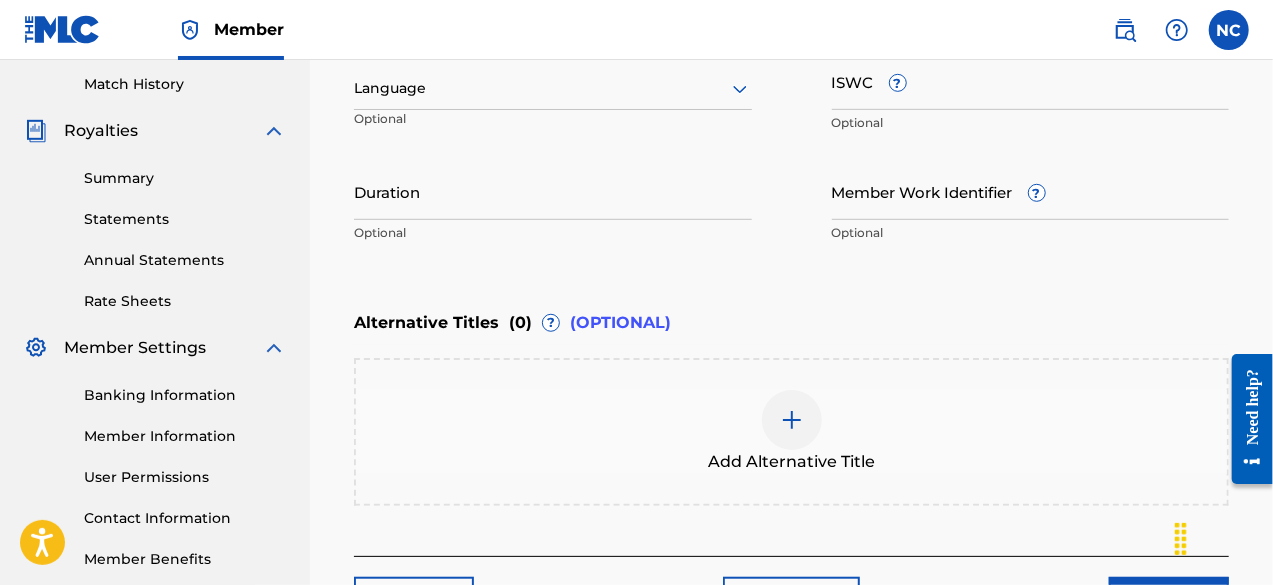 scroll, scrollTop: 550, scrollLeft: 0, axis: vertical 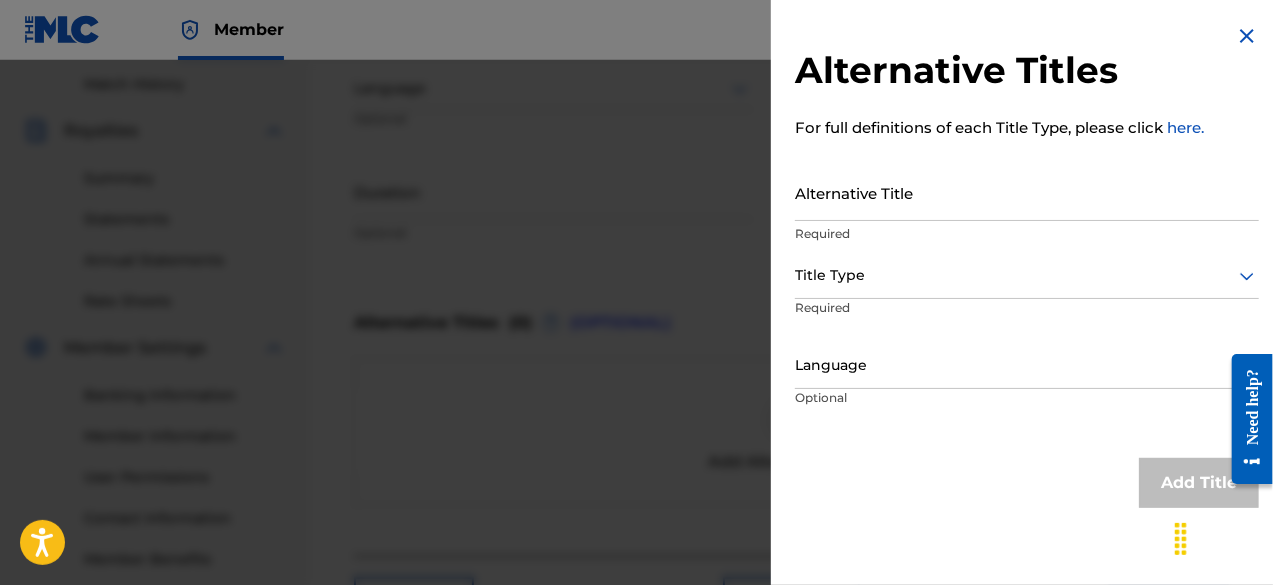 click on "Alternative Title" at bounding box center (1027, 192) 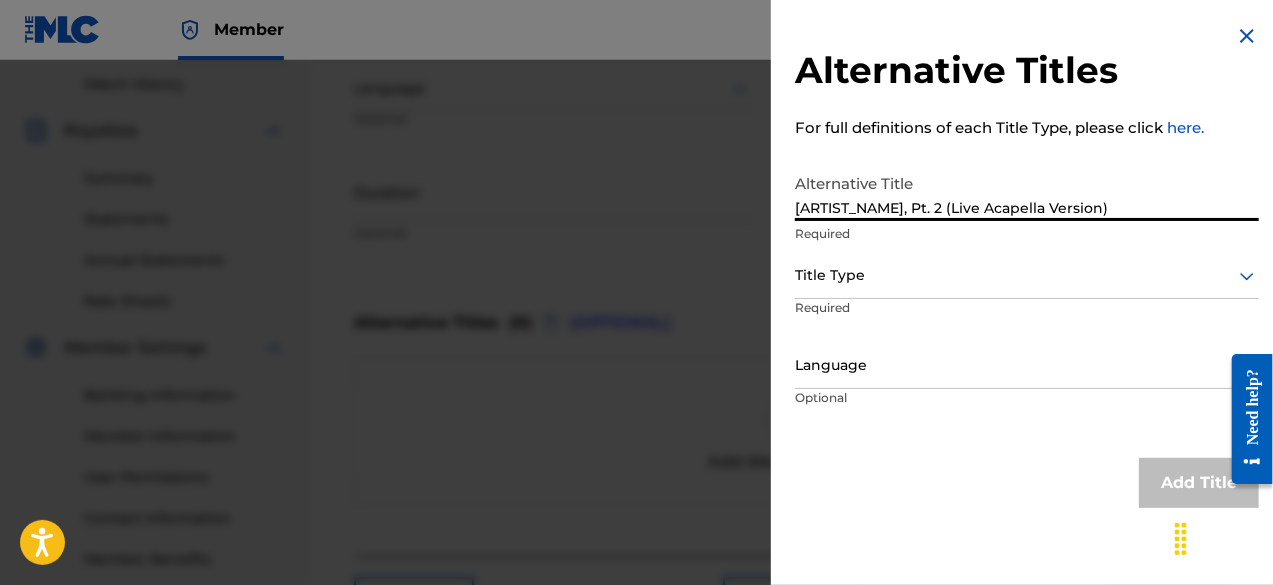 type on "[ARTIST_NAME], Pt. 2 (Live Acapella Version)" 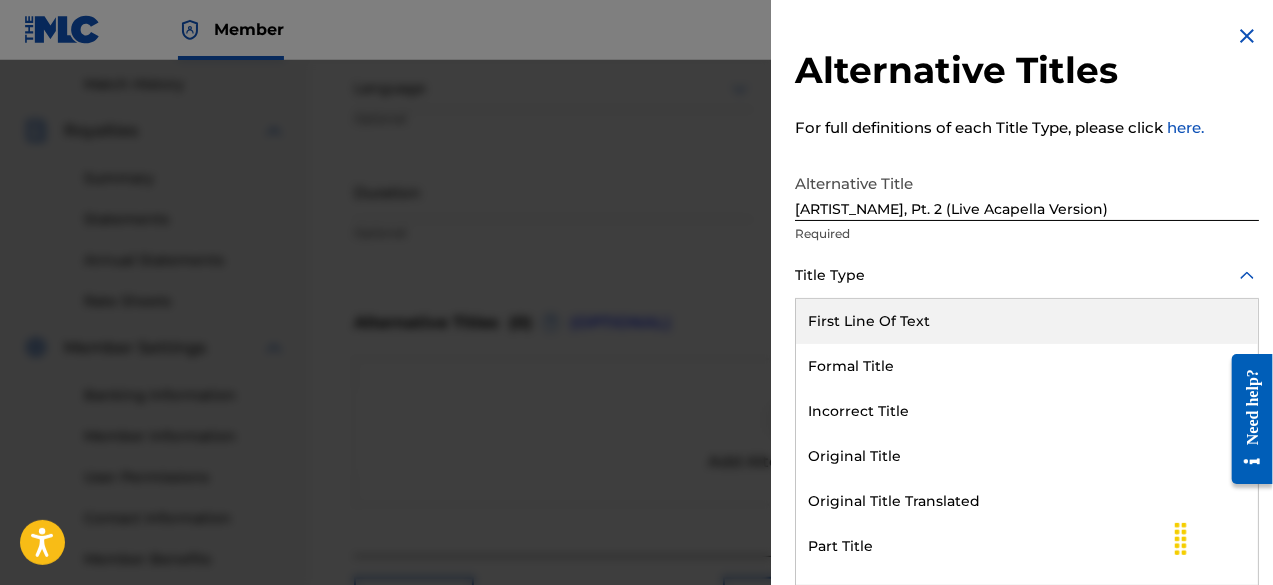 click at bounding box center [1027, 275] 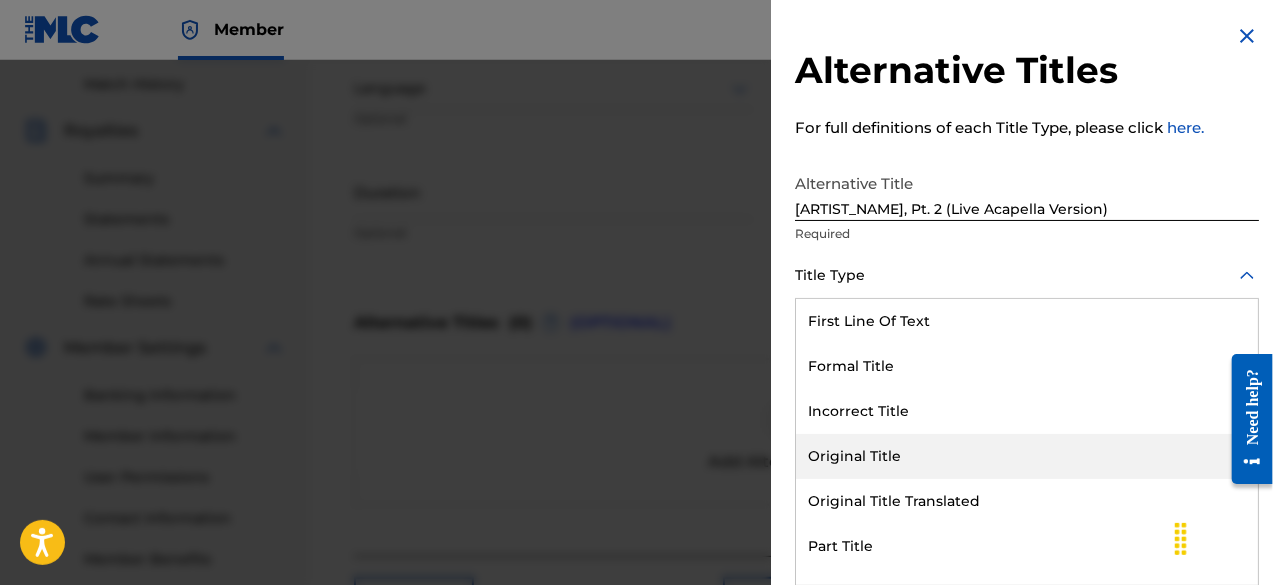 click on "Original Title" at bounding box center (1027, 456) 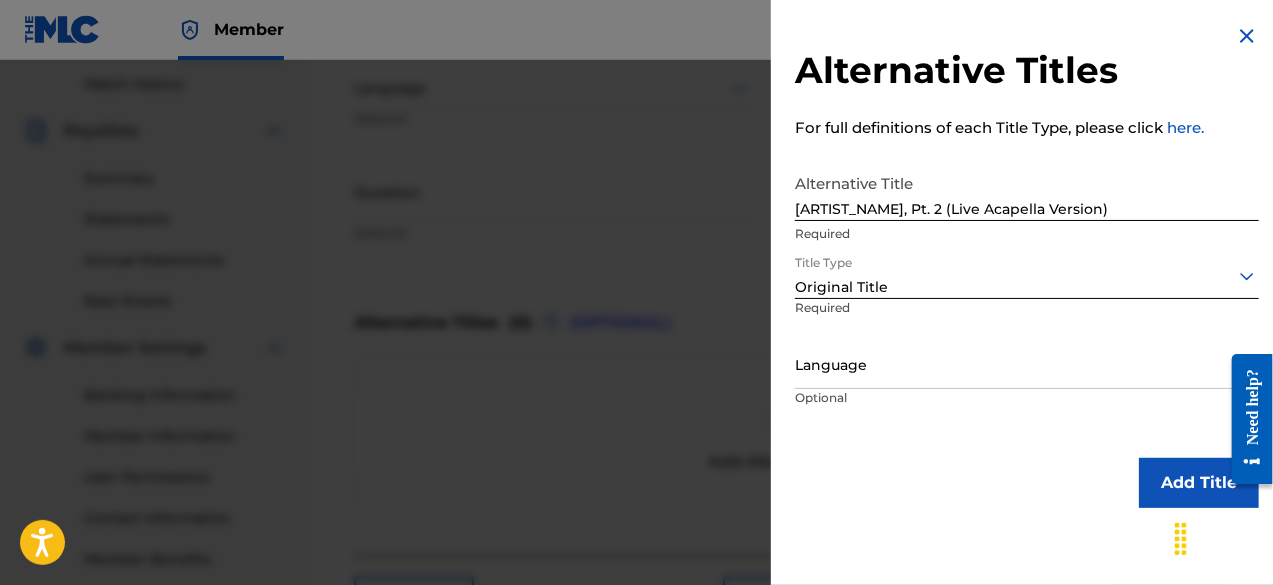 click at bounding box center (1027, 365) 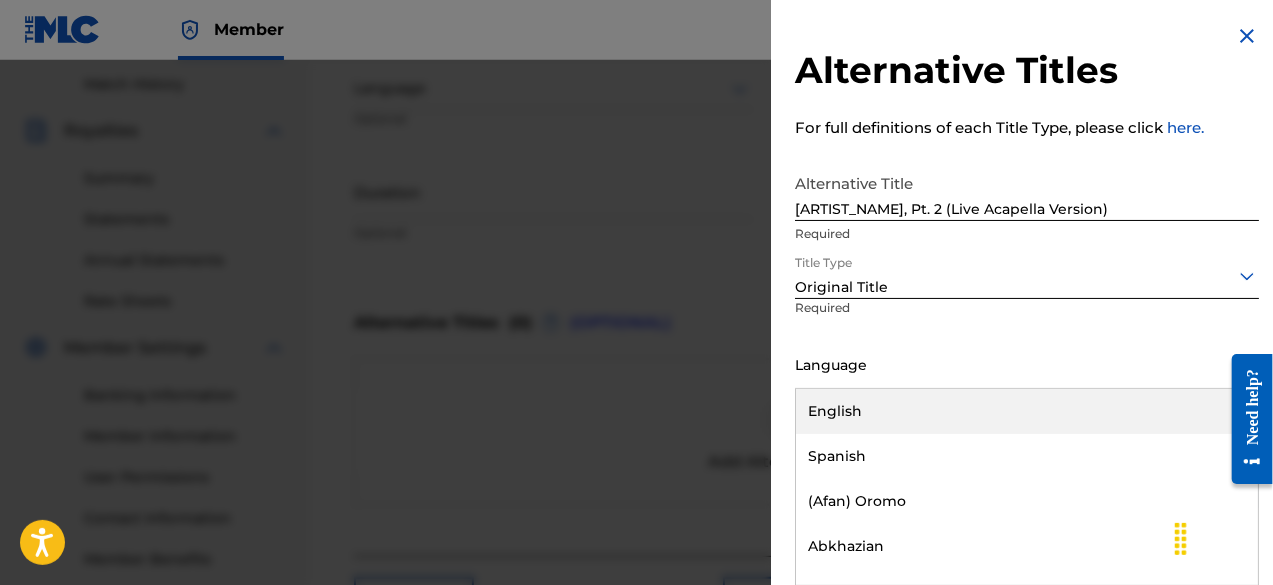 scroll, scrollTop: 0, scrollLeft: 0, axis: both 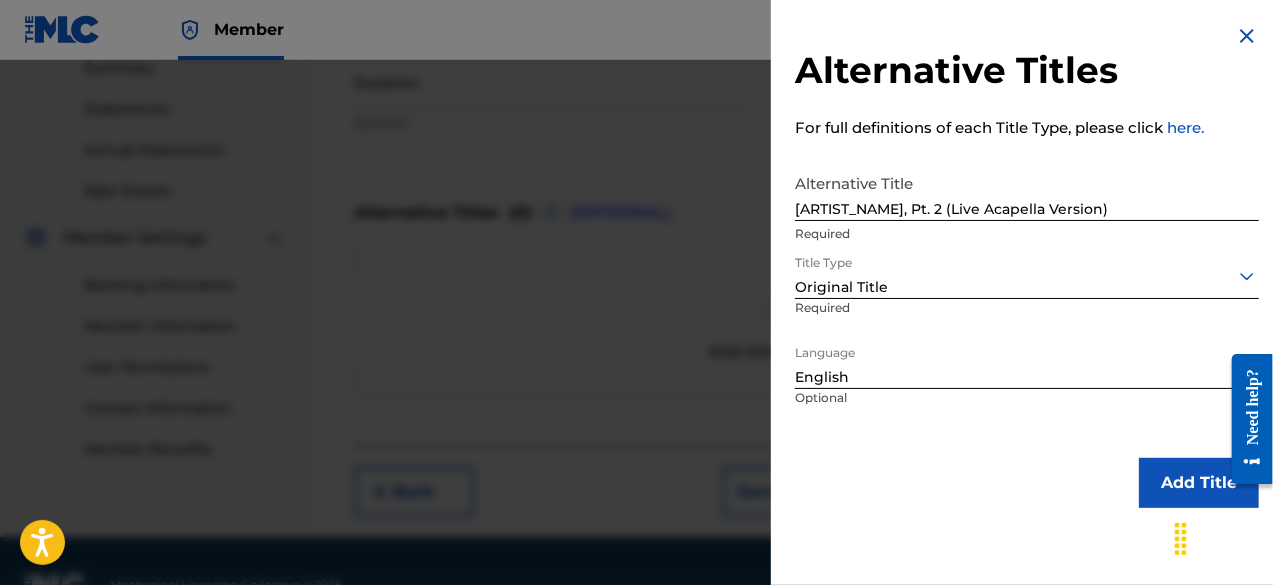 click on "Add Title" at bounding box center (1199, 483) 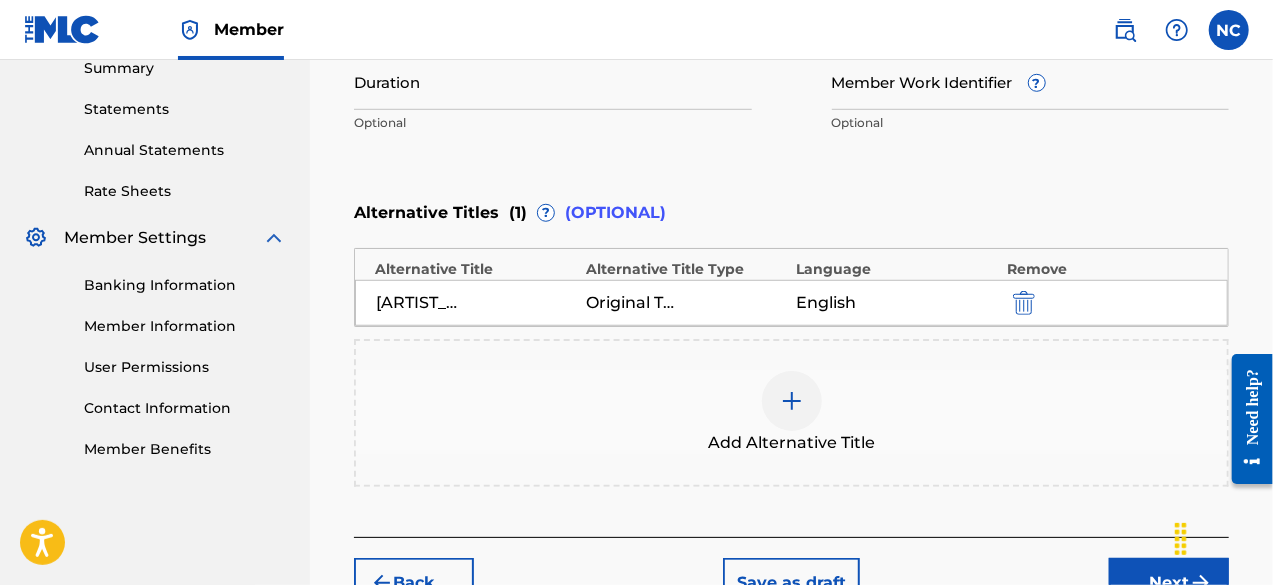 scroll, scrollTop: 797, scrollLeft: 0, axis: vertical 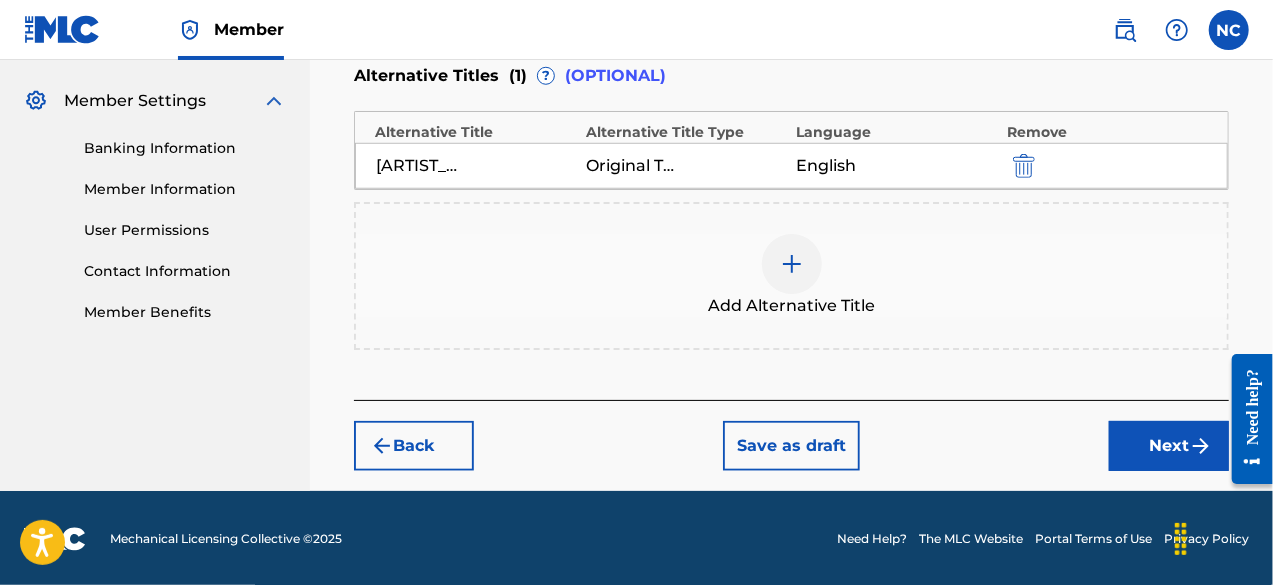 click on "Next" at bounding box center [1169, 446] 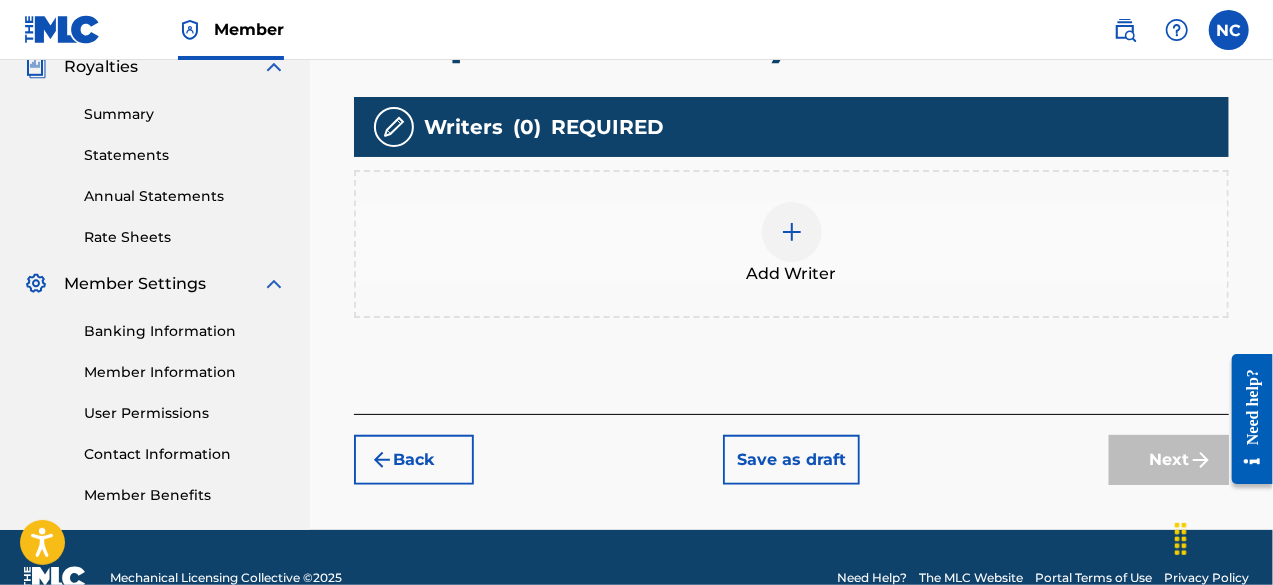 scroll, scrollTop: 617, scrollLeft: 0, axis: vertical 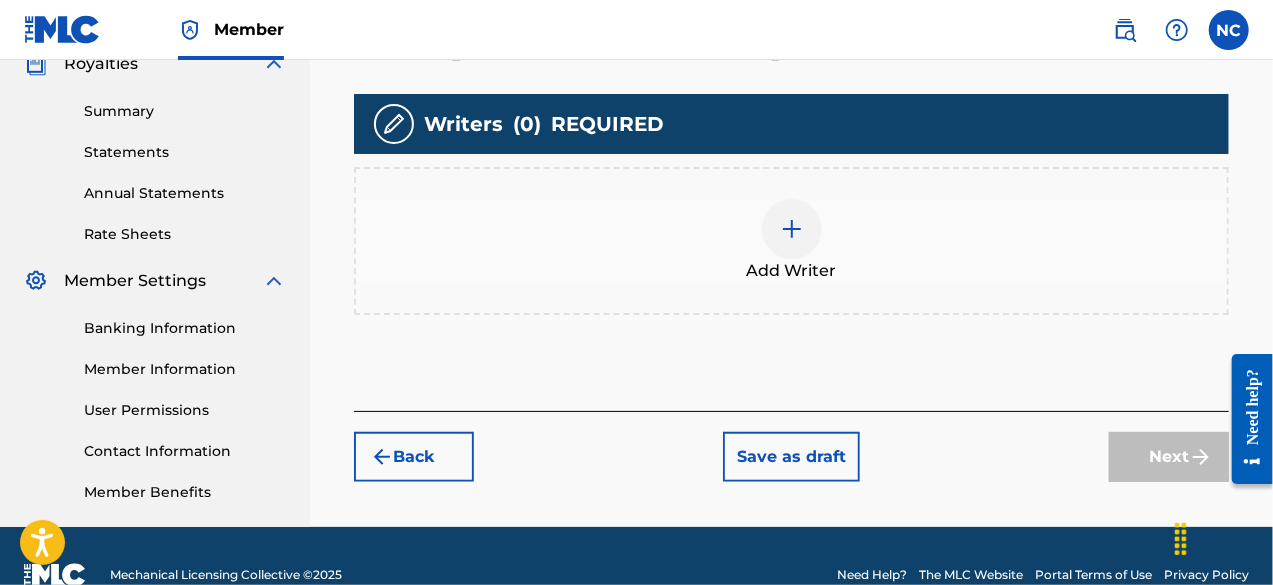 click at bounding box center (792, 229) 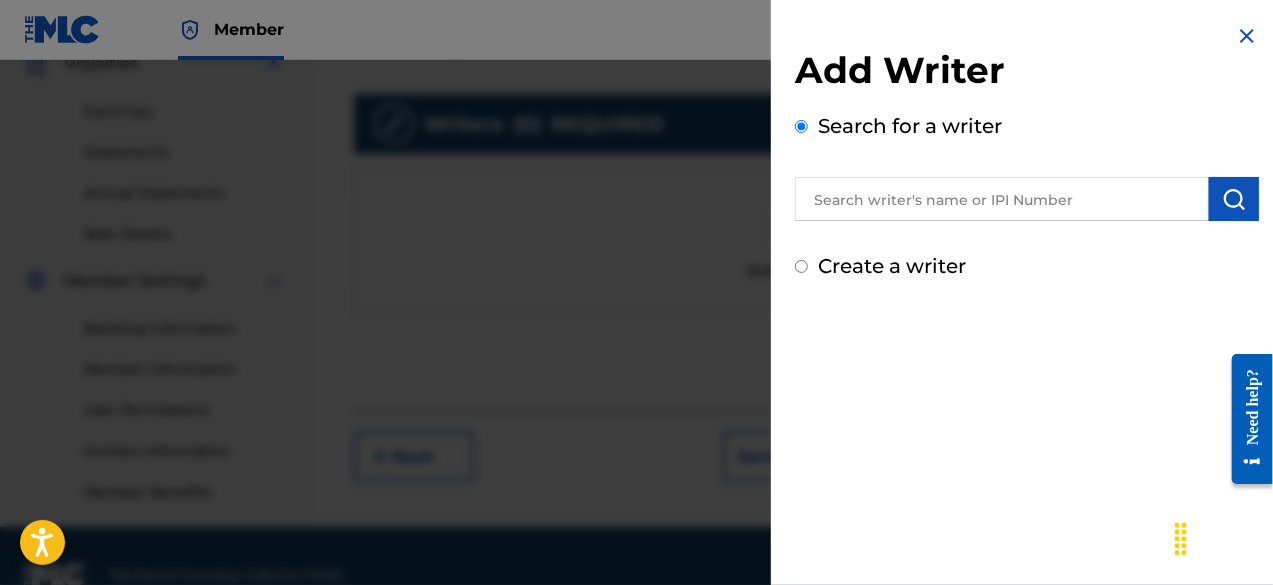 click at bounding box center (1002, 199) 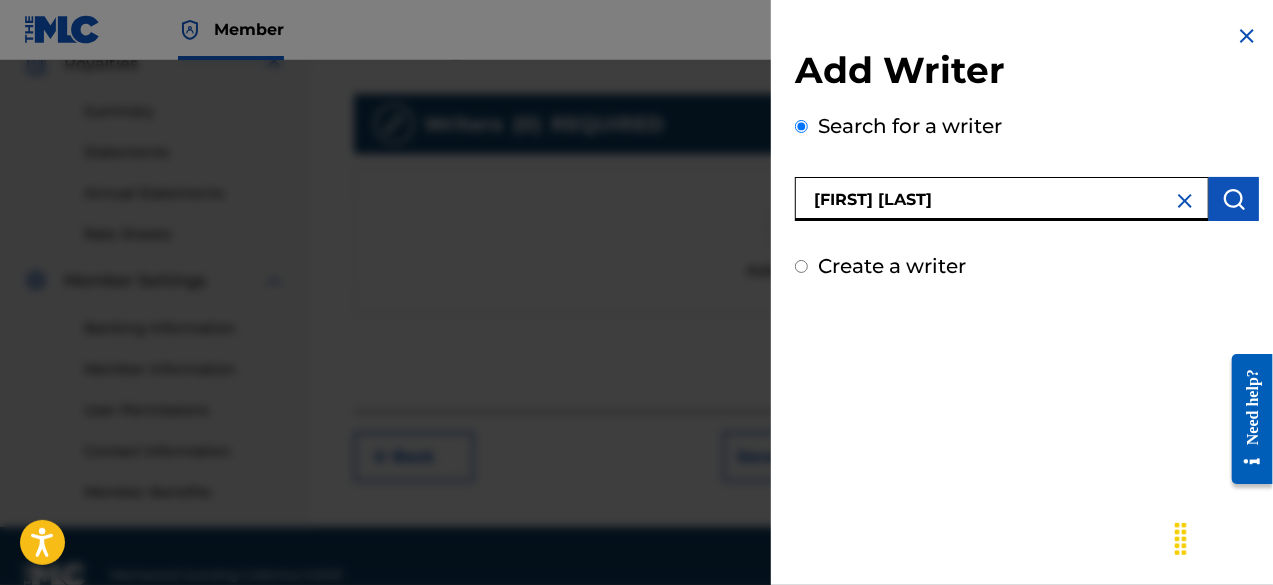 type on "[FIRST] [LAST]" 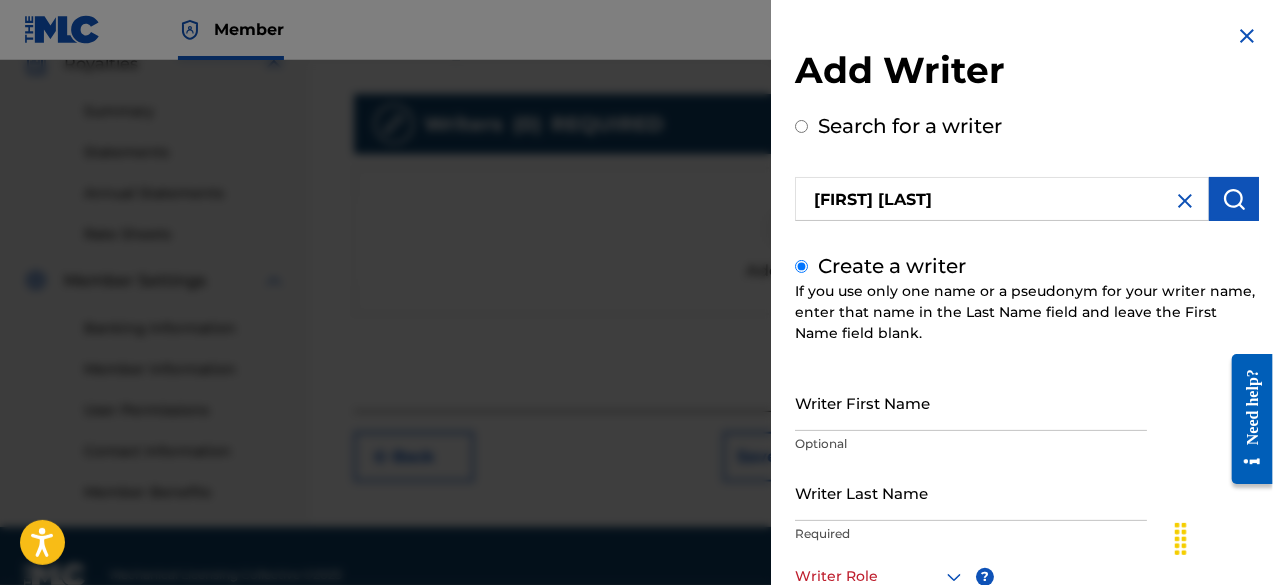 click on "Create a writer" at bounding box center (801, 266) 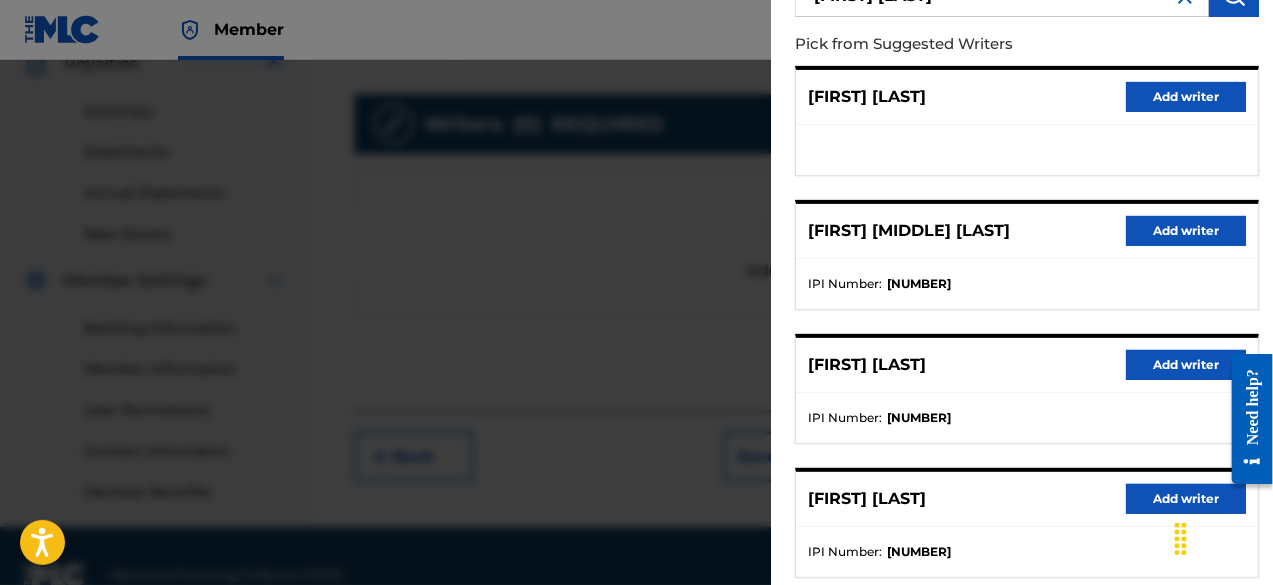 scroll, scrollTop: 453, scrollLeft: 0, axis: vertical 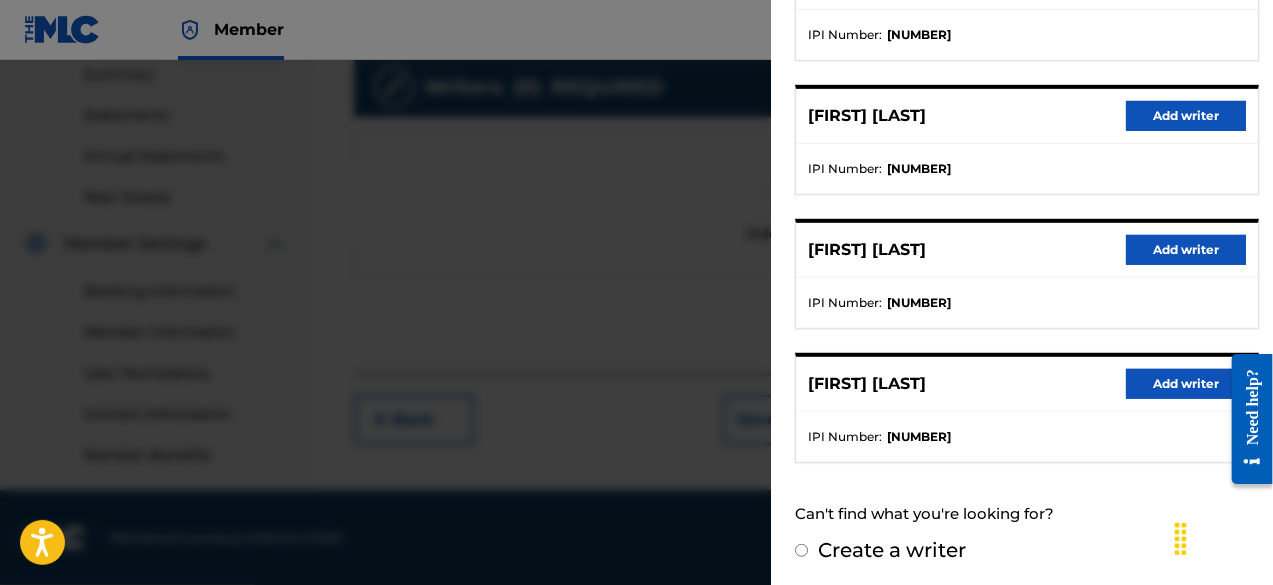 click on "Create a writer" at bounding box center (801, 550) 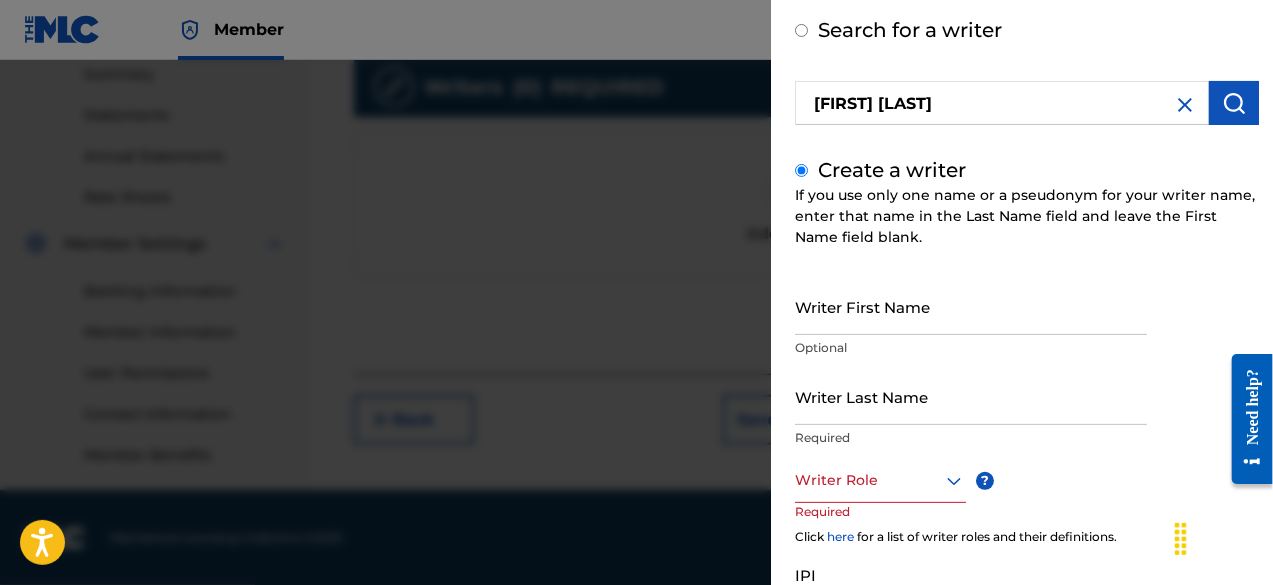 scroll, scrollTop: 94, scrollLeft: 0, axis: vertical 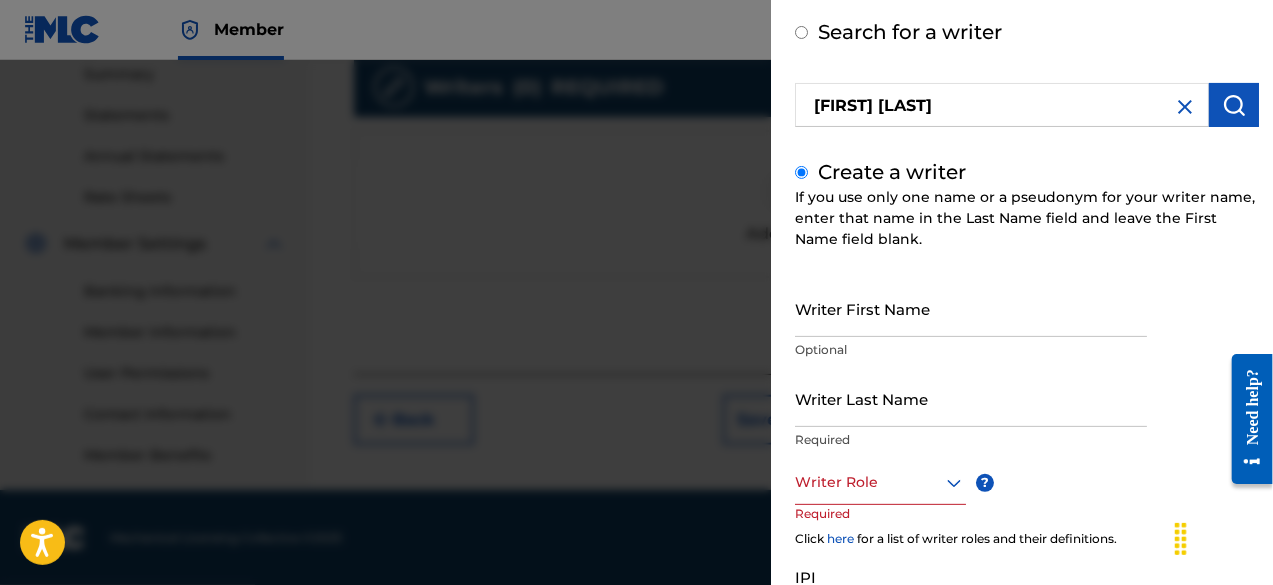 click on "Writer First Name" at bounding box center (971, 308) 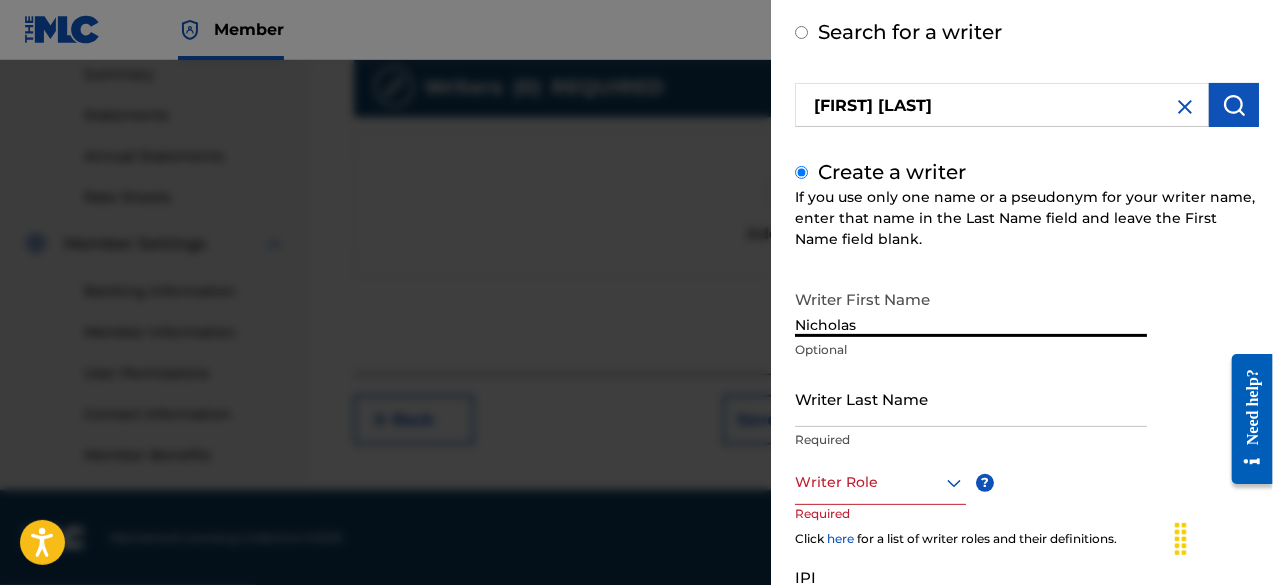 type on "Nicholas" 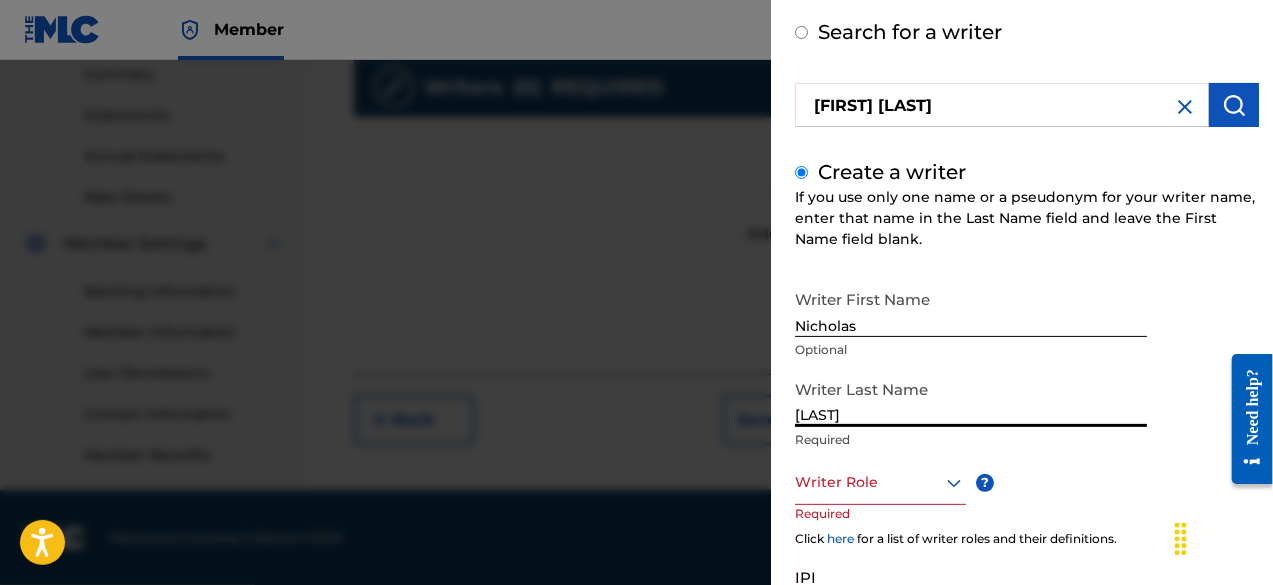 type on "[LAST]" 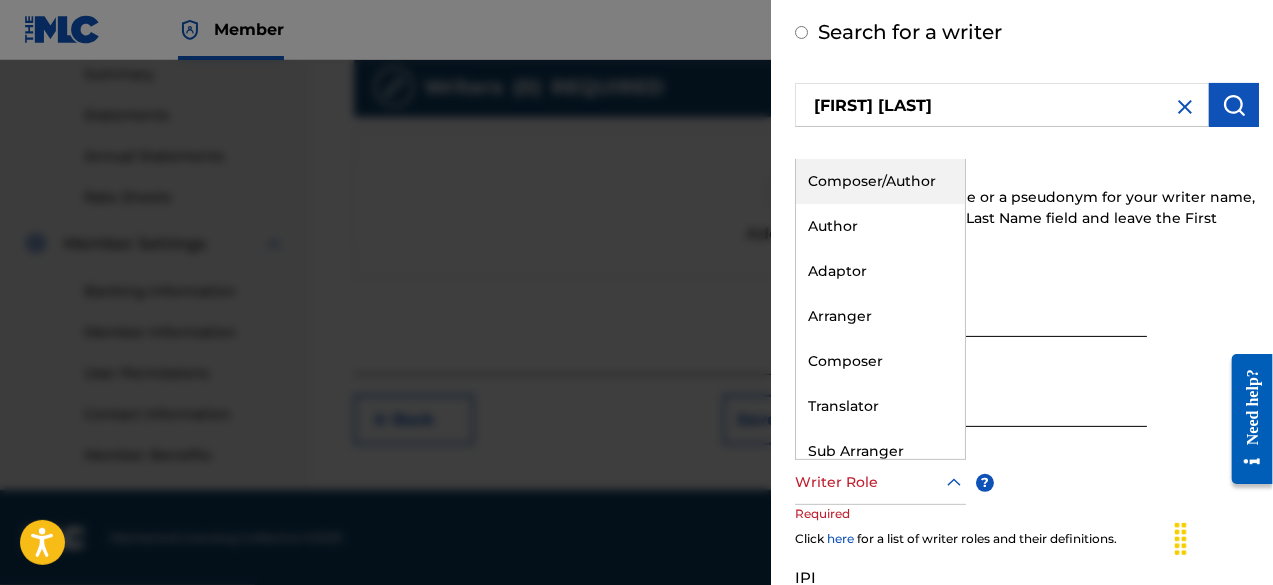 click on "Writer Role" at bounding box center (880, 482) 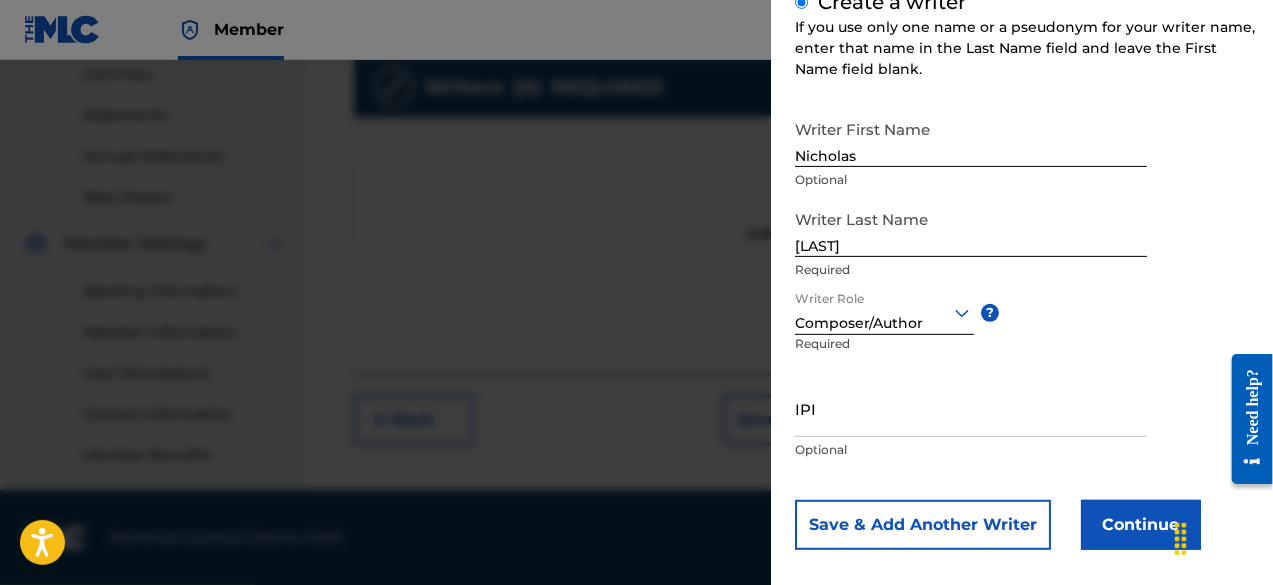 scroll, scrollTop: 272, scrollLeft: 0, axis: vertical 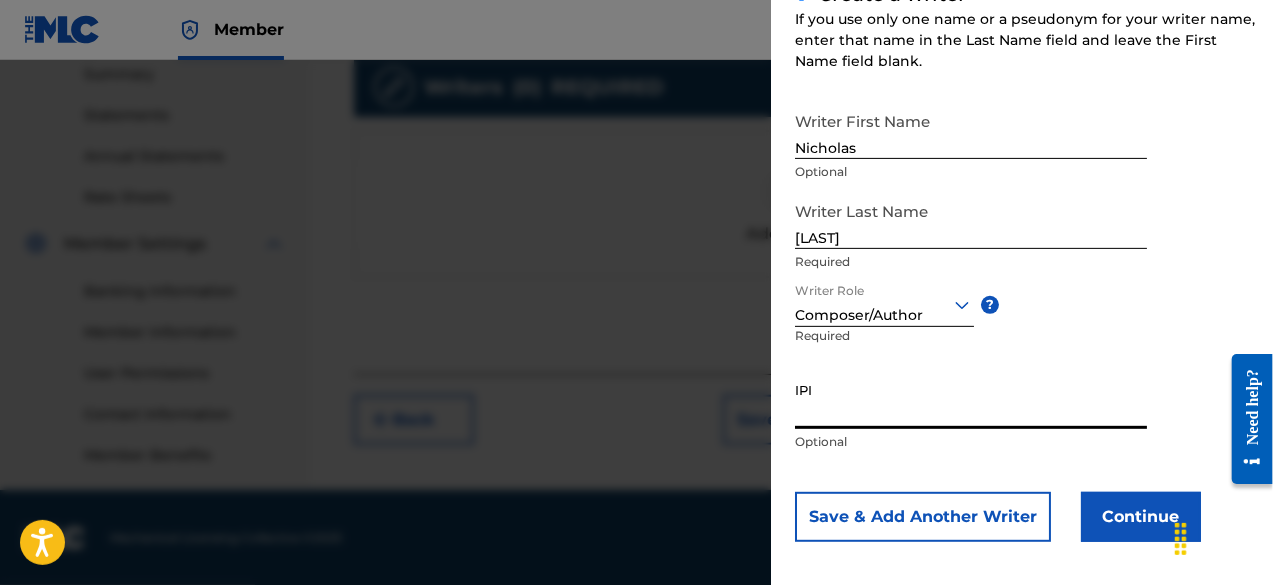 click on "IPI" at bounding box center (971, 400) 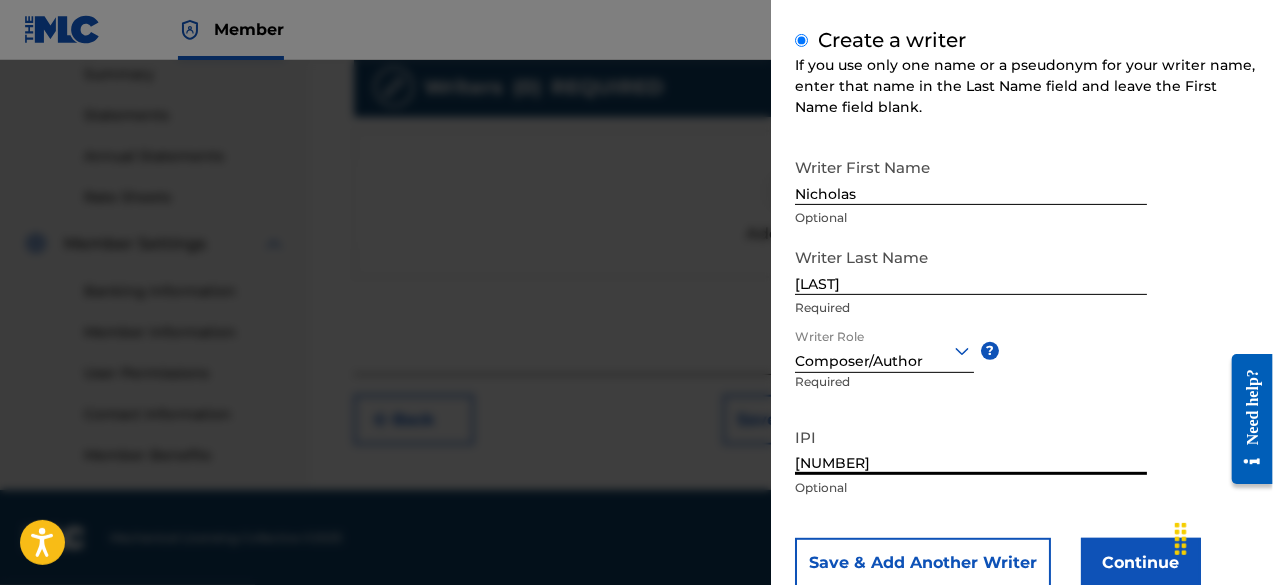 scroll, scrollTop: 282, scrollLeft: 0, axis: vertical 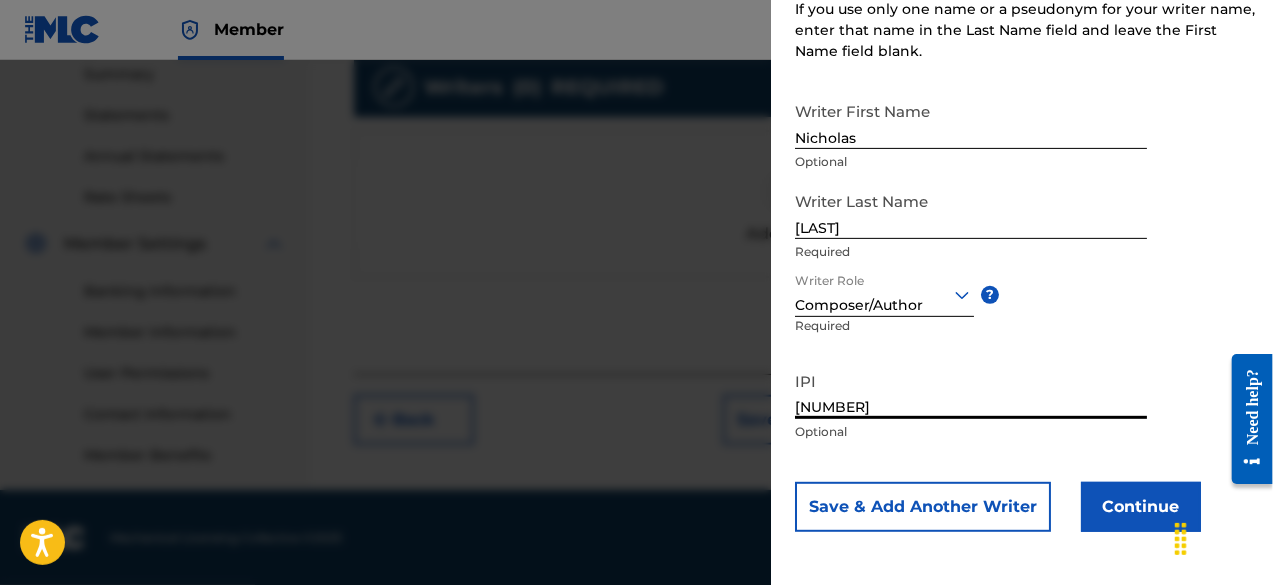 type on "[NUMBER]" 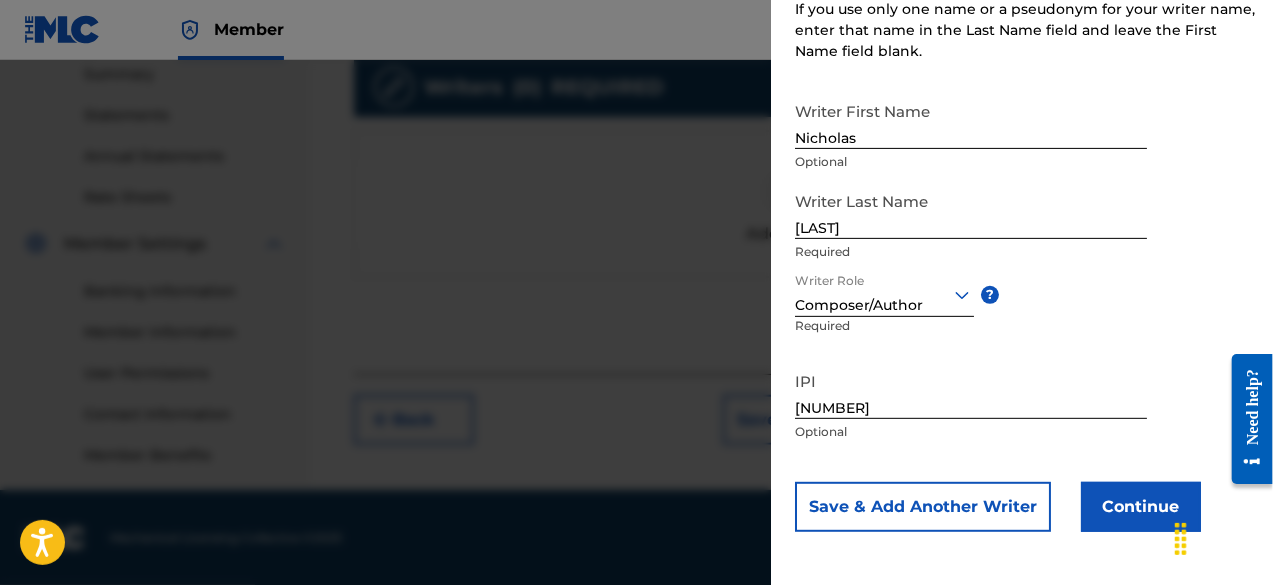 click on "Continue" at bounding box center (1141, 507) 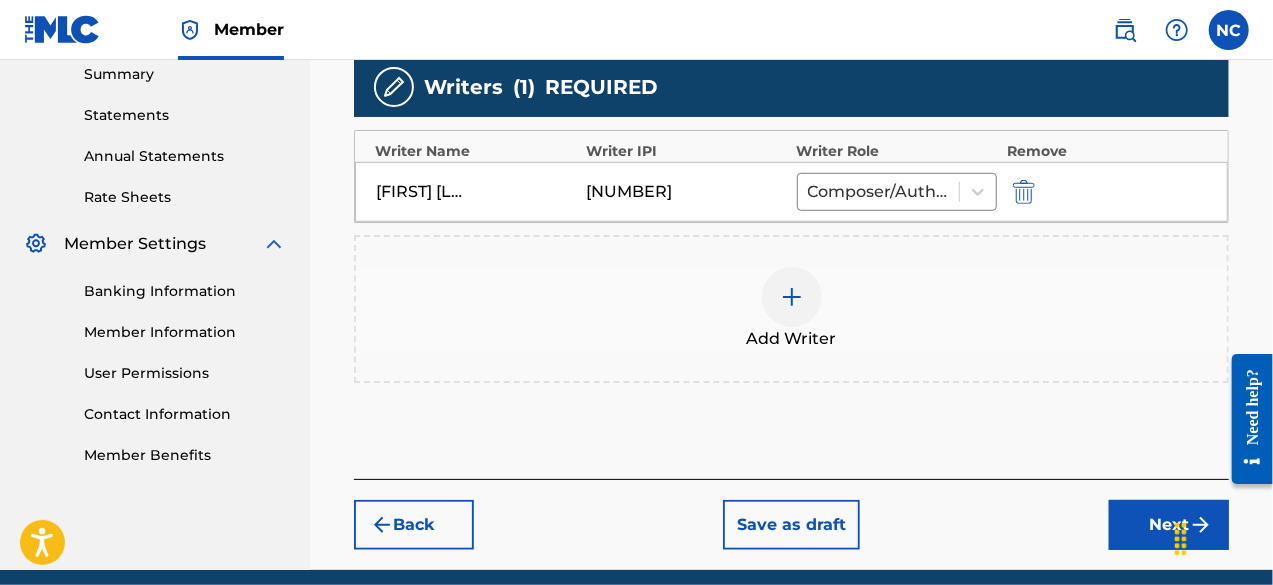click on "Next" at bounding box center [1169, 525] 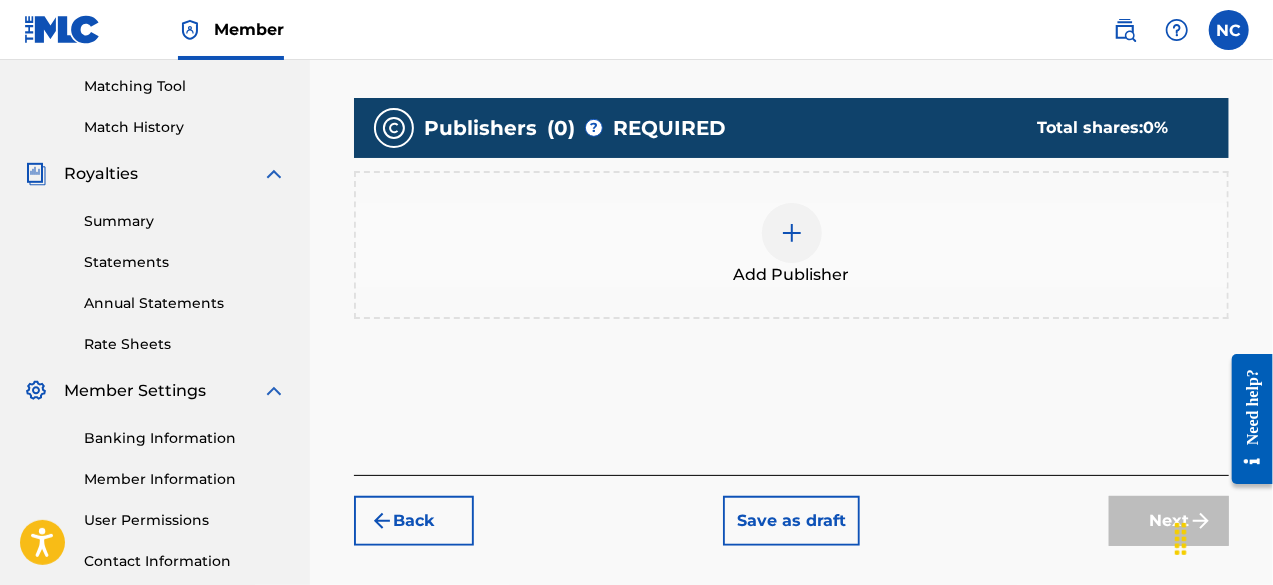 scroll, scrollTop: 508, scrollLeft: 0, axis: vertical 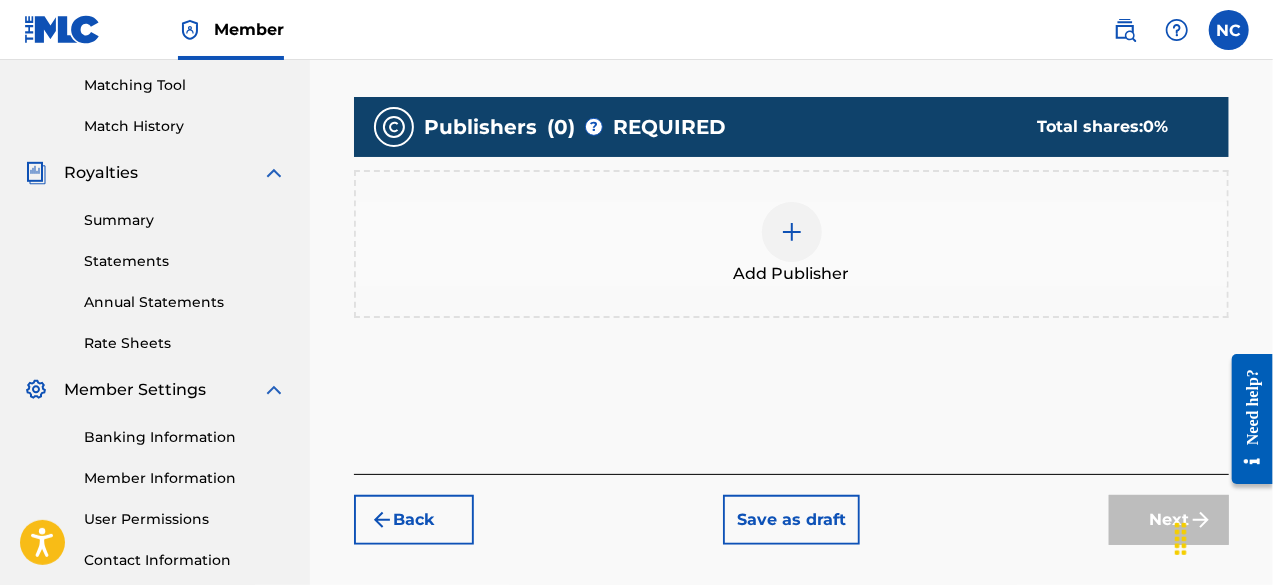 click at bounding box center [792, 232] 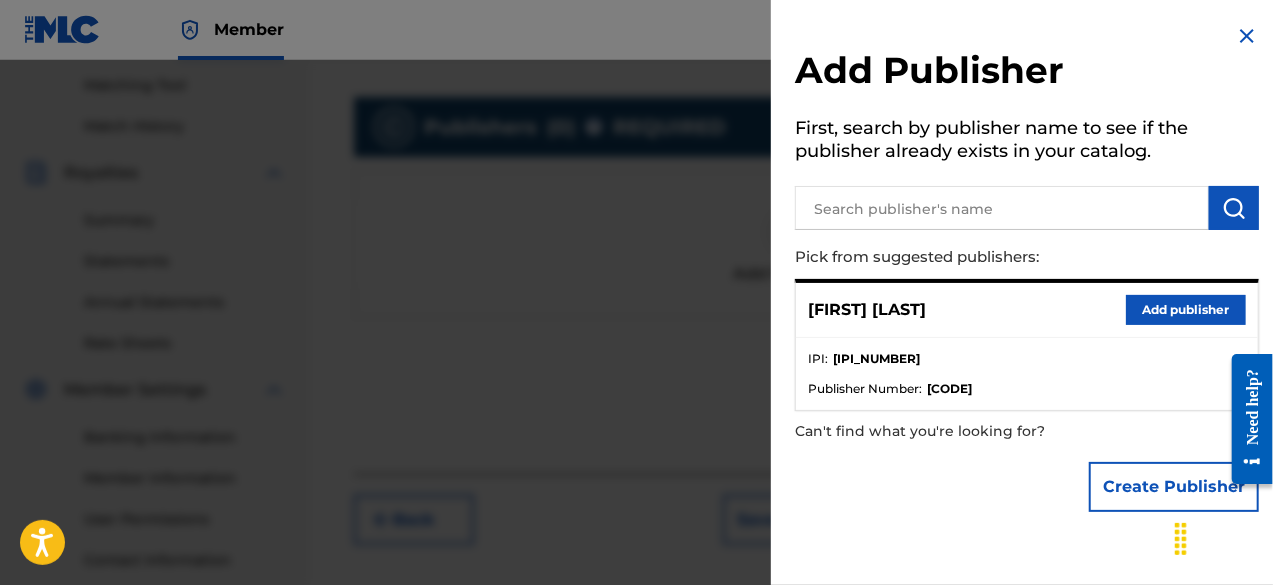 click at bounding box center [1002, 208] 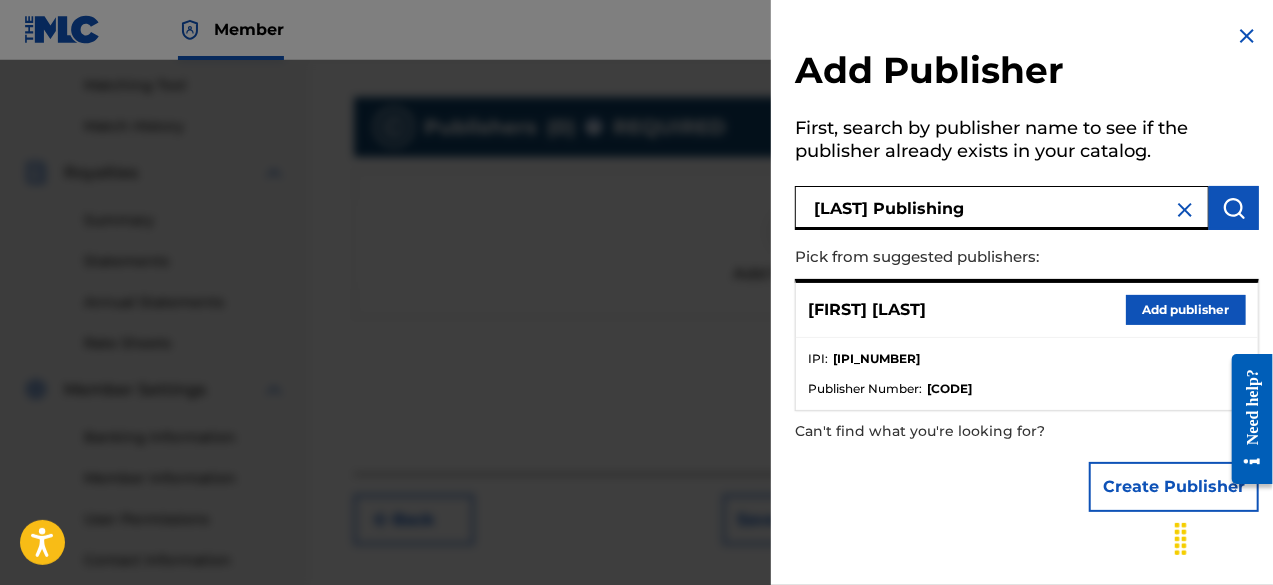 type on "[LAST] Publishing" 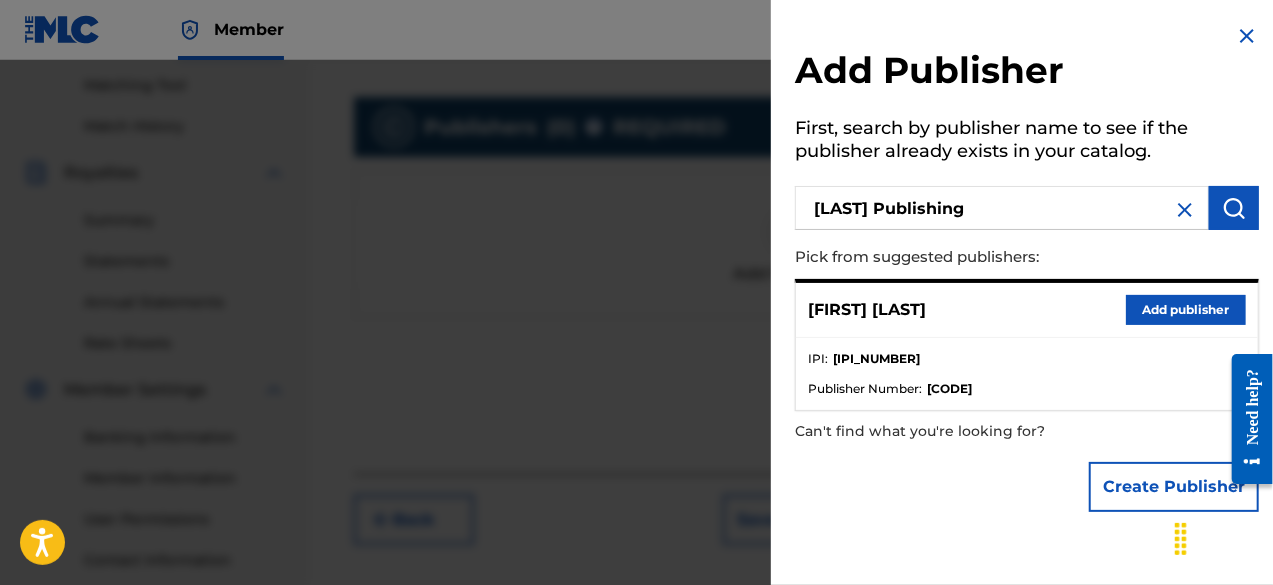 click at bounding box center [1234, 208] 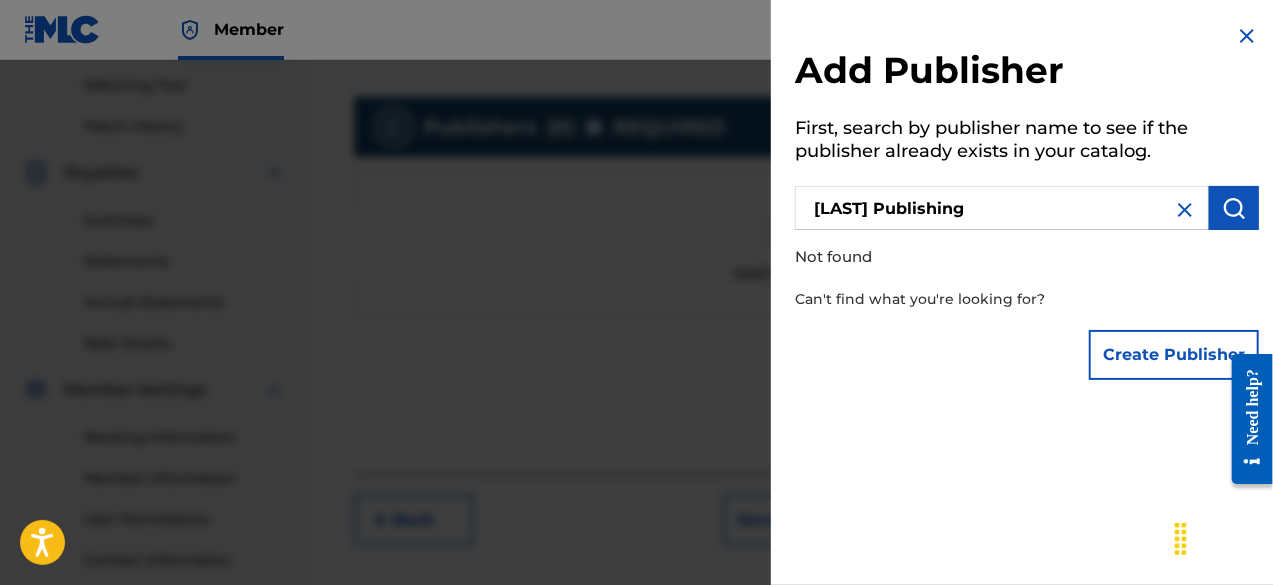 click on "Create Publisher" at bounding box center [1174, 355] 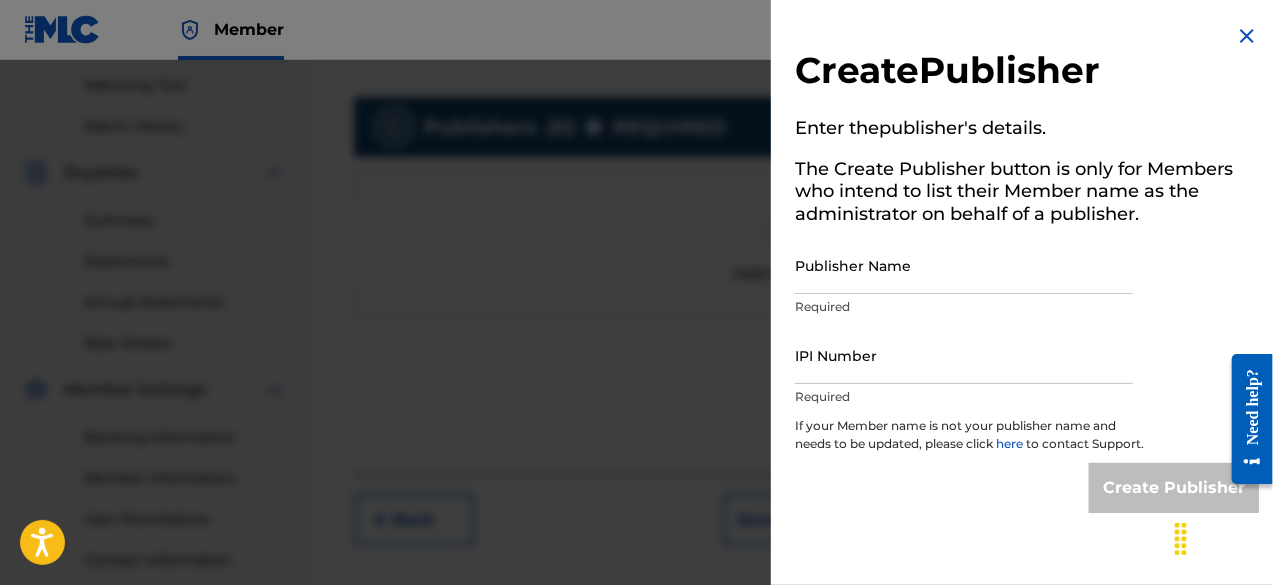 click on "Publisher Name" at bounding box center (964, 265) 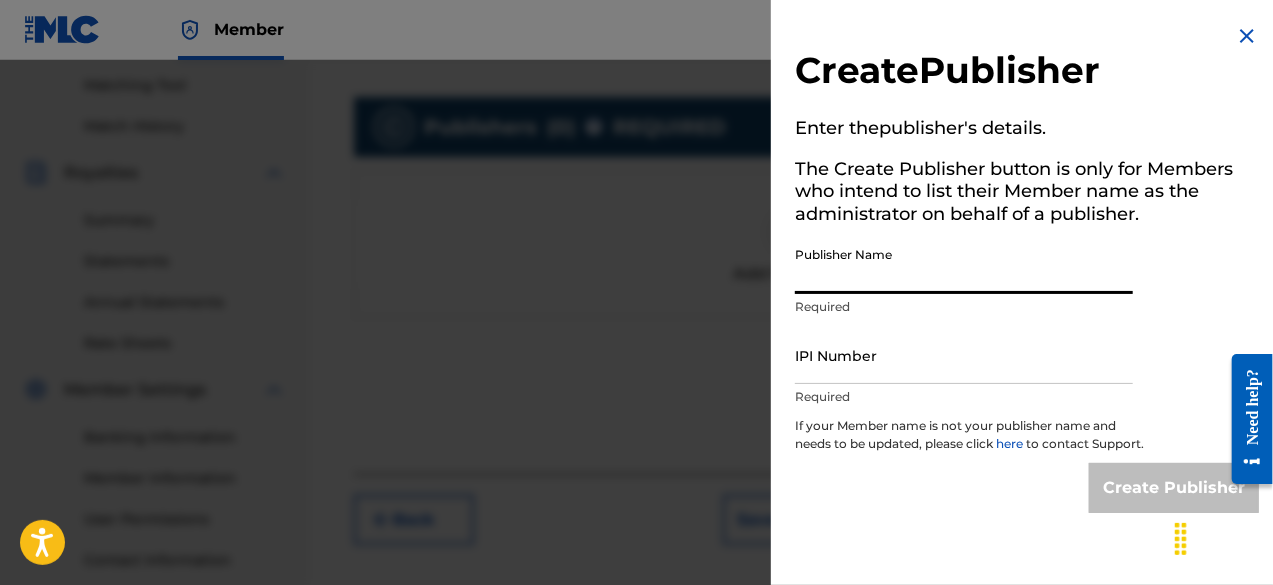 type on "[LAST] Publishing" 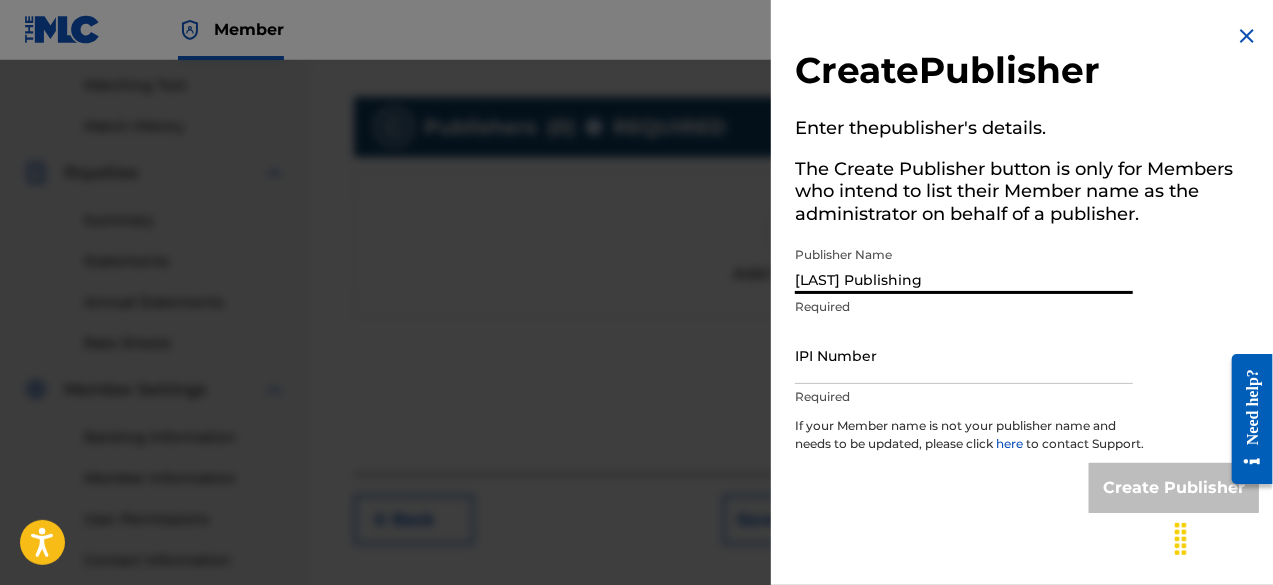 click on "IPI Number" at bounding box center [964, 355] 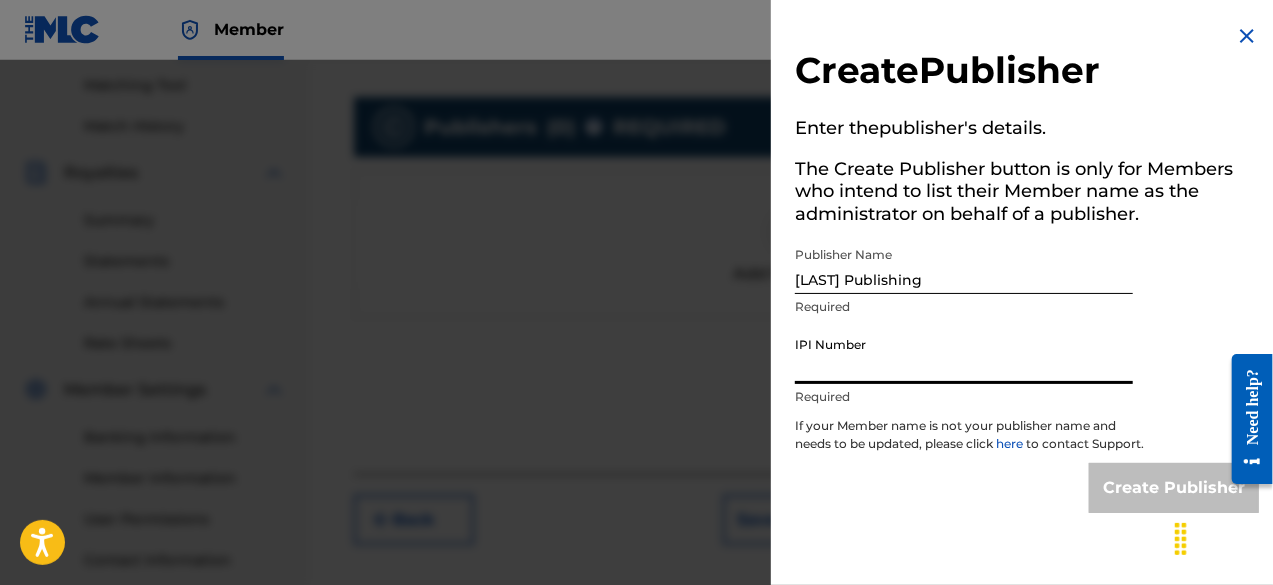 paste on "[IPI_NUMBER]" 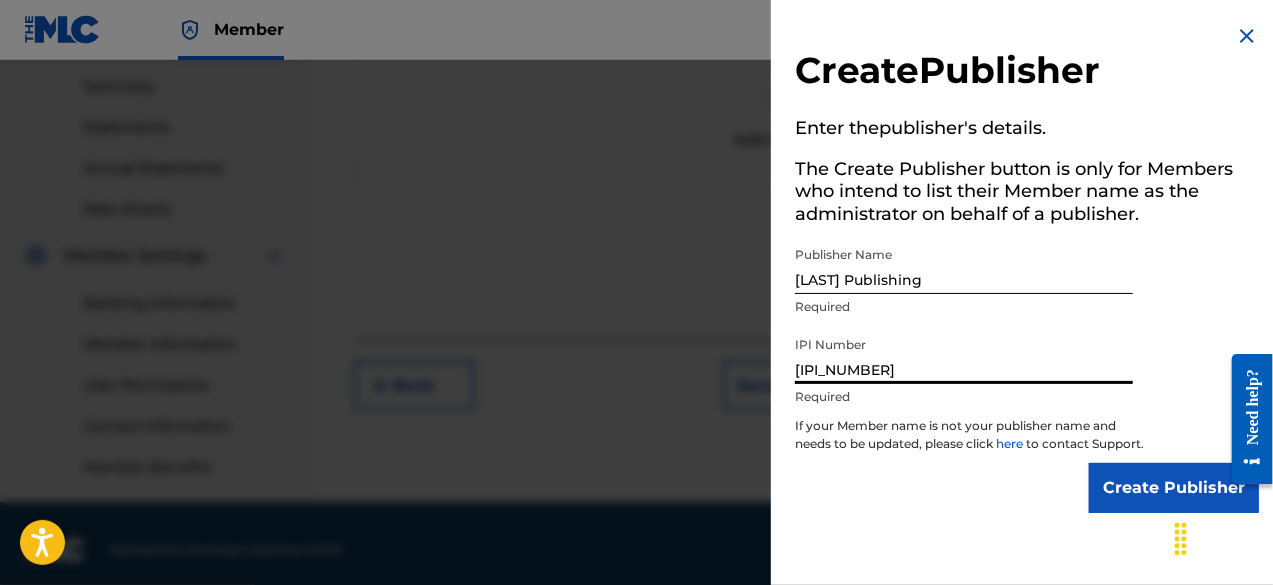 scroll, scrollTop: 643, scrollLeft: 0, axis: vertical 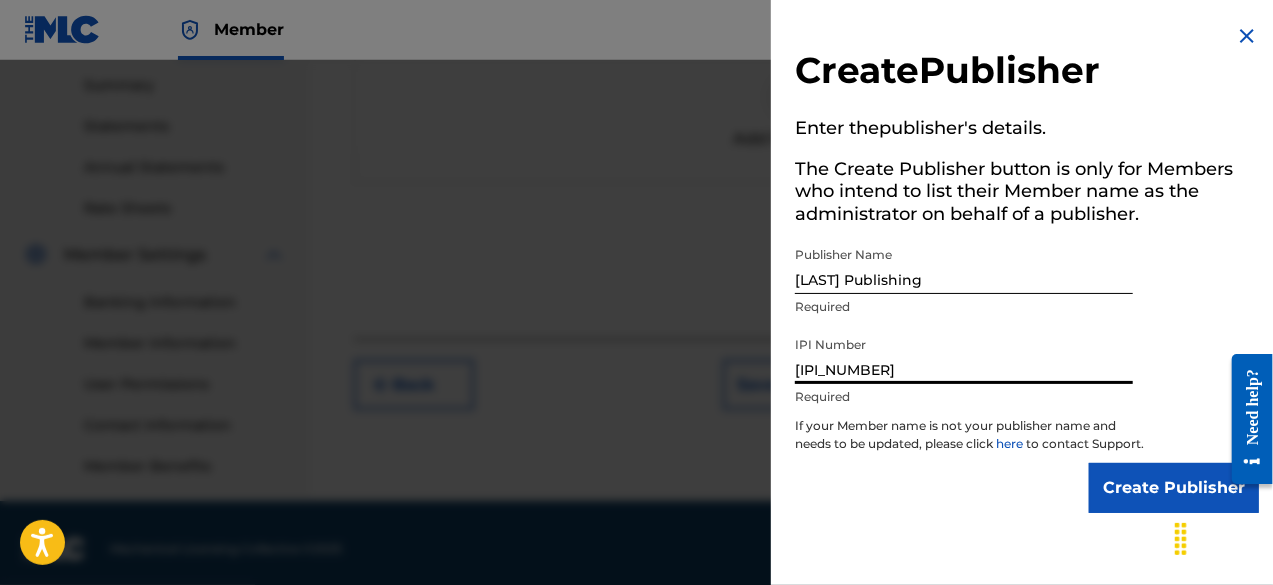 type on "[IPI_NUMBER]" 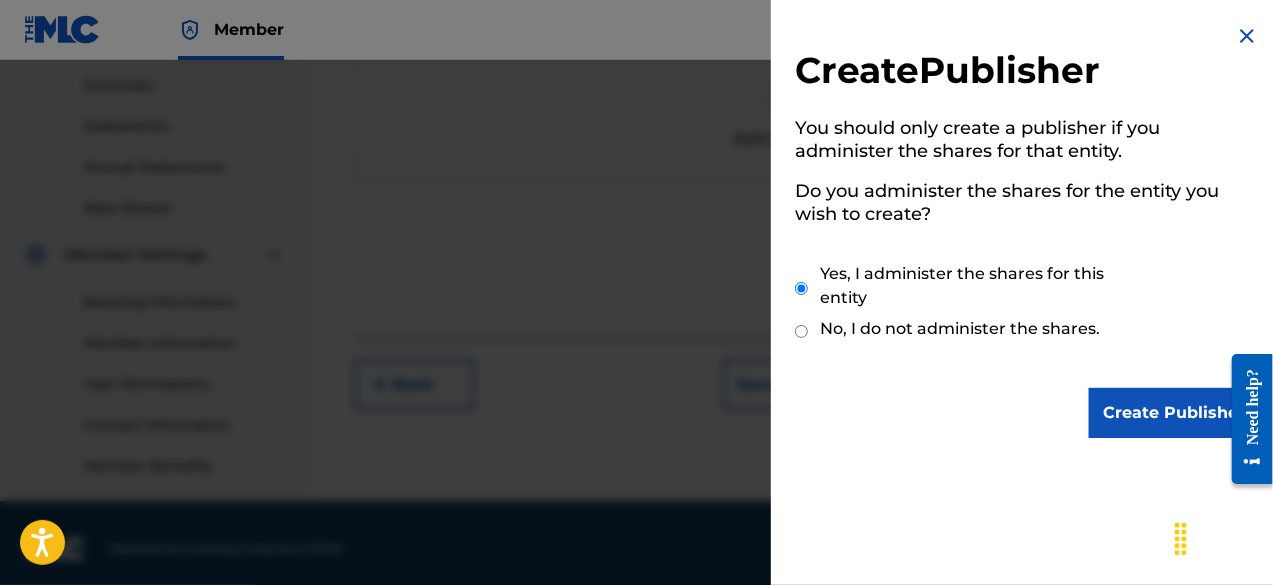 click on "Create Publisher" at bounding box center [1174, 413] 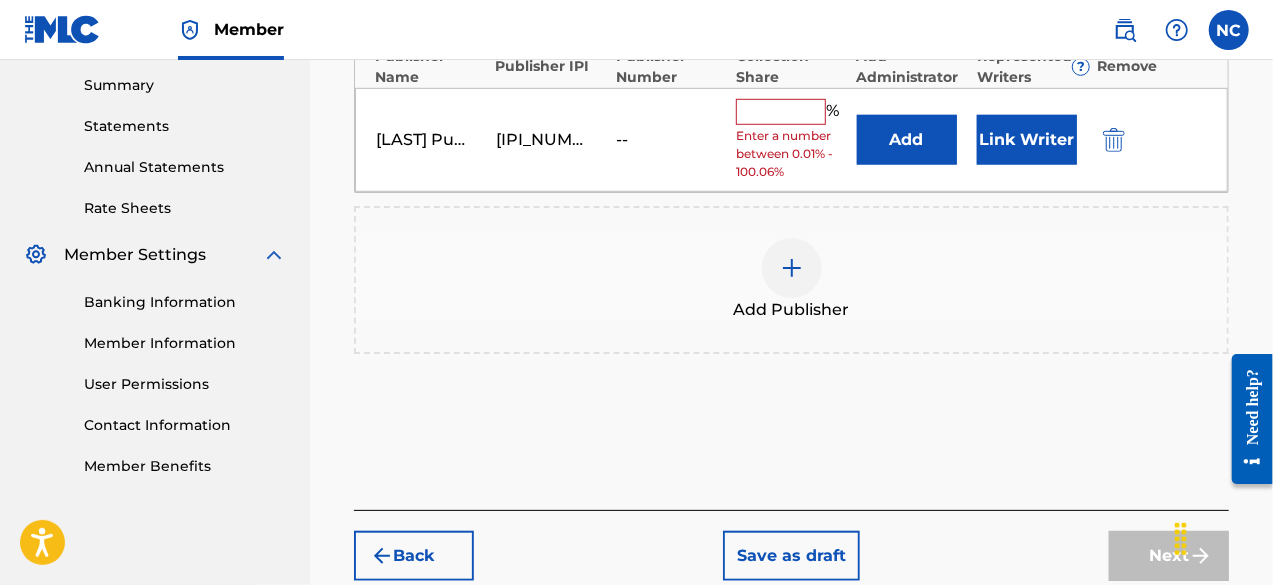 click at bounding box center (781, 112) 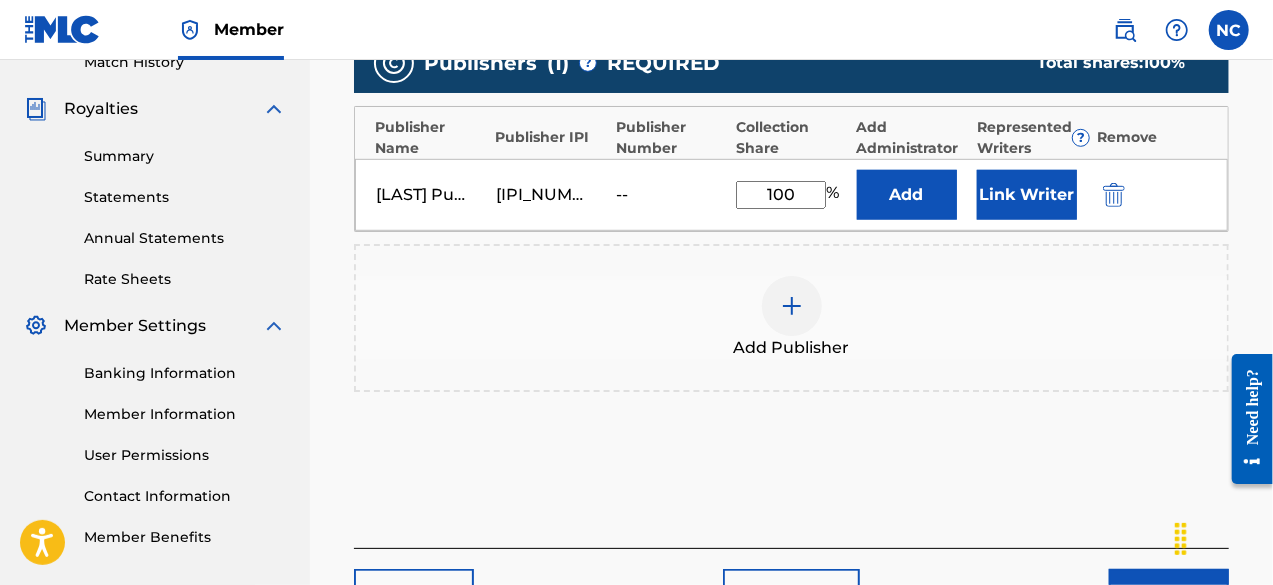 scroll, scrollTop: 571, scrollLeft: 0, axis: vertical 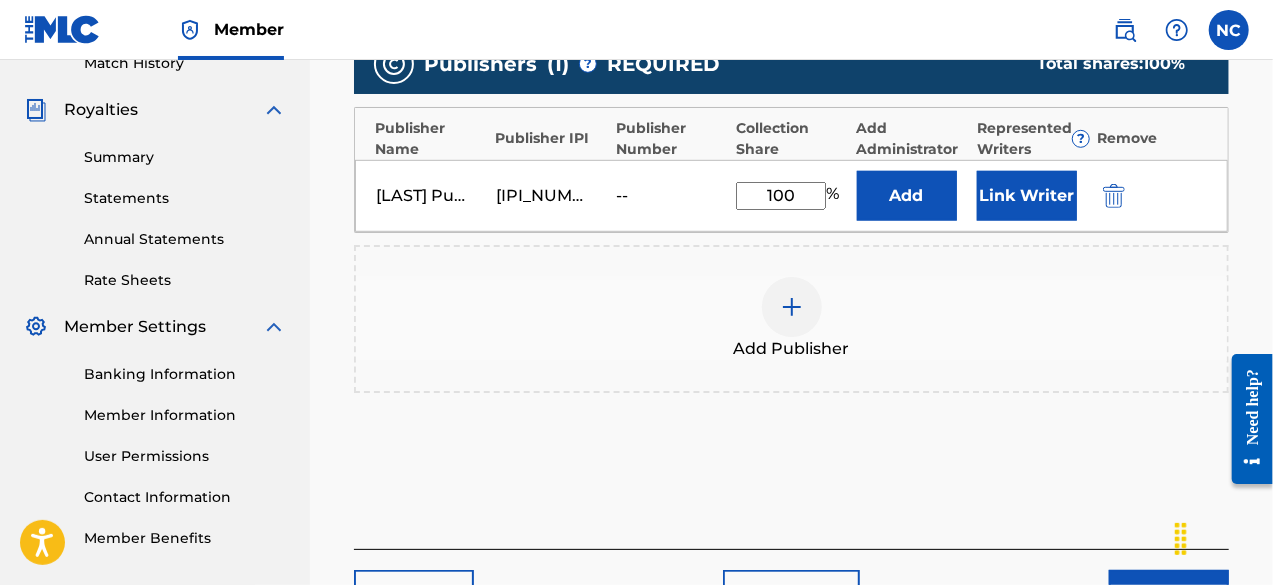 click on "Link Writer" at bounding box center [1027, 196] 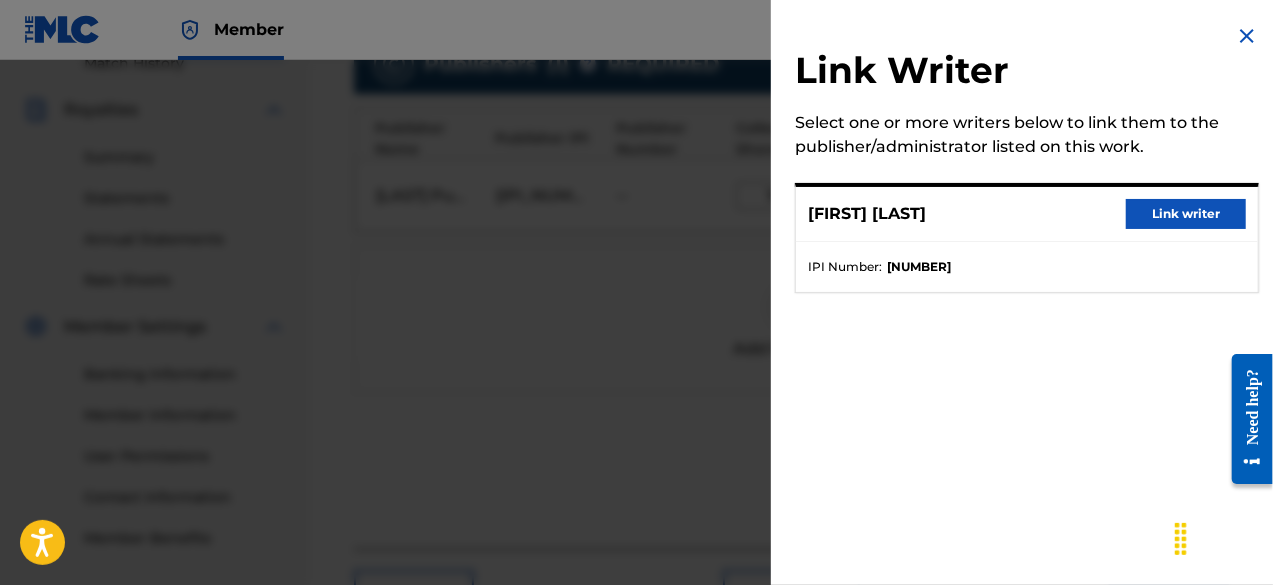 click on "Link writer" at bounding box center [1186, 214] 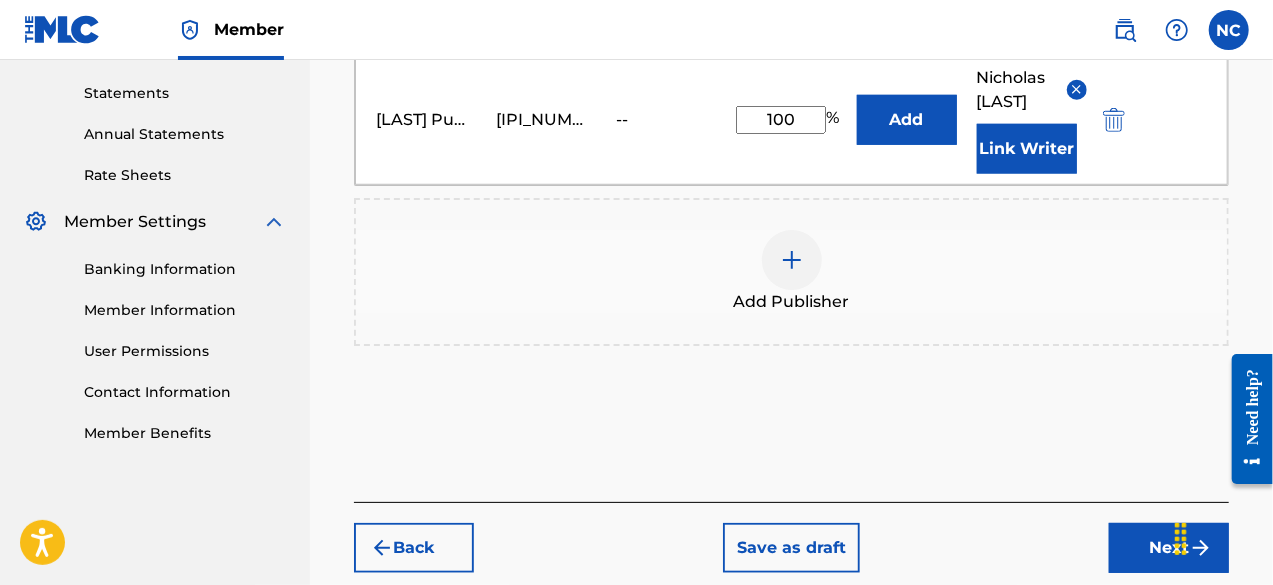 scroll, scrollTop: 679, scrollLeft: 0, axis: vertical 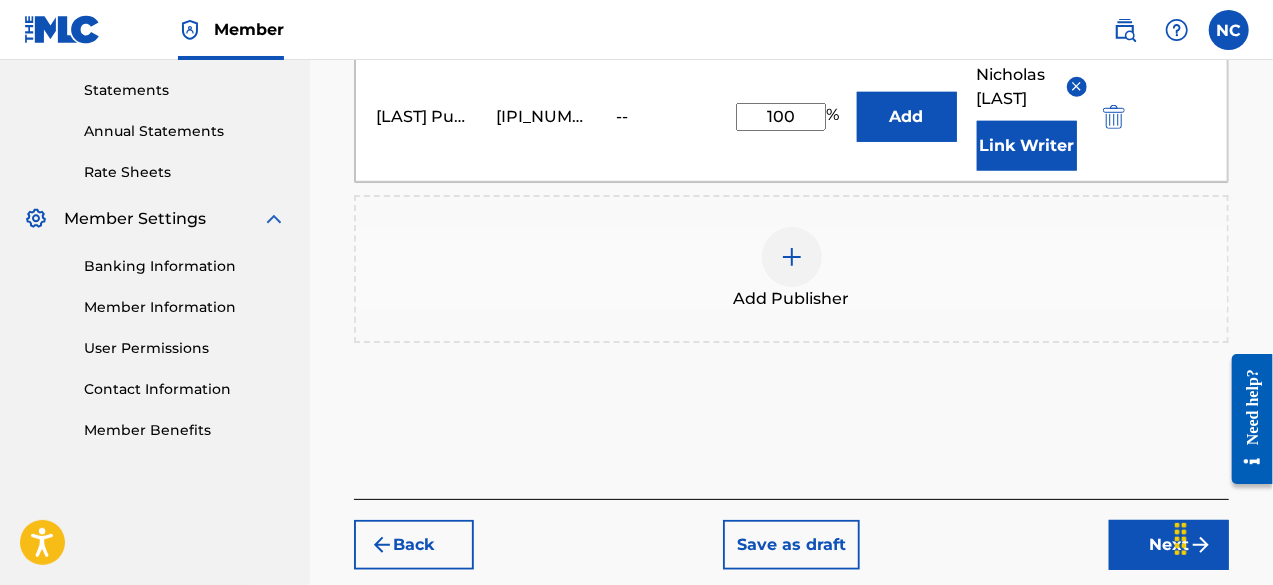 click on "Next" at bounding box center [1169, 545] 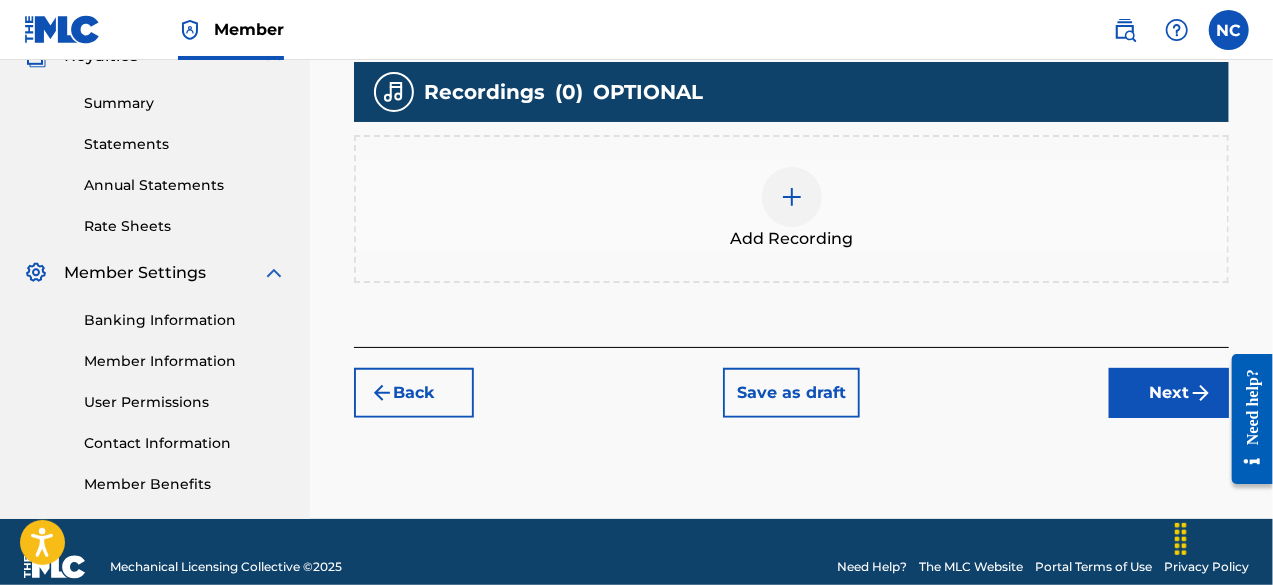 scroll, scrollTop: 635, scrollLeft: 0, axis: vertical 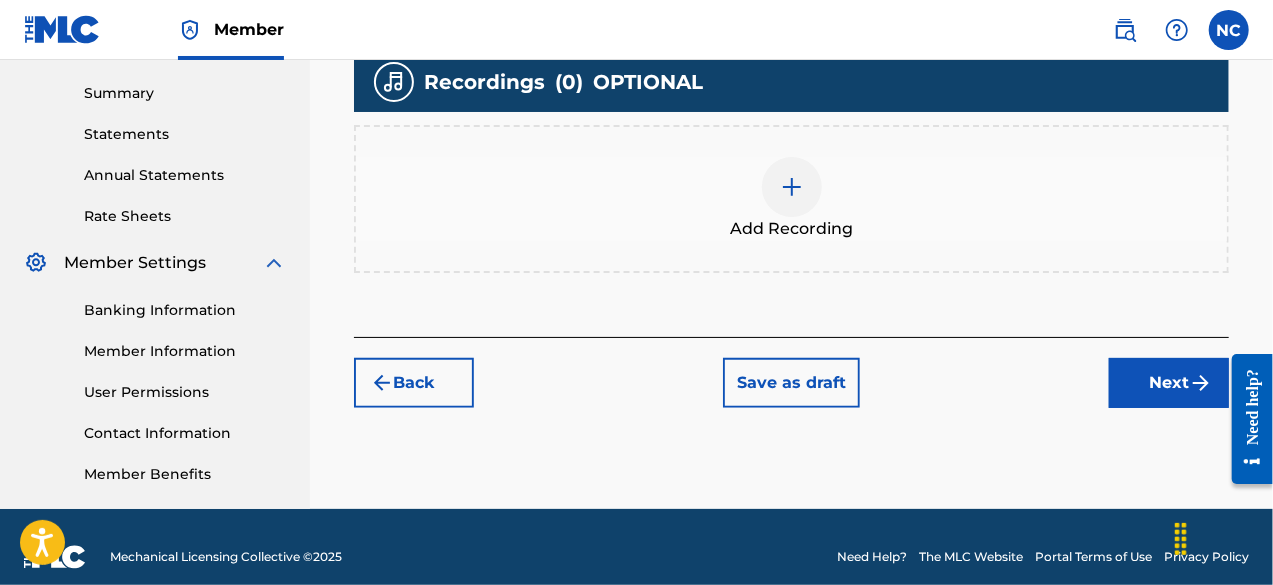 click at bounding box center (792, 187) 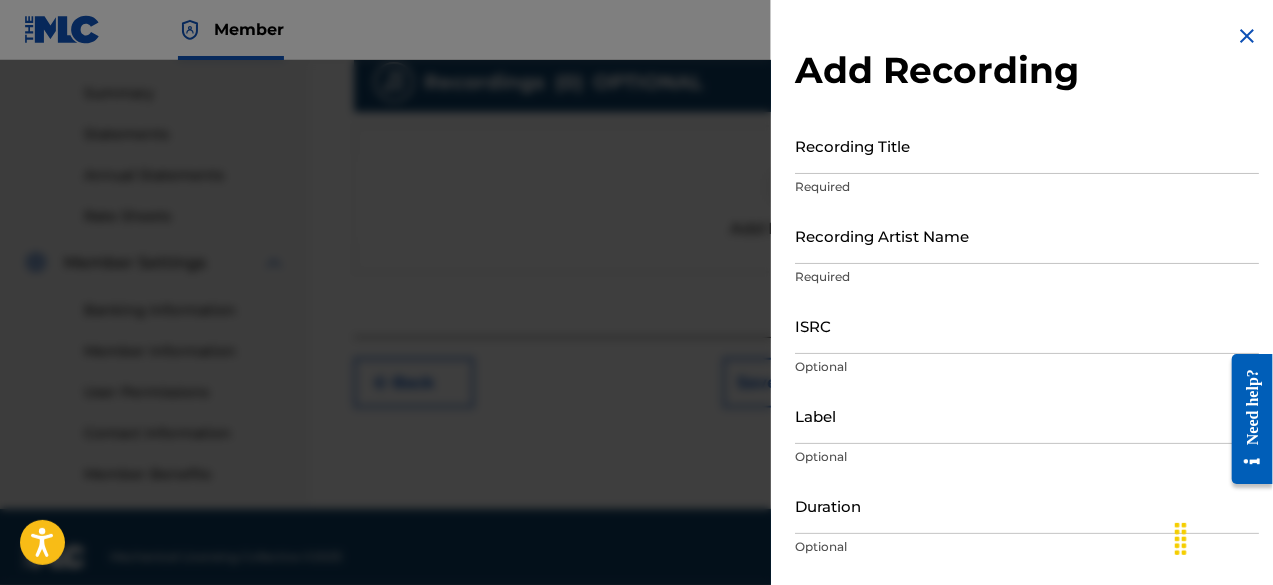 click on "Recording Title" at bounding box center [1027, 145] 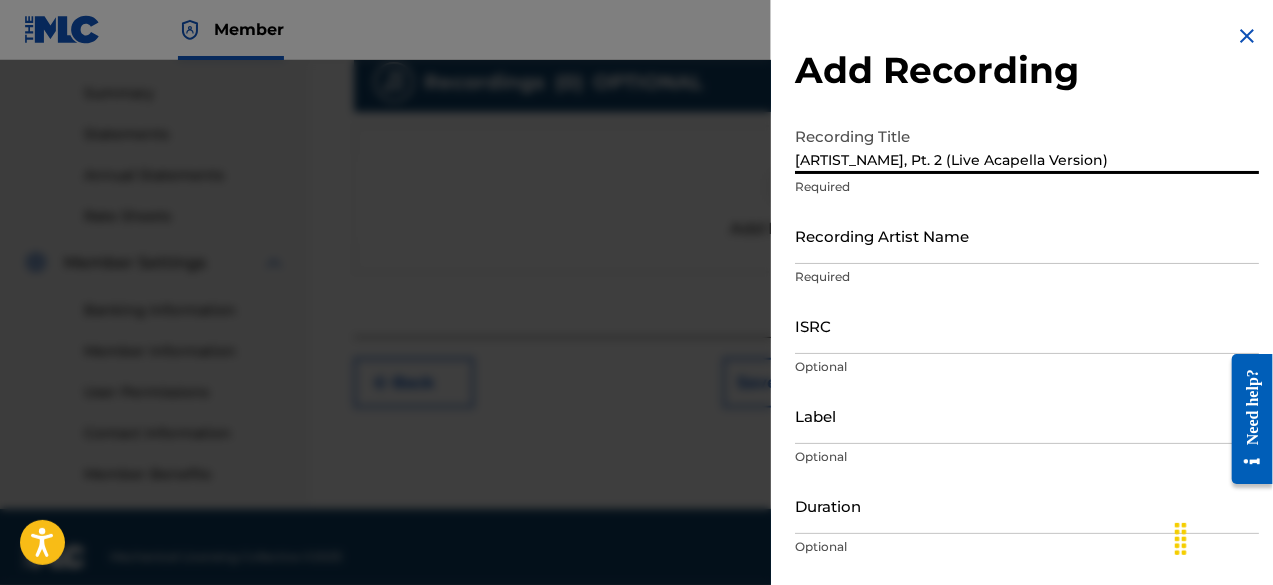 type on "[ARTIST_NAME], Pt. 2 (Live Acapella Version)" 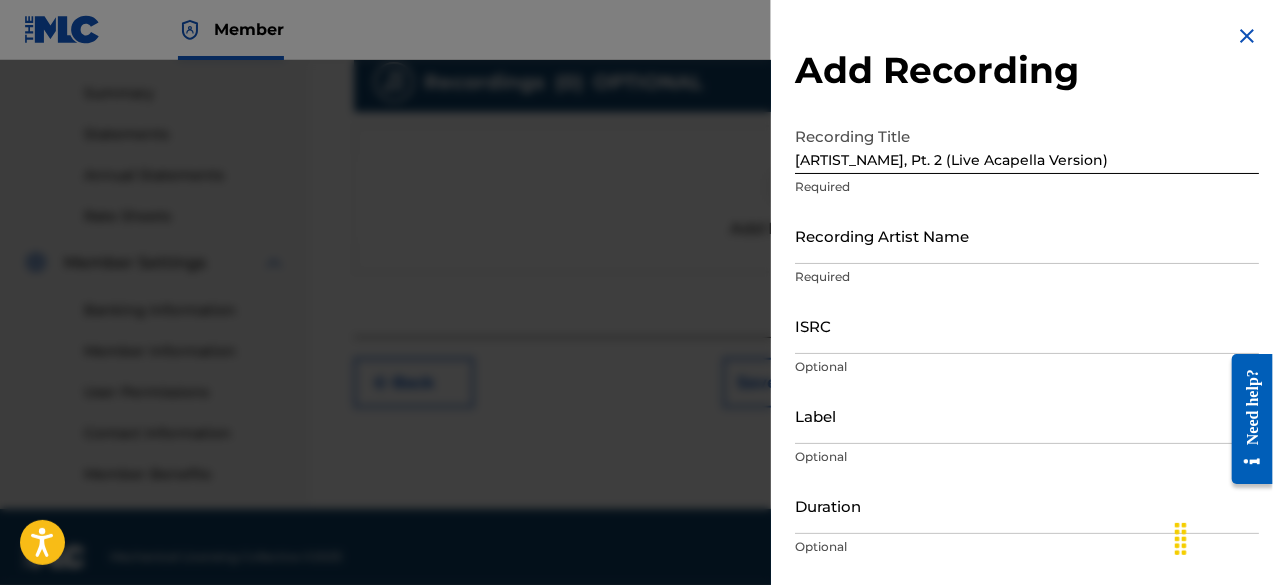 click on "Required" at bounding box center (1027, 277) 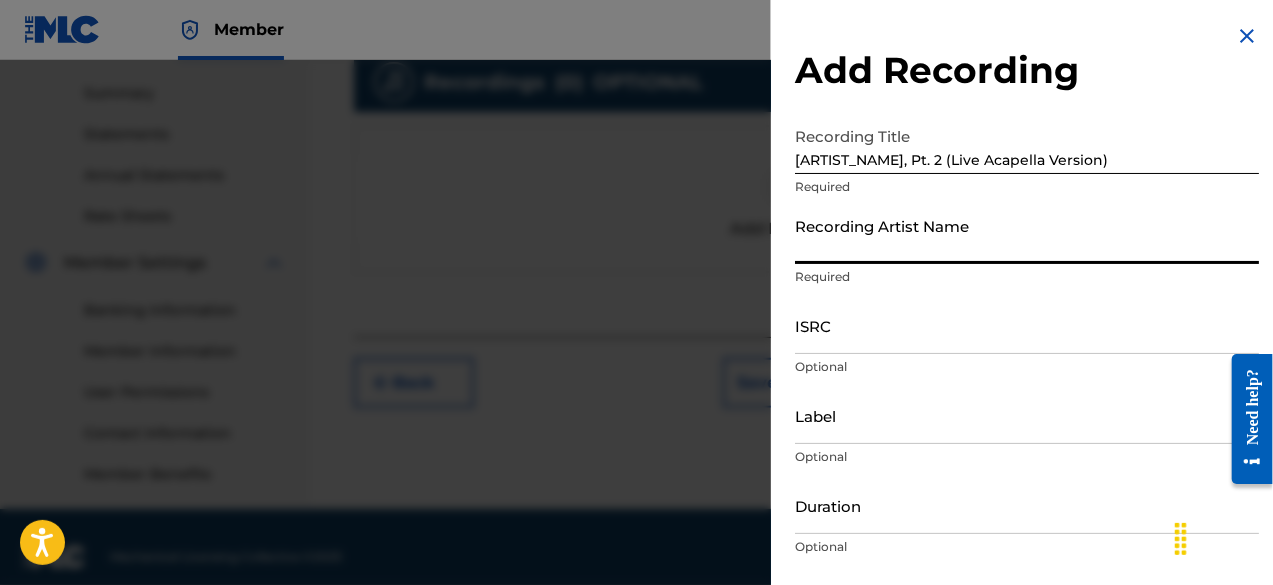 type on "Nick C" 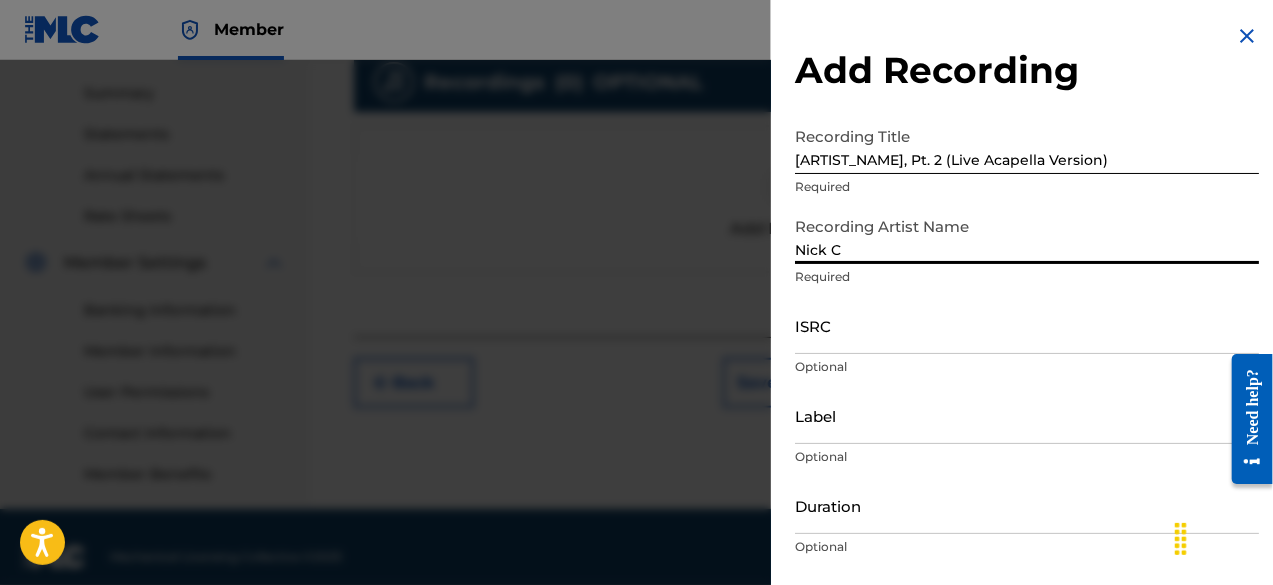 click on "ISRC" at bounding box center (1027, 325) 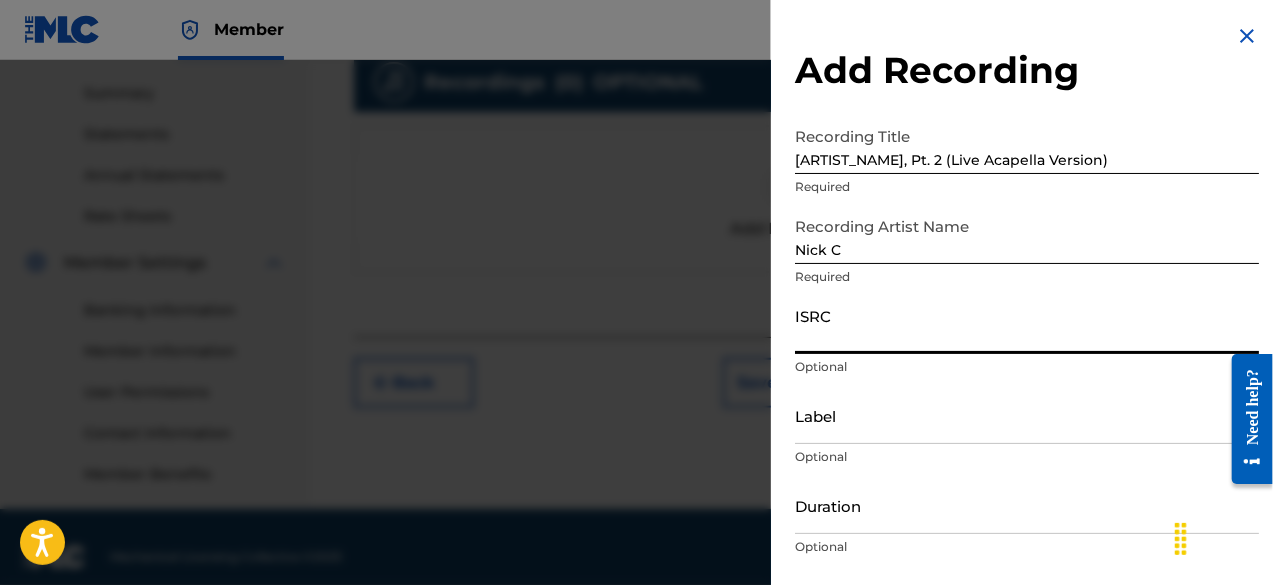 paste on "[ISRC]" 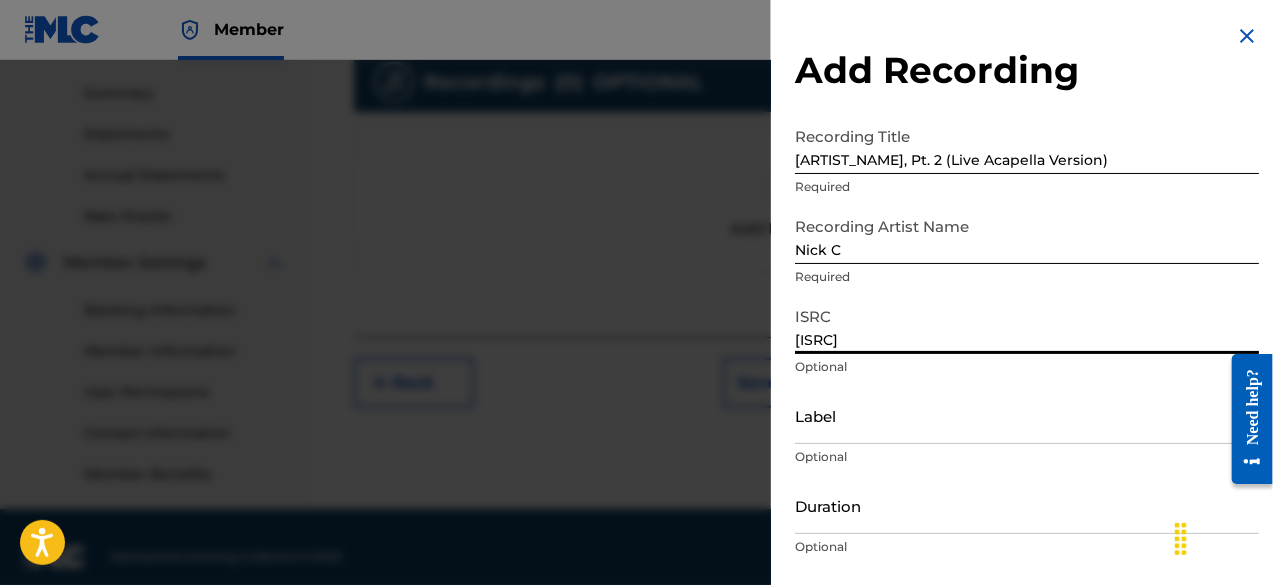 type on "[ISRC]" 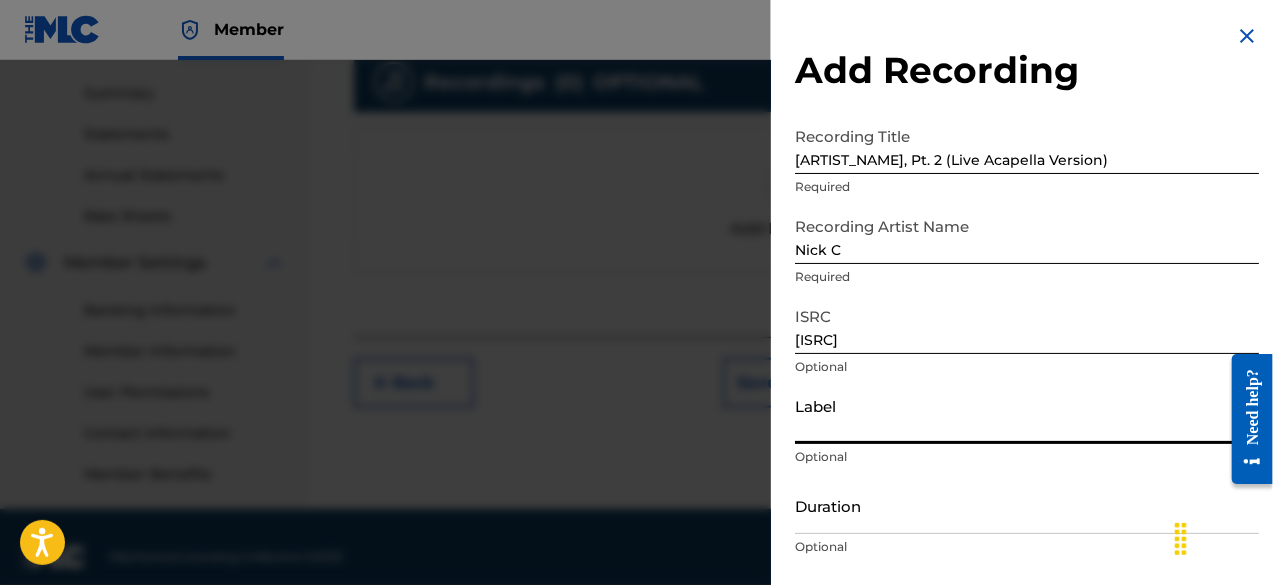 type on "Chaos Records" 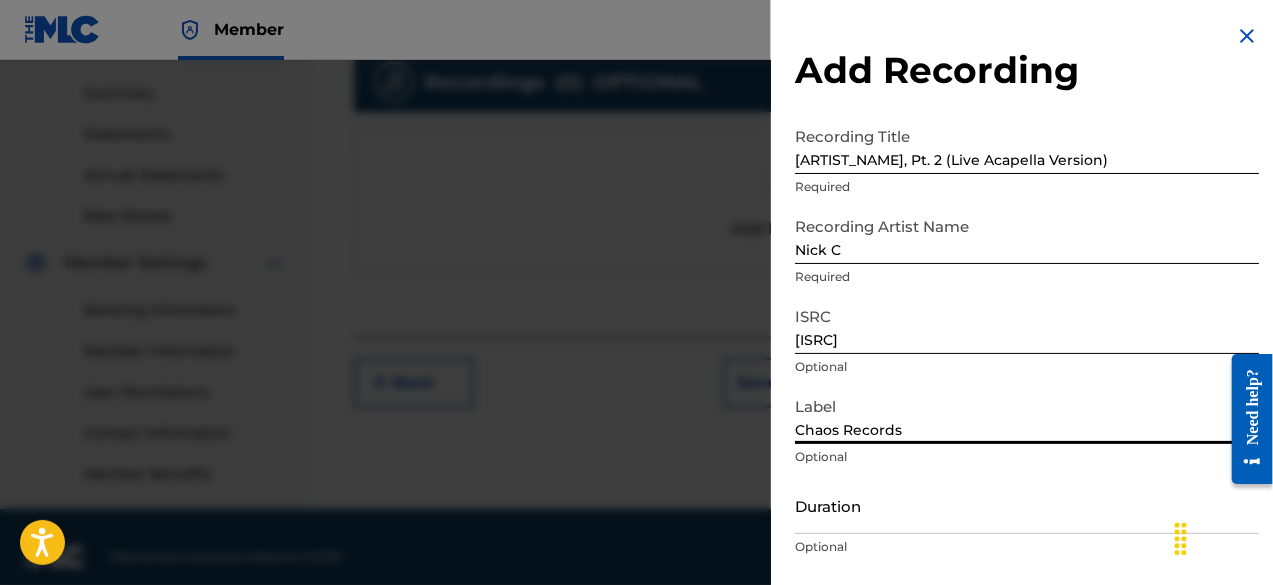 scroll, scrollTop: 146, scrollLeft: 0, axis: vertical 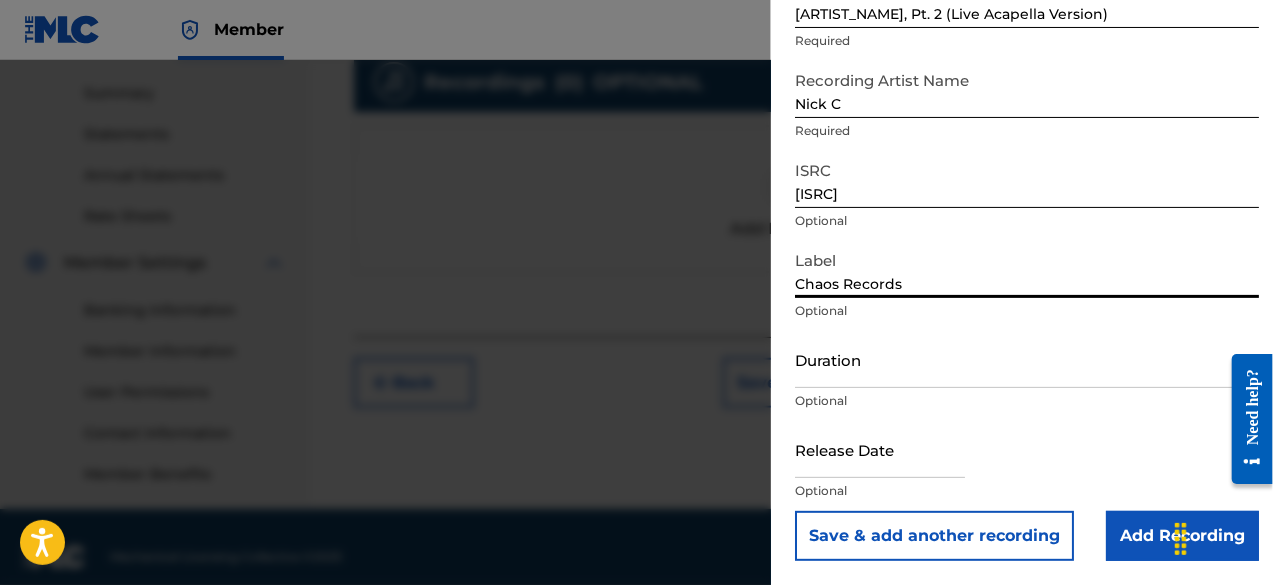 click on "Duration" at bounding box center [1027, 359] 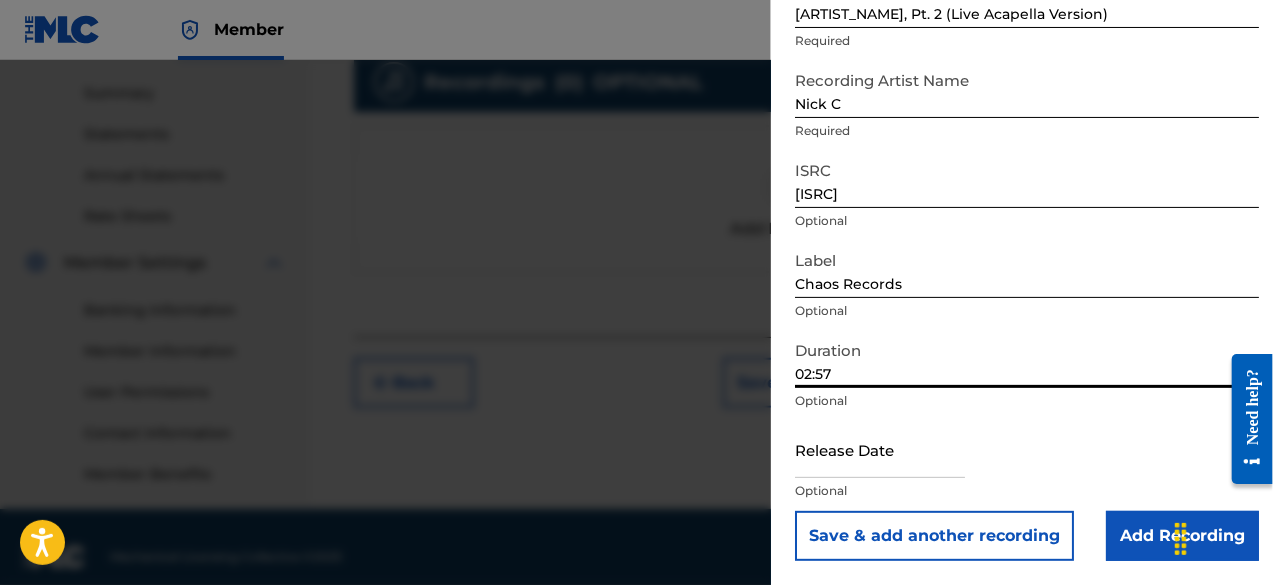 type on "02:57" 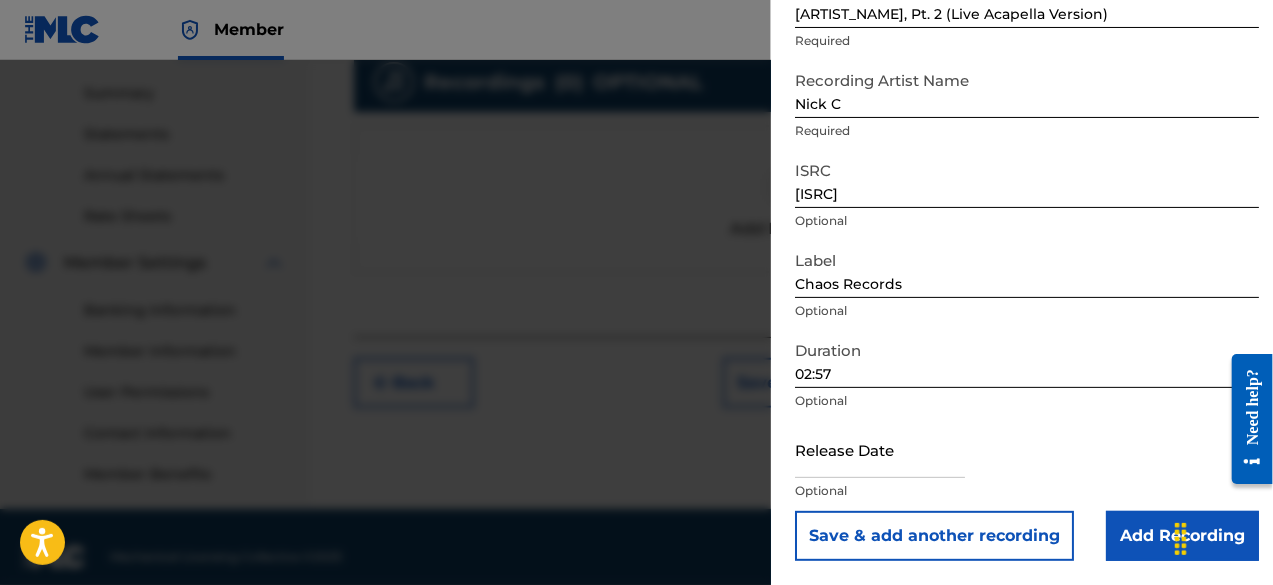 click at bounding box center [880, 449] 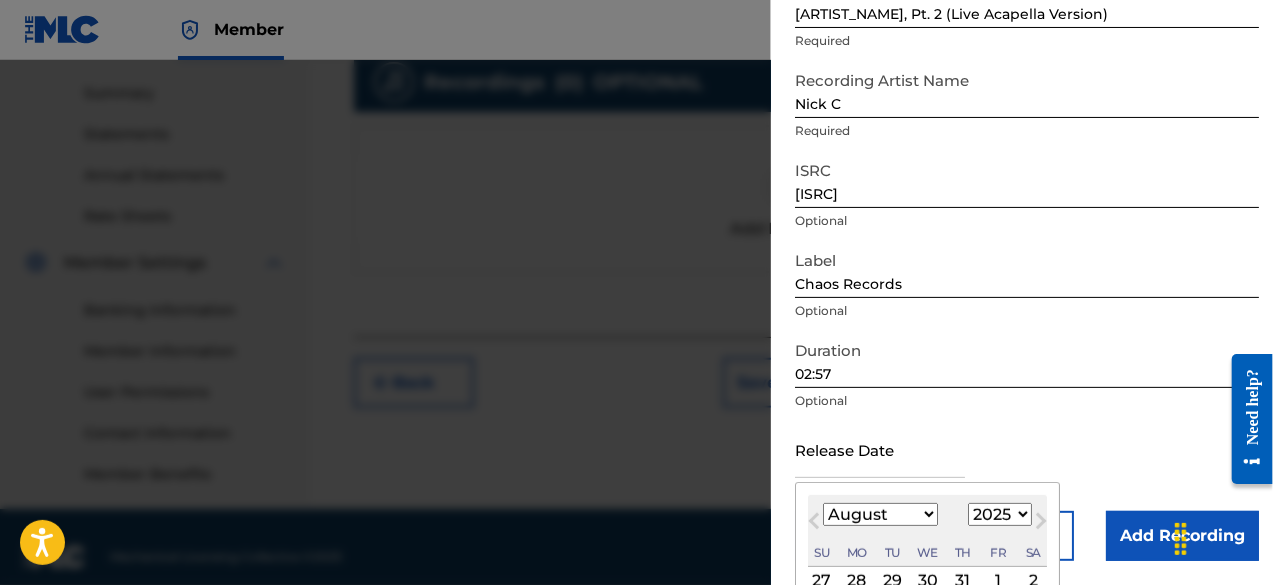 type on "[MONTH] [DAY] [YEAR]" 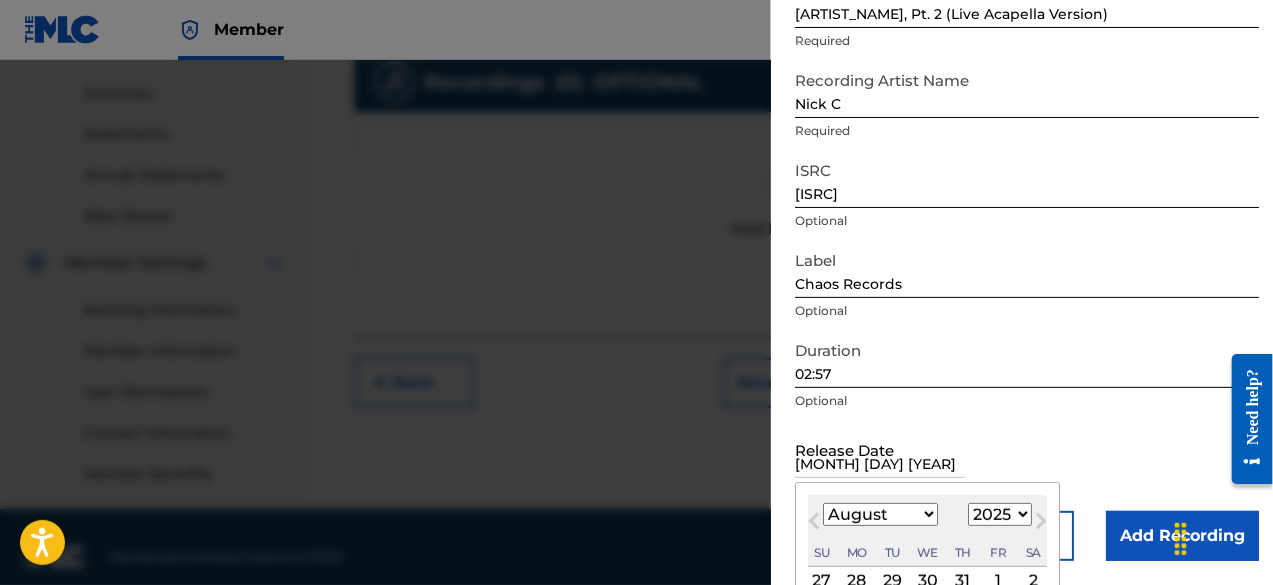 select on "6" 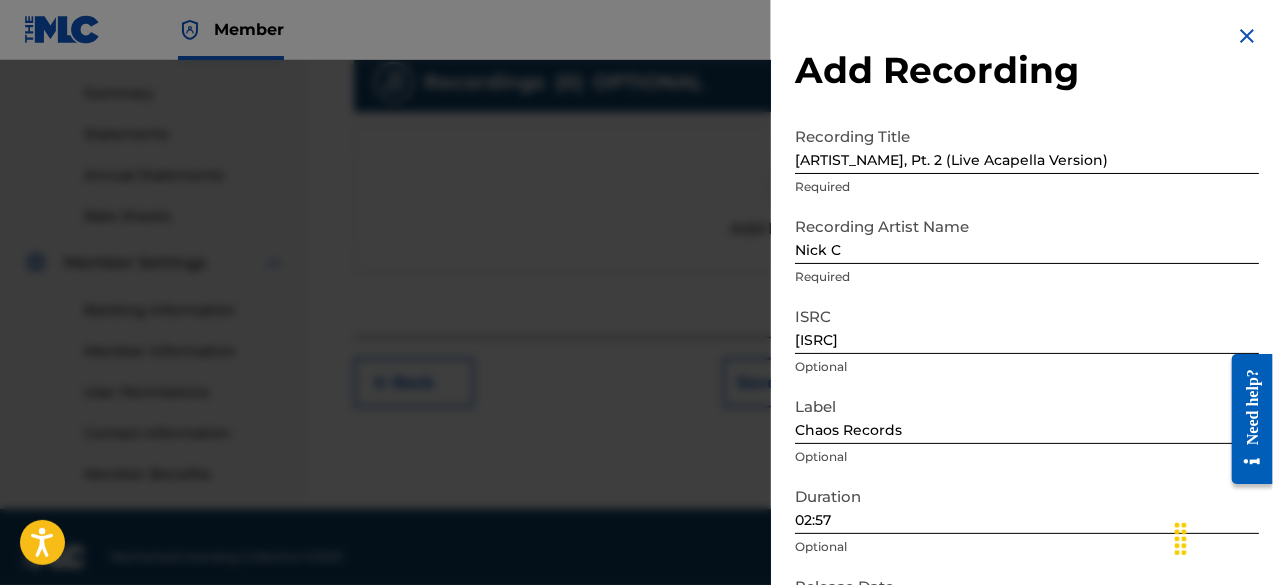 scroll, scrollTop: 146, scrollLeft: 0, axis: vertical 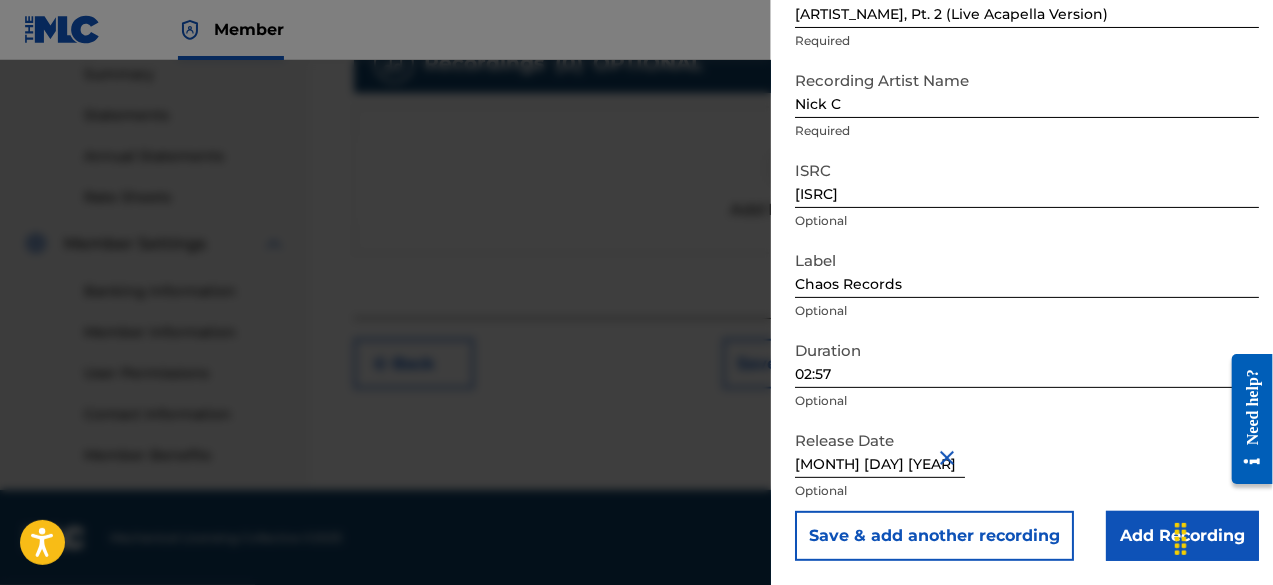 click on "Add Recording" at bounding box center (1182, 536) 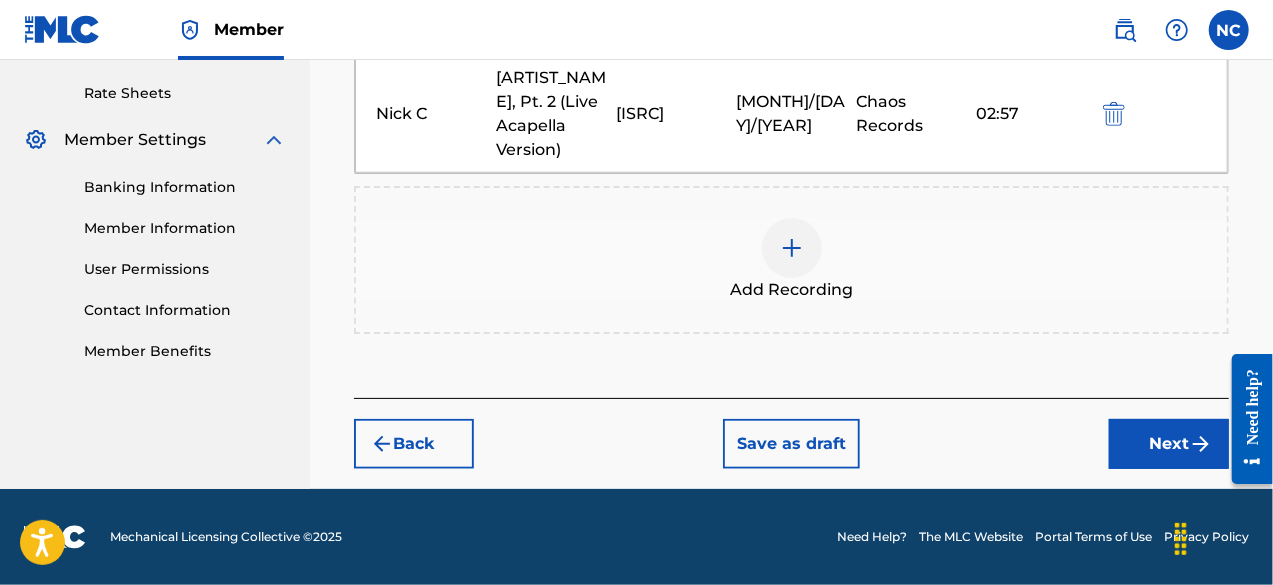 scroll, scrollTop: 778, scrollLeft: 0, axis: vertical 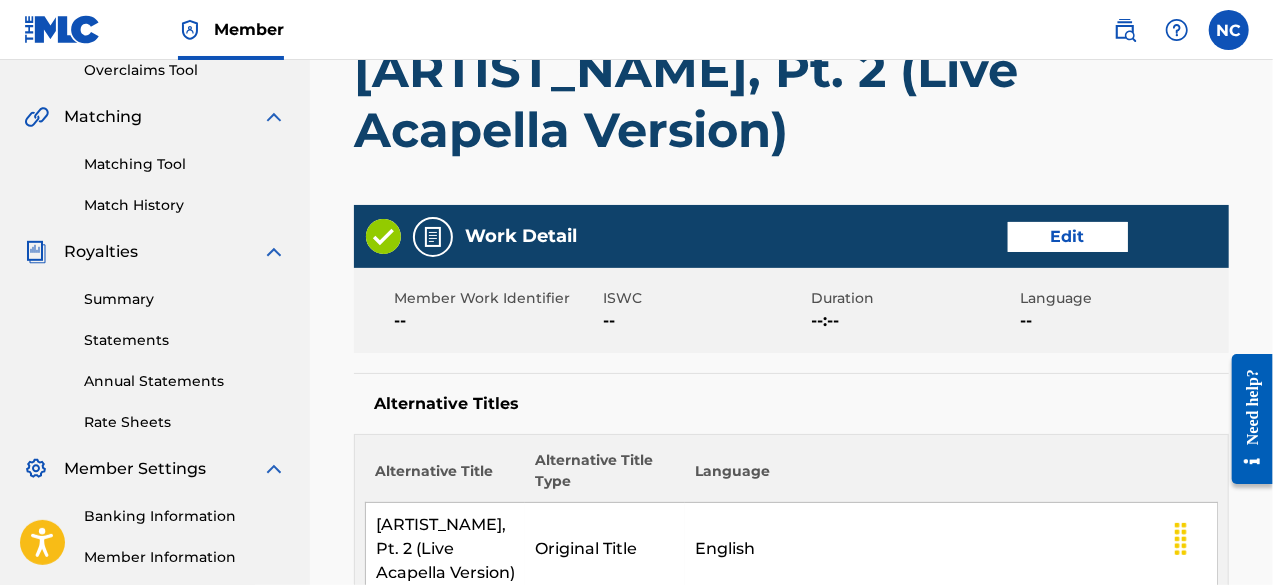 click on "Edit" at bounding box center [1068, 237] 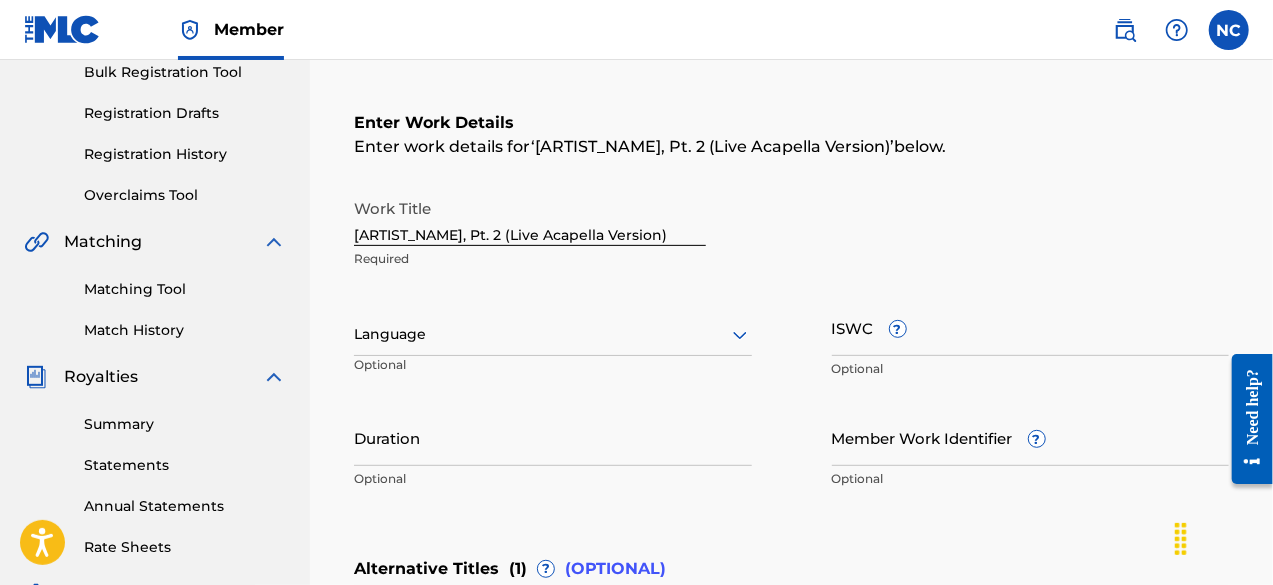 scroll, scrollTop: 302, scrollLeft: 0, axis: vertical 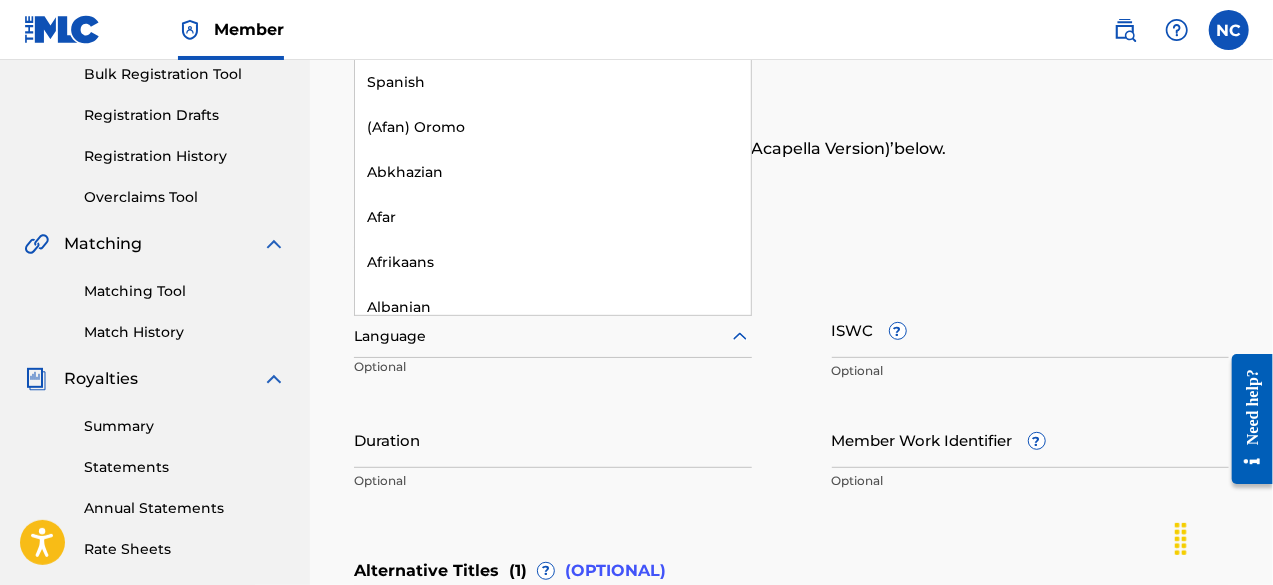 click at bounding box center [553, 336] 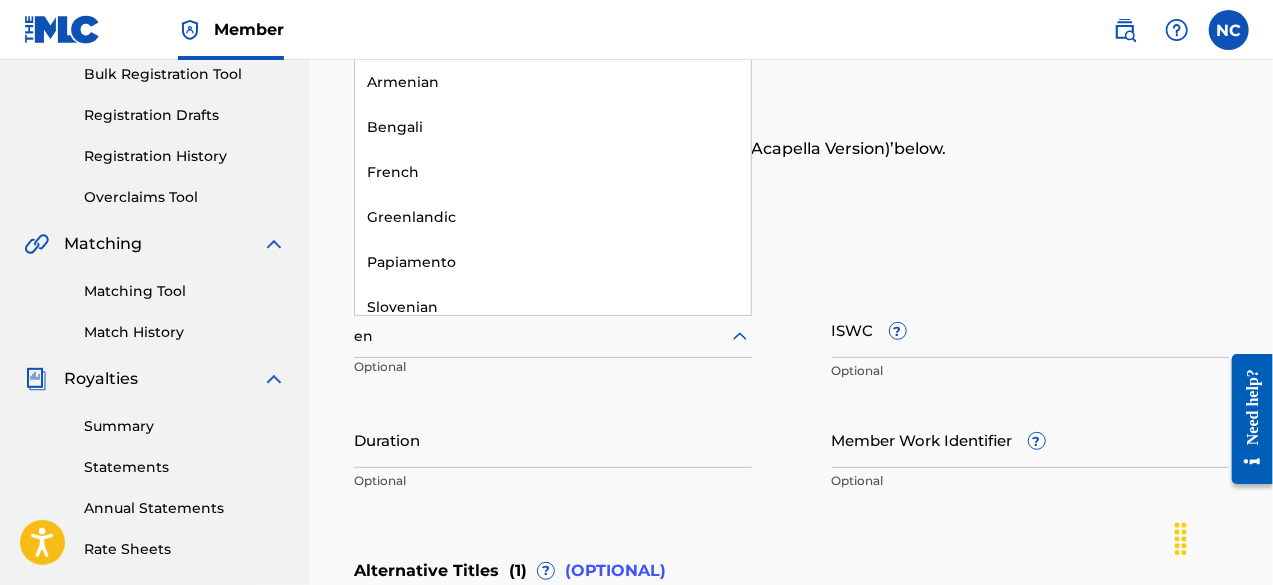 type on "eng" 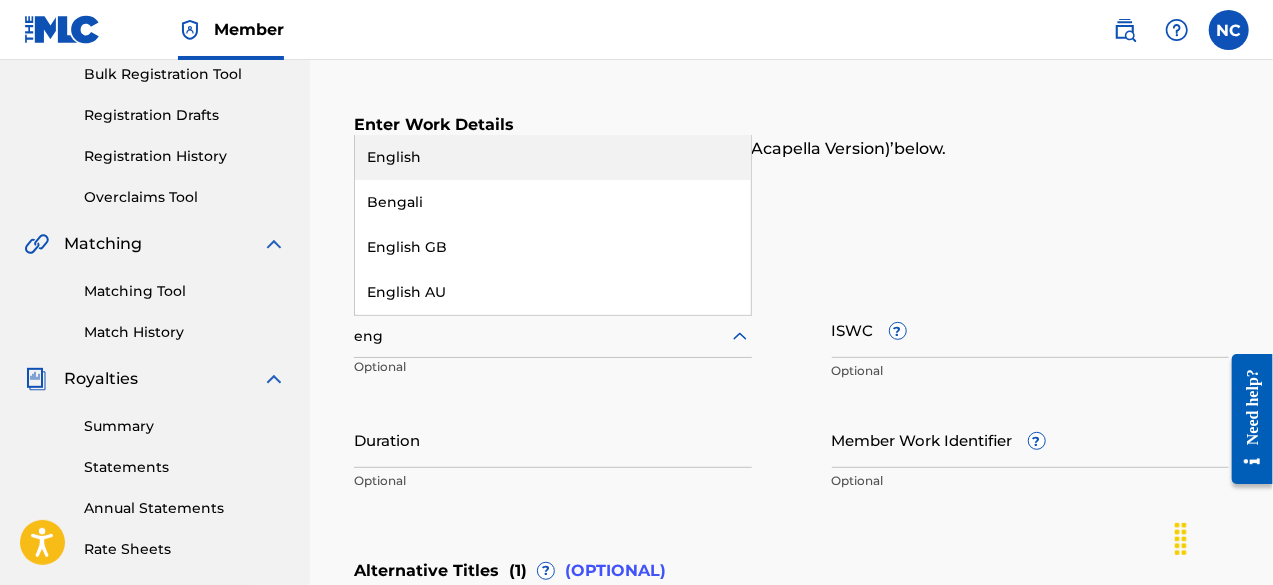 click on "English" at bounding box center (553, 157) 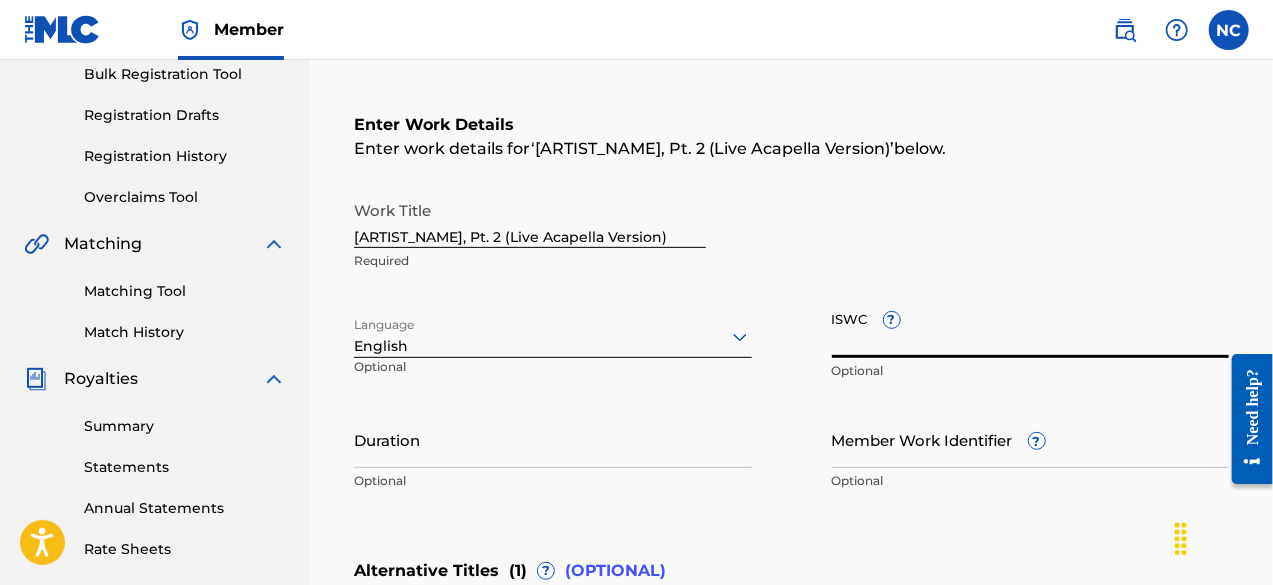 click on "ISWC   ?" at bounding box center (1031, 329) 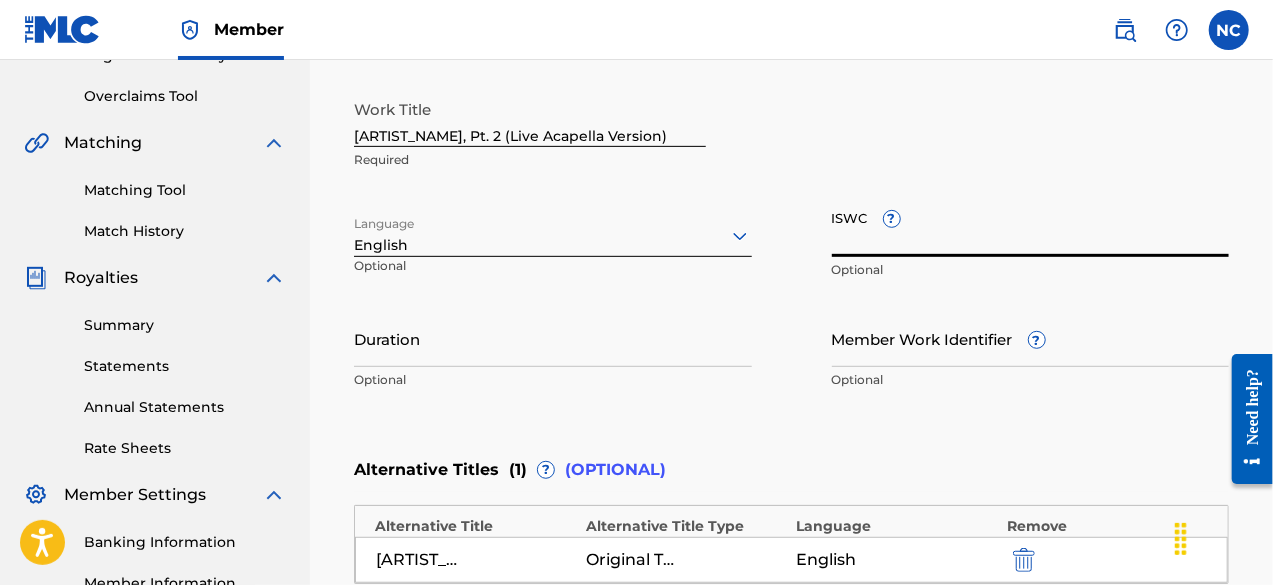 scroll, scrollTop: 410, scrollLeft: 0, axis: vertical 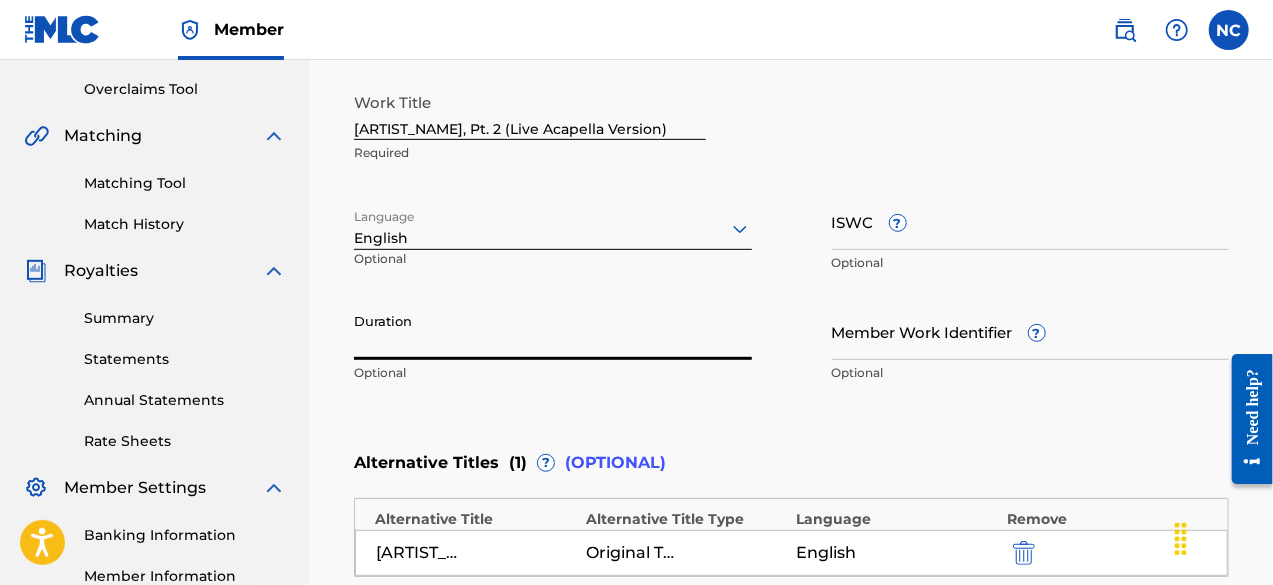 click on "Duration" at bounding box center [553, 331] 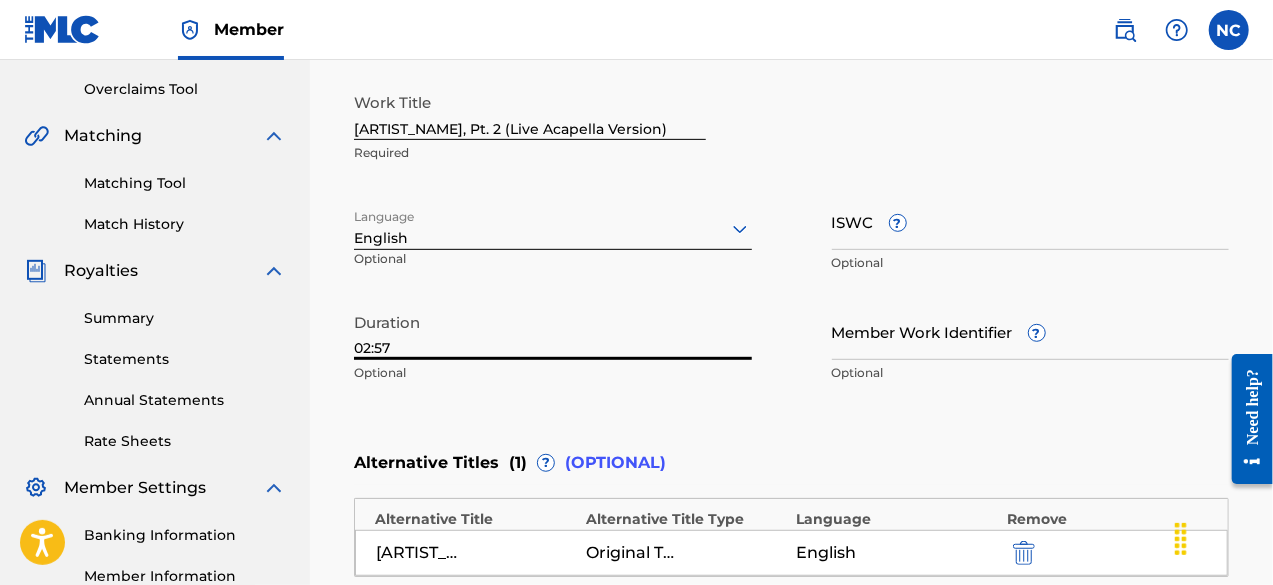 type on "02:57" 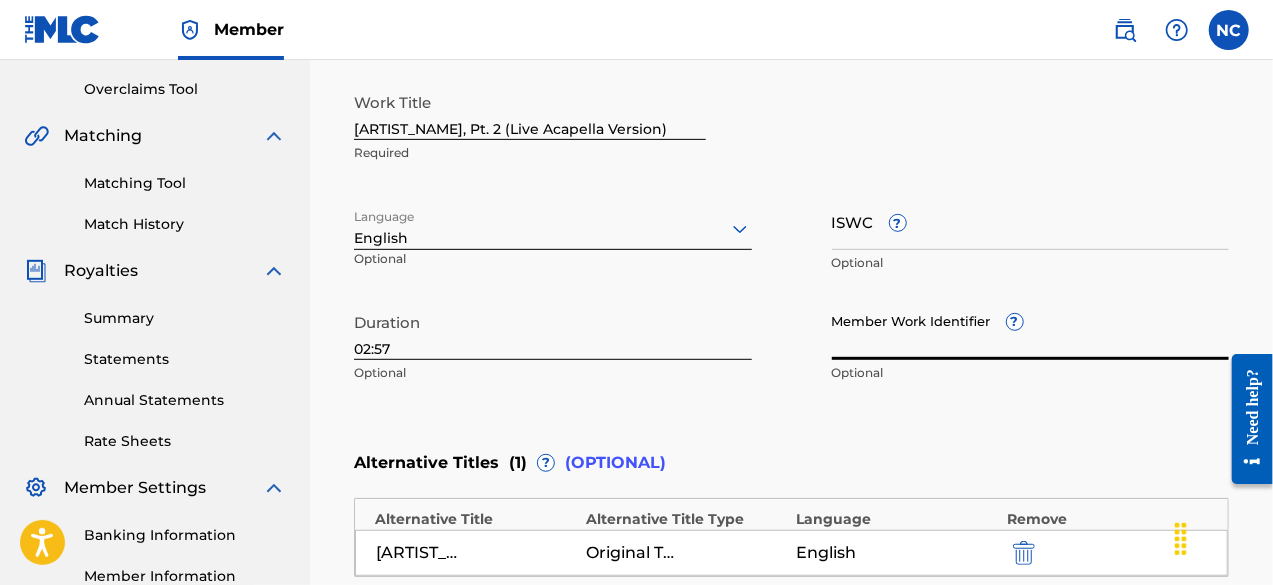 paste on "[PHONE]" 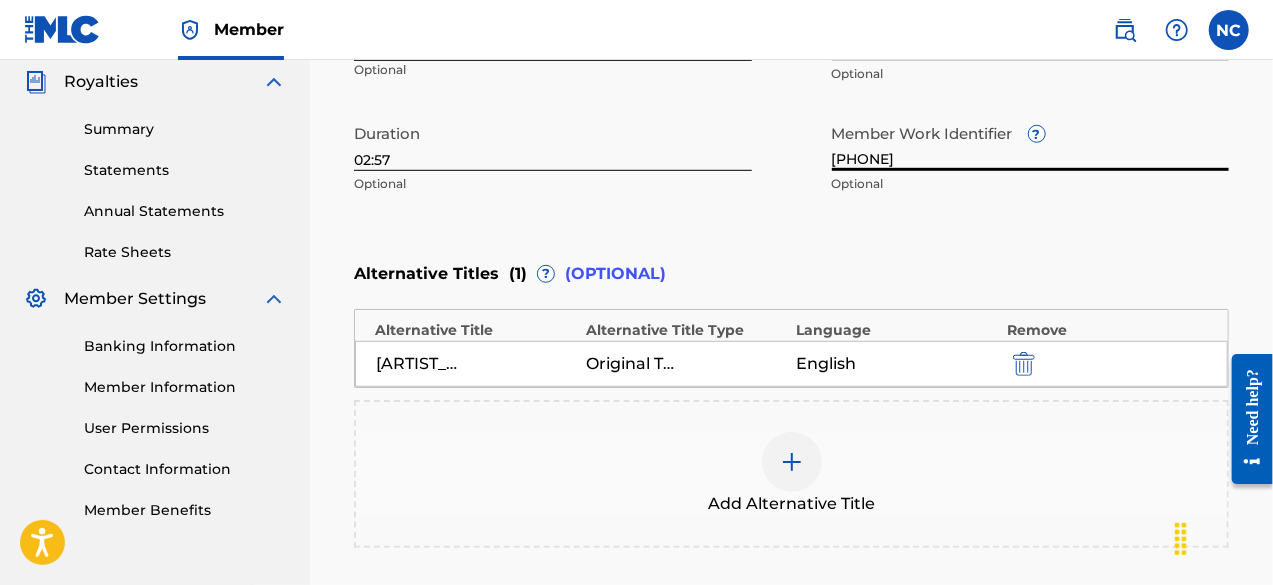 scroll, scrollTop: 797, scrollLeft: 0, axis: vertical 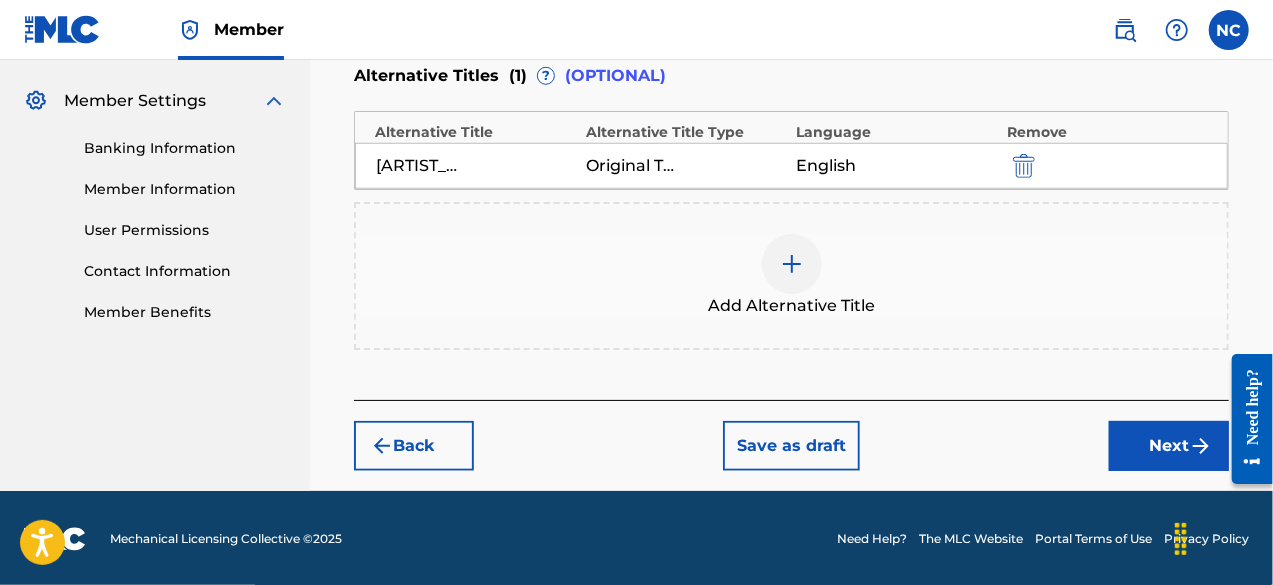 type on "[PHONE]" 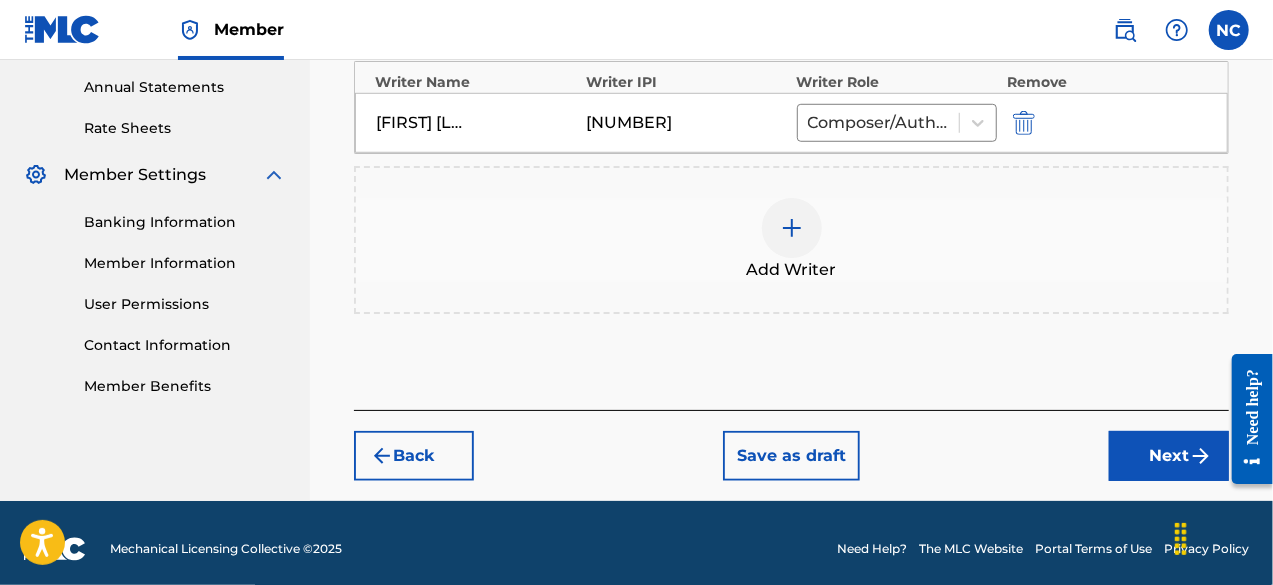 scroll, scrollTop: 733, scrollLeft: 0, axis: vertical 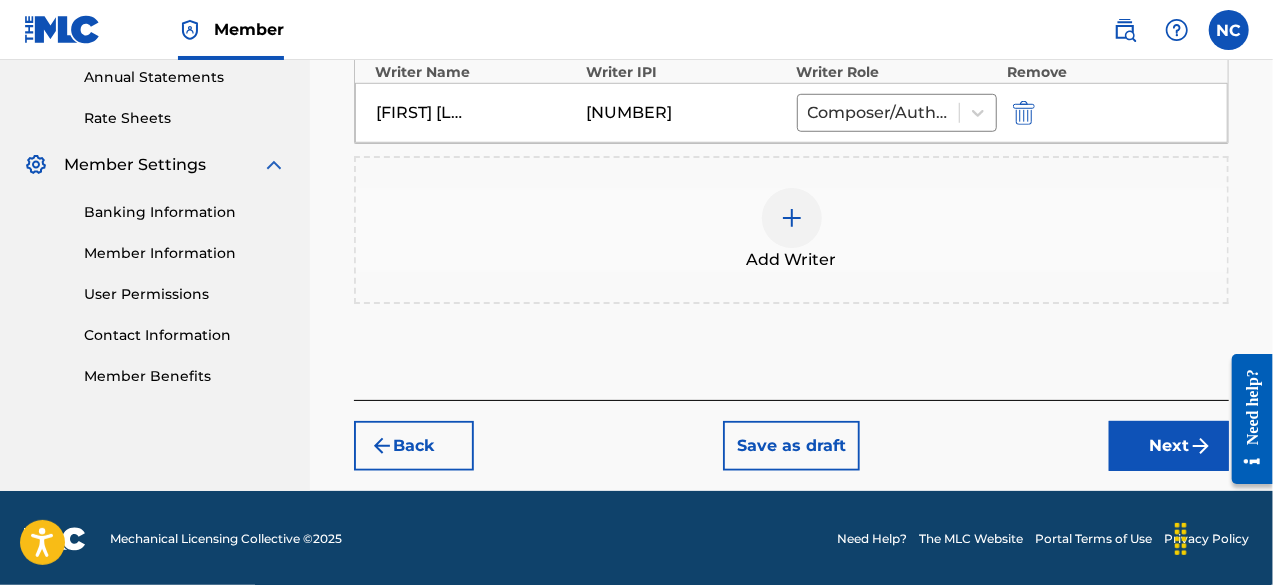 click at bounding box center [1201, 446] 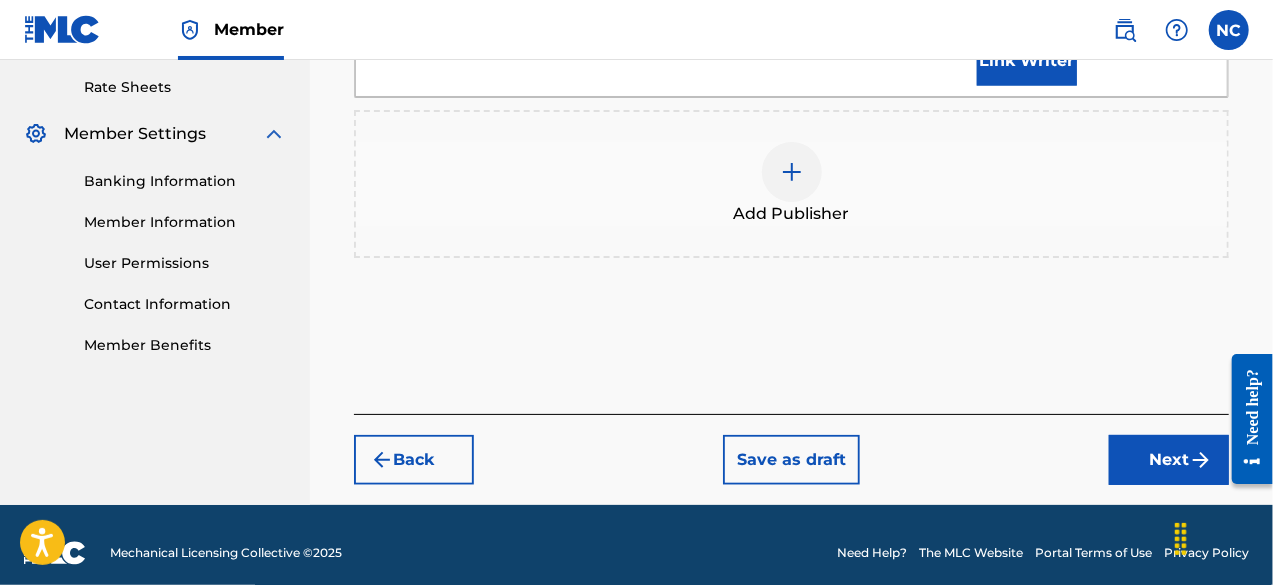 click on "Next" at bounding box center (1169, 460) 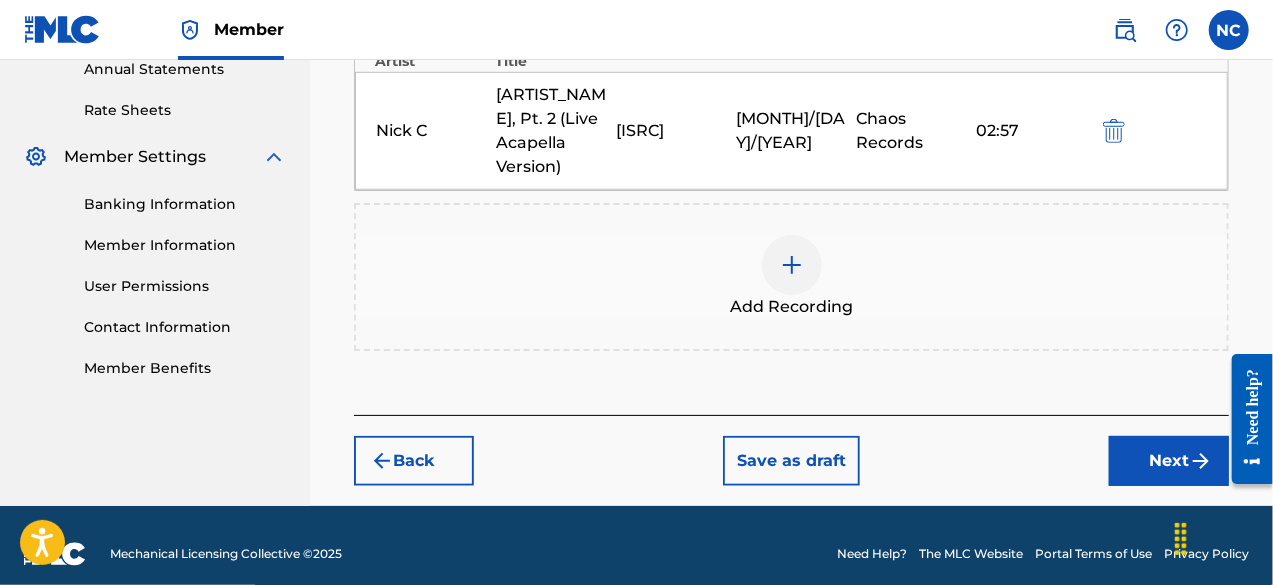 scroll, scrollTop: 742, scrollLeft: 0, axis: vertical 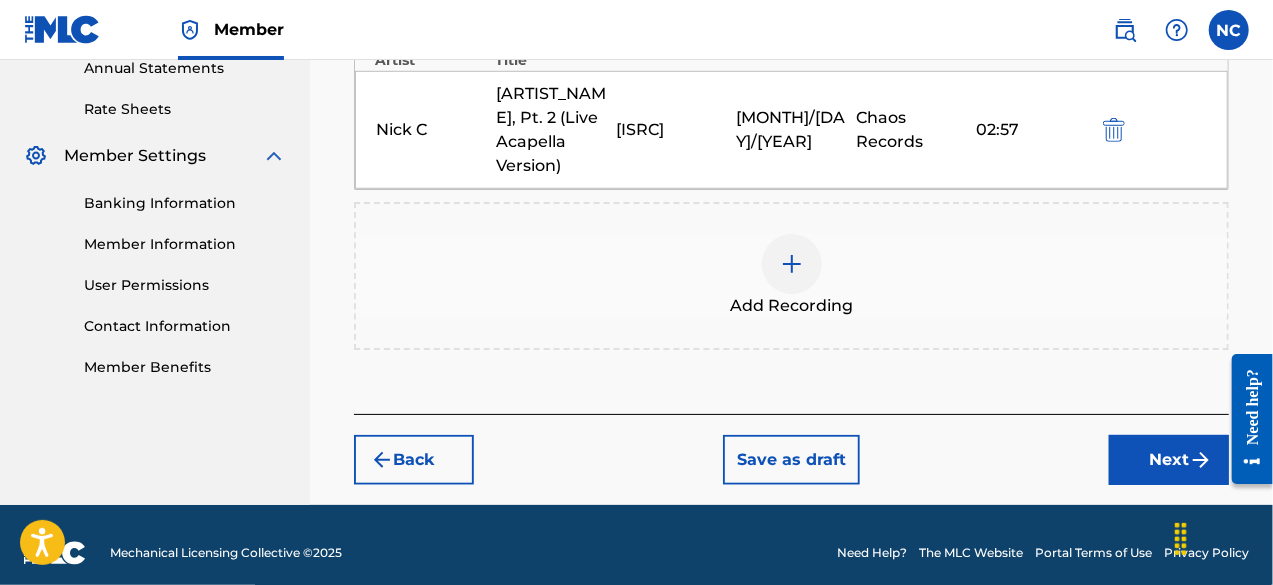 click on "Next" at bounding box center (1169, 460) 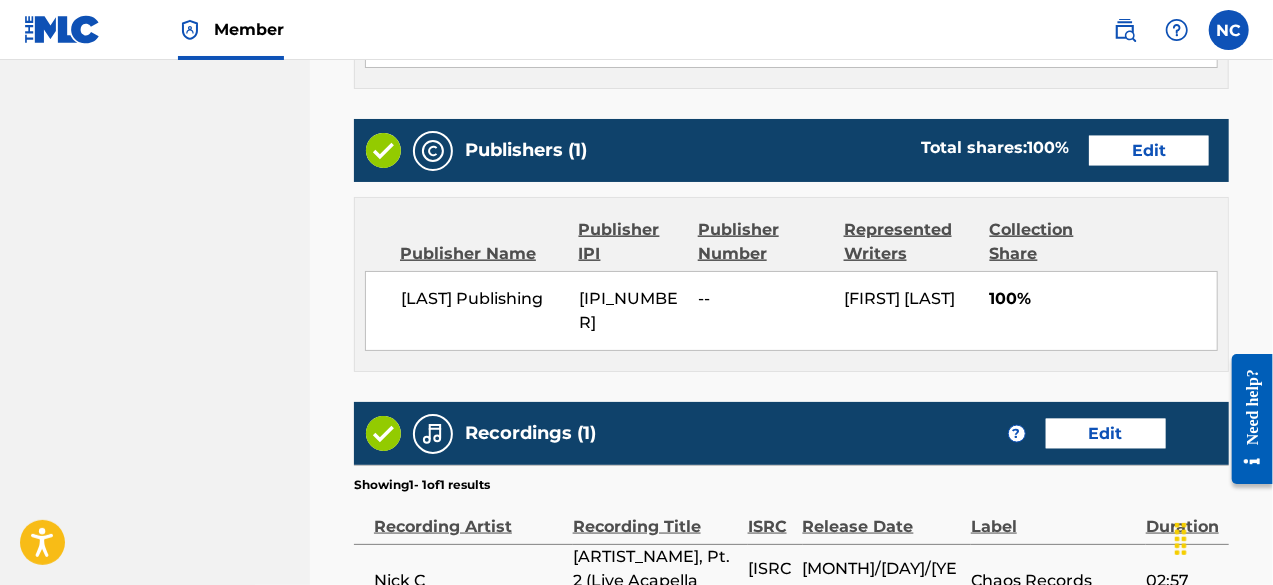scroll, scrollTop: 1430, scrollLeft: 0, axis: vertical 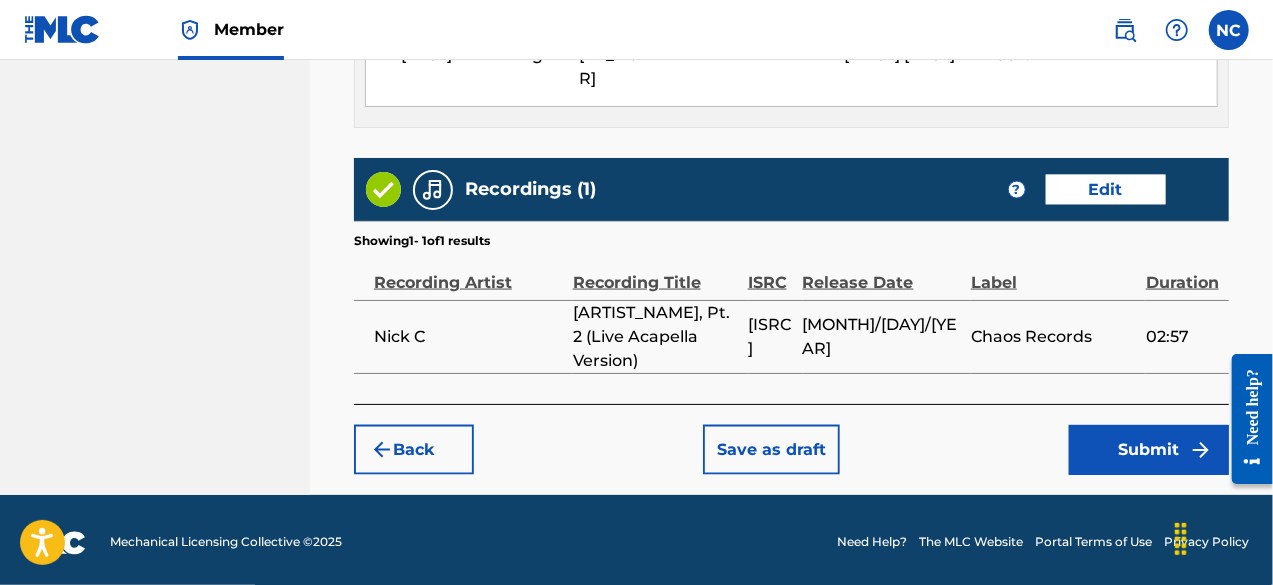 click on "Submit" at bounding box center [1149, 450] 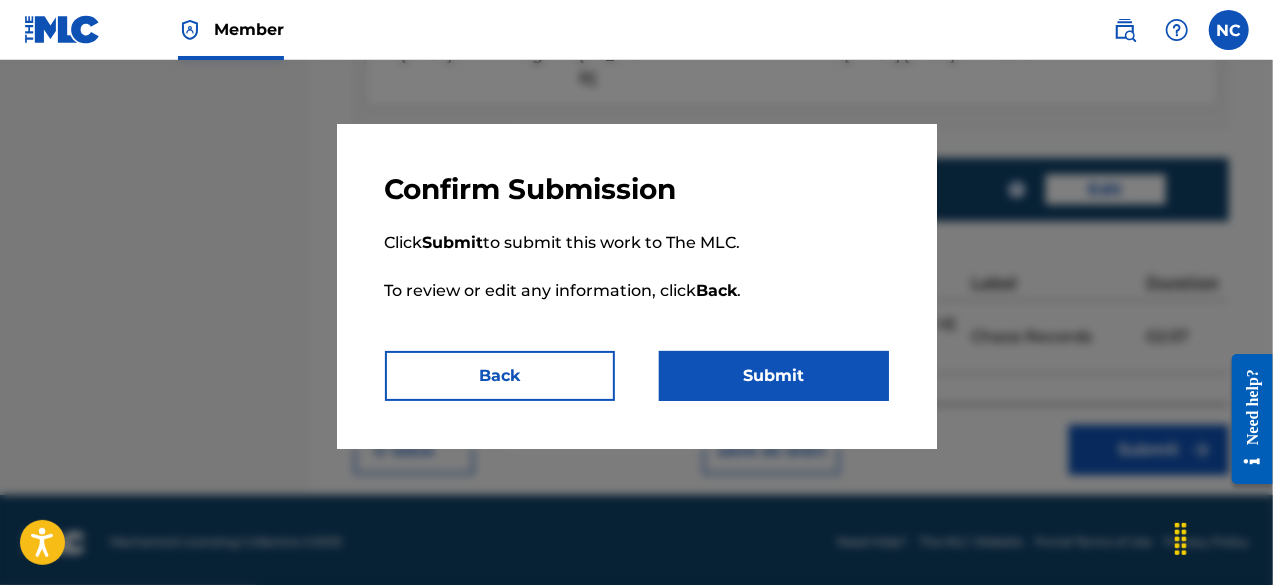 click on "Submit" at bounding box center (774, 376) 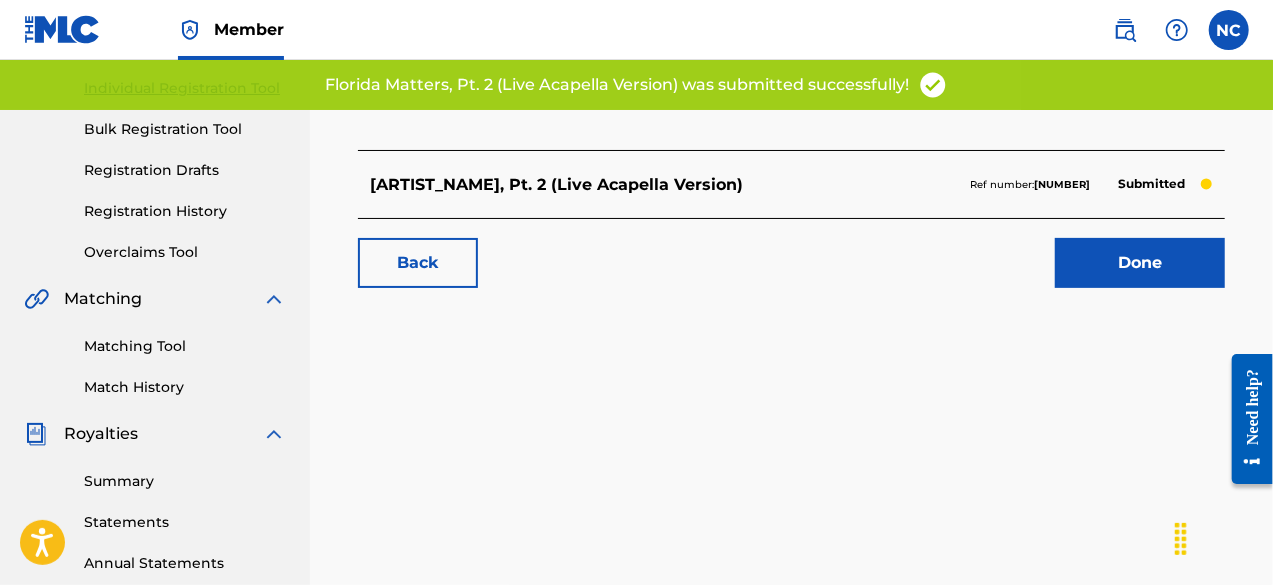 scroll, scrollTop: 248, scrollLeft: 0, axis: vertical 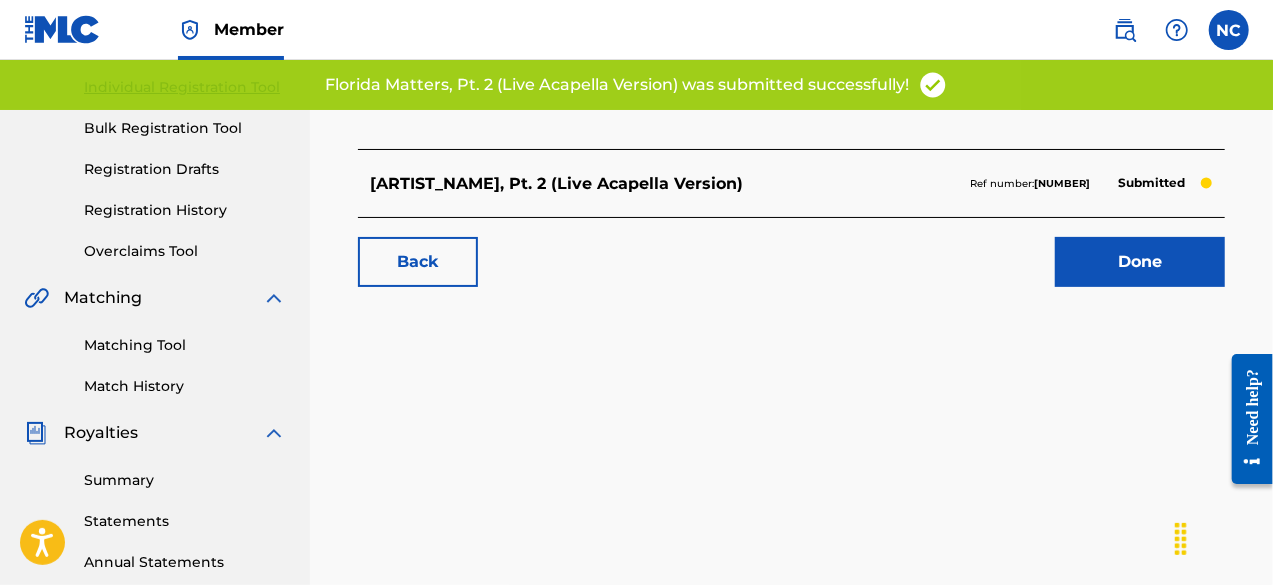 click on "Done" at bounding box center [1140, 262] 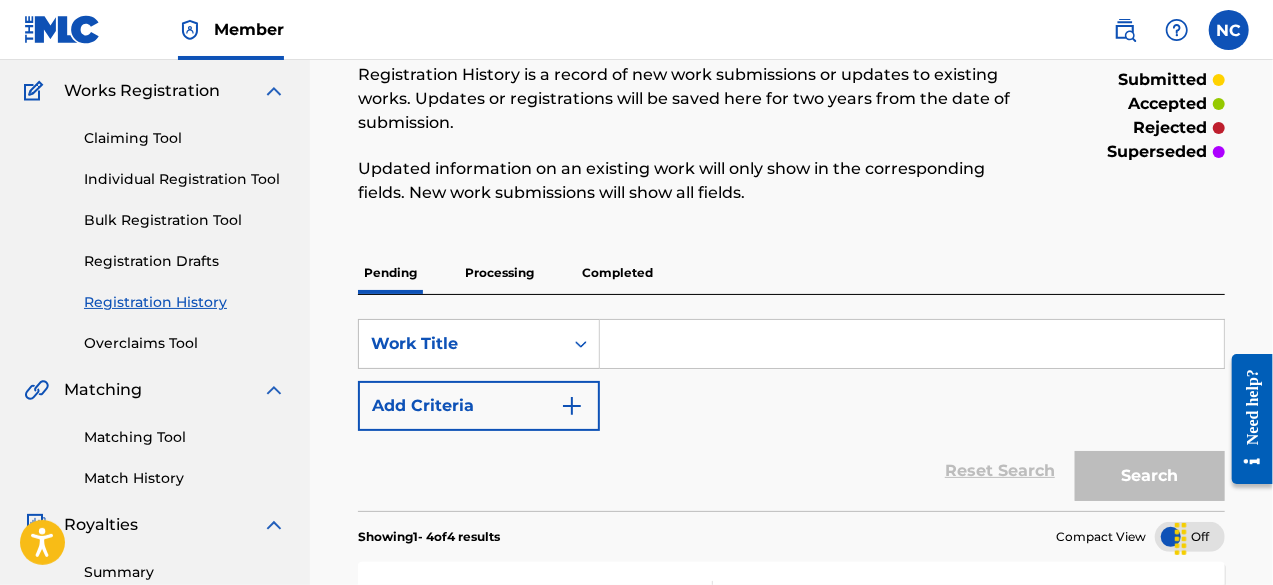 scroll, scrollTop: 148, scrollLeft: 0, axis: vertical 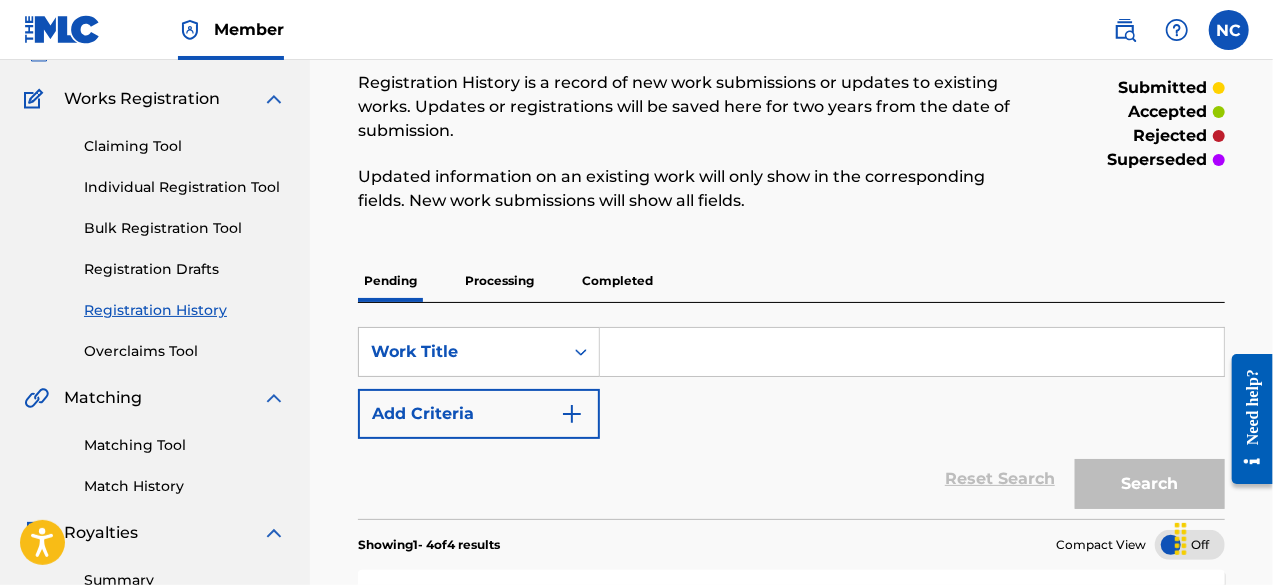 click at bounding box center [912, 352] 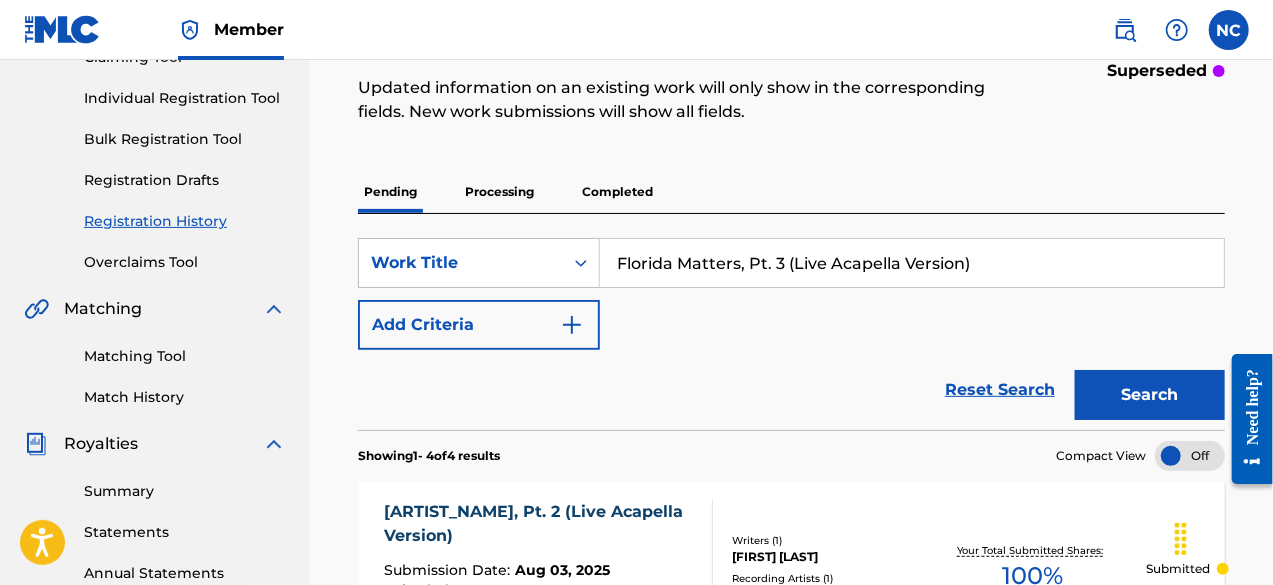 scroll, scrollTop: 238, scrollLeft: 0, axis: vertical 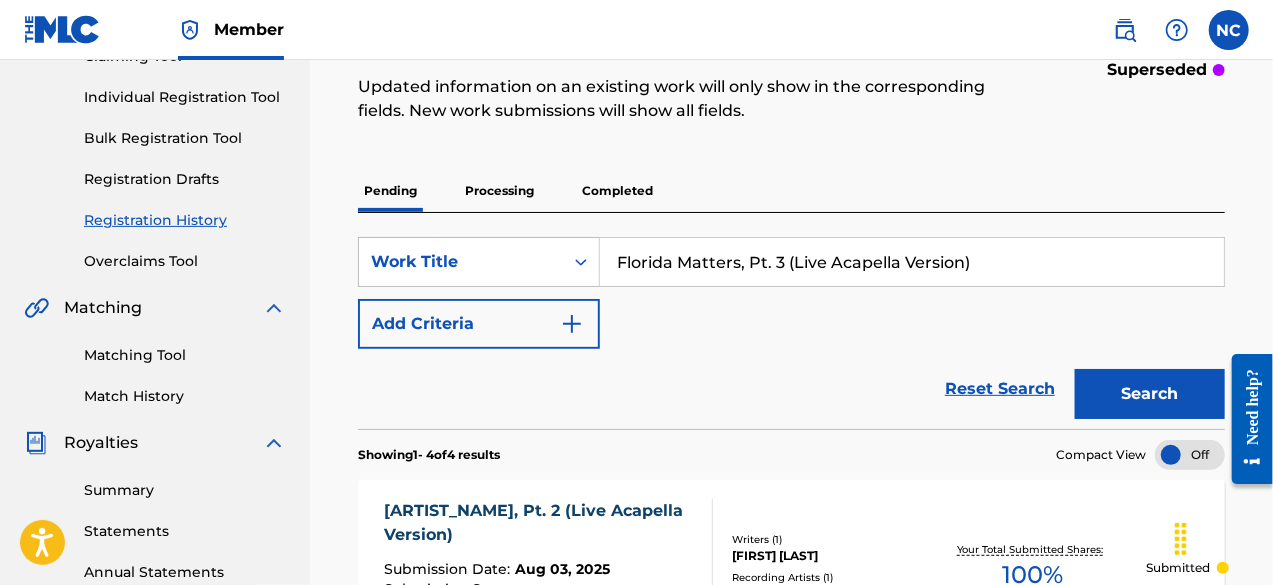 type on "Florida Matters, Pt. 3 (Live Acapella Version)" 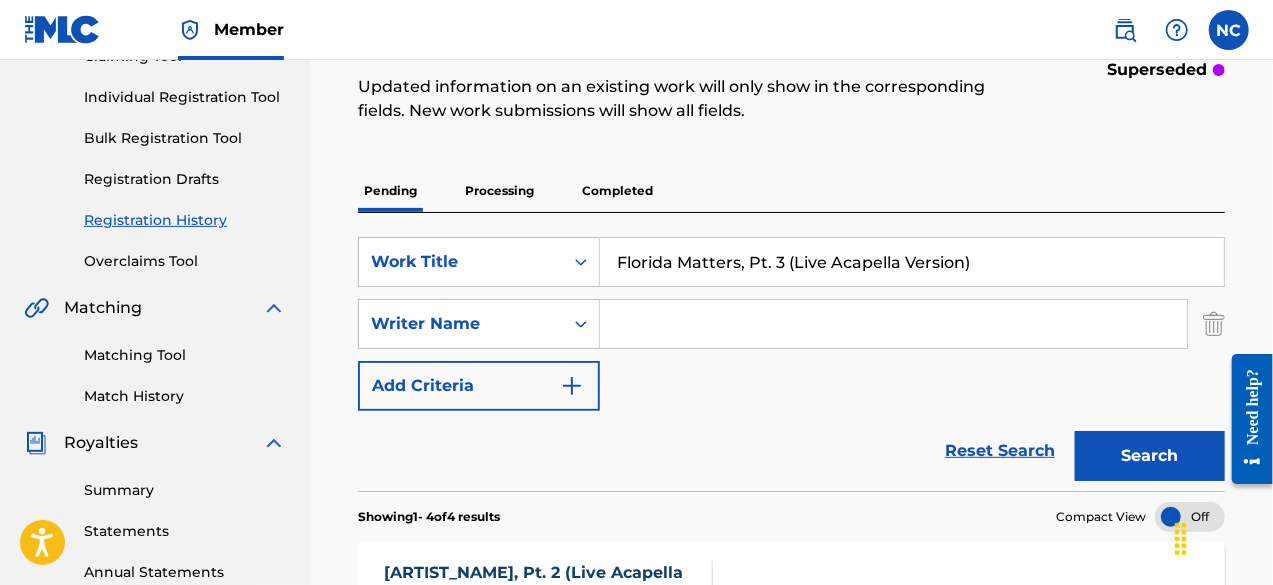 click at bounding box center (893, 324) 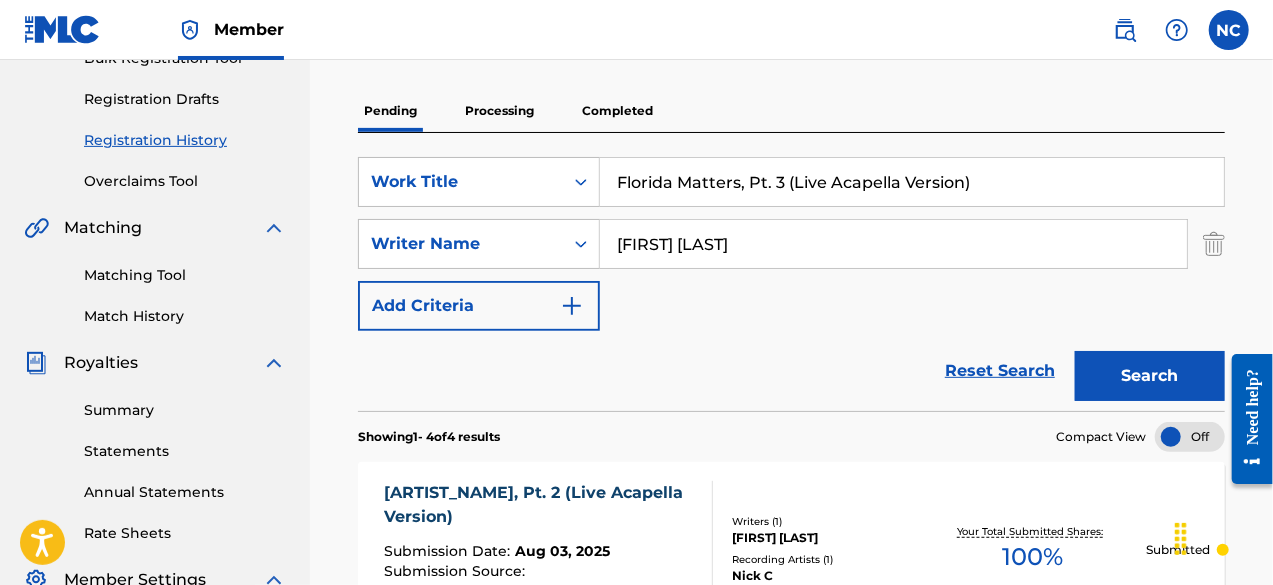 scroll, scrollTop: 320, scrollLeft: 0, axis: vertical 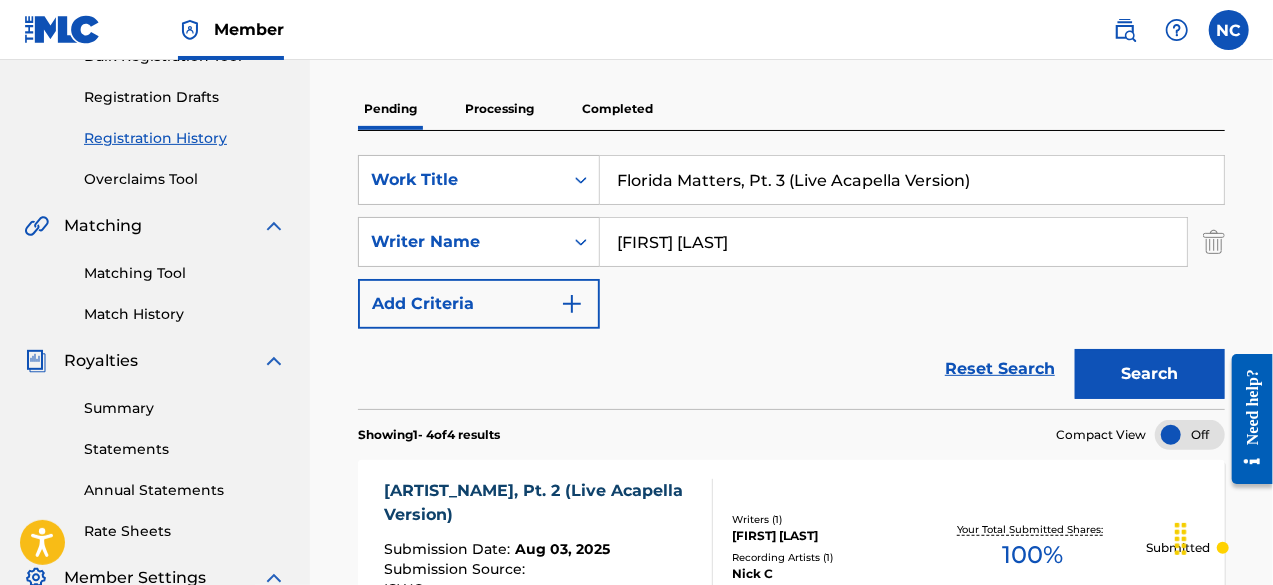 click on "Search" at bounding box center (1150, 374) 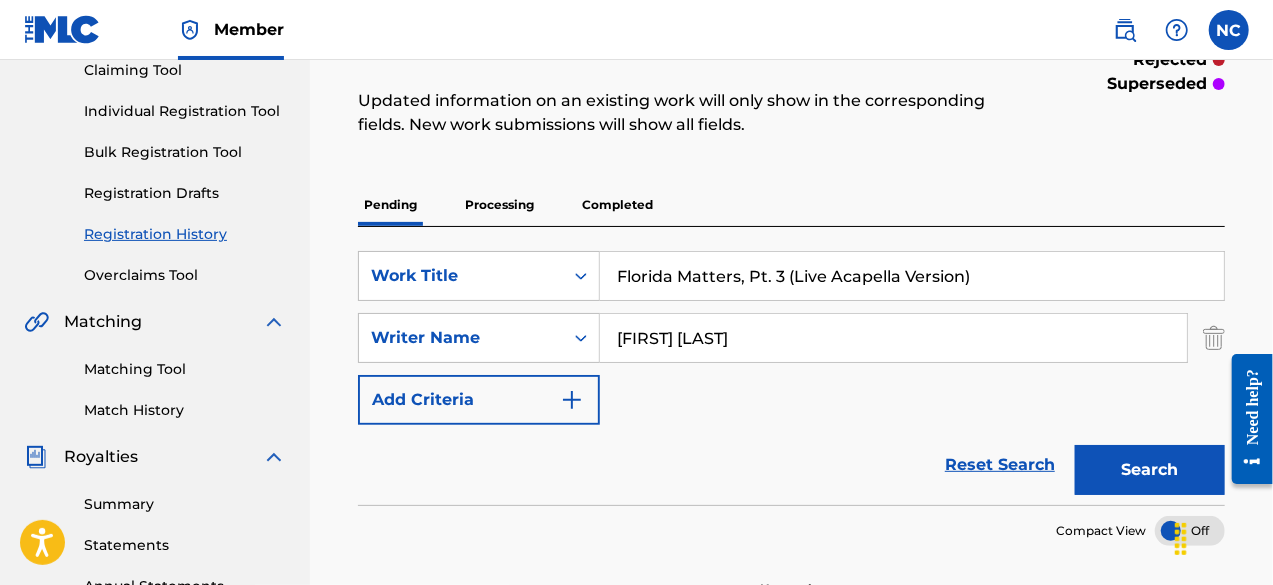 scroll, scrollTop: 226, scrollLeft: 0, axis: vertical 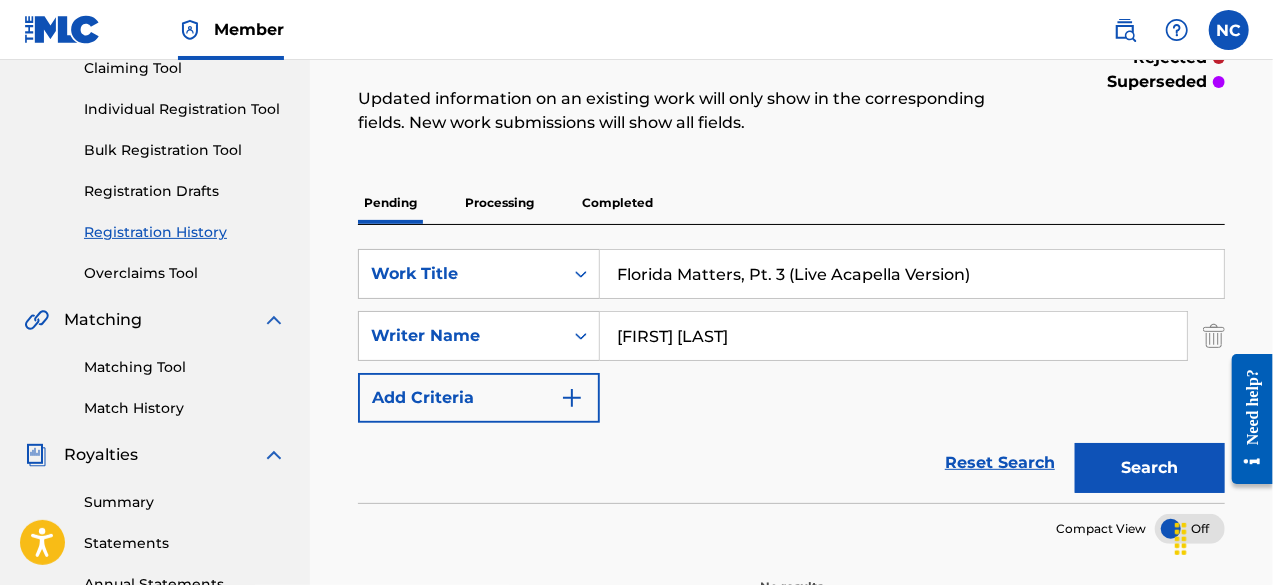 click on "Search" at bounding box center [1150, 468] 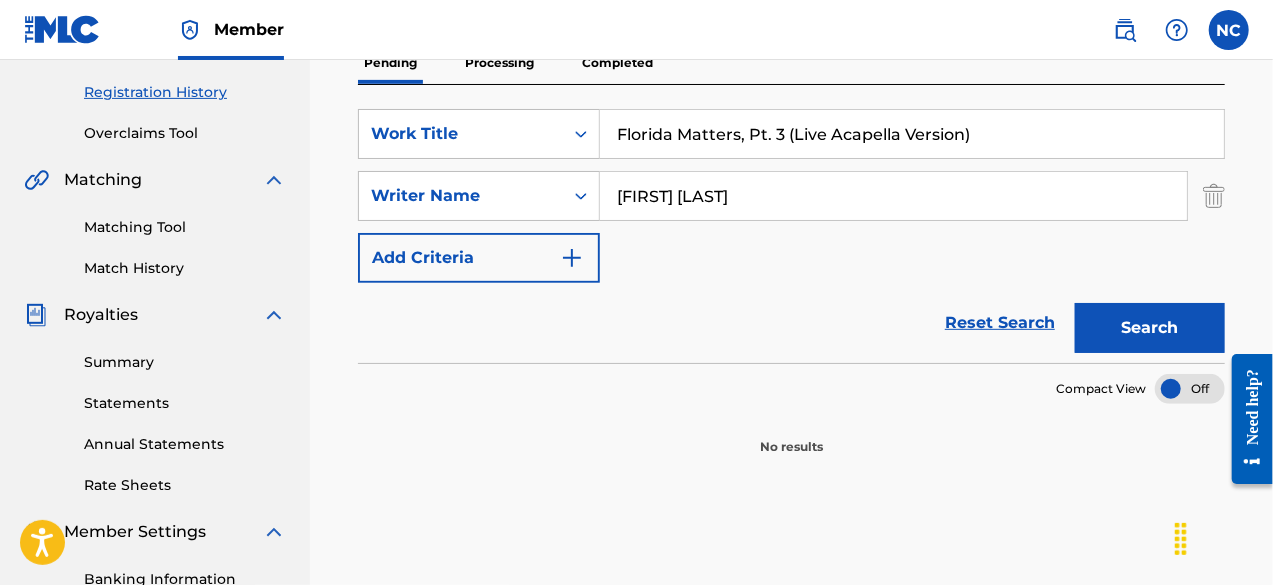 scroll, scrollTop: 362, scrollLeft: 0, axis: vertical 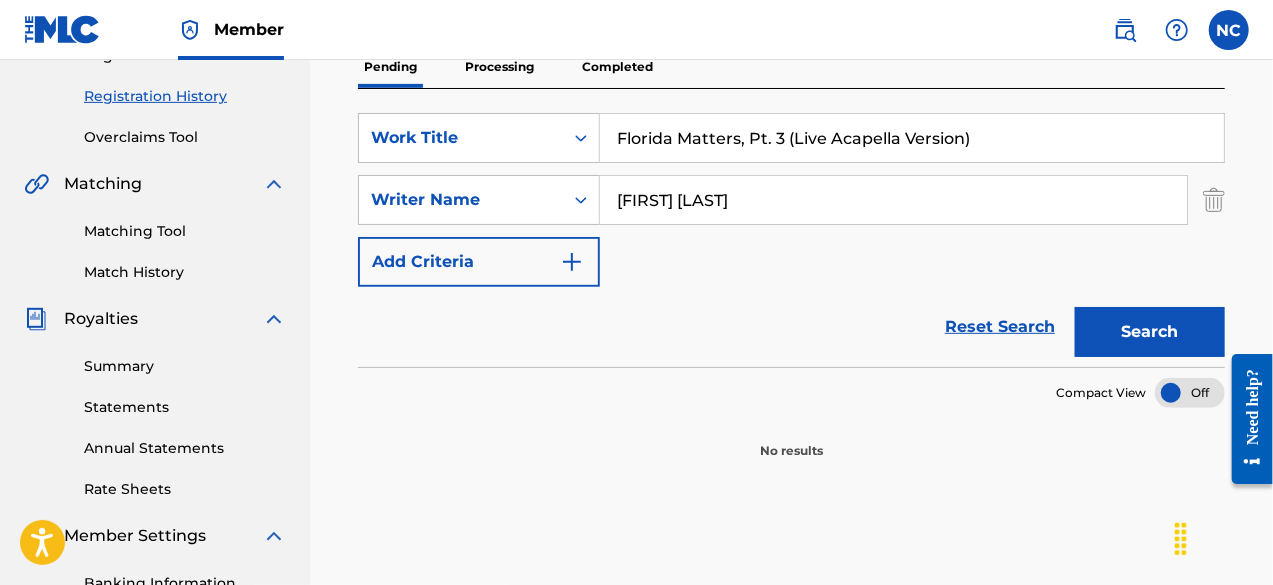 click on "Reset Search" at bounding box center [1000, 327] 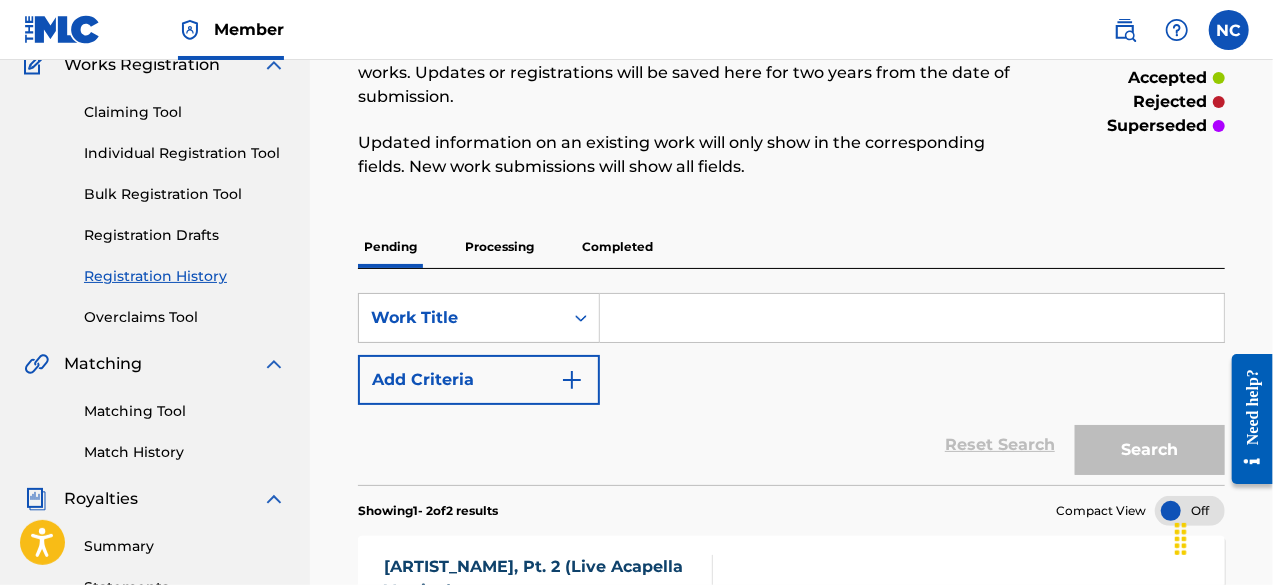 scroll, scrollTop: 74, scrollLeft: 0, axis: vertical 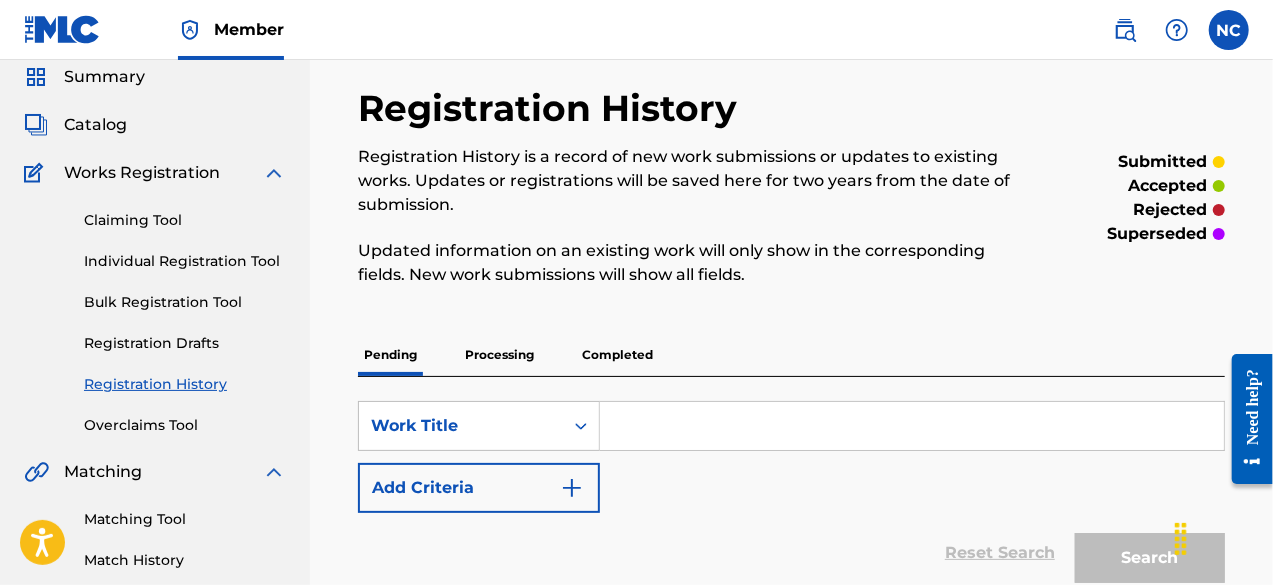 click on "Individual Registration Tool" at bounding box center (185, 261) 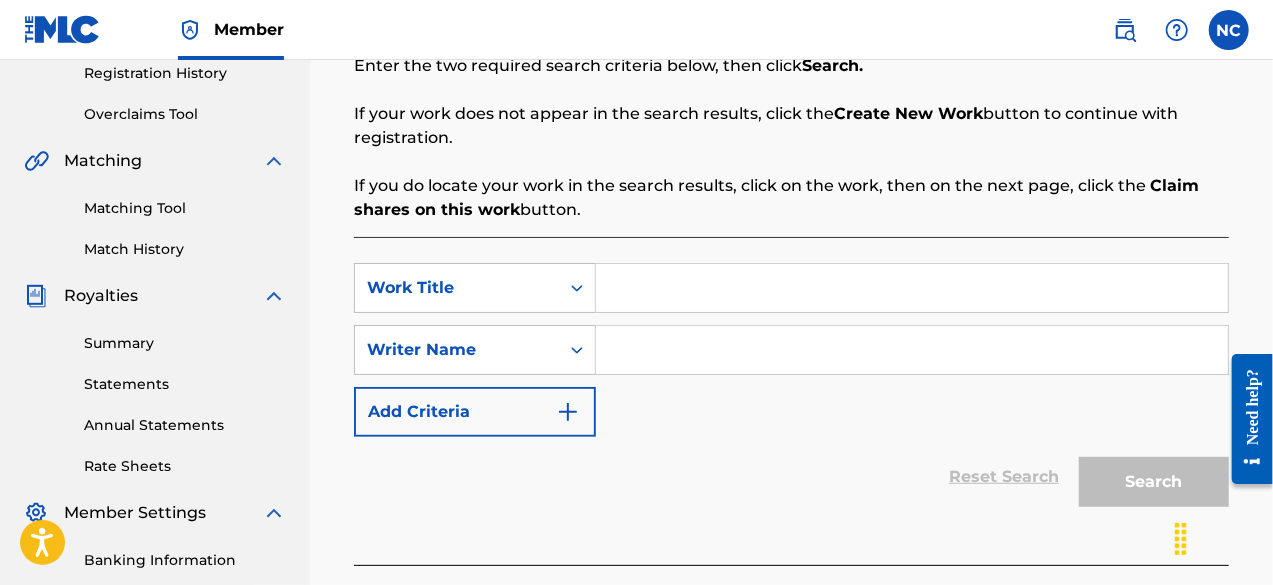 scroll, scrollTop: 386, scrollLeft: 0, axis: vertical 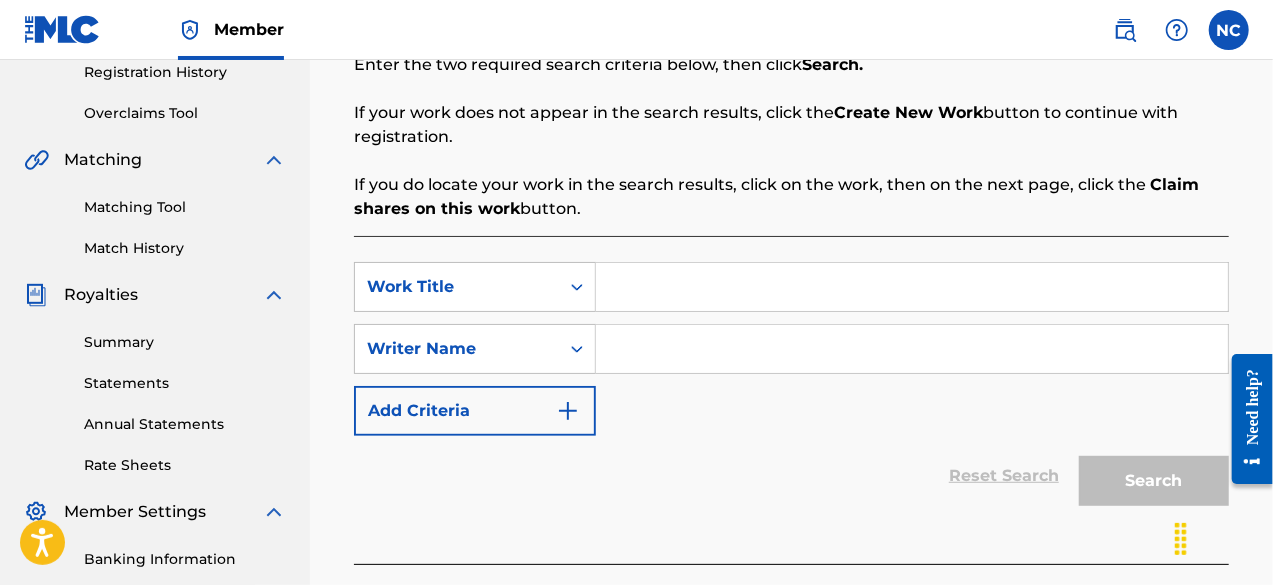 click at bounding box center (912, 287) 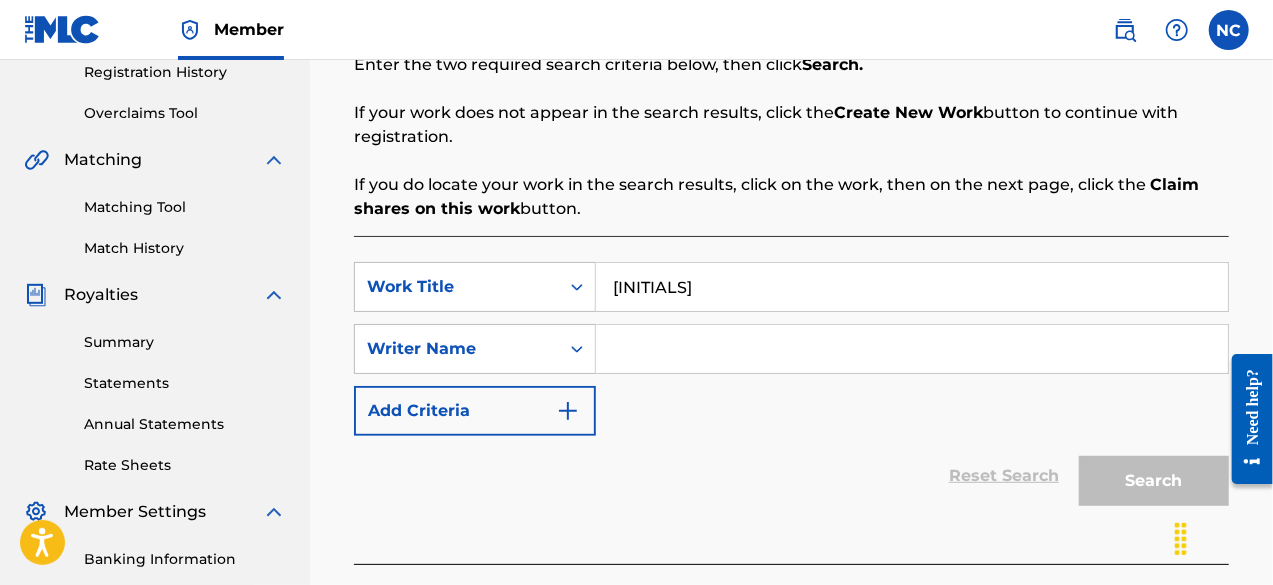 type on "N" 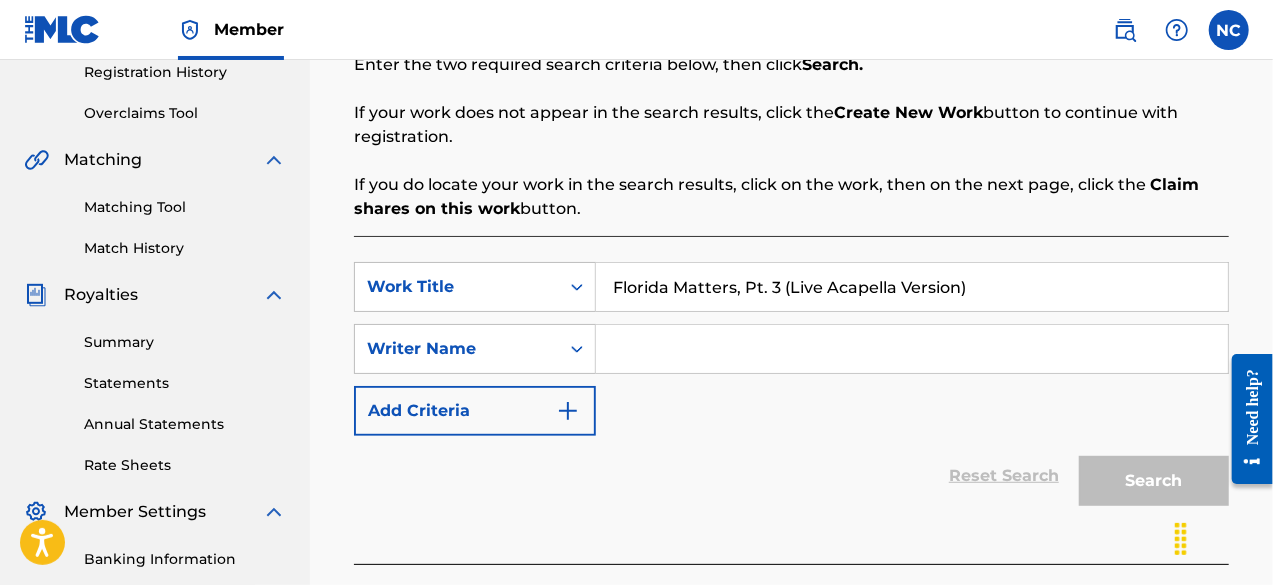 type on "Florida Matters, Pt. 3 (Live Acapella Version)" 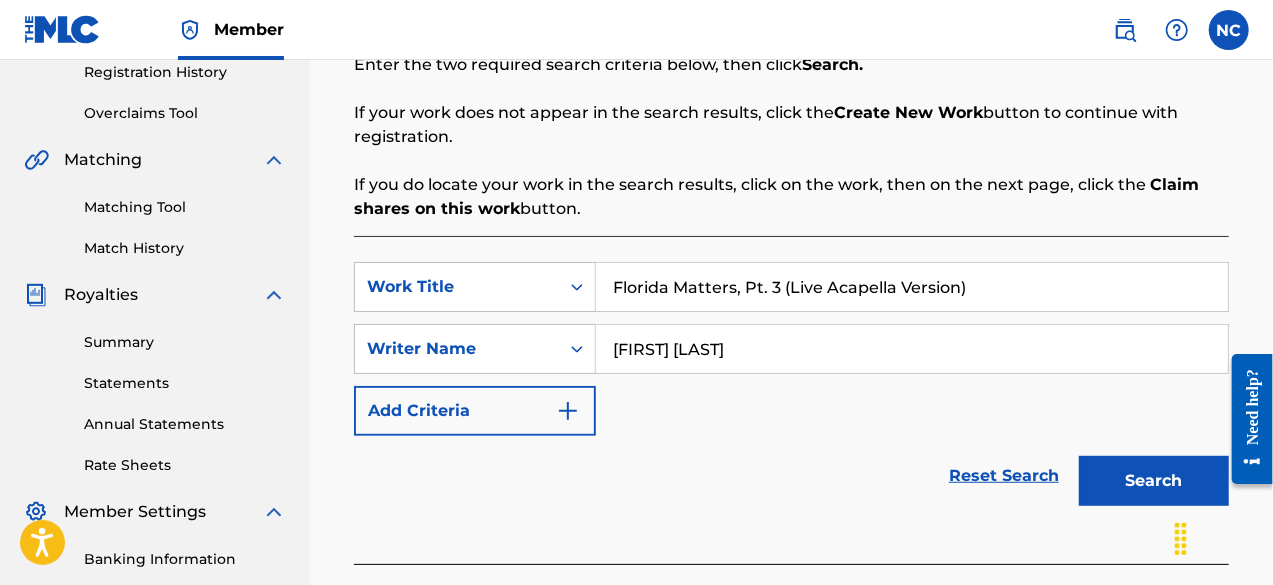 click on "Search" at bounding box center [1154, 481] 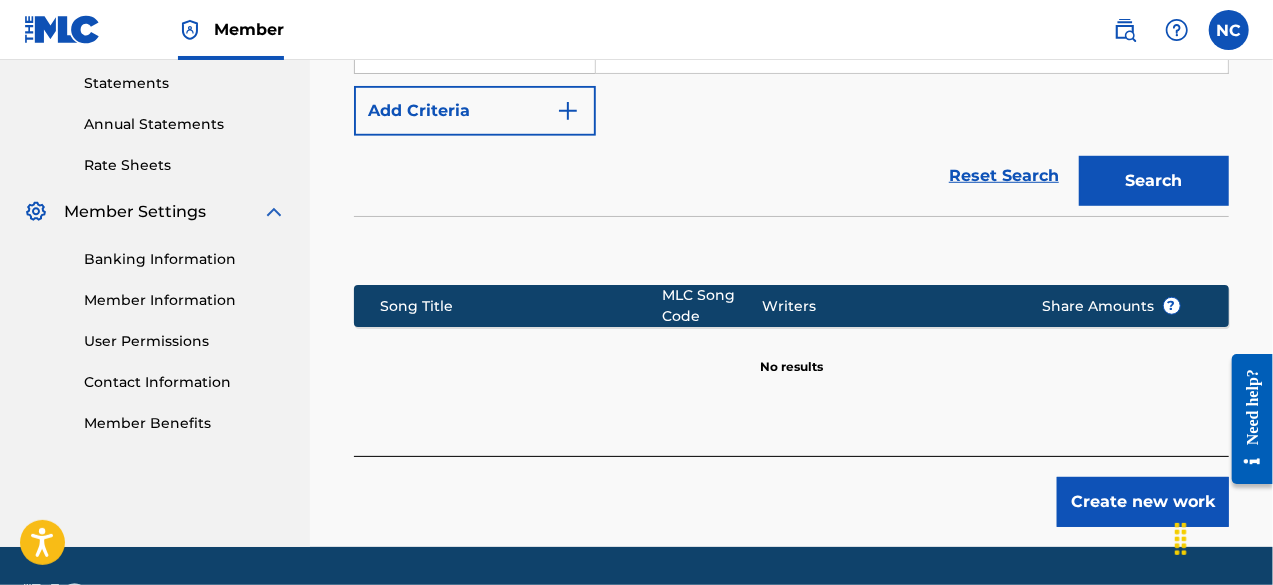 scroll, scrollTop: 691, scrollLeft: 0, axis: vertical 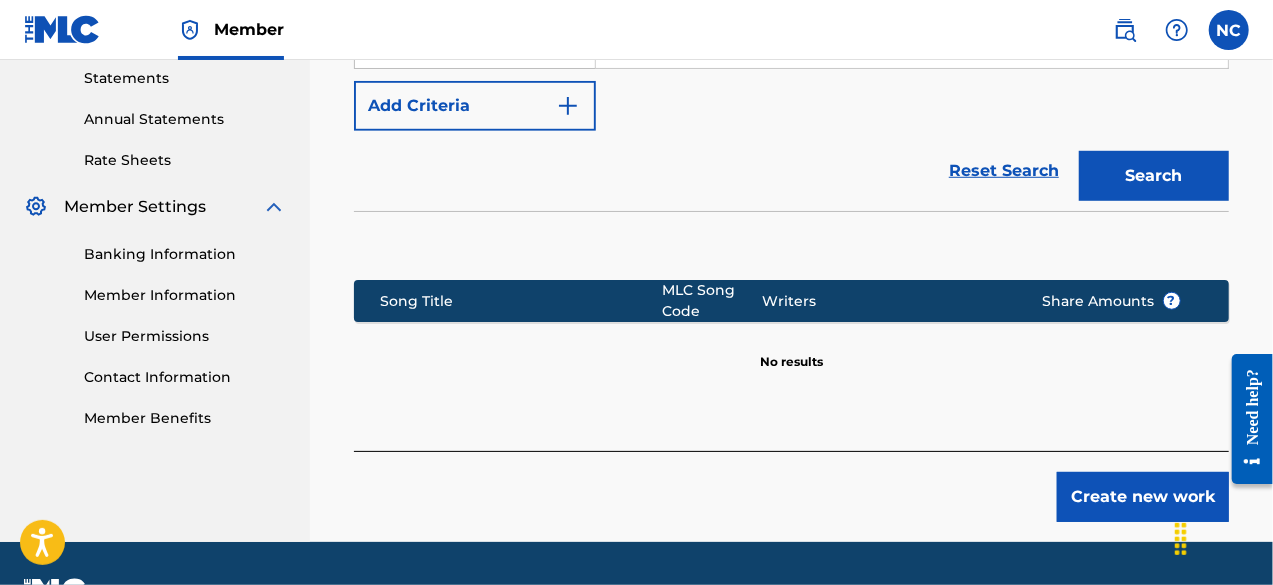 click on "Create new work" at bounding box center (1143, 497) 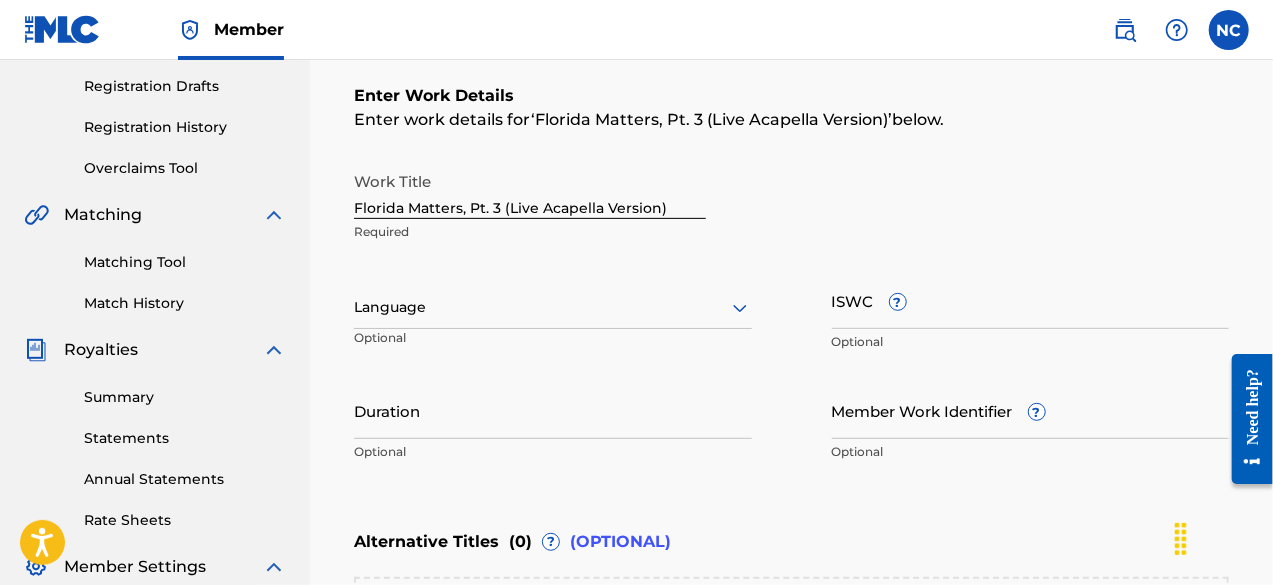 scroll, scrollTop: 332, scrollLeft: 0, axis: vertical 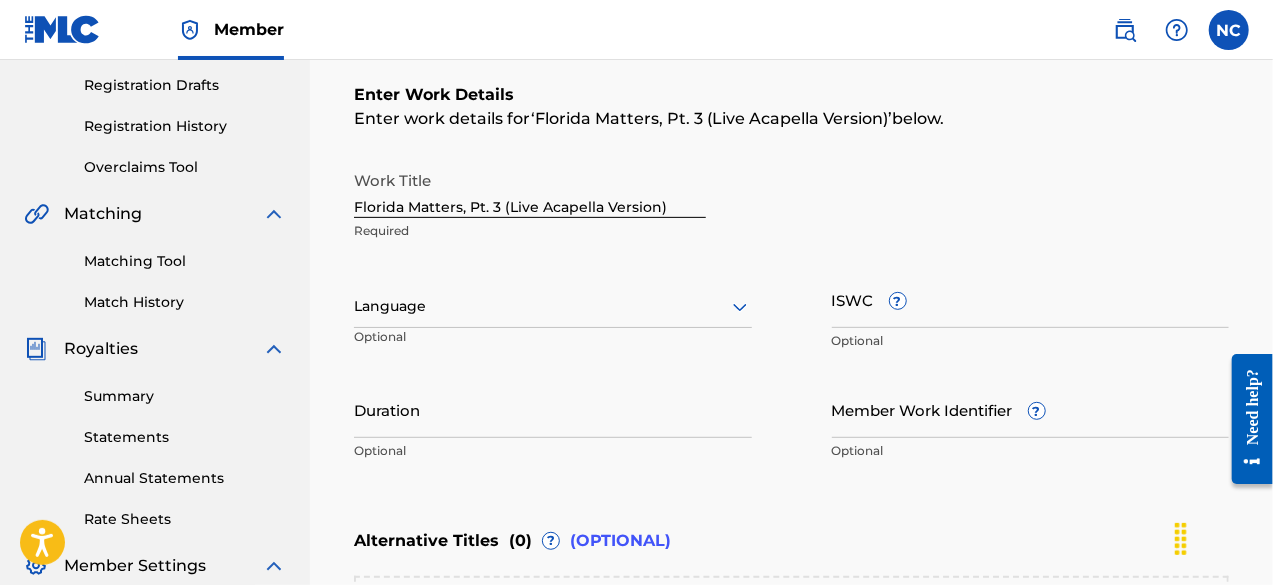 click at bounding box center (553, 306) 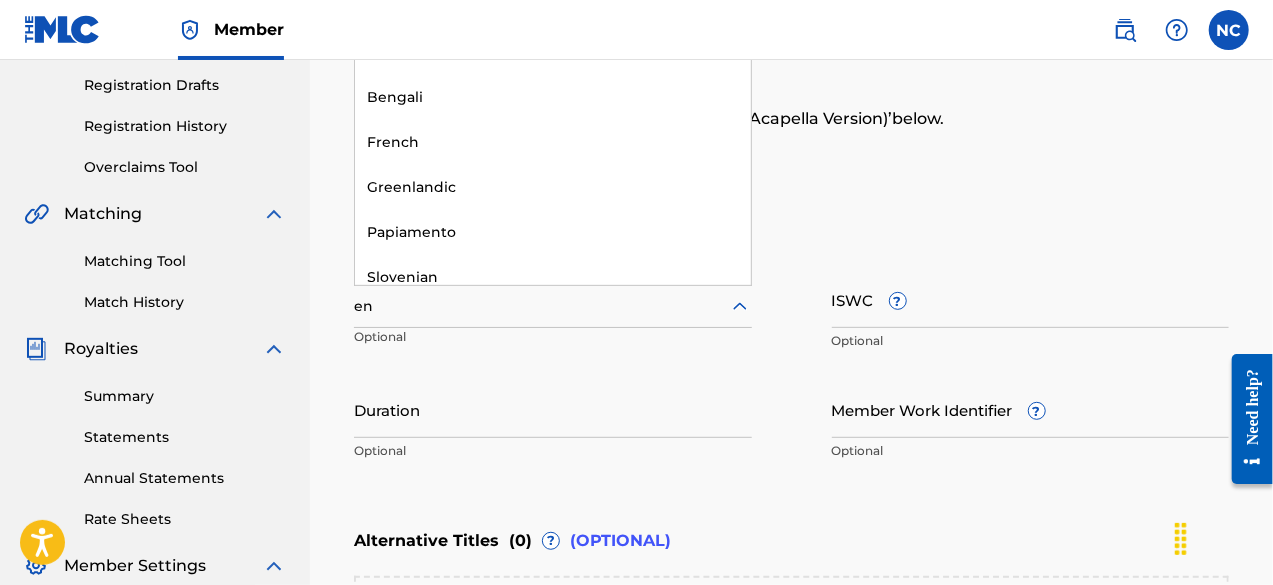 type on "eng" 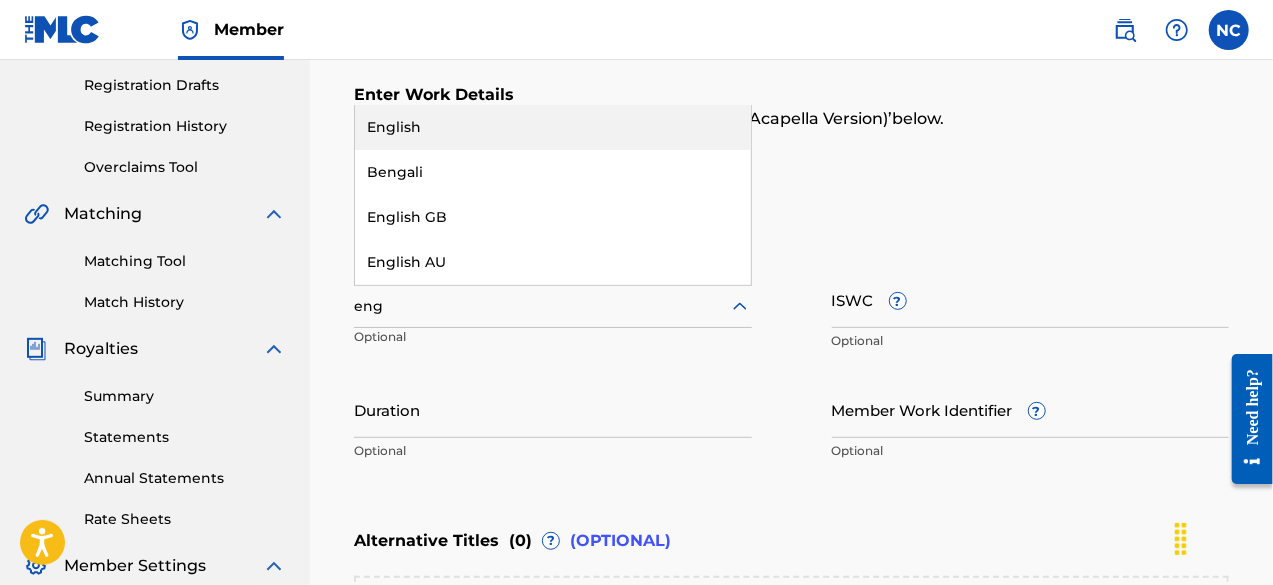click on "English" at bounding box center (553, 127) 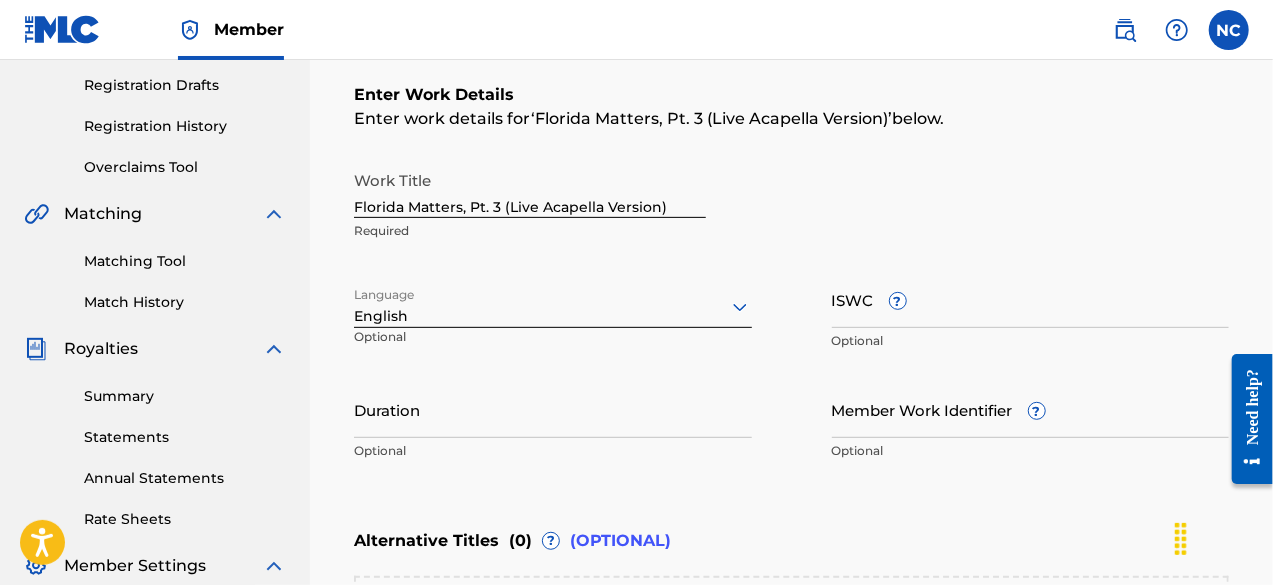 click on "Duration" at bounding box center (553, 409) 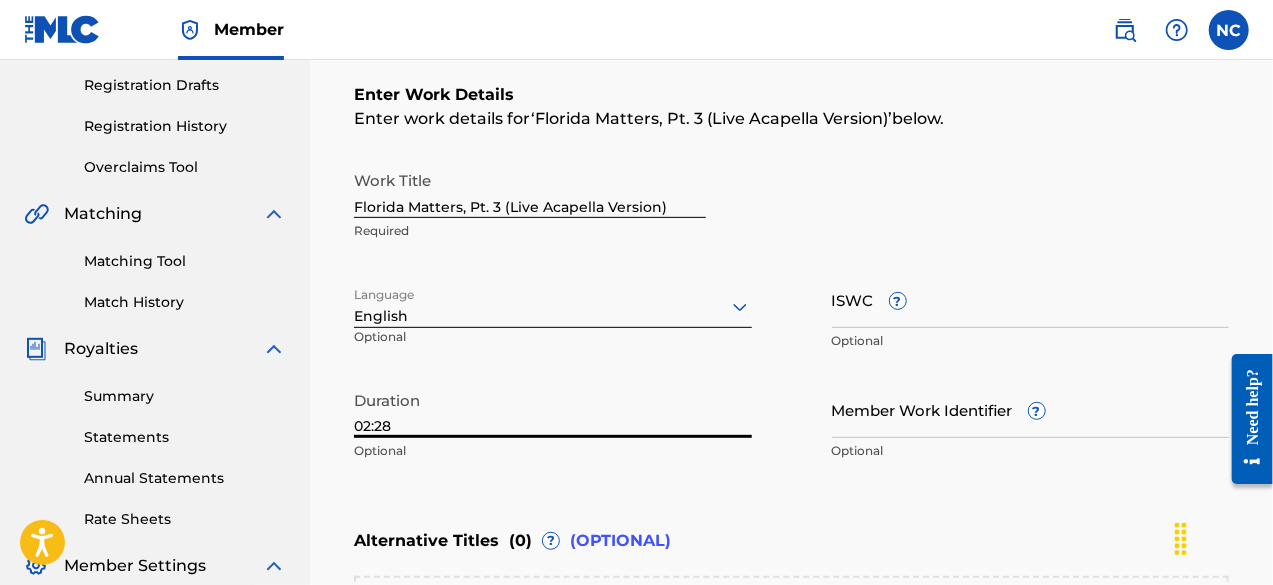 type on "02:28" 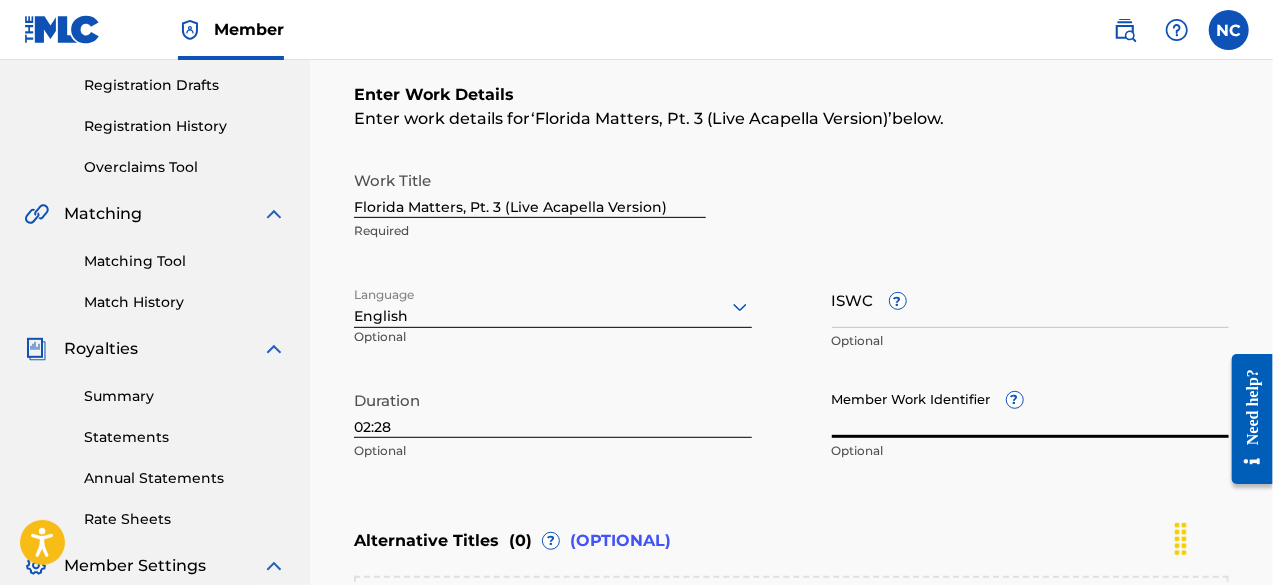 click on "Member Work Identifier   ?" at bounding box center (1031, 409) 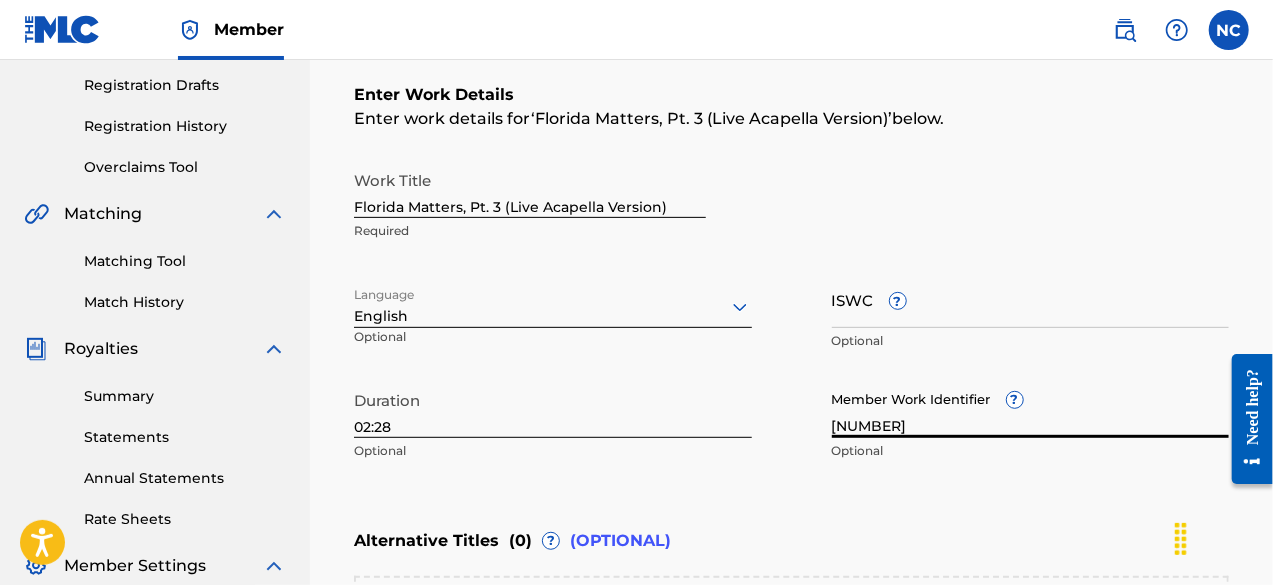 type on "[NUMBER]" 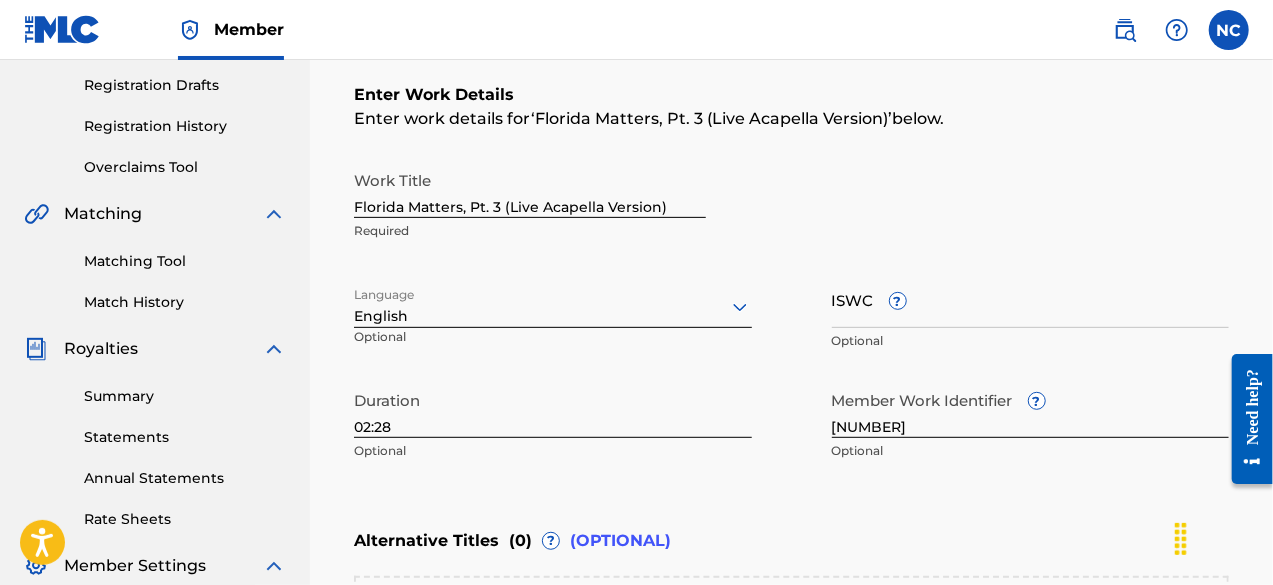 click on "Work Title   [ARTIST_NAME], Pt. 3 (Live Acapella Version) Required Language English Optional ISWC   ? Optional Duration   02:28 Optional Member Work Identifier   ? [NUMBER] Optional" at bounding box center [791, 316] 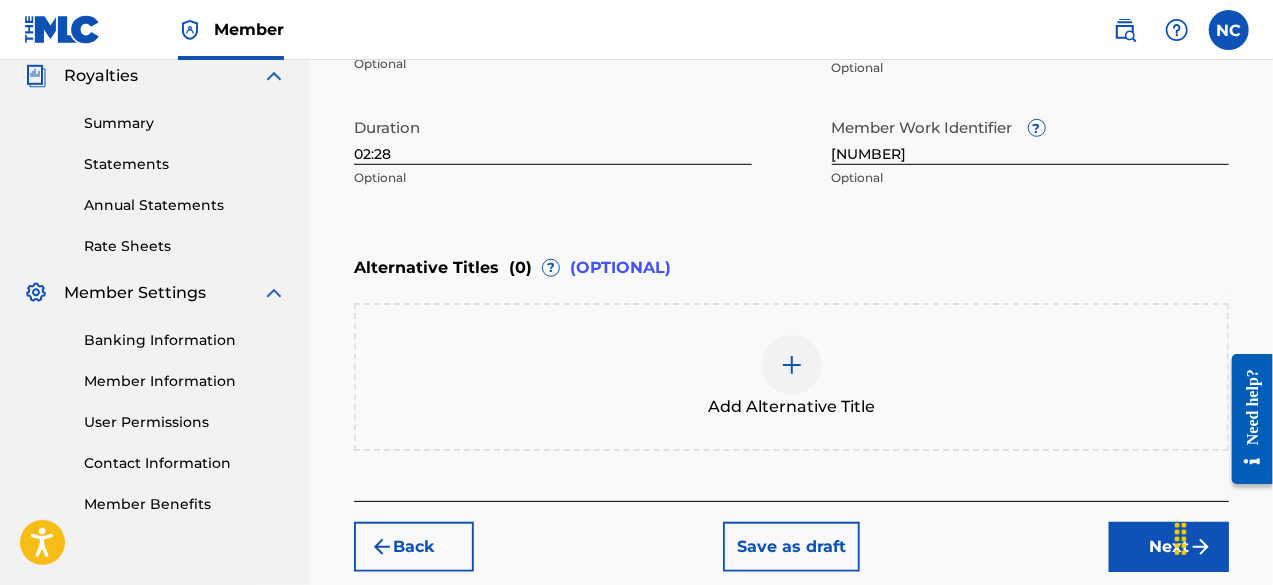 scroll, scrollTop: 706, scrollLeft: 0, axis: vertical 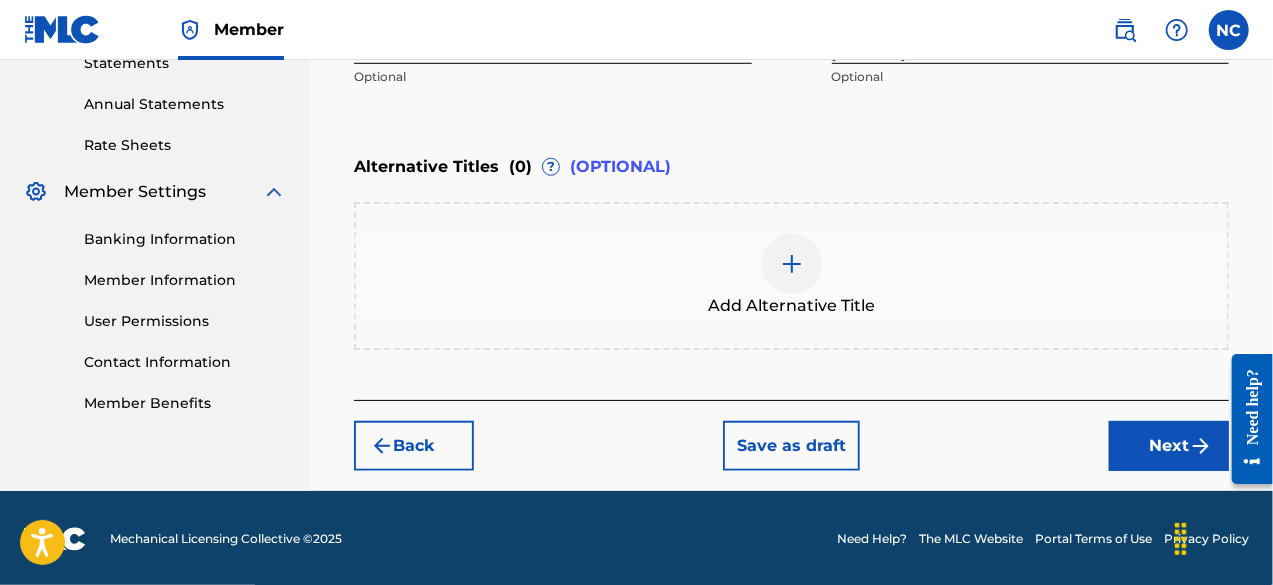 click at bounding box center (792, 264) 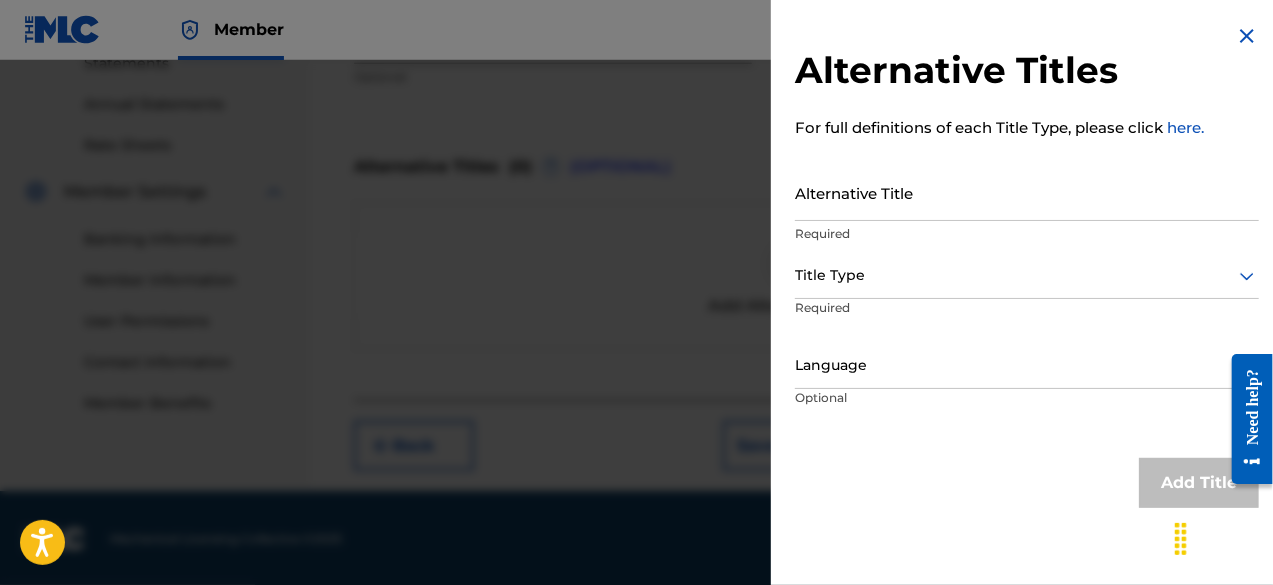 click on "Alternative Title" at bounding box center [1027, 192] 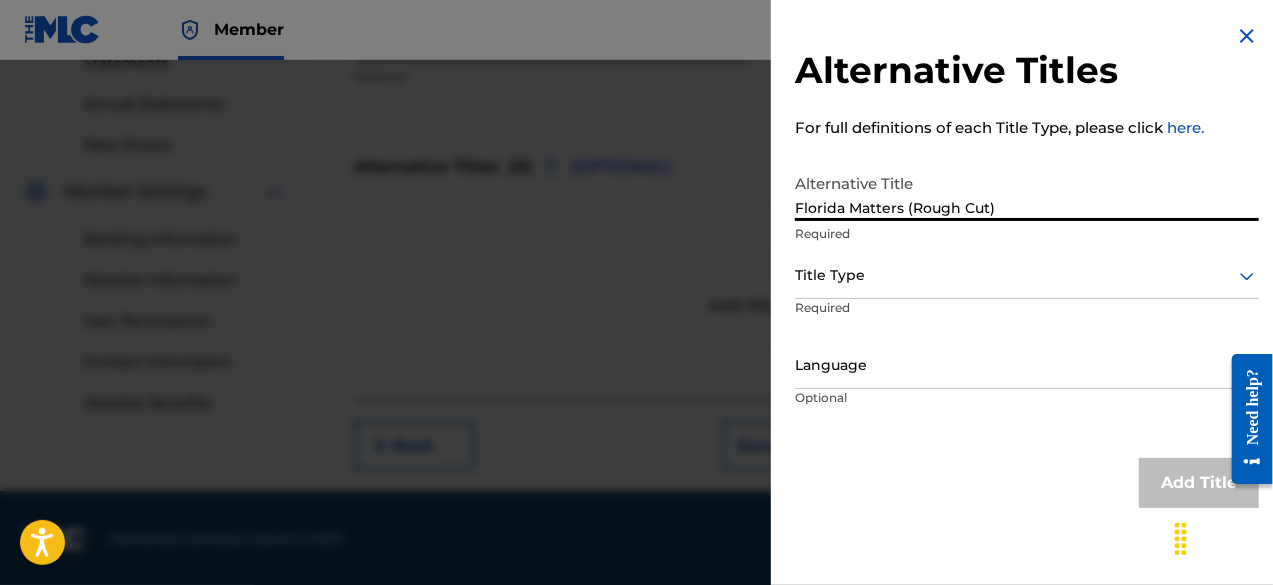 type on "Florida Matters (Rough Cut)" 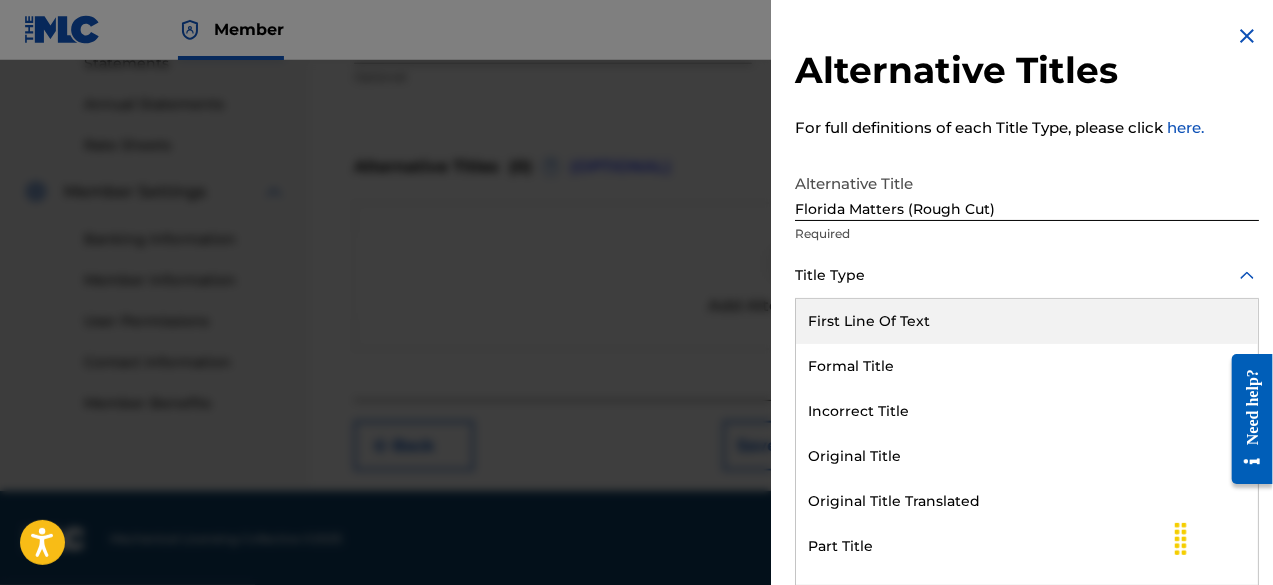 scroll, scrollTop: 0, scrollLeft: 0, axis: both 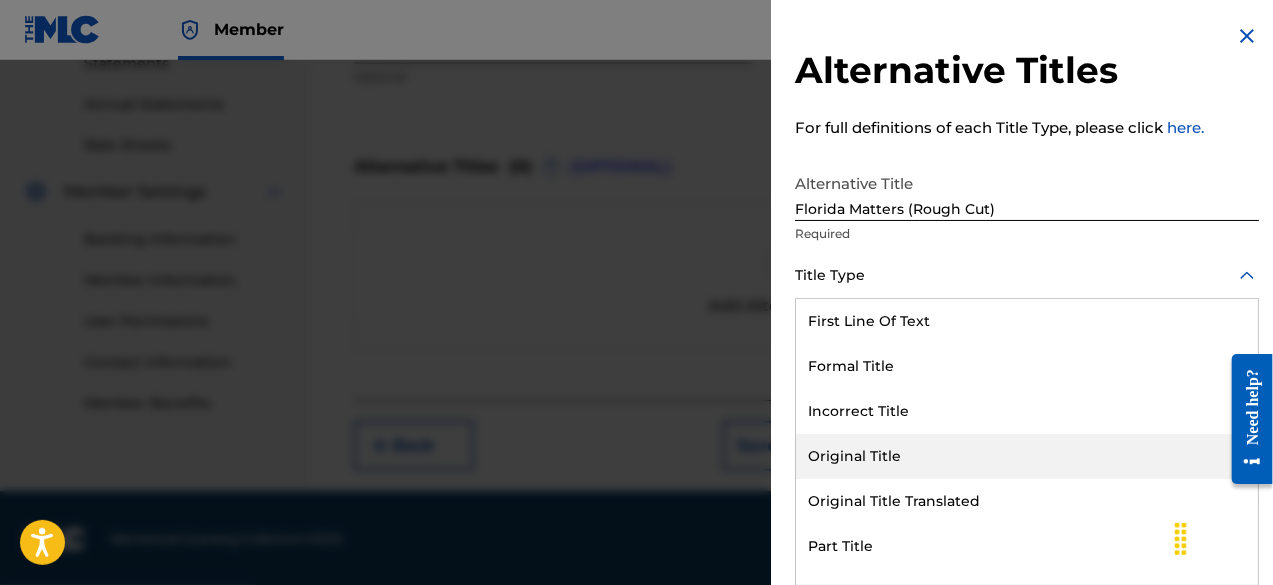 click on "Original Title" at bounding box center (1027, 456) 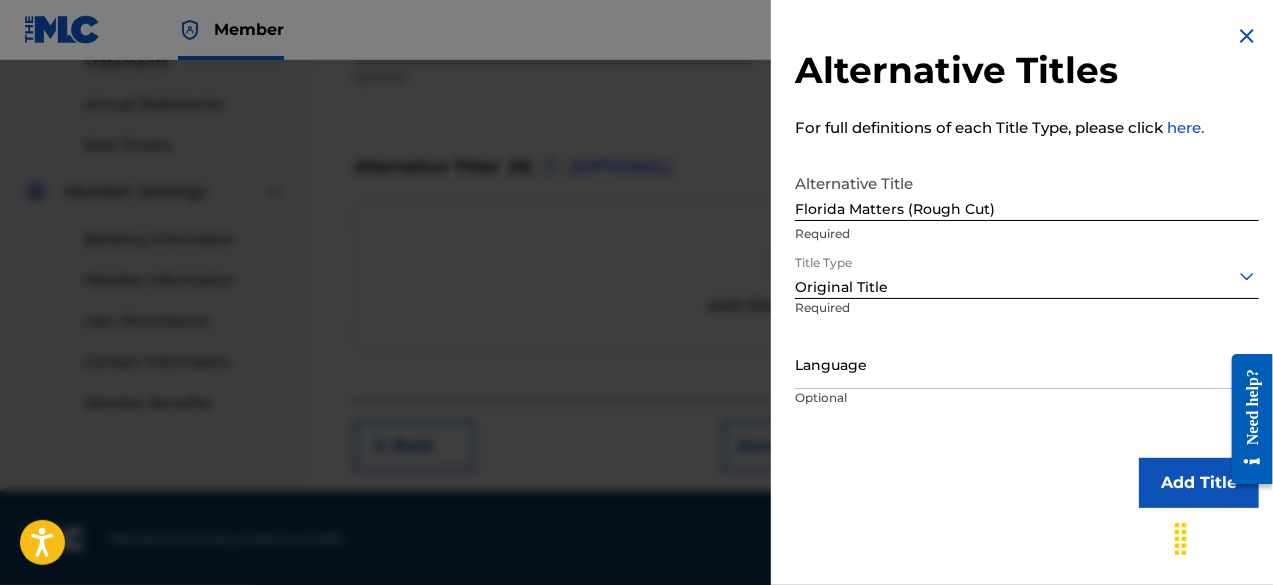 scroll, scrollTop: 0, scrollLeft: 0, axis: both 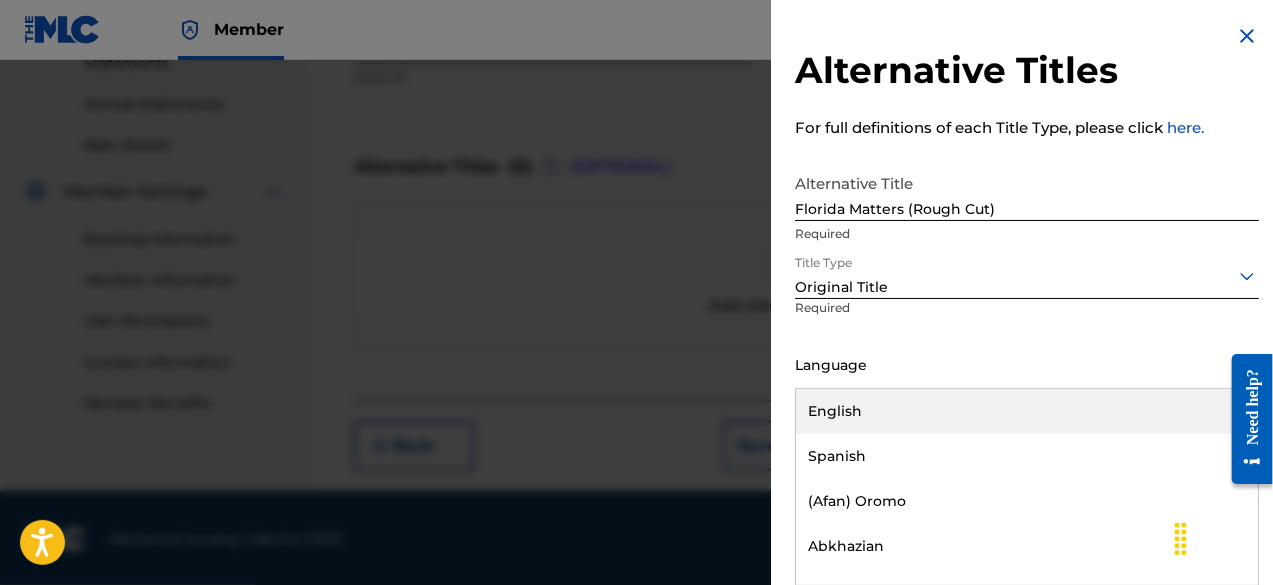 click on "English" at bounding box center [1027, 411] 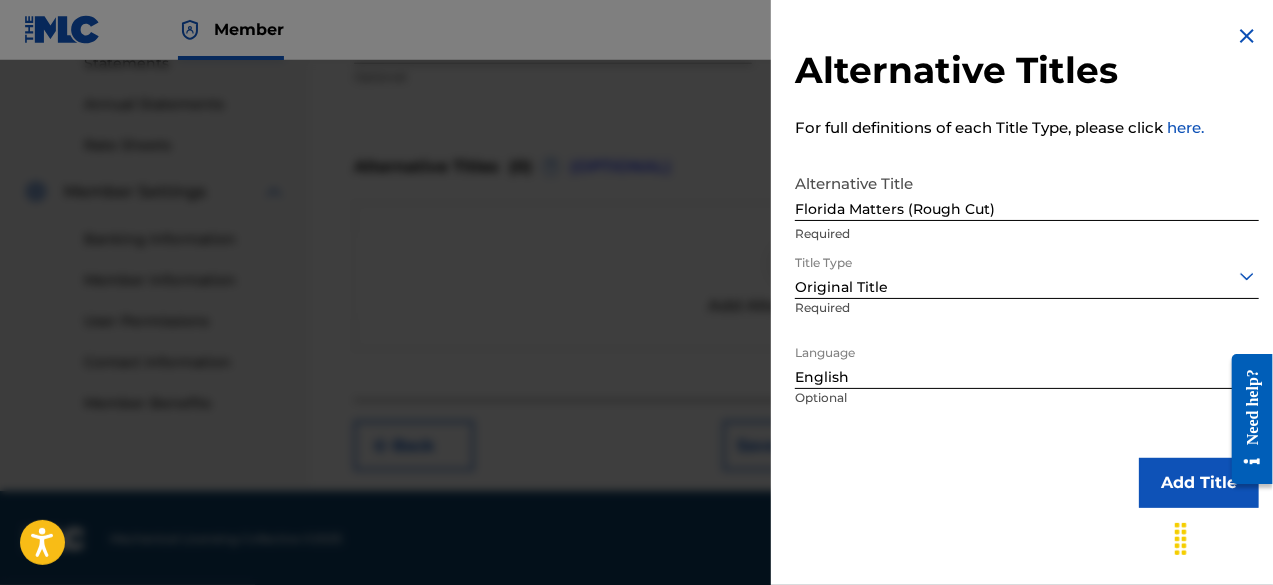 scroll, scrollTop: 0, scrollLeft: 0, axis: both 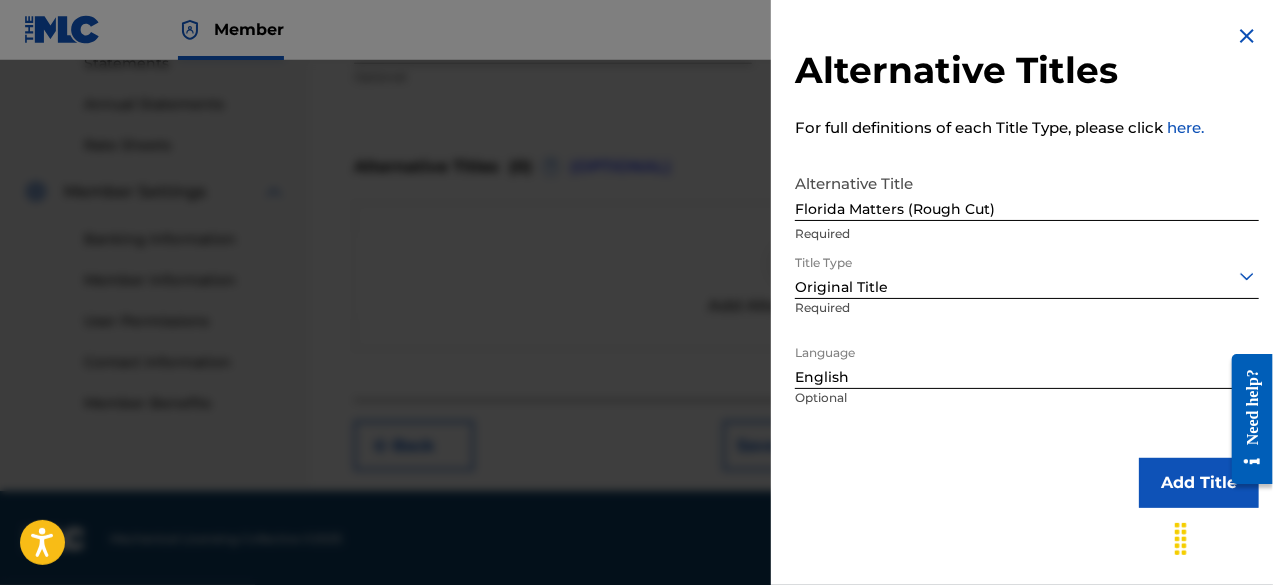 click on "Add Title" at bounding box center [1199, 483] 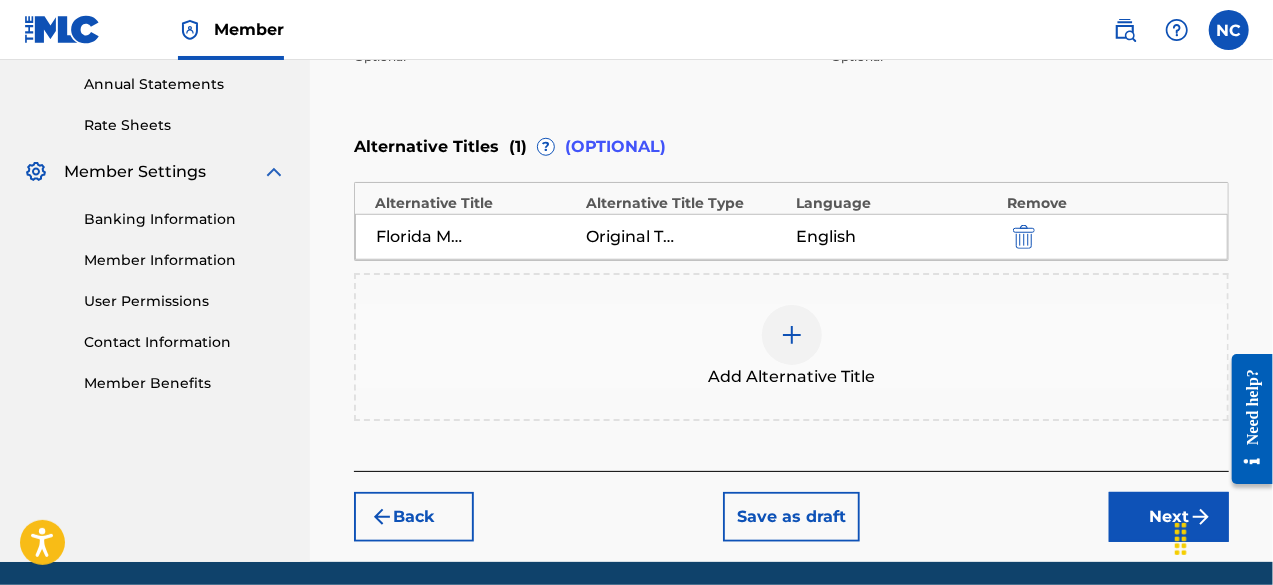 scroll, scrollTop: 724, scrollLeft: 0, axis: vertical 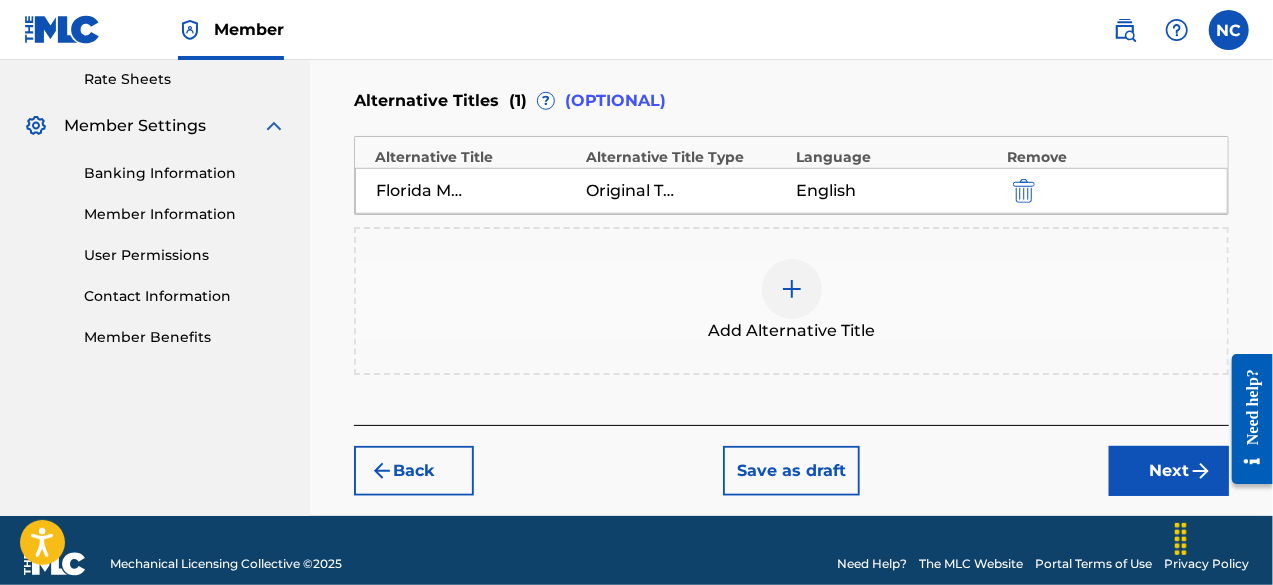 click on "Next" at bounding box center [1169, 471] 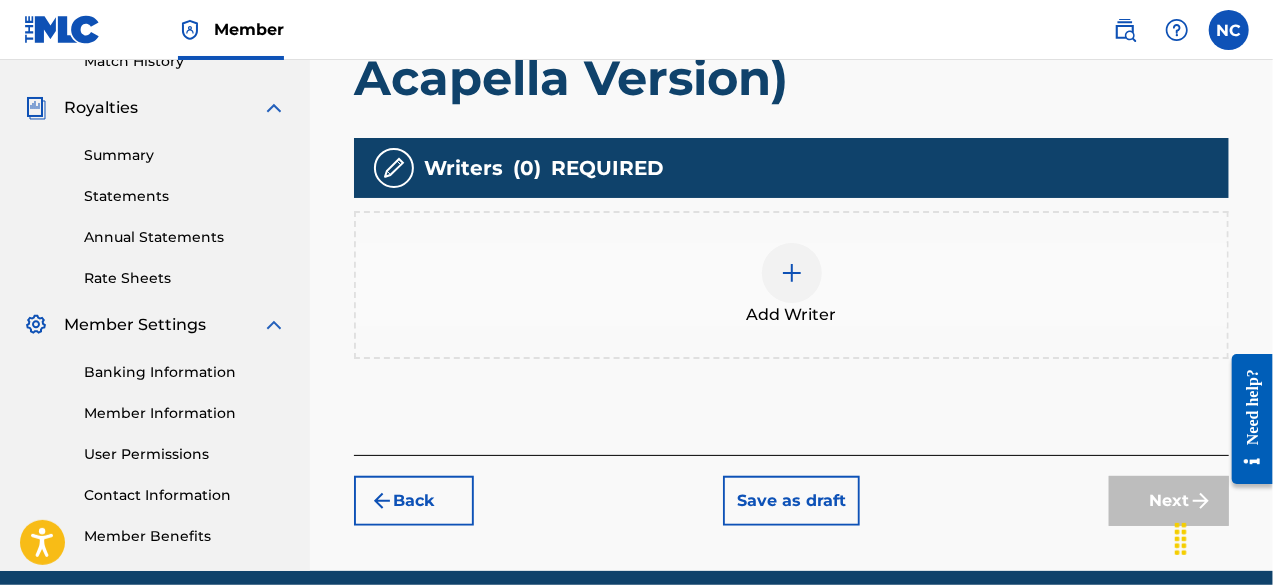 scroll, scrollTop: 574, scrollLeft: 0, axis: vertical 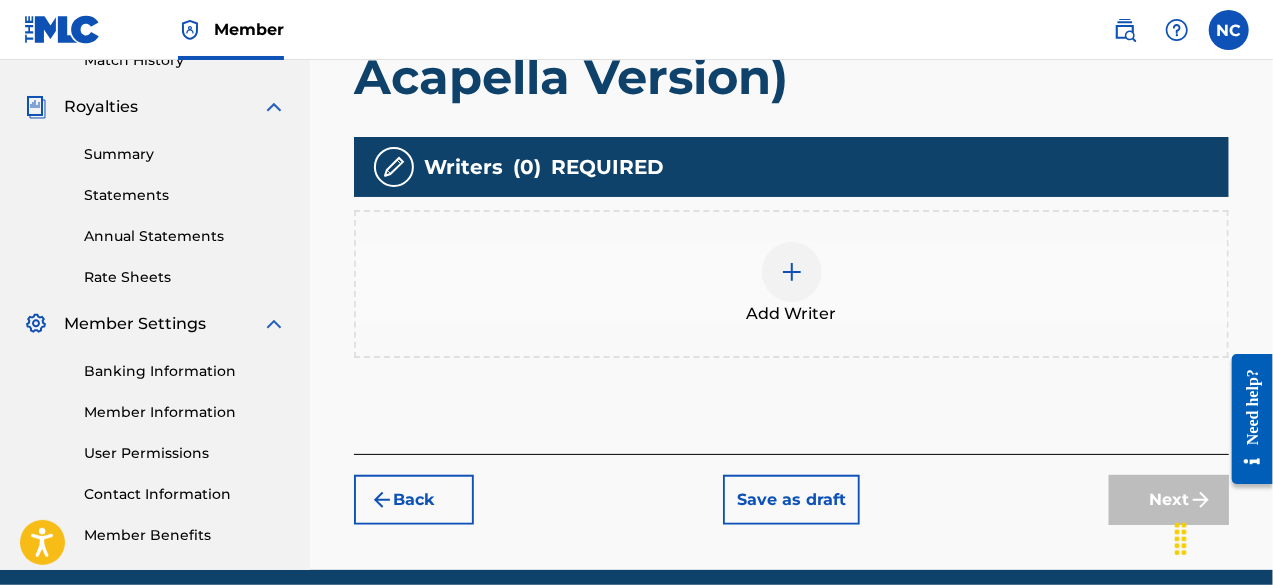 click at bounding box center (792, 272) 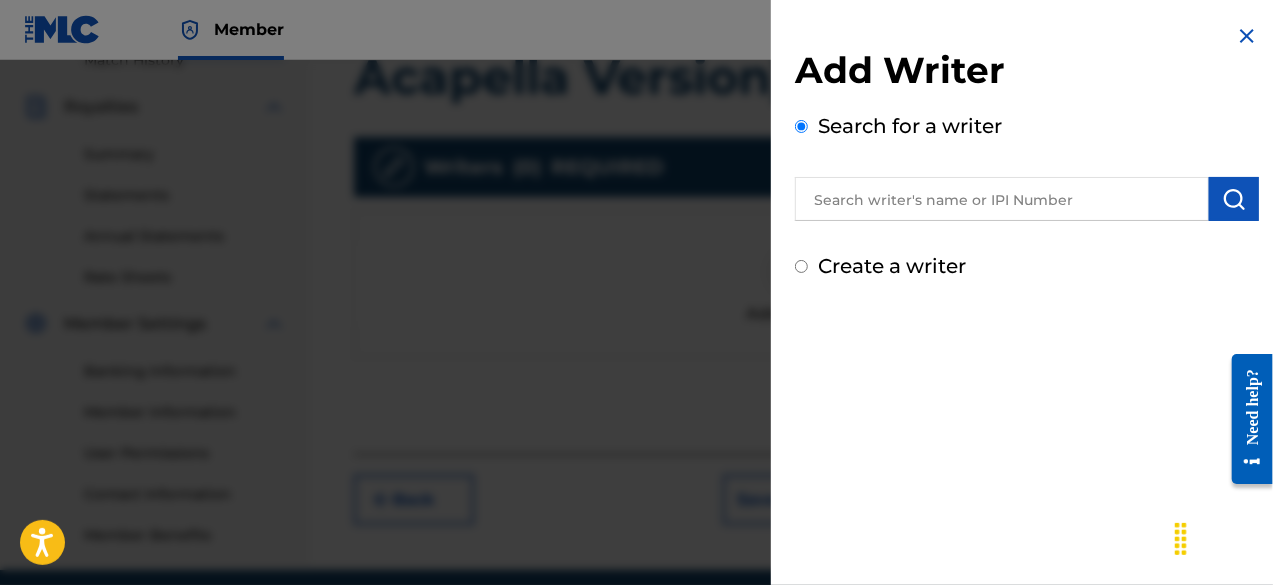 click at bounding box center [1002, 199] 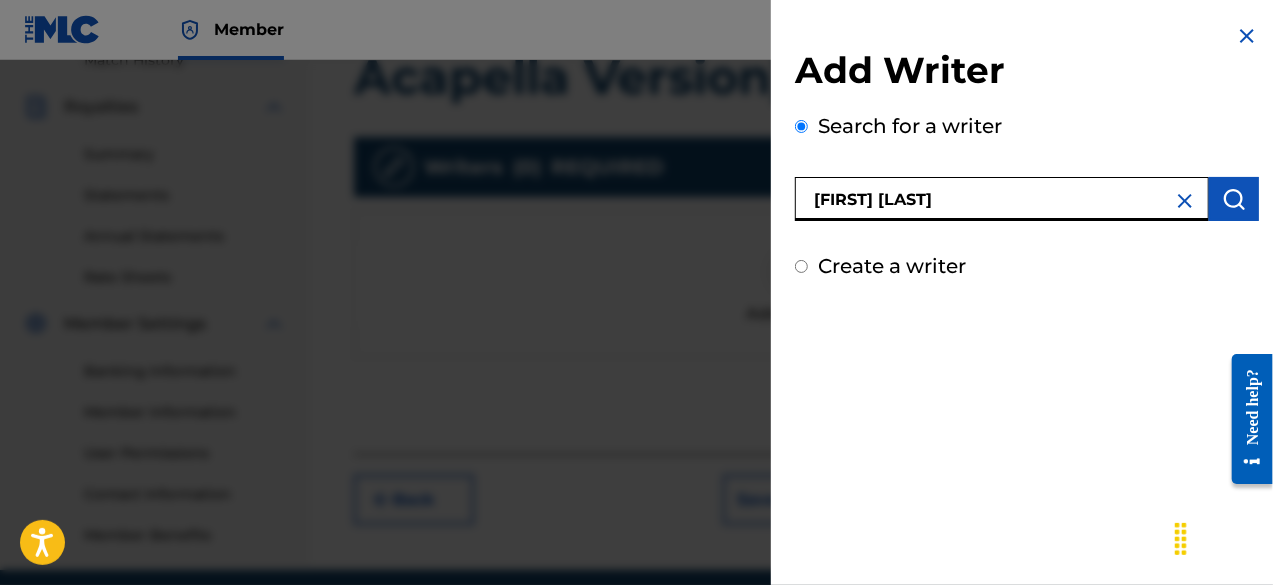 type on "[FIRST] [LAST]" 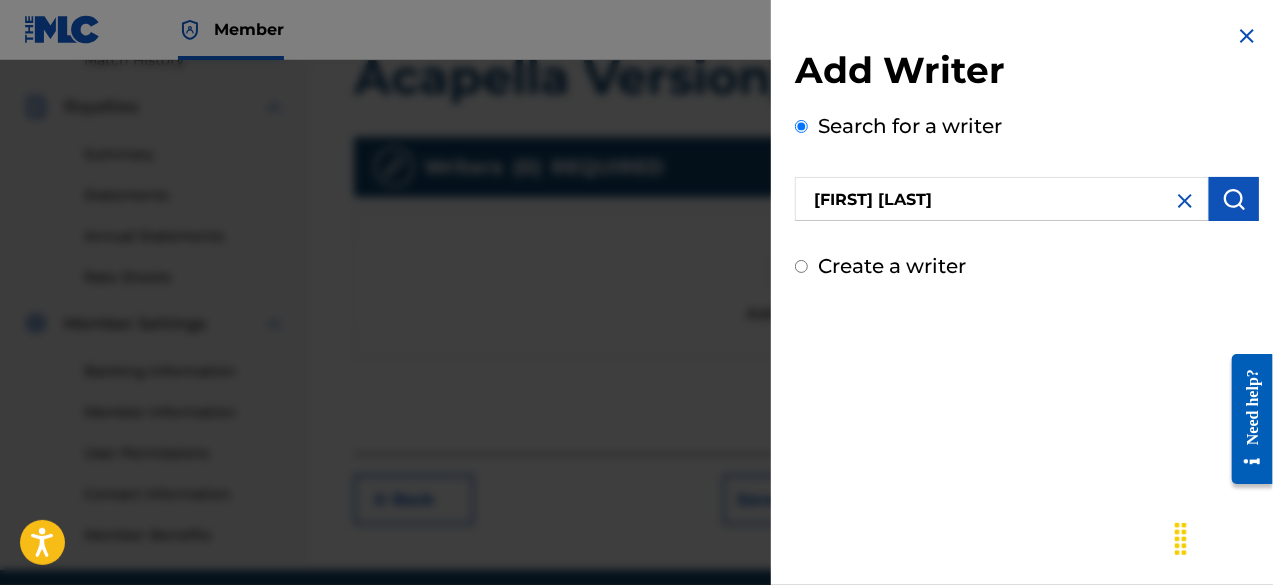 click at bounding box center [1234, 199] 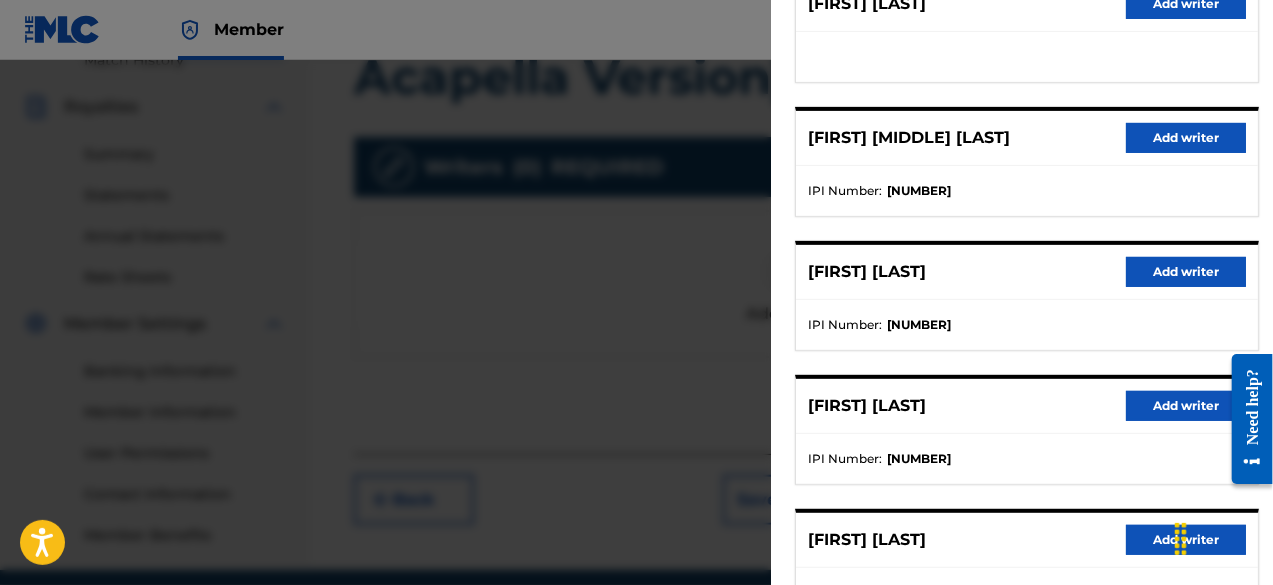 scroll, scrollTop: 453, scrollLeft: 0, axis: vertical 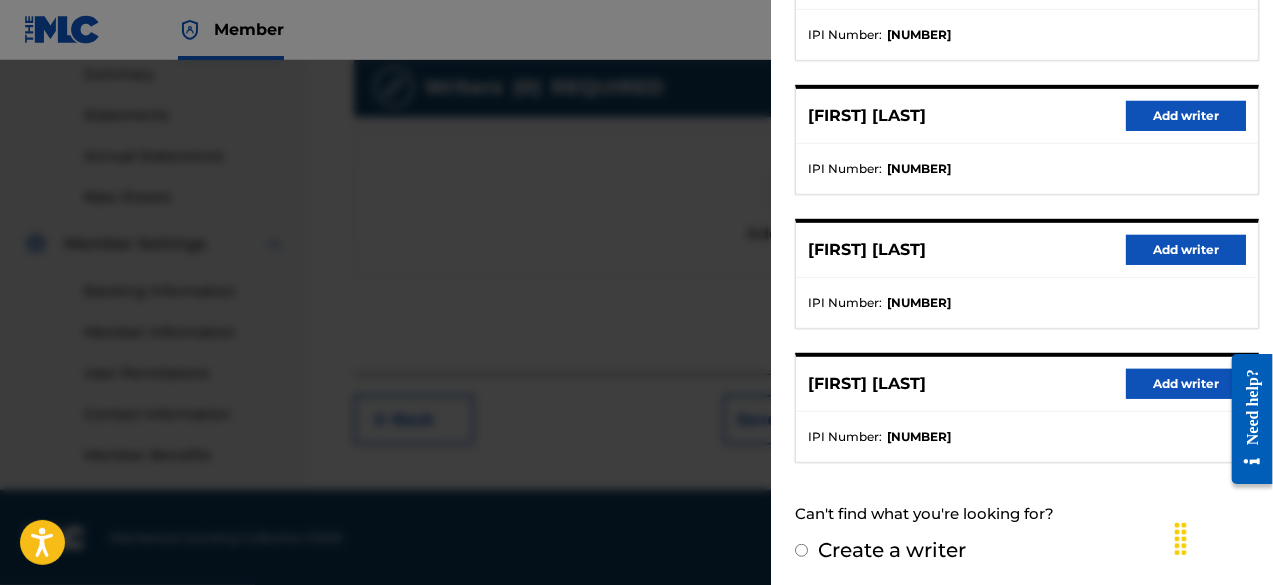 click on "Create a writer" at bounding box center (801, 550) 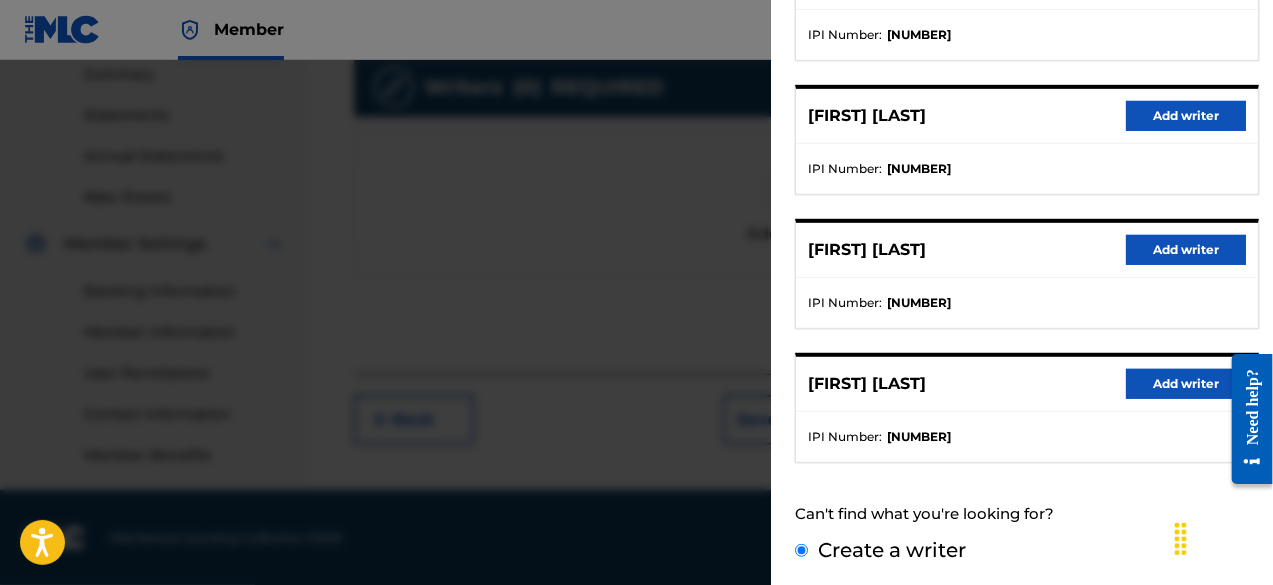 scroll, scrollTop: 218, scrollLeft: 0, axis: vertical 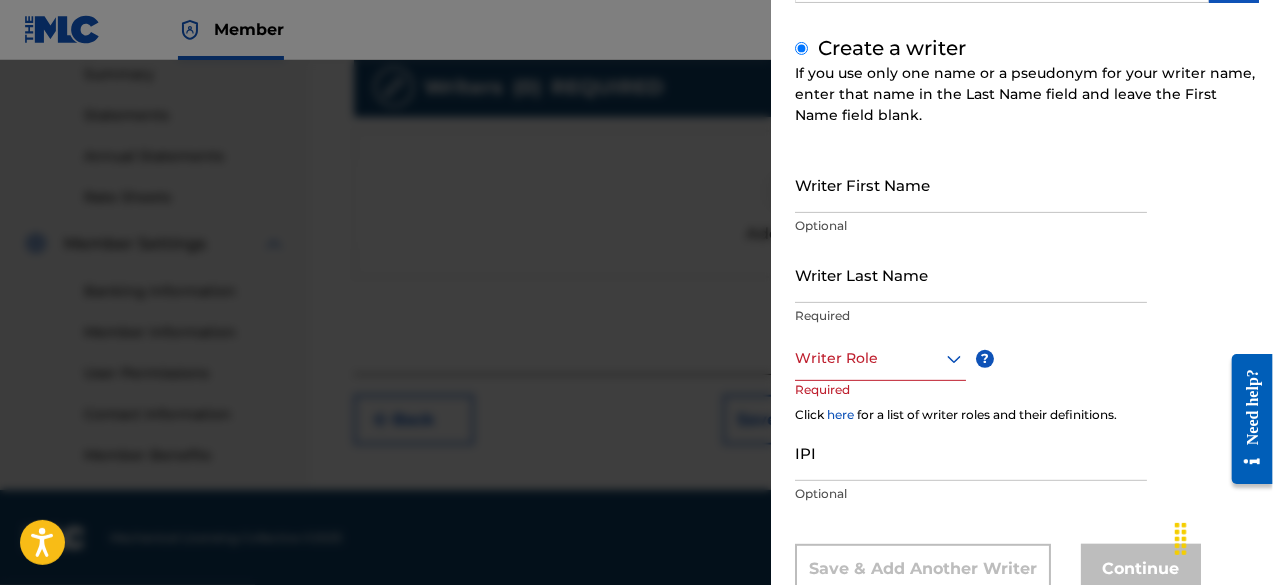 click on "Add Writer Search for a writer [FIRST] [LAST] Create a writer If you use only one name or a pseudonym for your writer name, enter that name in the Last Name field and leave the First Name field blank. Writer First Name   Optional Writer Last Name   Required Writer Role ? Required Click   here   for a list of writer roles and their definitions. IPI   Optional Save & Add Another Writer Continue" at bounding box center (1027, 215) 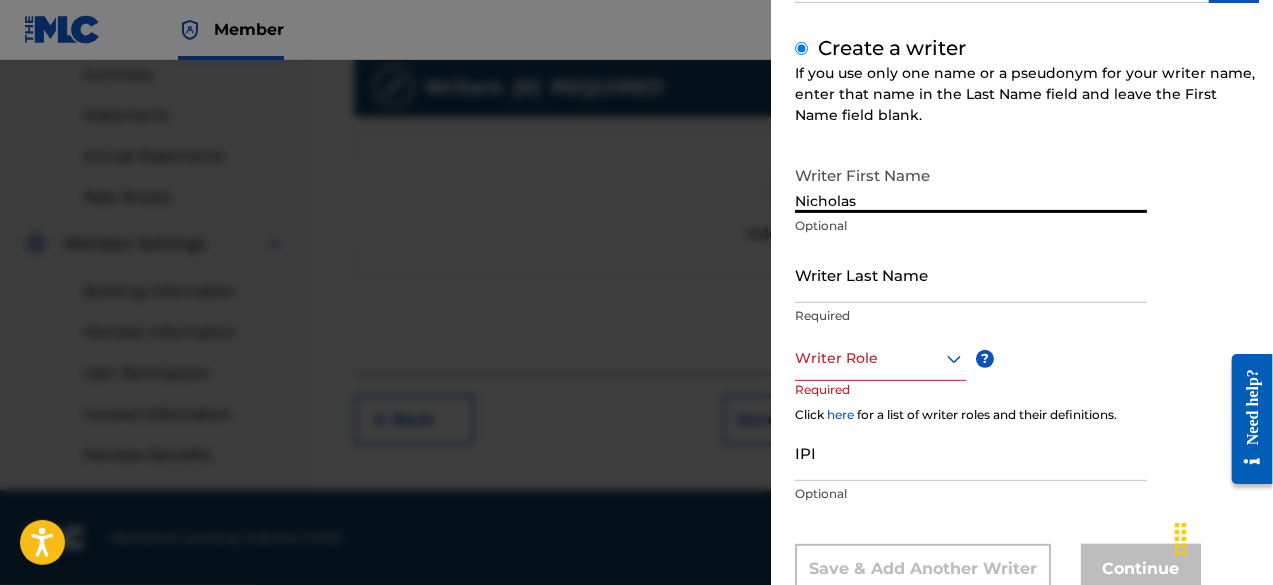 type on "Nicholas" 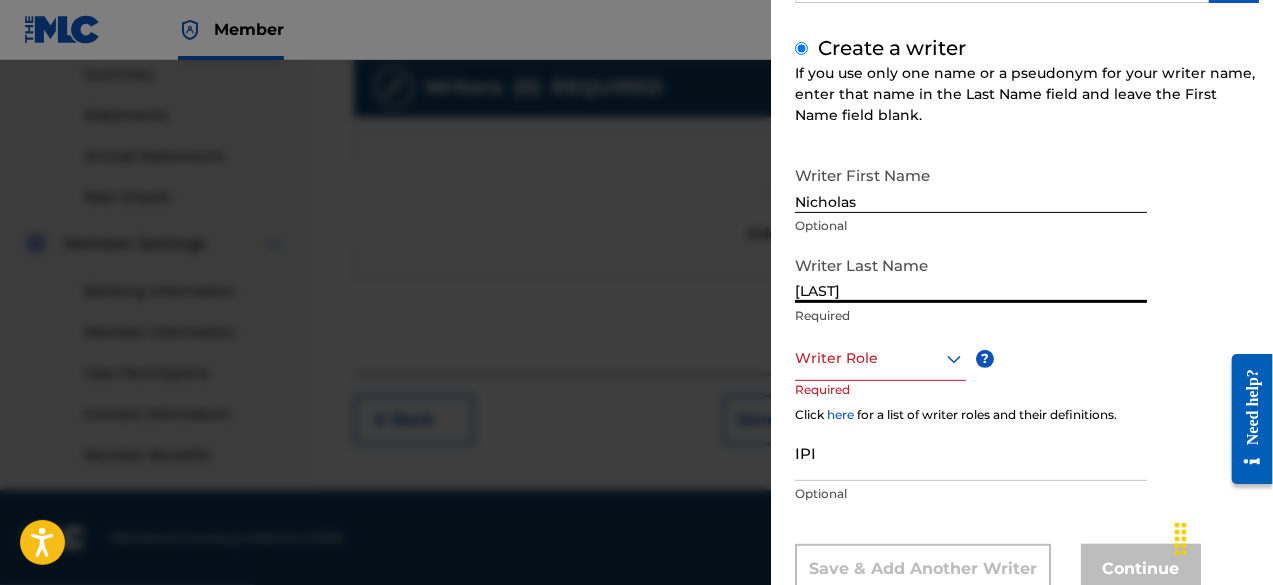 type on "[LAST]" 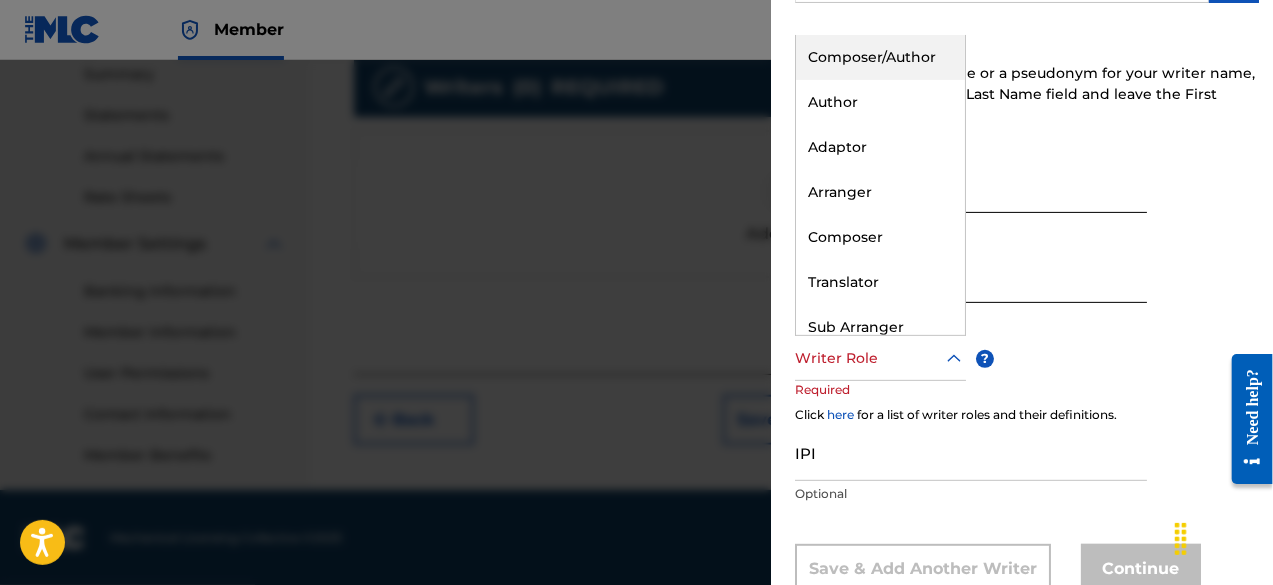 click on "Composer/Author" at bounding box center [880, 57] 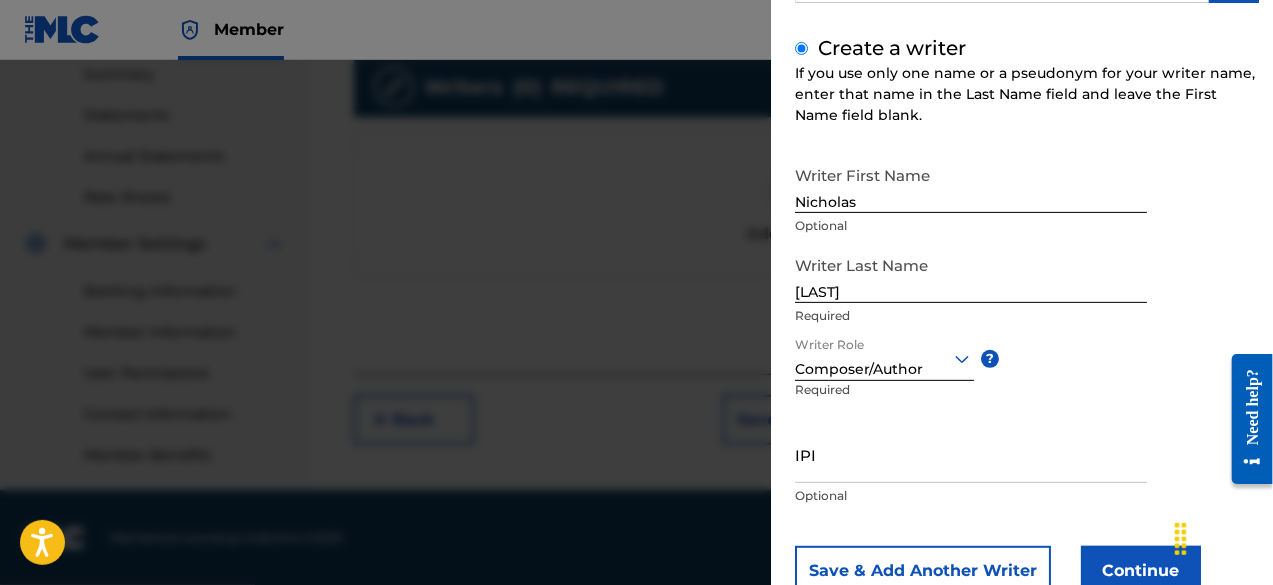 scroll, scrollTop: 282, scrollLeft: 0, axis: vertical 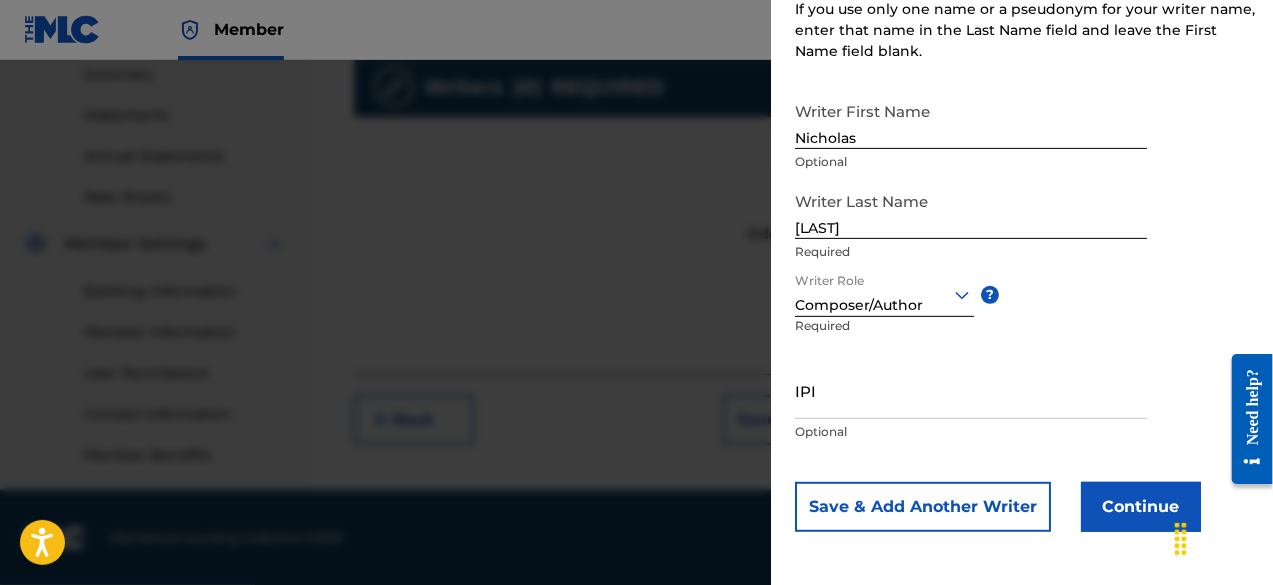 click on "IPI" at bounding box center [971, 390] 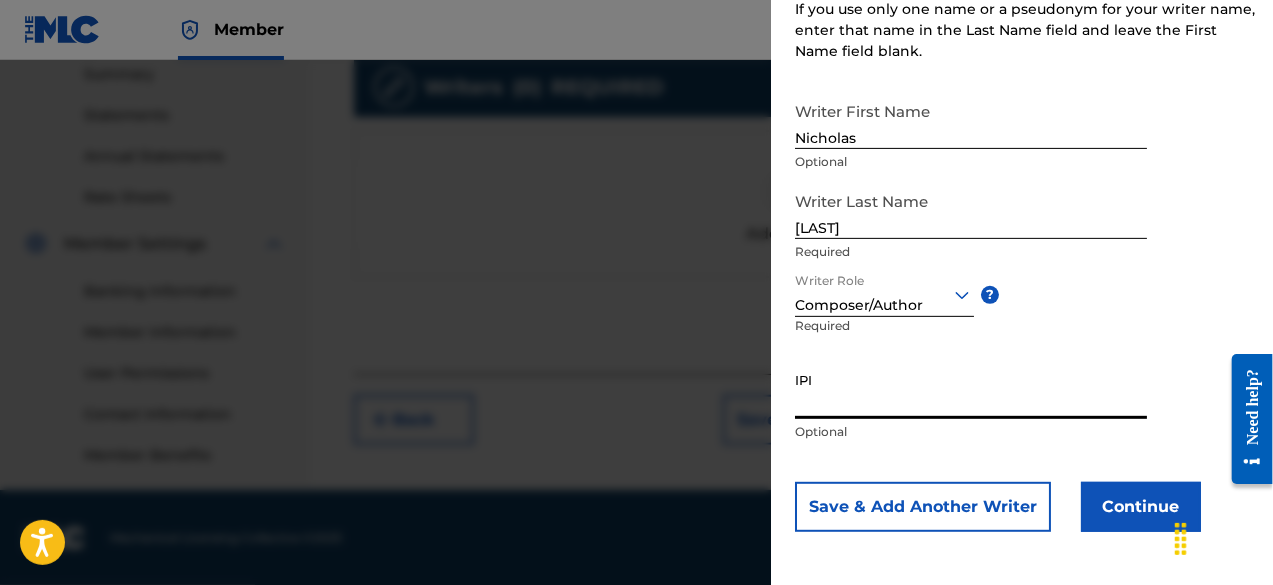 paste on "[NUMBER]" 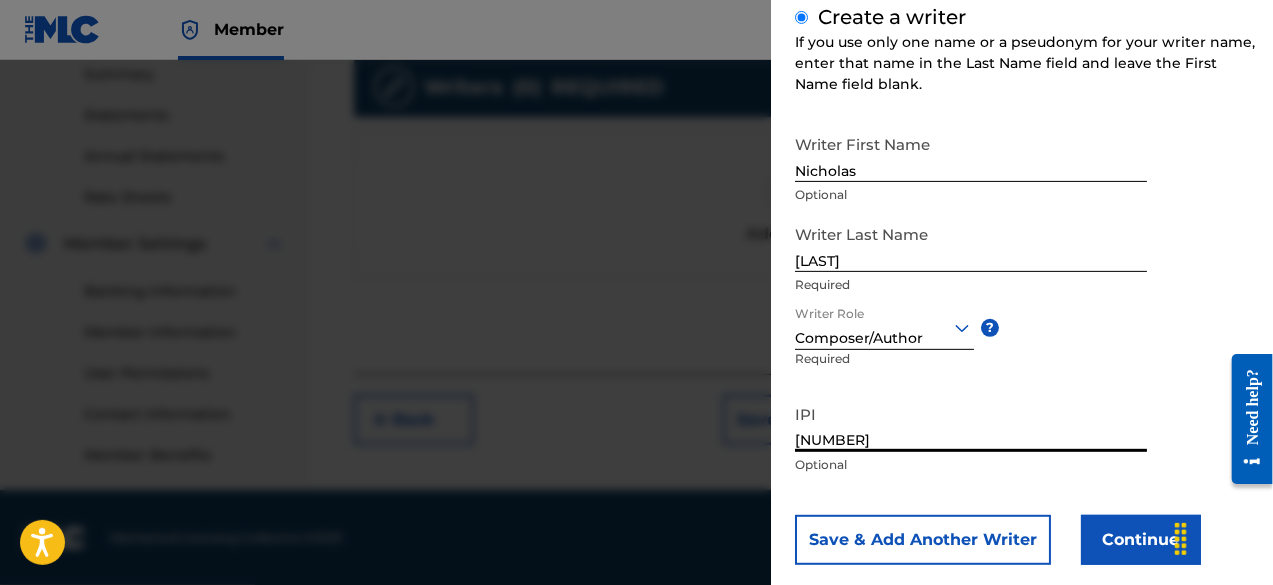 scroll, scrollTop: 282, scrollLeft: 0, axis: vertical 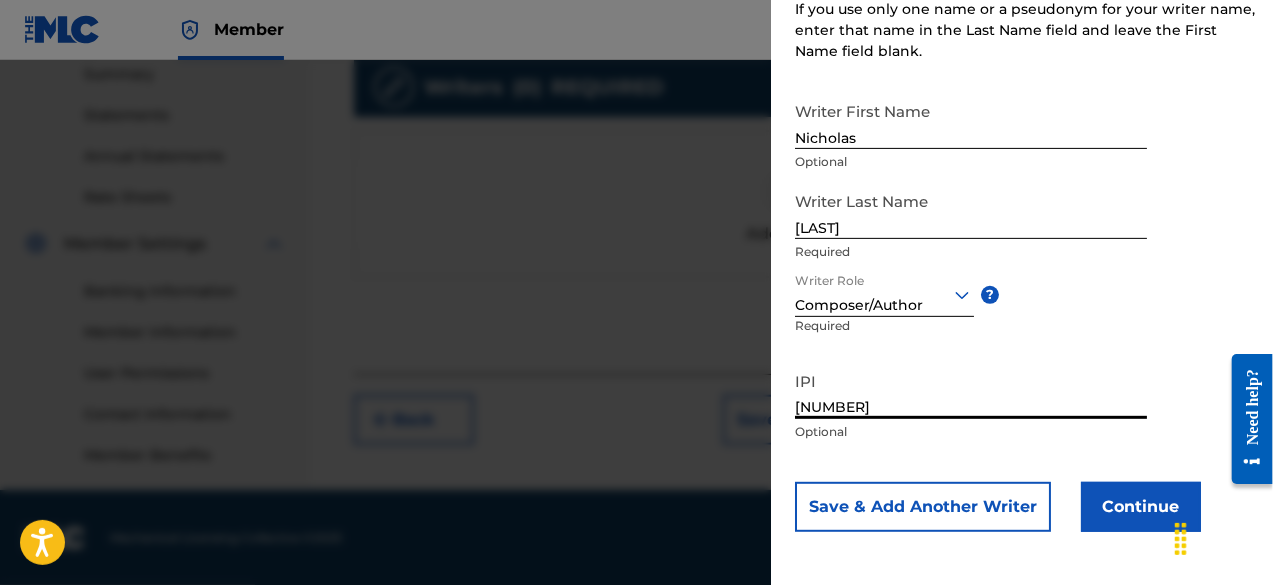 type on "[NUMBER]" 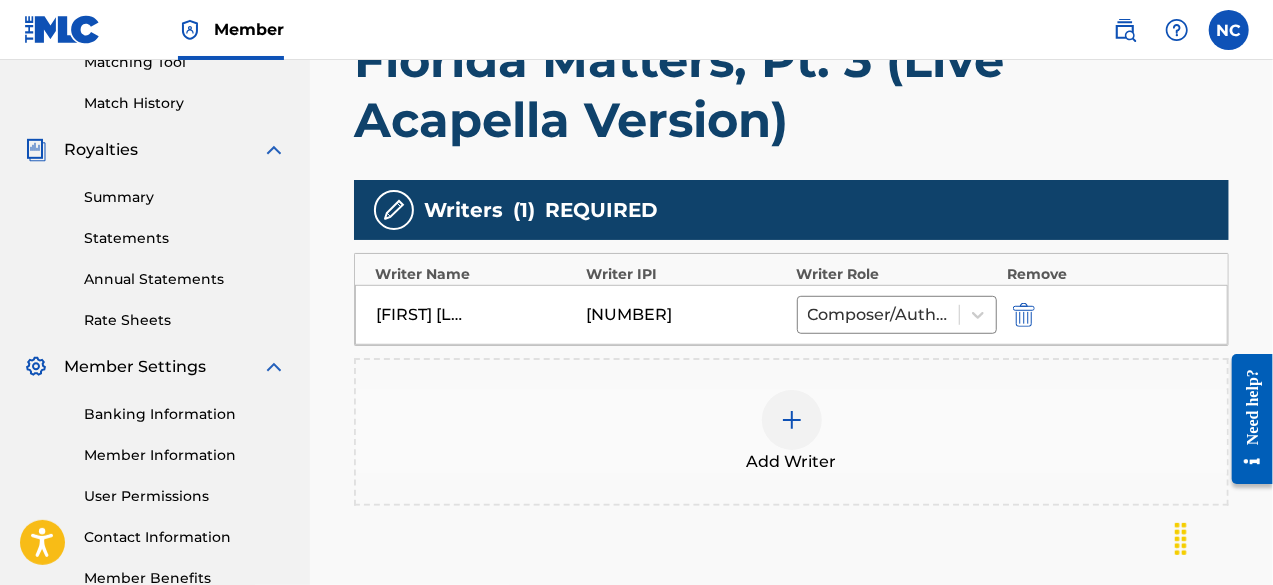 scroll, scrollTop: 733, scrollLeft: 0, axis: vertical 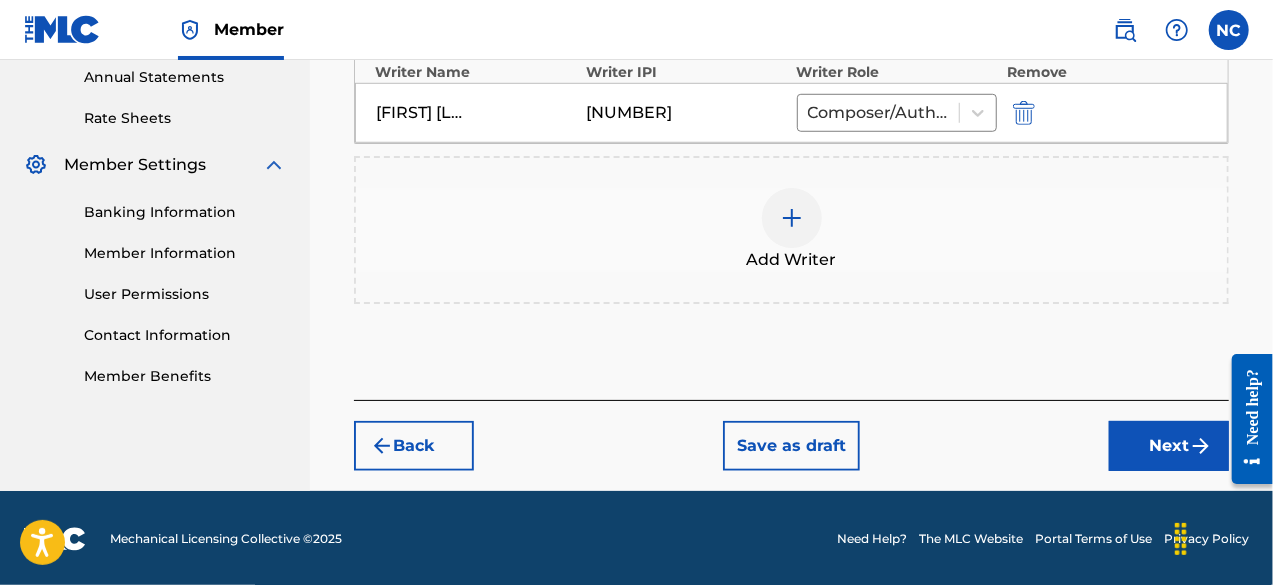 click on "Next" at bounding box center [1169, 446] 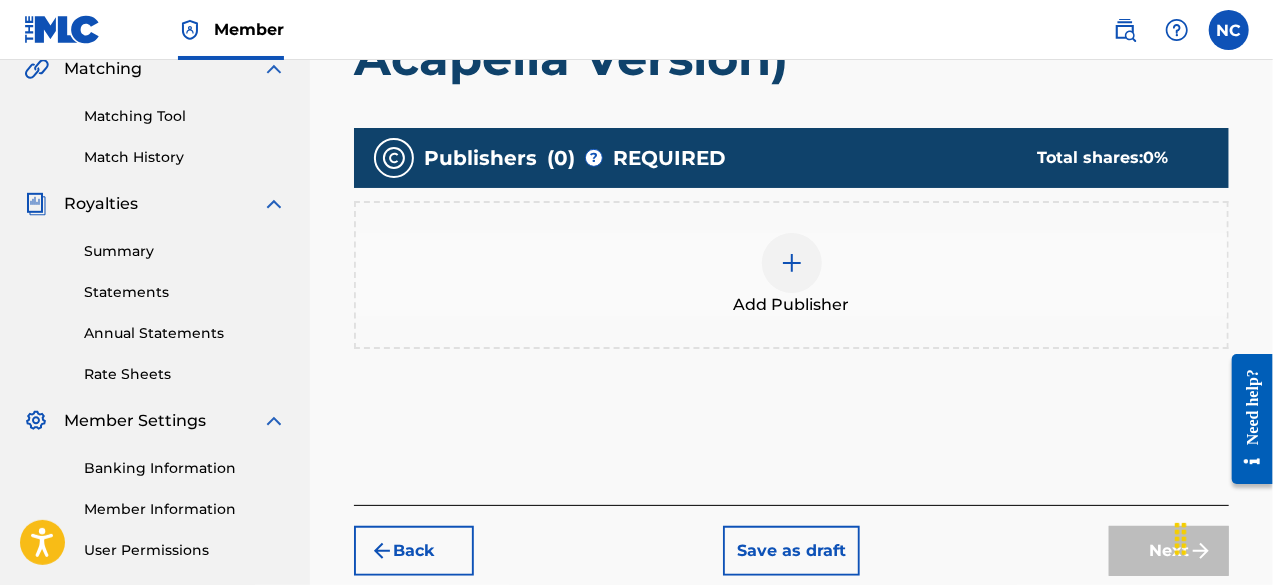 scroll, scrollTop: 506, scrollLeft: 0, axis: vertical 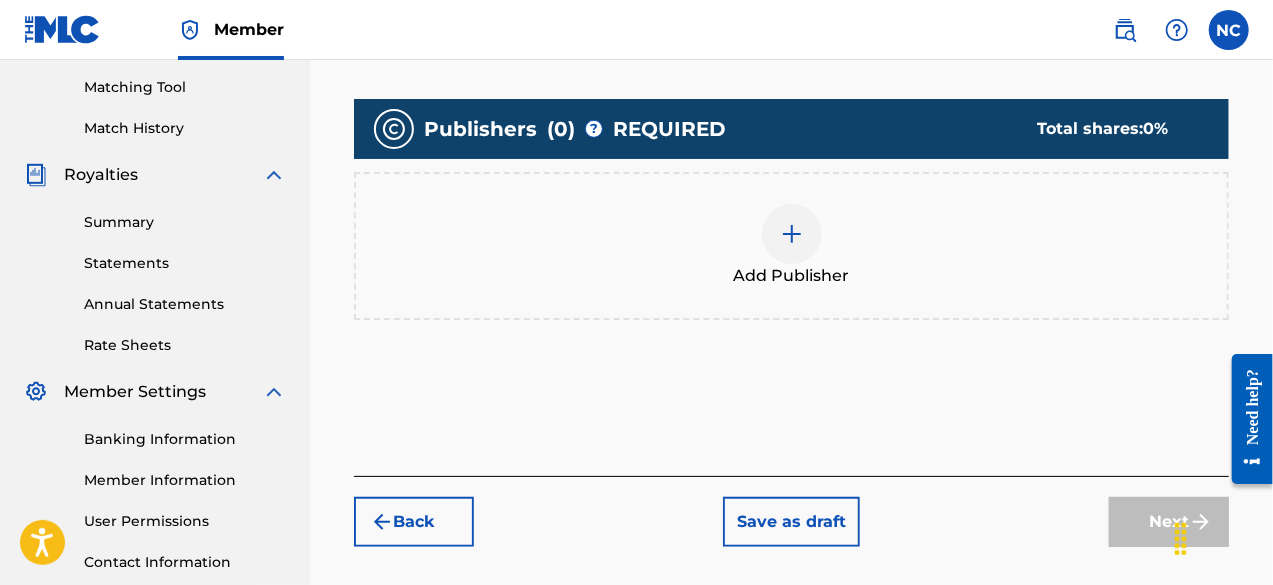 click at bounding box center [792, 234] 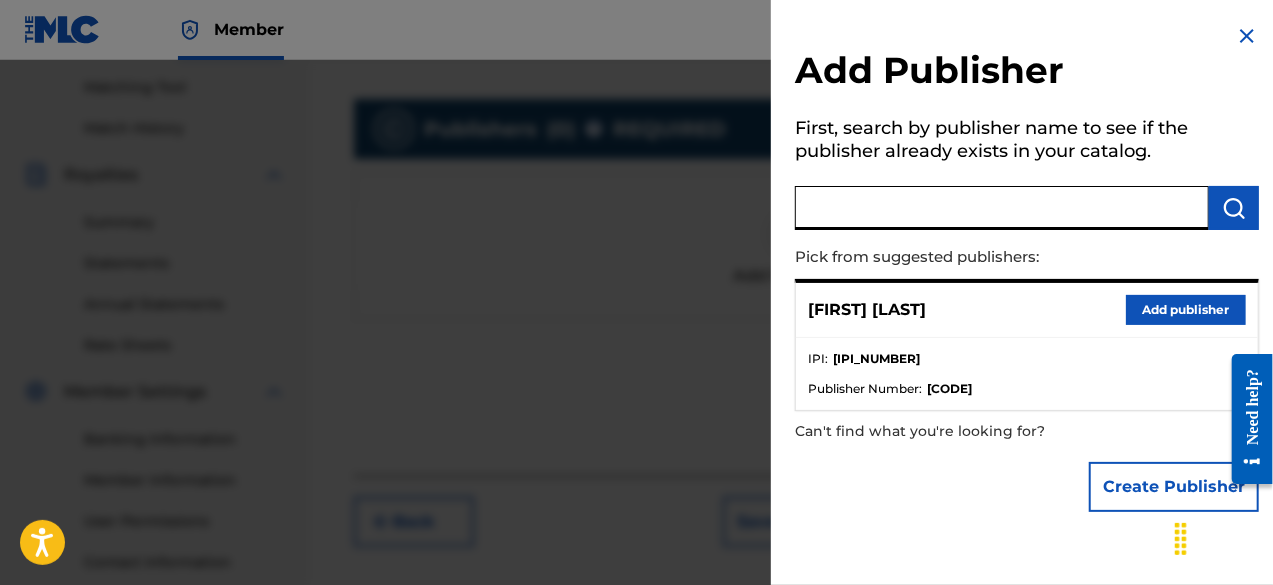 click at bounding box center [1002, 208] 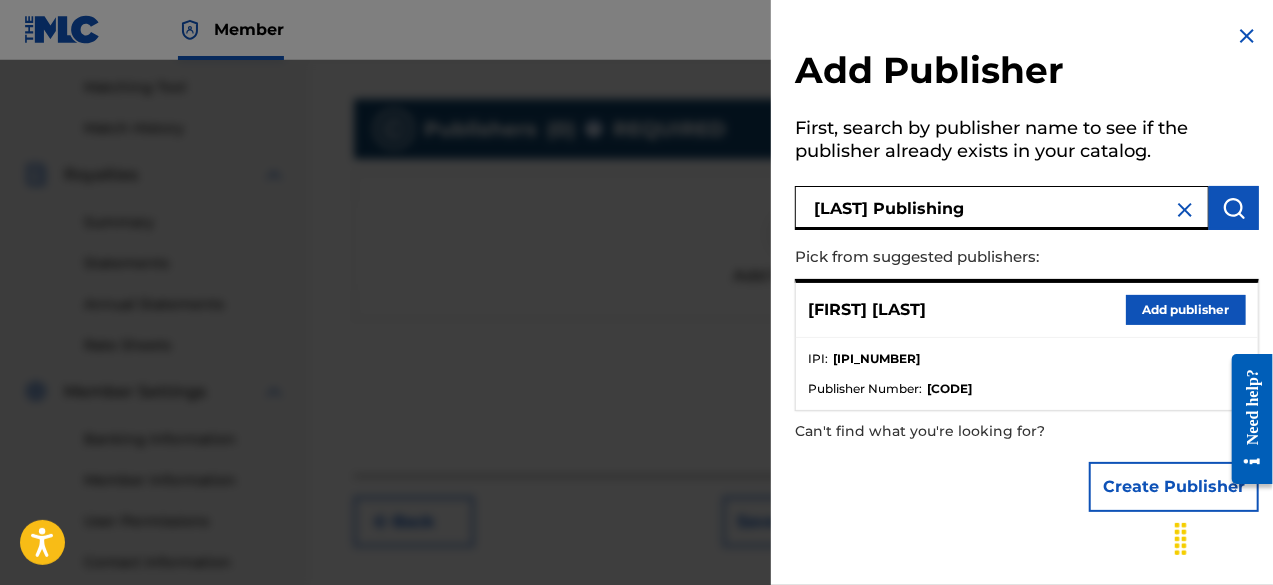 type on "[LAST] Publishing" 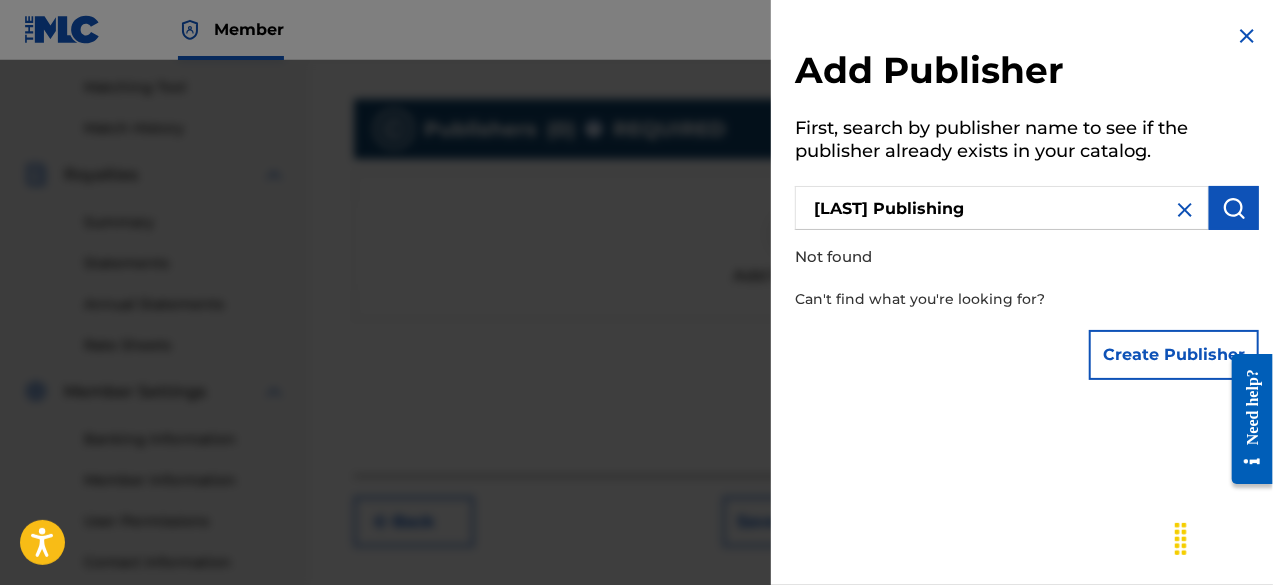 click on "Create Publisher" at bounding box center (1174, 355) 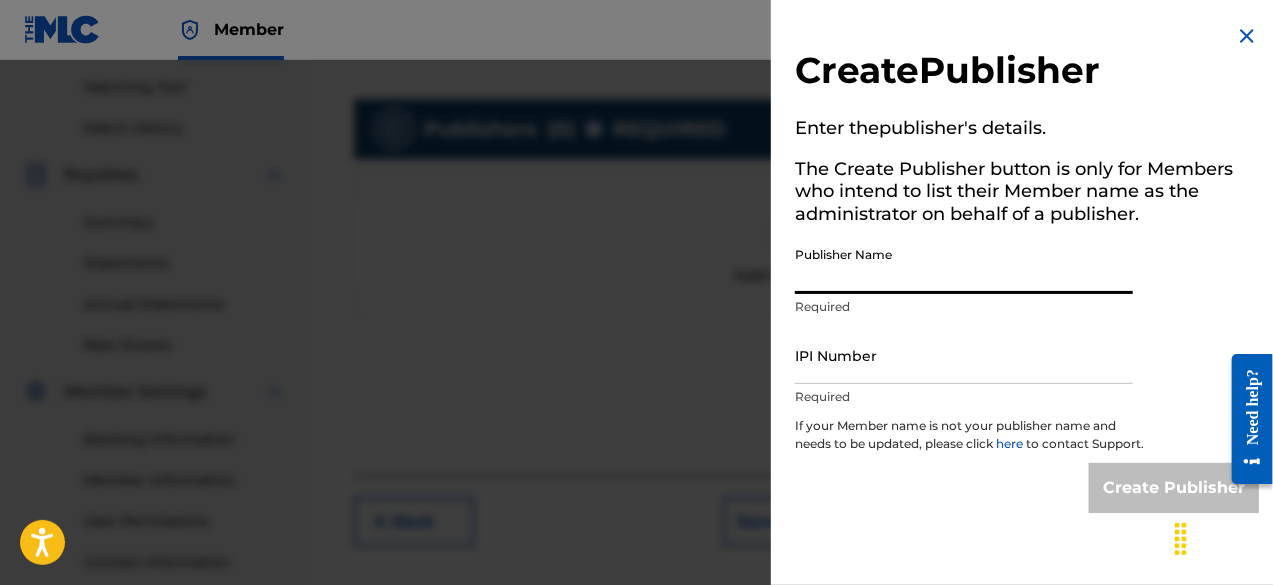 click on "Publisher Name" at bounding box center [964, 265] 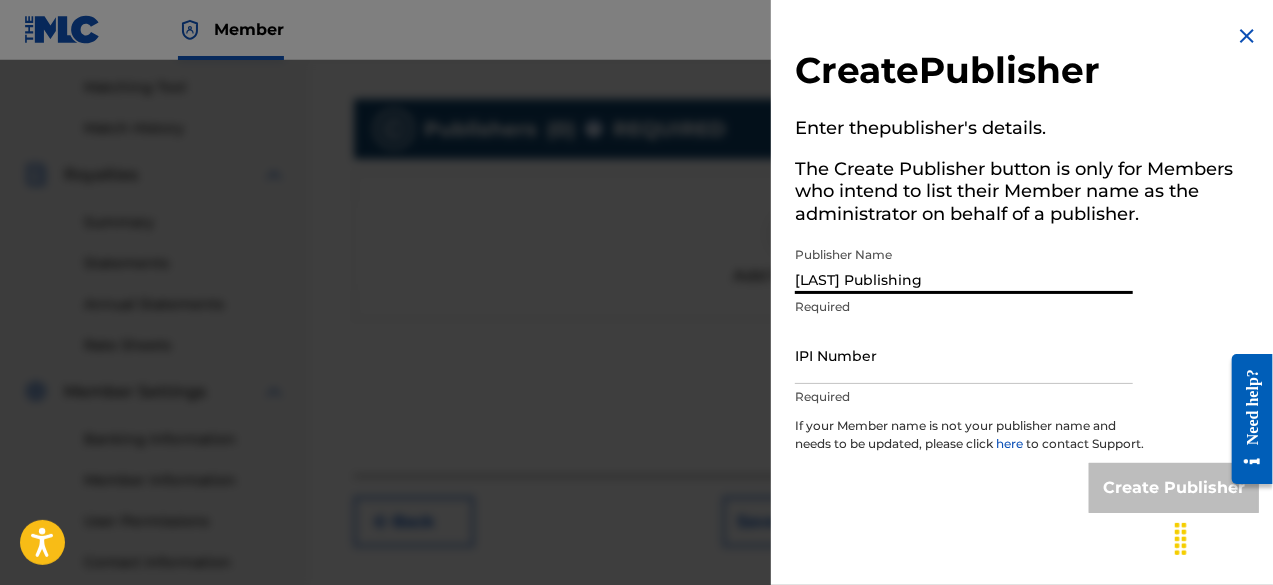 click on "IPI Number" at bounding box center (964, 355) 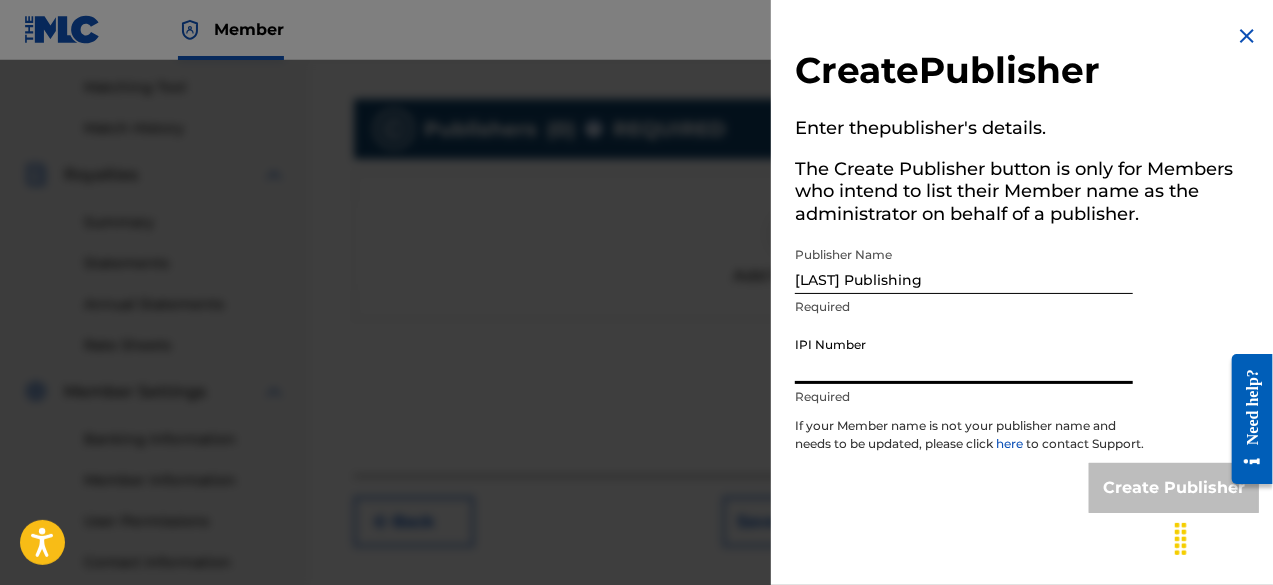 paste on "[IPI_NUMBER]" 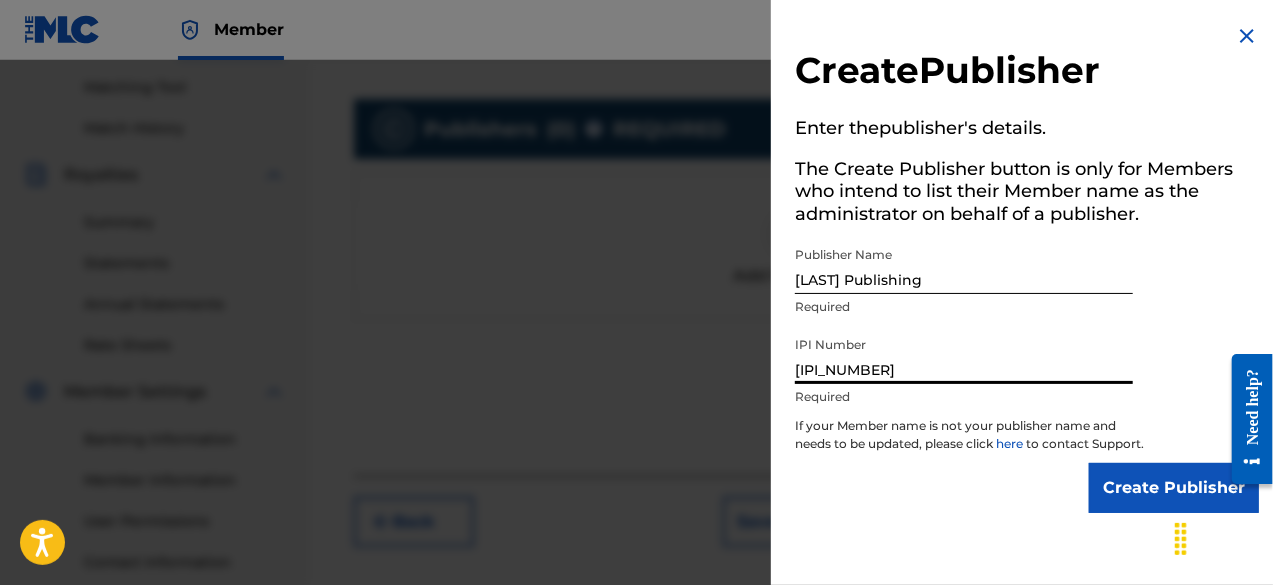 scroll, scrollTop: 654, scrollLeft: 0, axis: vertical 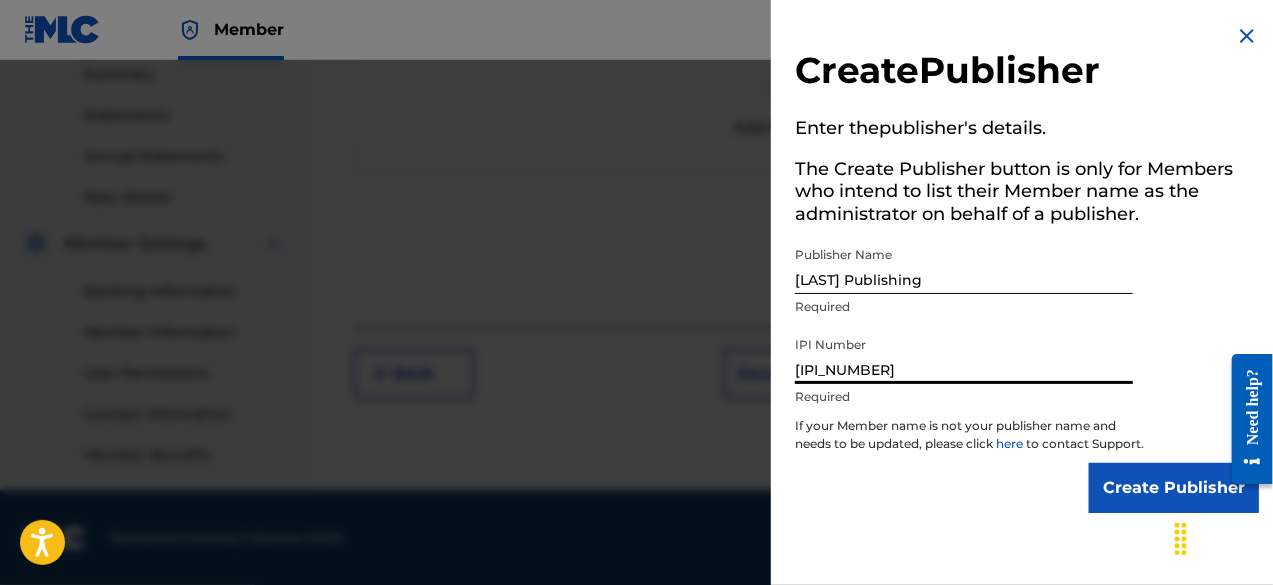 type on "[IPI_NUMBER]" 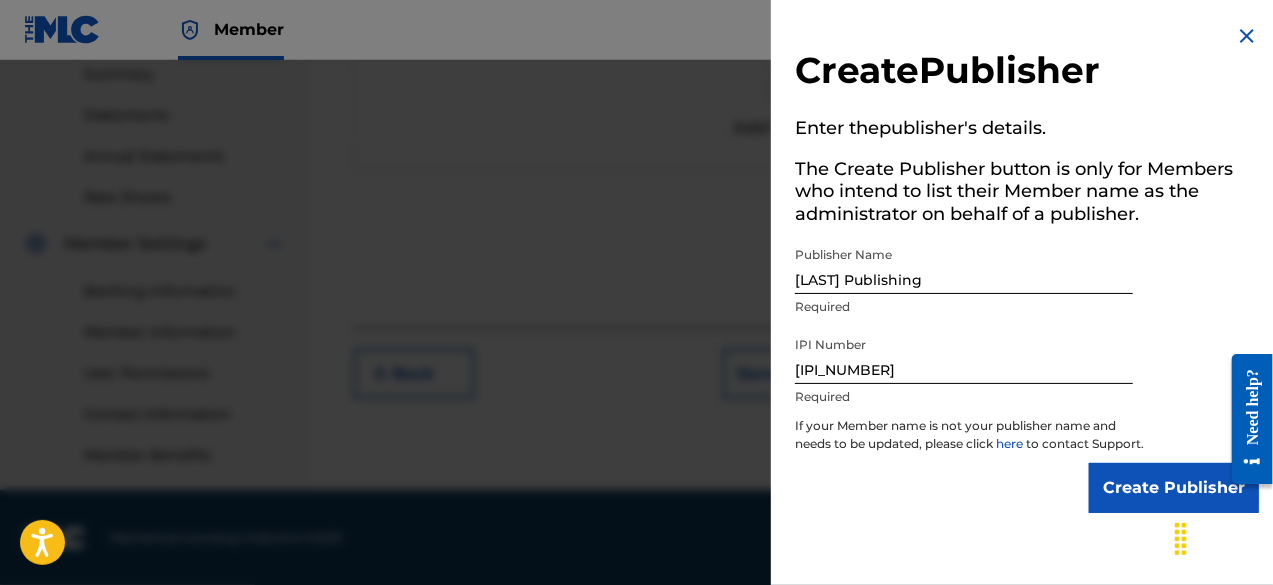 click on "Create Publisher" at bounding box center (1174, 488) 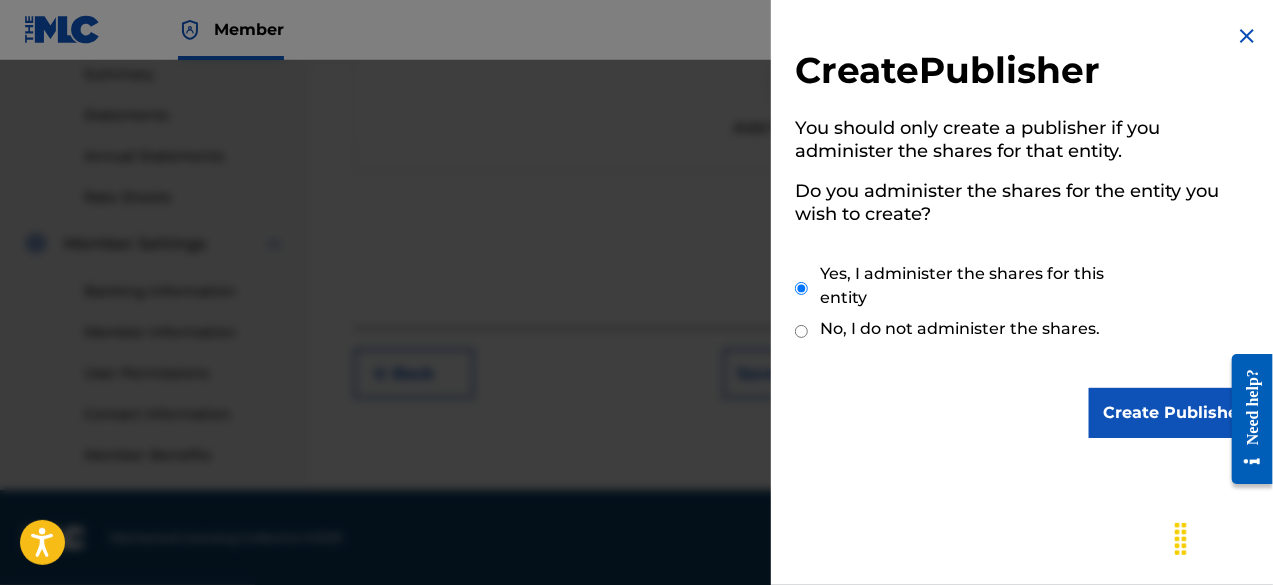 click on "Create Publisher" at bounding box center (1174, 413) 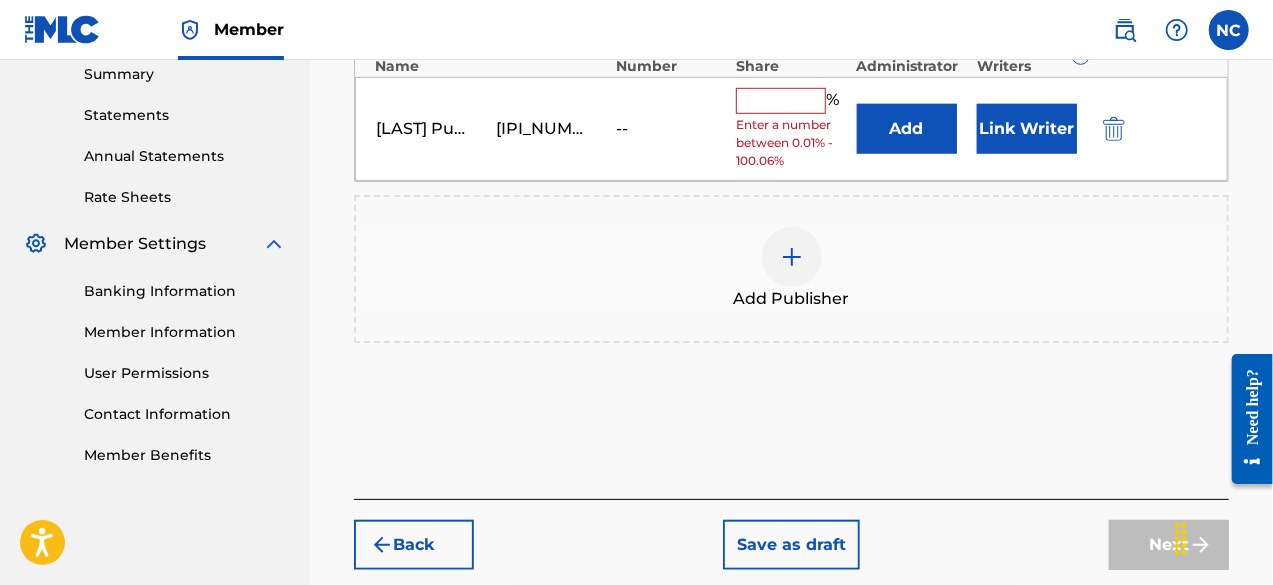 click at bounding box center (781, 101) 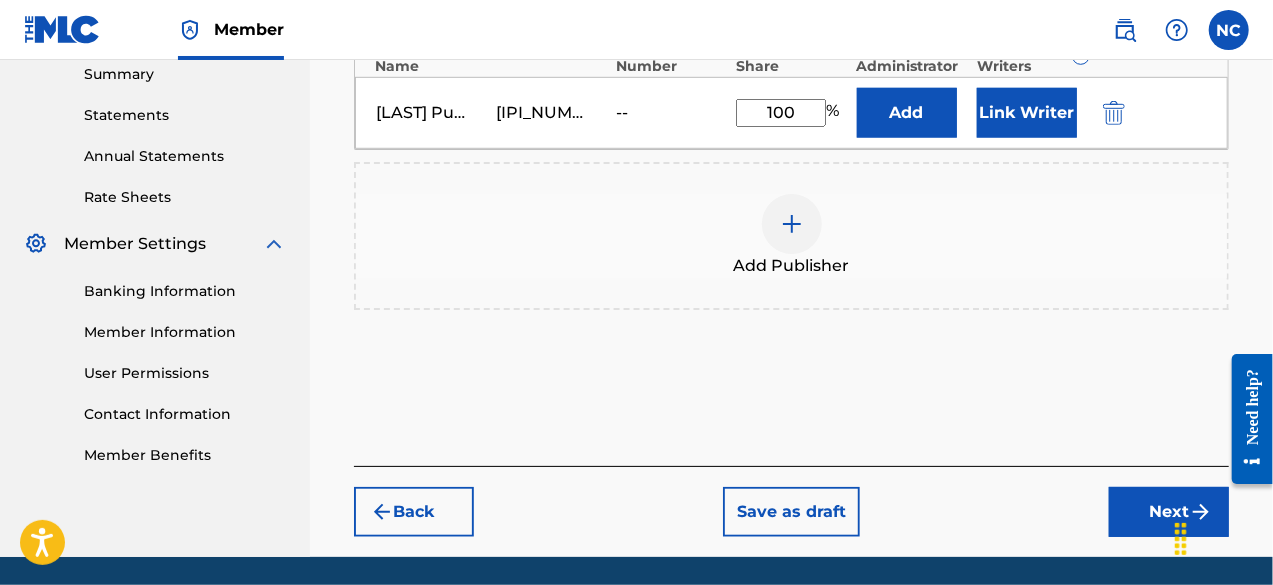 click on "Link Writer" at bounding box center (1027, 113) 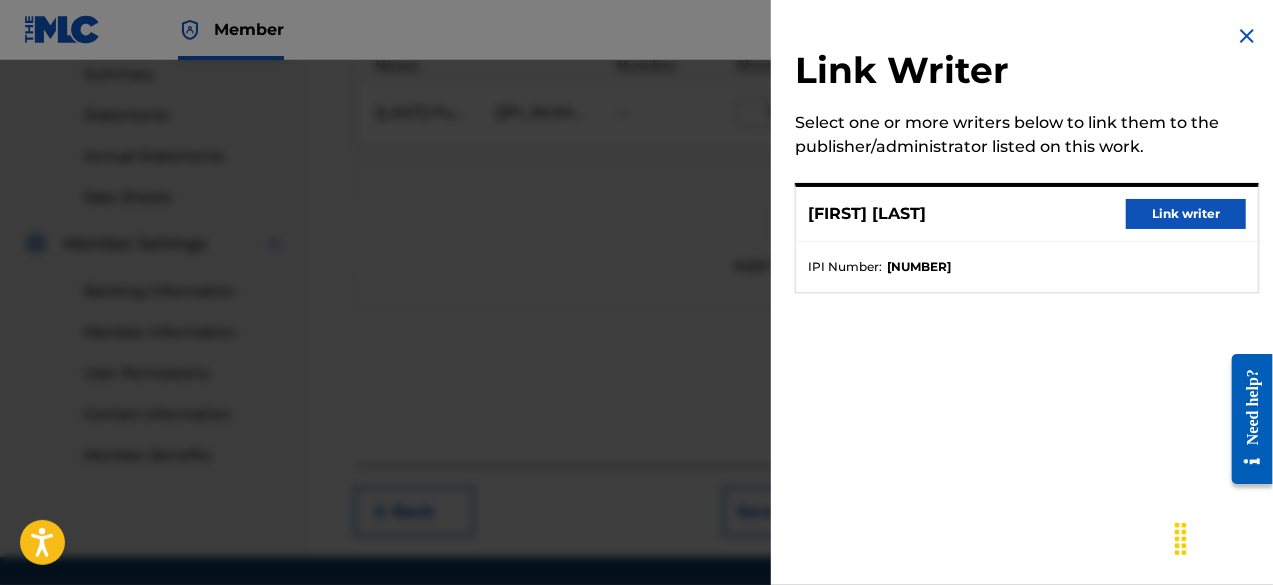 click on "Link writer" at bounding box center [1186, 214] 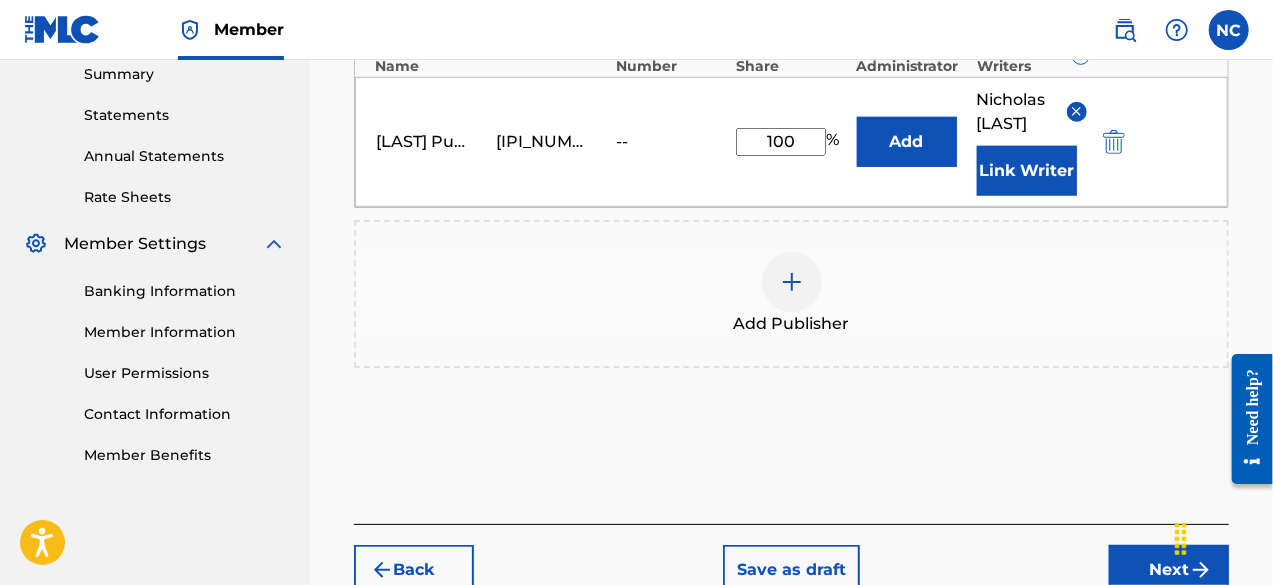 scroll, scrollTop: 778, scrollLeft: 0, axis: vertical 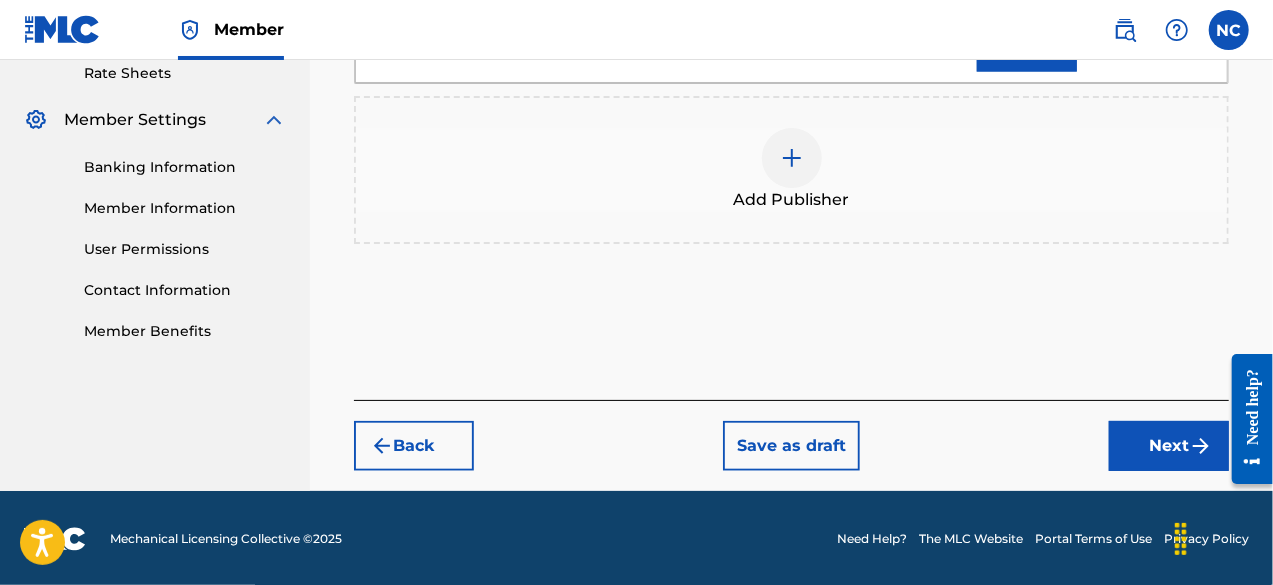 click on "Next" at bounding box center [1169, 446] 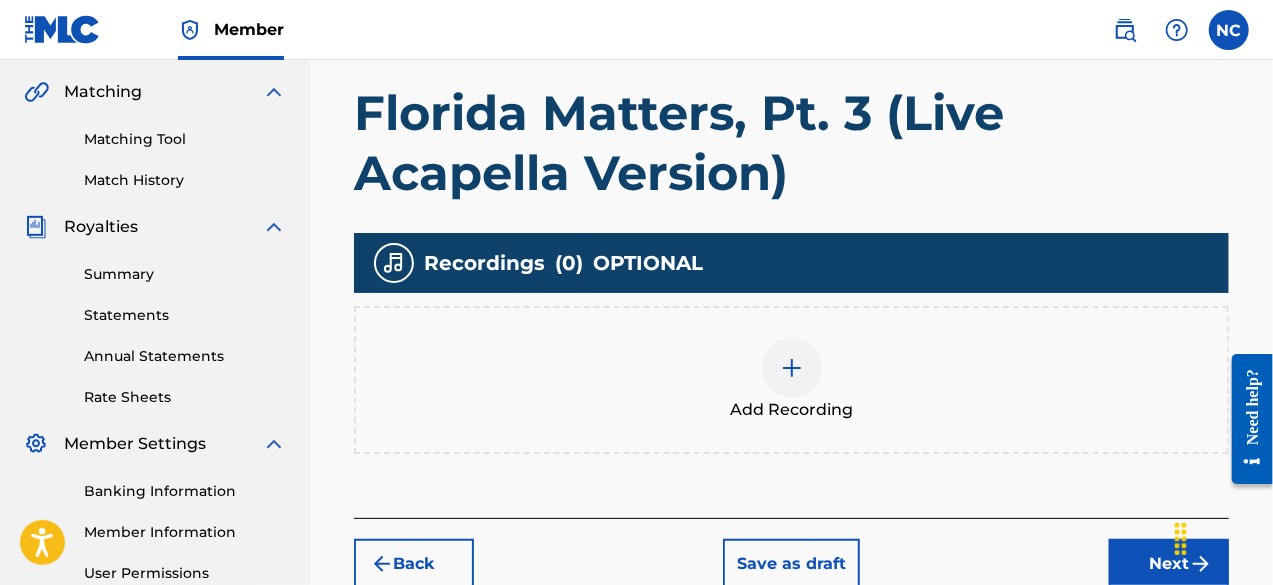 scroll, scrollTop: 654, scrollLeft: 0, axis: vertical 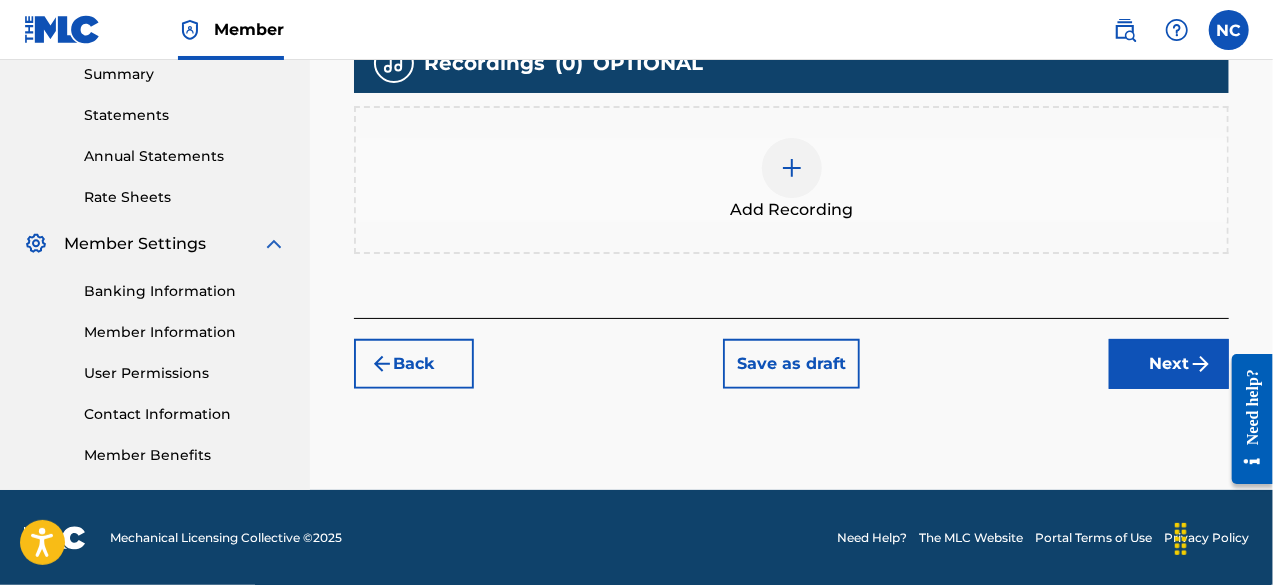 click on "Next" at bounding box center [1169, 364] 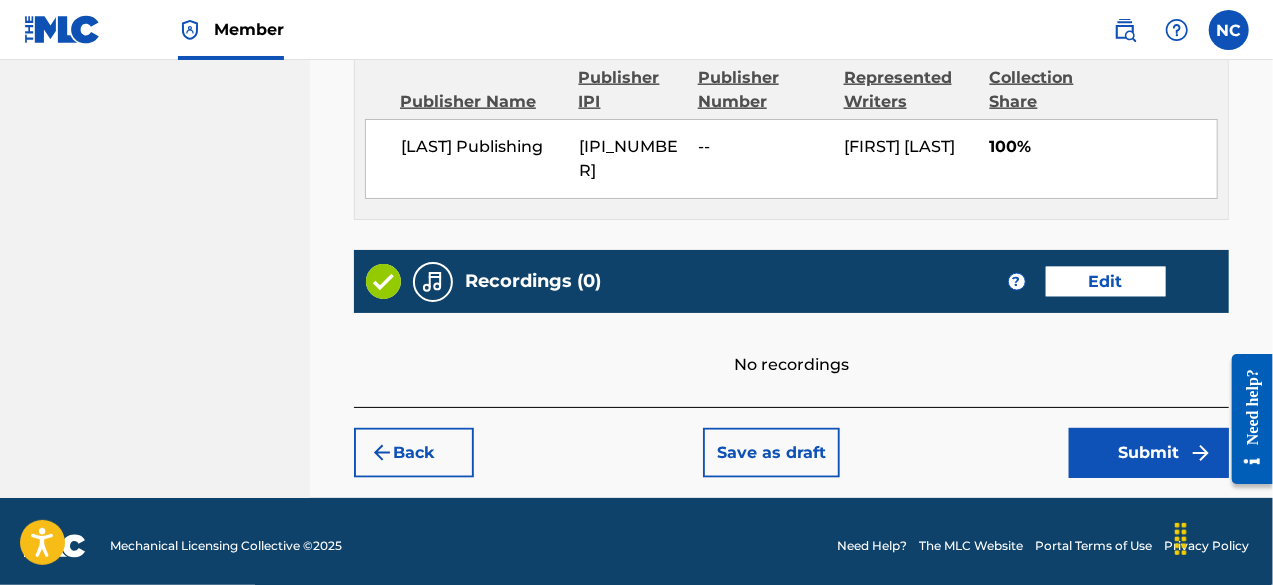 scroll, scrollTop: 1318, scrollLeft: 0, axis: vertical 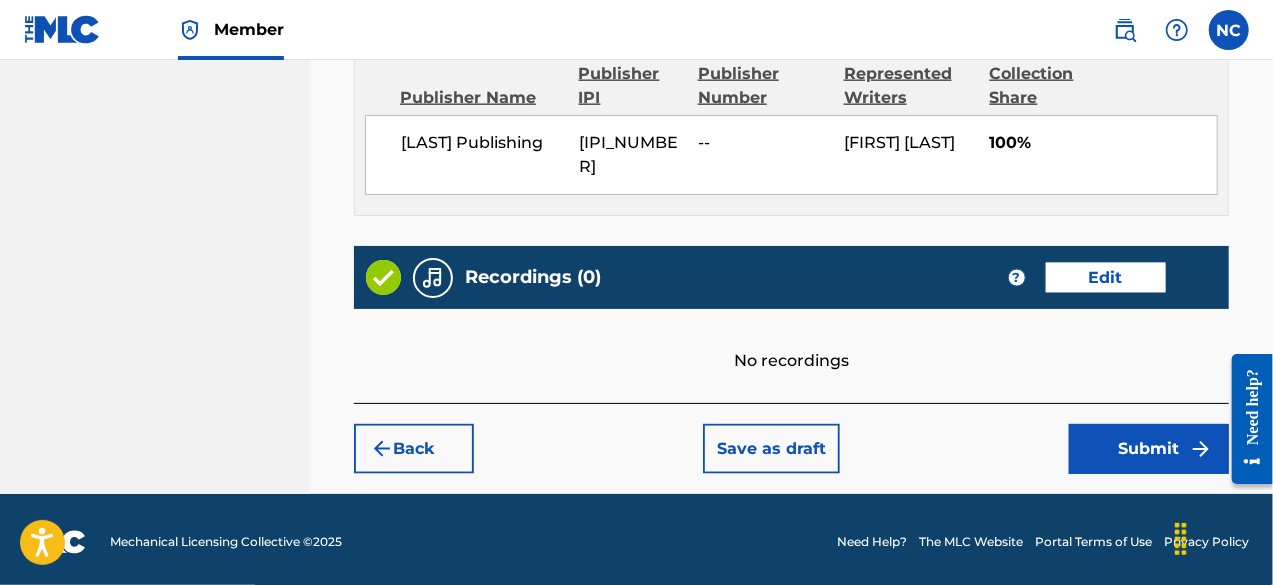 click on "Submit" at bounding box center [1149, 449] 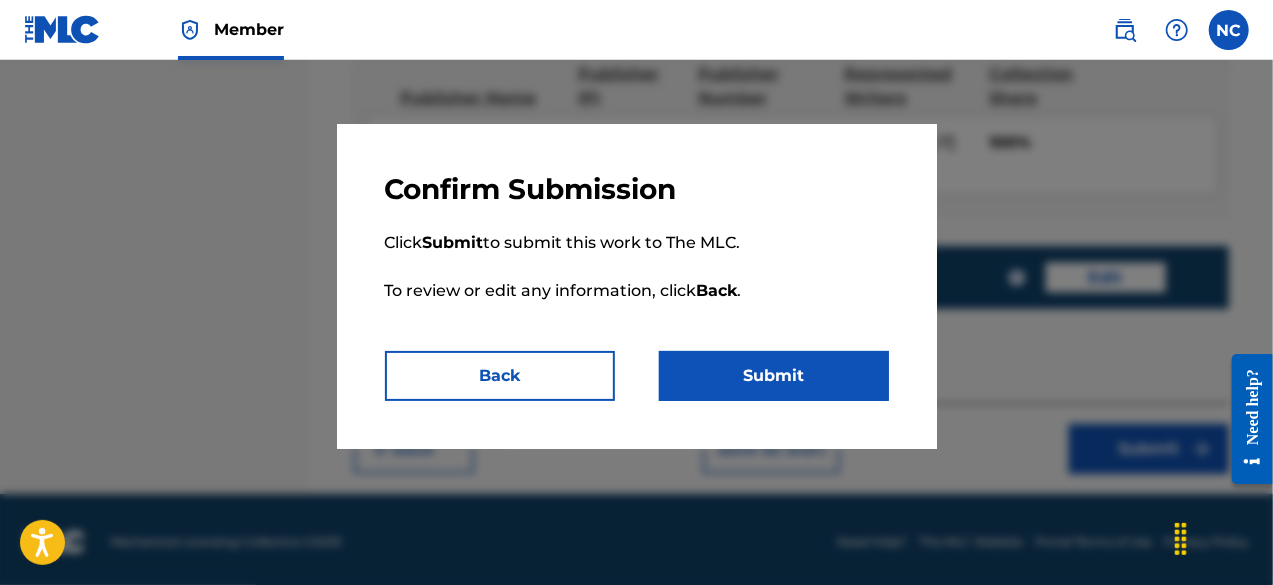 click on "Back" at bounding box center (500, 376) 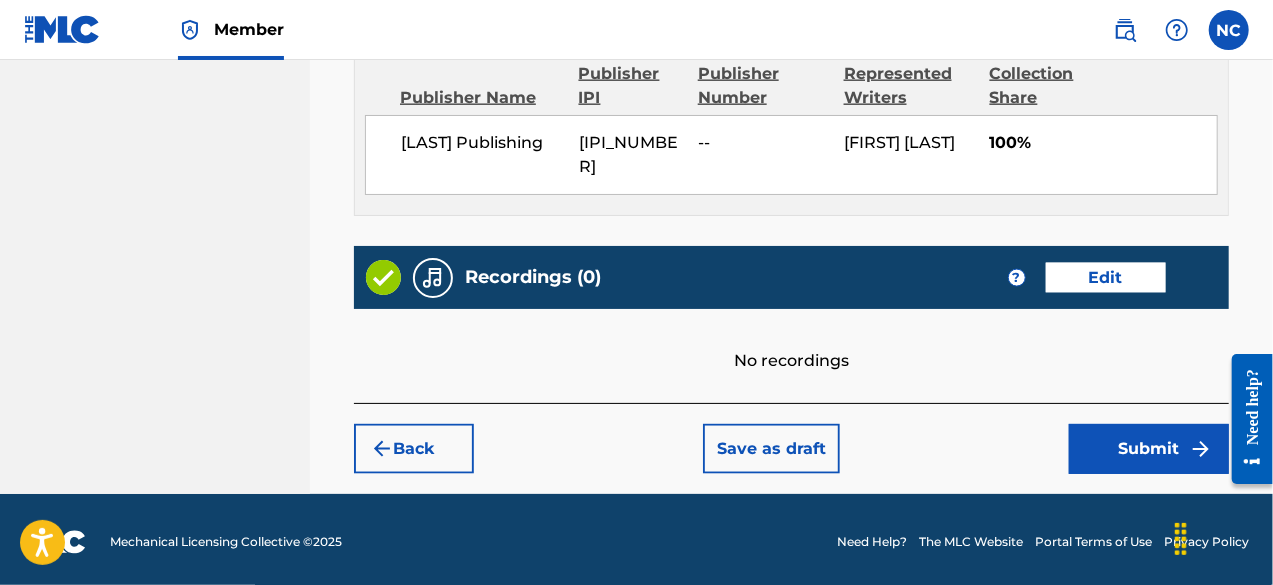 click on "Edit" at bounding box center [1106, 278] 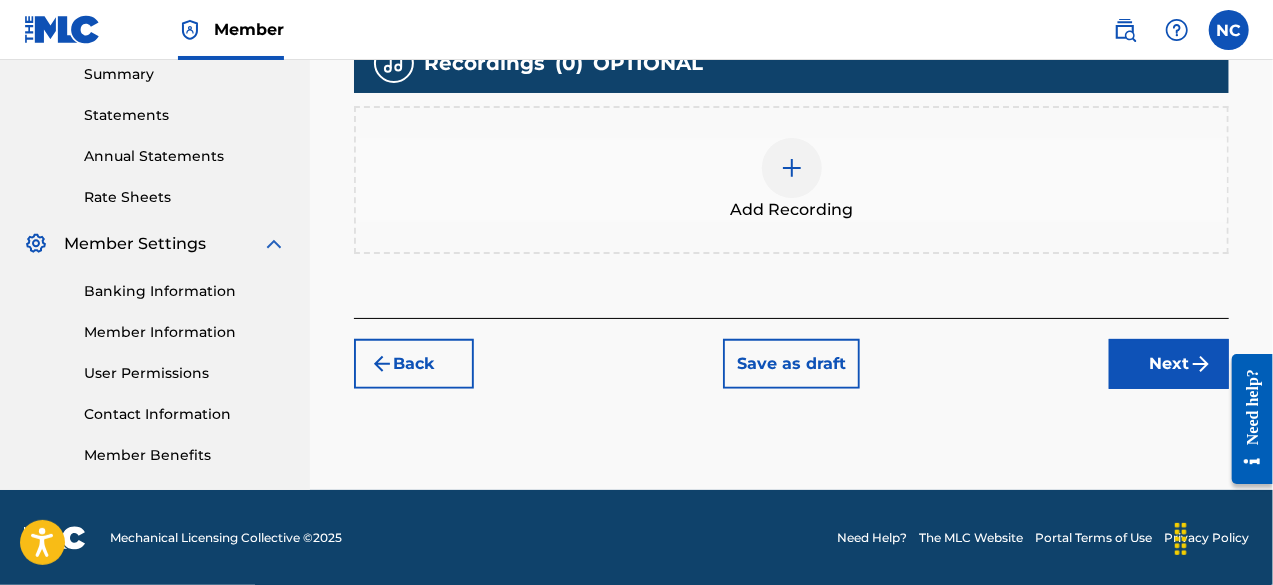 click at bounding box center (792, 168) 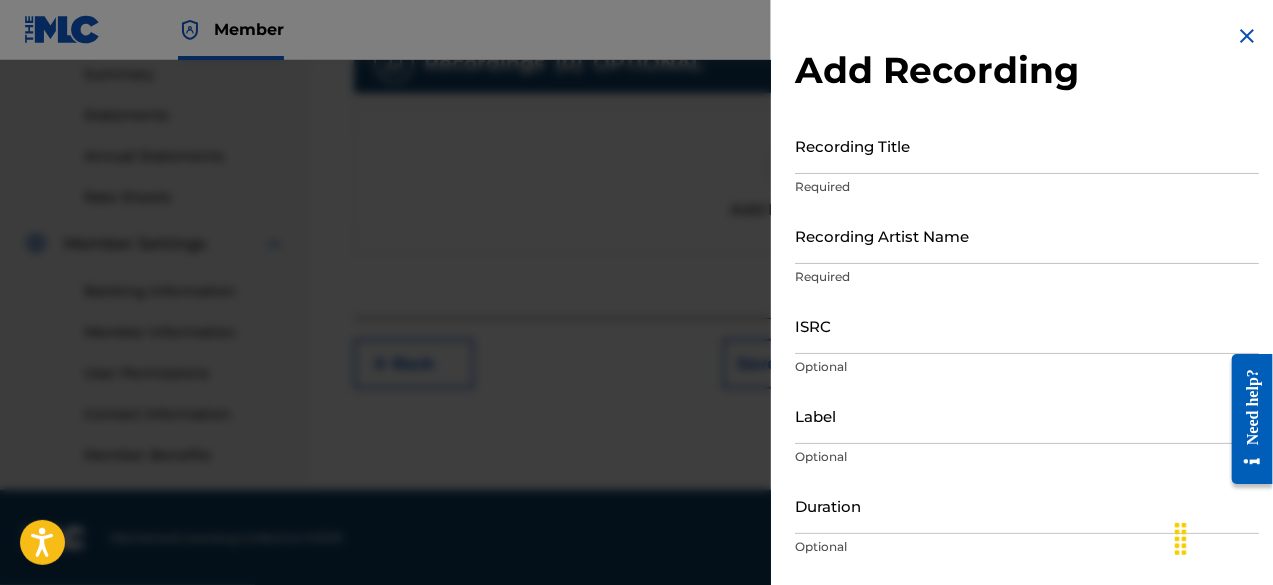 click on "Recording Title" at bounding box center (1027, 145) 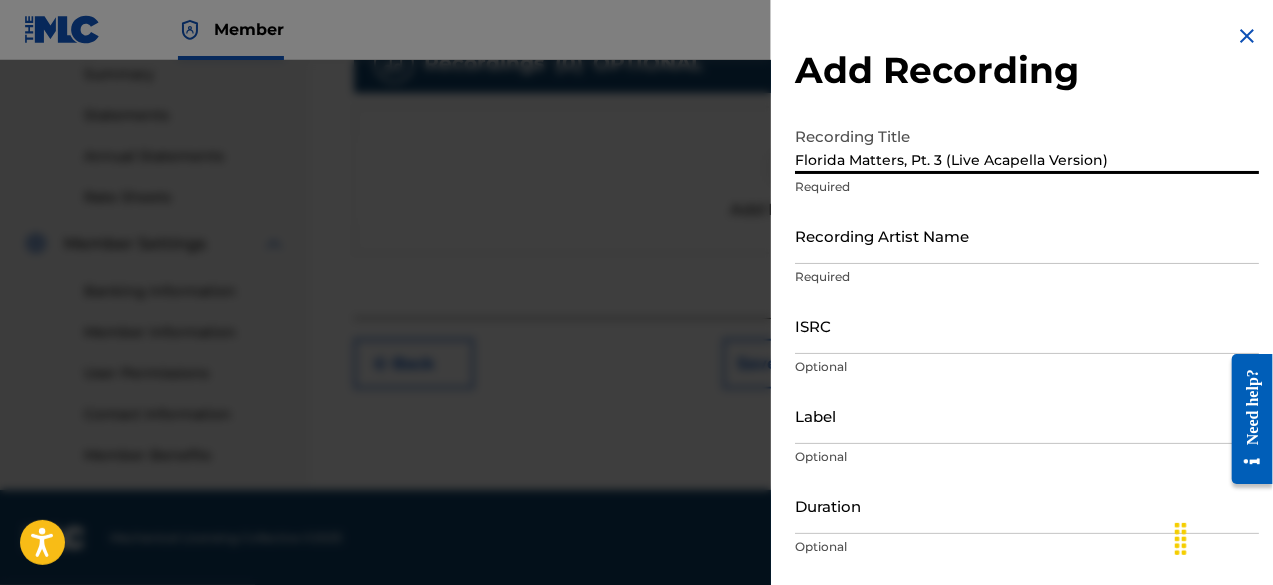 type on "Florida Matters, Pt. 3 (Live Acapella Version)" 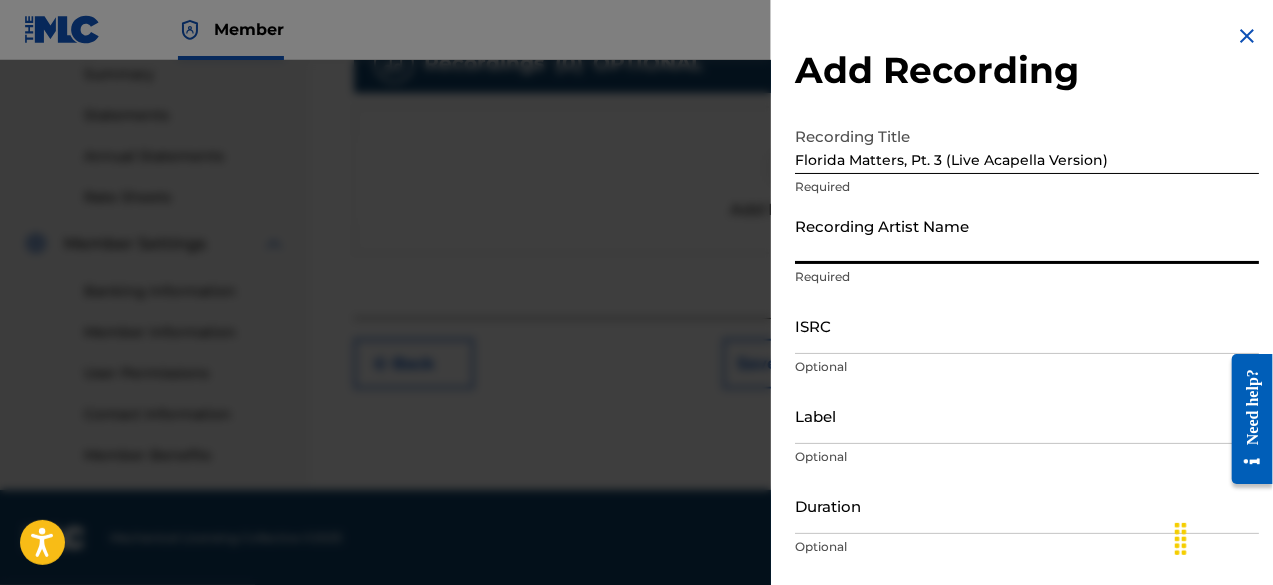 click on "Recording Artist Name" at bounding box center [1027, 235] 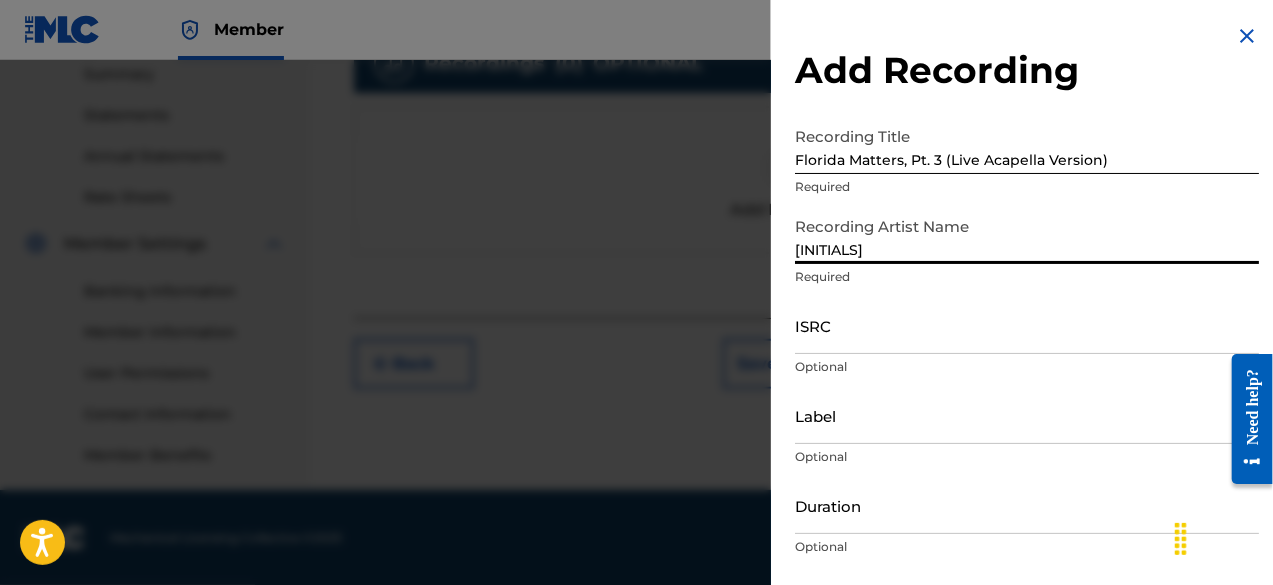 type on "N" 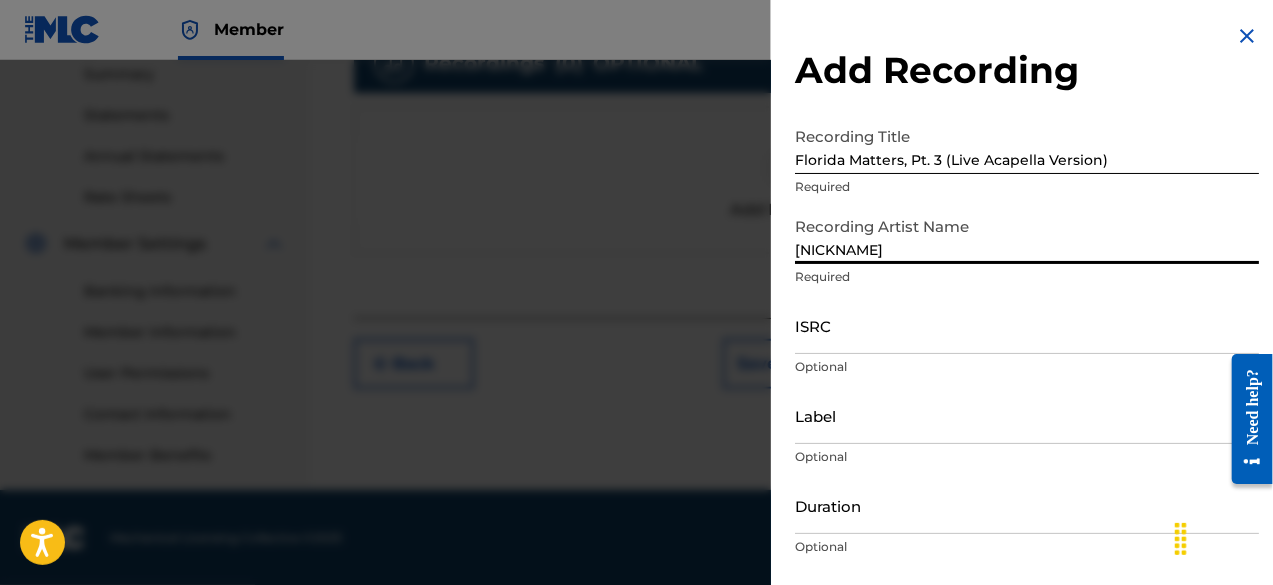 type on "Nick C" 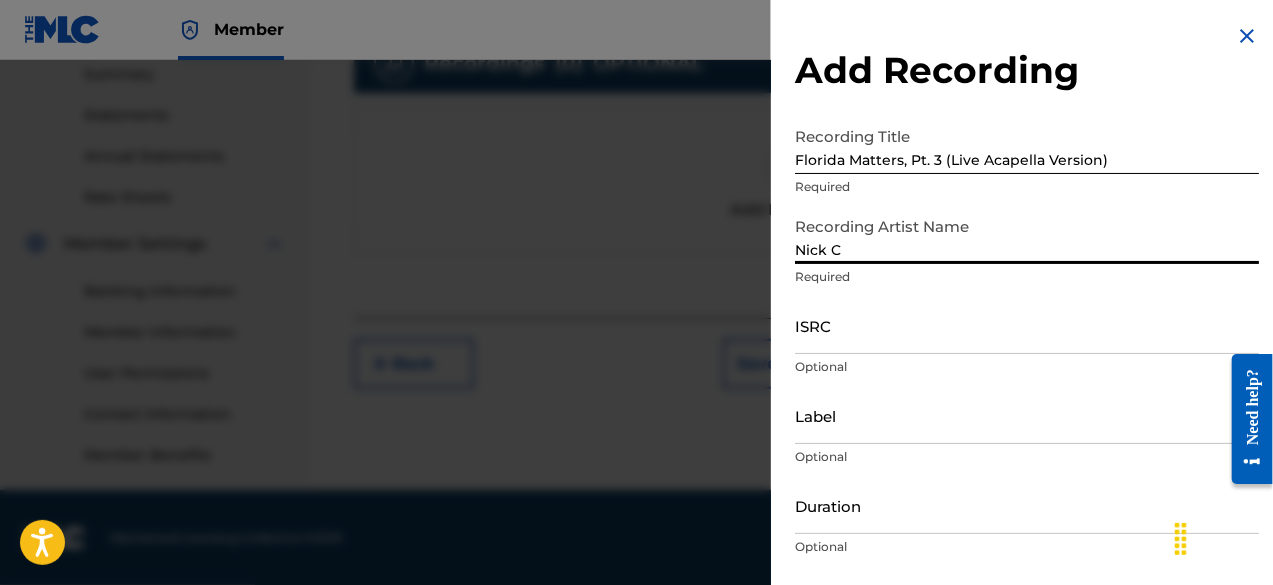 click on "ISRC" at bounding box center (1027, 325) 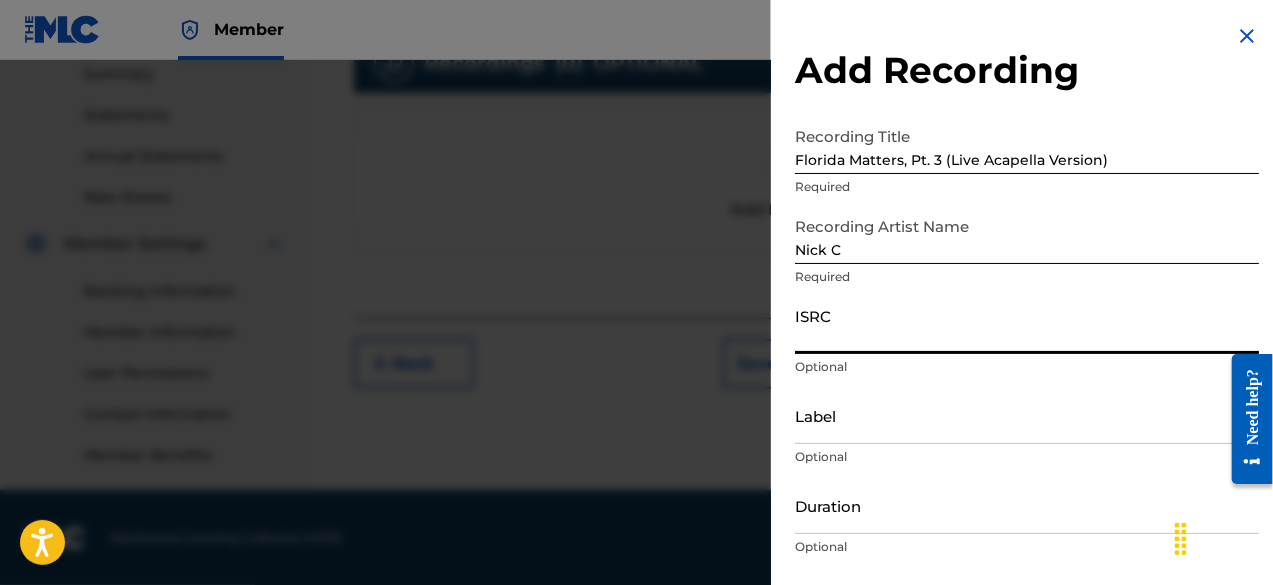 paste on "[PRODUCT_CODE]" 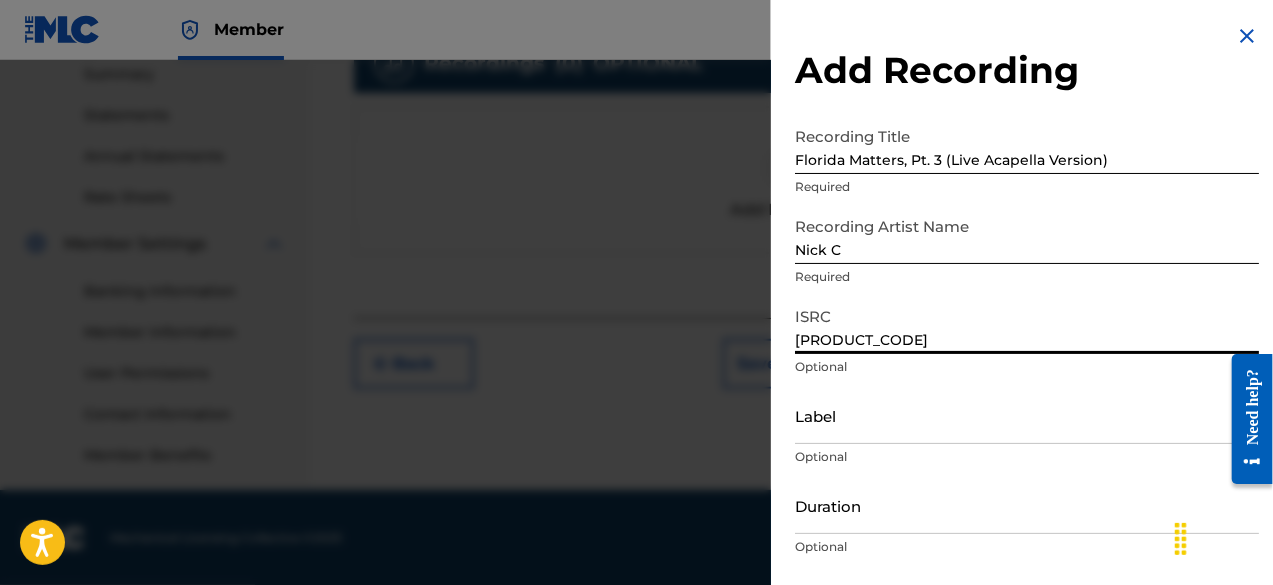 type on "[PRODUCT_CODE]" 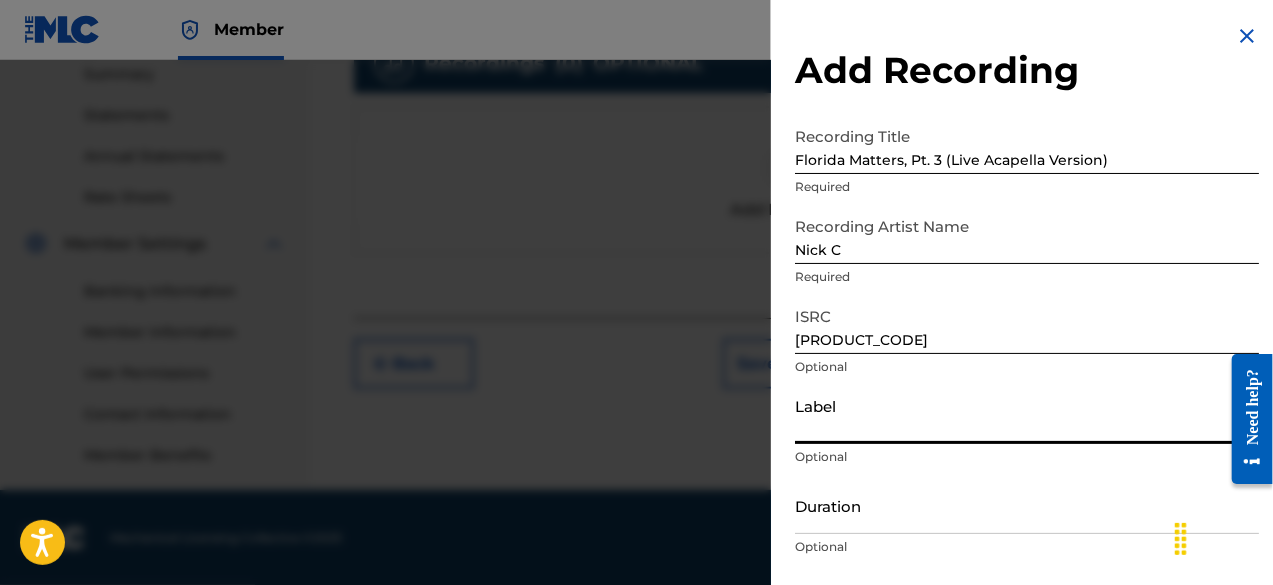 click on "Label" at bounding box center (1027, 415) 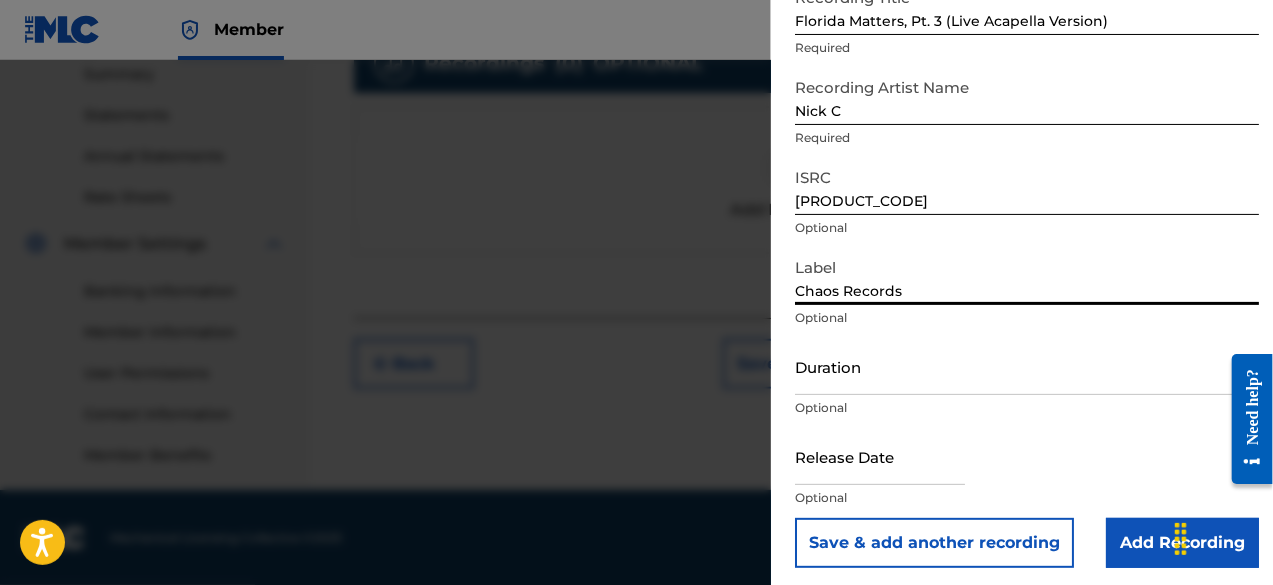 scroll, scrollTop: 146, scrollLeft: 0, axis: vertical 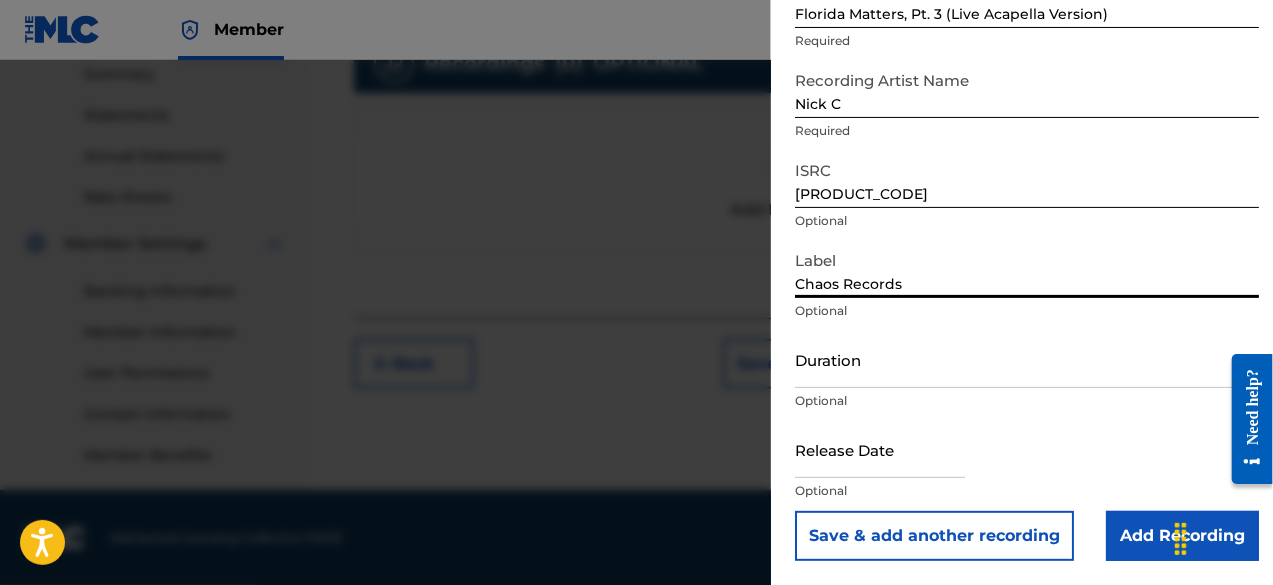 click on "Duration" at bounding box center (1027, 359) 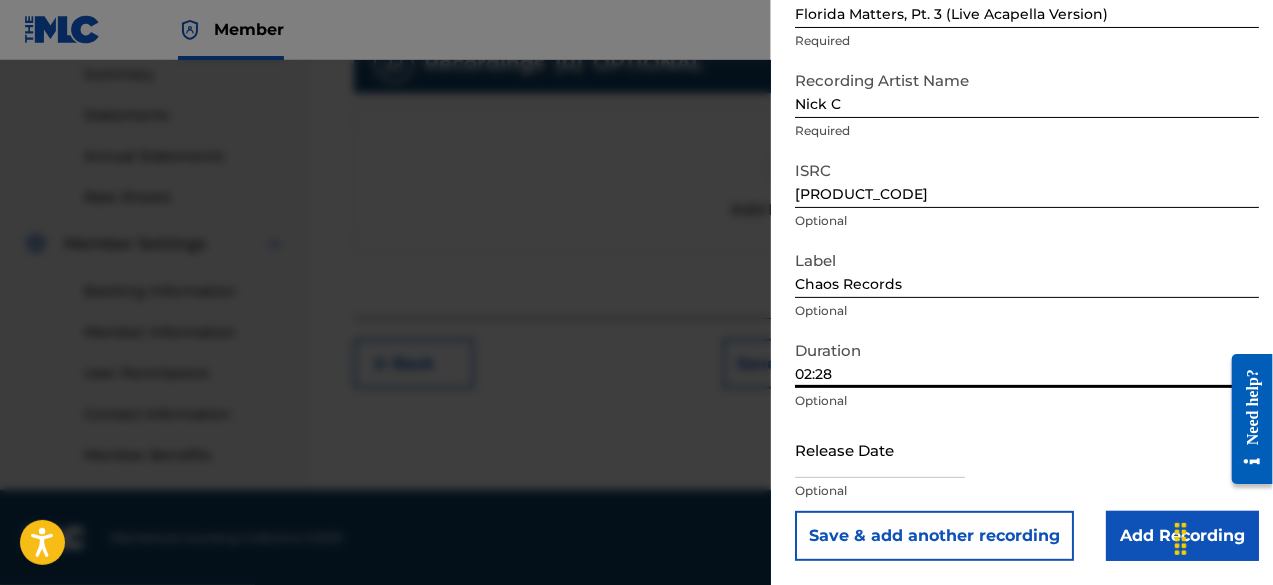 type on "02:28" 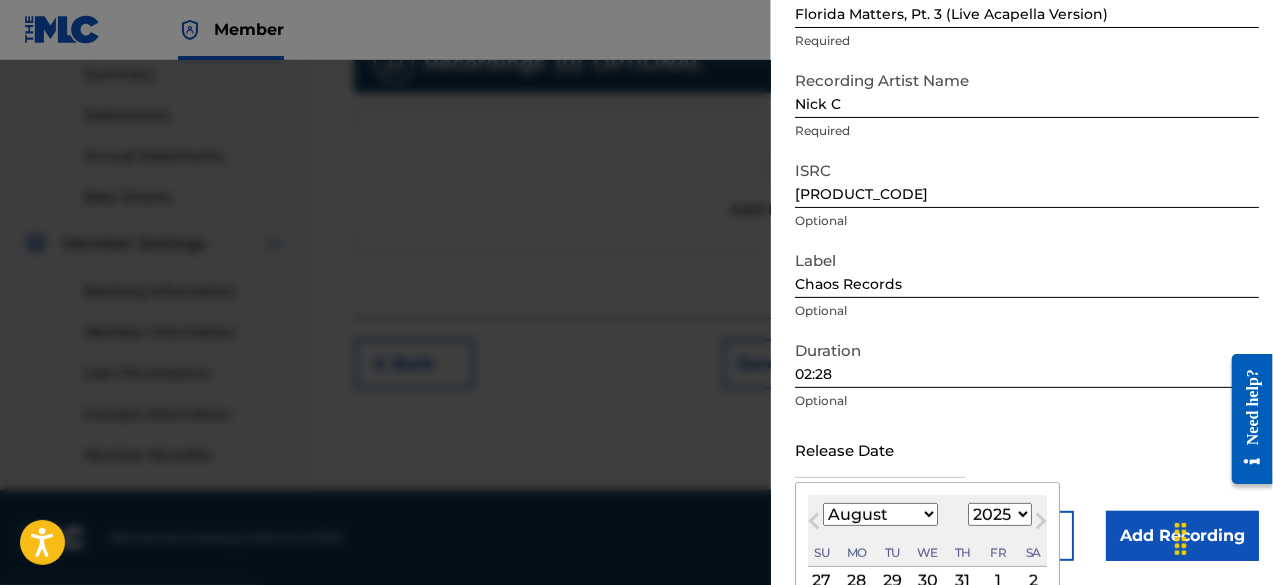 type on "[MONTH] [DAY] [YEAR]" 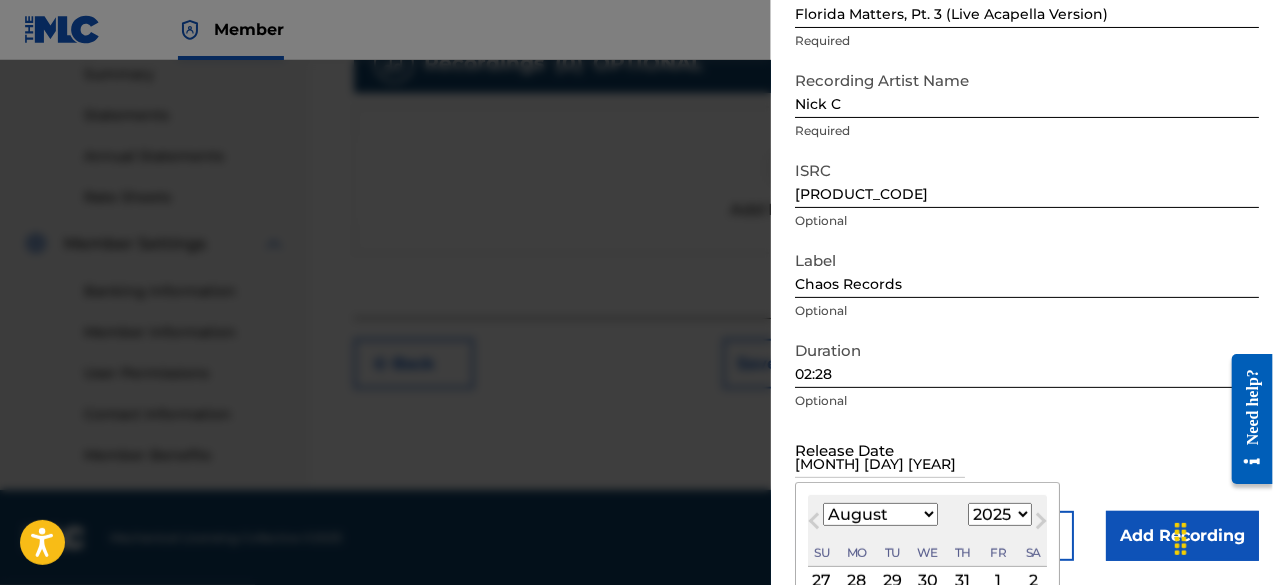 select on "6" 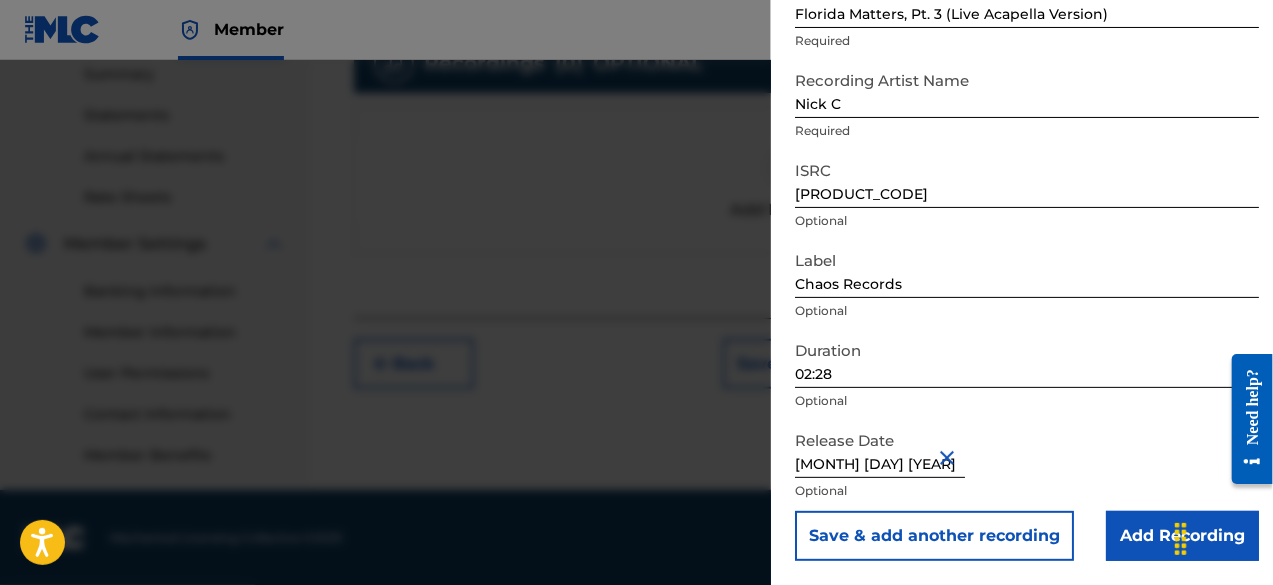 click on "Recording Title [ARTIST_NAME], Pt. 3 (Live Acapella Version) Required Recording Artist Name [NICKNAME] Required ISRC [ISRC] Optional Label [SONG_TITLE] Records Optional Duration 02:28 Optional Release Date [MONTH] [DAY] [YEAR] Optional Save &add another recording Add Recording" at bounding box center (1027, 266) 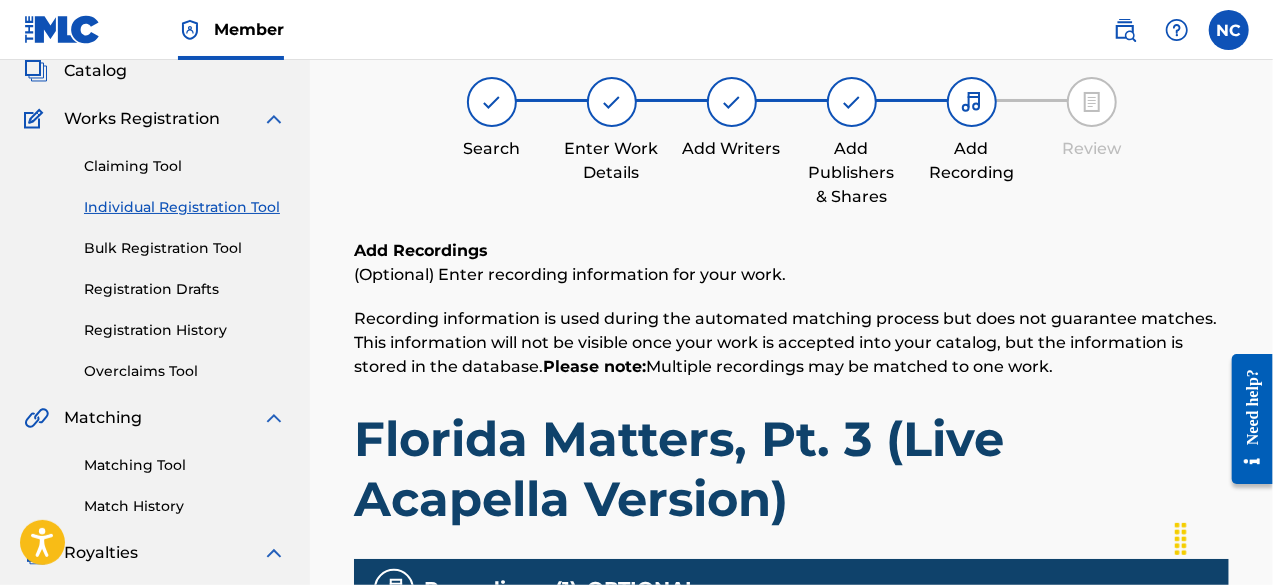 scroll, scrollTop: 0, scrollLeft: 0, axis: both 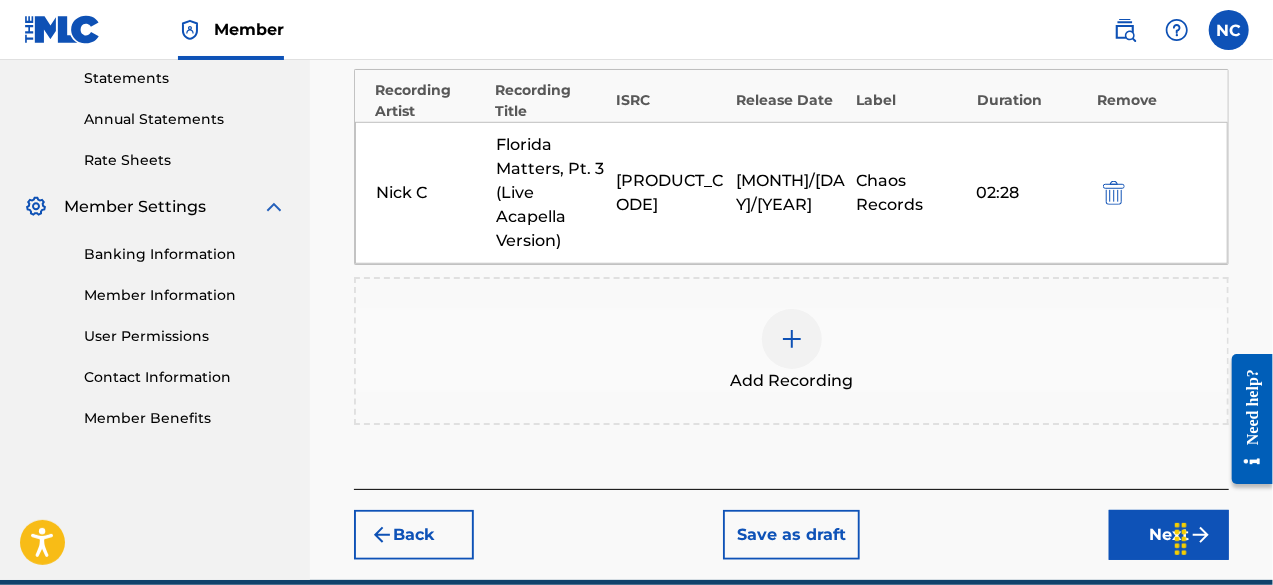 click on "Next" at bounding box center (1169, 535) 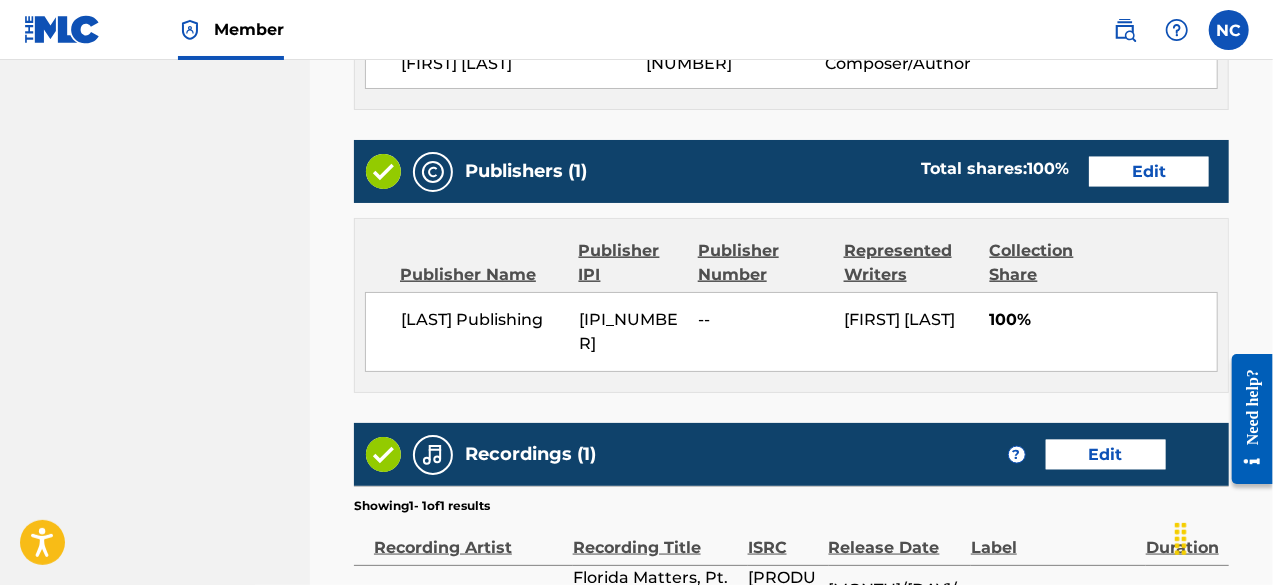 scroll, scrollTop: 1406, scrollLeft: 0, axis: vertical 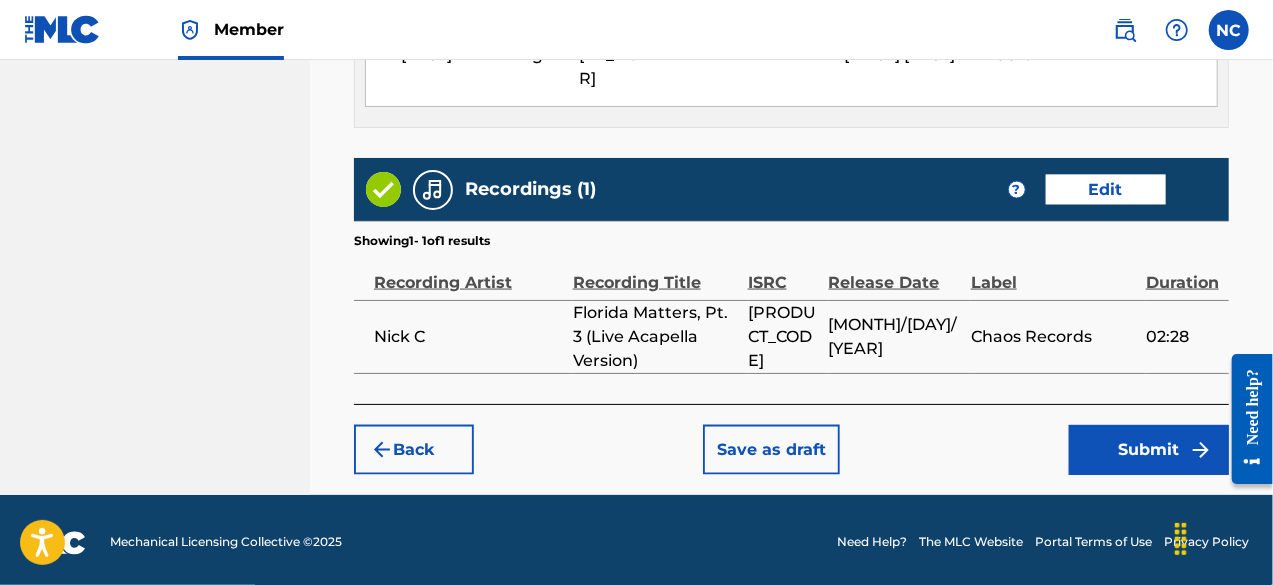 click on "Submit" at bounding box center (1149, 450) 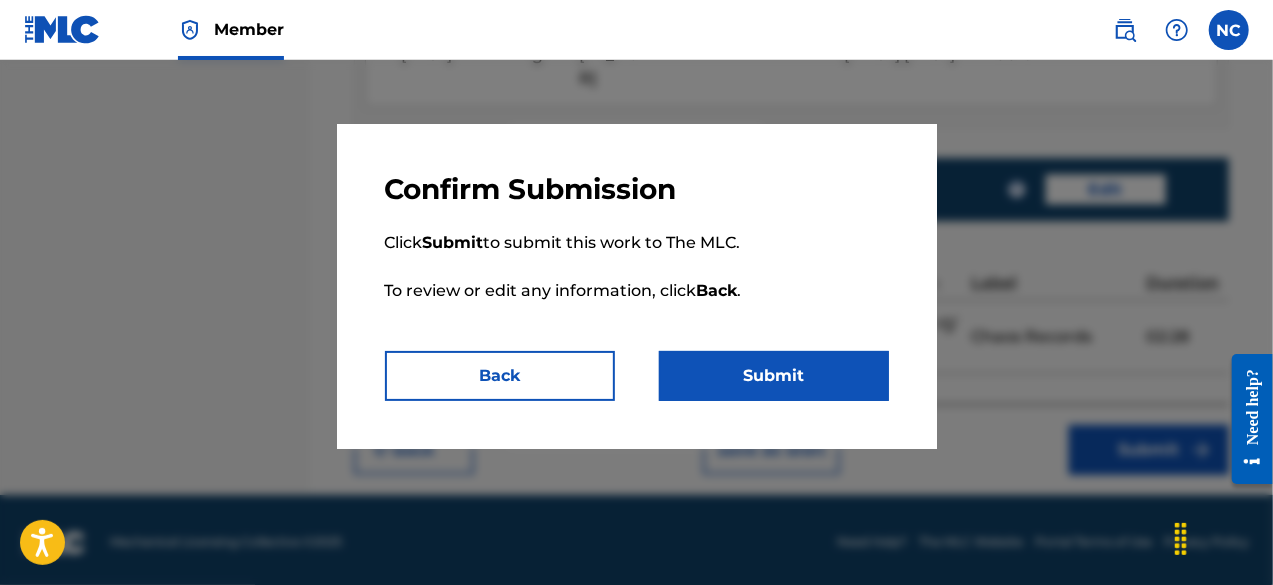 click on "Submit" at bounding box center (774, 376) 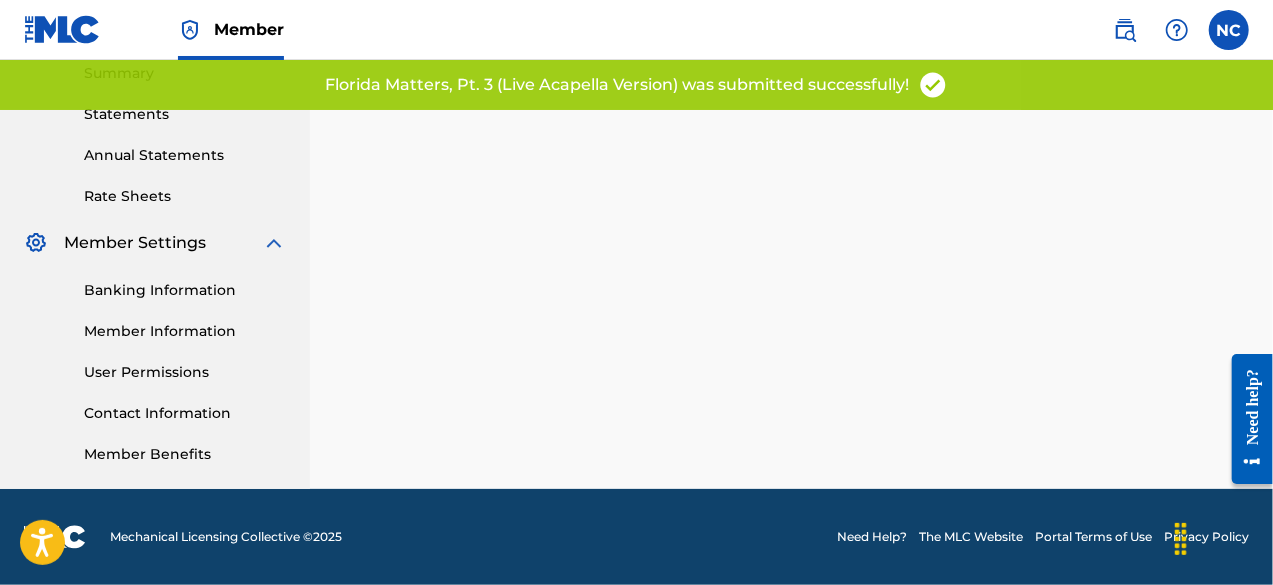scroll, scrollTop: 0, scrollLeft: 0, axis: both 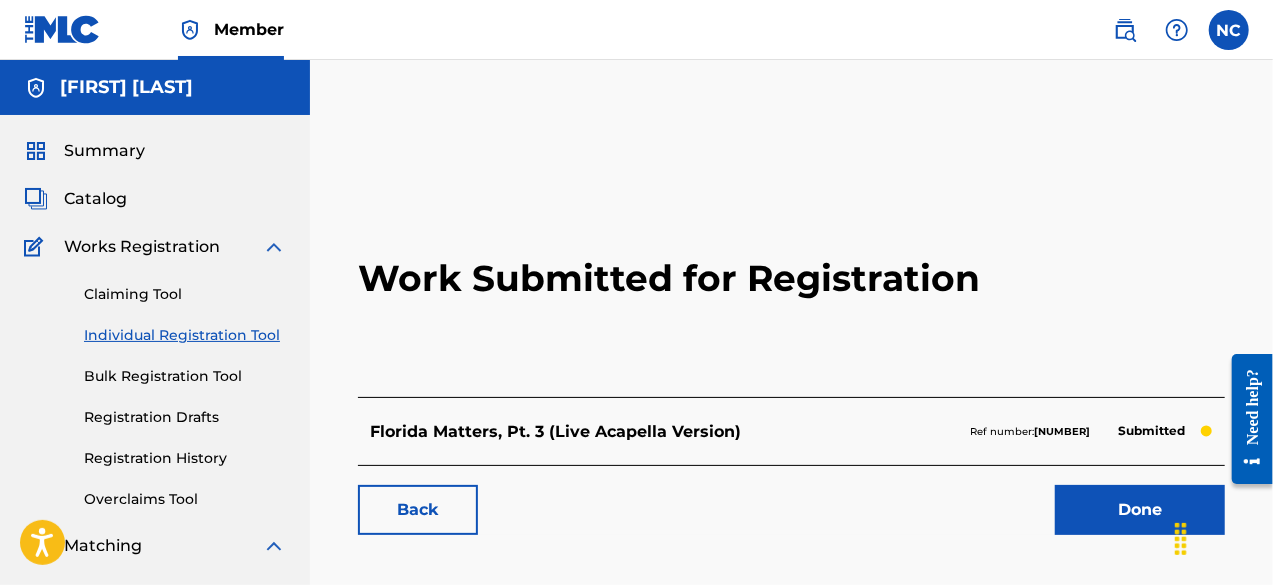 click on "Done" at bounding box center [1140, 510] 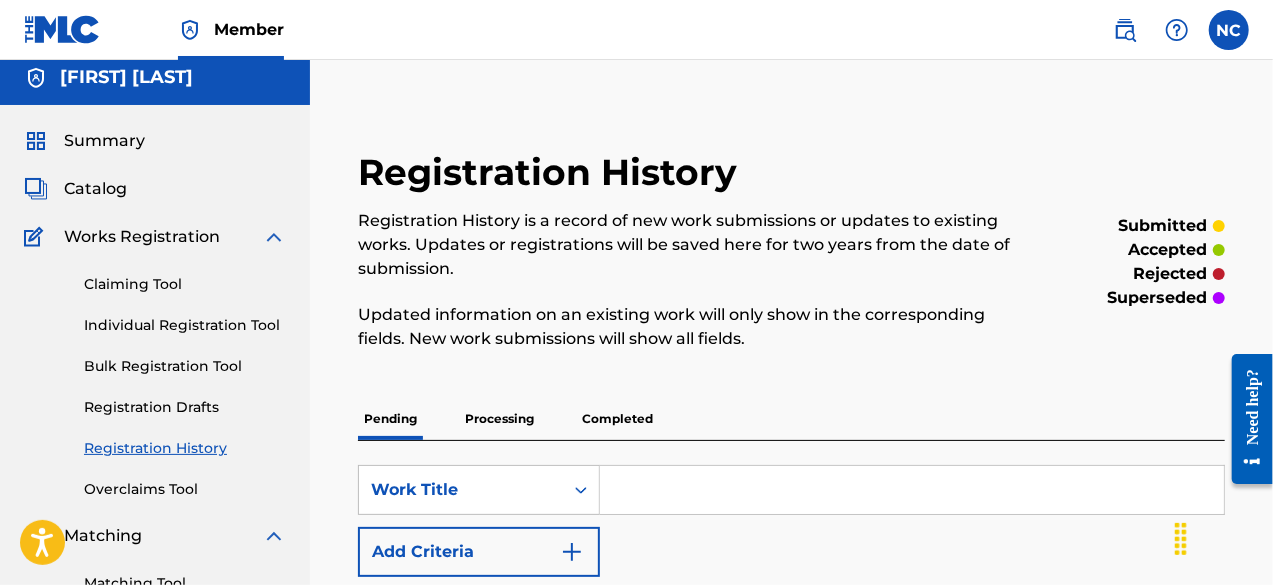 scroll, scrollTop: 0, scrollLeft: 0, axis: both 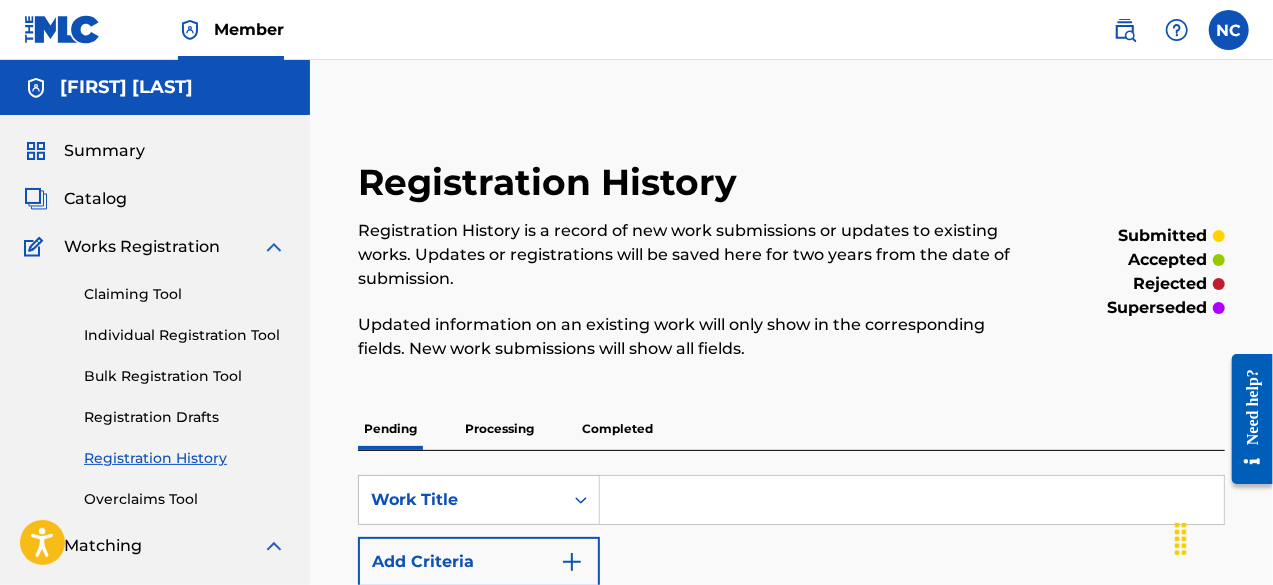 click on "Individual Registration Tool" at bounding box center [185, 335] 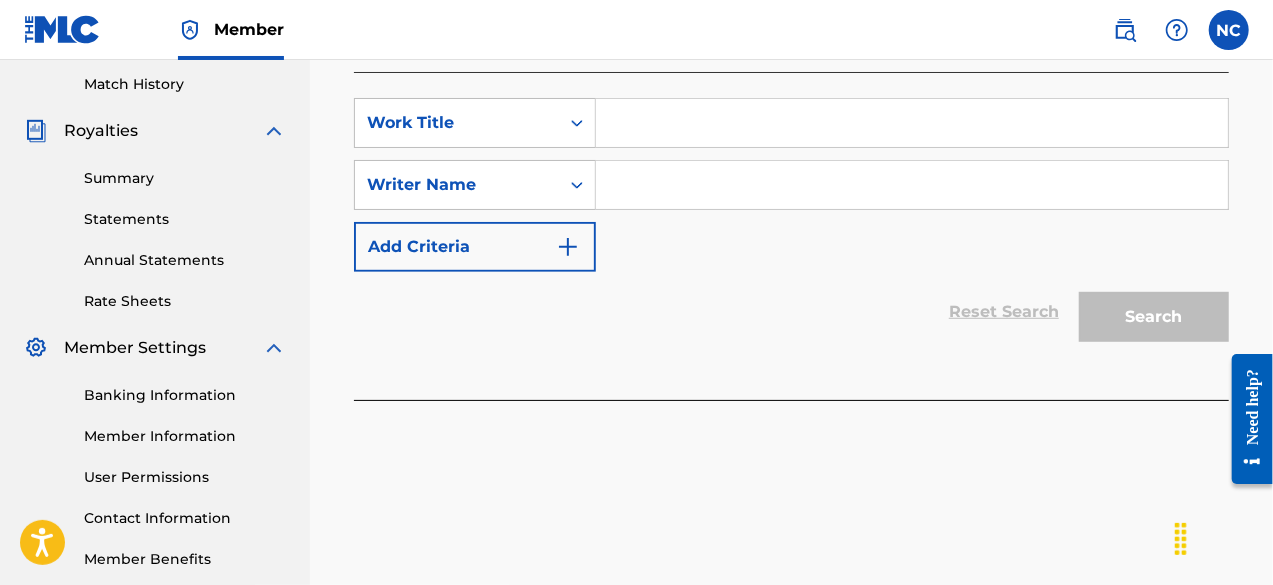 scroll, scrollTop: 551, scrollLeft: 0, axis: vertical 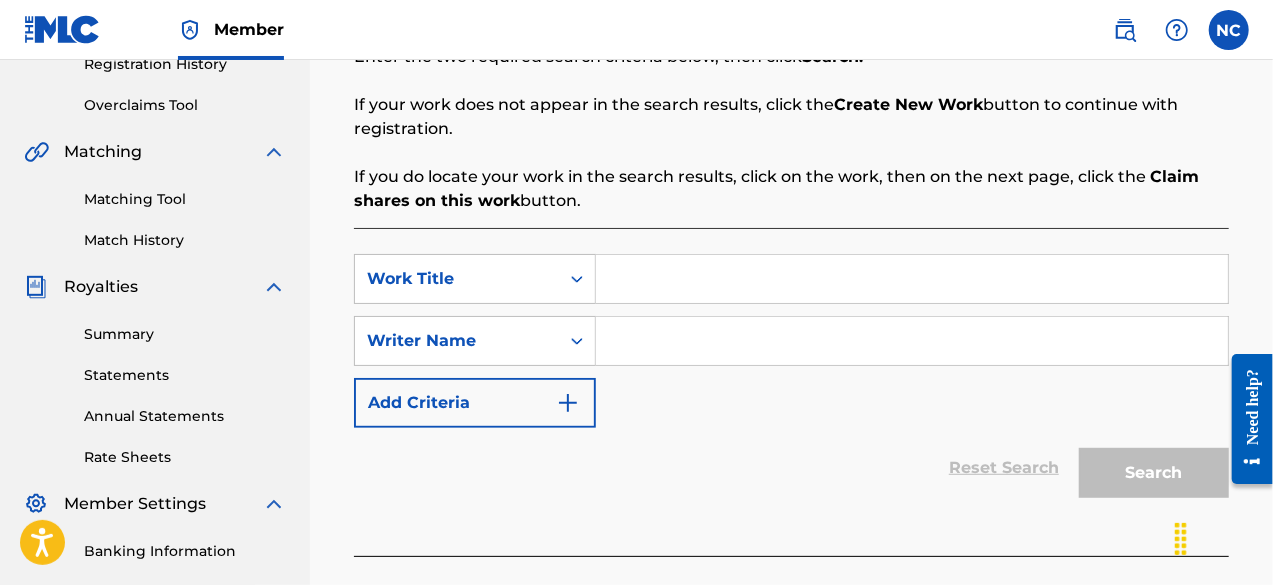 click at bounding box center [912, 279] 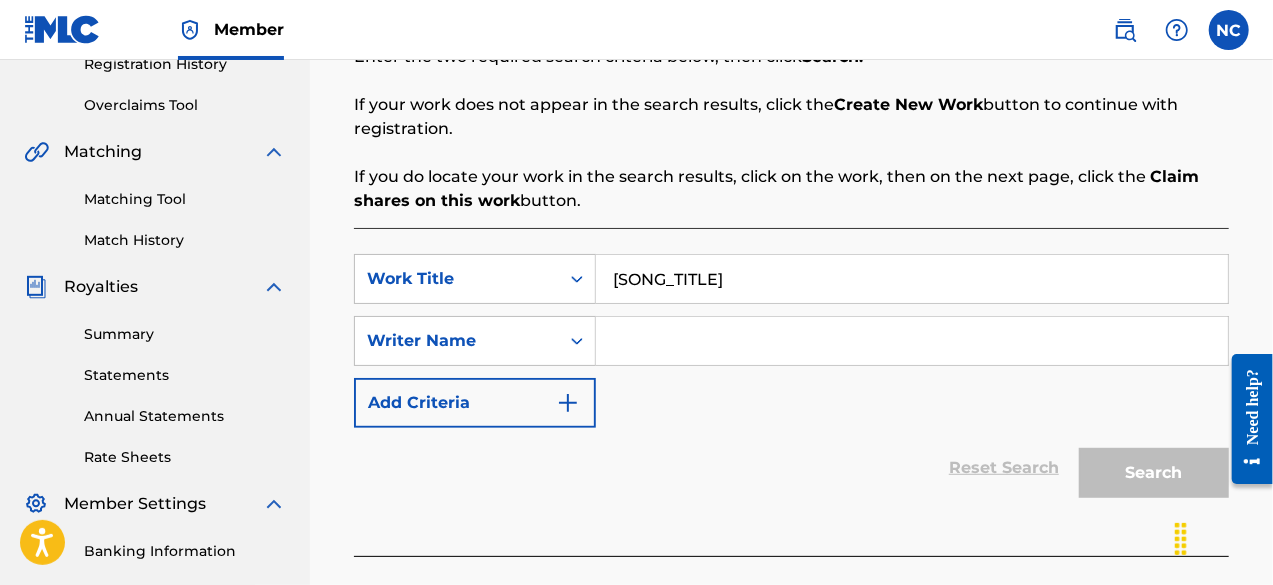 type on "[SONG_TITLE]" 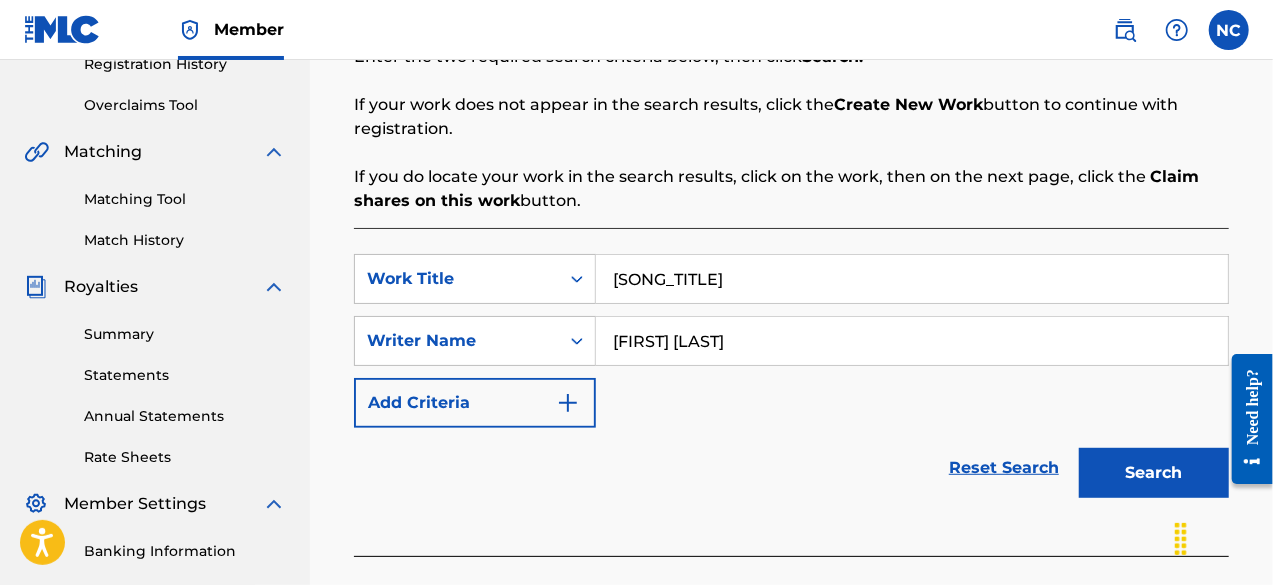 click on "Search" at bounding box center (1154, 473) 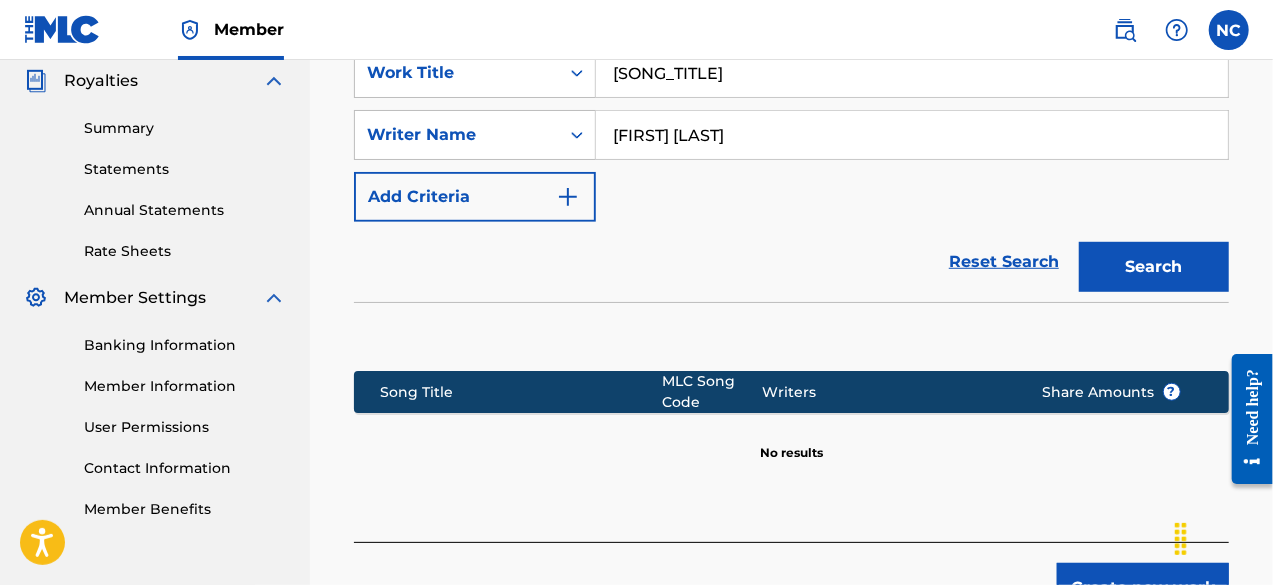 scroll, scrollTop: 621, scrollLeft: 0, axis: vertical 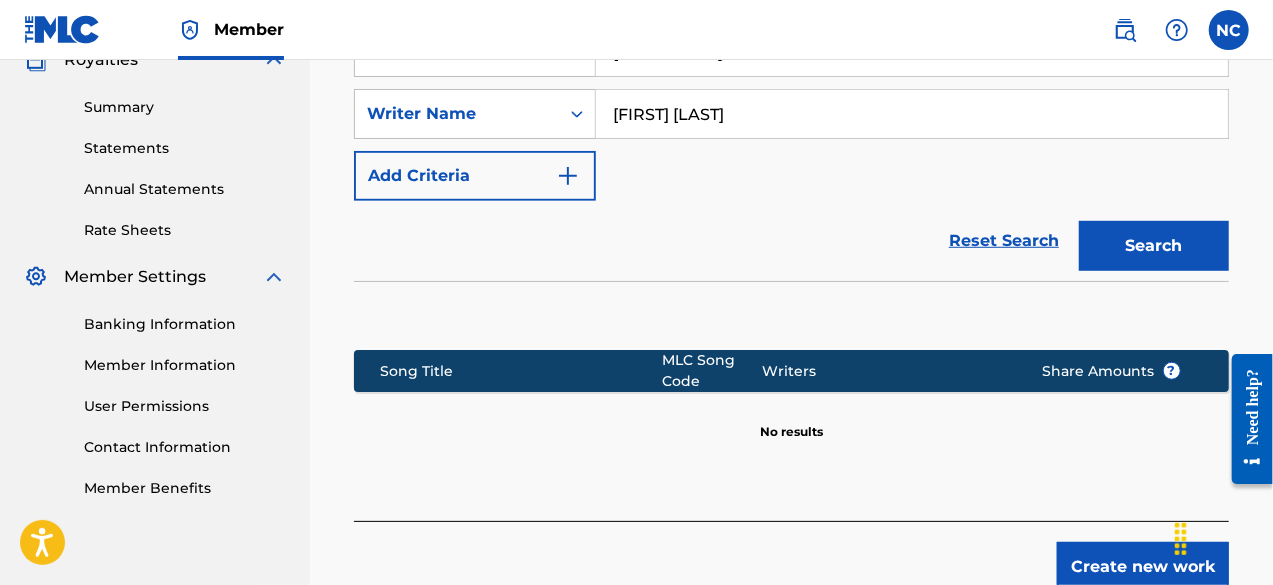 click on "Create new work" at bounding box center (1143, 567) 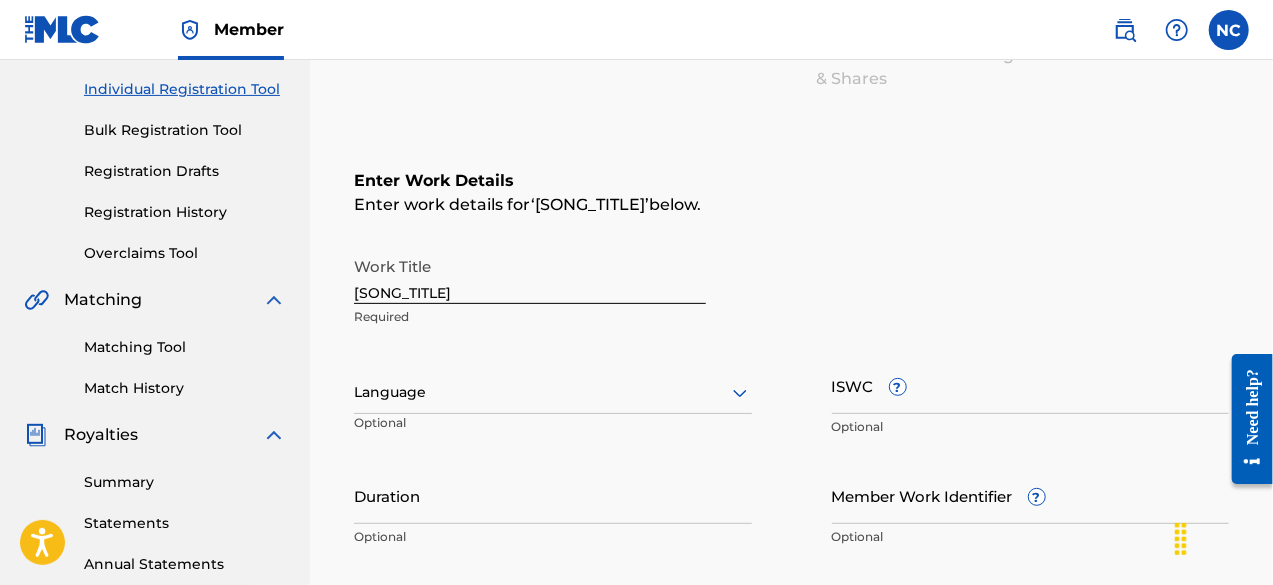 scroll, scrollTop: 237, scrollLeft: 0, axis: vertical 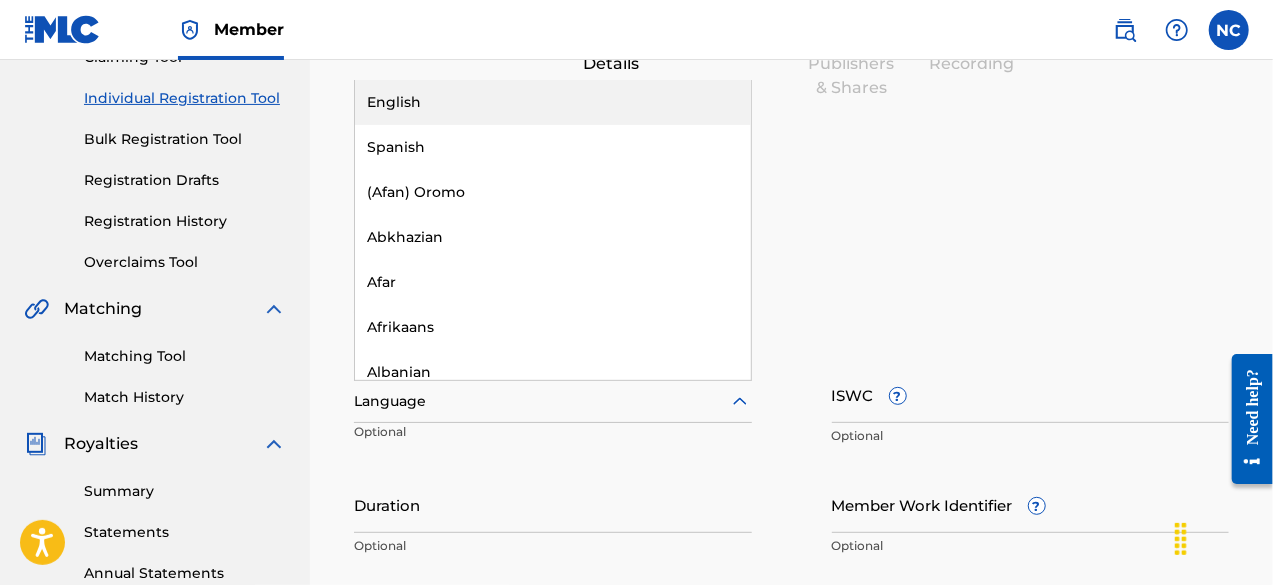 click at bounding box center [553, 401] 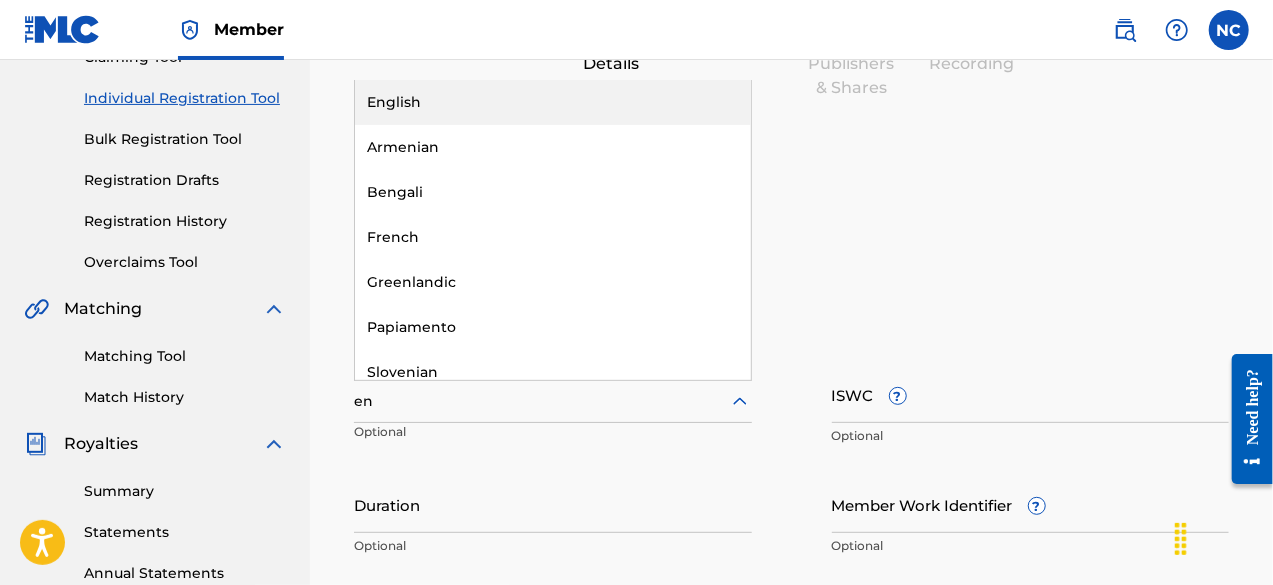 type on "eng" 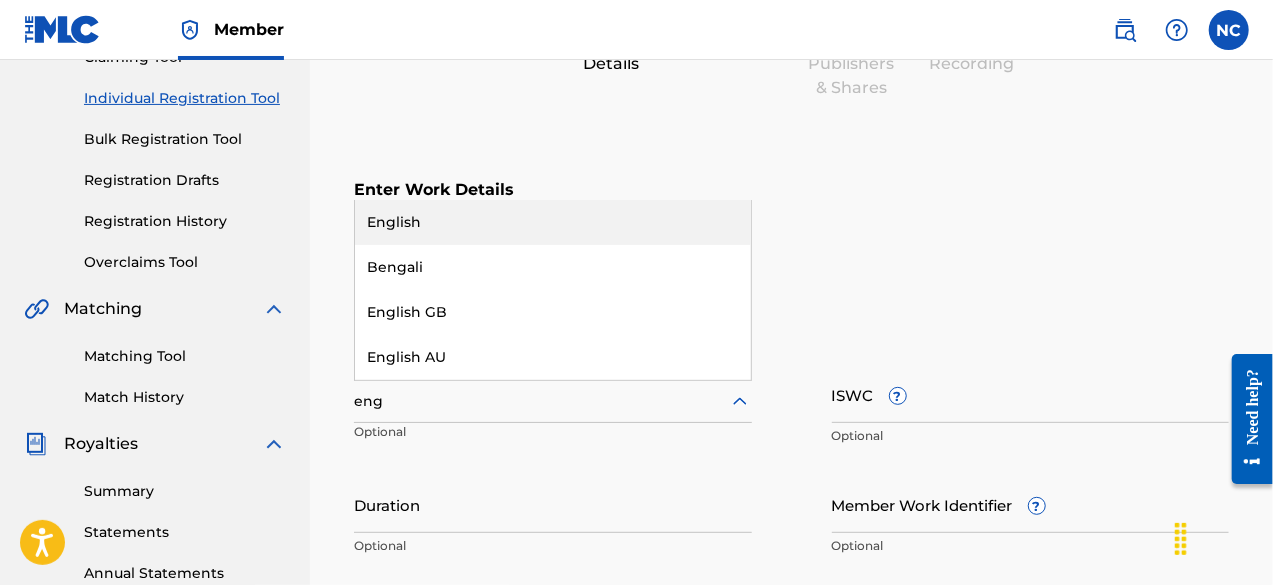 click on "English" at bounding box center (553, 222) 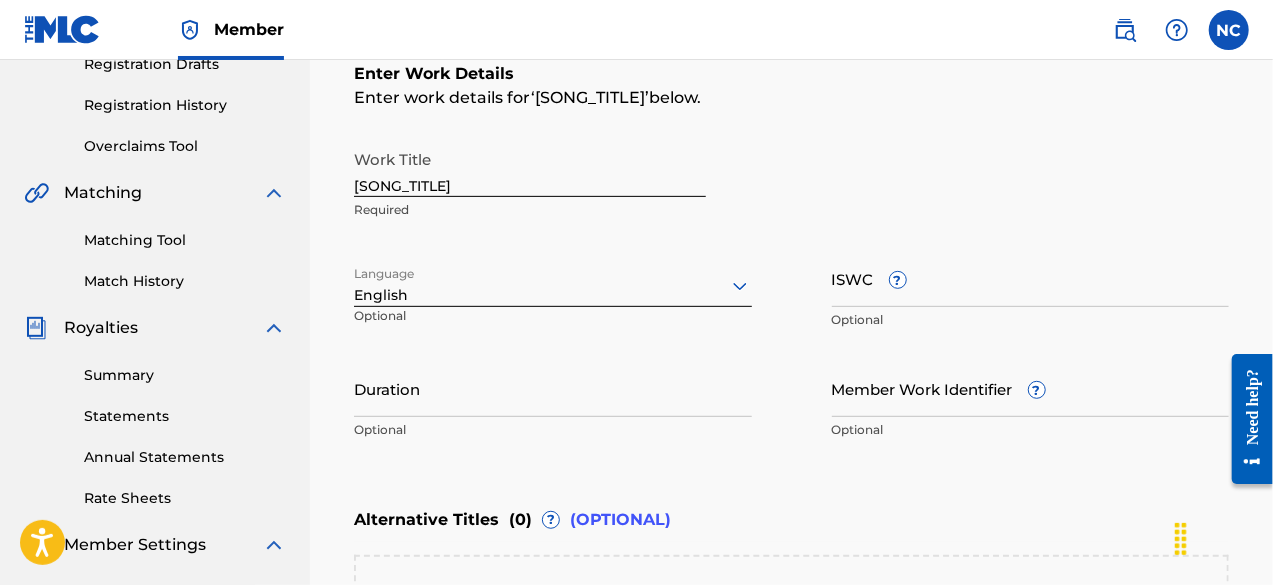 scroll, scrollTop: 361, scrollLeft: 0, axis: vertical 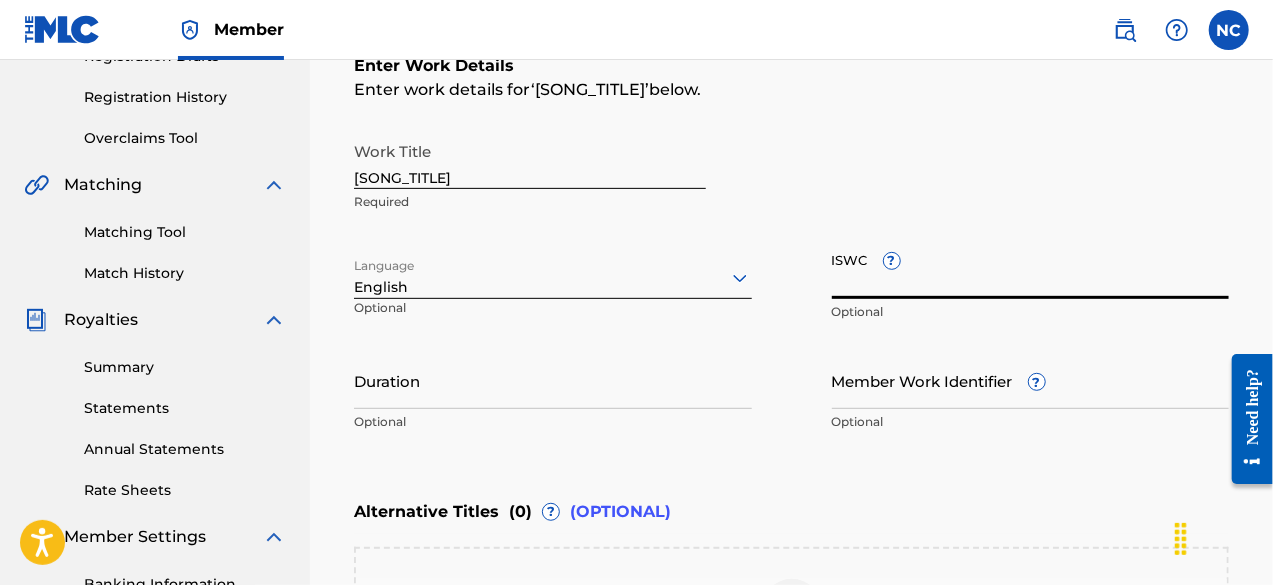 click on "ISWC   ?" at bounding box center [1031, 270] 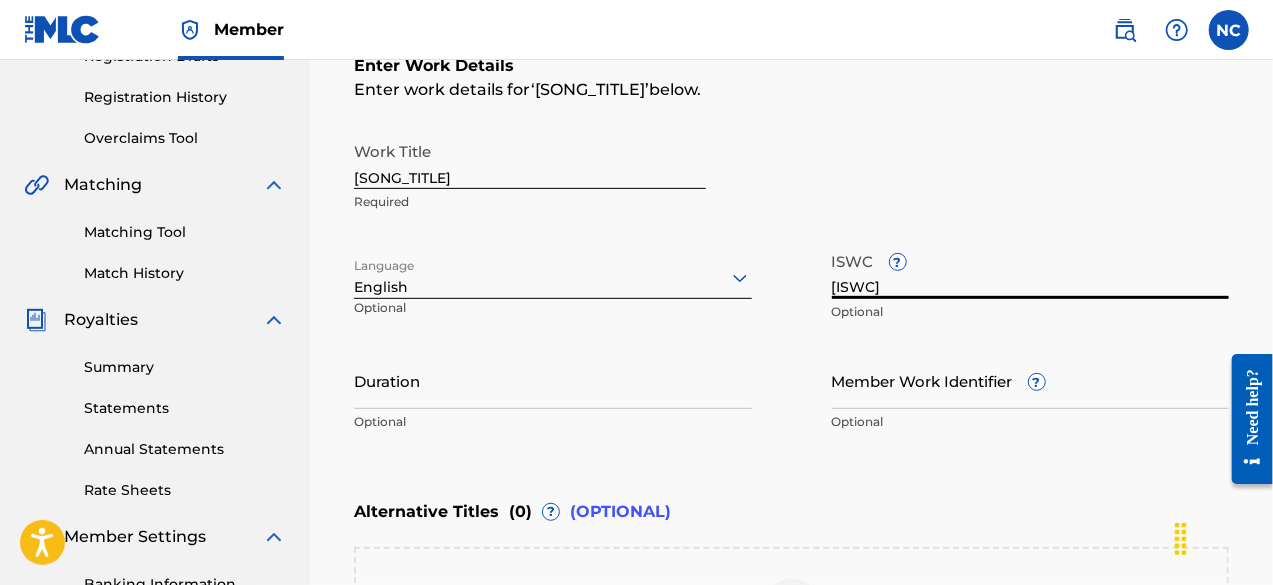 type on "[ISWC]" 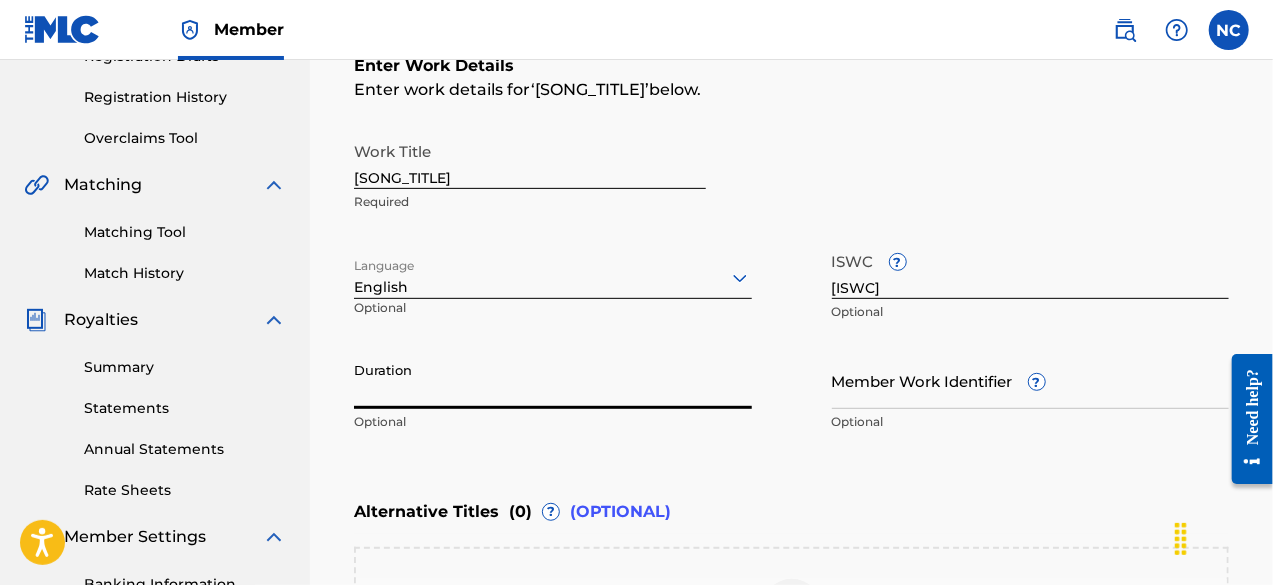 click on "Duration" at bounding box center [553, 380] 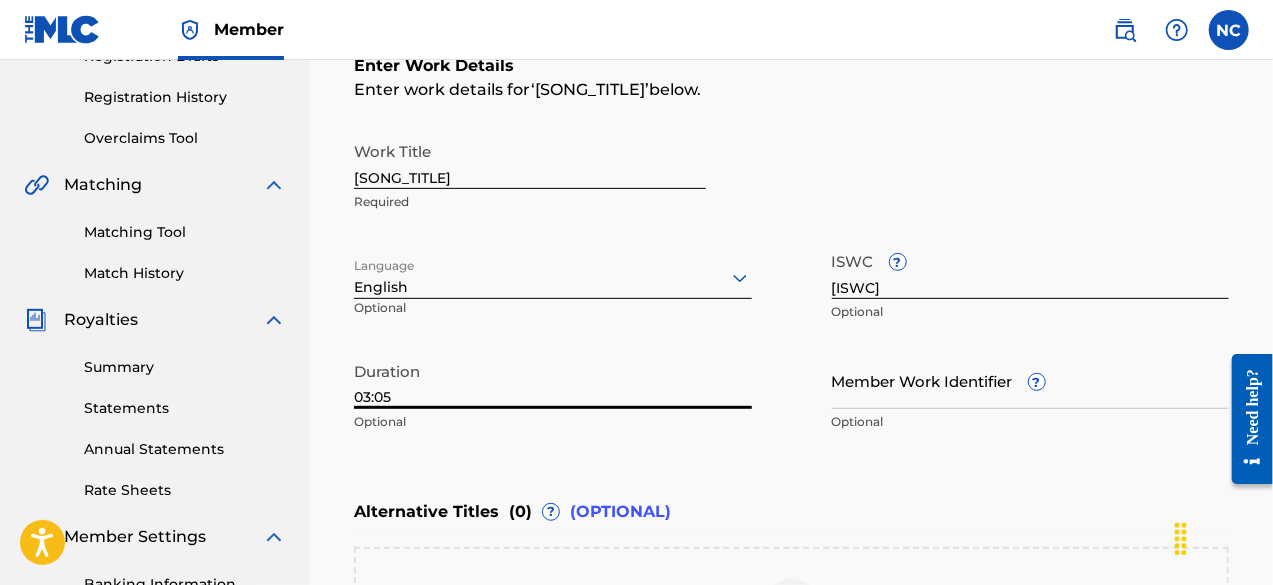 type on "03:05" 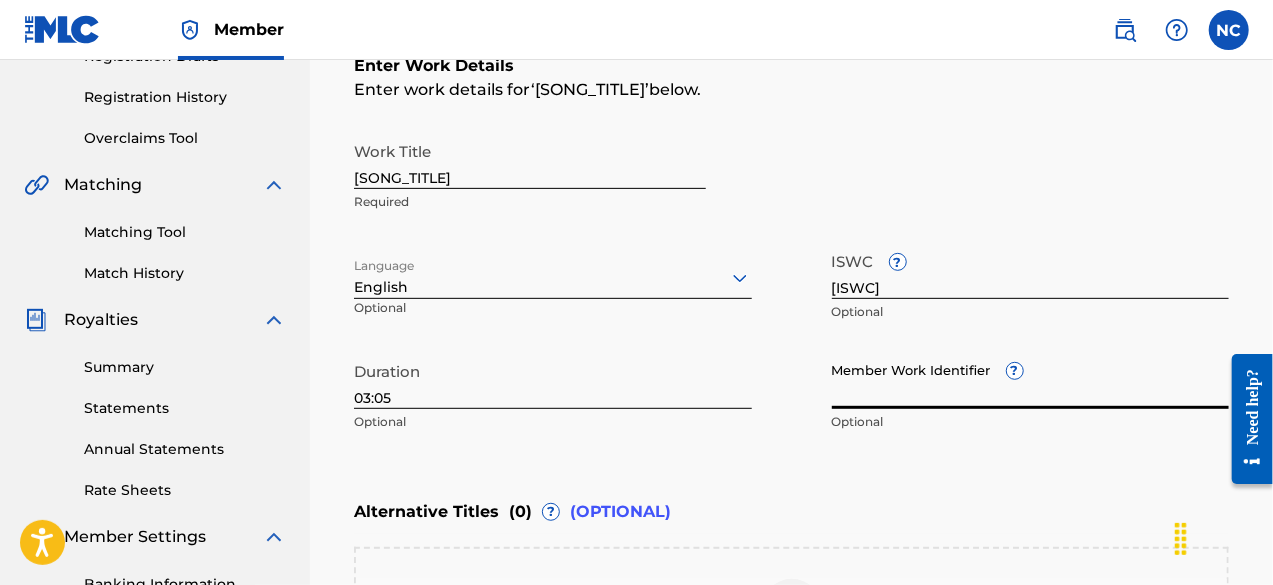paste on "[SONG_ID]" 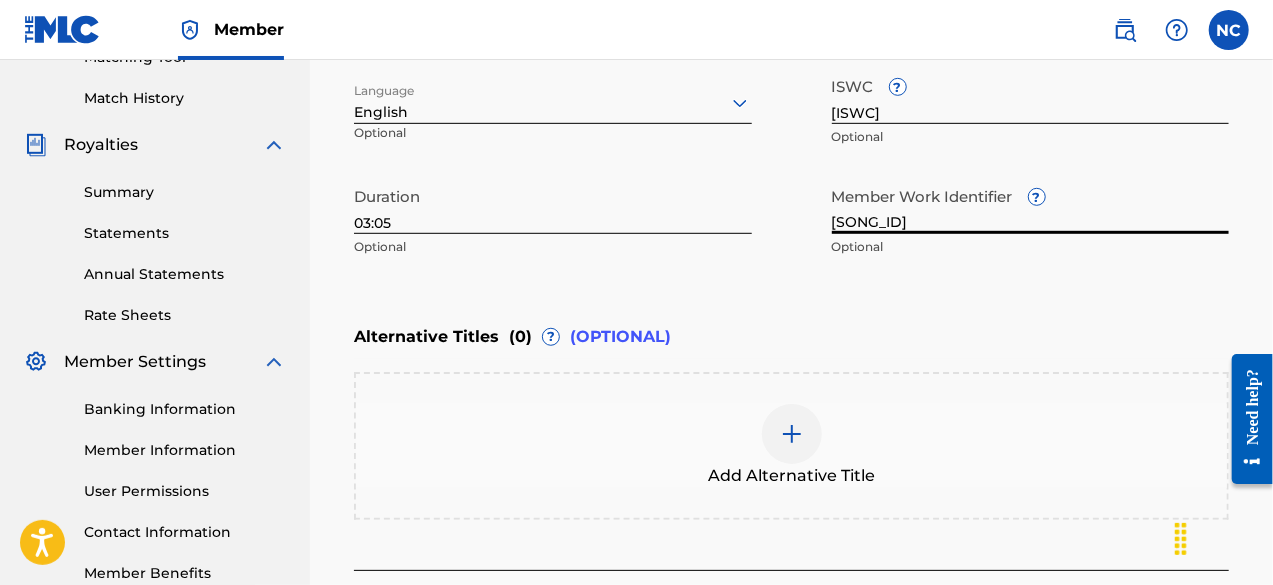 scroll, scrollTop: 706, scrollLeft: 0, axis: vertical 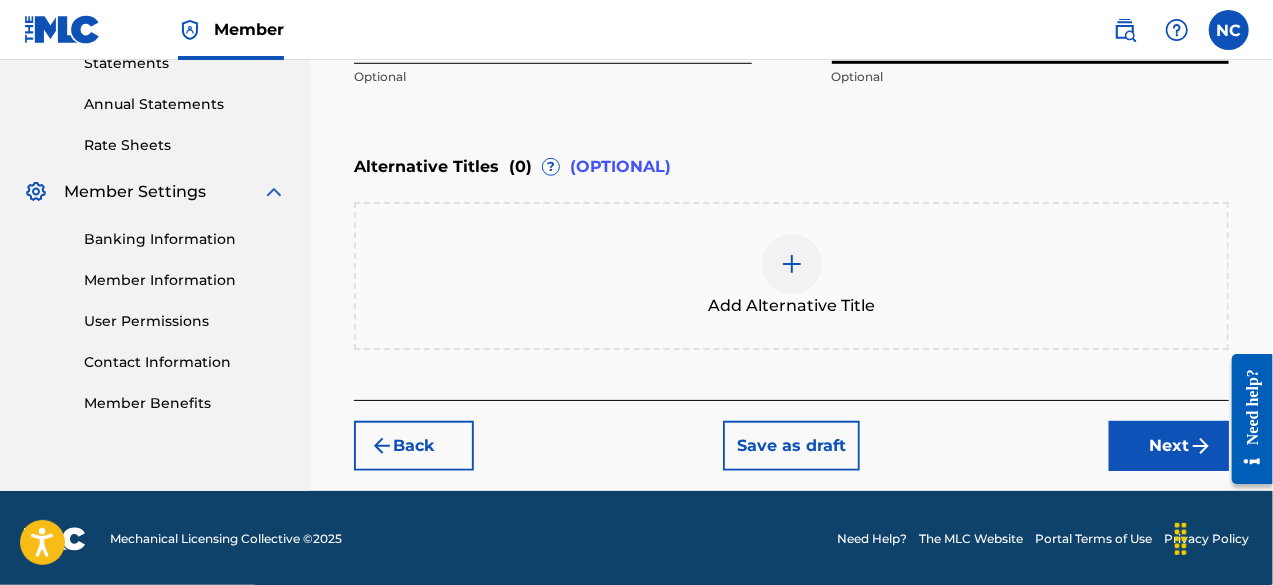 type on "[SONG_ID]" 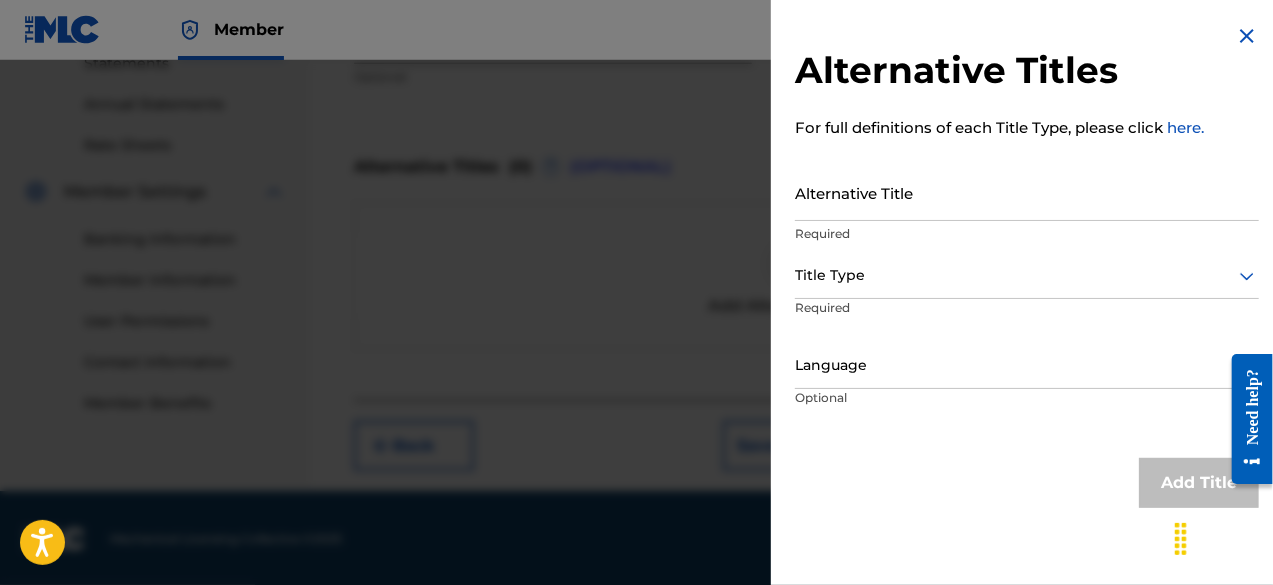 click on "Alternative Title" at bounding box center [1027, 192] 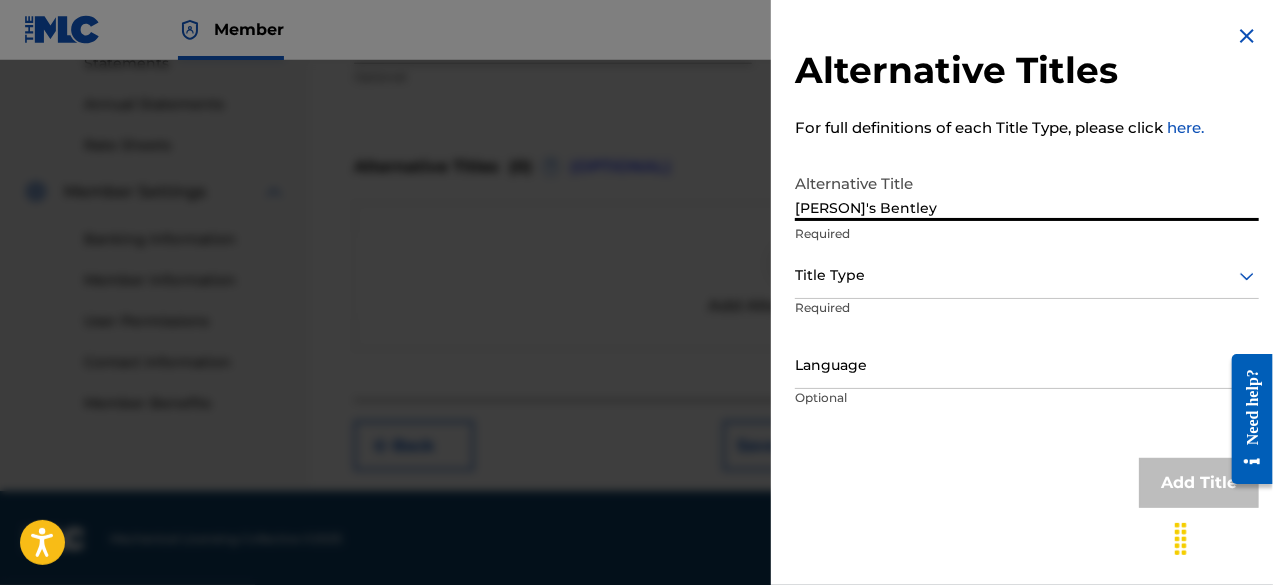 type on "[PERSON]'s Bentley" 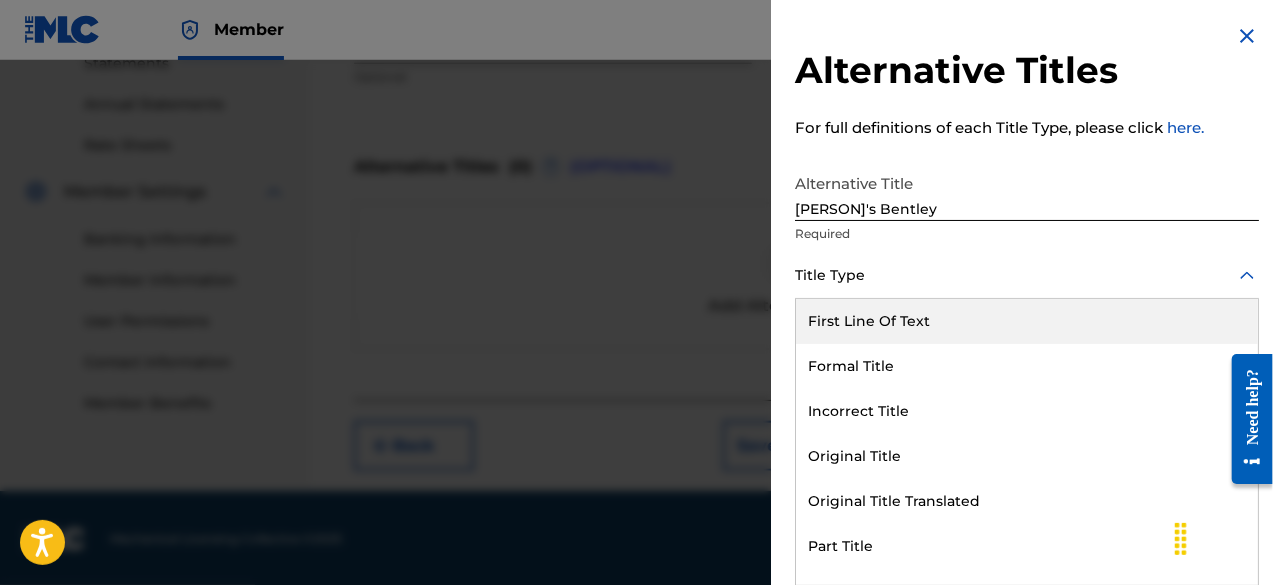 click at bounding box center [1027, 275] 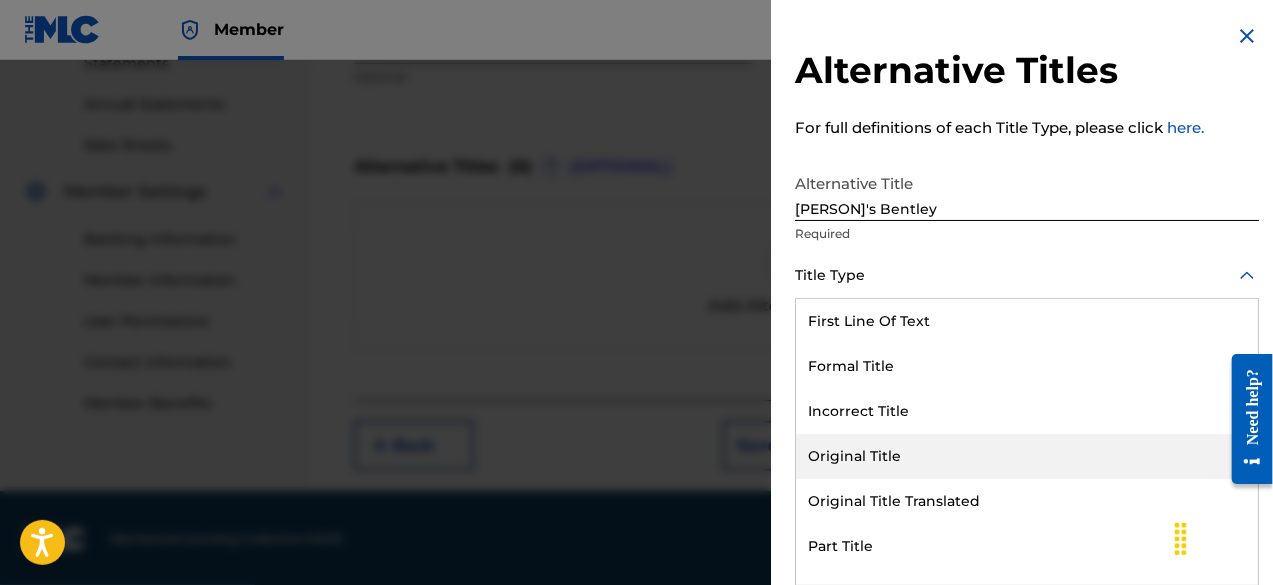 click on "Original Title" at bounding box center (1027, 456) 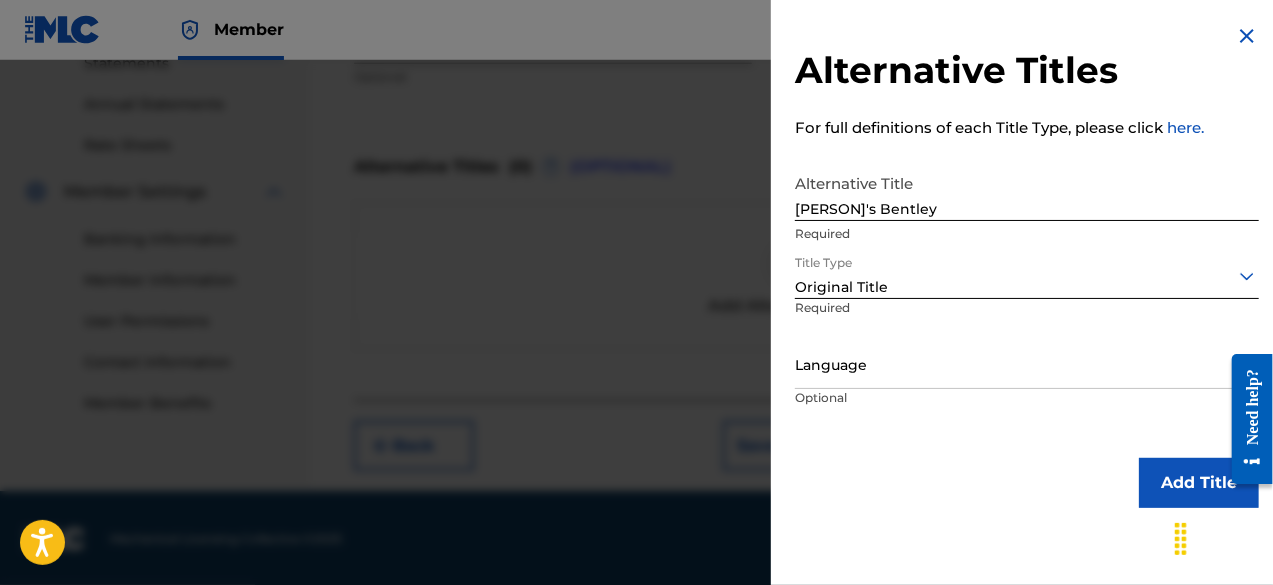 click at bounding box center (1027, 365) 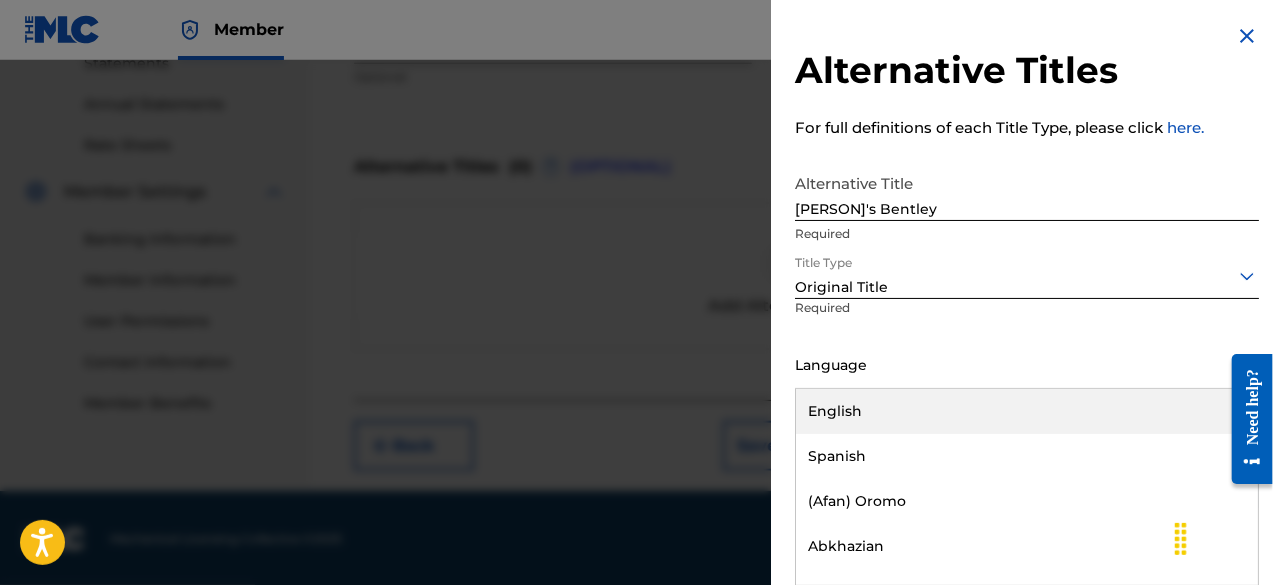 scroll, scrollTop: 0, scrollLeft: 0, axis: both 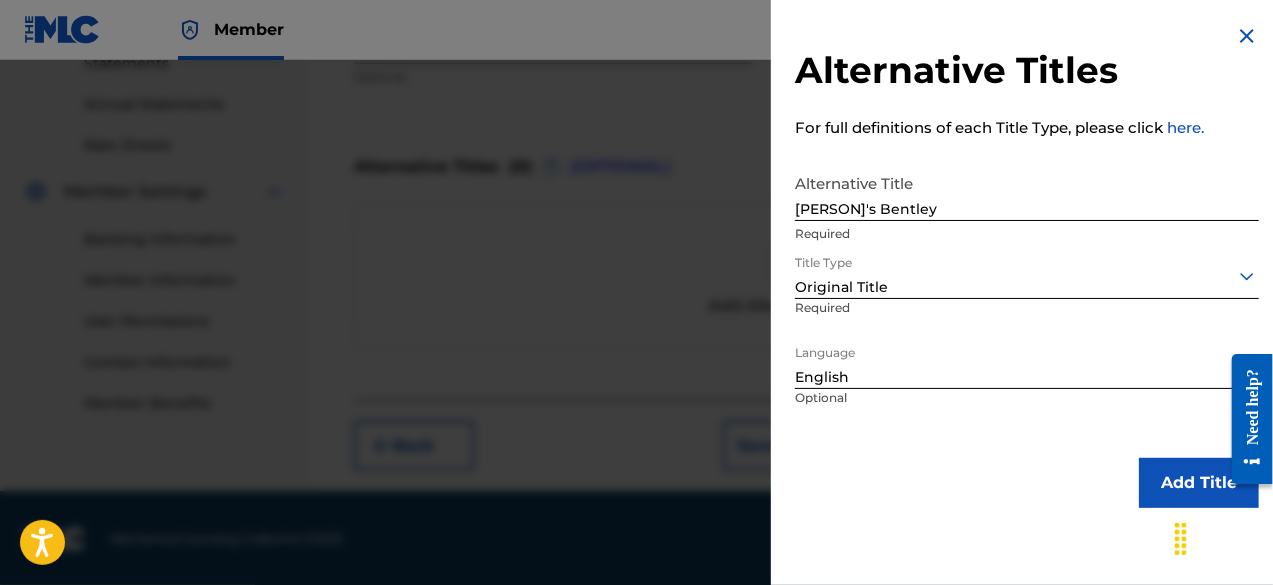 click on "Alternative Title   Durk's Bentley Required" at bounding box center (1027, 209) 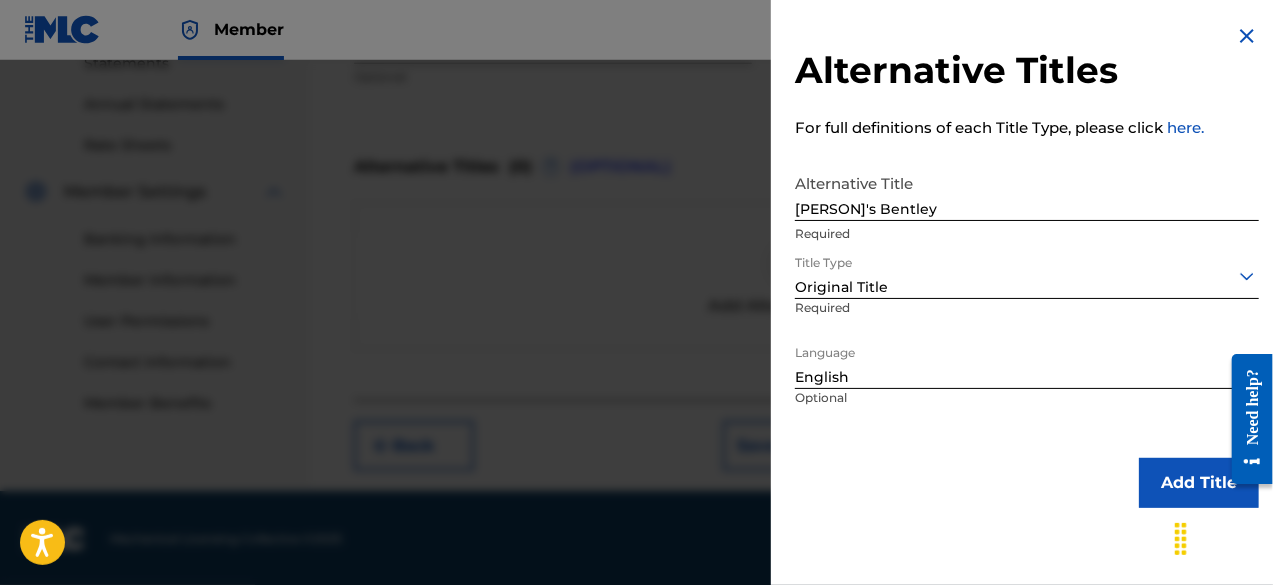 click on "Add Title" at bounding box center (1199, 483) 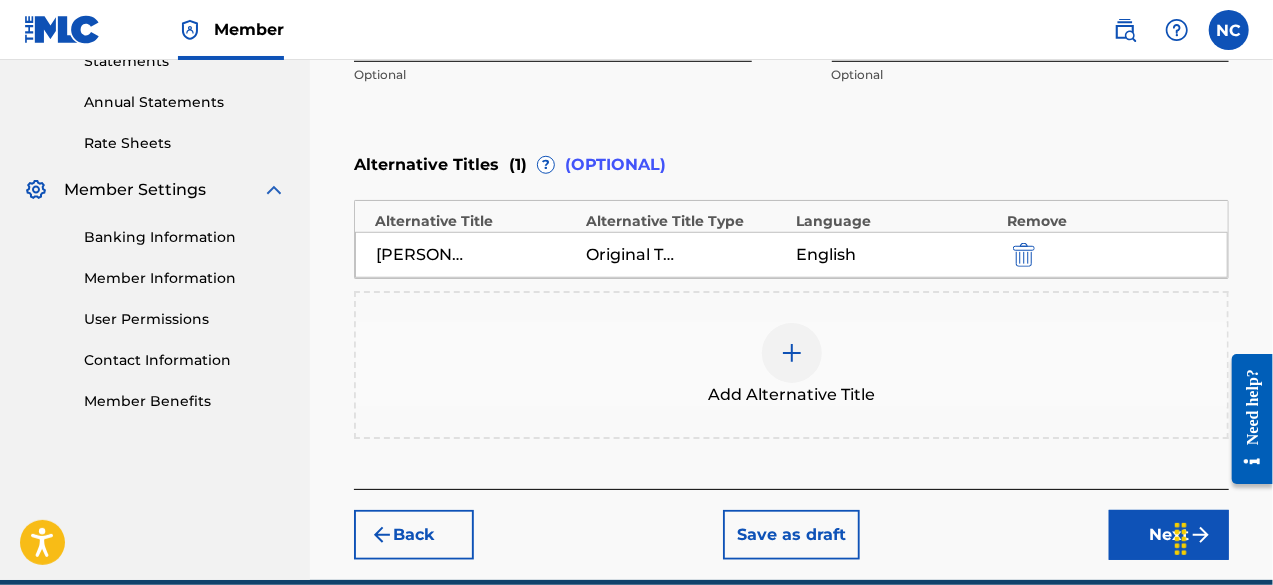 scroll, scrollTop: 797, scrollLeft: 0, axis: vertical 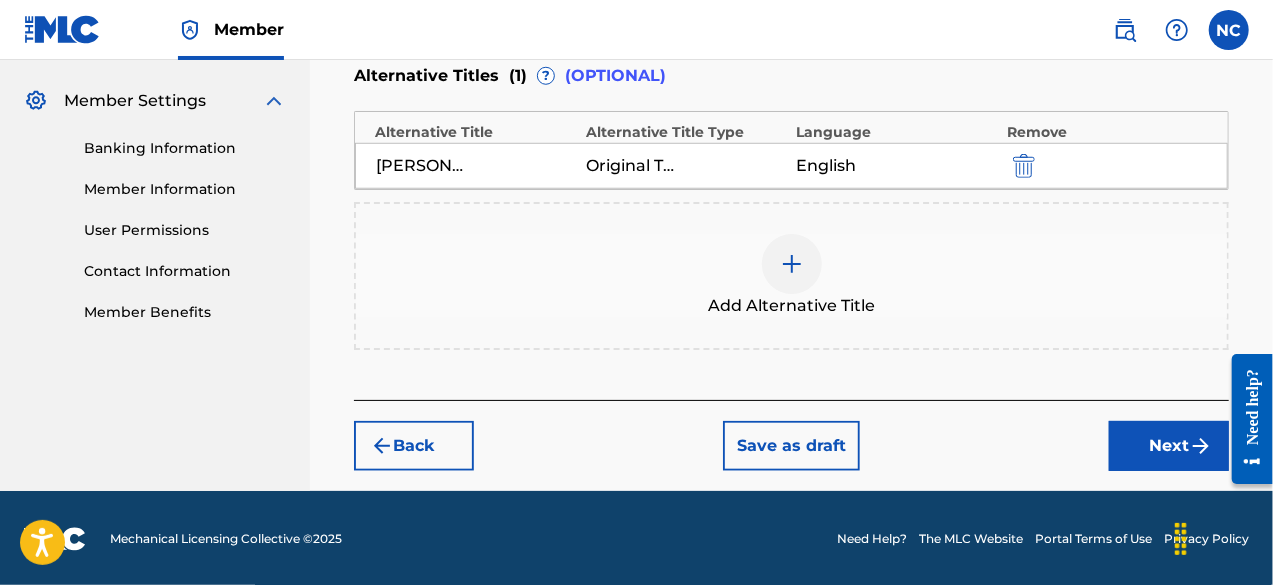 click on "Next" at bounding box center [1169, 446] 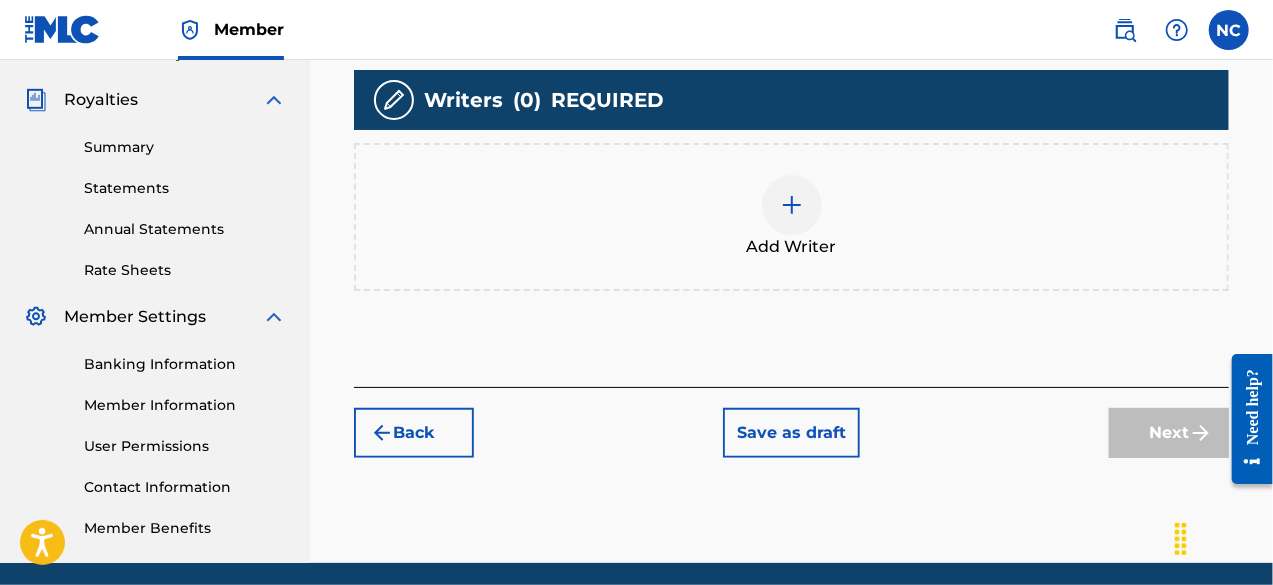 scroll, scrollTop: 583, scrollLeft: 0, axis: vertical 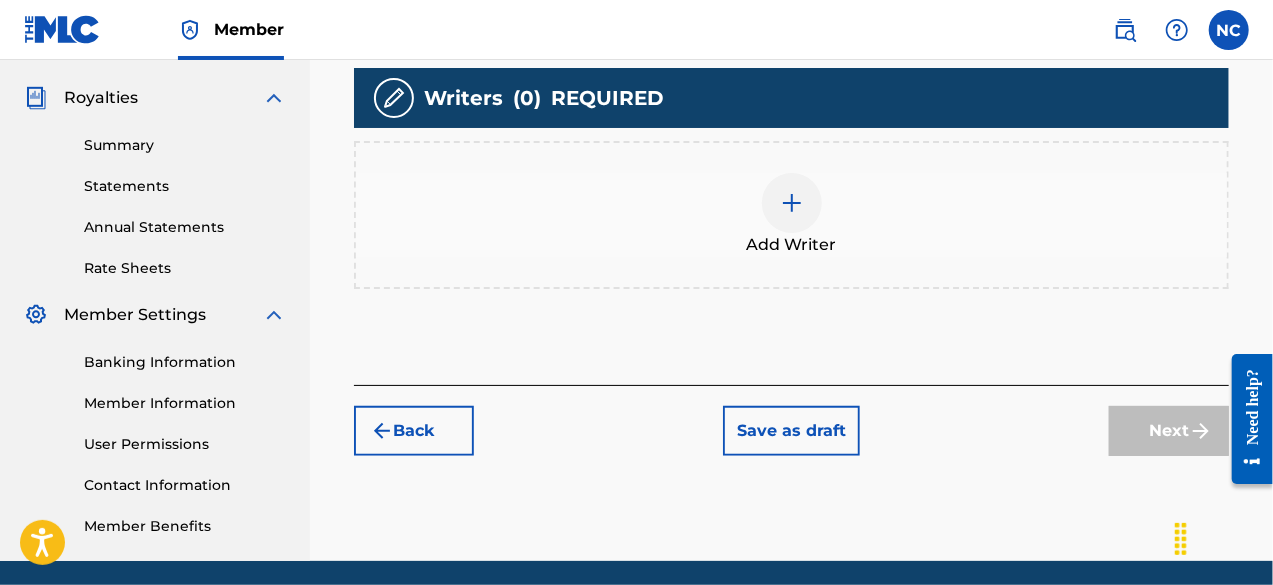 click on "Add Writer" at bounding box center (791, 215) 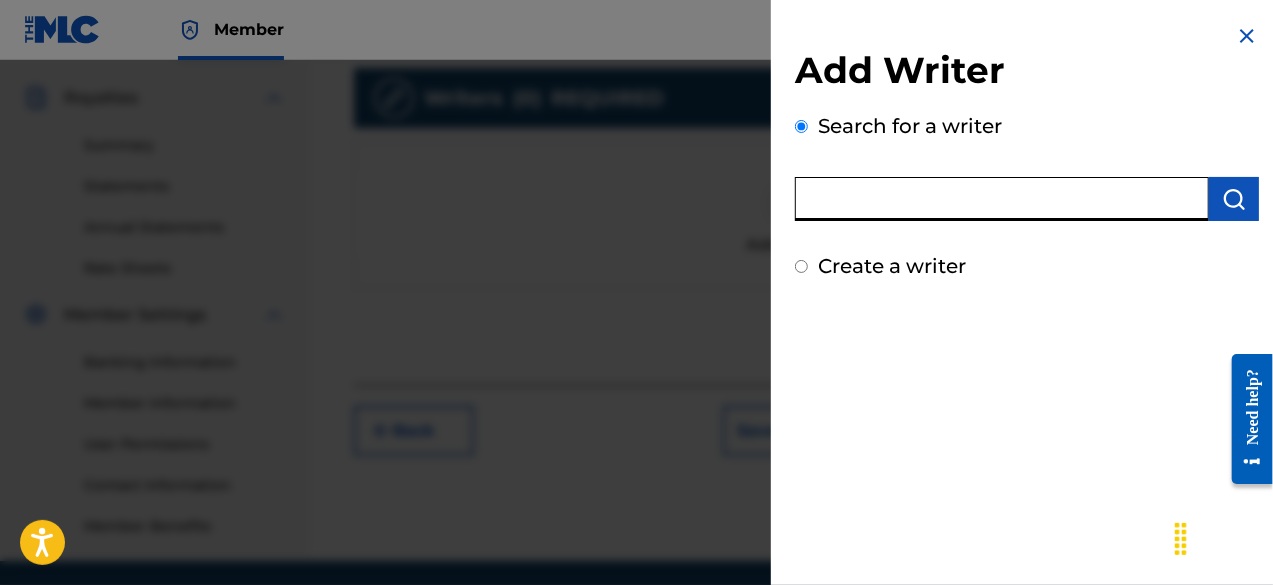 click at bounding box center [1002, 199] 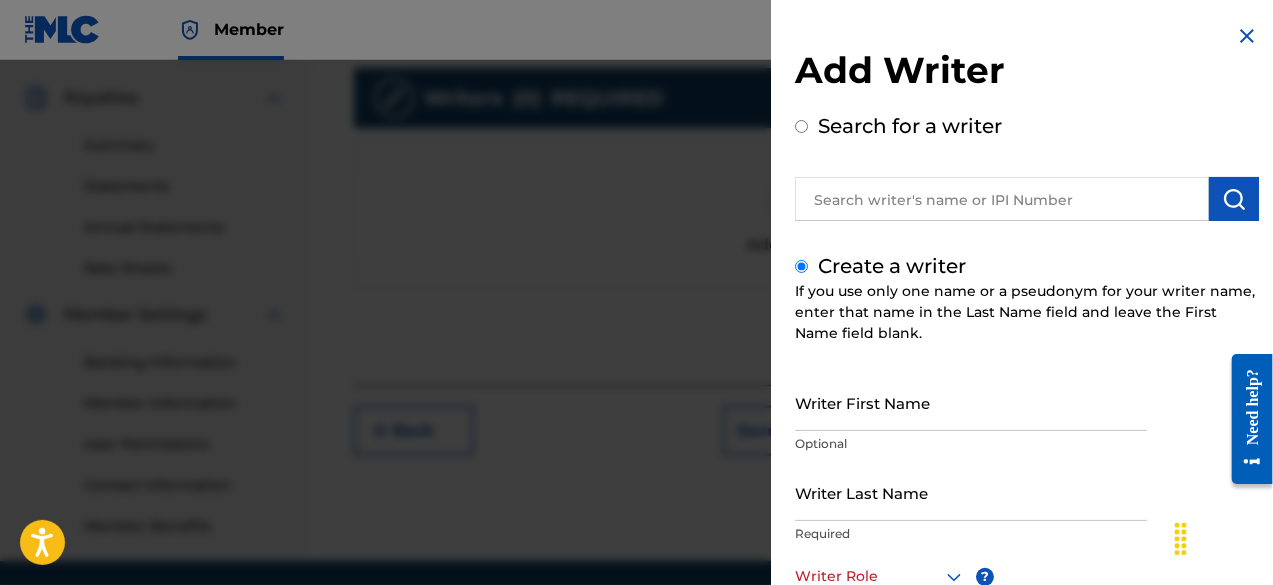 click on "Writer First Name" at bounding box center [971, 402] 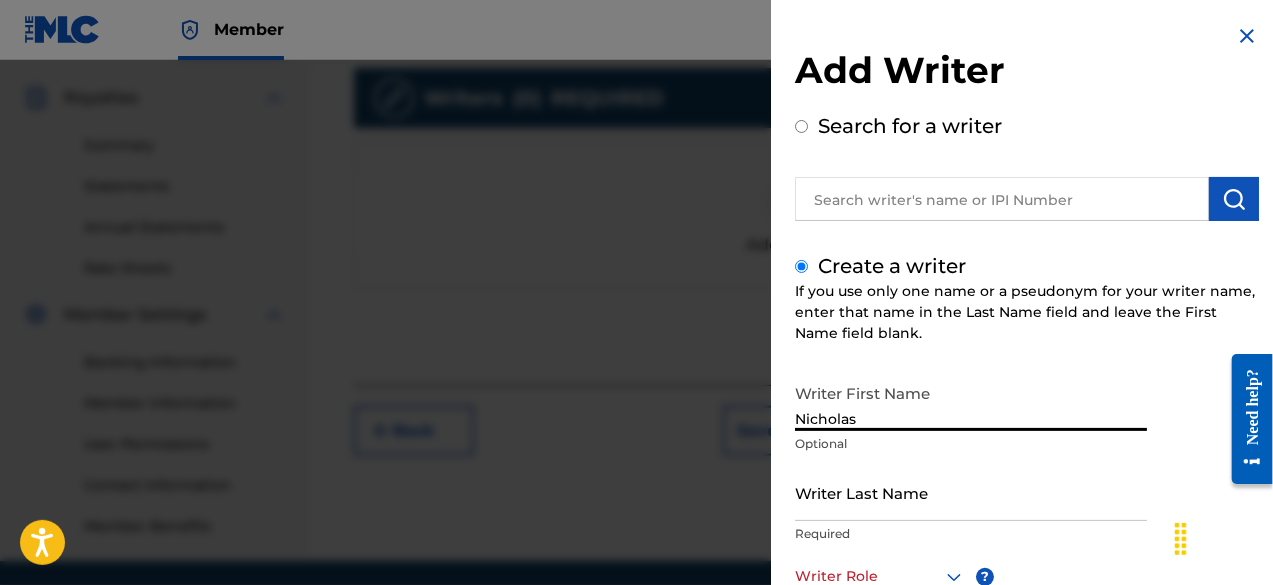 type on "Nicholas" 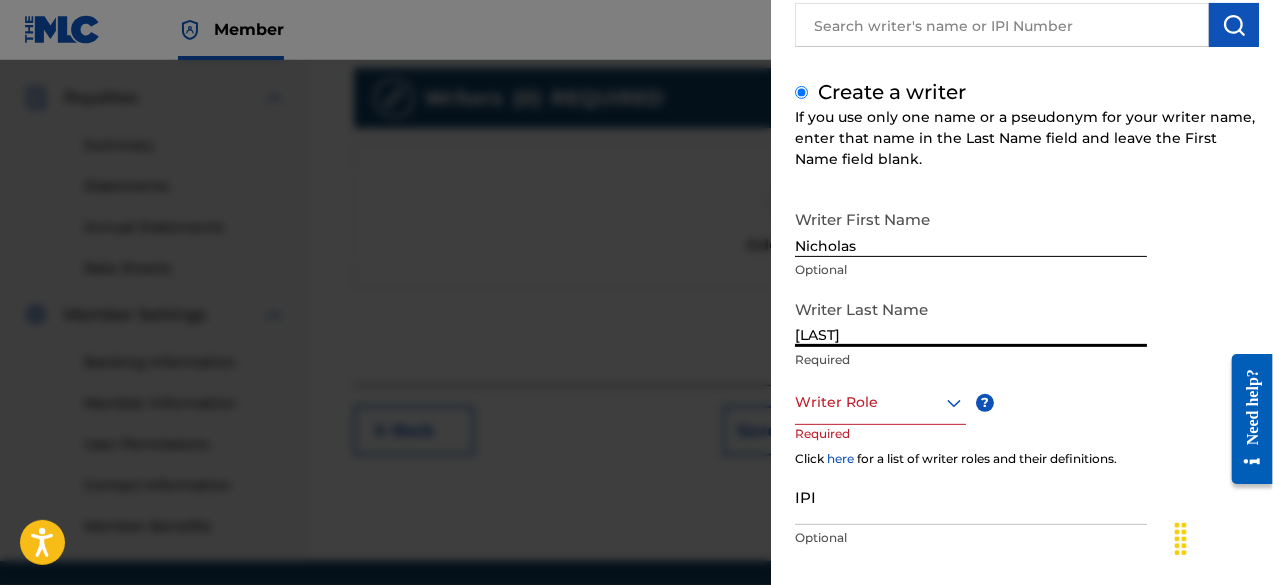 scroll, scrollTop: 203, scrollLeft: 0, axis: vertical 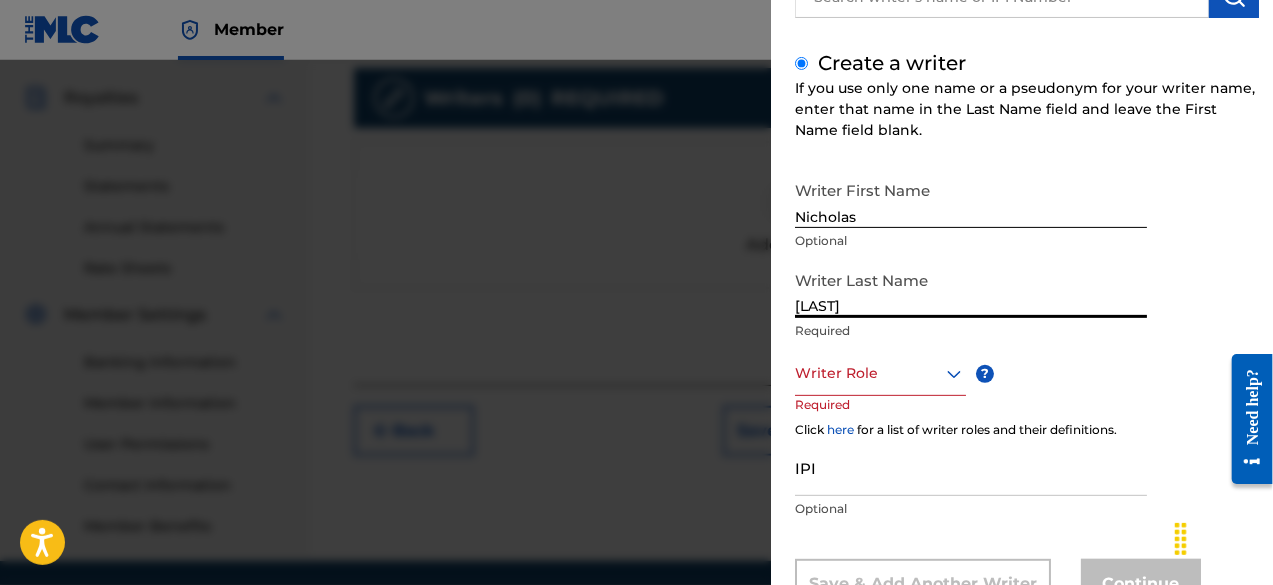 type on "[LAST]" 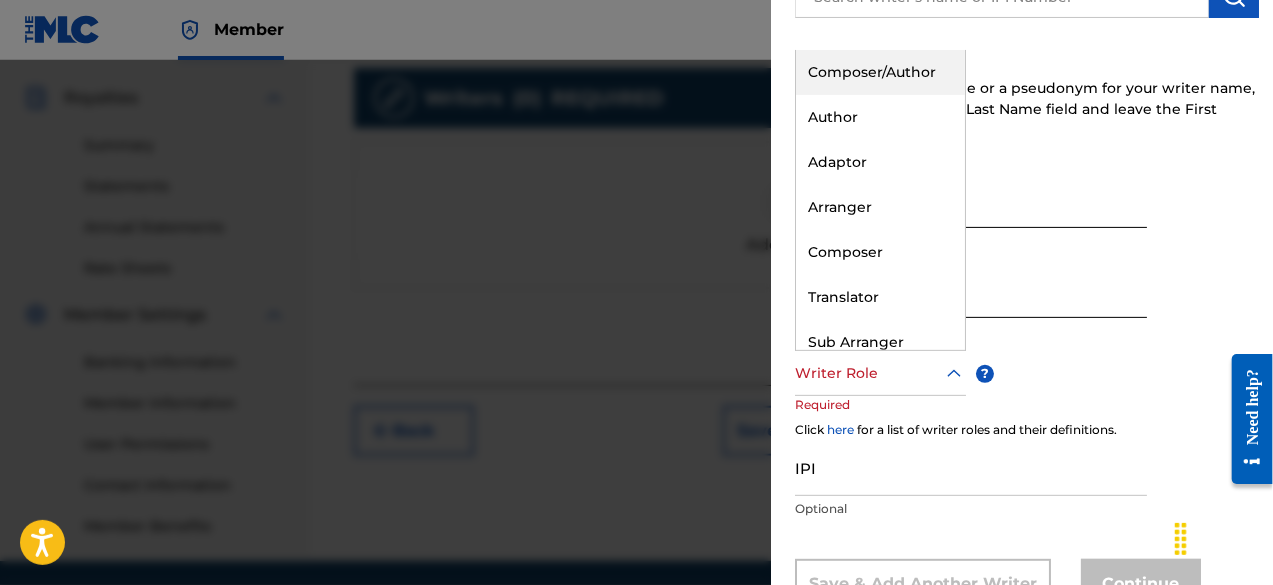 click on "Composer/Author" at bounding box center (880, 72) 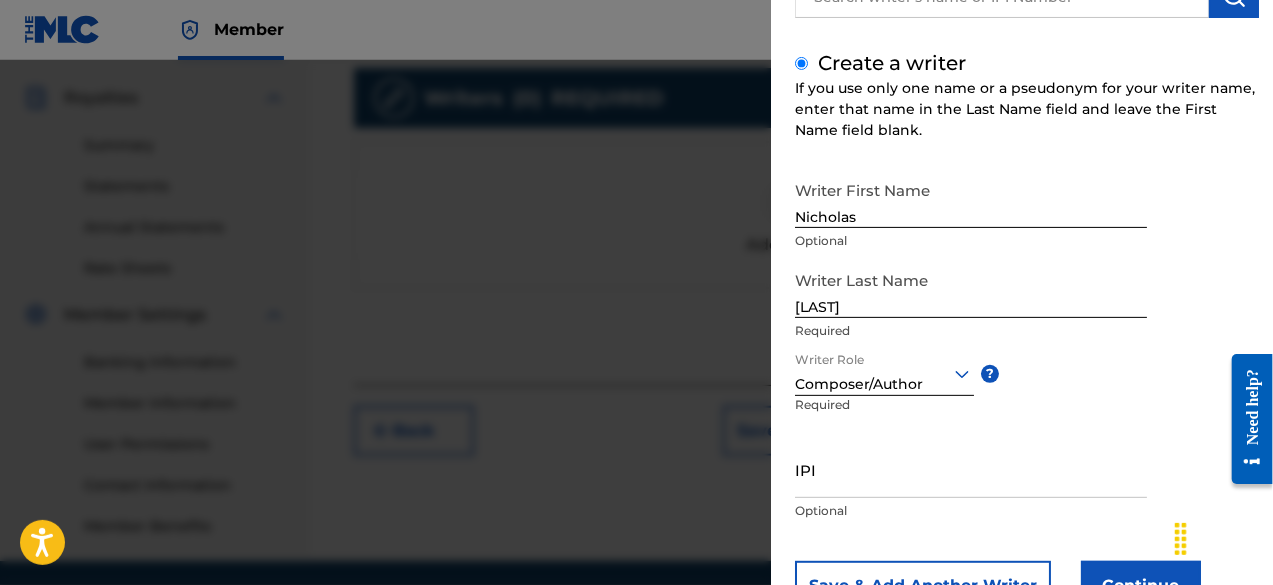 scroll, scrollTop: 282, scrollLeft: 0, axis: vertical 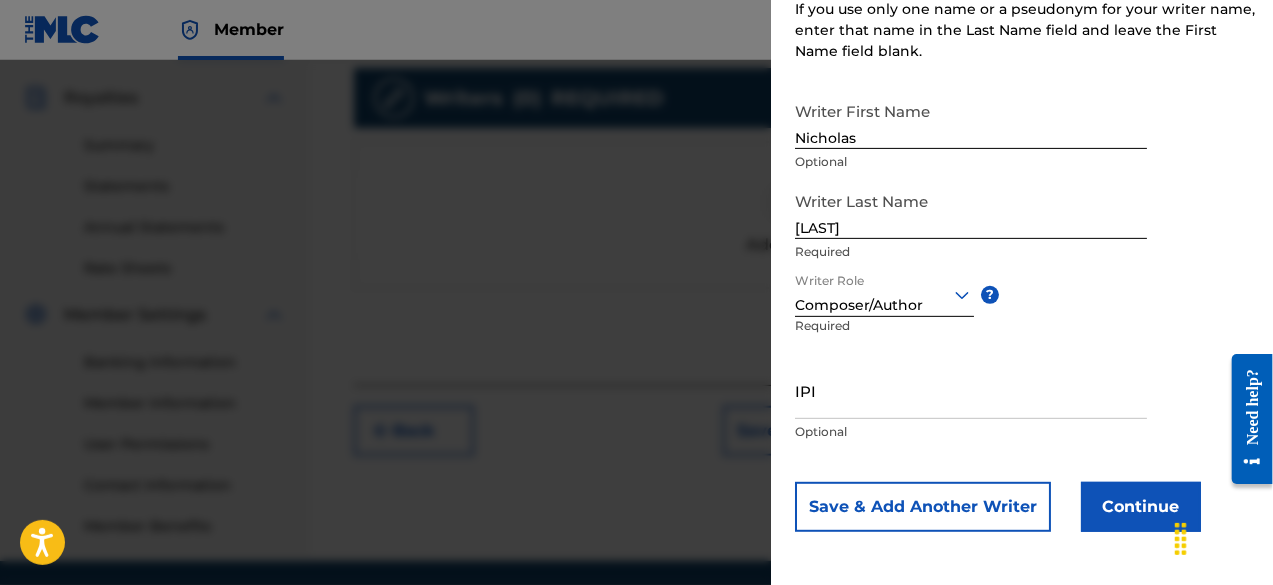 click on "IPI" at bounding box center (971, 390) 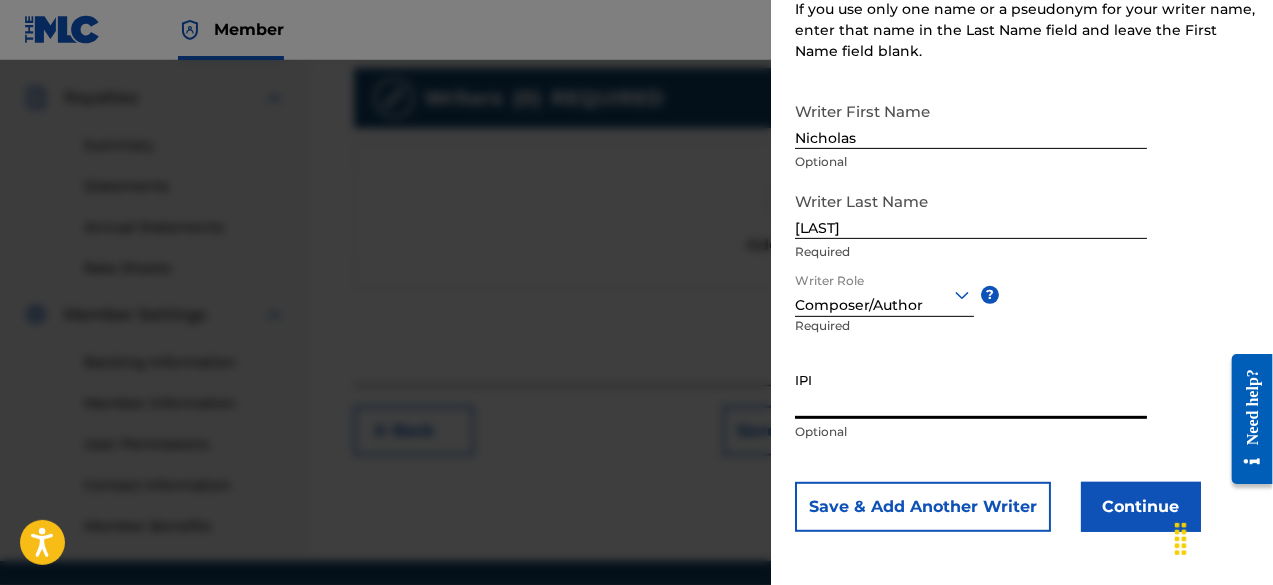 paste on "[NUMBER]" 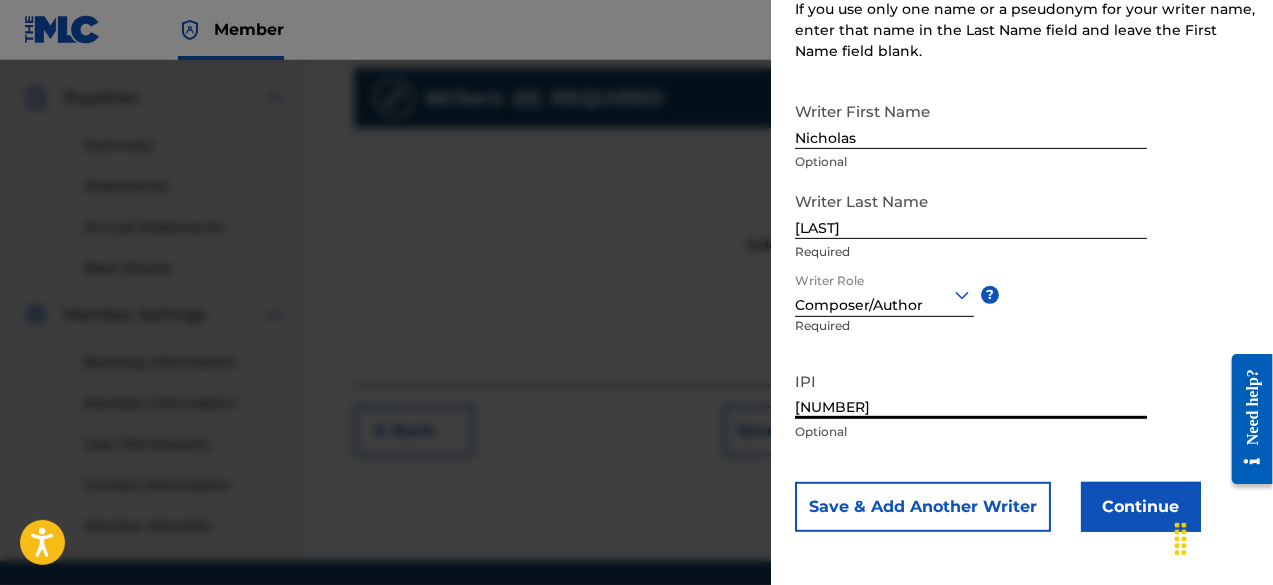 type on "[NUMBER]" 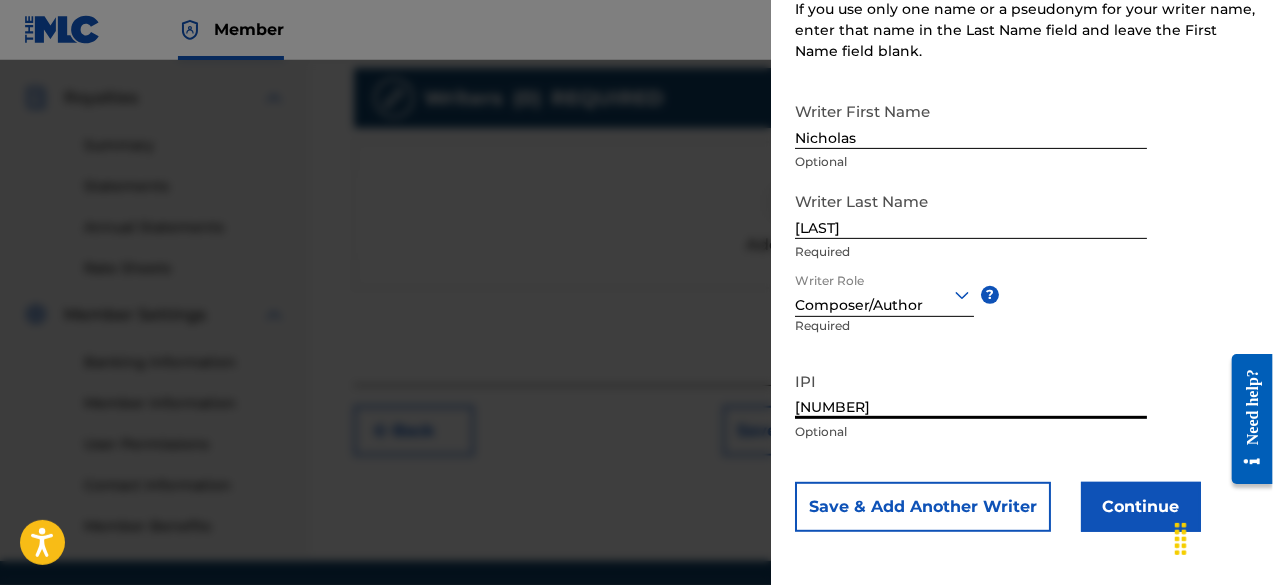 click on "Continue" at bounding box center (1141, 507) 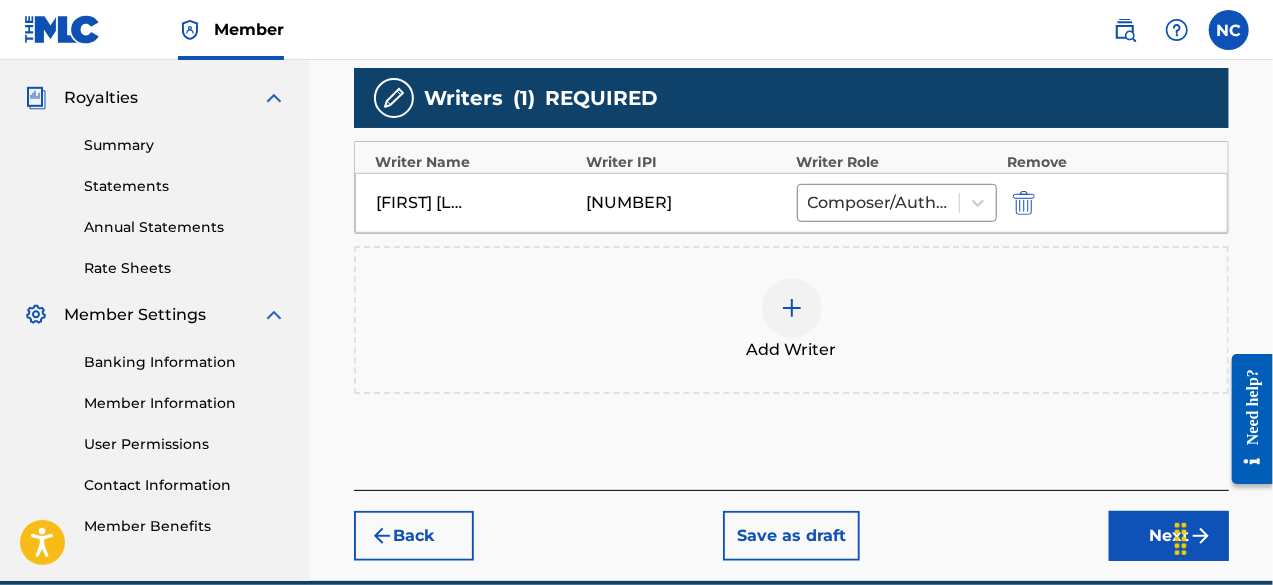 scroll, scrollTop: 733, scrollLeft: 0, axis: vertical 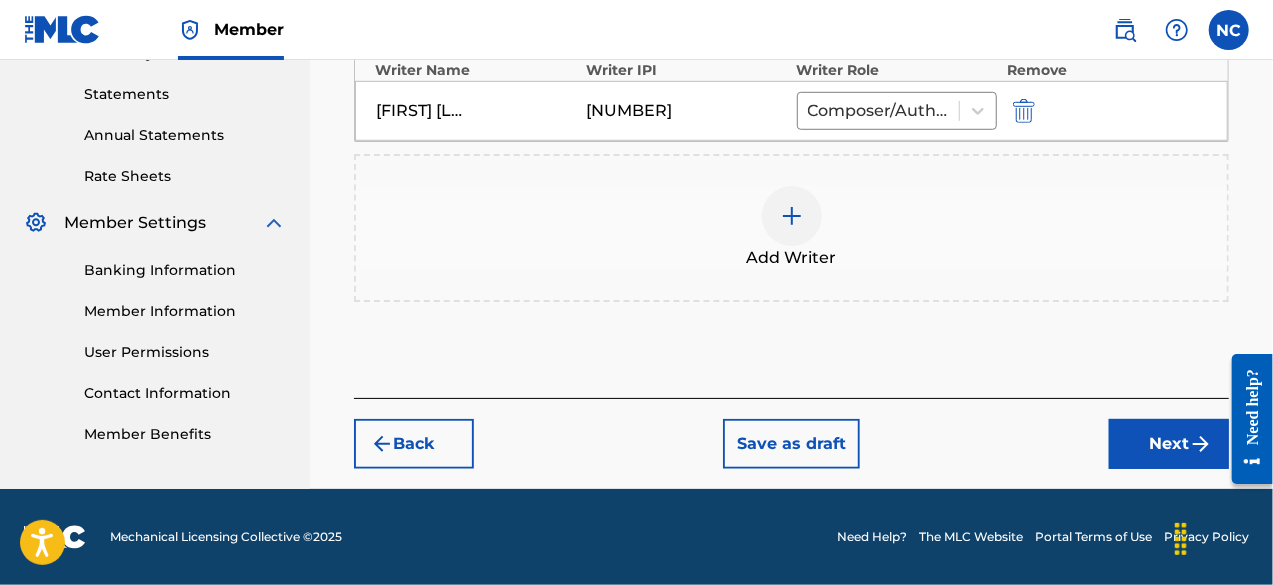 click on "Next" at bounding box center [1169, 444] 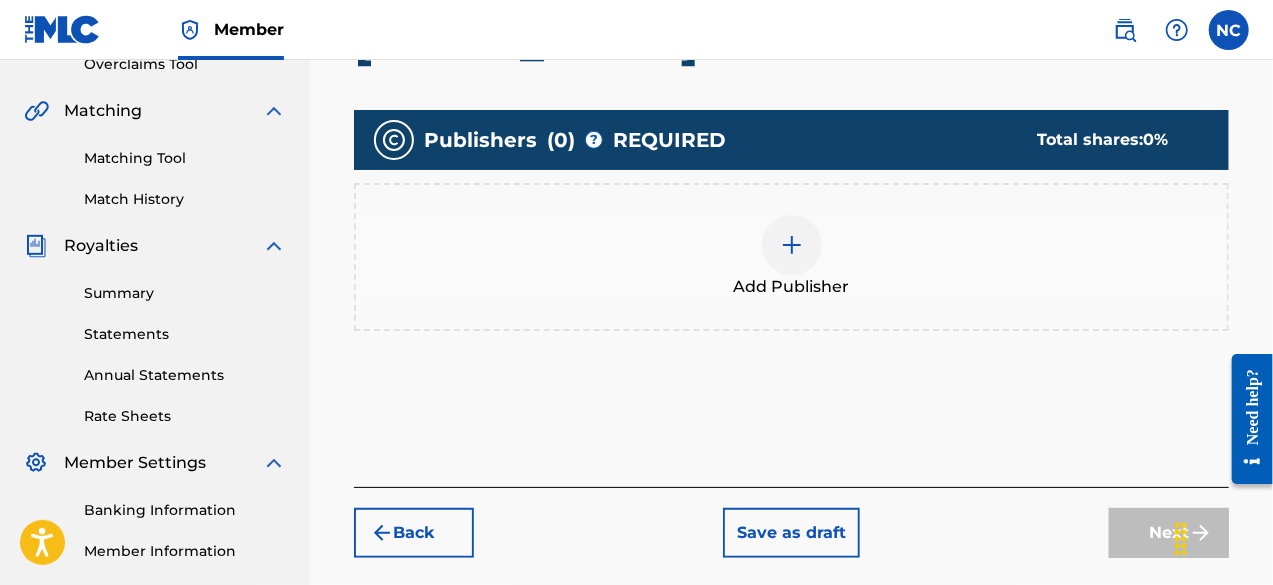 scroll, scrollTop: 438, scrollLeft: 0, axis: vertical 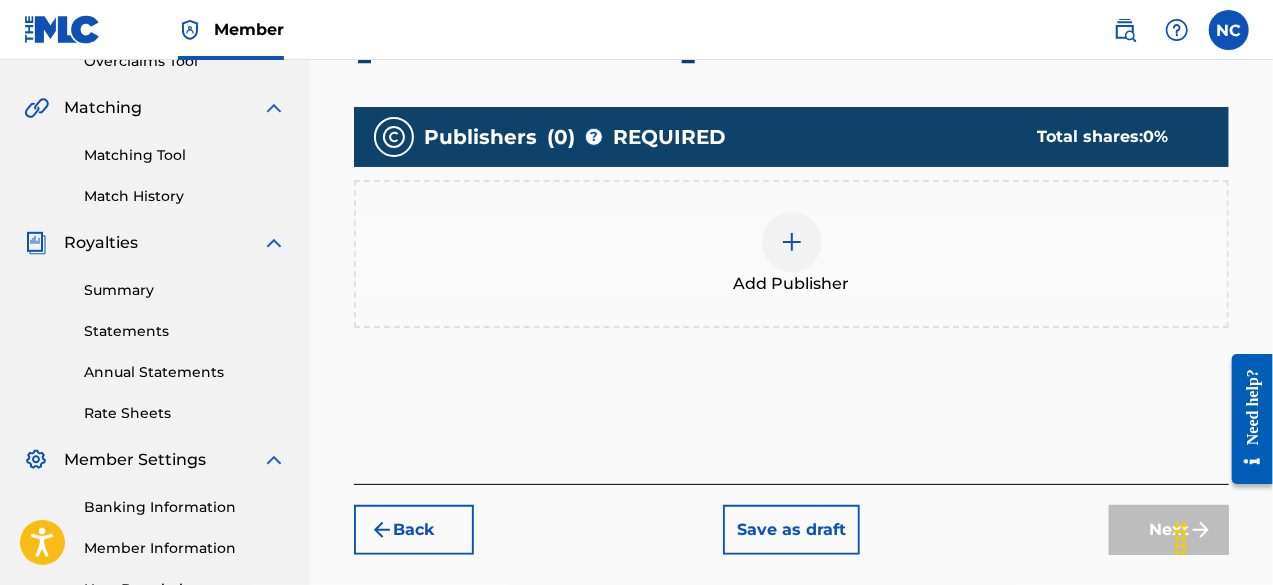 click at bounding box center (792, 242) 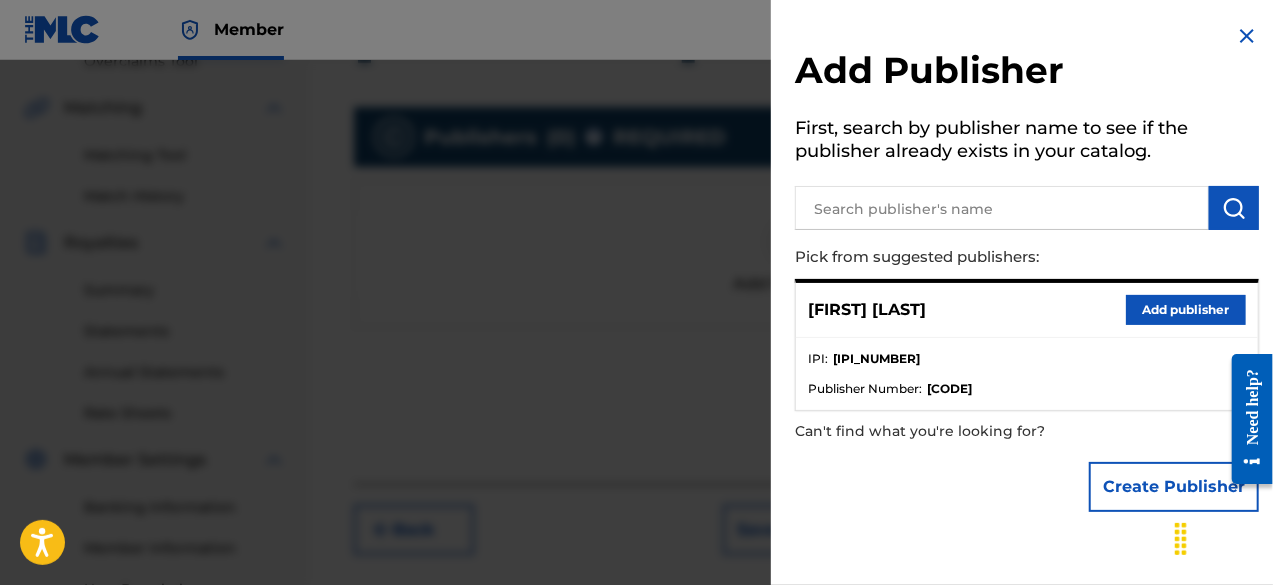 click on "Create Publisher" at bounding box center [1174, 487] 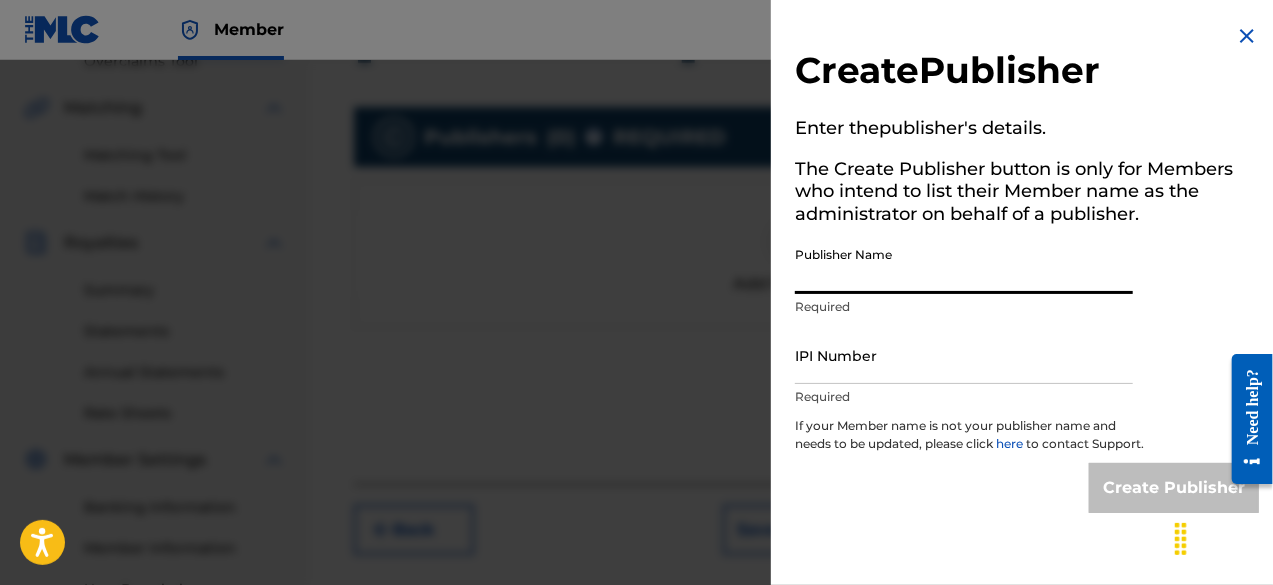click on "Publisher Name" at bounding box center [964, 265] 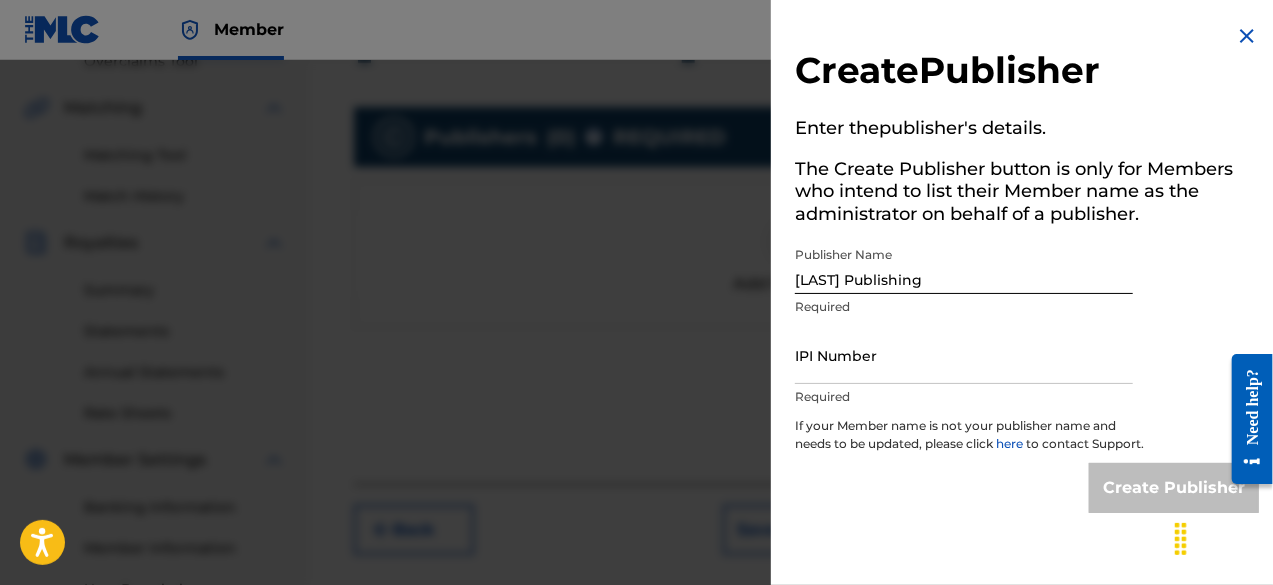 click on "IPI Number Required" at bounding box center (964, 372) 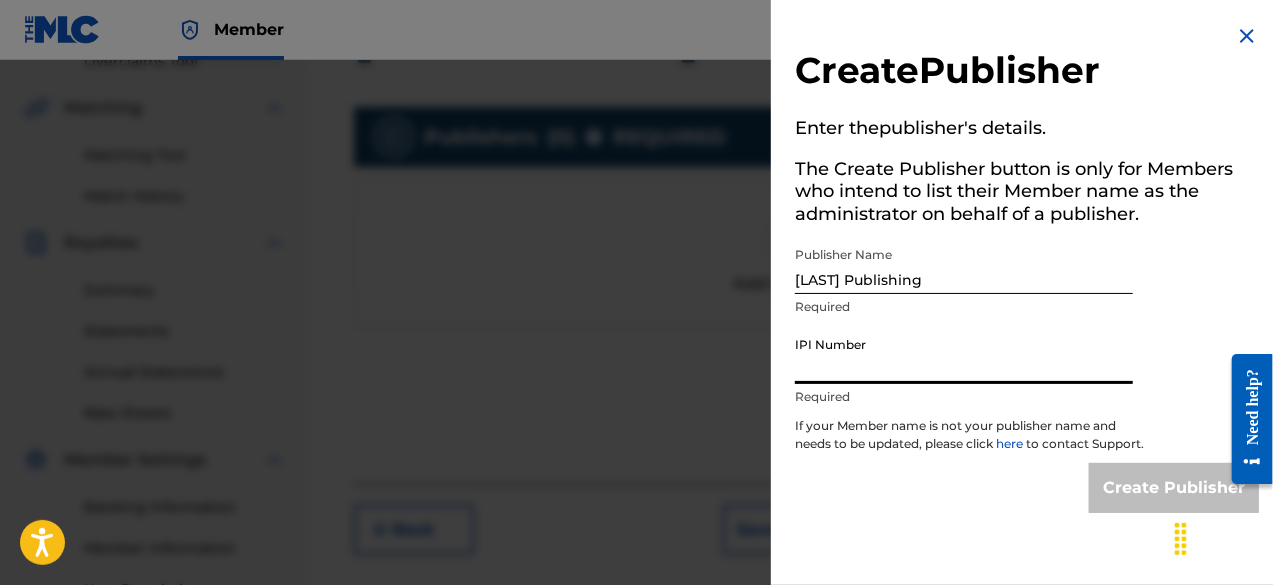 paste on "[IPI_NUMBER]" 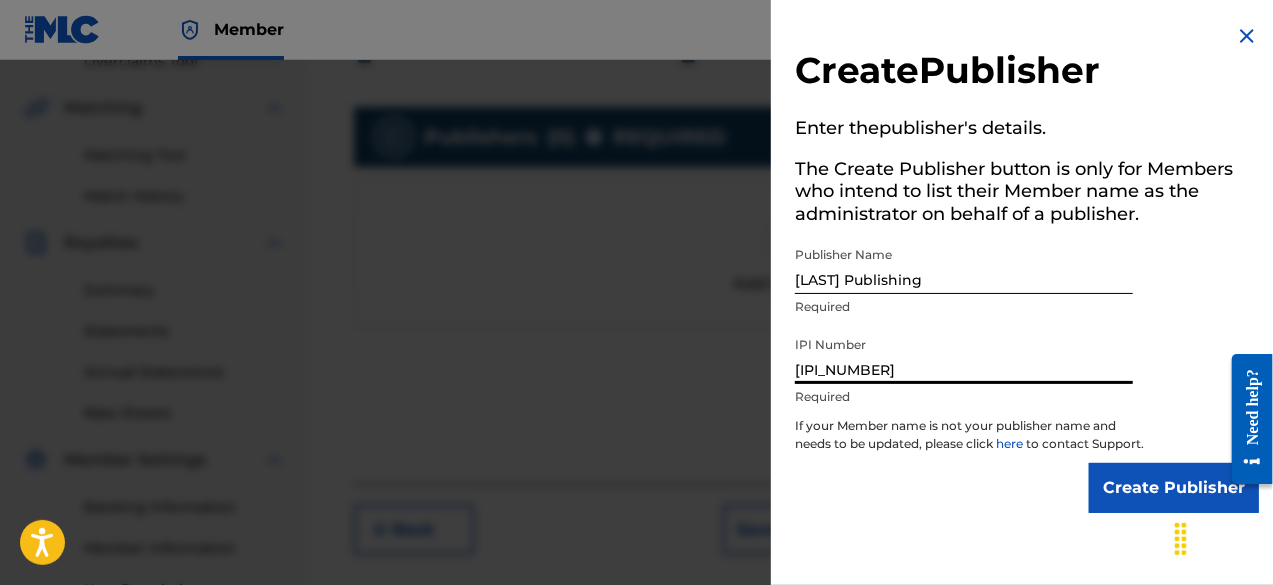 type on "[IPI_NUMBER]" 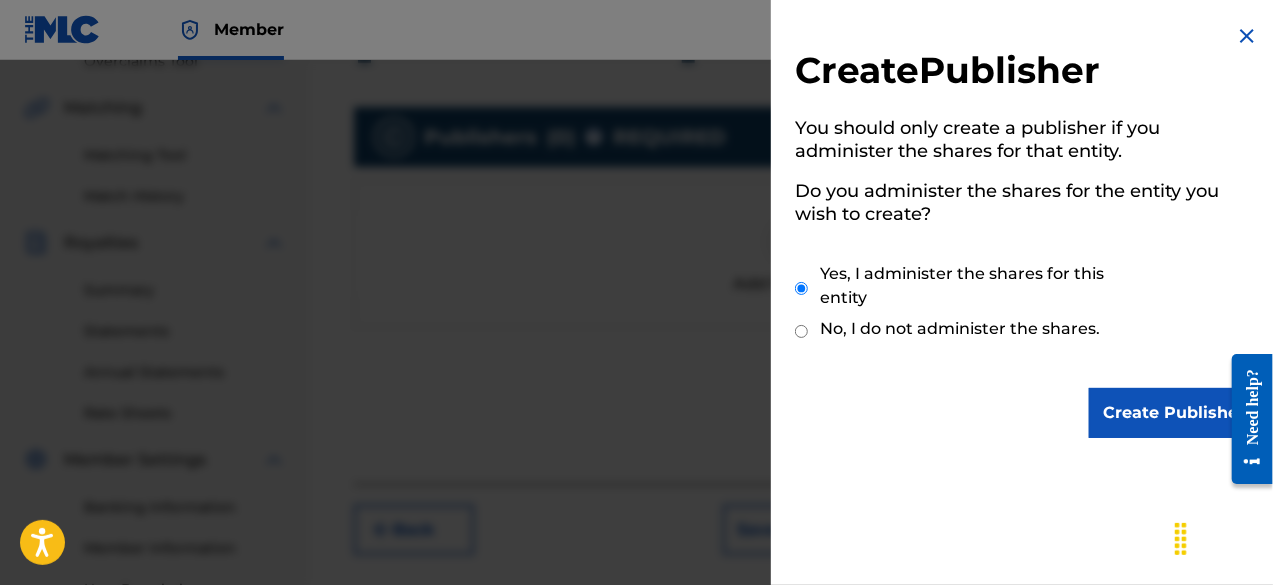 click on "Create Publisher" at bounding box center [1174, 413] 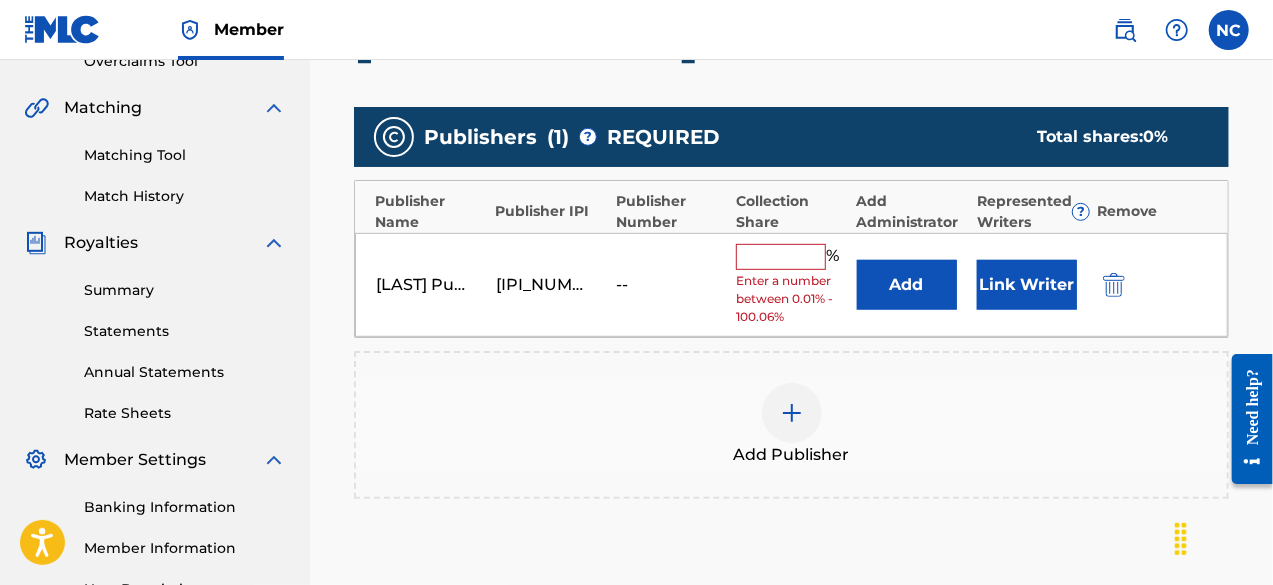 click at bounding box center [781, 257] 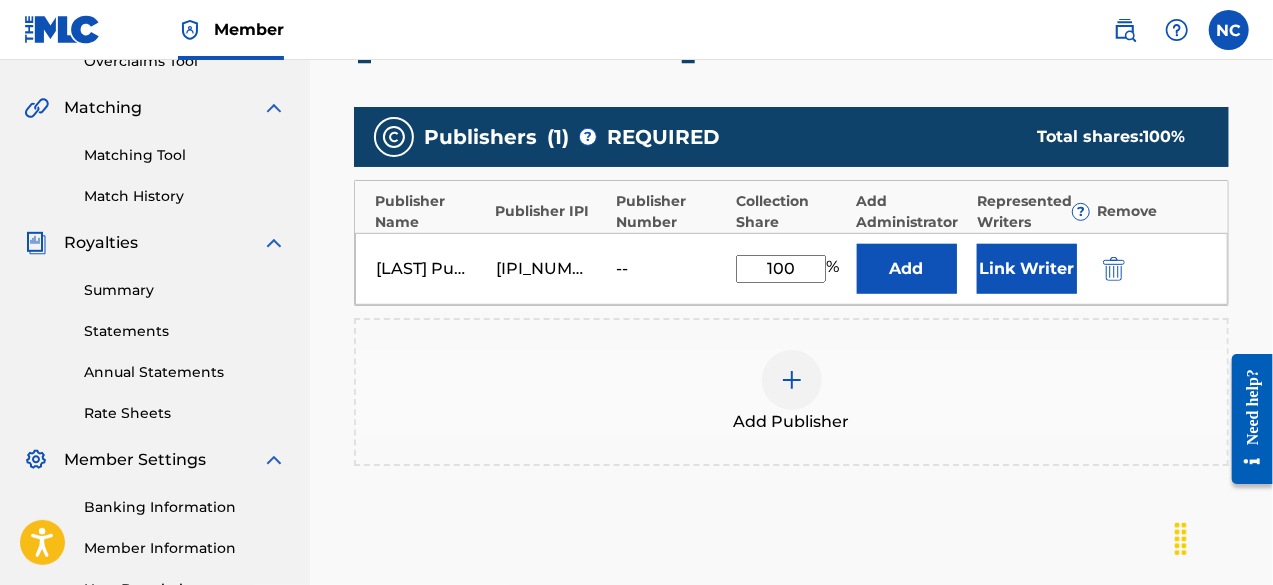 click on "Link Writer" at bounding box center (1027, 269) 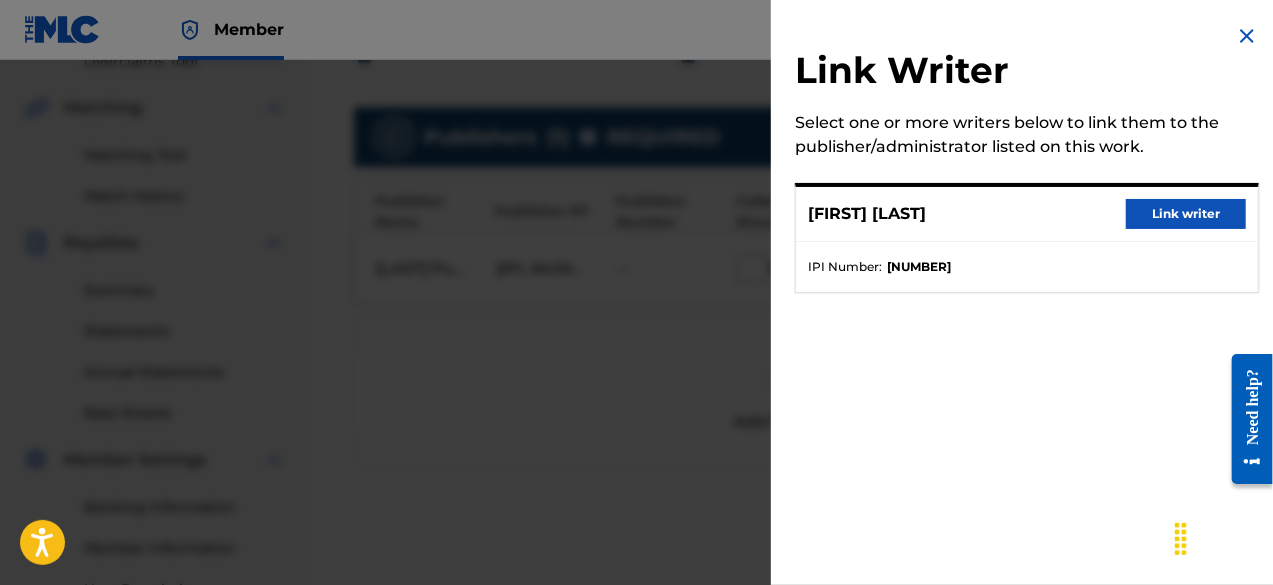 click on "Link writer" at bounding box center (1186, 214) 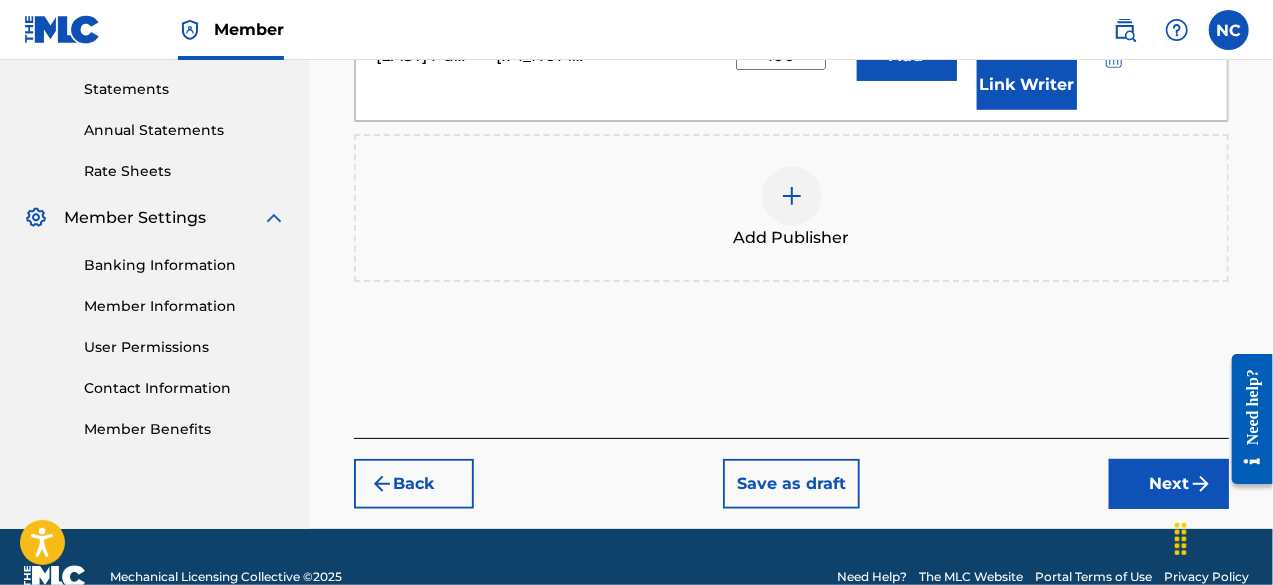 scroll, scrollTop: 690, scrollLeft: 0, axis: vertical 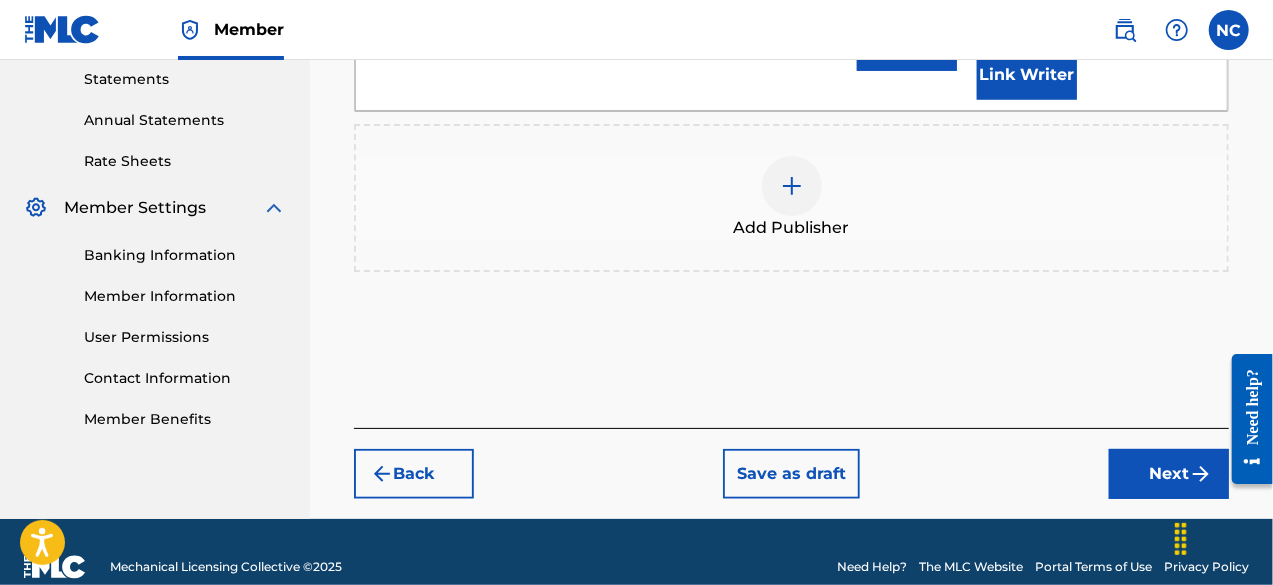 click on "Next" at bounding box center [1169, 474] 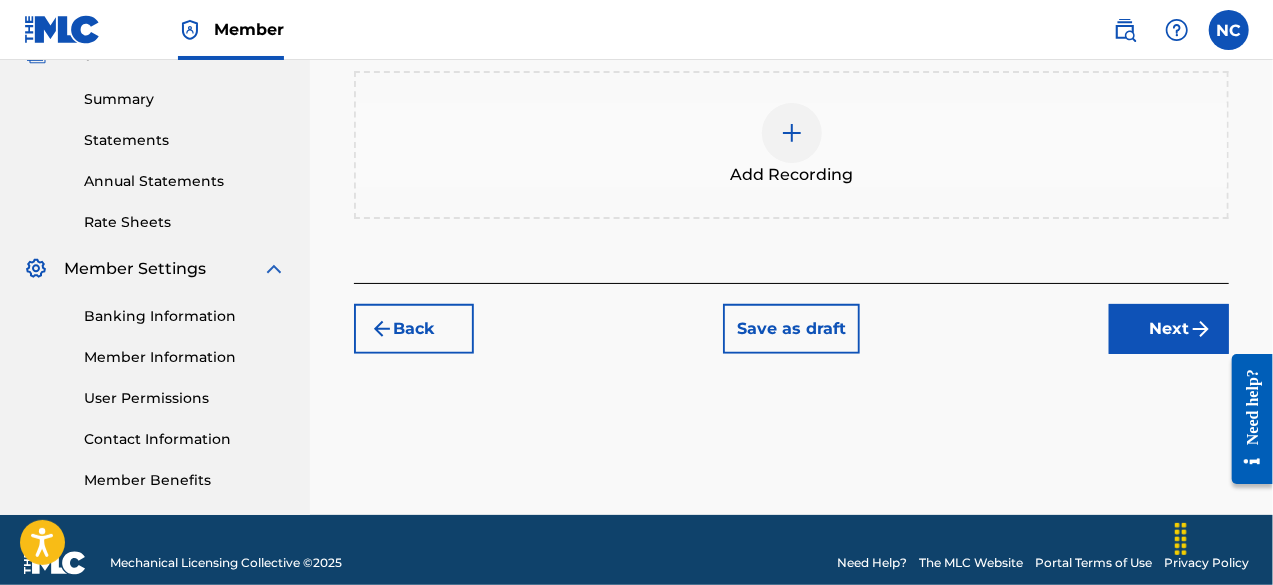 scroll, scrollTop: 630, scrollLeft: 0, axis: vertical 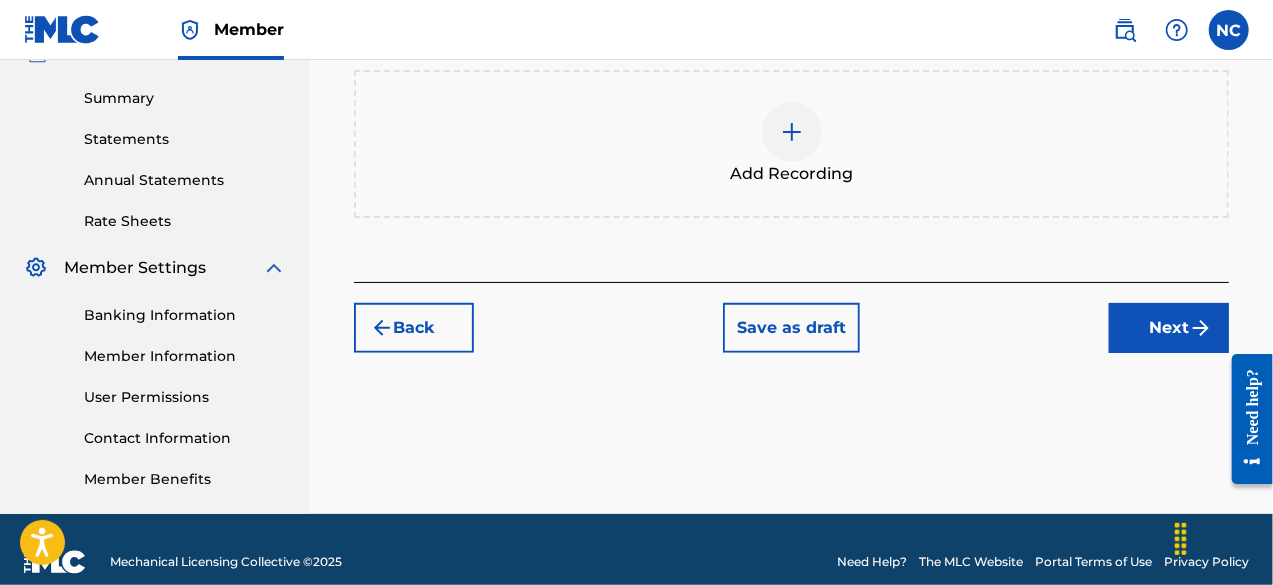 click at bounding box center (792, 132) 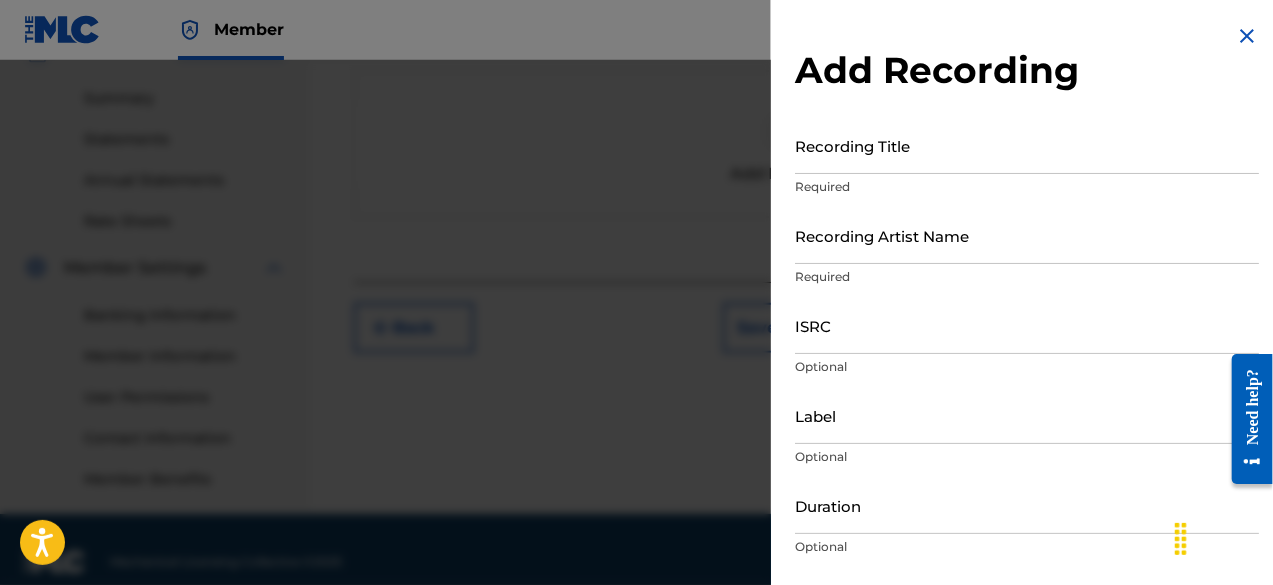 click on "Recording Title" at bounding box center (1027, 145) 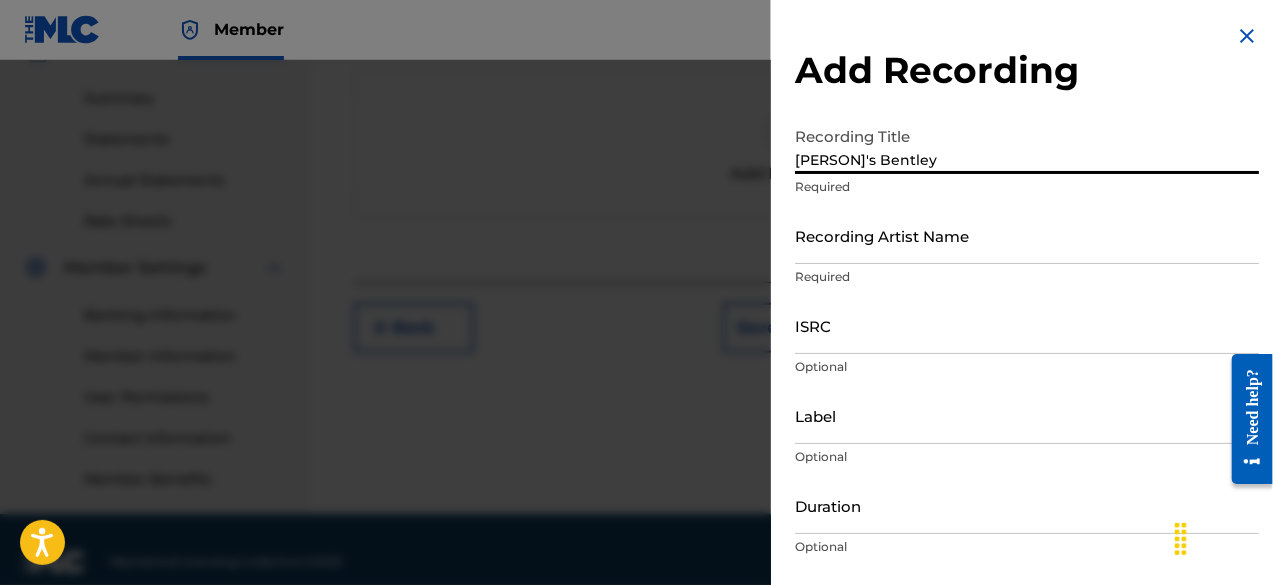 type on "[PERSON]'s Bentley" 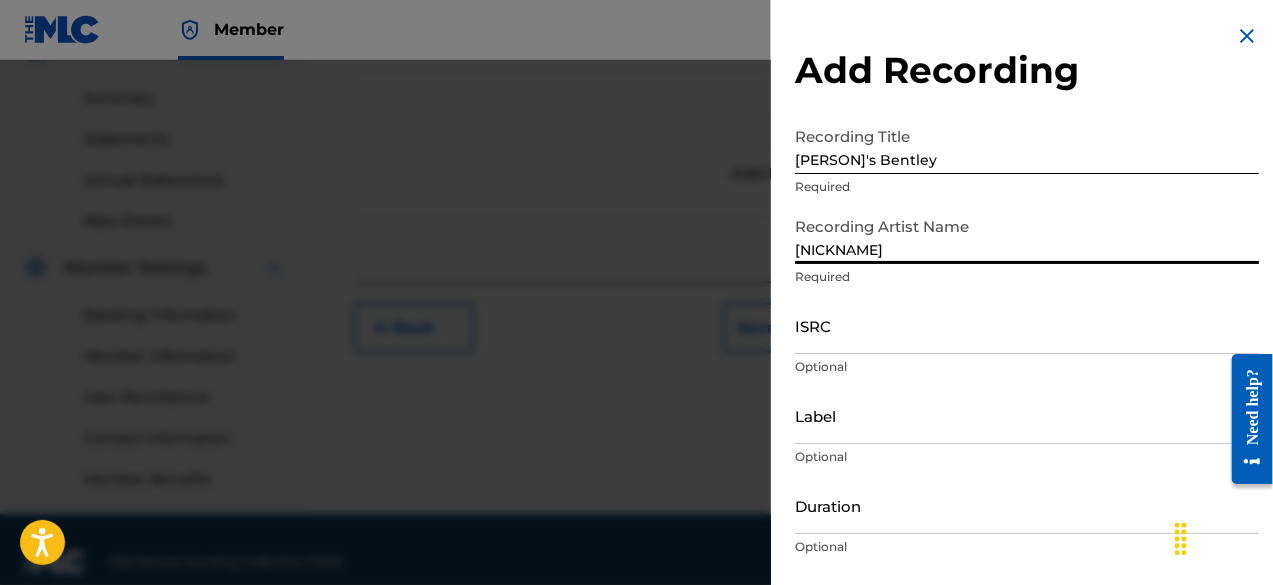 type on "Nick C" 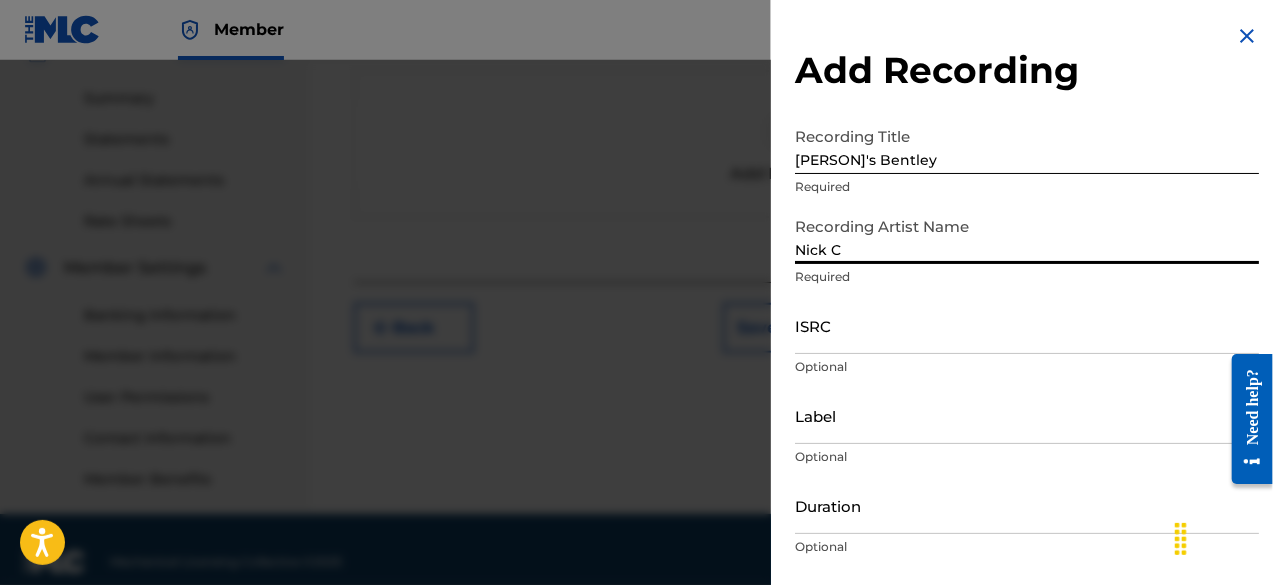 click on "ISRC" at bounding box center (1027, 325) 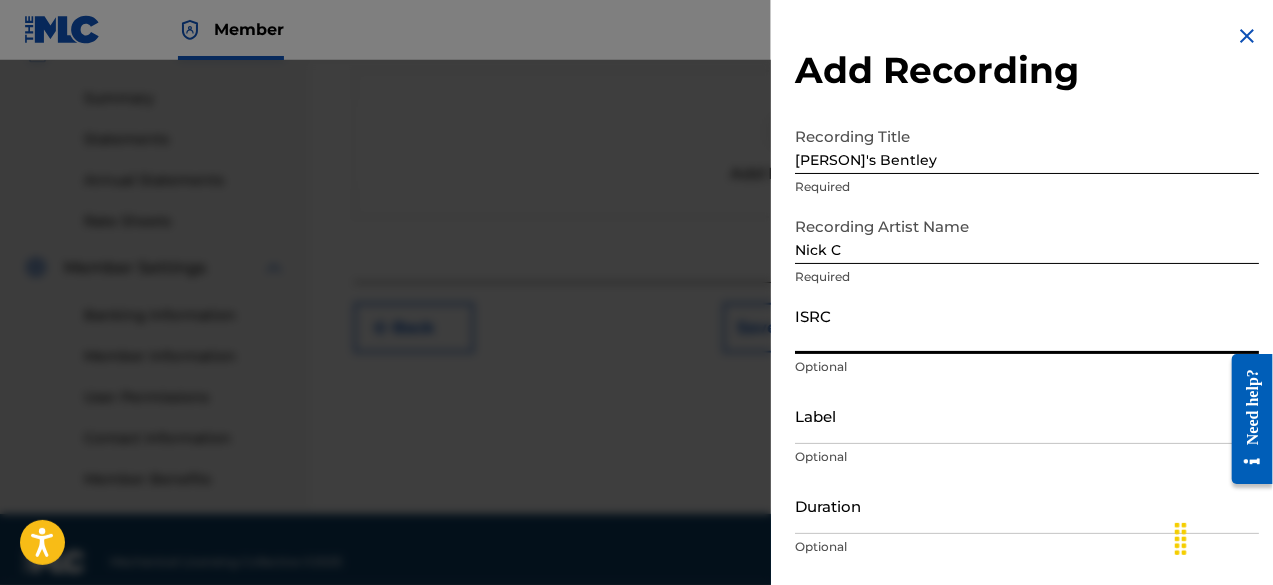 paste on "[ISRC]" 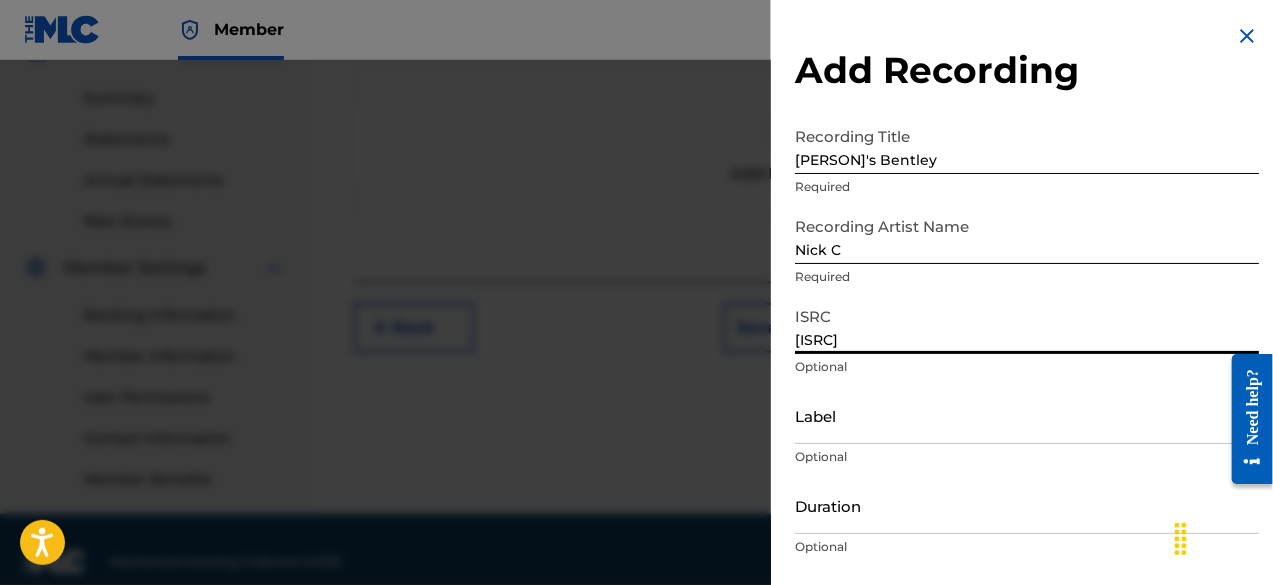 type on "[ISRC]" 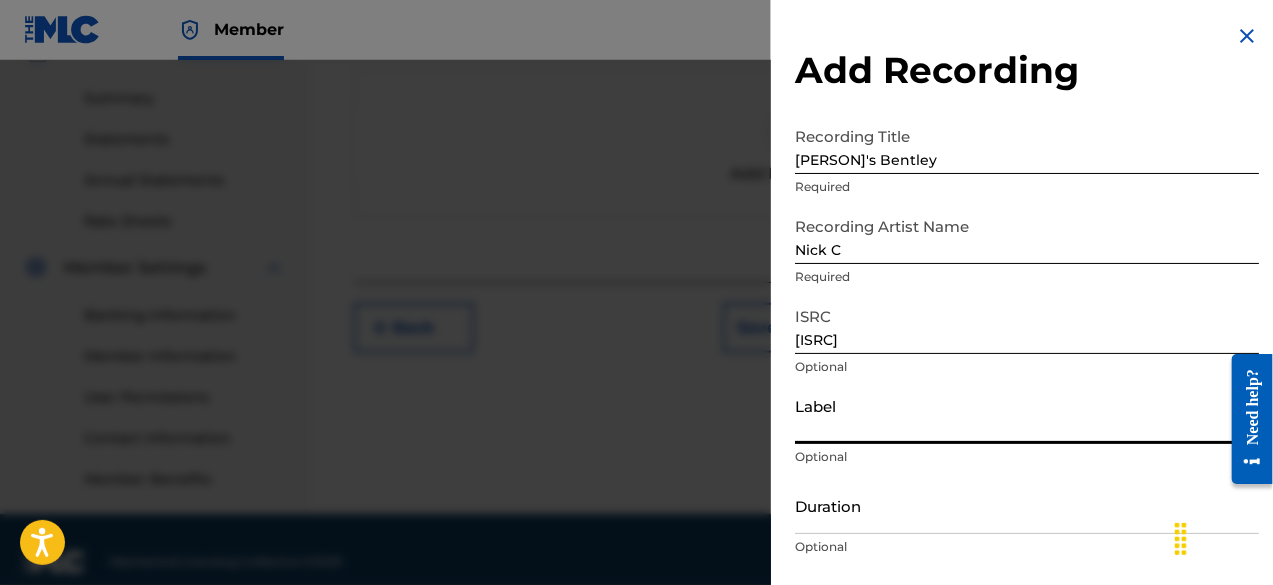 type on "Chaos Records" 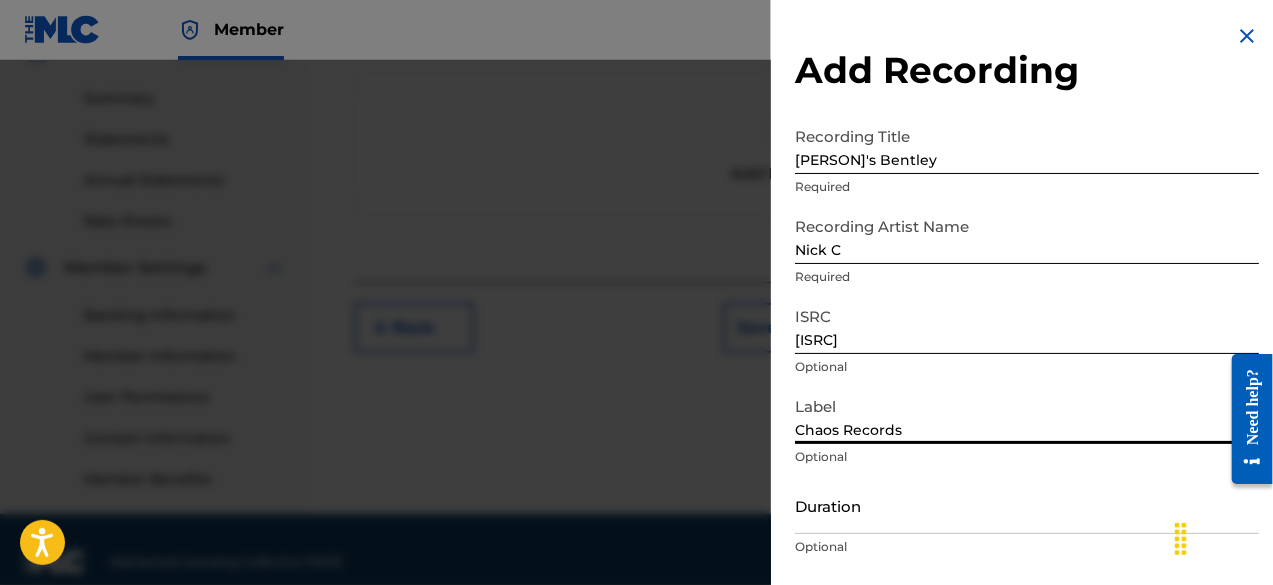 scroll, scrollTop: 146, scrollLeft: 0, axis: vertical 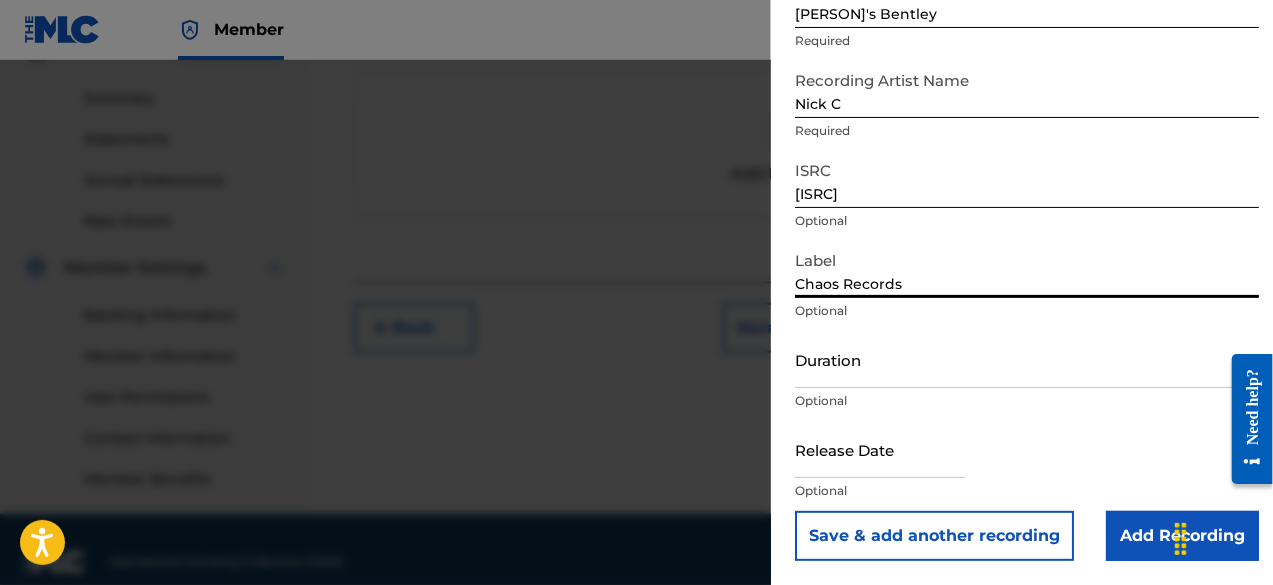 click on "Duration" at bounding box center [1027, 359] 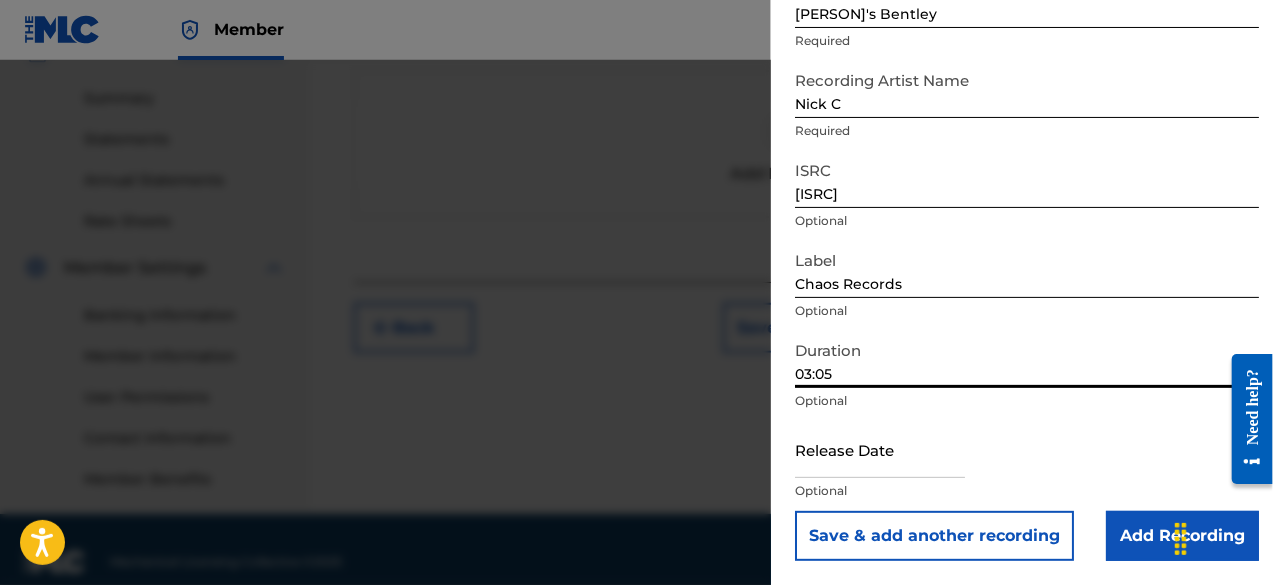 type on "03:05" 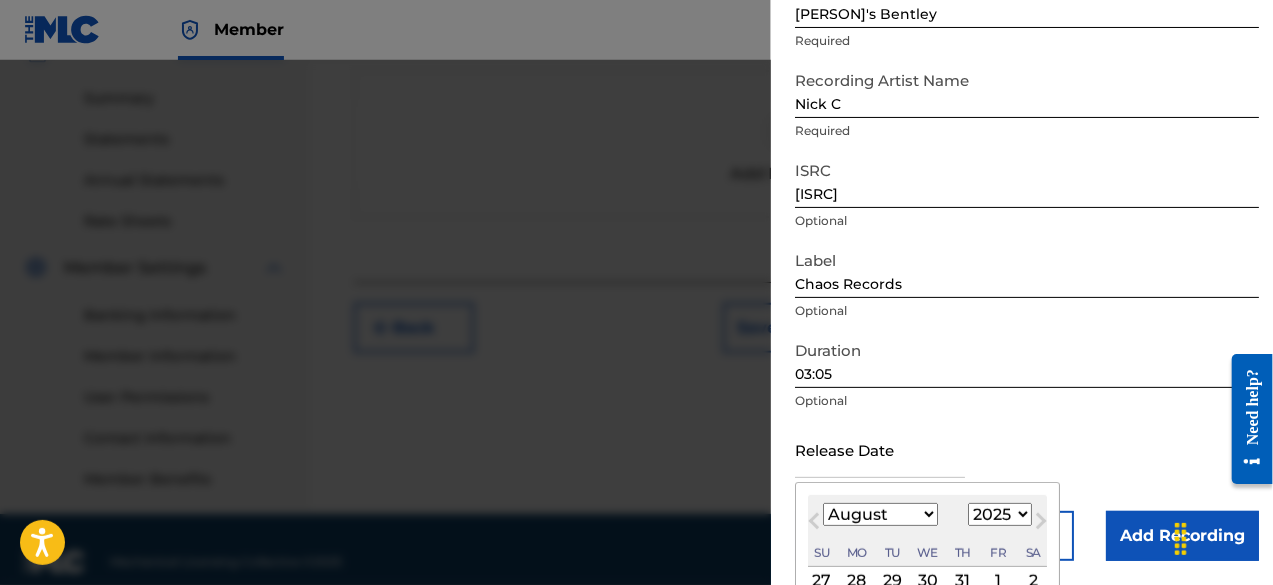 type on "[MONTH] [DAY] [YEAR]" 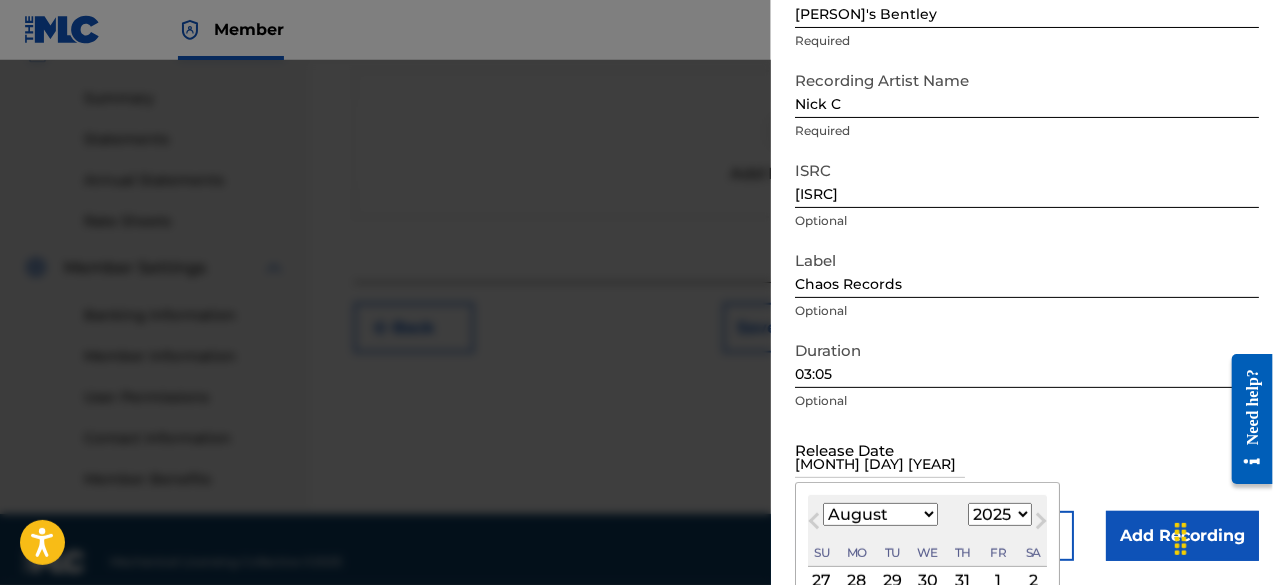 select on "6" 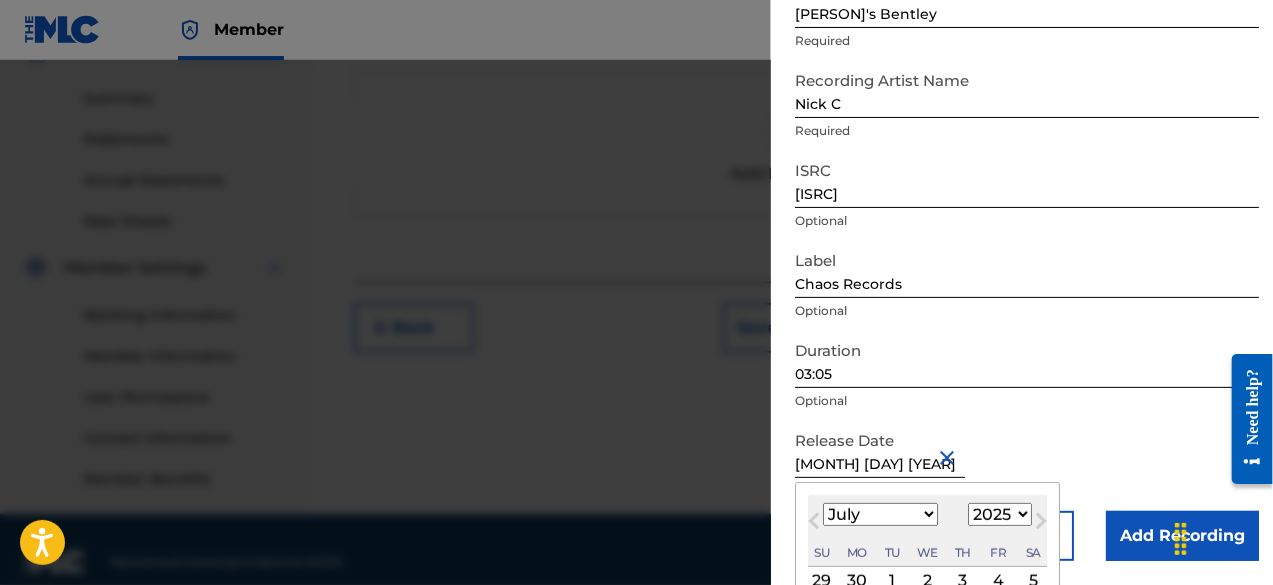scroll, scrollTop: 304, scrollLeft: 0, axis: vertical 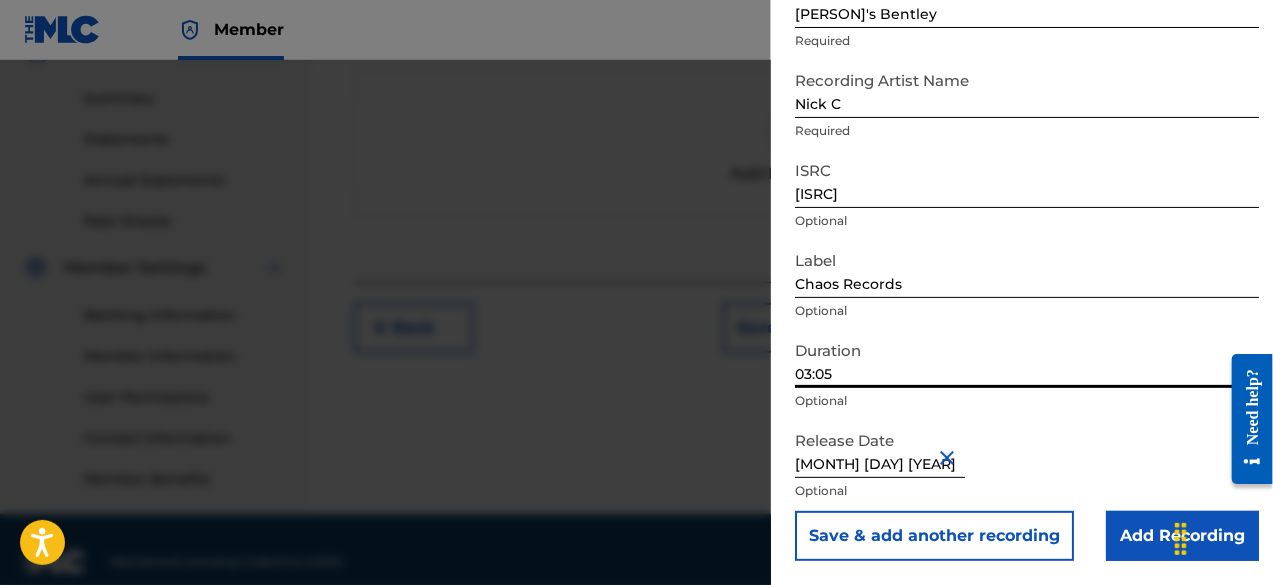 click on "03:05" at bounding box center [1027, 359] 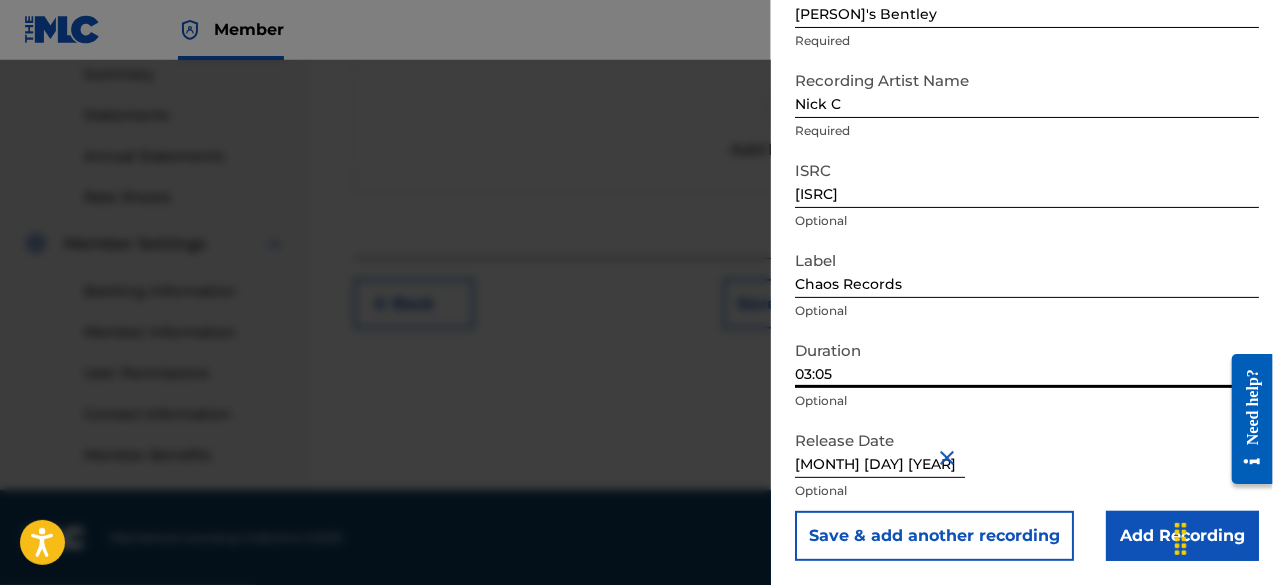 scroll, scrollTop: 550, scrollLeft: 0, axis: vertical 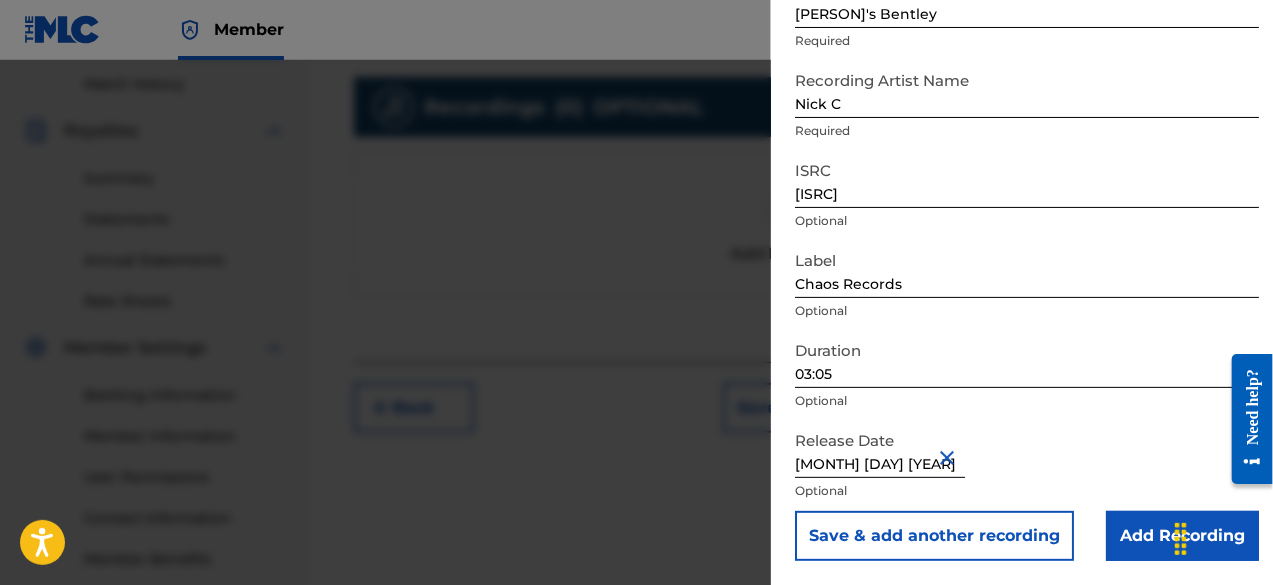 click on "Add Recording" at bounding box center (1182, 536) 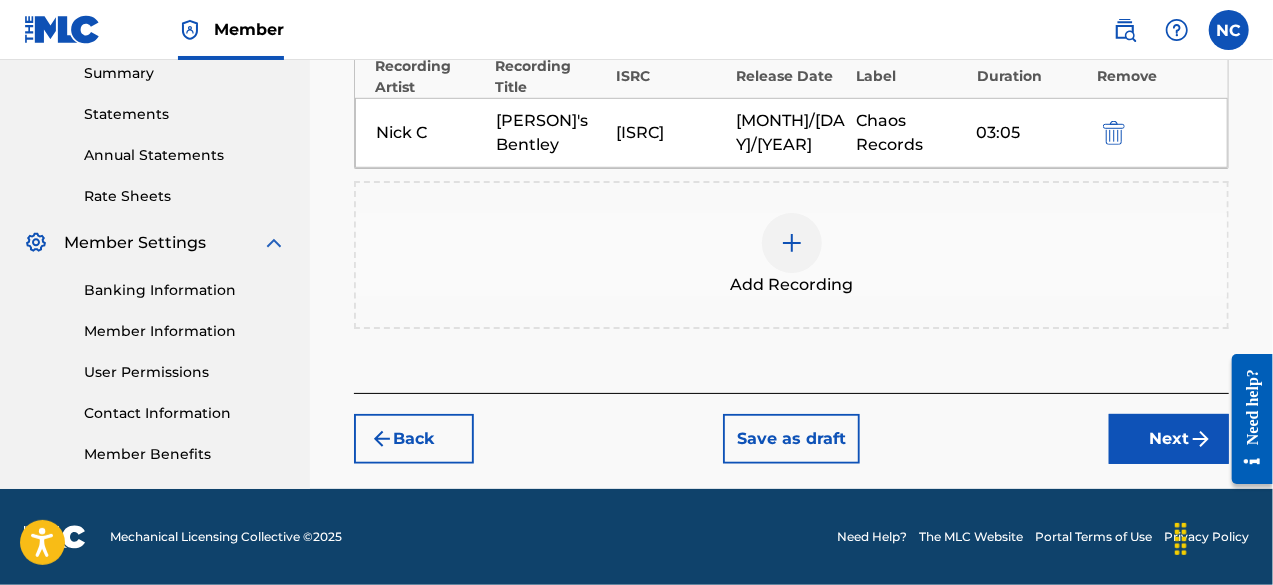 scroll, scrollTop: 670, scrollLeft: 0, axis: vertical 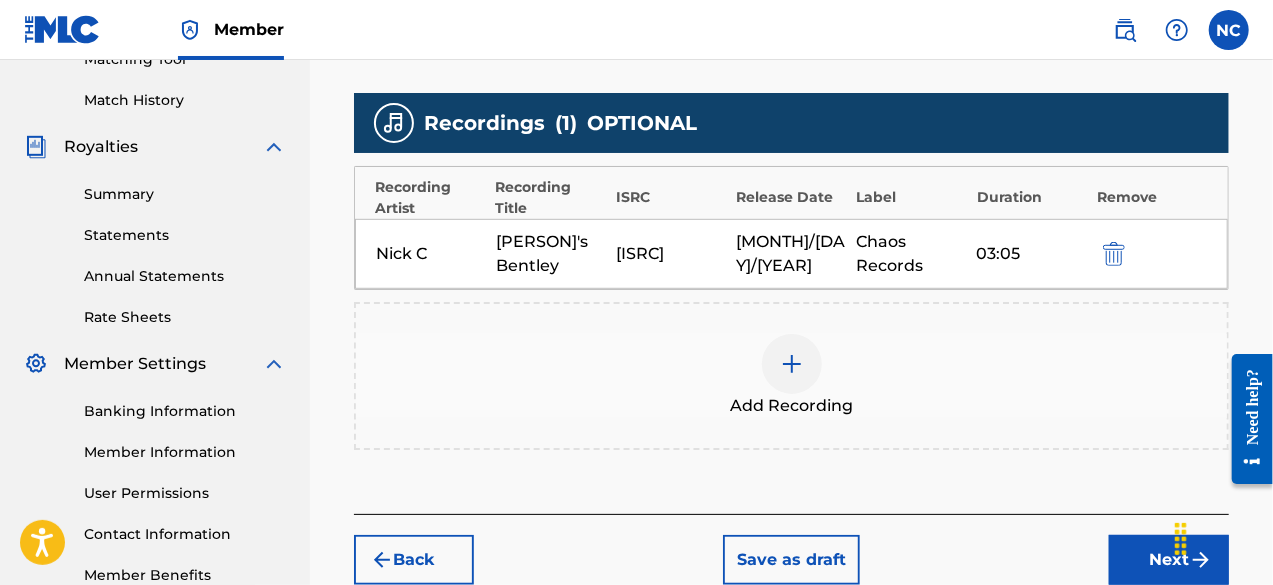 click at bounding box center [1112, 253] 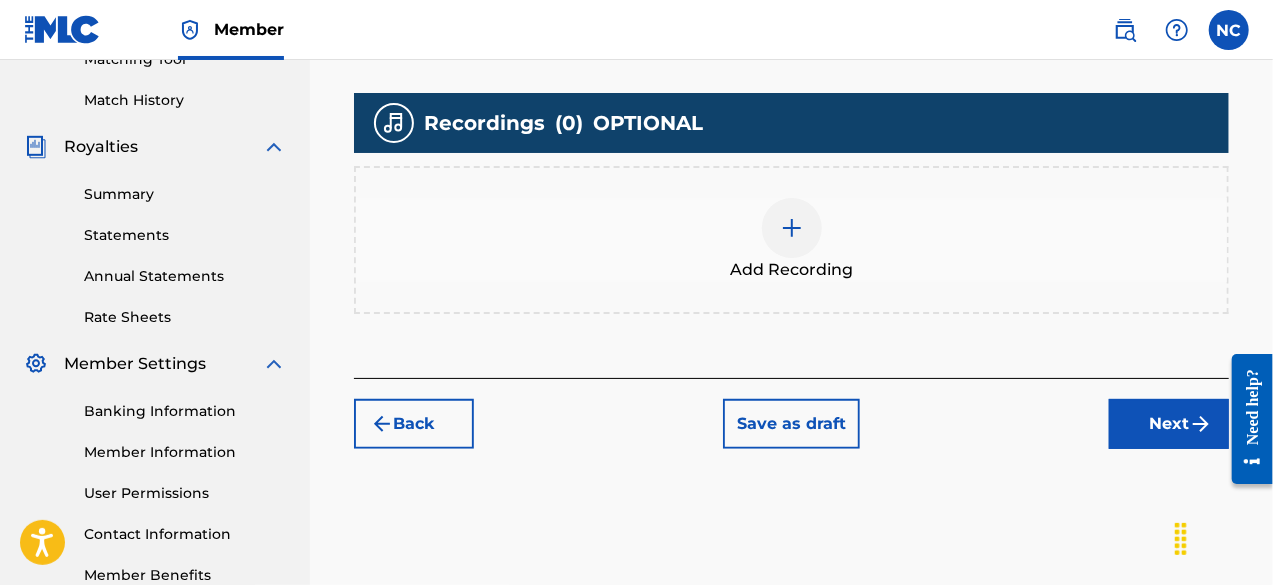 click at bounding box center (792, 228) 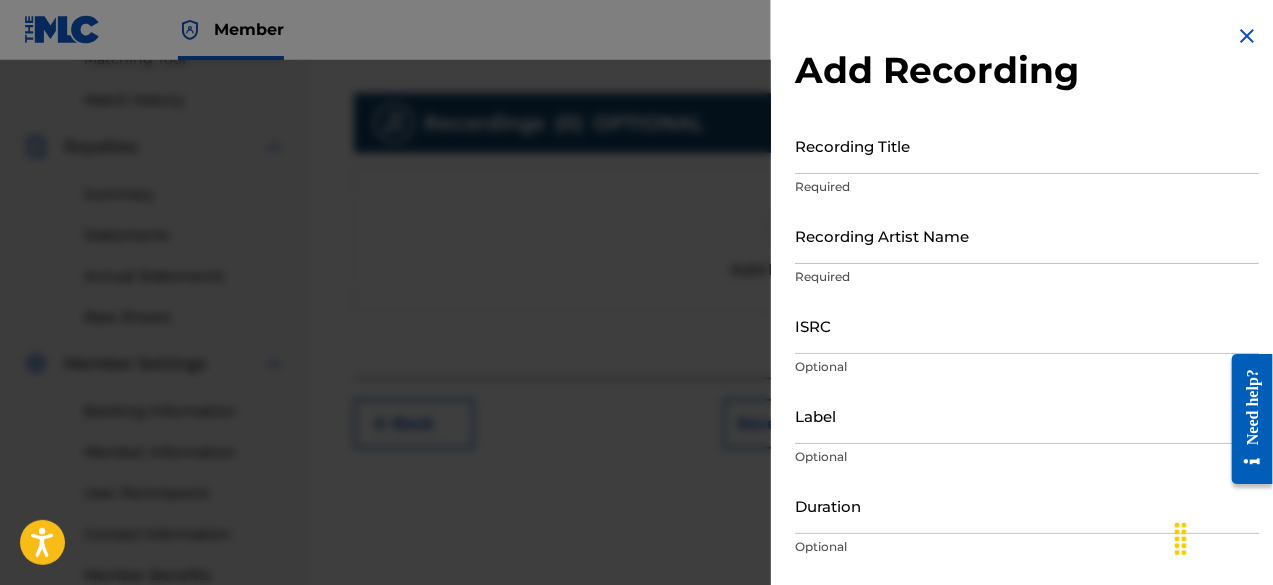 click on "Recording Title" at bounding box center (1027, 145) 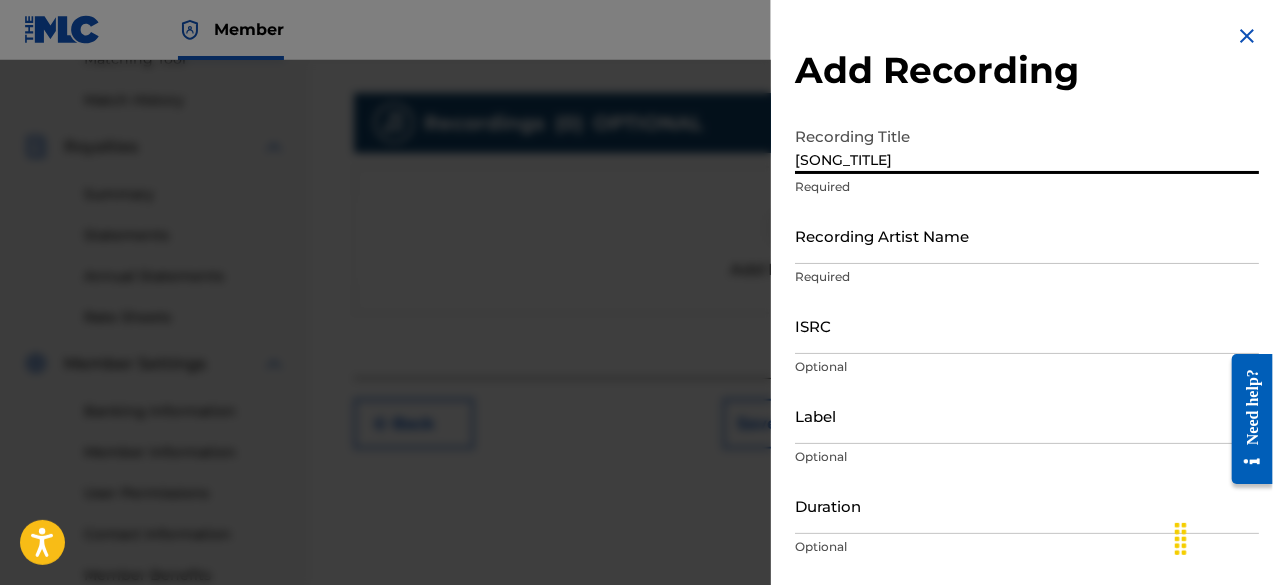 type on "[SONG_TITLE]" 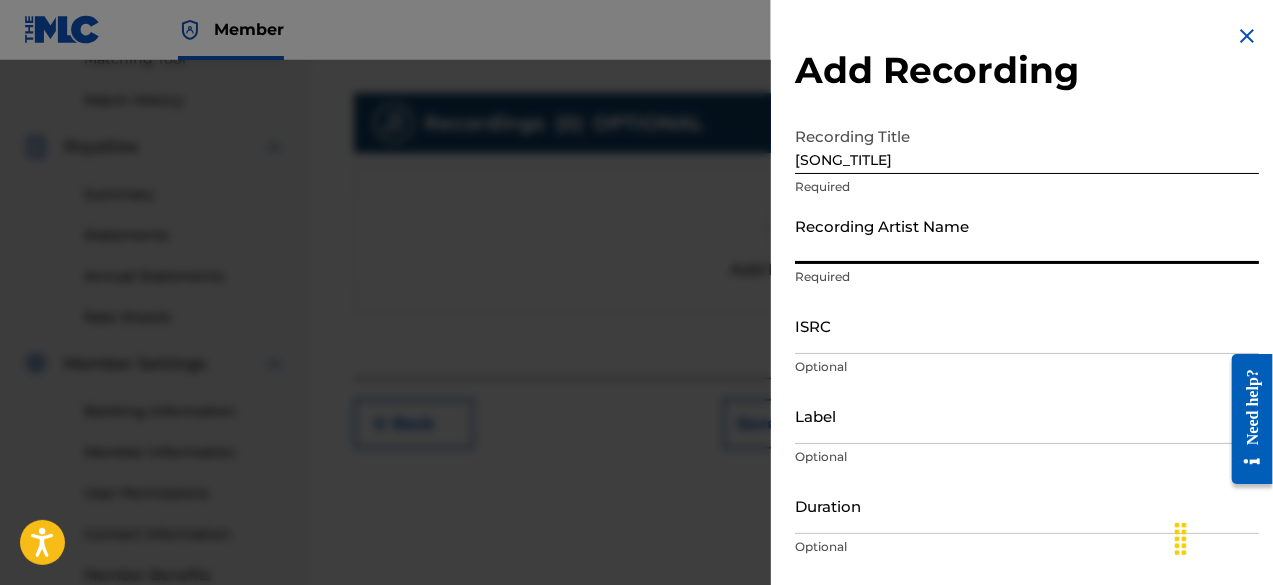click on "Recording Artist Name" at bounding box center [1027, 235] 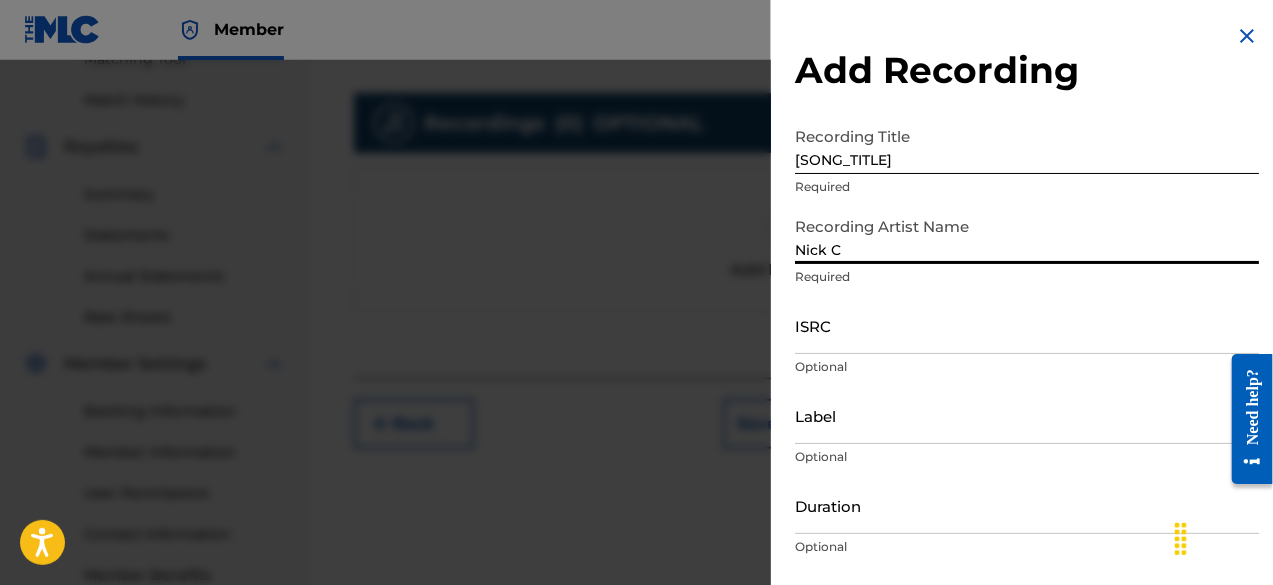 click on "ISRC" at bounding box center (1027, 325) 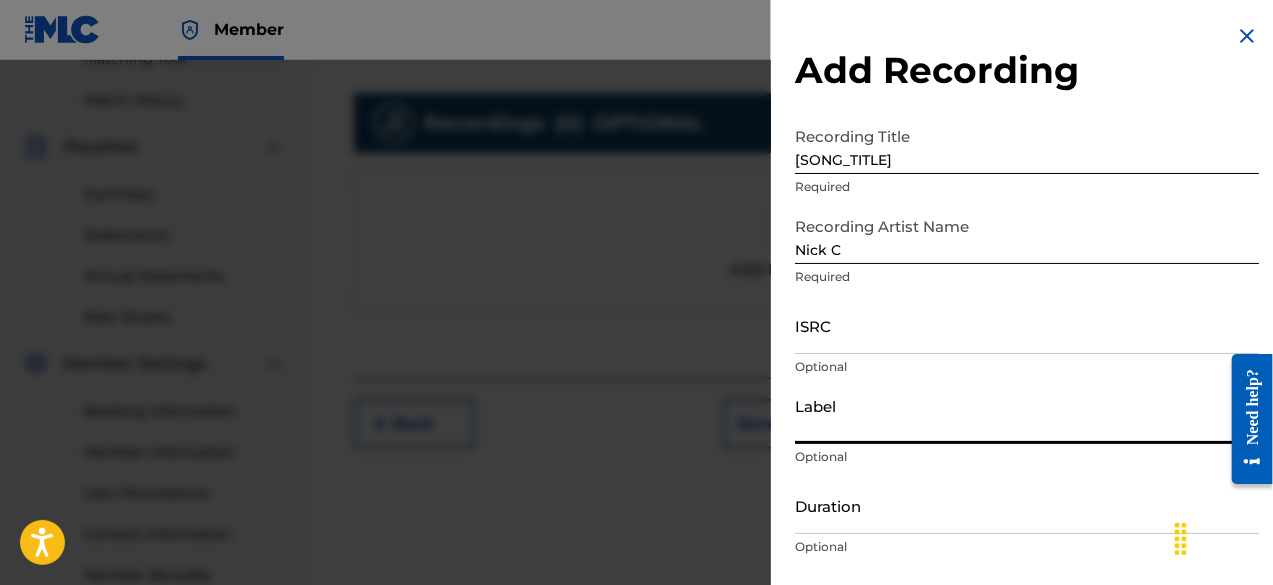 click on "Label" at bounding box center [1027, 415] 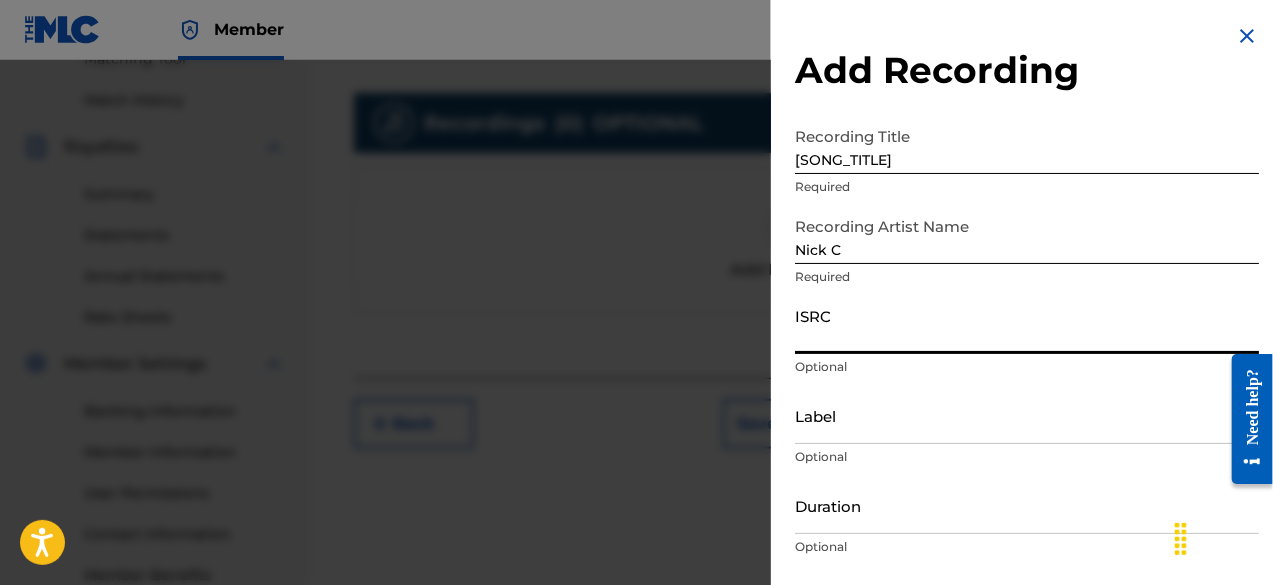 drag, startPoint x: 864, startPoint y: 353, endPoint x: 831, endPoint y: 345, distance: 33.955853 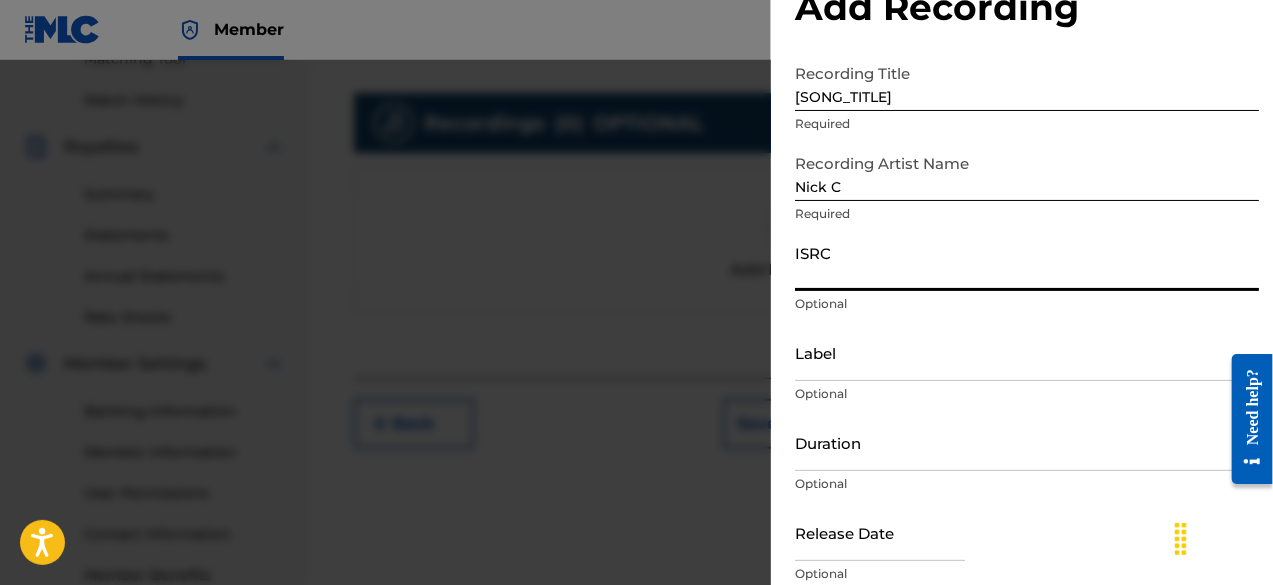 scroll, scrollTop: 67, scrollLeft: 0, axis: vertical 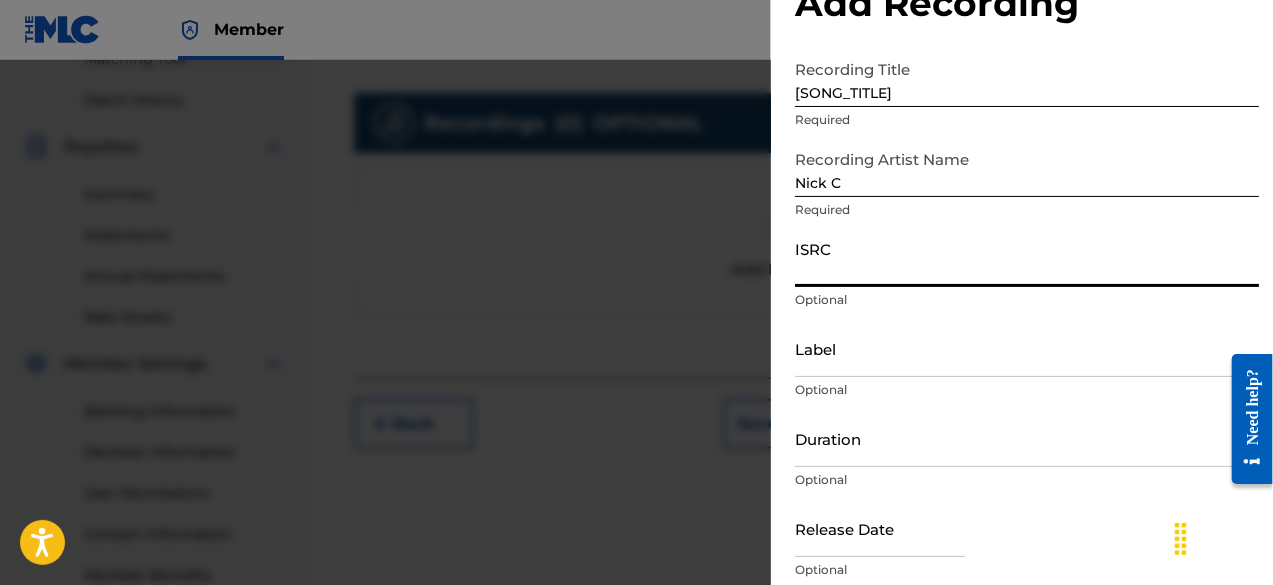 type on "[ISRC]" 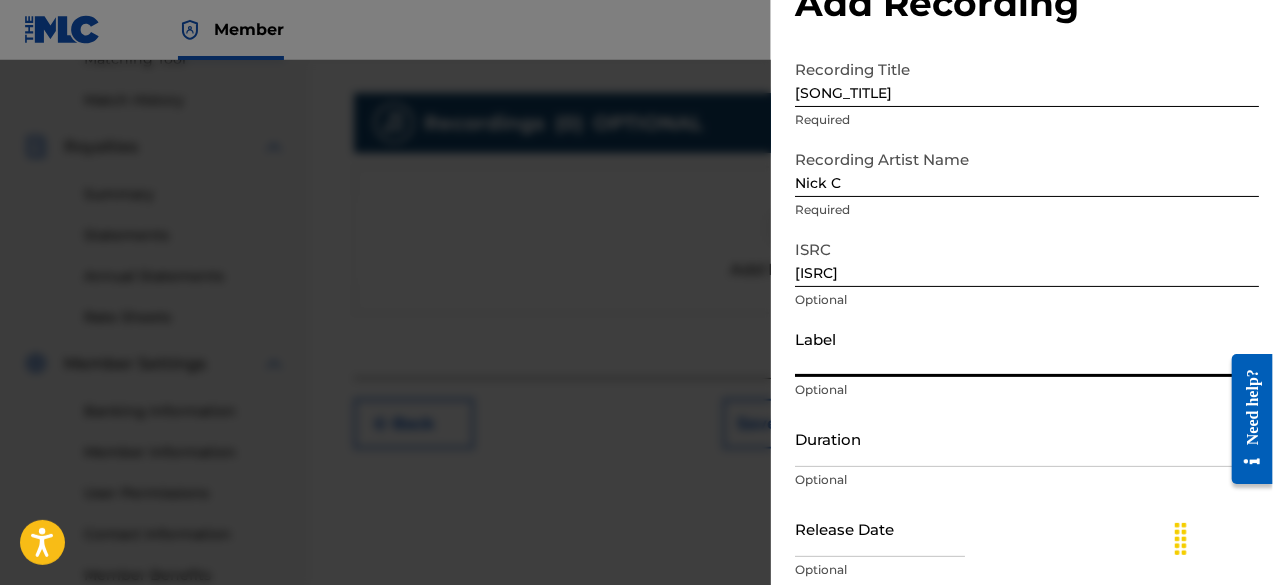 click on "Label" at bounding box center (1027, 348) 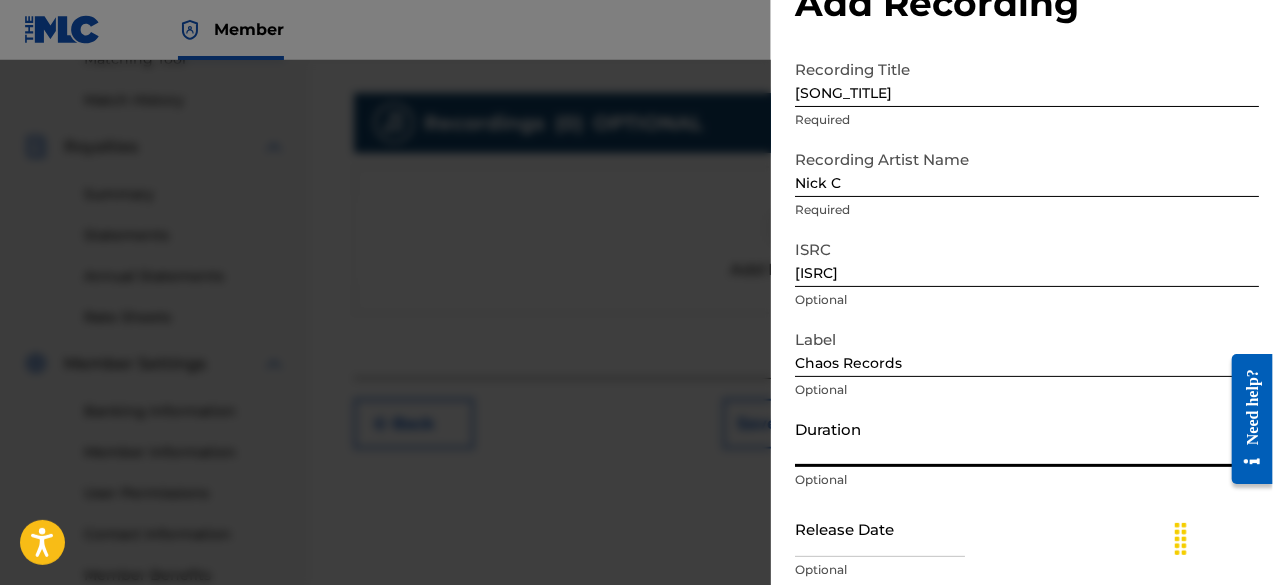 click on "Duration" at bounding box center (1027, 438) 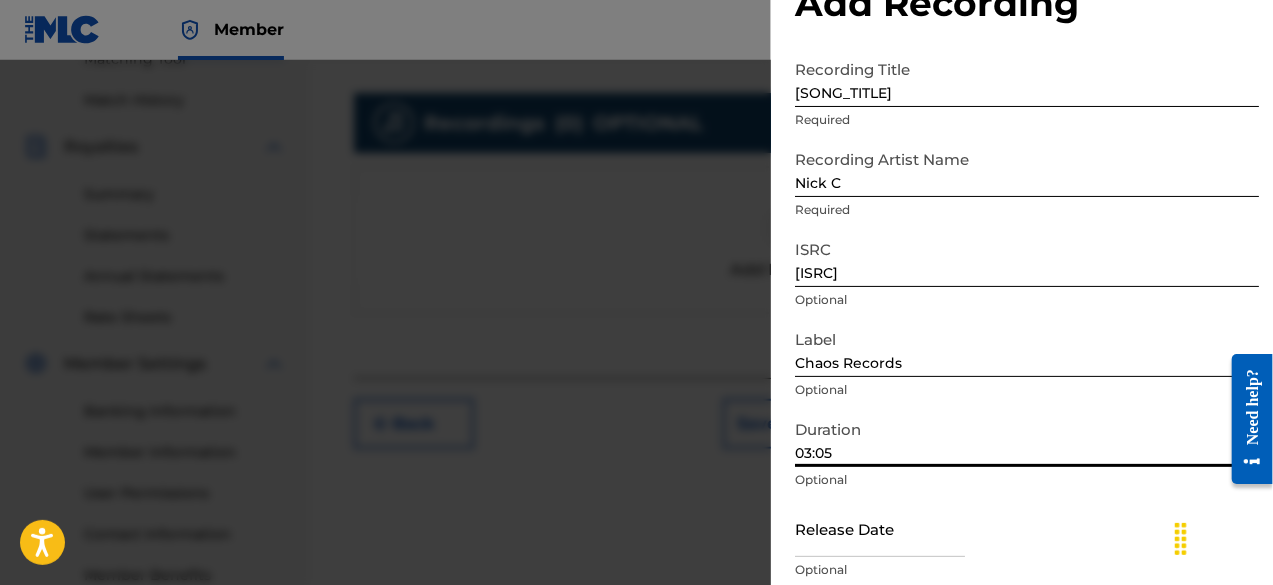 scroll, scrollTop: 146, scrollLeft: 0, axis: vertical 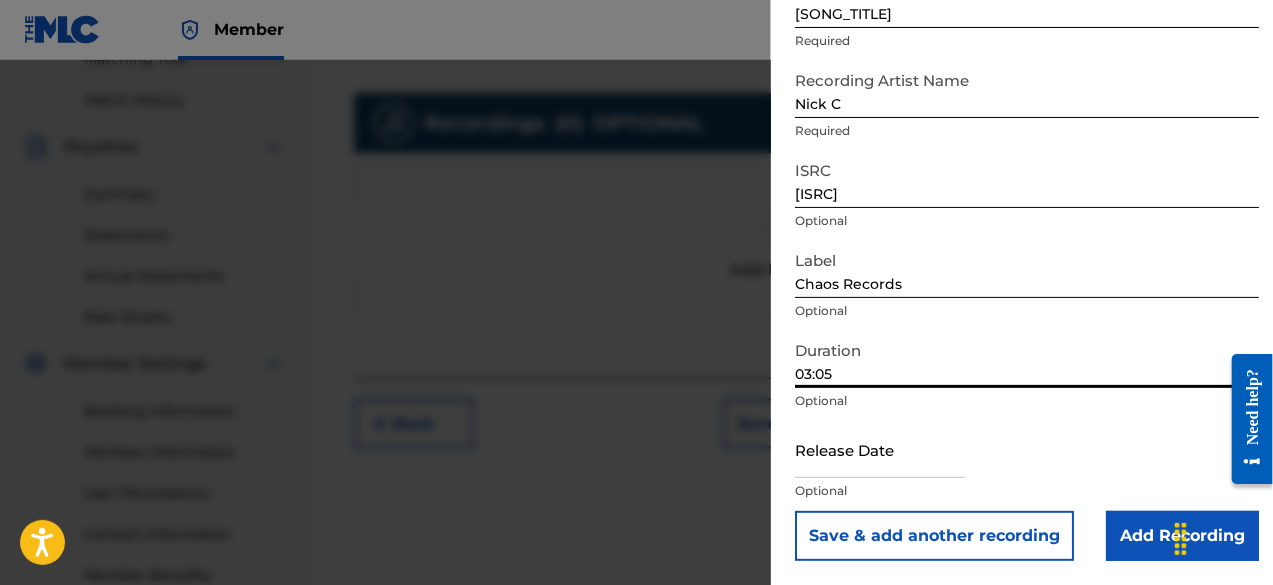 click at bounding box center (880, 449) 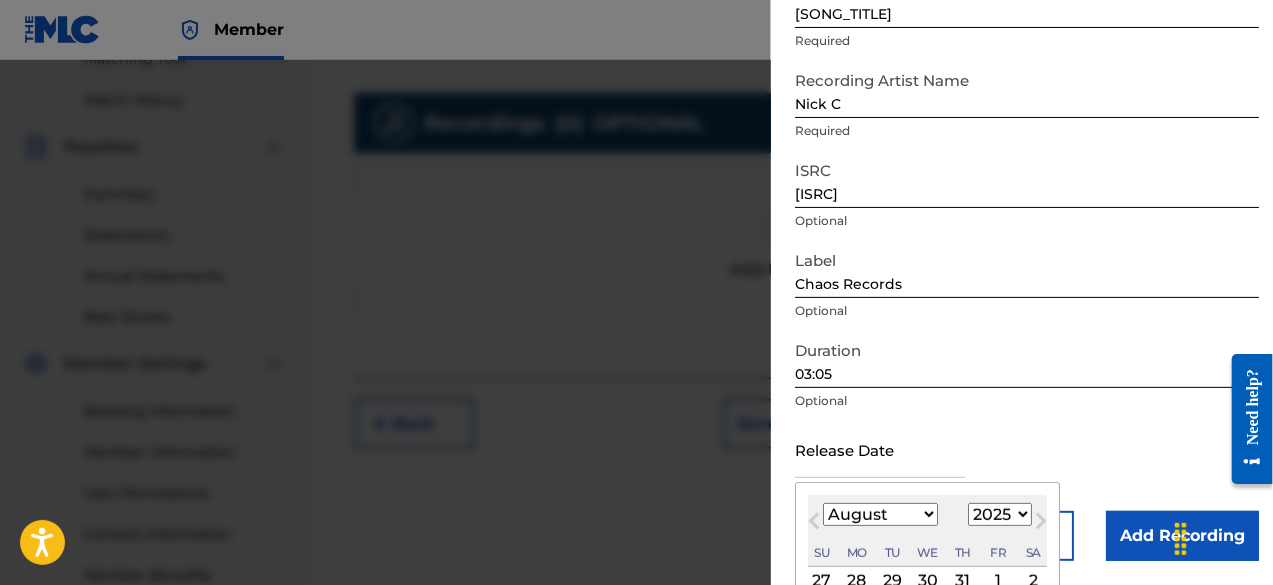 type on "[MONTH] [DAY] [YEAR]" 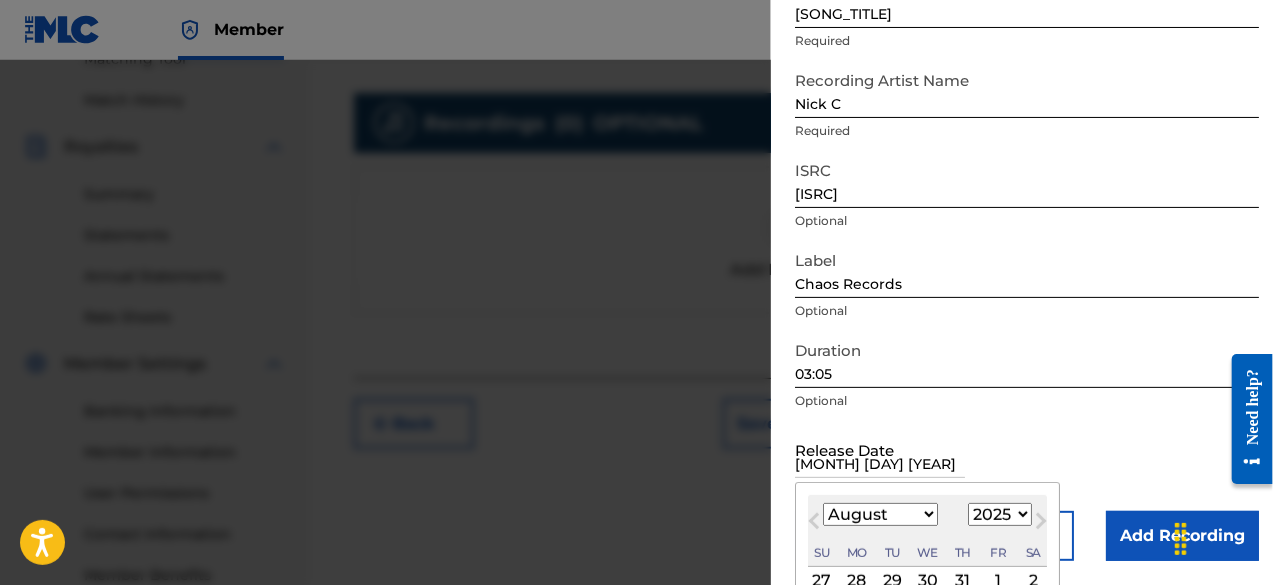 select on "6" 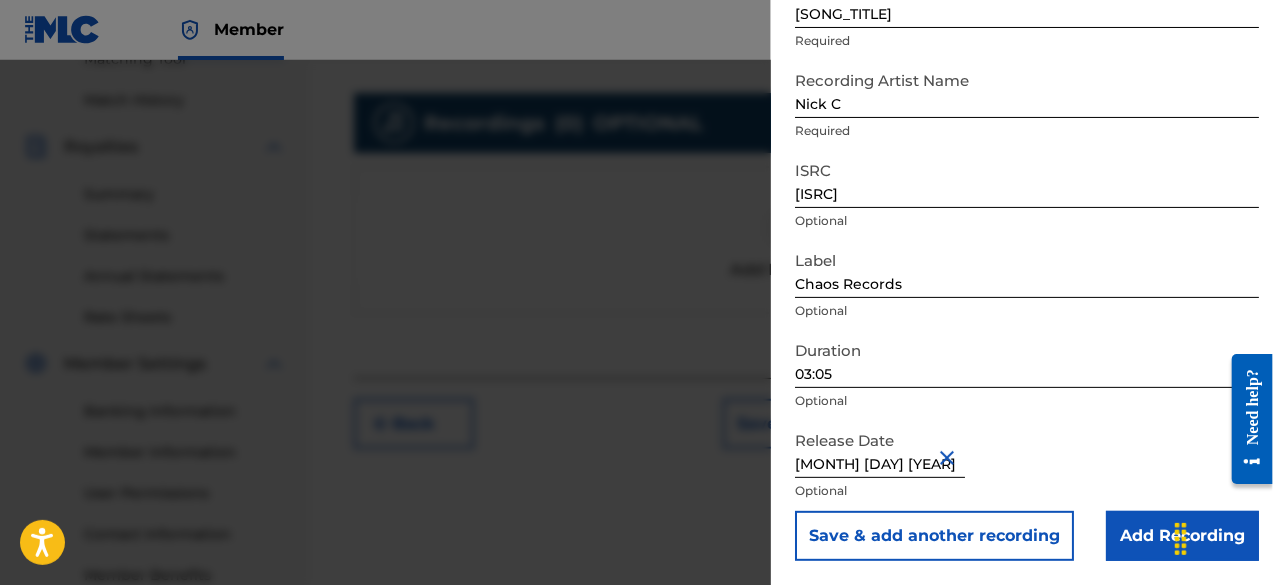 click on "Add Recording" at bounding box center [1182, 536] 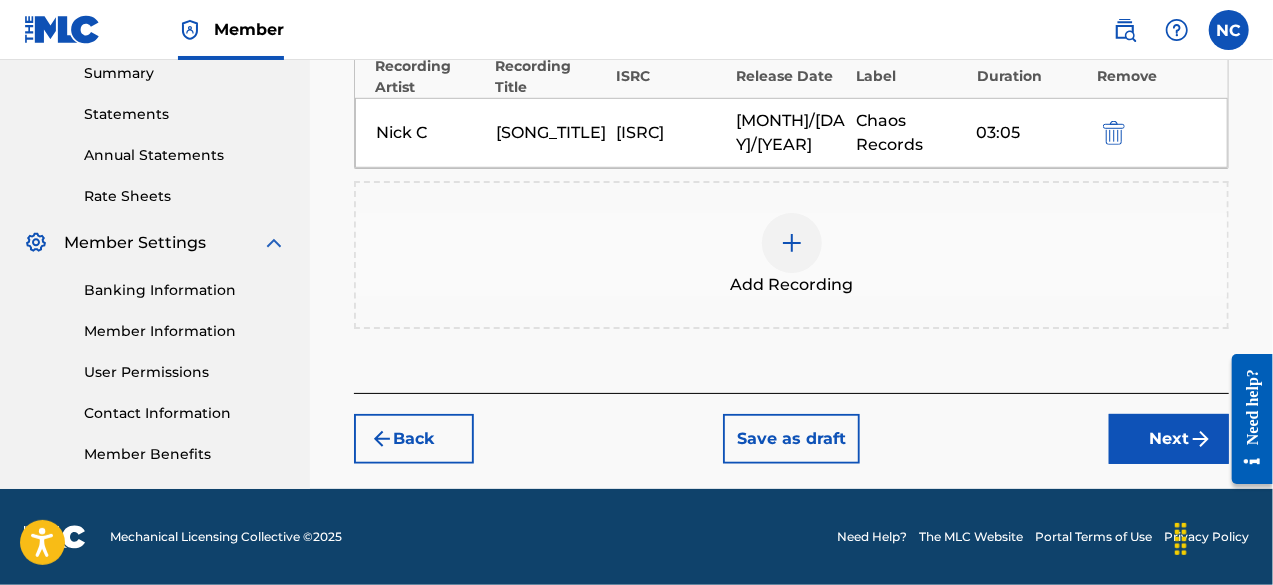 scroll, scrollTop: 720, scrollLeft: 0, axis: vertical 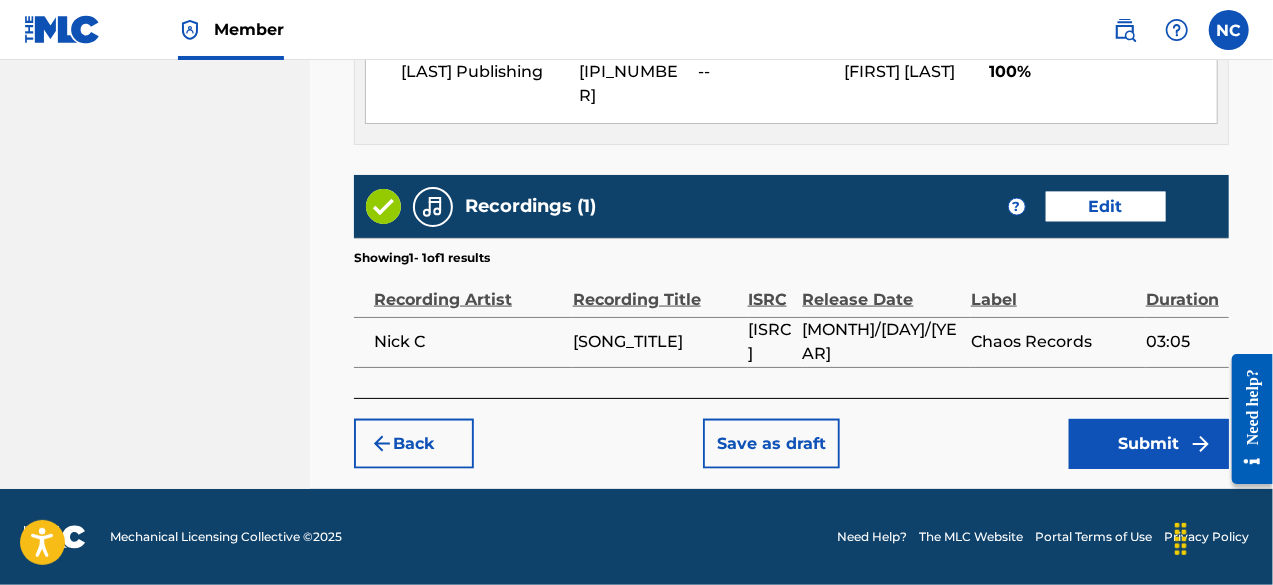 click on "Submit" at bounding box center (1149, 444) 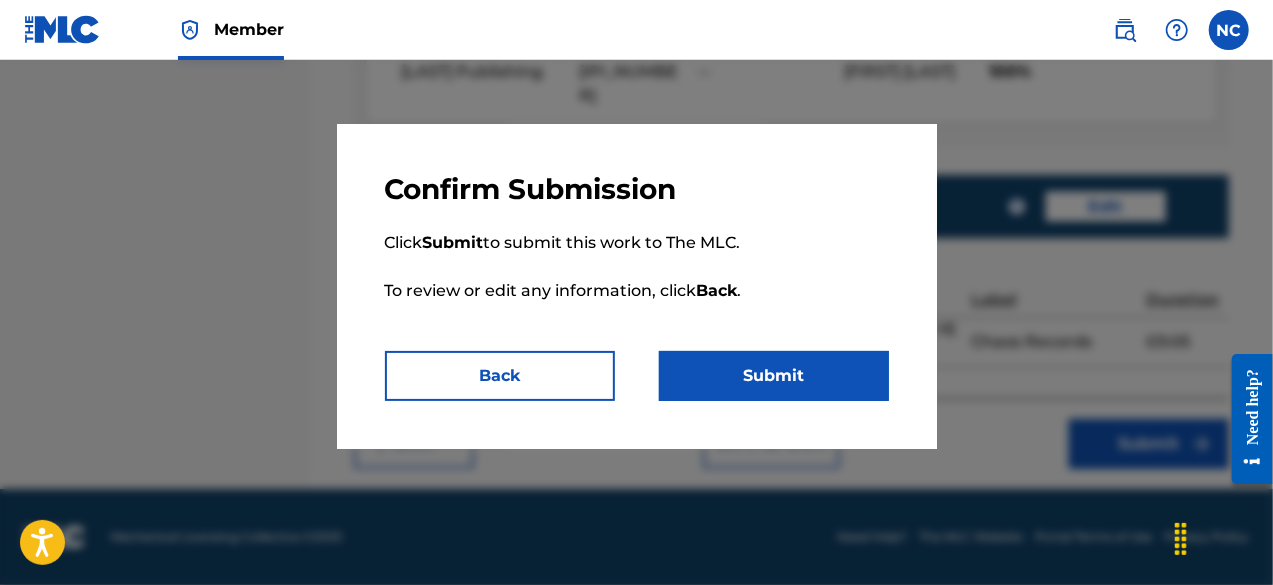 click on "Submit" at bounding box center (774, 376) 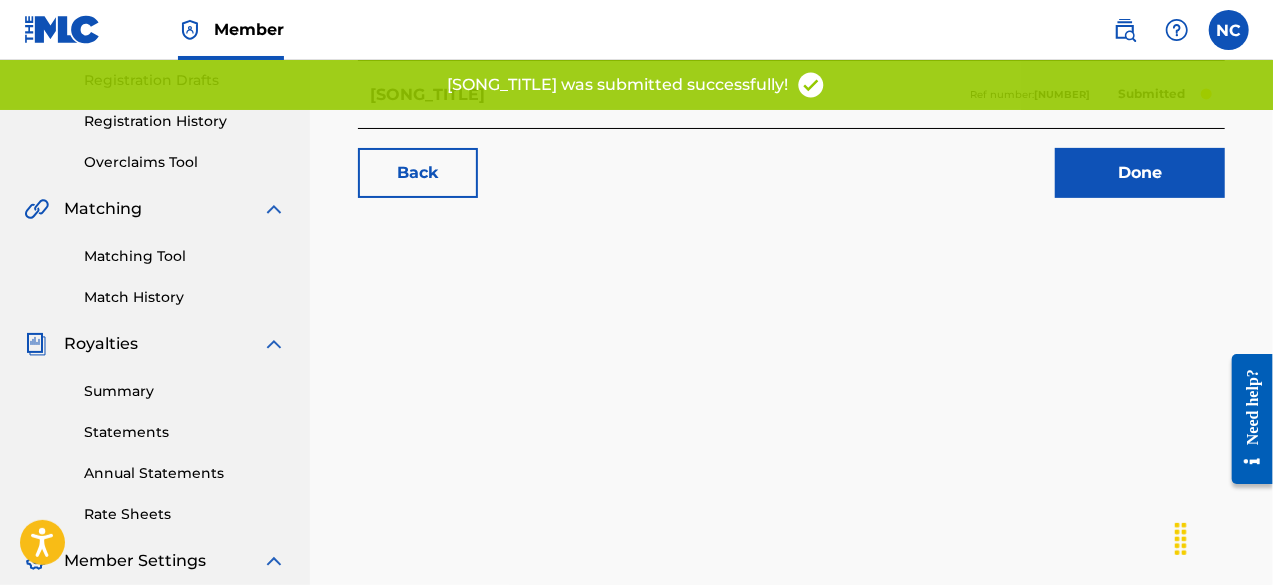 scroll, scrollTop: 338, scrollLeft: 0, axis: vertical 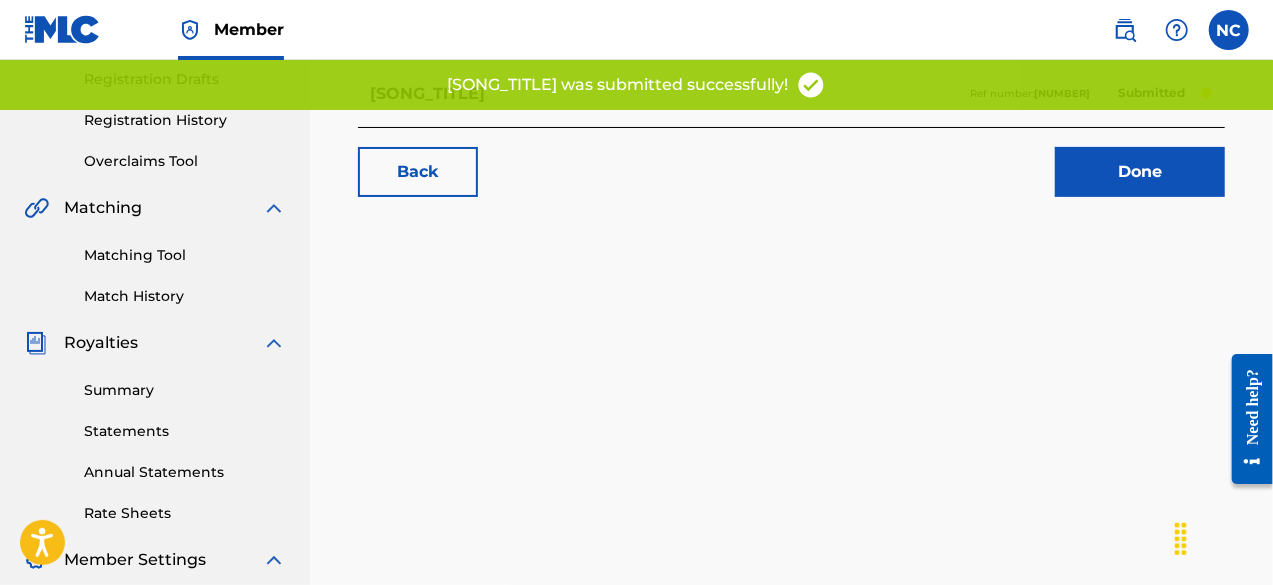 click on "Done" at bounding box center [1140, 172] 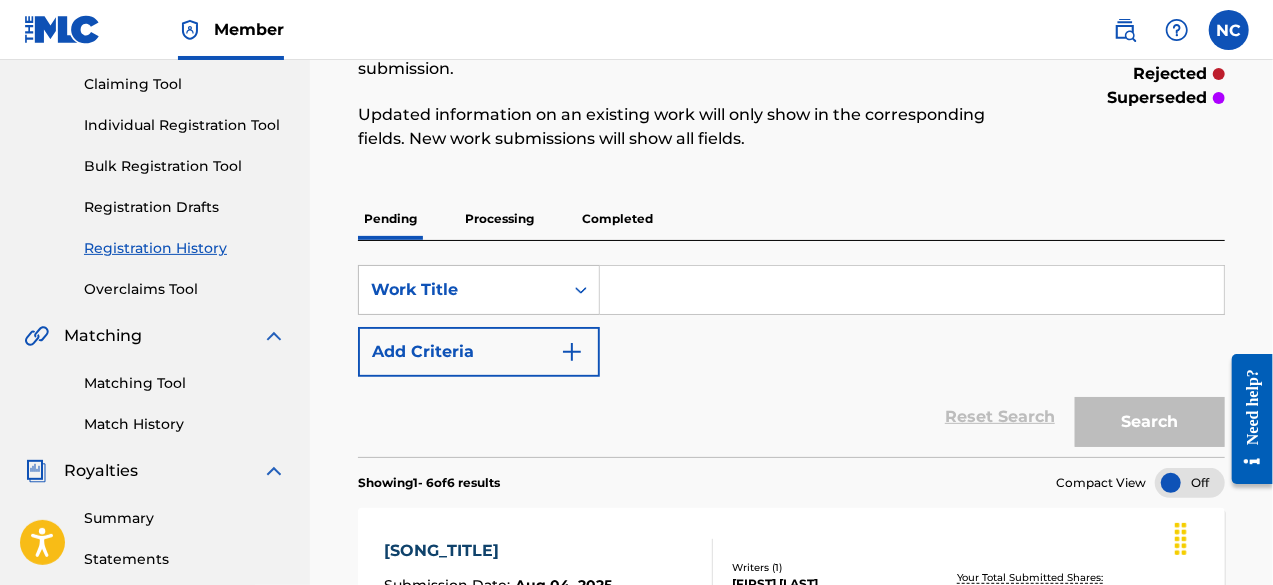 scroll, scrollTop: 152, scrollLeft: 0, axis: vertical 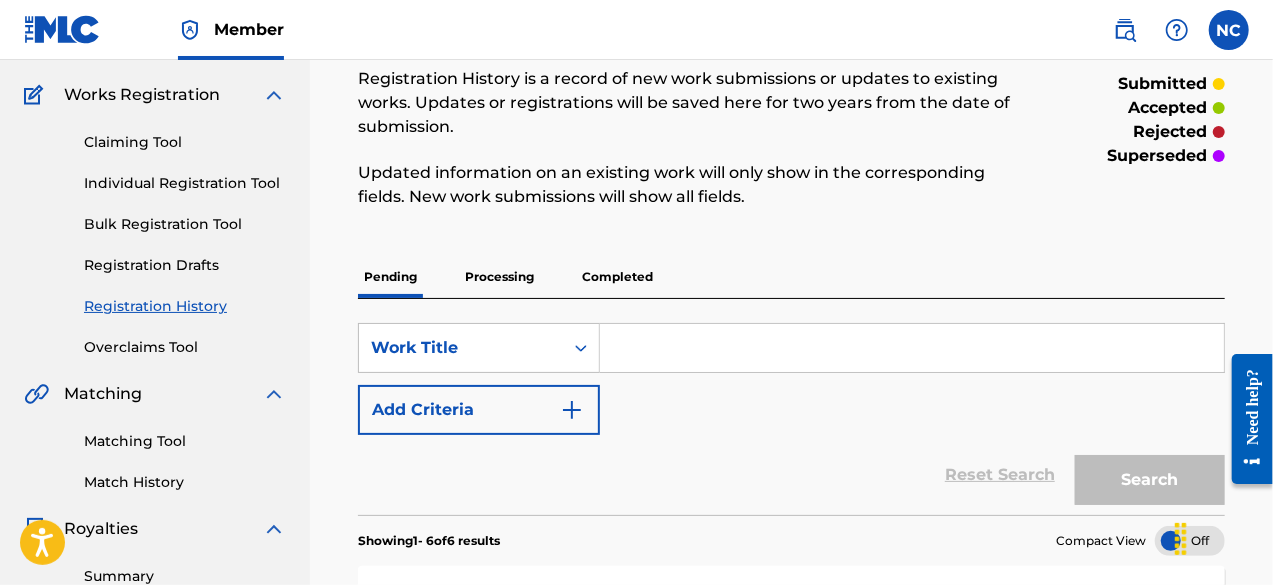 click on "Individual Registration Tool" at bounding box center (185, 183) 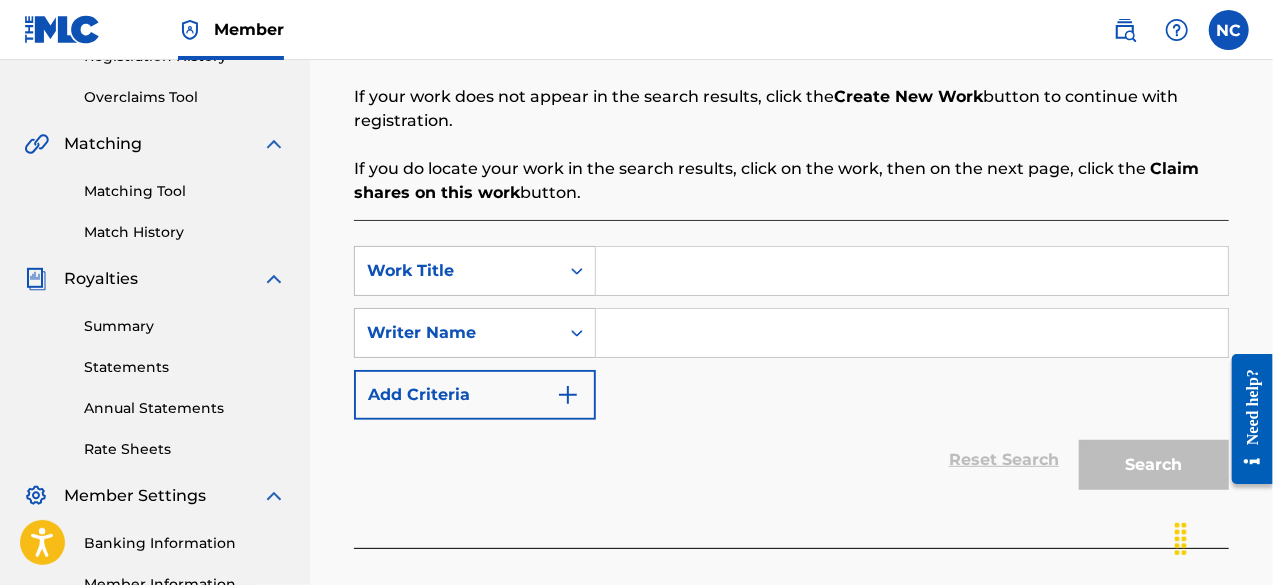 scroll, scrollTop: 502, scrollLeft: 0, axis: vertical 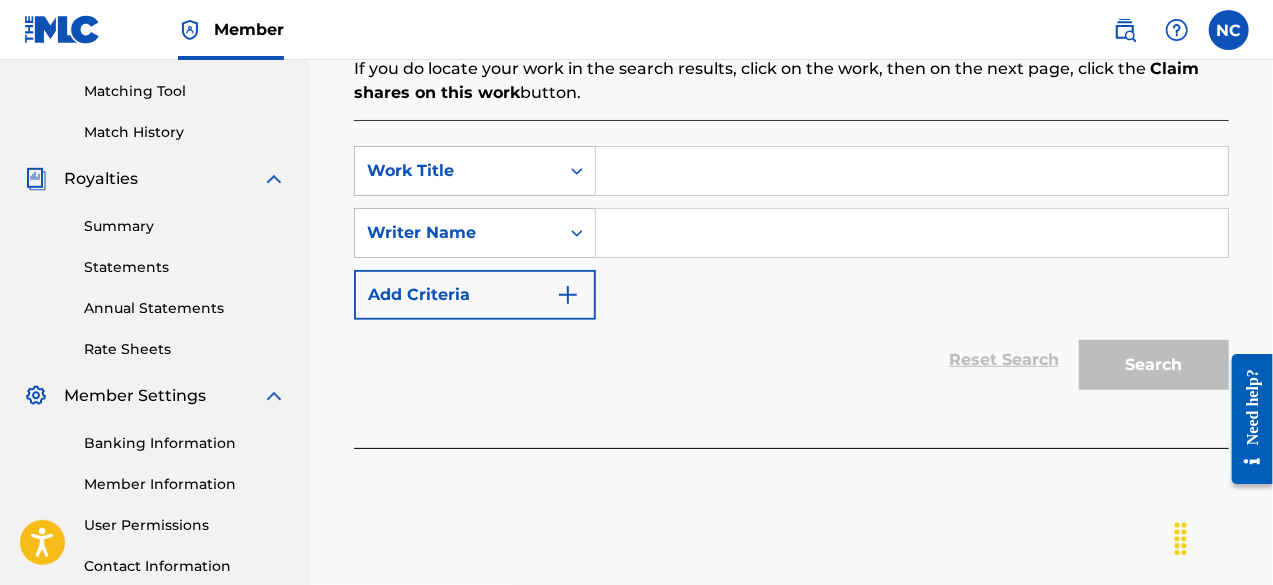 click at bounding box center [912, 171] 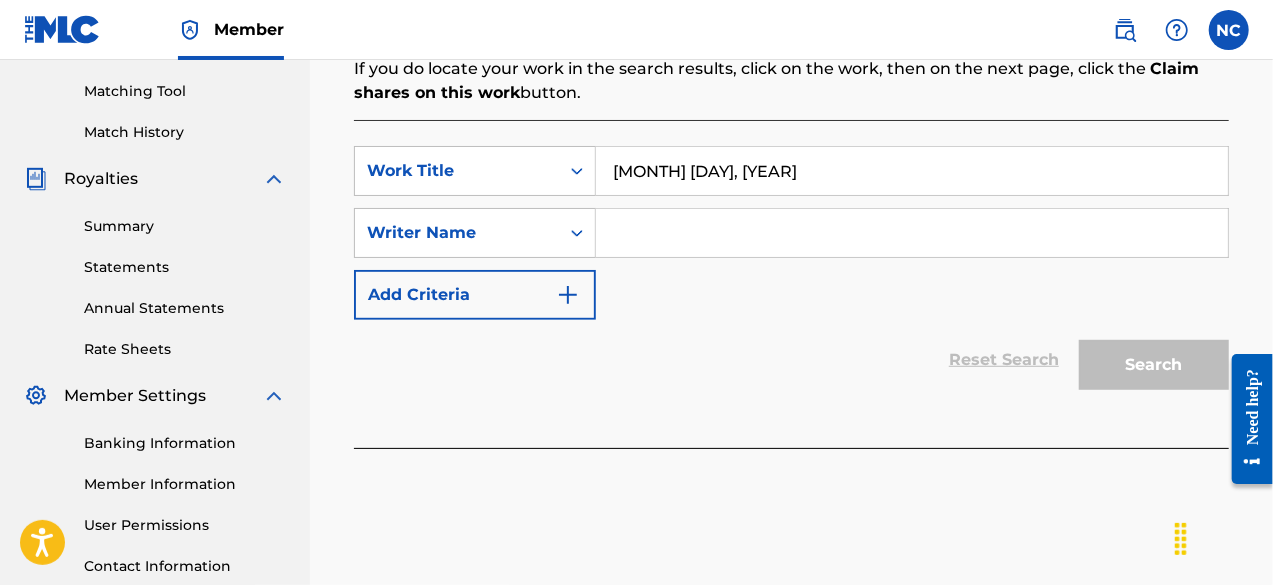 type on "[MONTH] [DAY], [YEAR]" 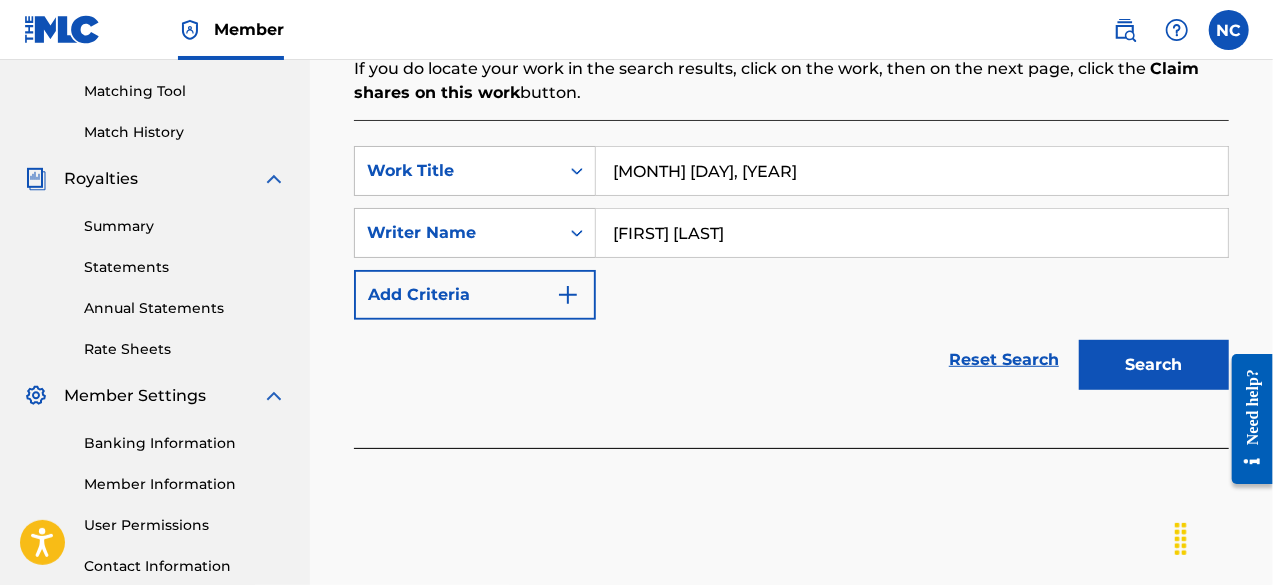 click on "Search" at bounding box center [1154, 365] 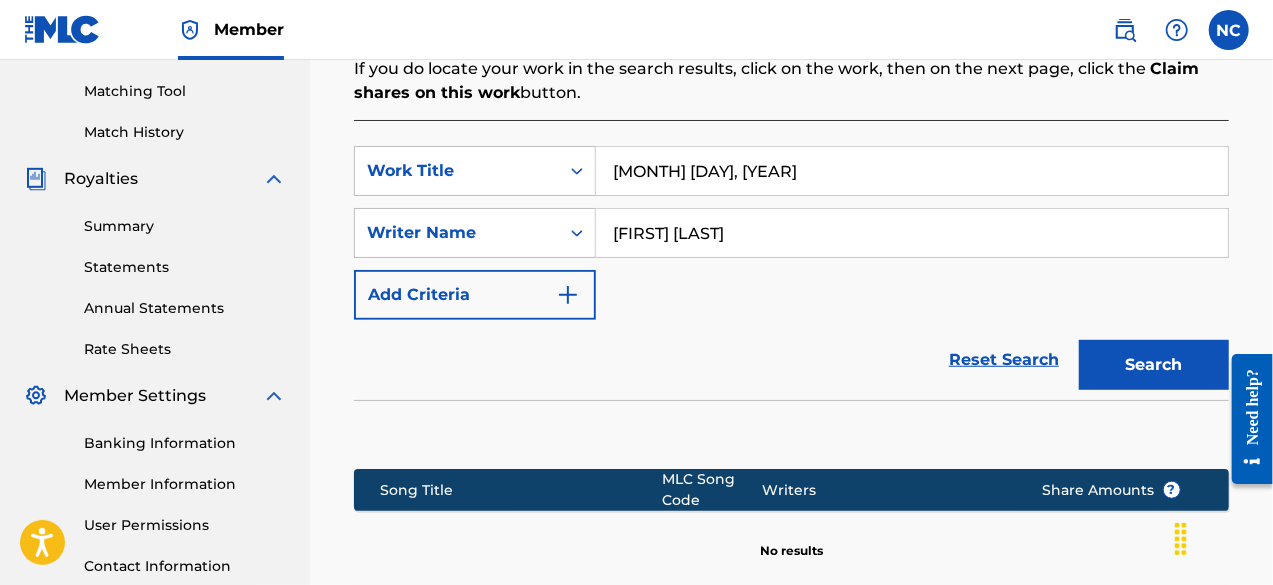 scroll, scrollTop: 742, scrollLeft: 0, axis: vertical 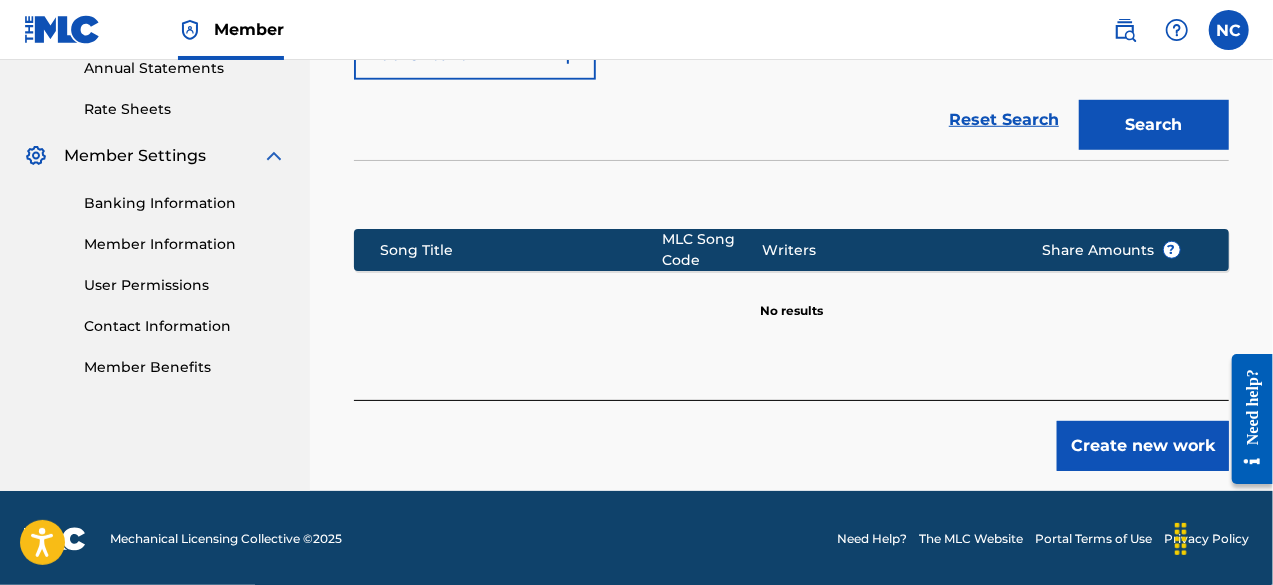 click on "Create new work" at bounding box center [1143, 446] 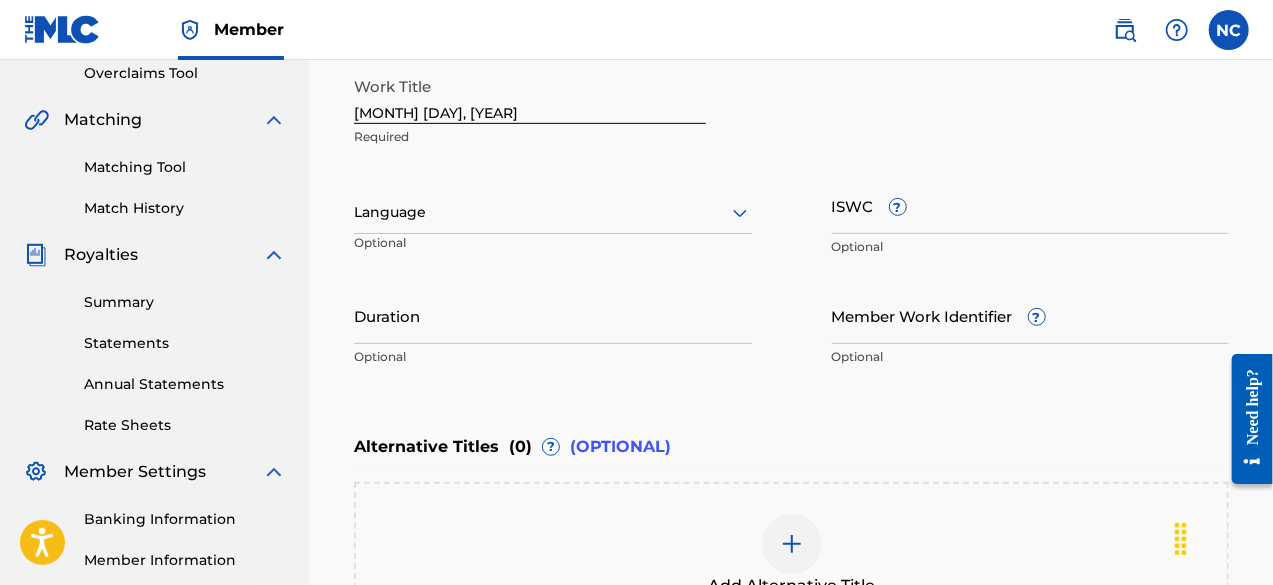 scroll, scrollTop: 316, scrollLeft: 0, axis: vertical 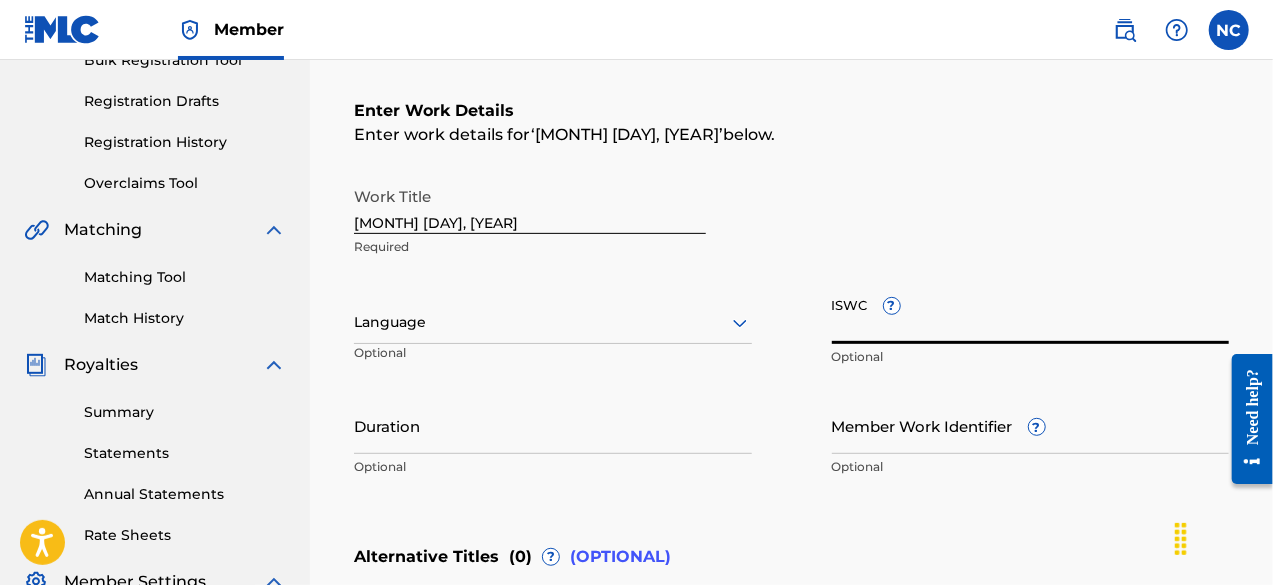 click on "ISWC   ?" at bounding box center (1031, 315) 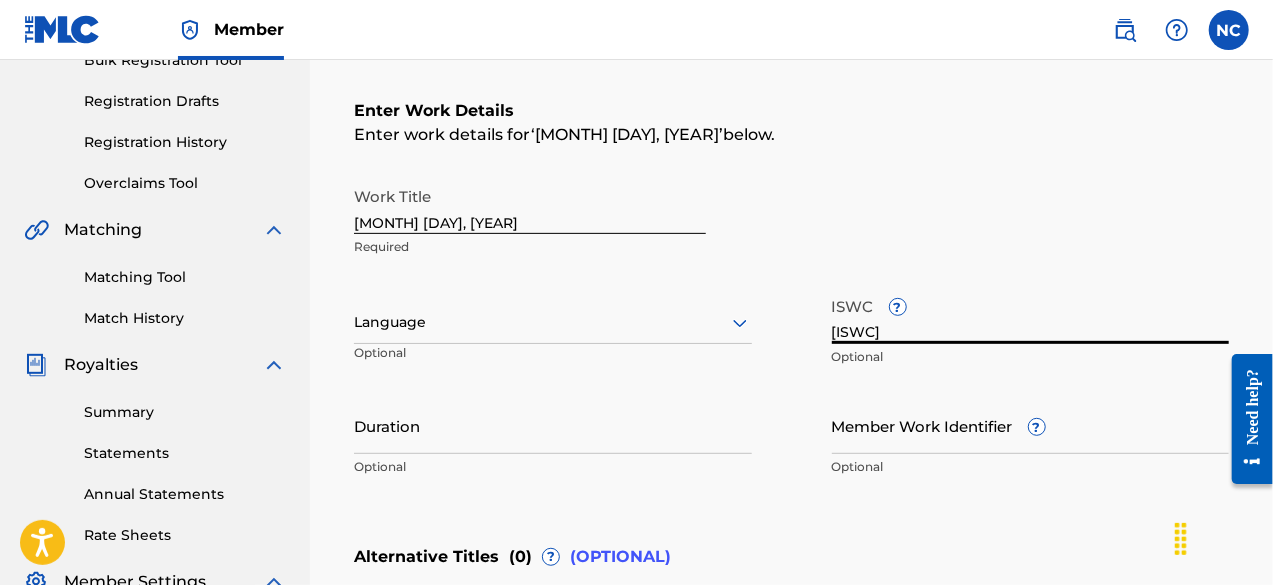type on "[ISWC]" 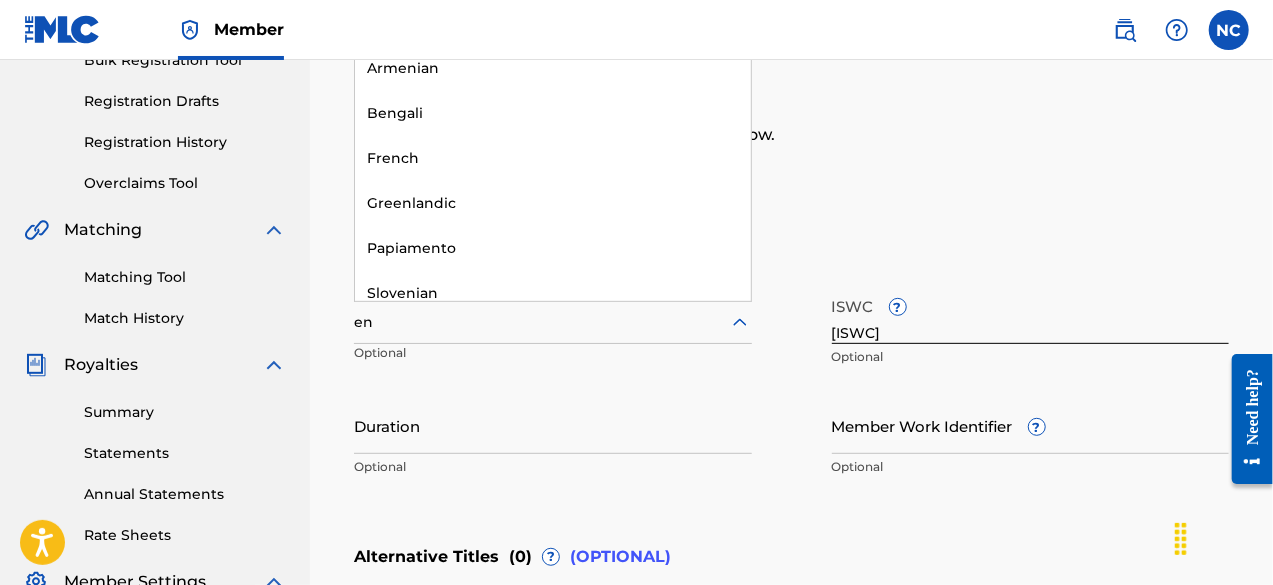 type on "eng" 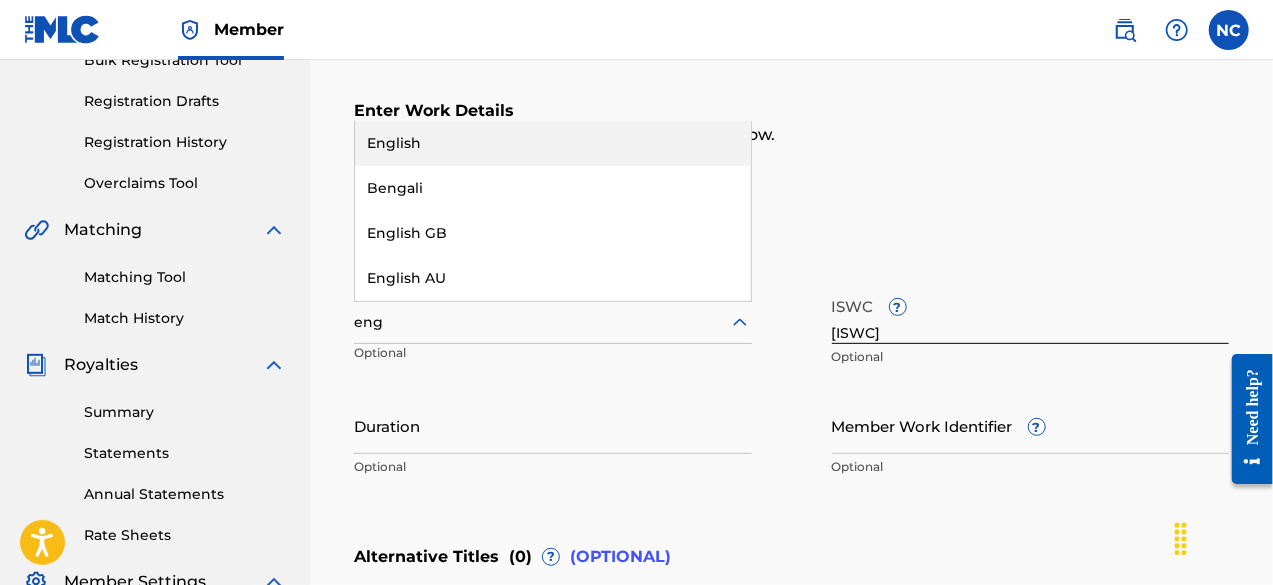 click on "English" at bounding box center [553, 143] 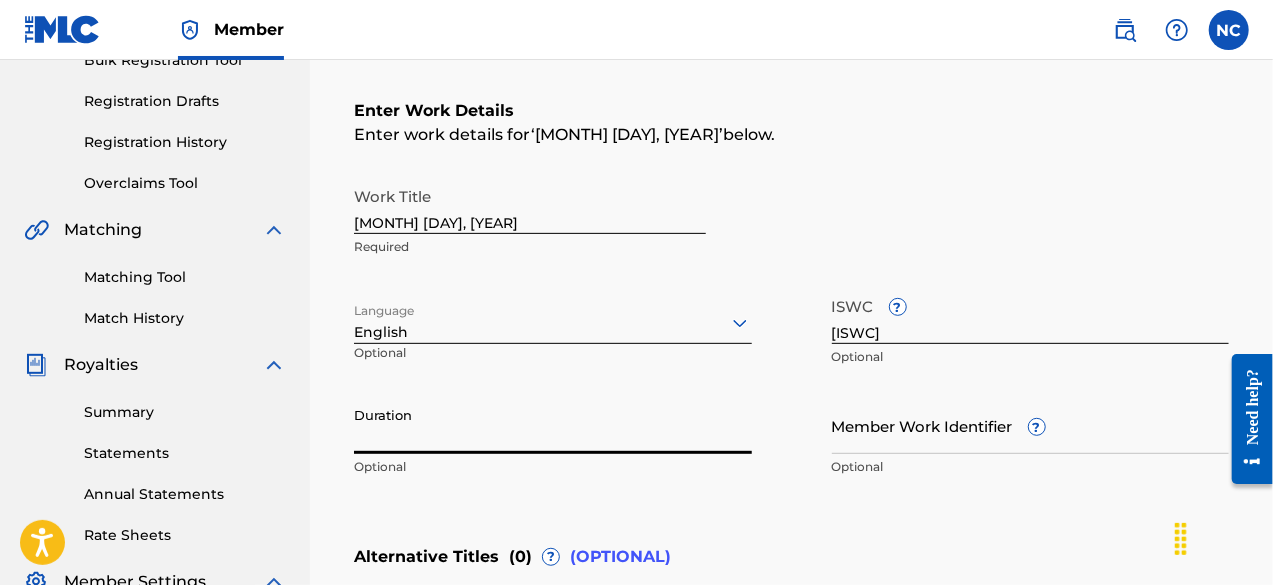 click on "Duration" at bounding box center [553, 425] 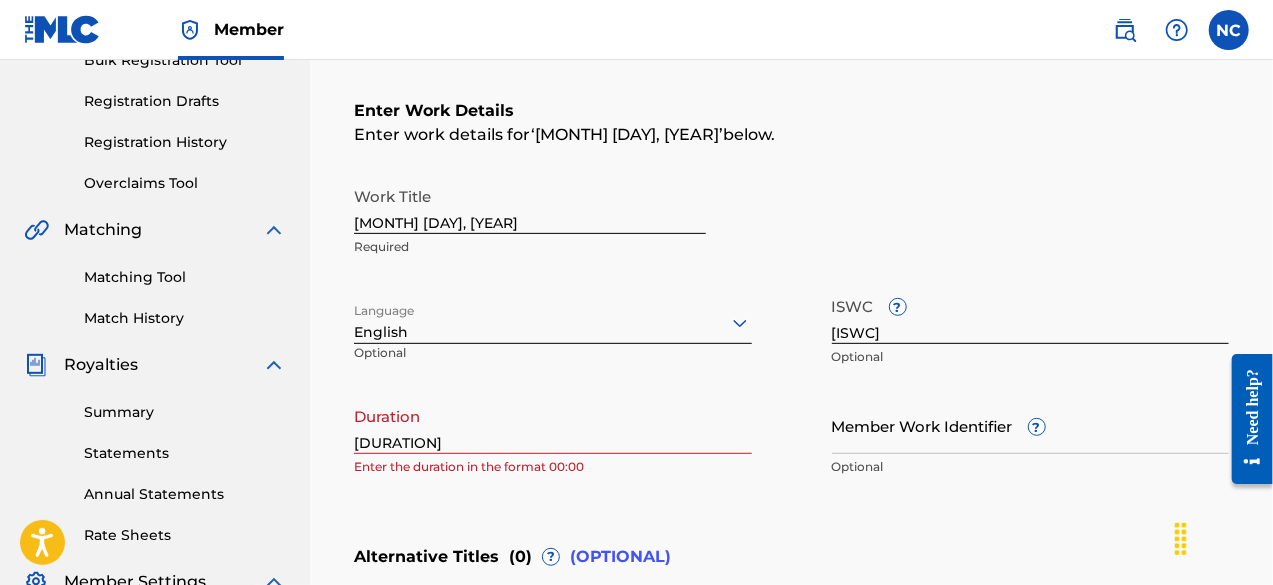 click on "Enter Work Details Enter work details for  ‘ [MONTH] [DAY], [YEAR] ’  below. Work Title   [MONTH] [DAY], [YEAR] Required Language English Optional ISWC   ? [ISWC] Optional Duration   0:38 Enter the duration in the format 00:00 Member Work Identifier   ? Optional" at bounding box center [791, 293] 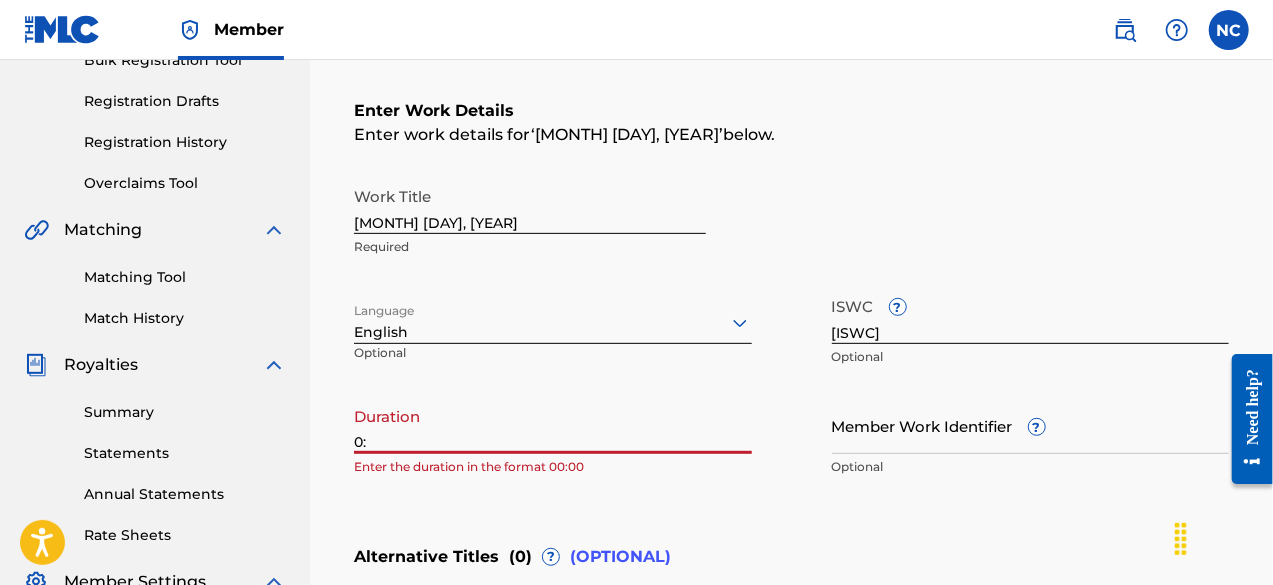 type on "0" 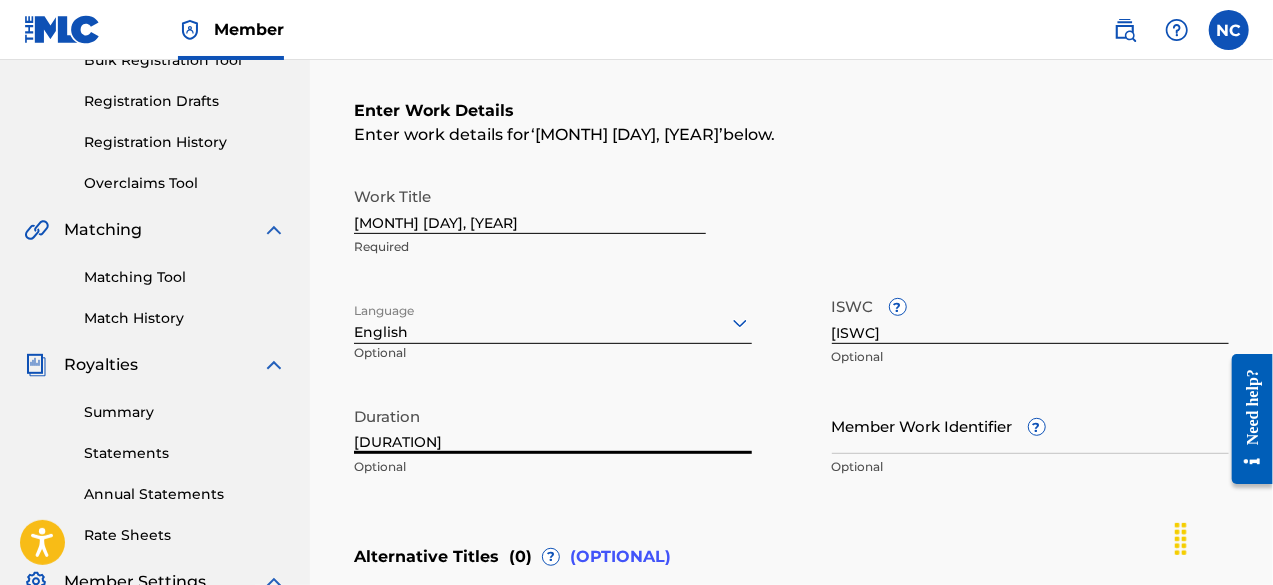 type on "[DURATION]" 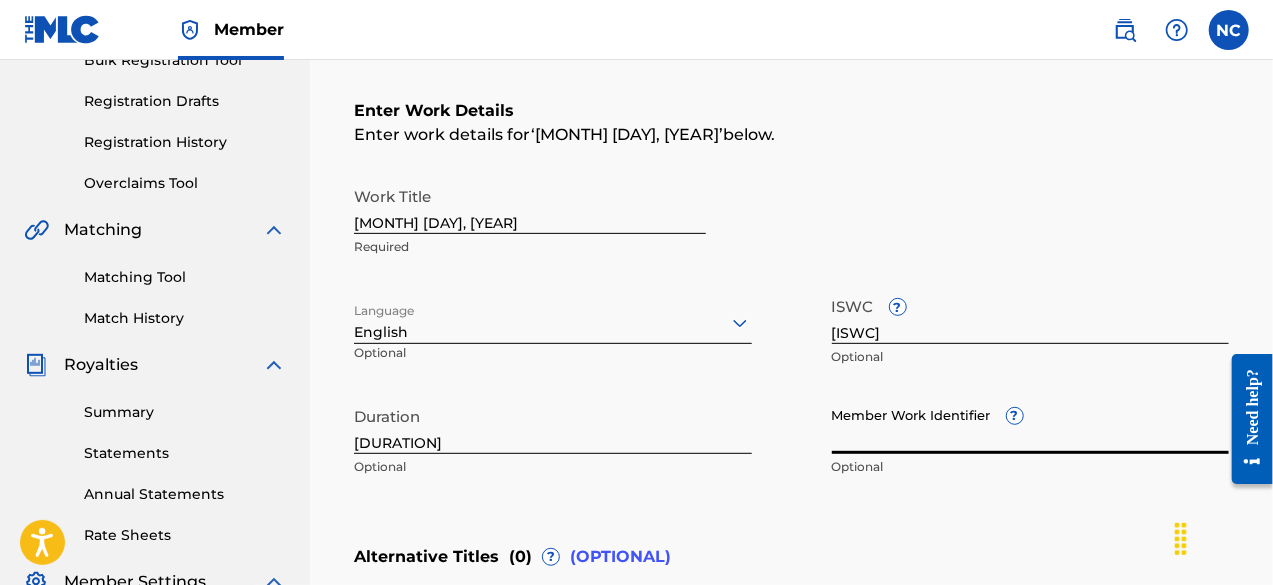 paste on "[NUMBER]" 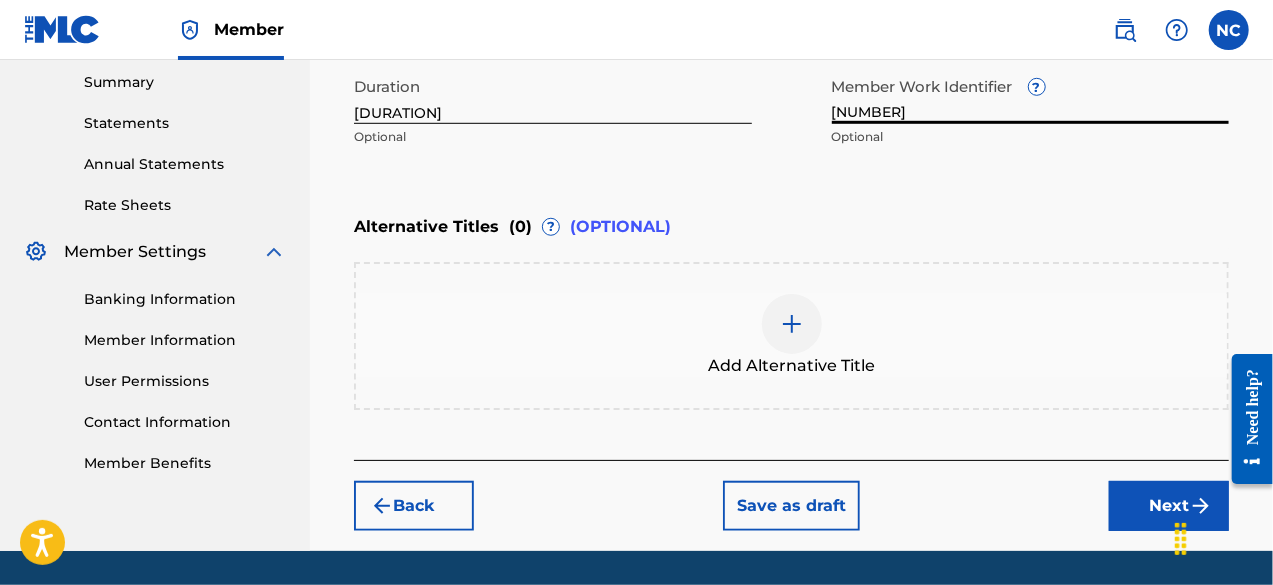 scroll, scrollTop: 706, scrollLeft: 0, axis: vertical 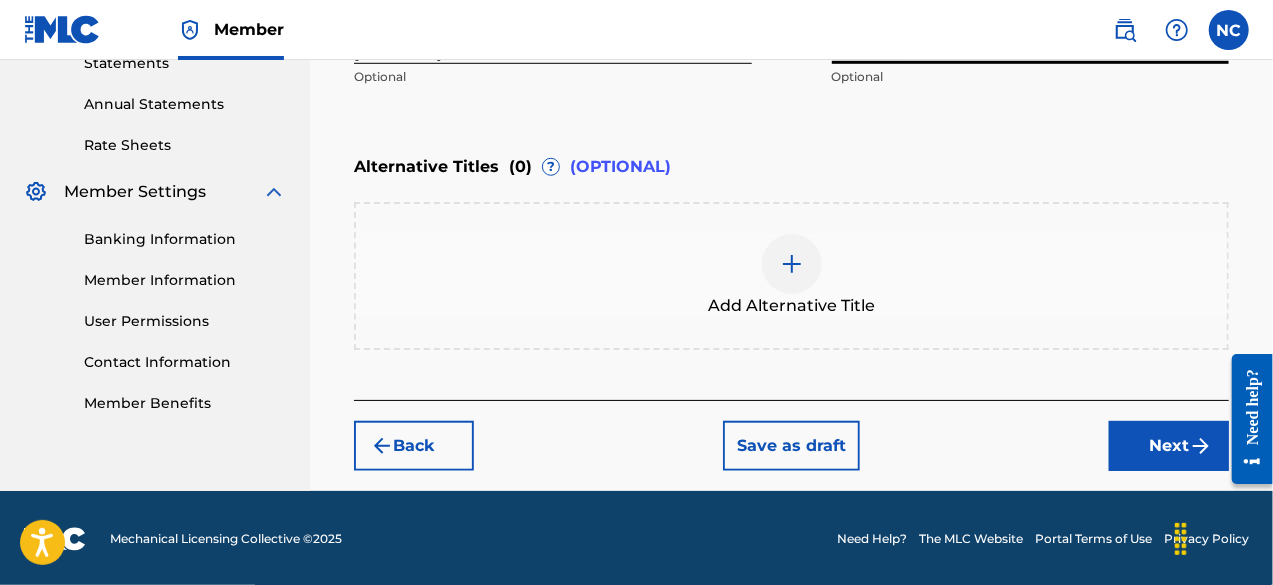 type on "[NUMBER]" 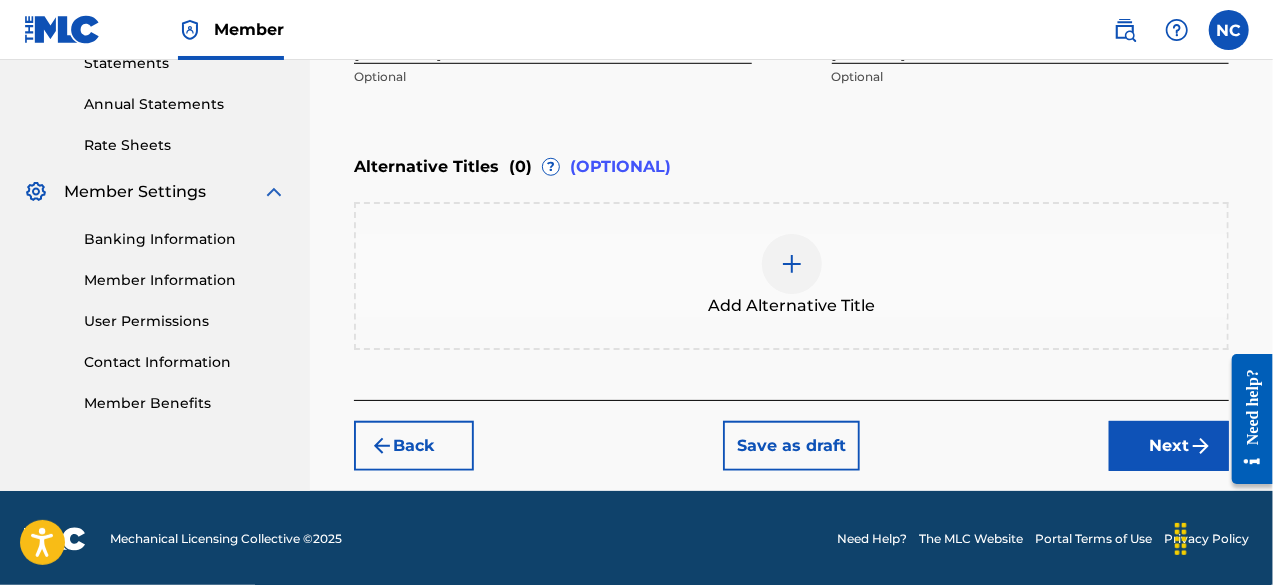 click on "Next" at bounding box center (1169, 446) 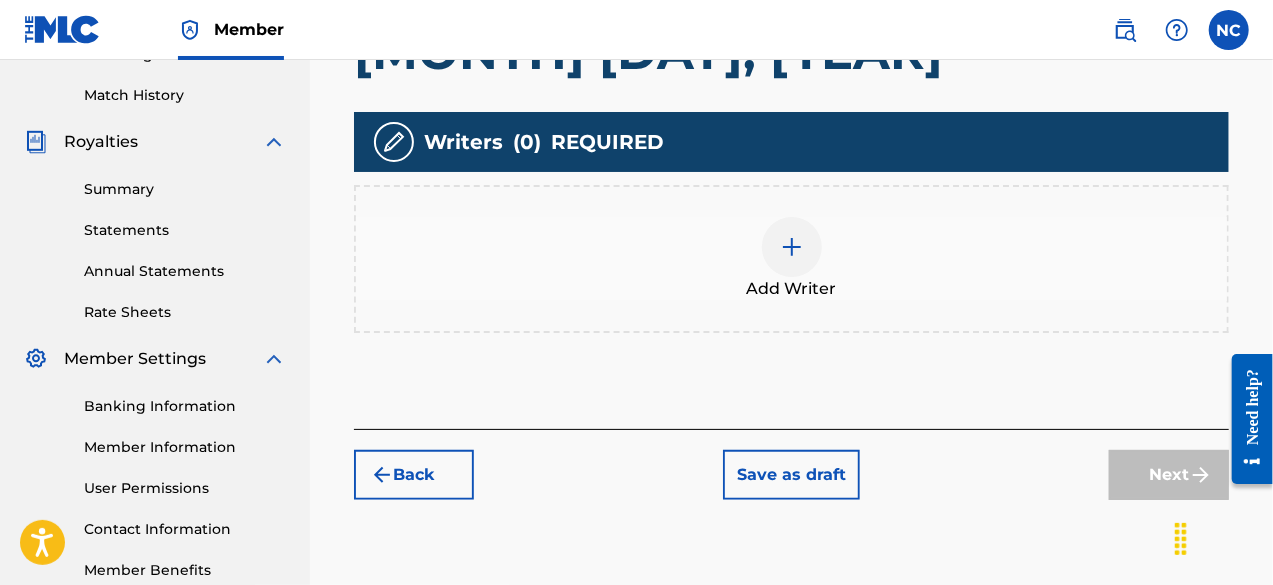 scroll, scrollTop: 540, scrollLeft: 0, axis: vertical 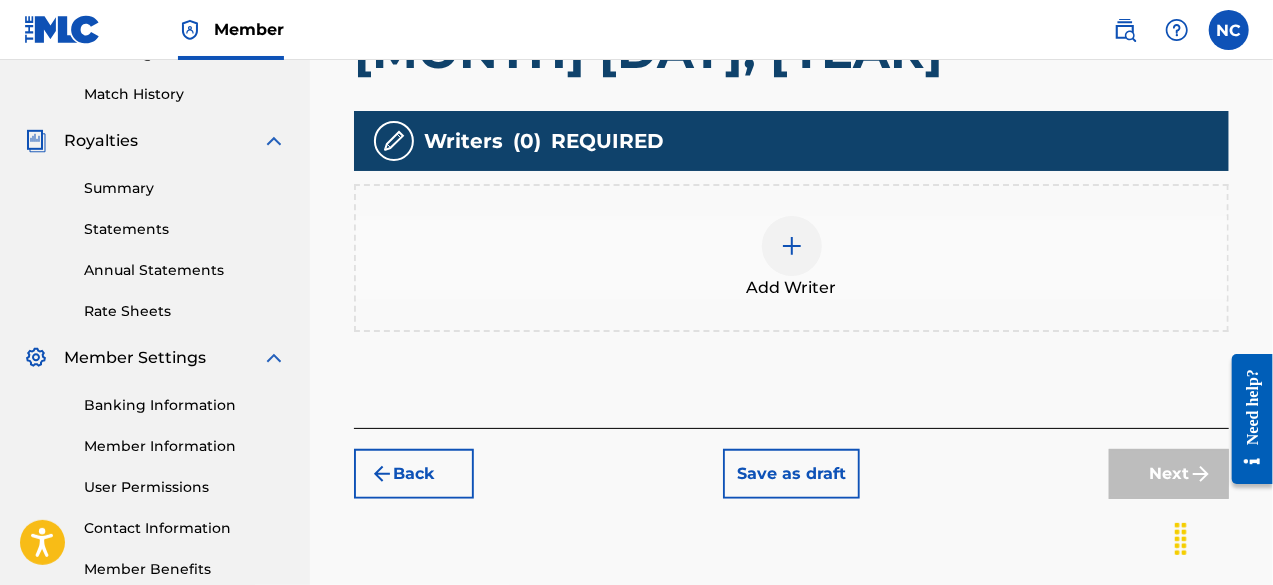 click at bounding box center (792, 246) 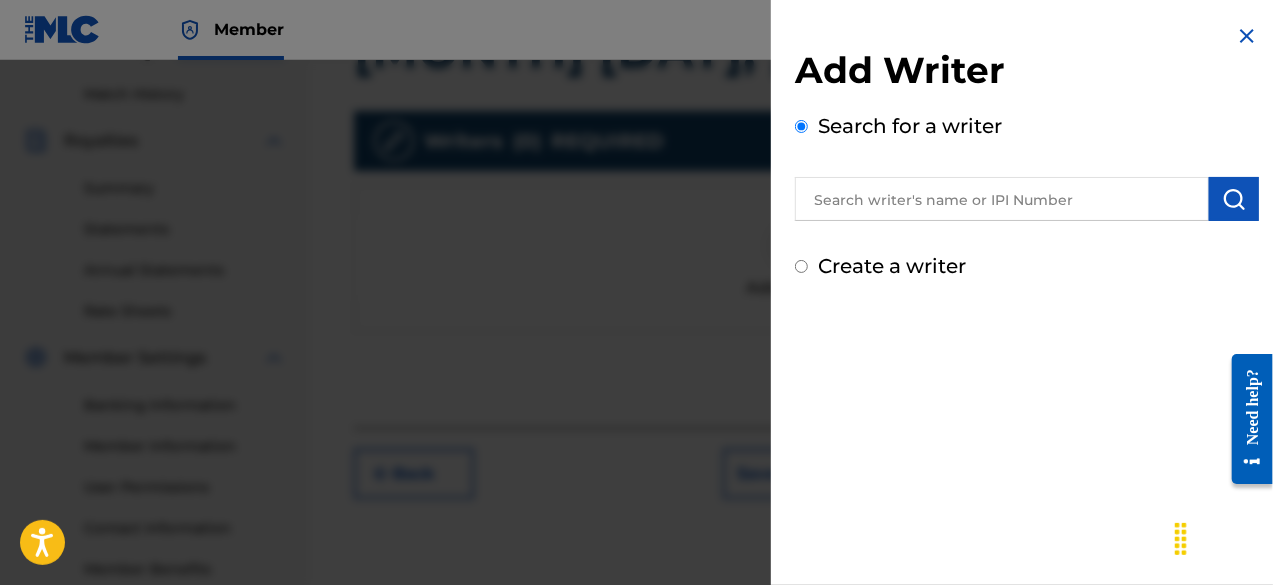 click at bounding box center (1002, 199) 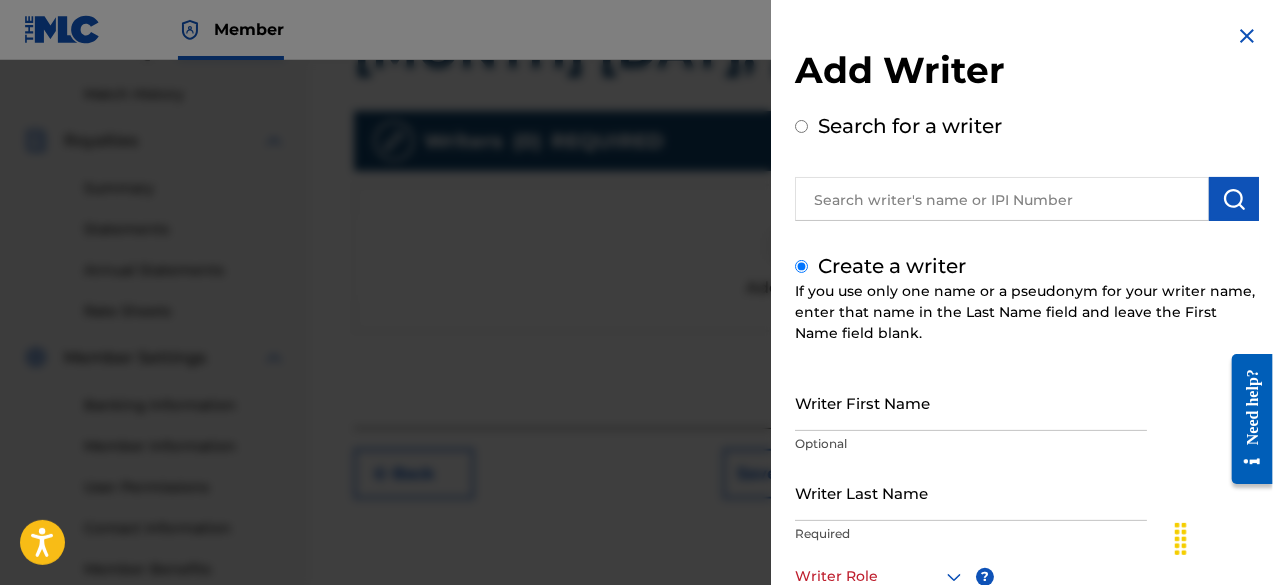 click on "Writer First Name" at bounding box center [971, 402] 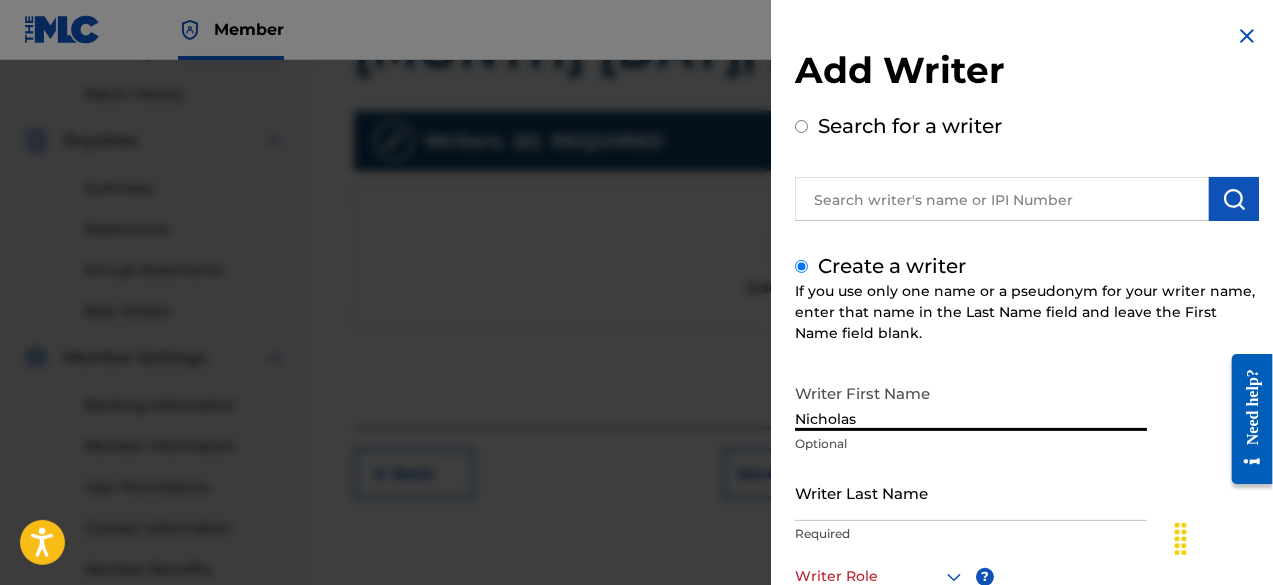 type on "Nicholas" 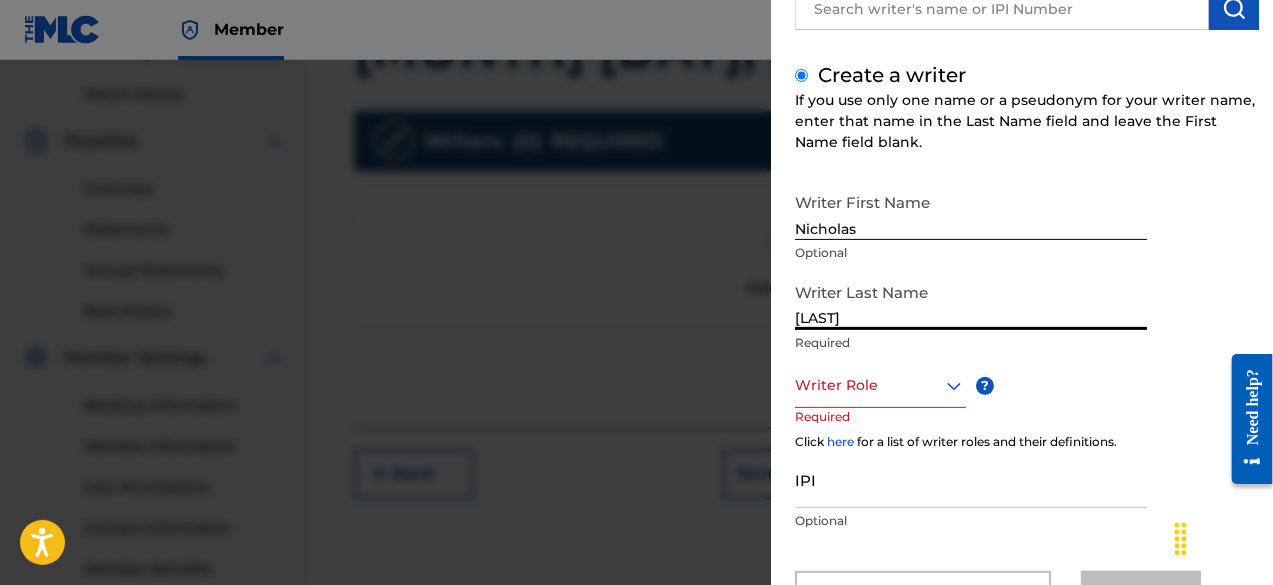 scroll, scrollTop: 199, scrollLeft: 0, axis: vertical 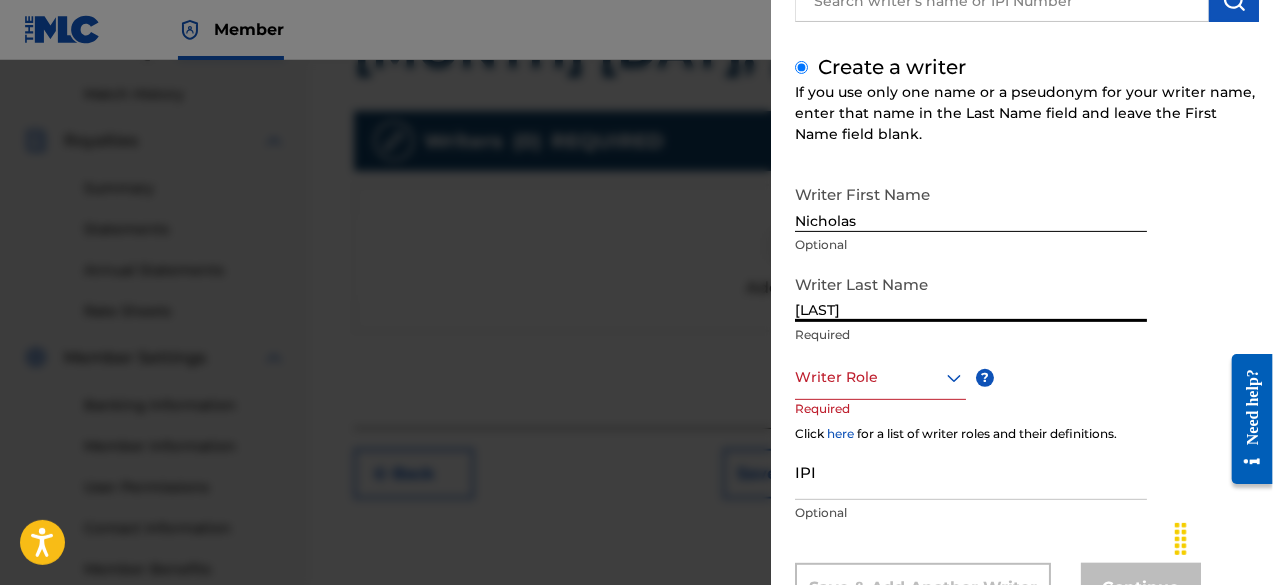 type on "[LAST]" 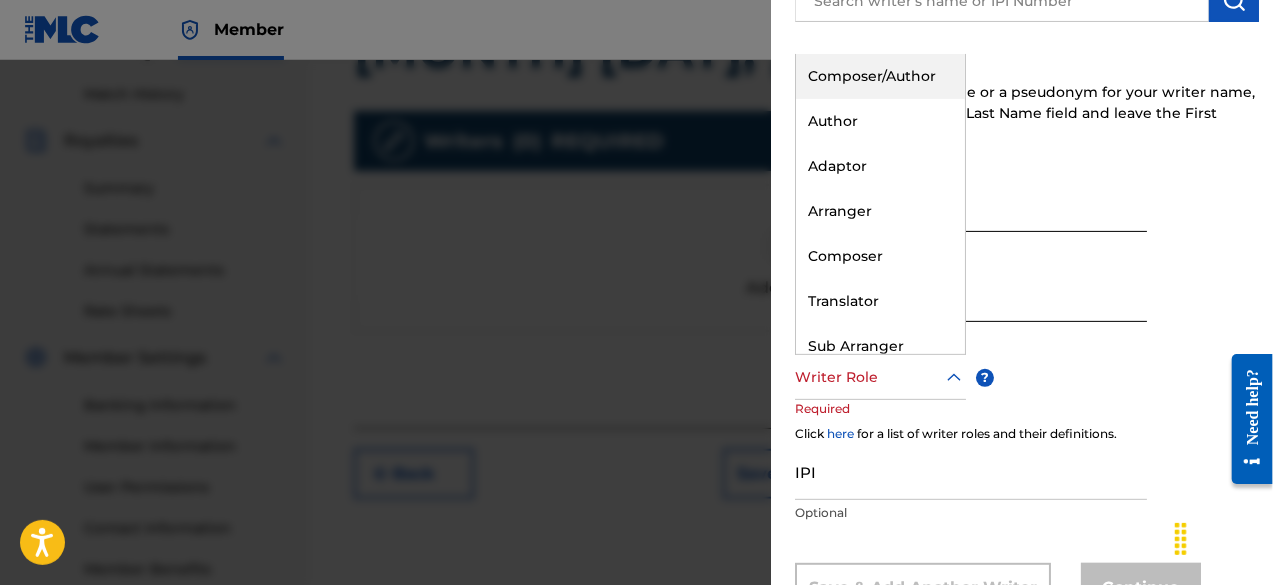 click at bounding box center (880, 377) 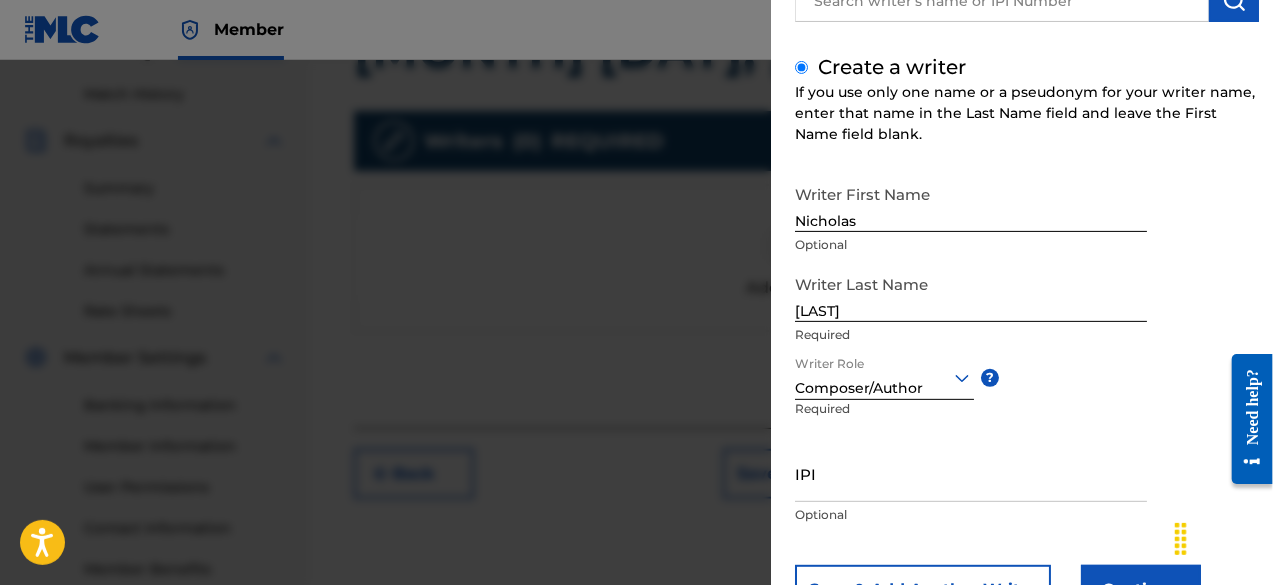 scroll, scrollTop: 282, scrollLeft: 0, axis: vertical 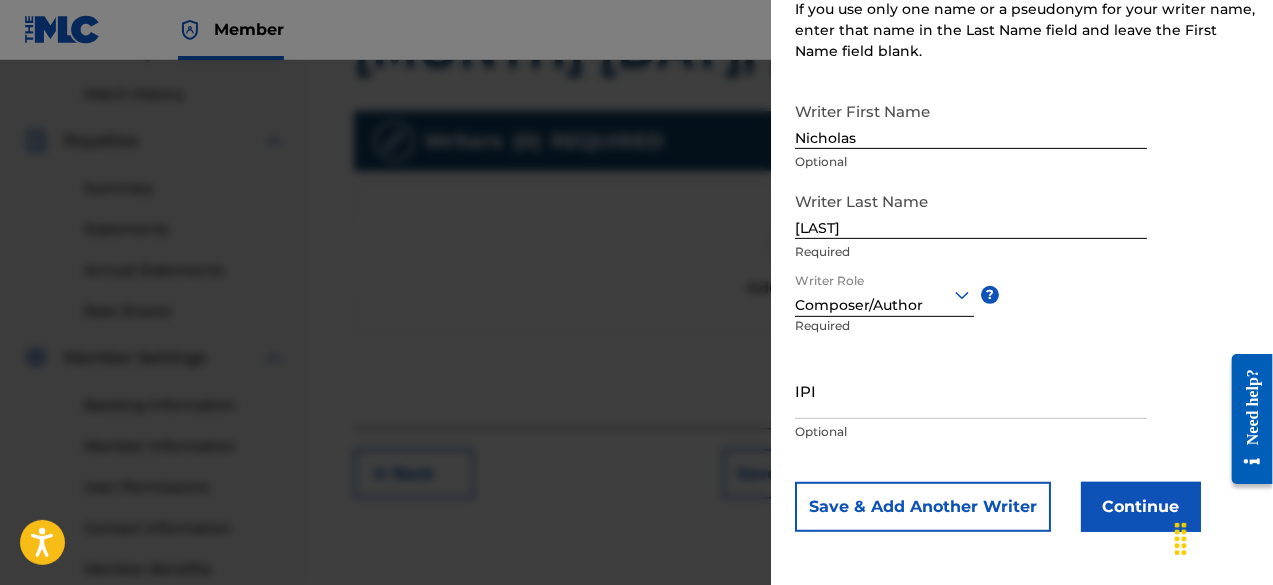click on "IPI" at bounding box center [971, 390] 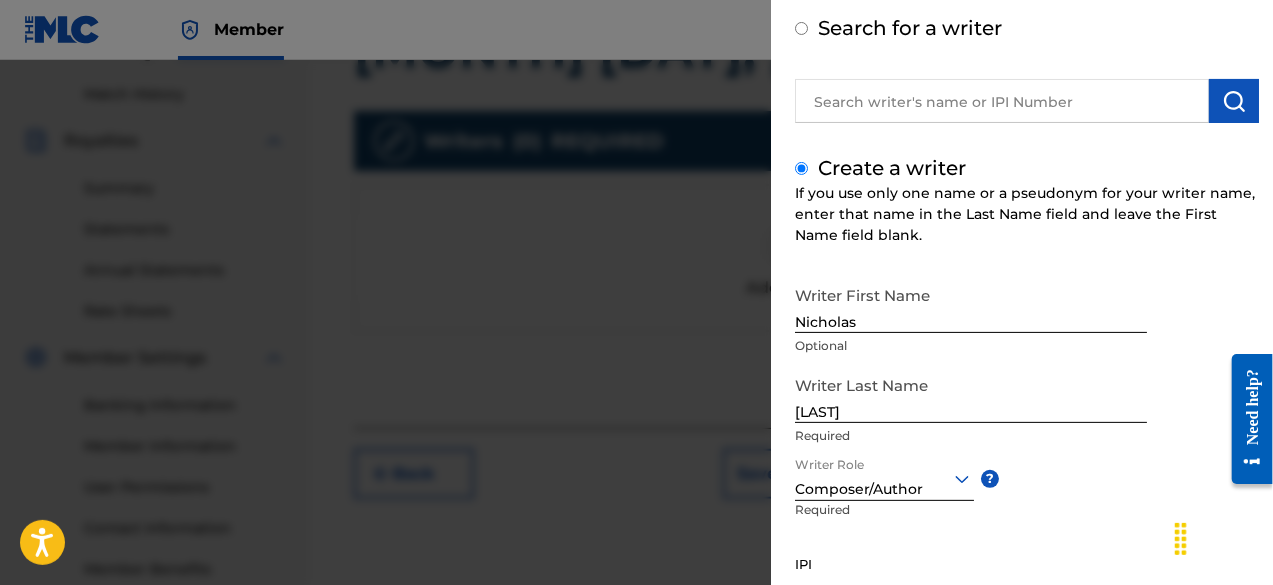 scroll, scrollTop: 282, scrollLeft: 0, axis: vertical 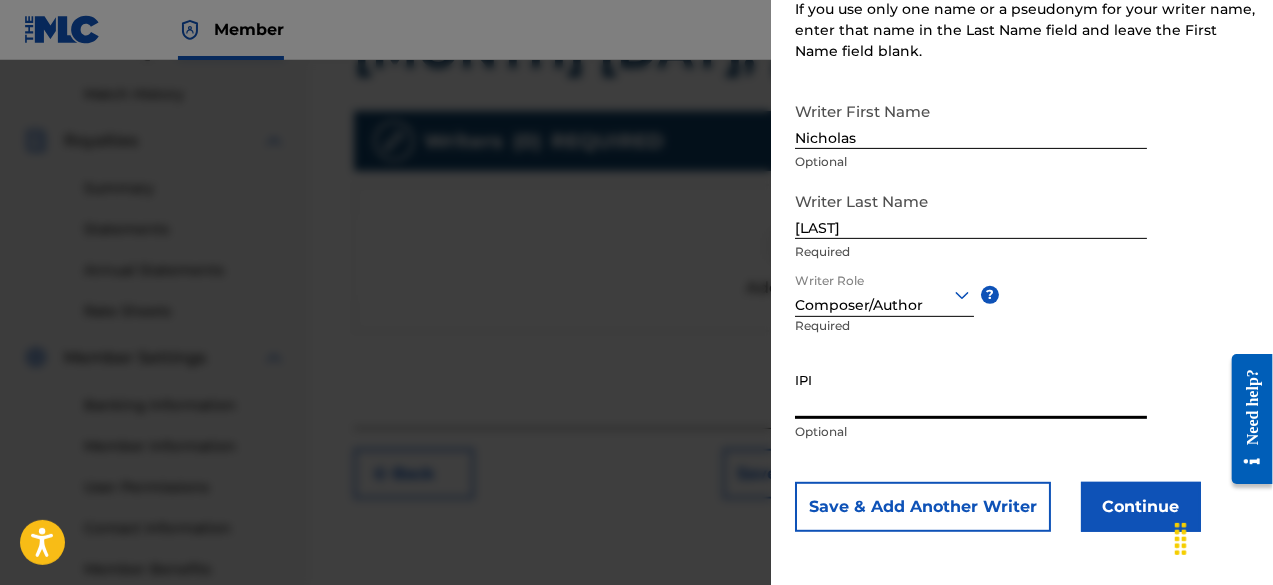paste on "[NUMBER]" 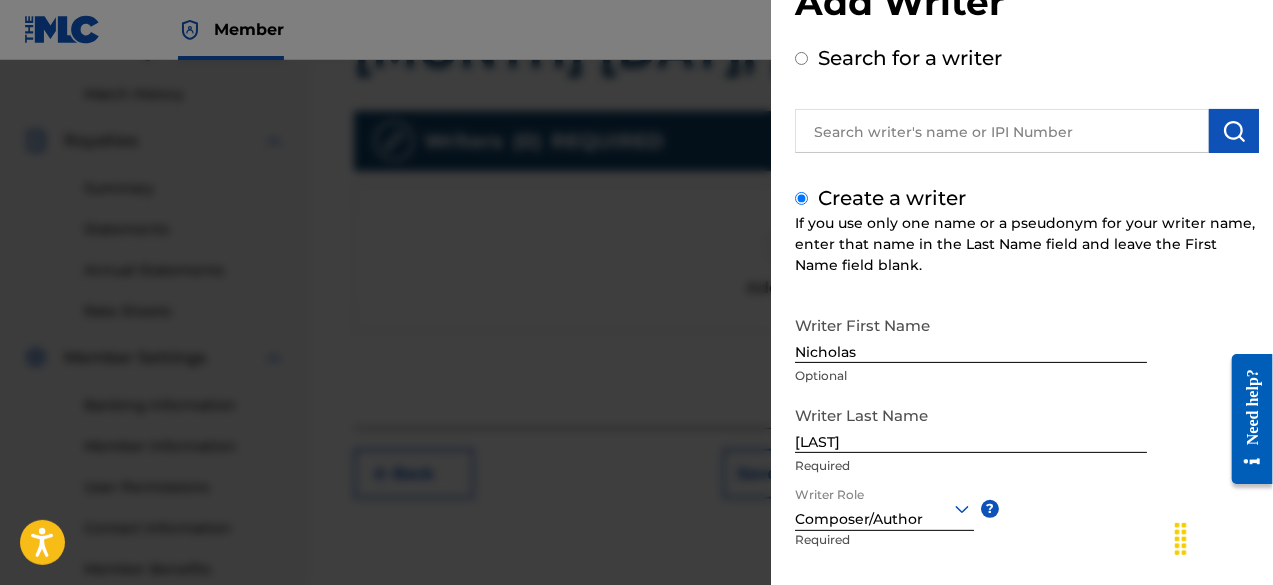 scroll, scrollTop: 282, scrollLeft: 0, axis: vertical 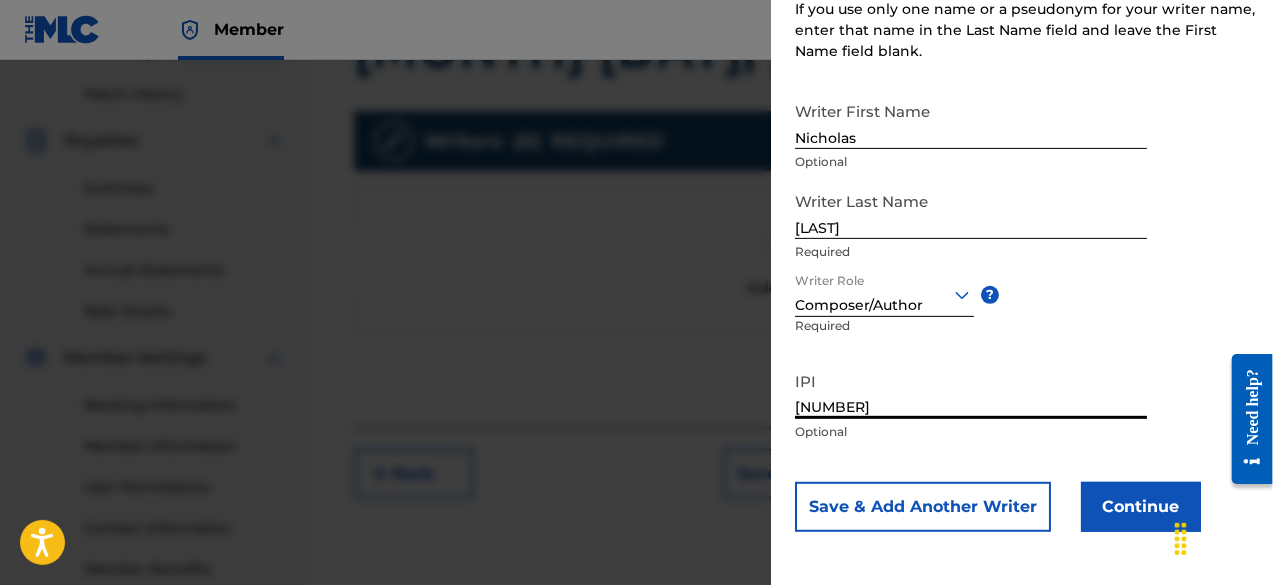 type on "[NUMBER]" 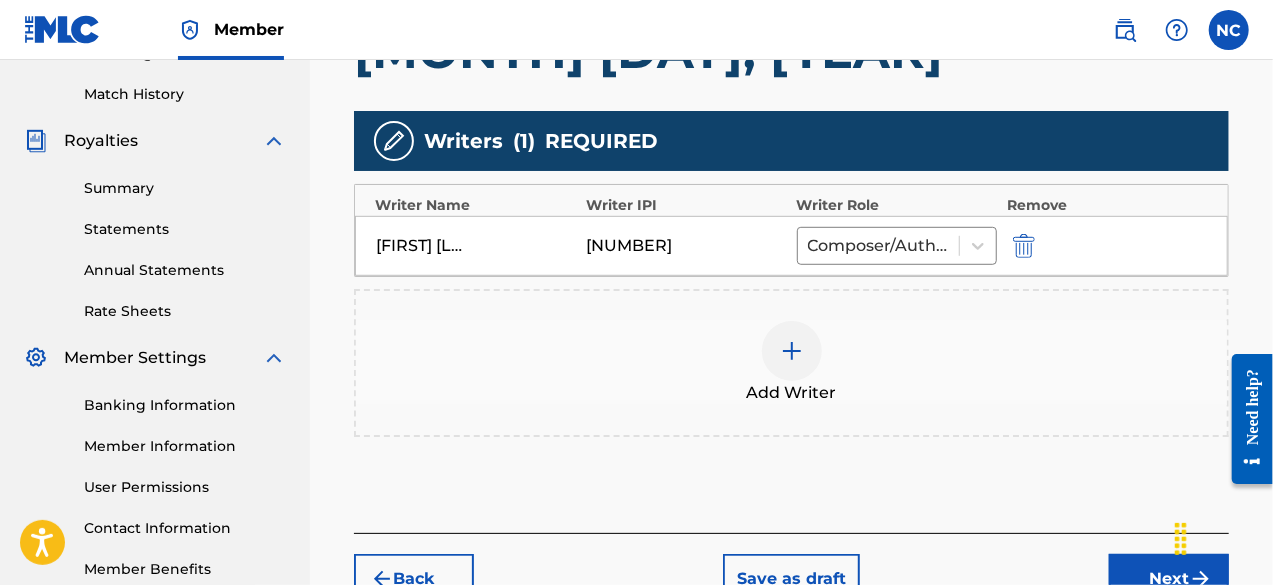 click on "Next" at bounding box center [1169, 579] 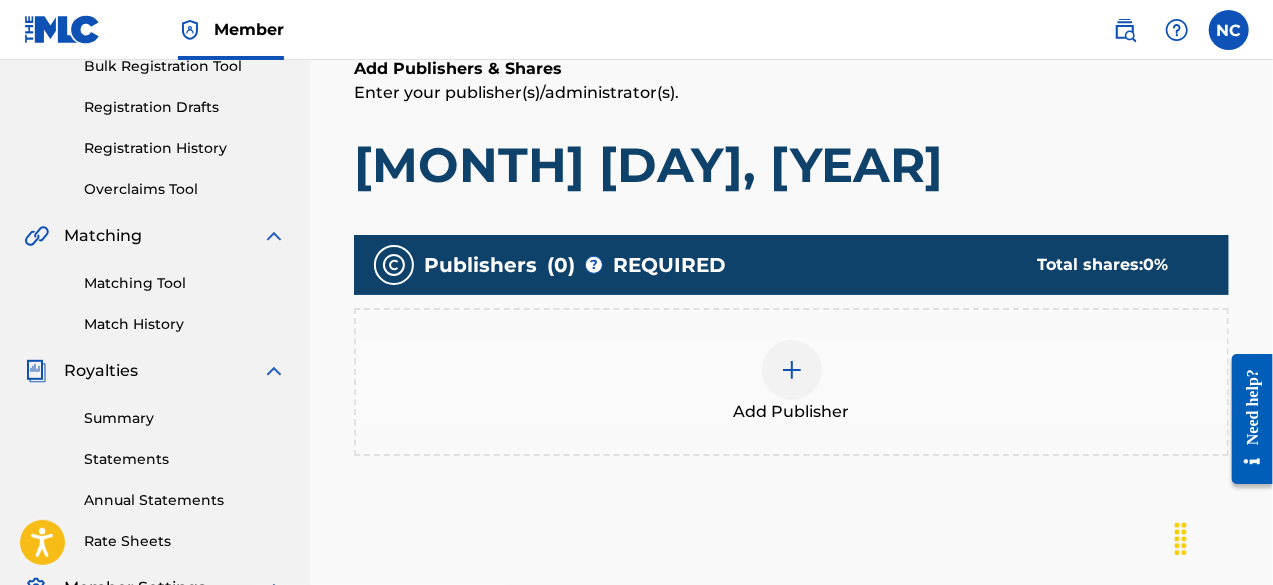 scroll, scrollTop: 311, scrollLeft: 0, axis: vertical 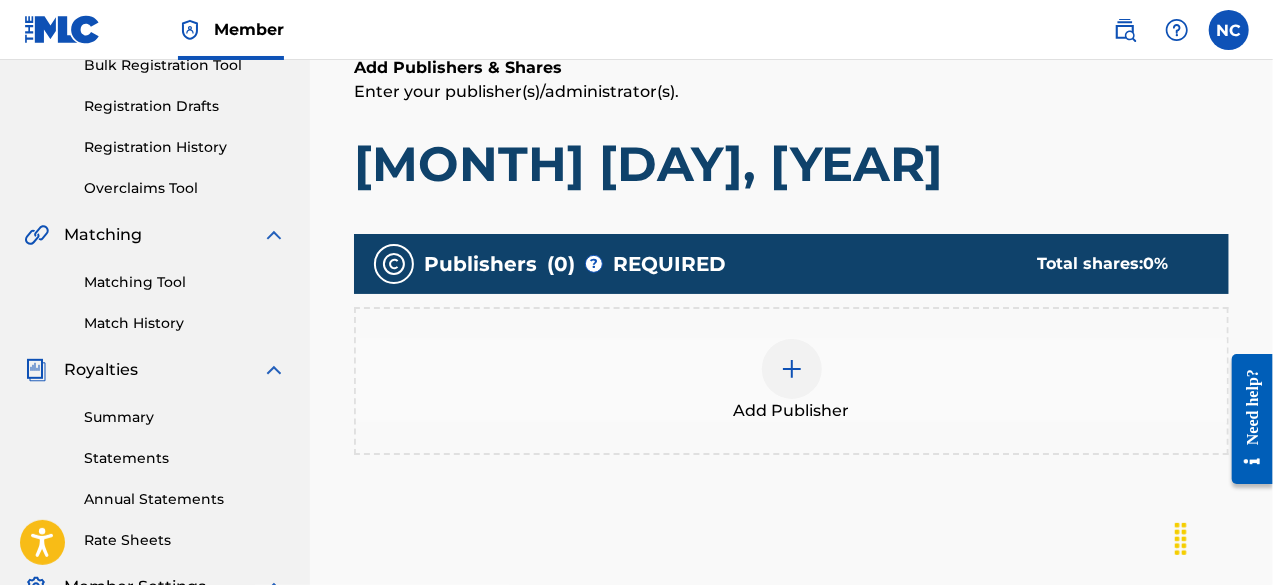 click at bounding box center (792, 369) 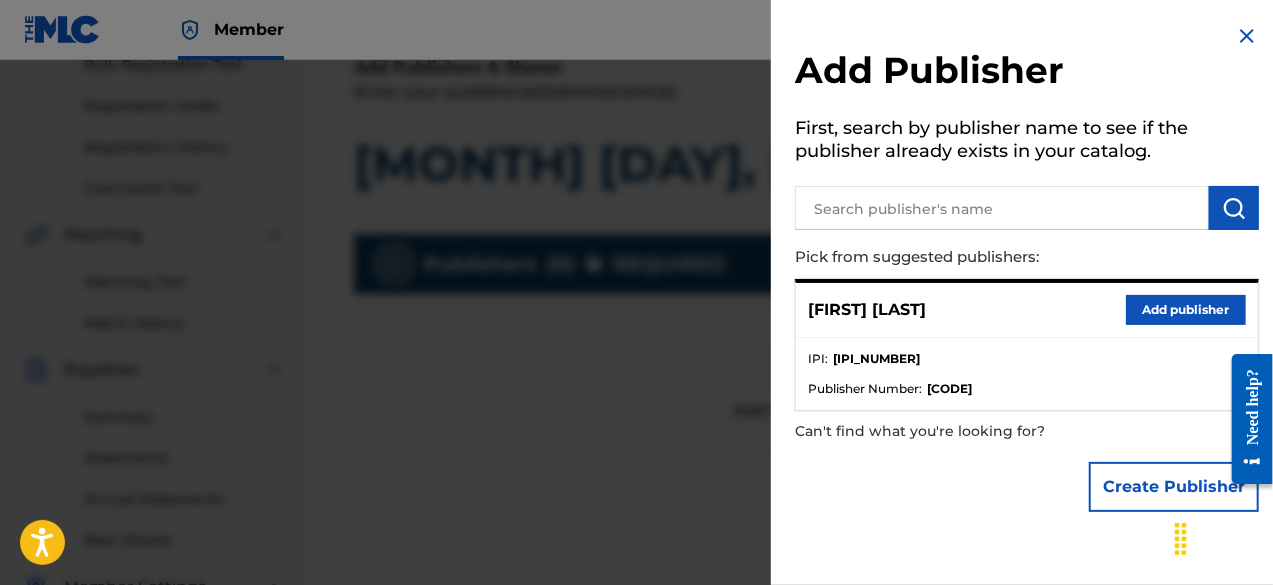 click on "Create Publisher" at bounding box center (1174, 487) 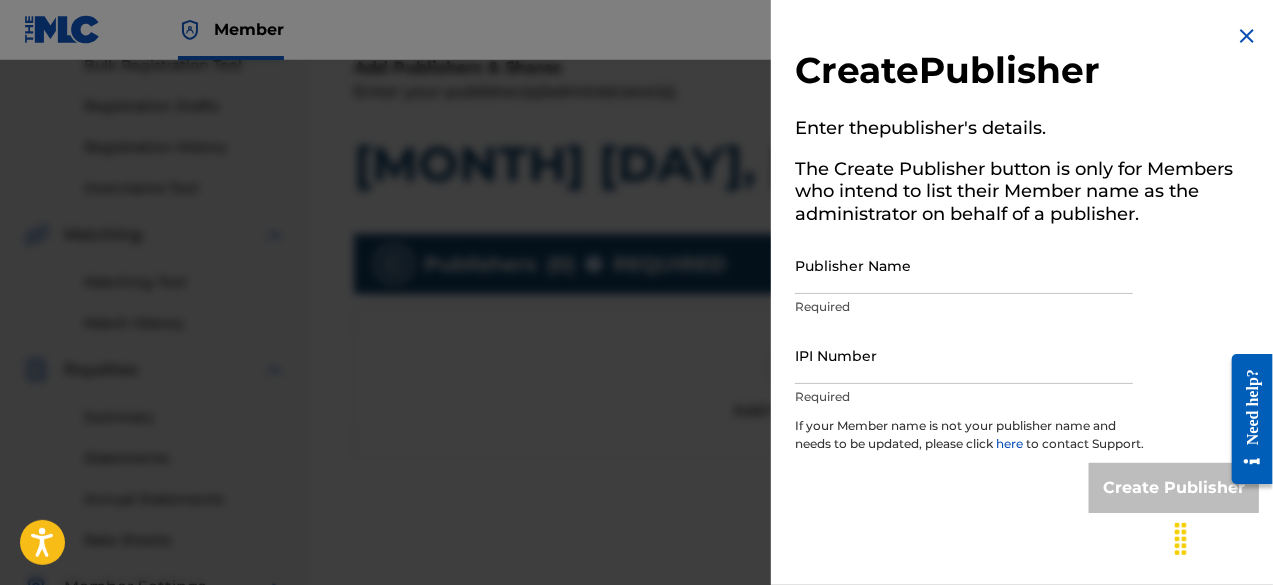 click on "Publisher Name" at bounding box center [964, 265] 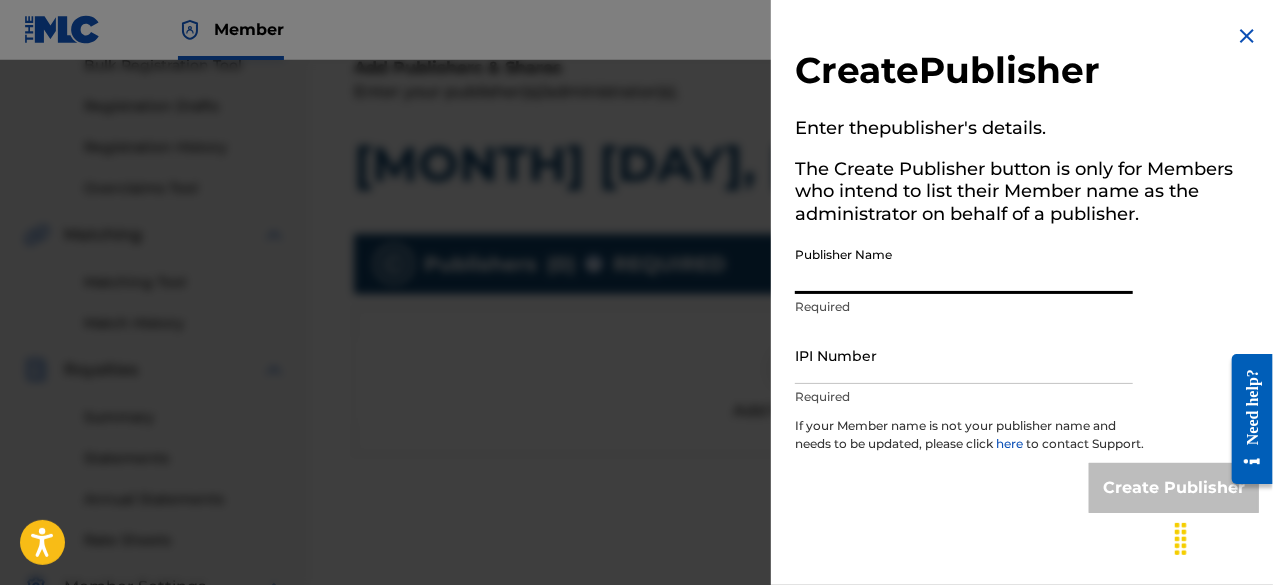 type on "[LAST] Publishing" 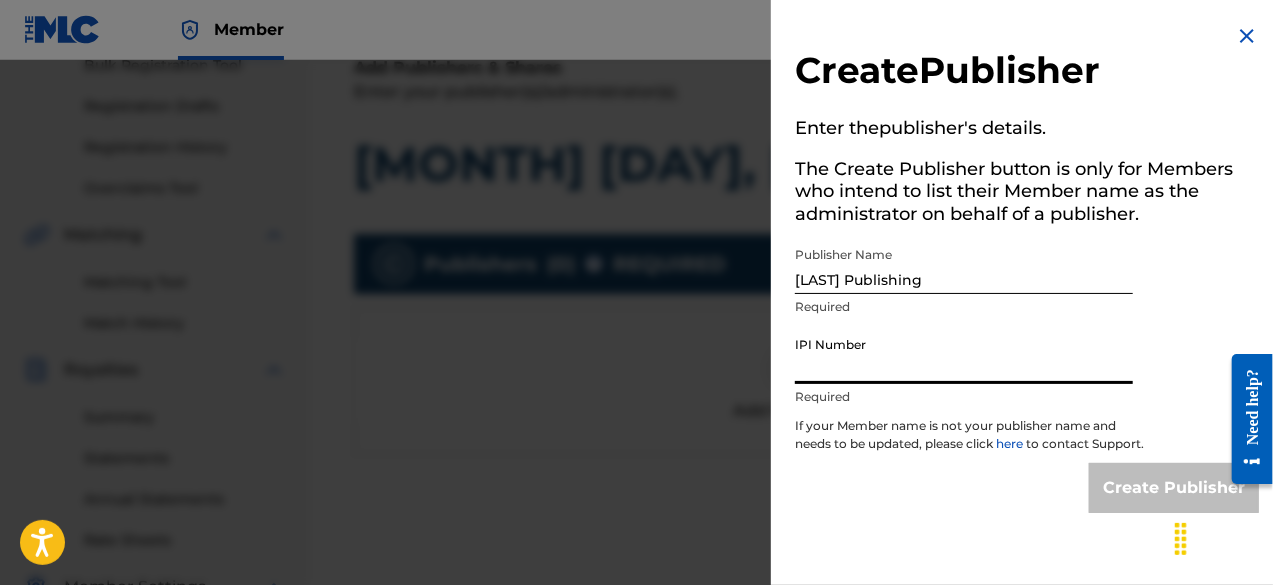 click on "IPI Number" at bounding box center (964, 355) 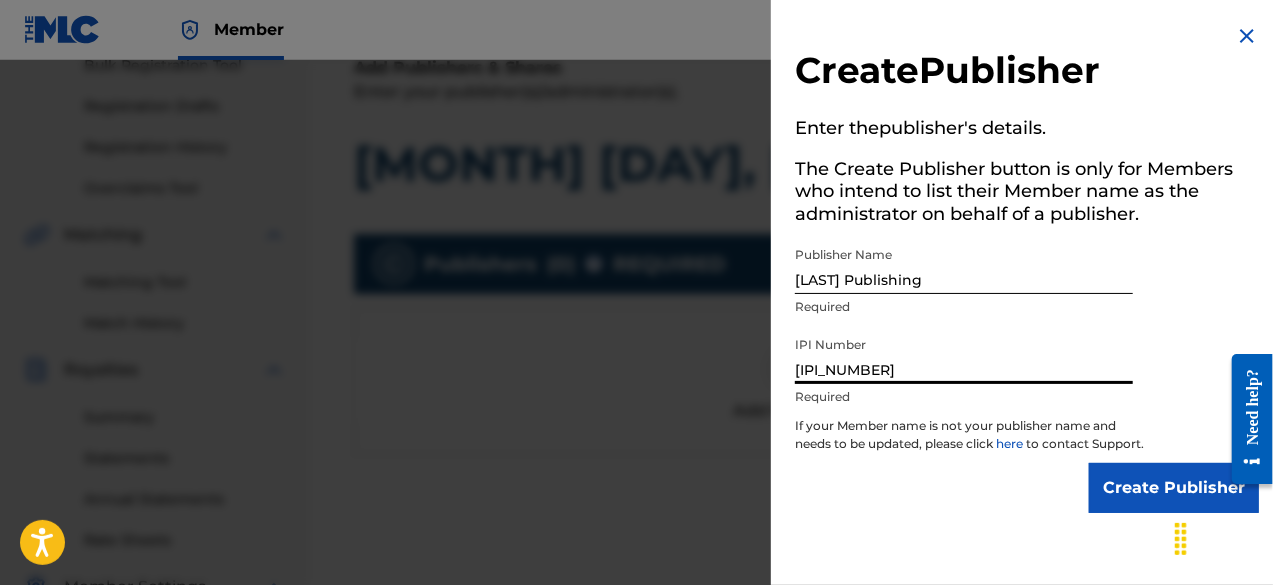 type on "[IPI_NUMBER]" 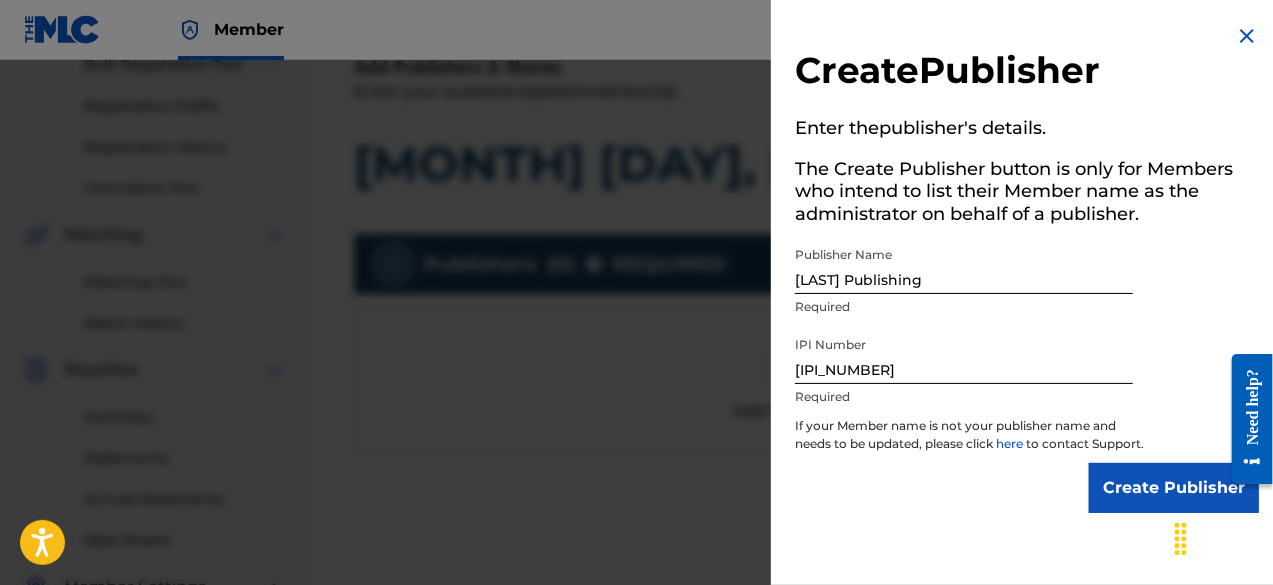 click on "Create Publisher" at bounding box center [1174, 488] 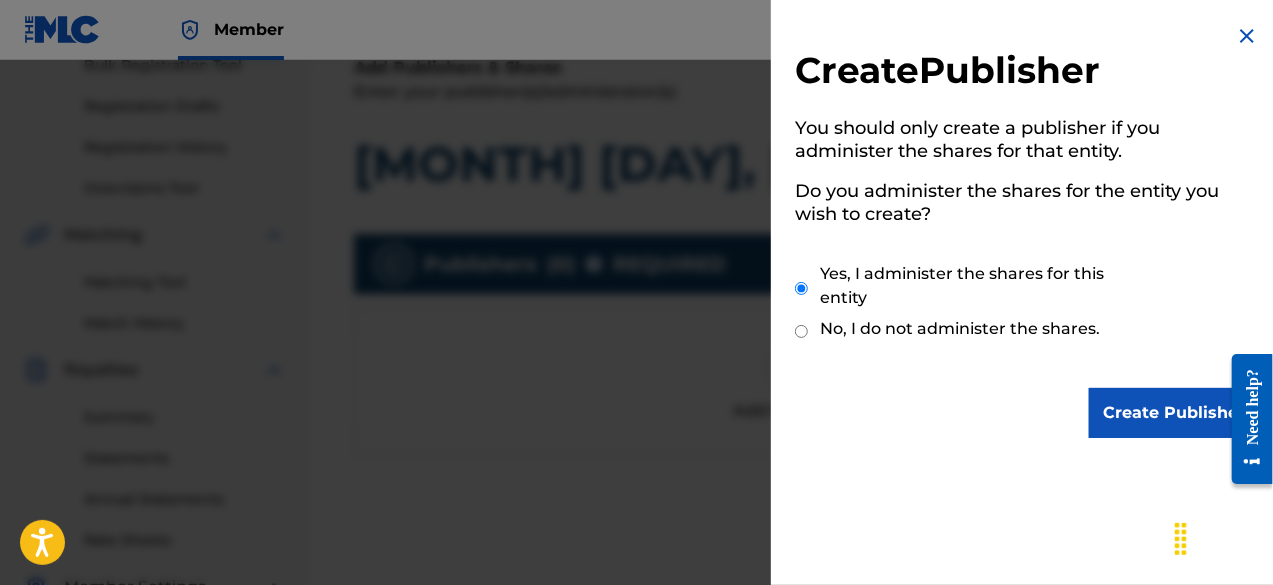 click on "Create Publisher" at bounding box center [1174, 413] 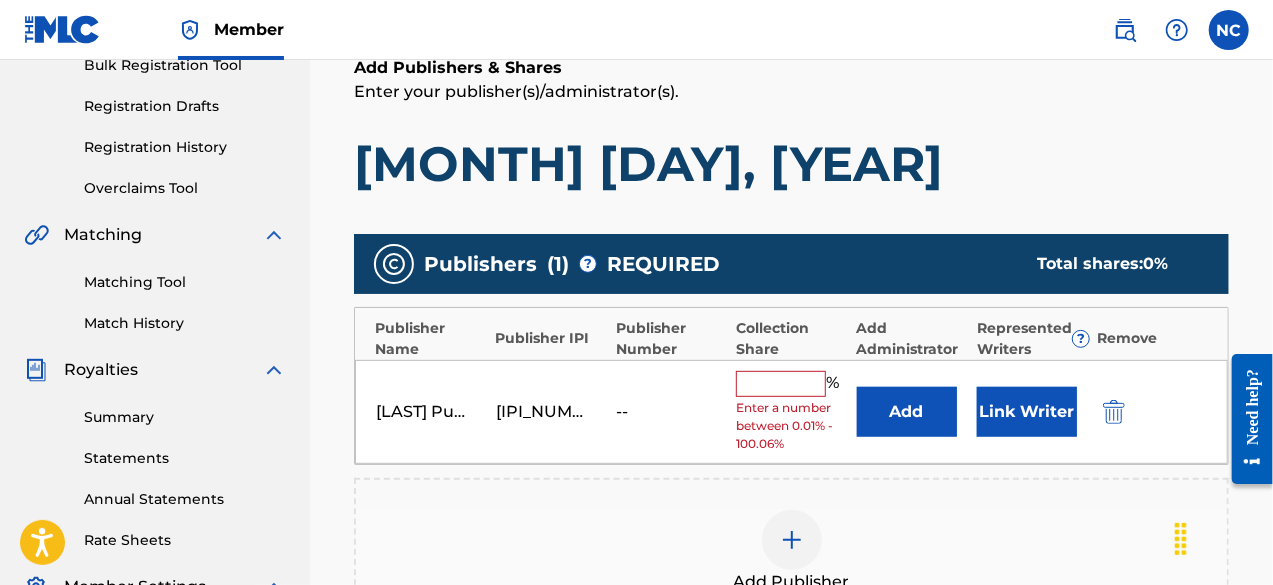 click at bounding box center [781, 384] 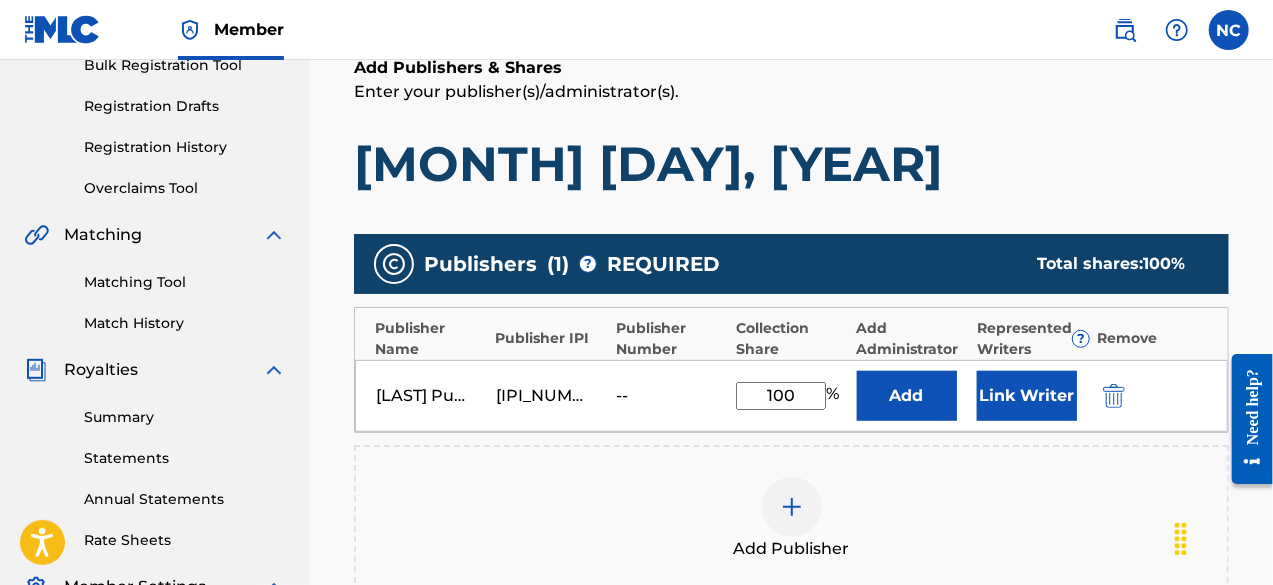 click on "Link Writer" at bounding box center [1027, 396] 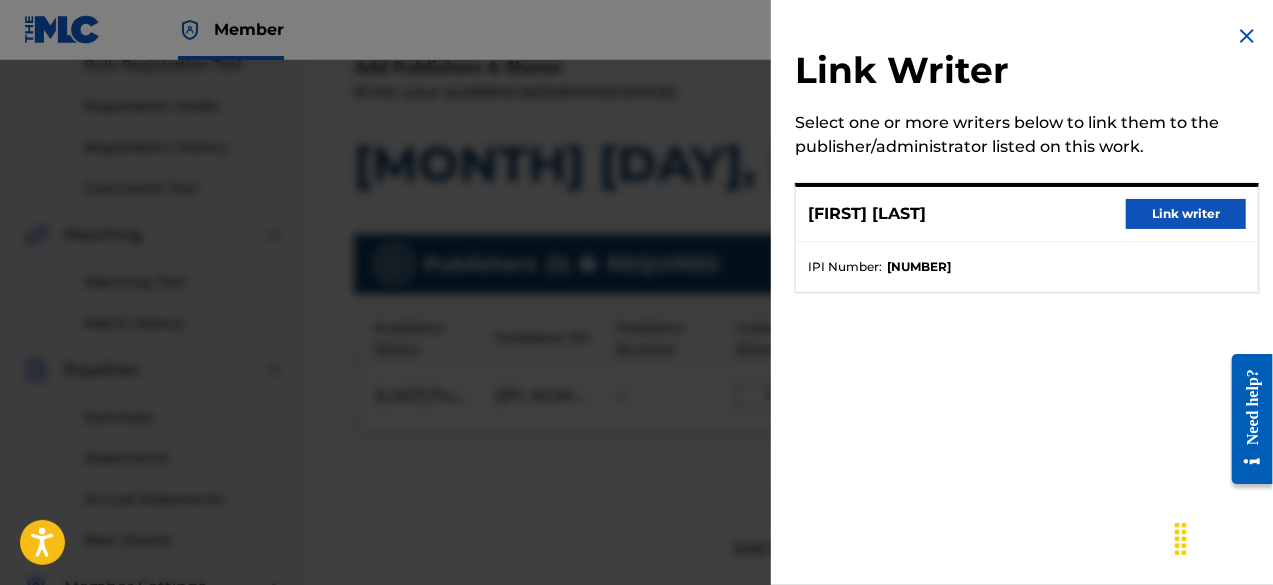 click on "Link writer" at bounding box center (1186, 214) 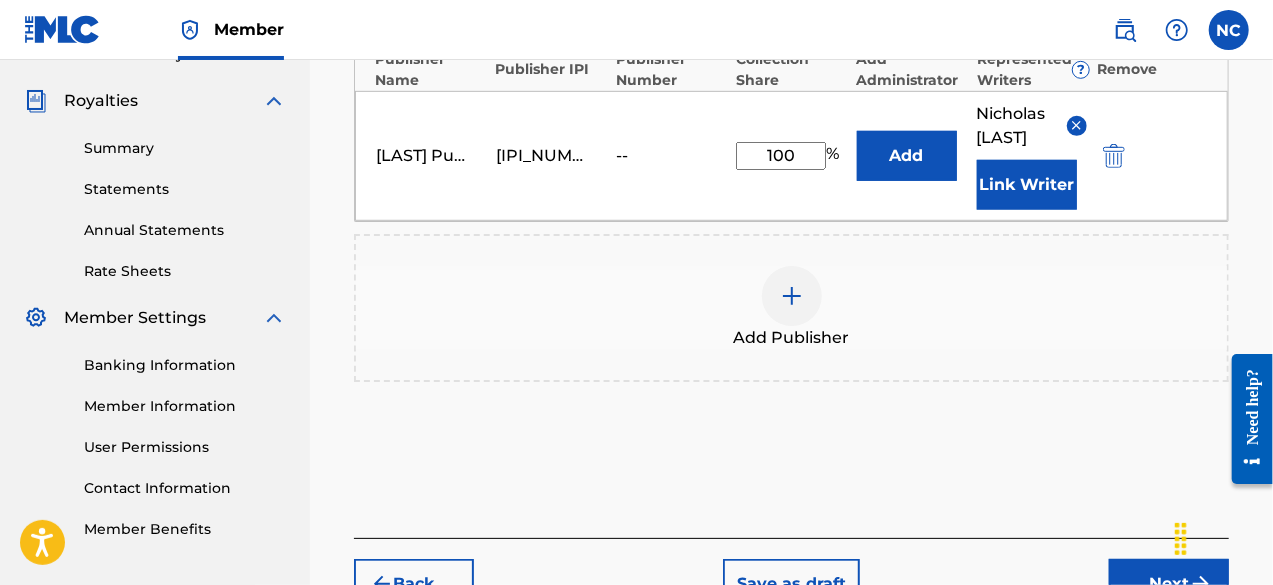 scroll, scrollTop: 718, scrollLeft: 0, axis: vertical 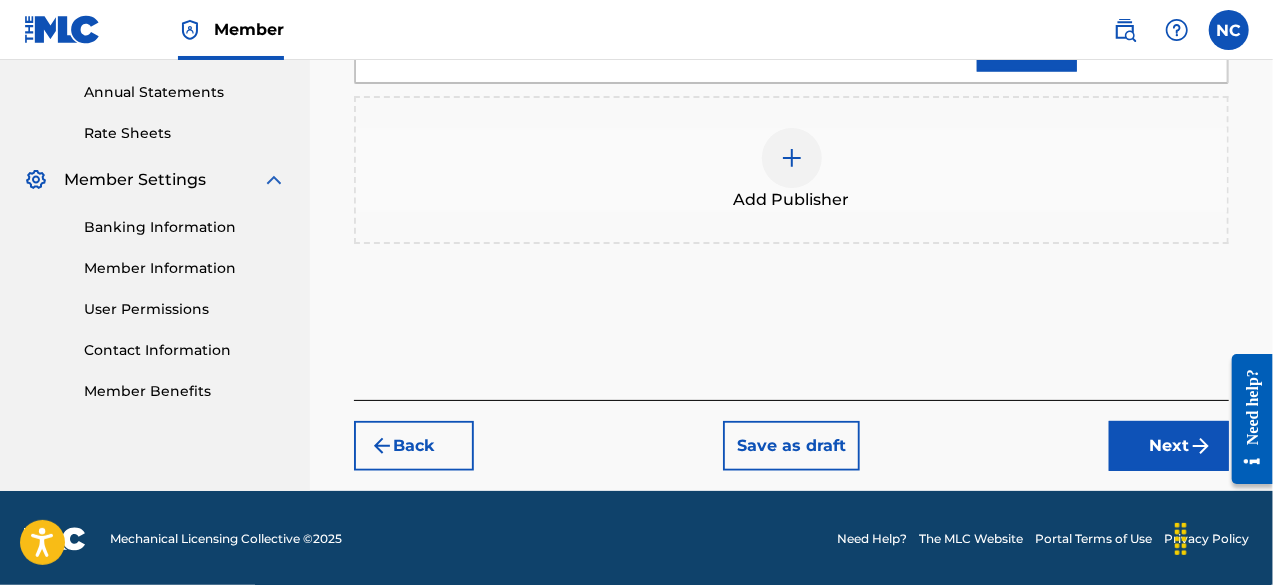 click on "Next" at bounding box center [1169, 446] 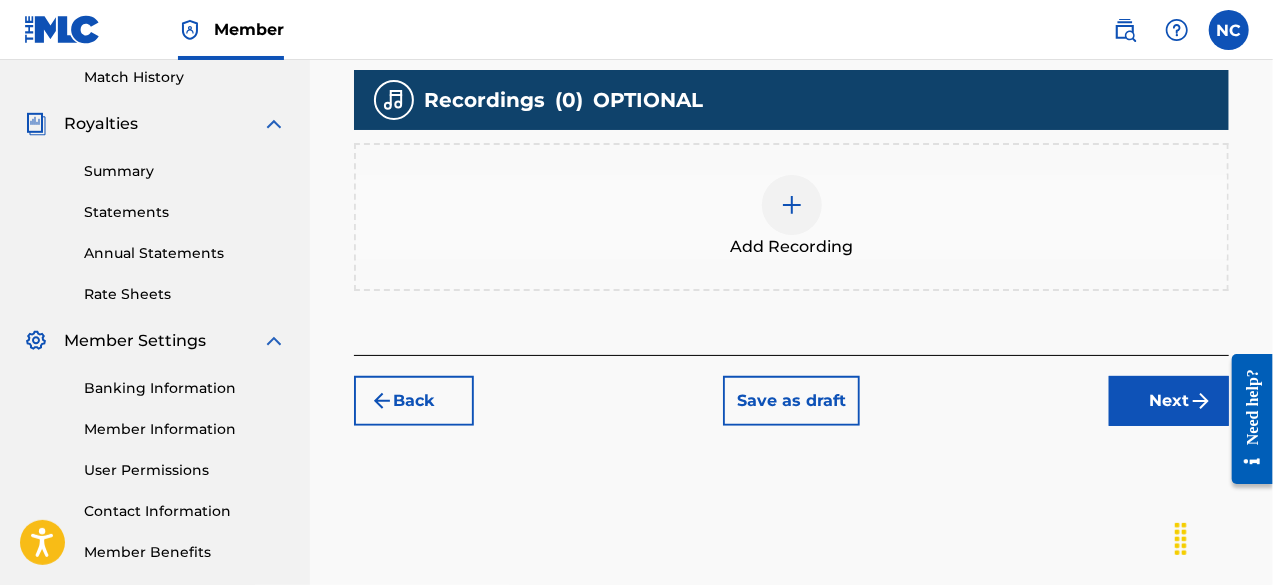 scroll, scrollTop: 559, scrollLeft: 0, axis: vertical 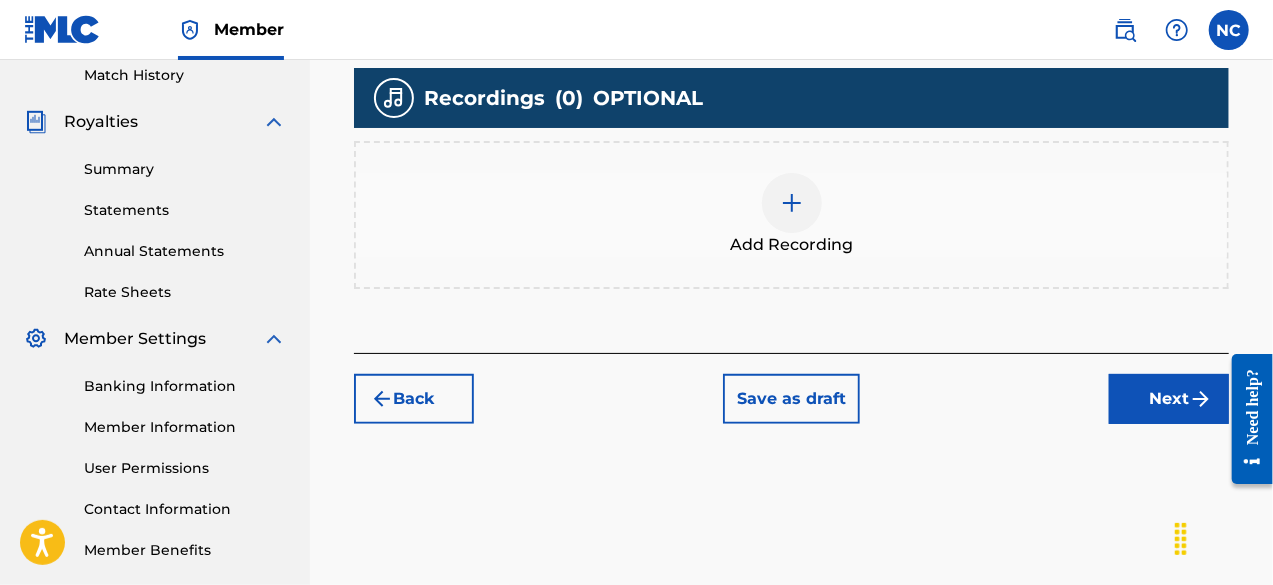 click at bounding box center (792, 203) 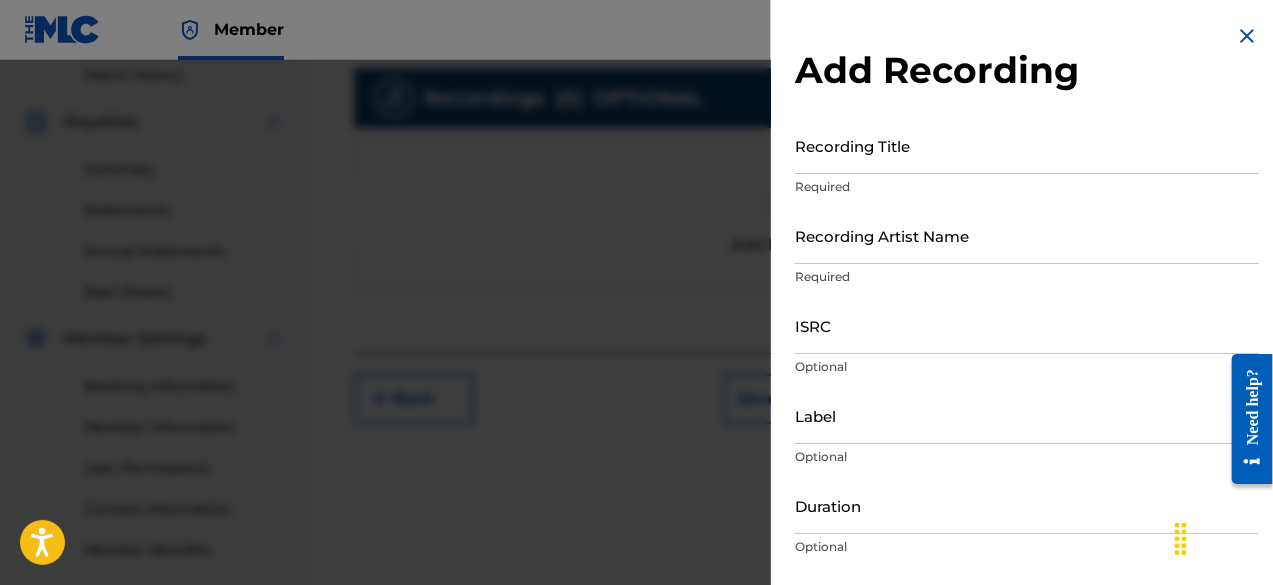 click on "Recording Title" at bounding box center (1027, 145) 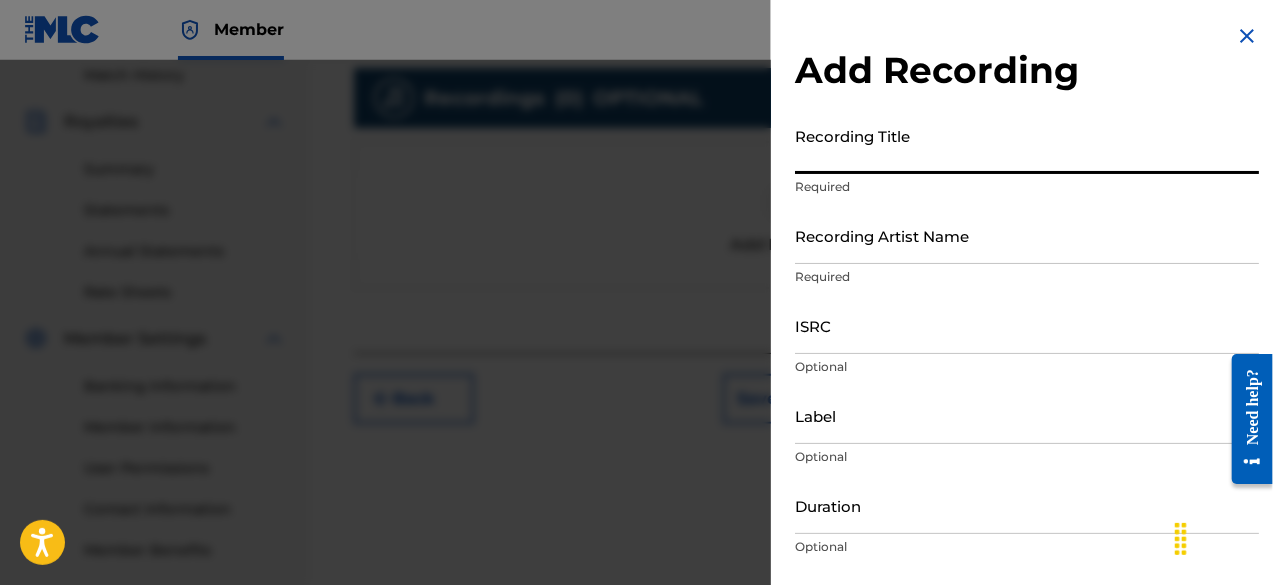type on "j" 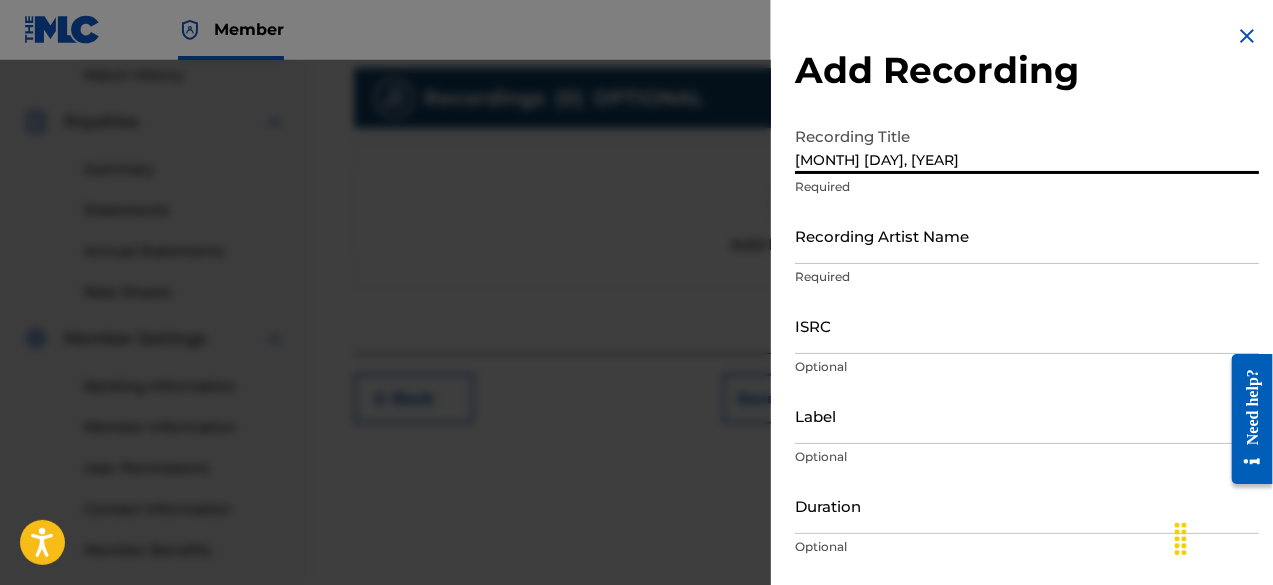 type on "[MONTH] [DAY], [YEAR]" 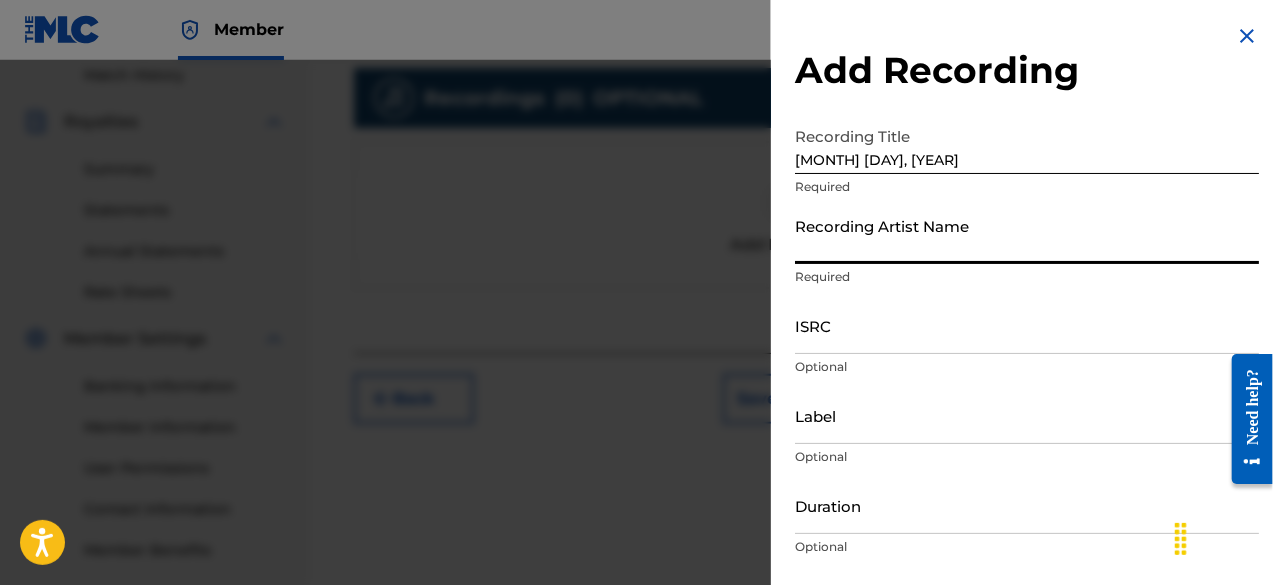 type on "Nick C" 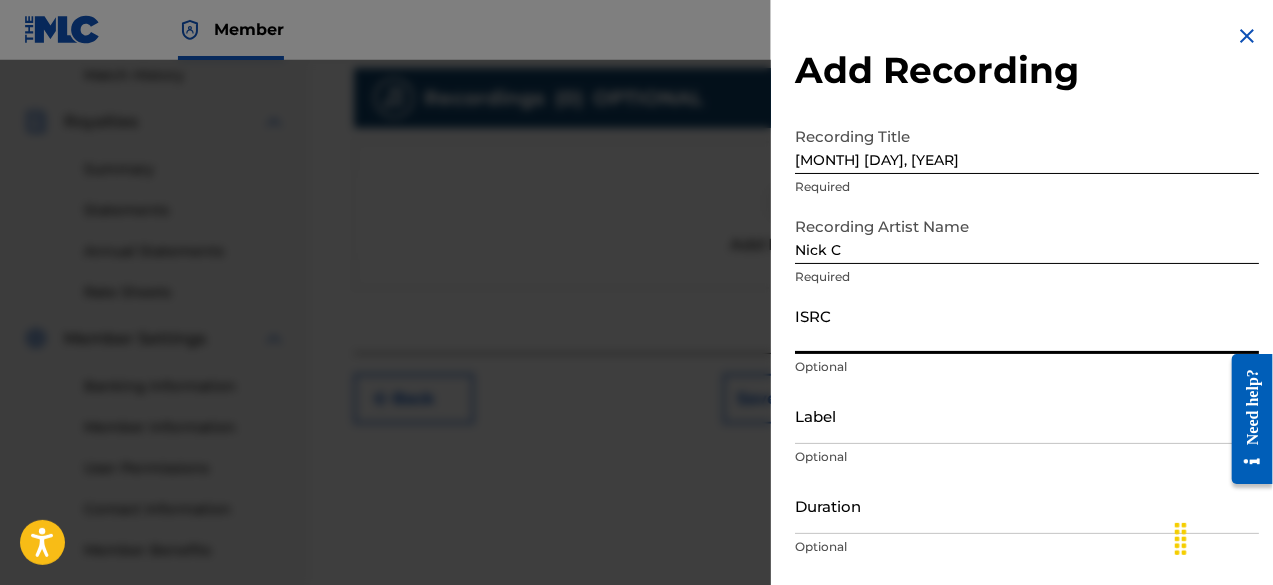 click on "ISRC" at bounding box center [1027, 325] 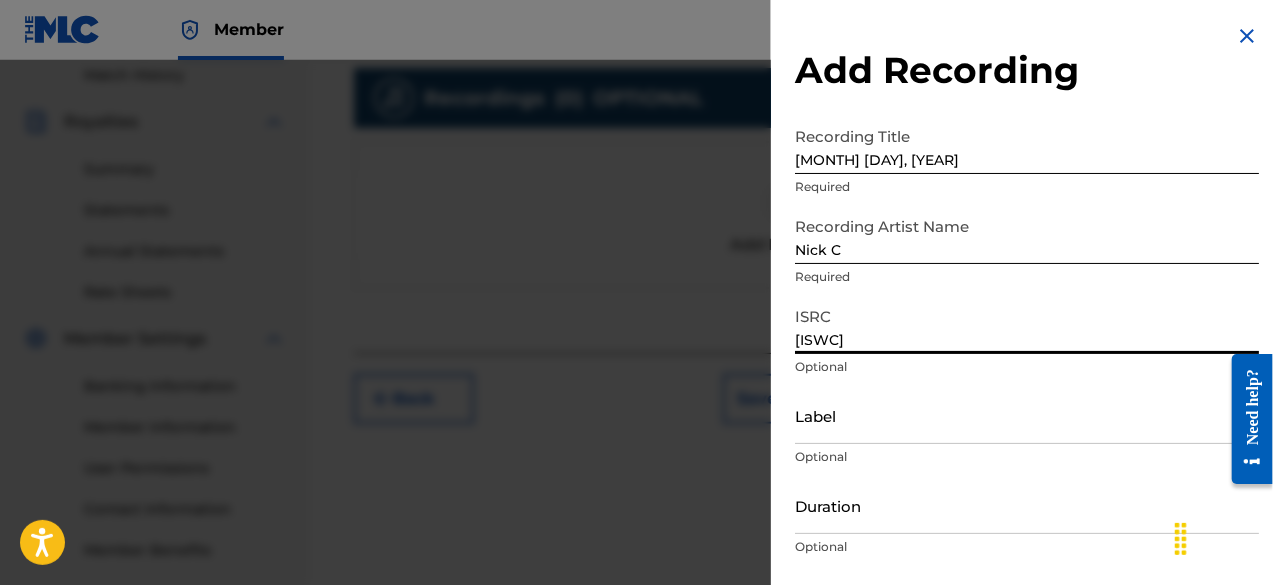 type 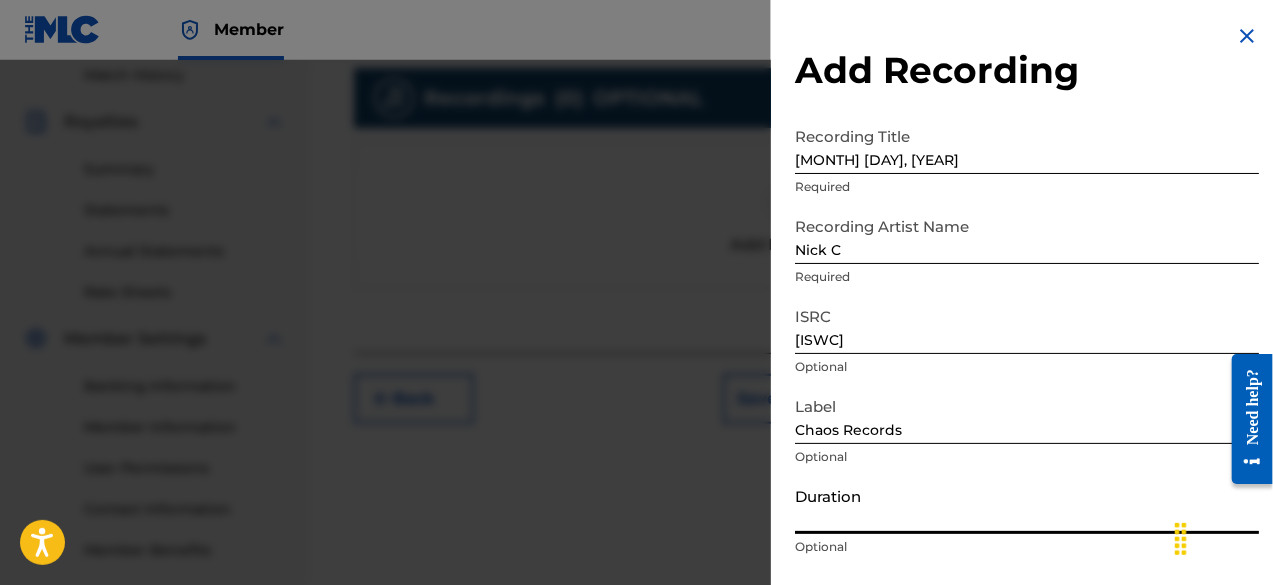 click on "Duration" at bounding box center [1027, 505] 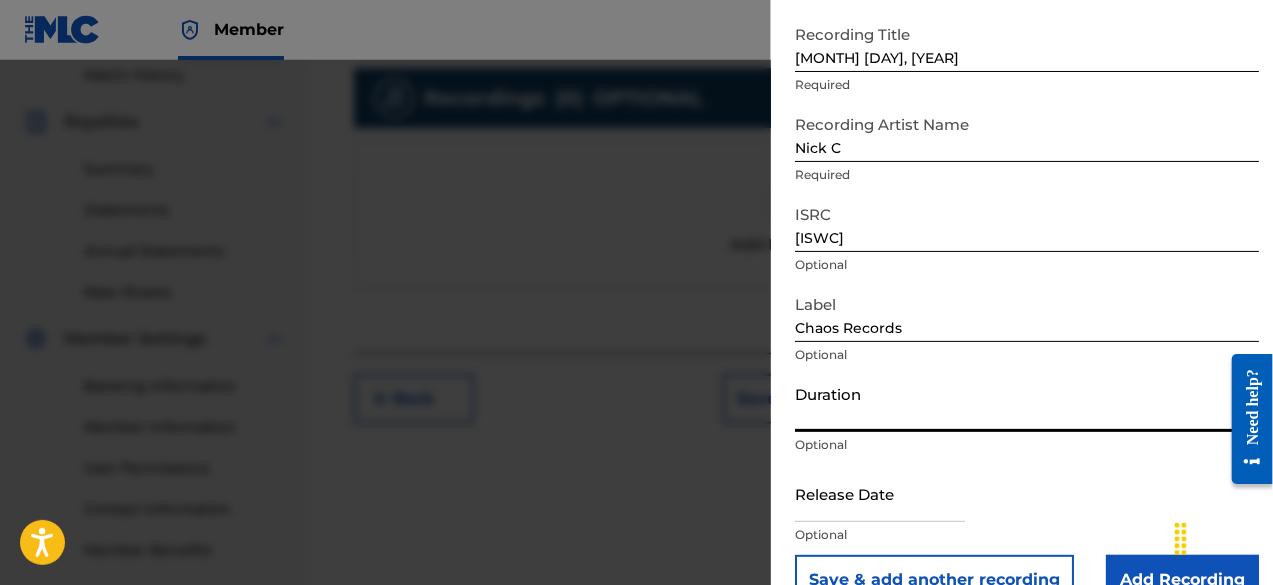 scroll, scrollTop: 129, scrollLeft: 0, axis: vertical 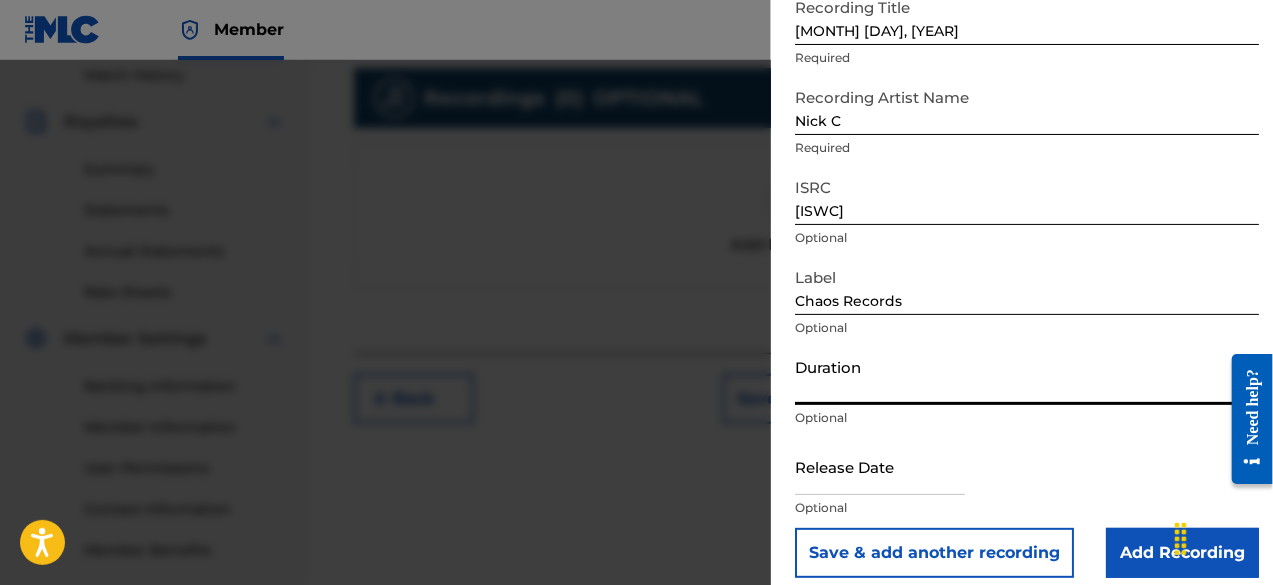 click on "Duration" at bounding box center [1027, 376] 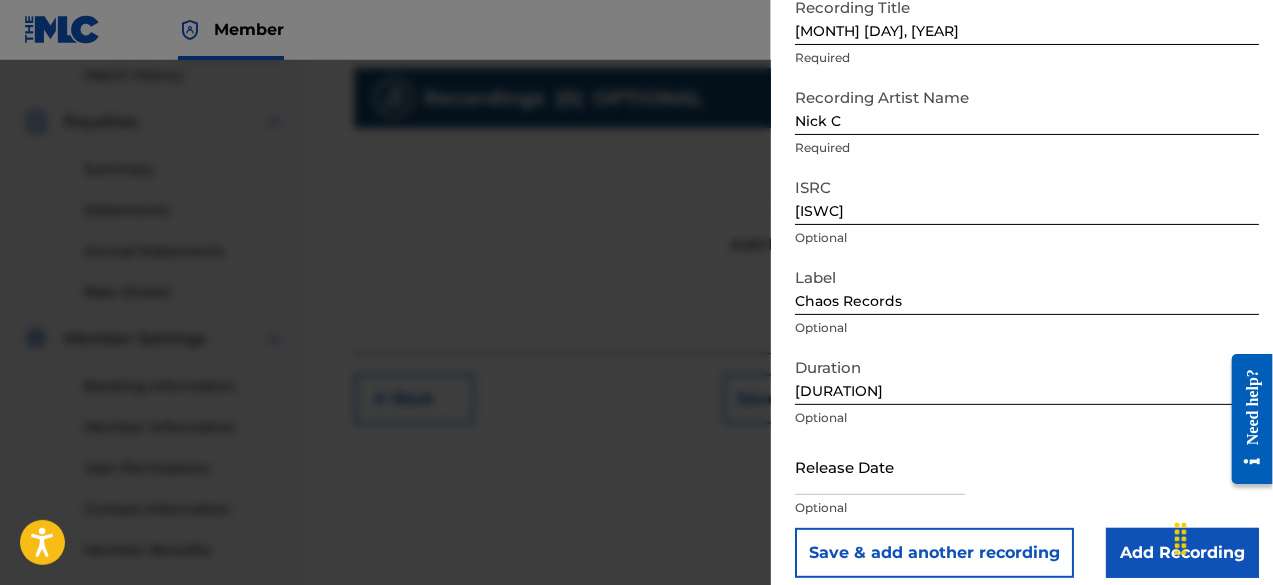 click at bounding box center [880, 466] 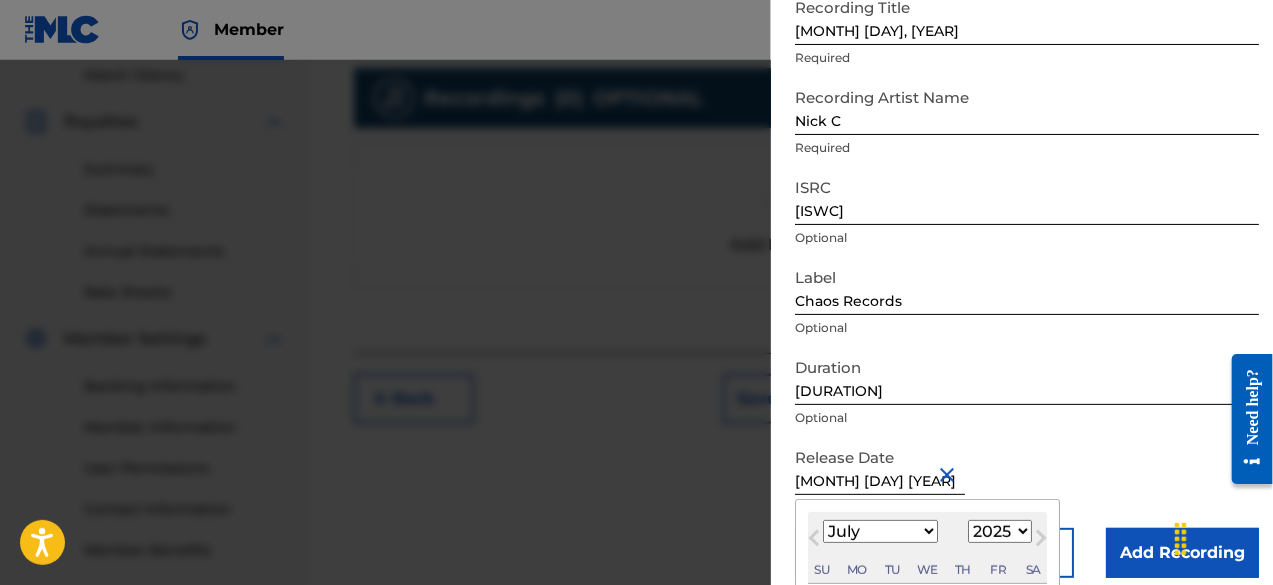scroll, scrollTop: 304, scrollLeft: 0, axis: vertical 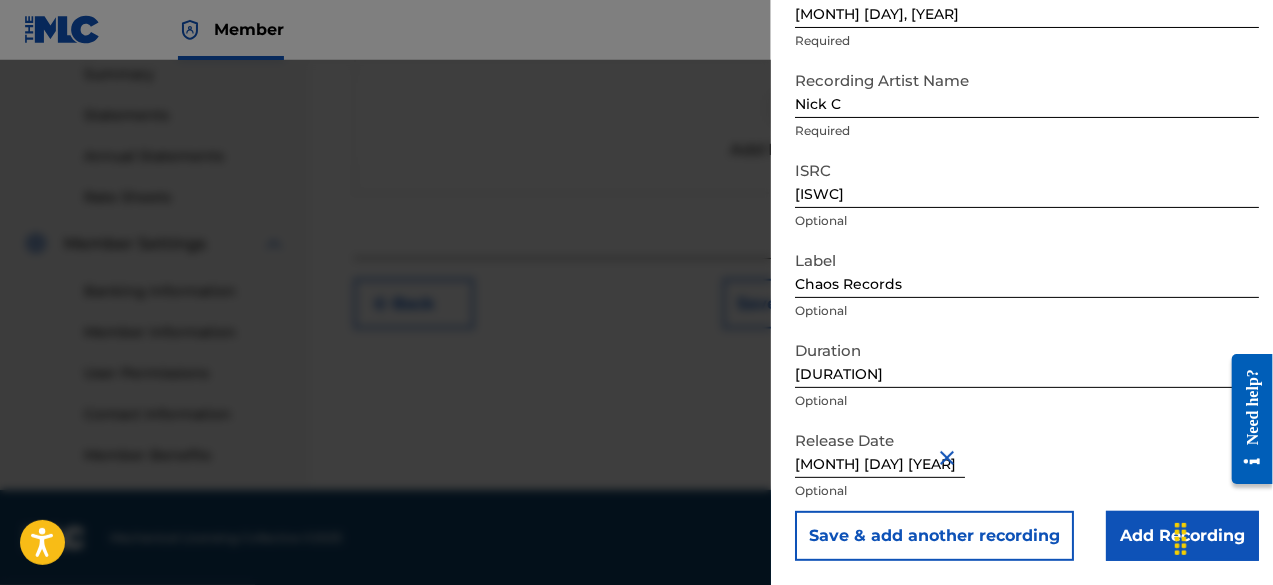 click on "Add Recording" at bounding box center (1182, 536) 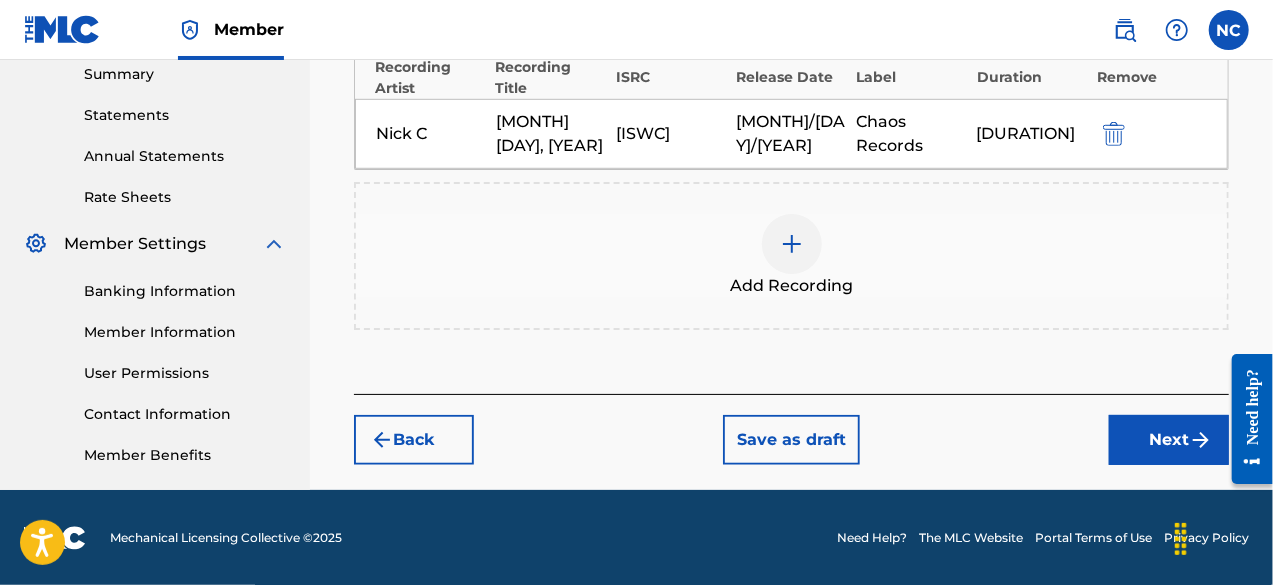 click on "Next" at bounding box center [1169, 440] 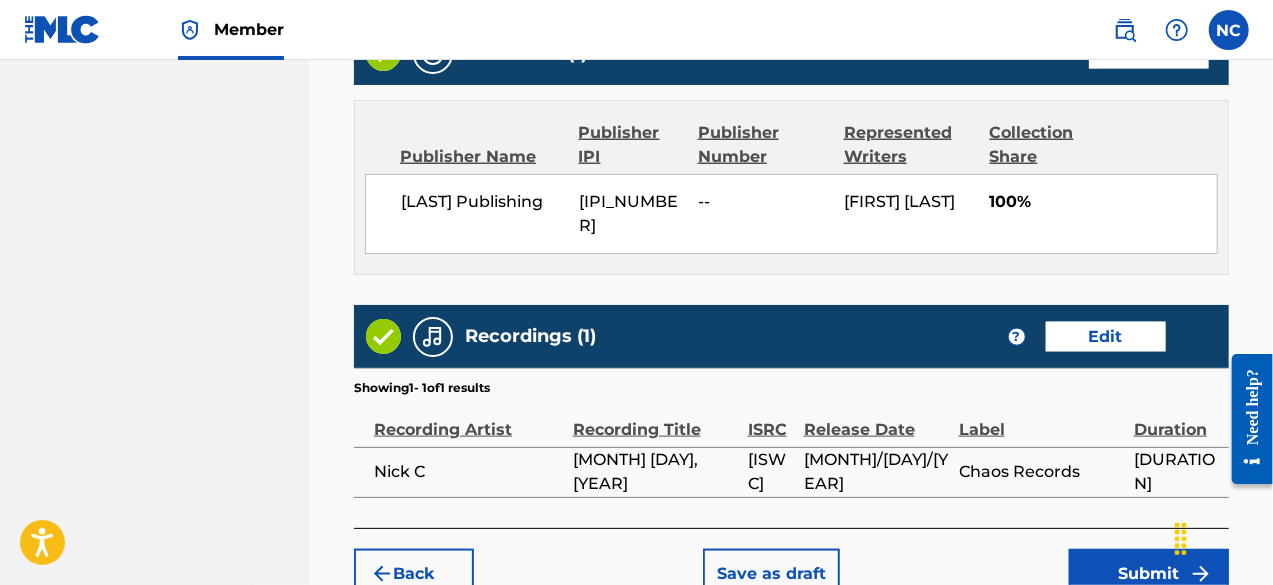 scroll, scrollTop: 1190, scrollLeft: 0, axis: vertical 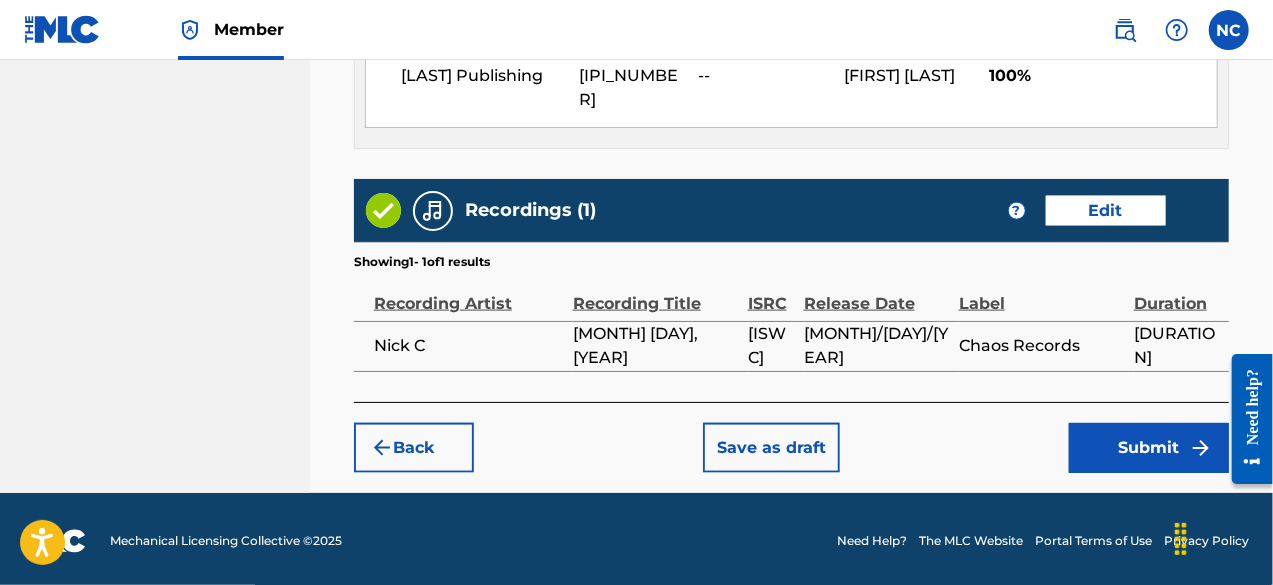 click on "Submit" at bounding box center [1149, 448] 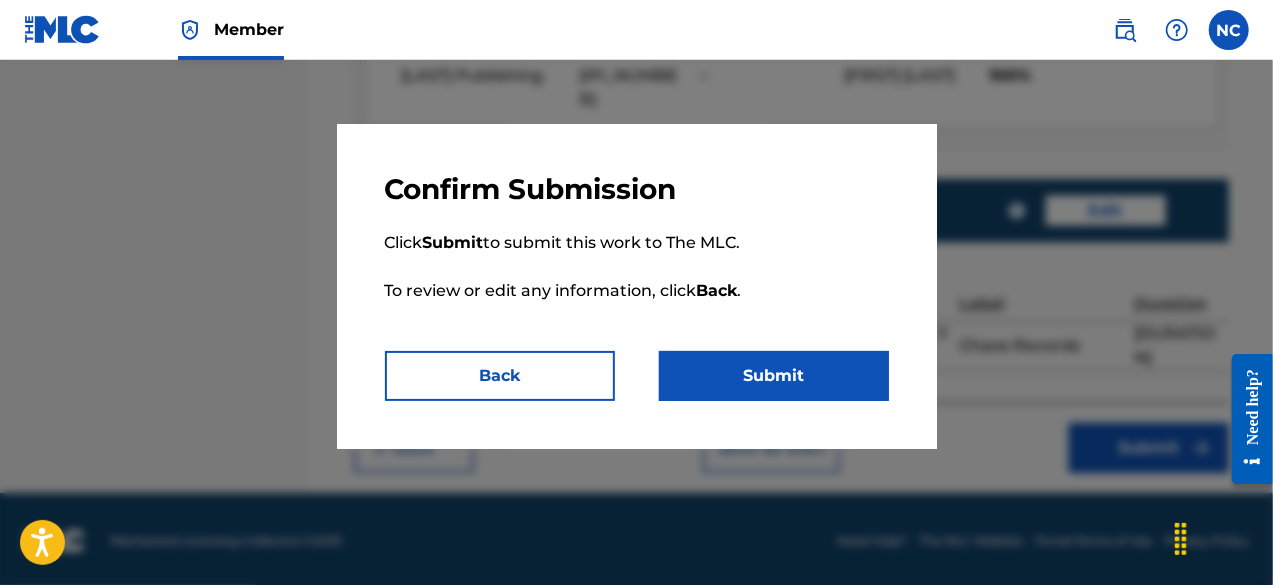 click on "Submit" at bounding box center (774, 376) 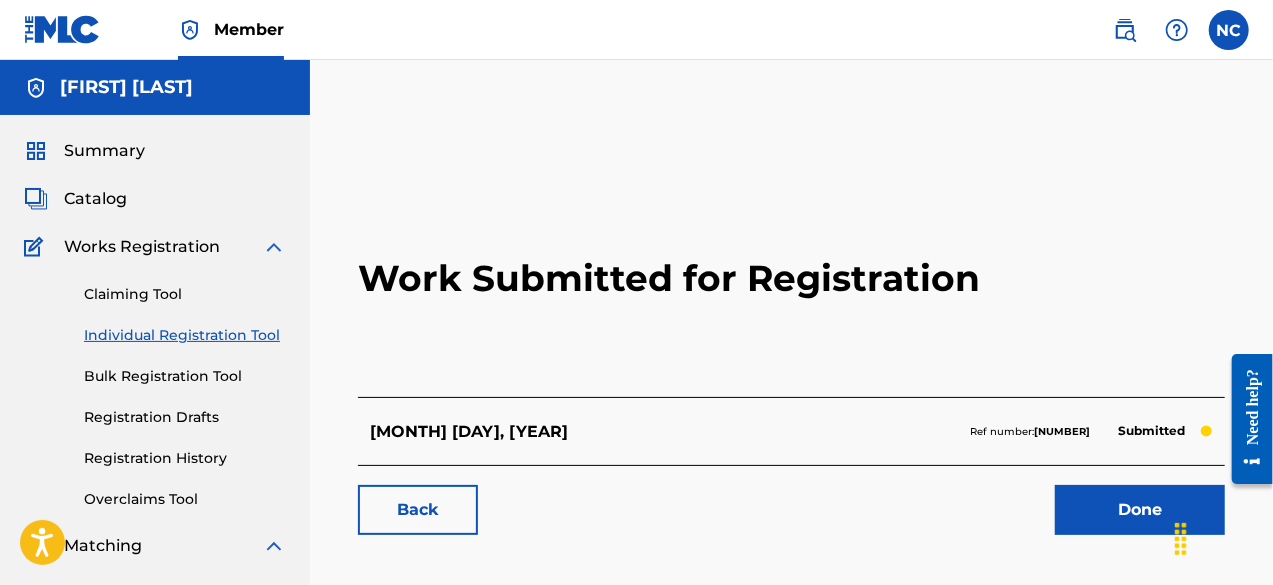 click on "Done" at bounding box center (1140, 510) 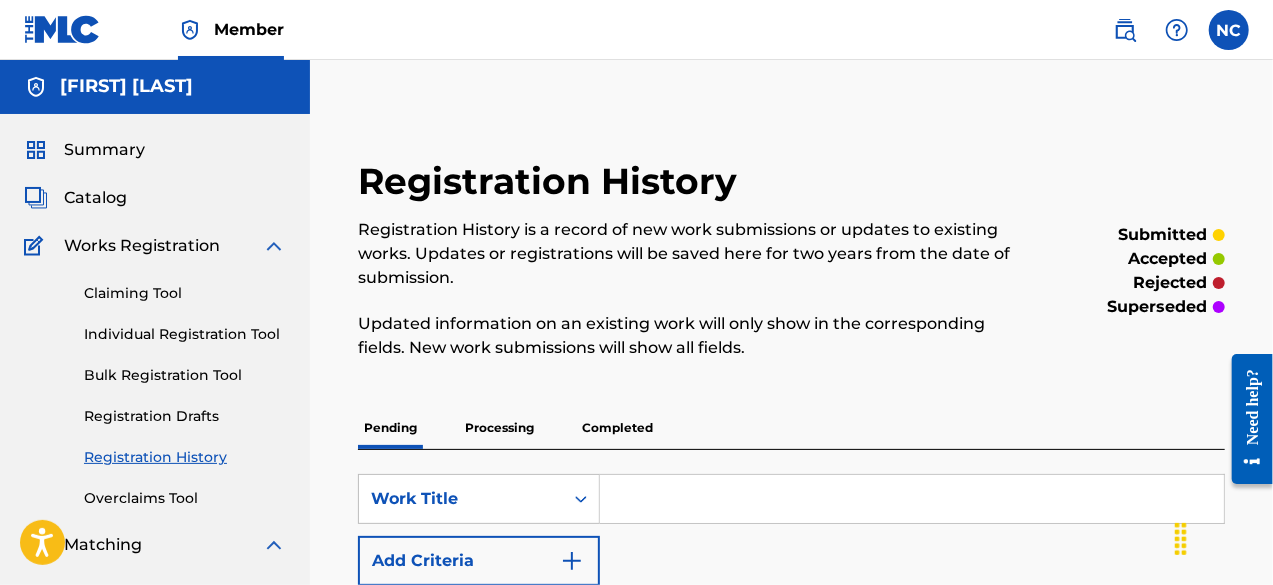 scroll, scrollTop: 0, scrollLeft: 0, axis: both 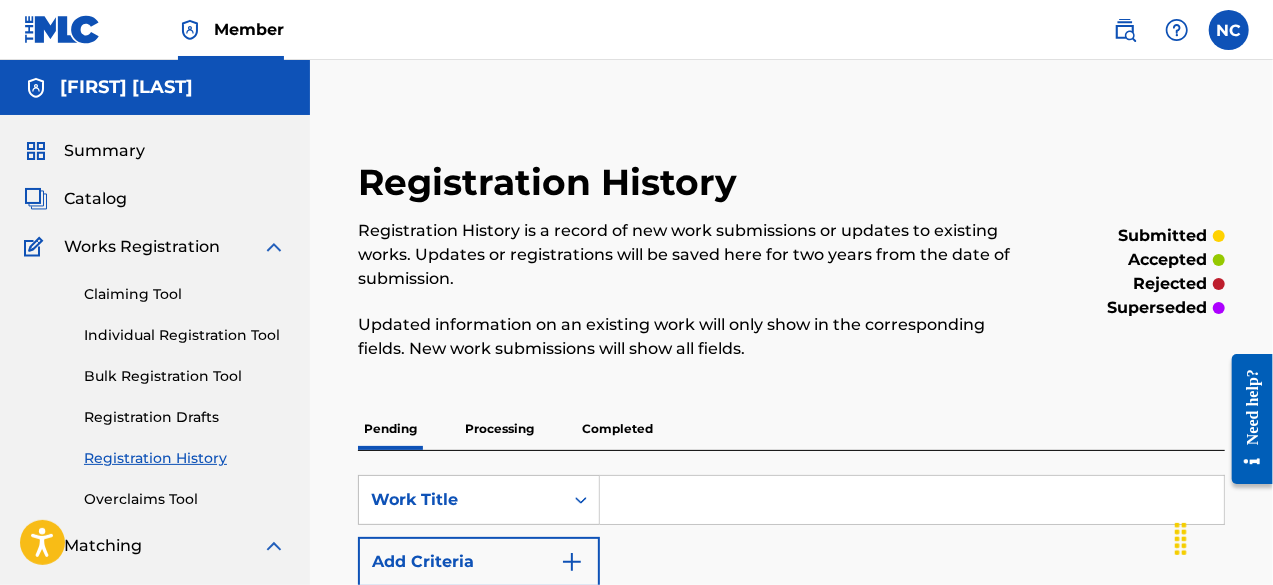 click at bounding box center (1229, 30) 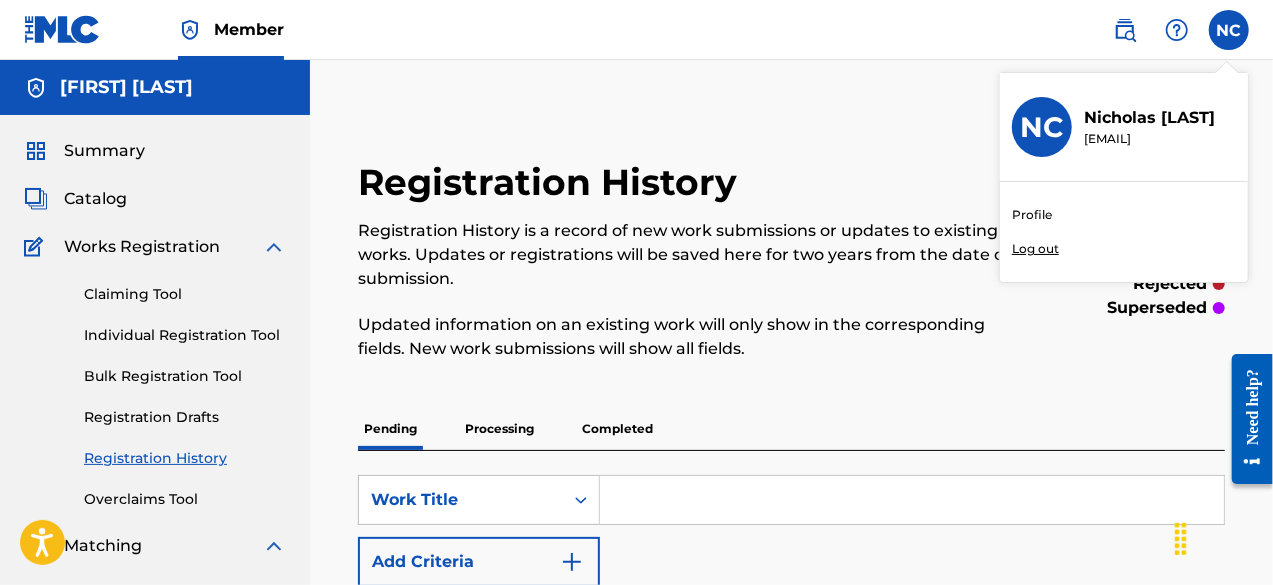 click on "Log out" at bounding box center (1035, 249) 